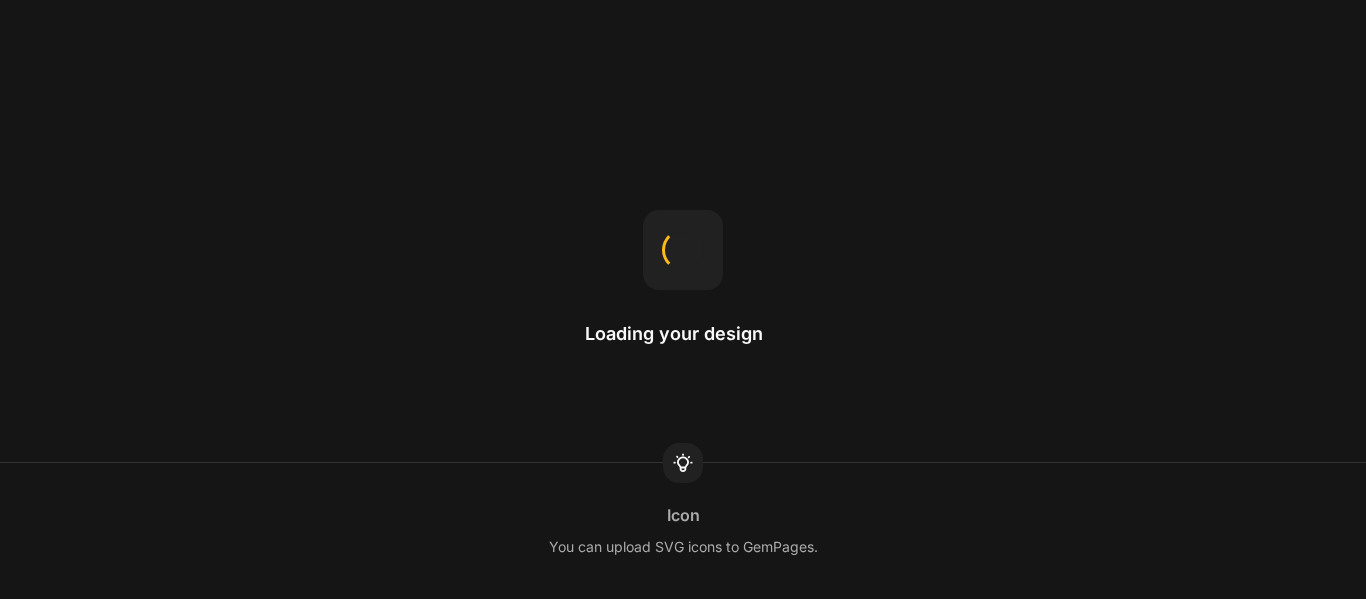 scroll, scrollTop: 0, scrollLeft: 0, axis: both 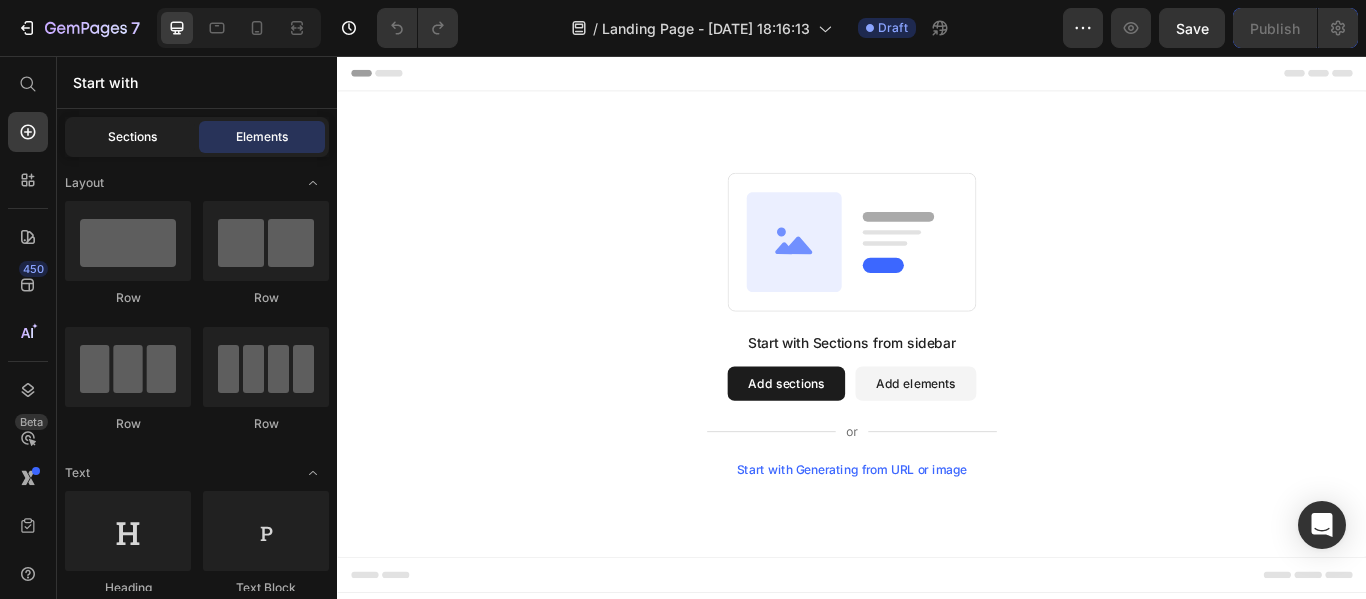 click on "Sections" at bounding box center (132, 137) 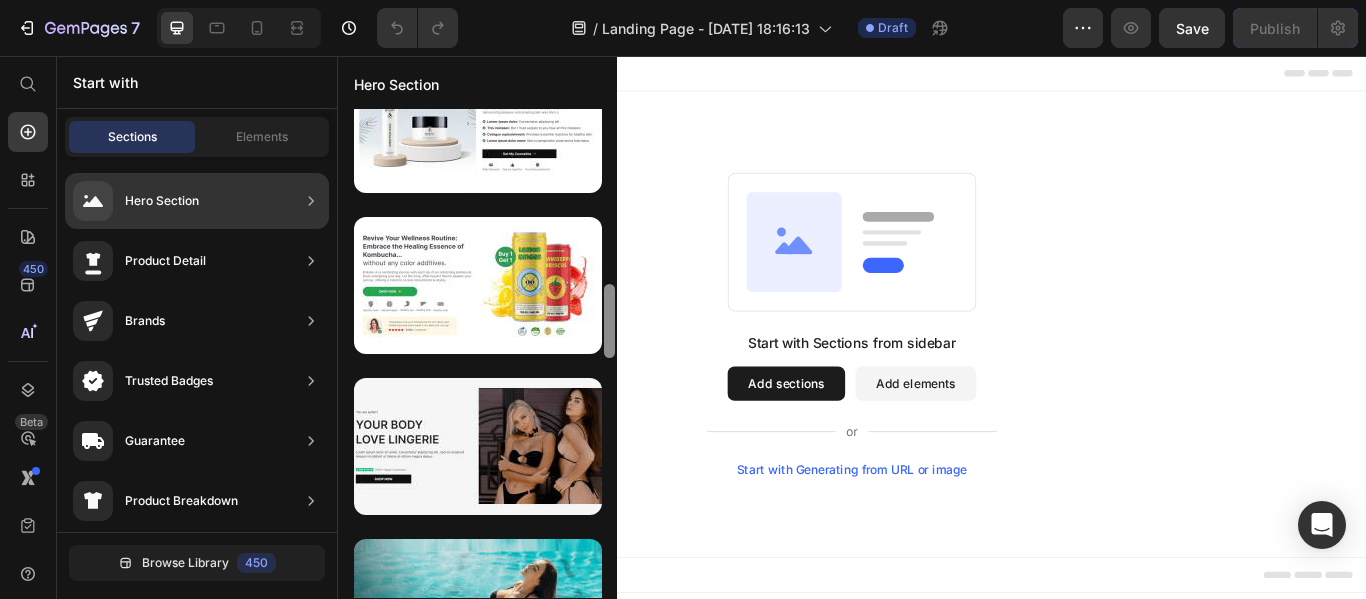 scroll, scrollTop: 1354, scrollLeft: 0, axis: vertical 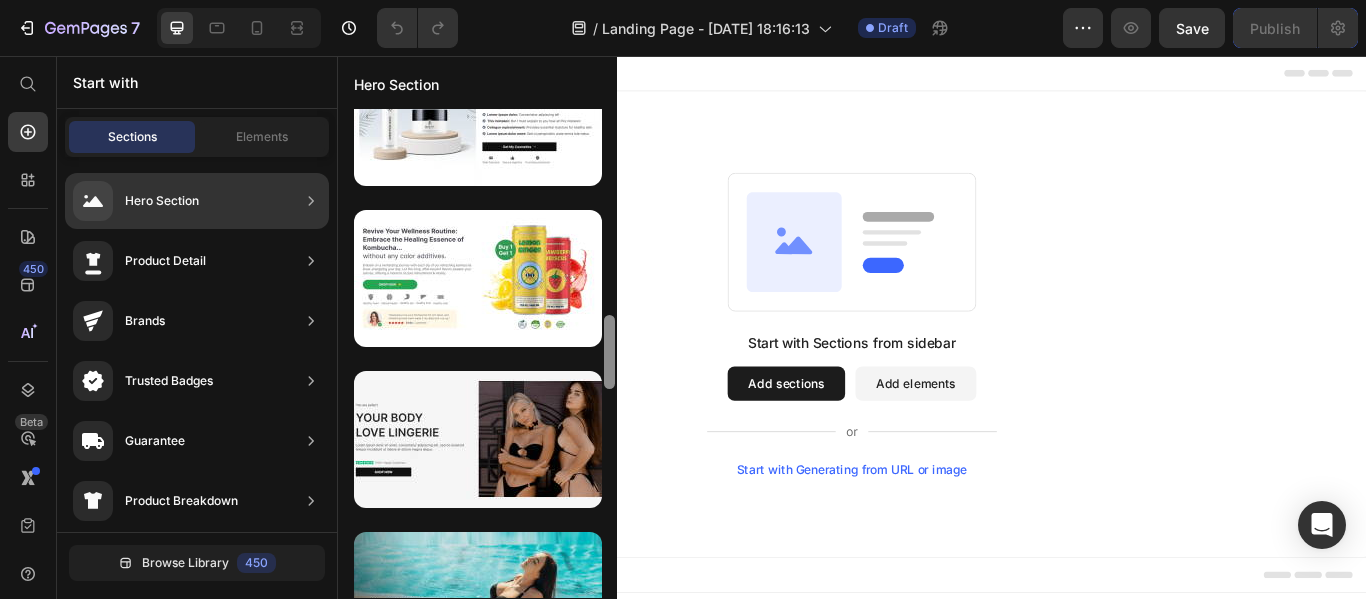 drag, startPoint x: 607, startPoint y: 126, endPoint x: 611, endPoint y: 541, distance: 415.0193 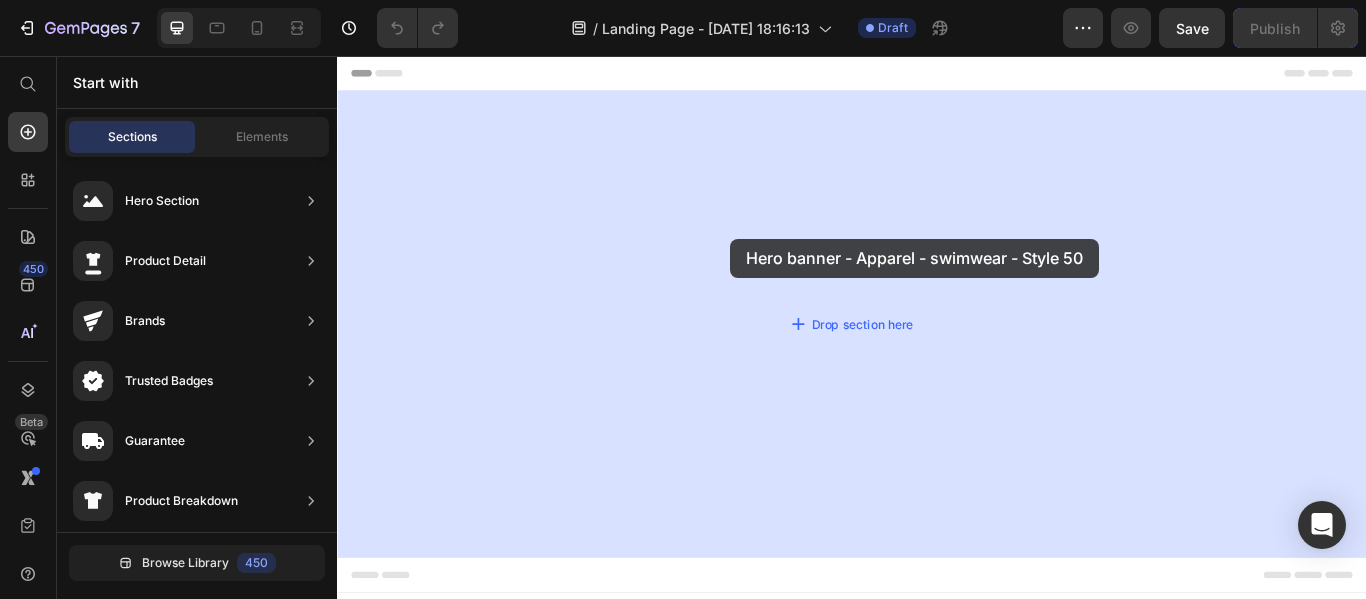 drag, startPoint x: 804, startPoint y: 487, endPoint x: 795, endPoint y: 269, distance: 218.1857 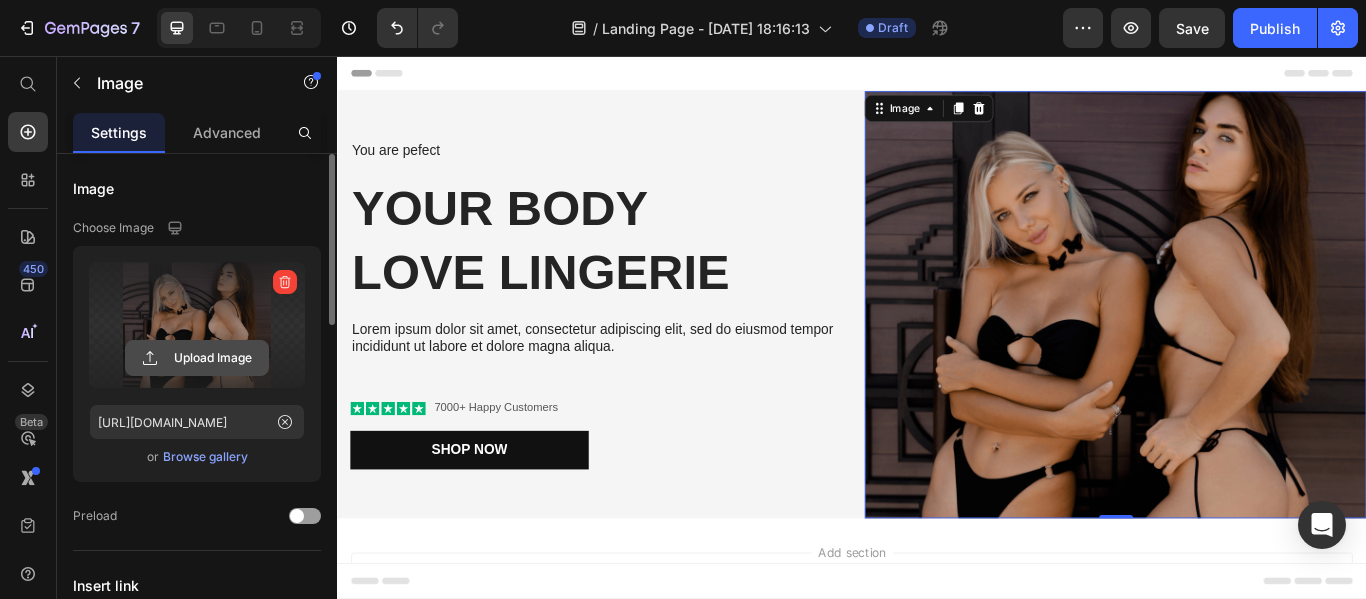 click 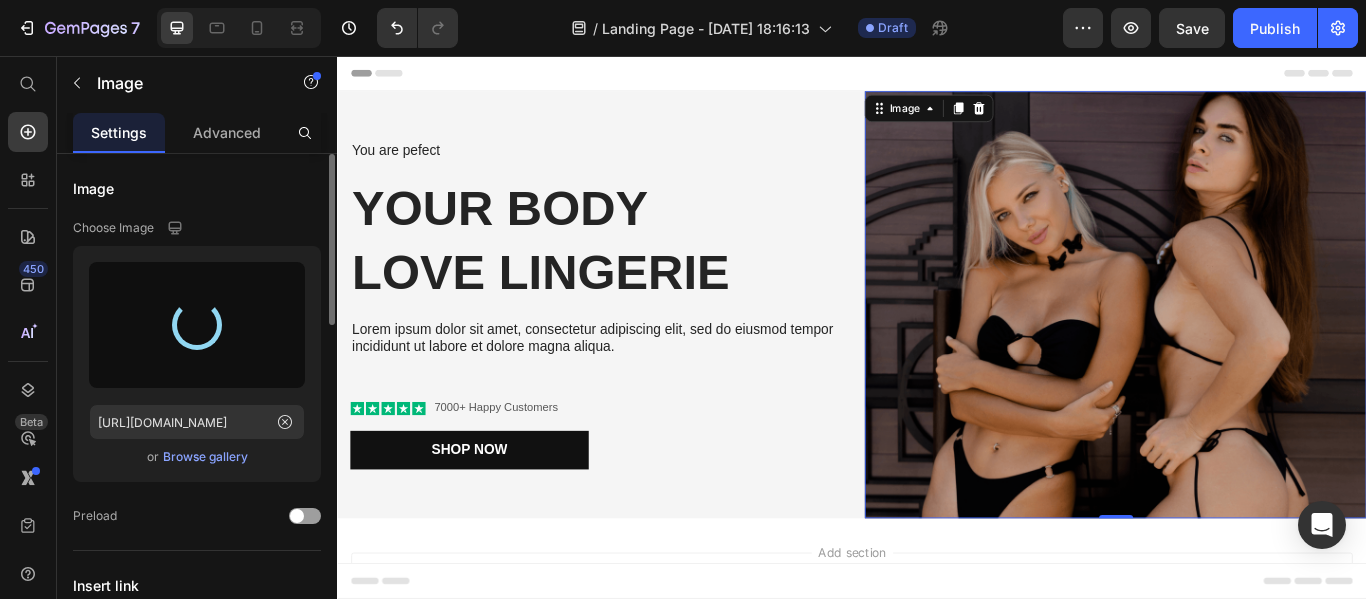 type on "[URL][DOMAIN_NAME]" 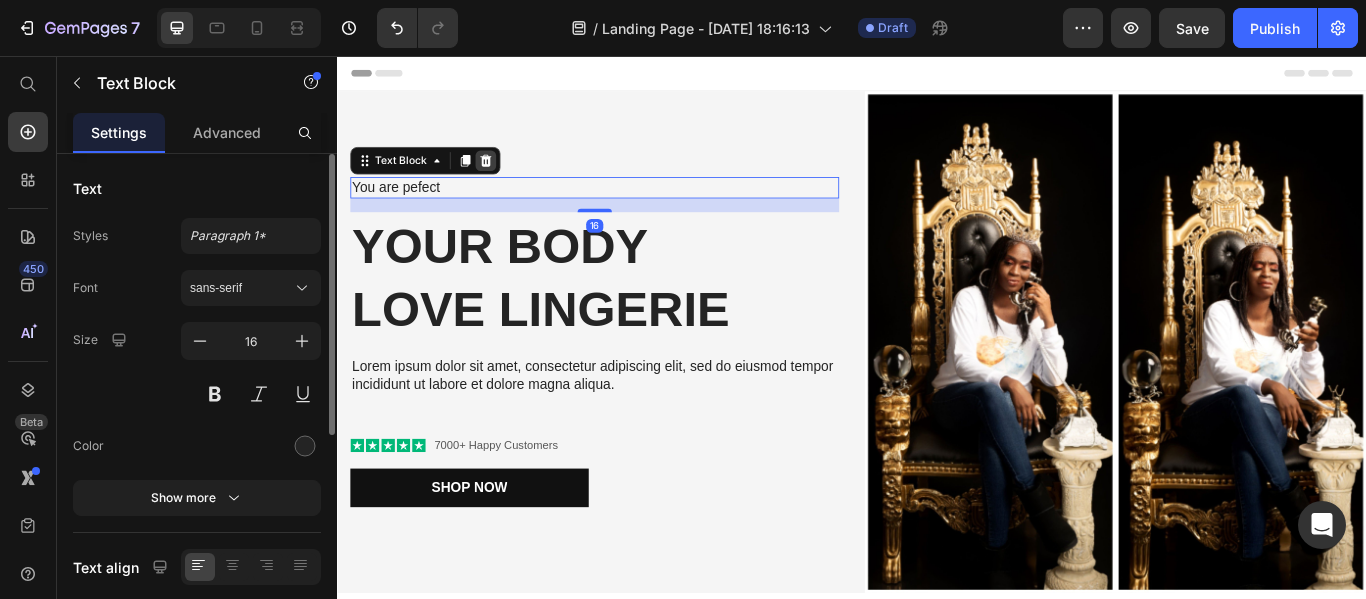 click at bounding box center (510, 178) 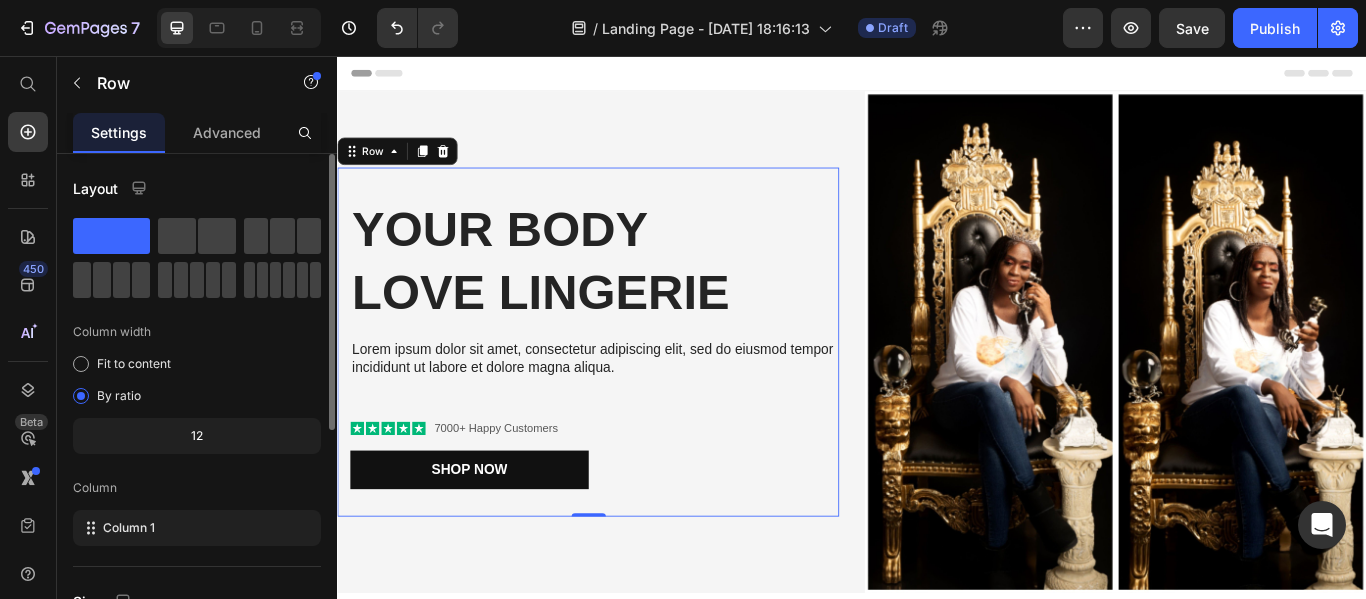 click on "Column" at bounding box center (197, 488) 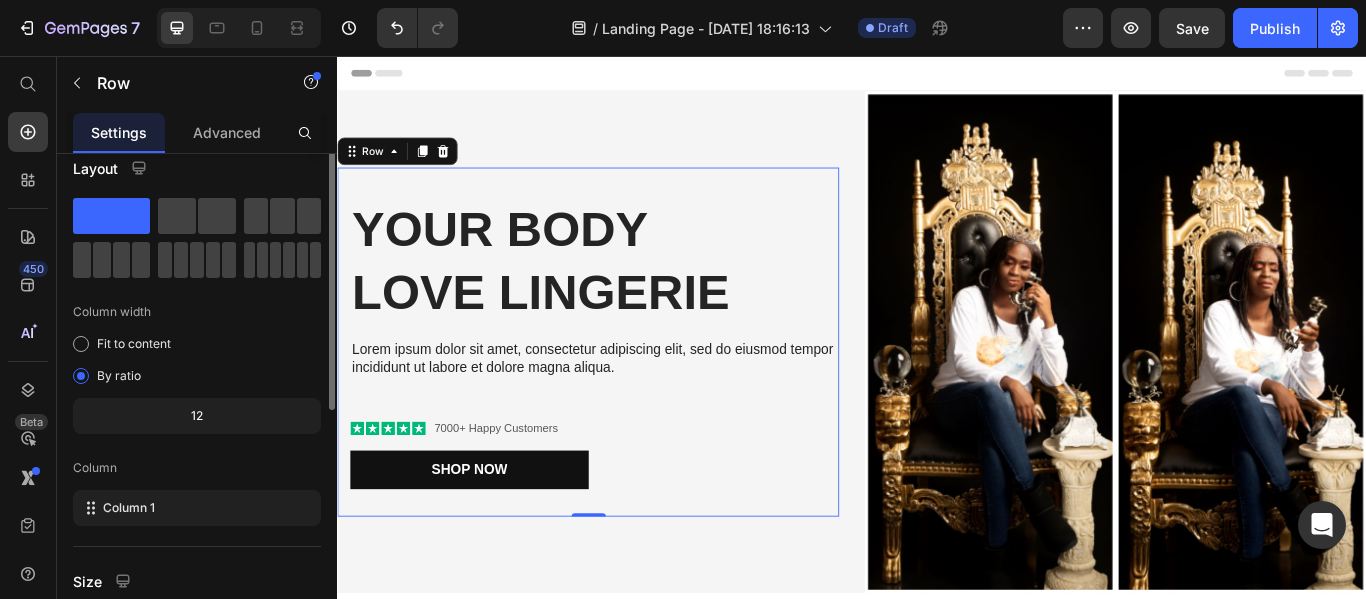 scroll, scrollTop: 0, scrollLeft: 0, axis: both 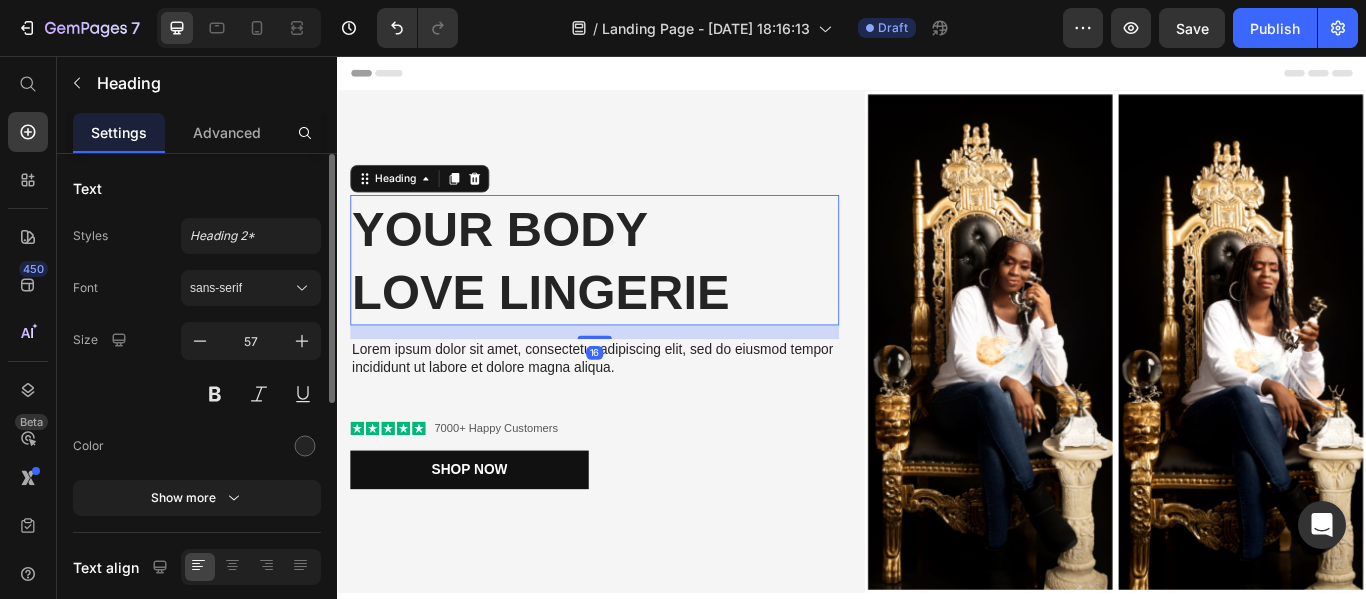 click at bounding box center [251, 446] 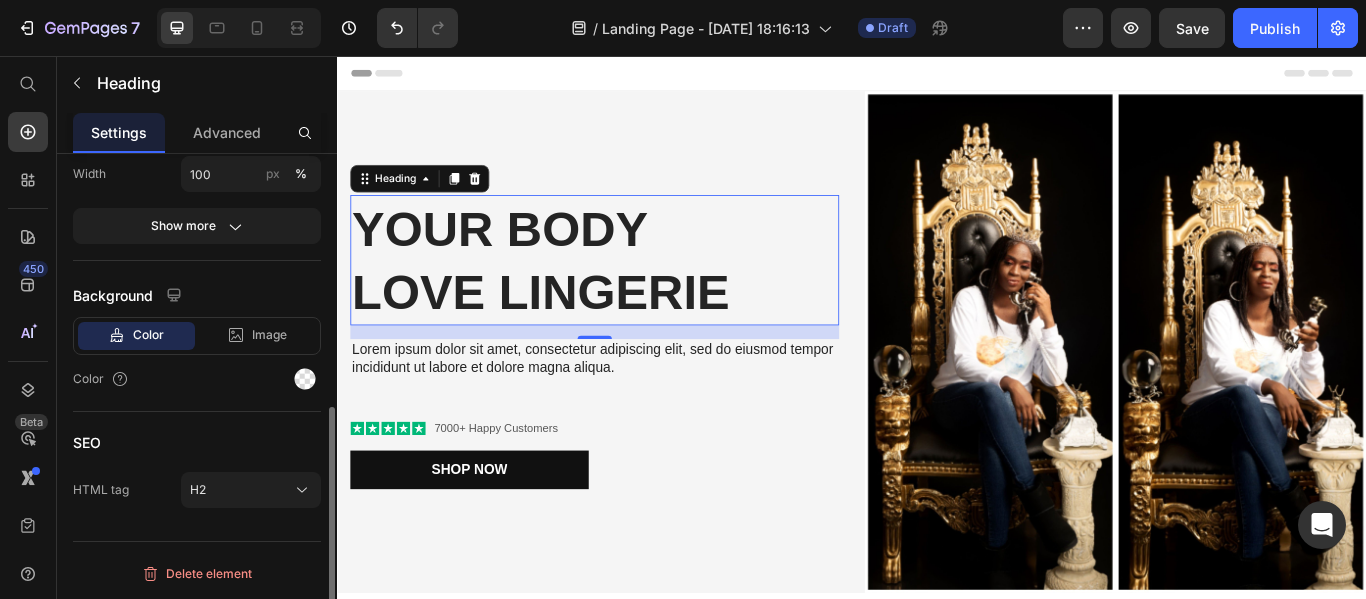 scroll, scrollTop: 480, scrollLeft: 0, axis: vertical 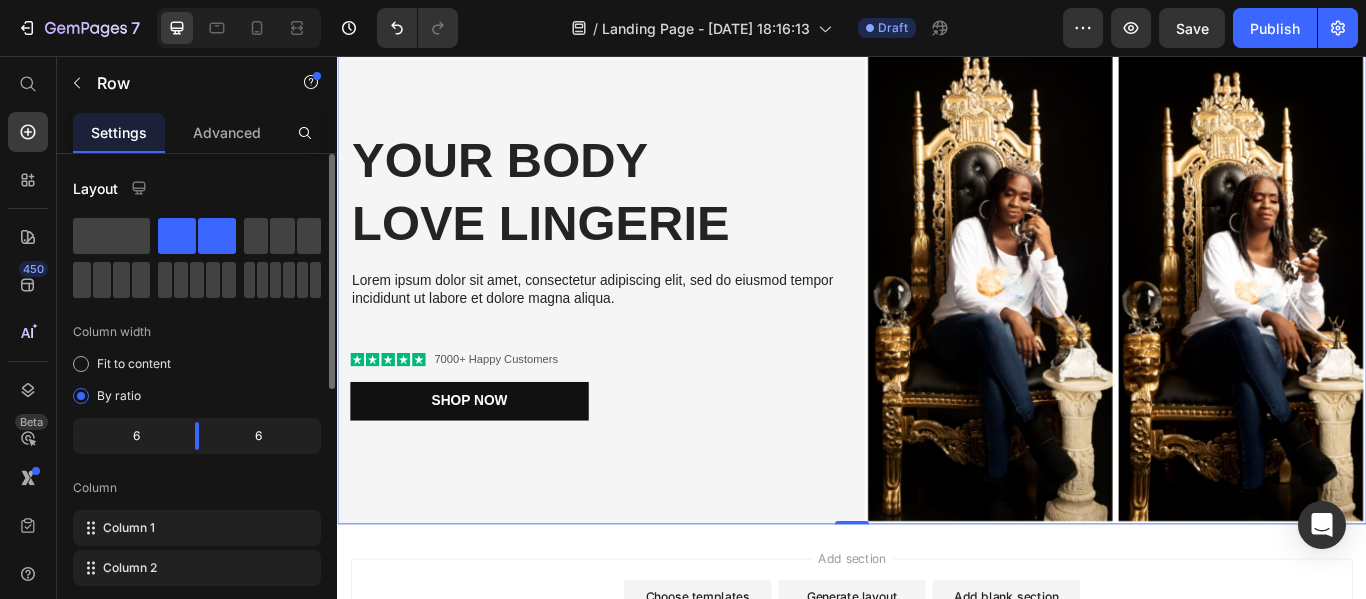 click on "Fit to content By ratio" at bounding box center (197, 380) 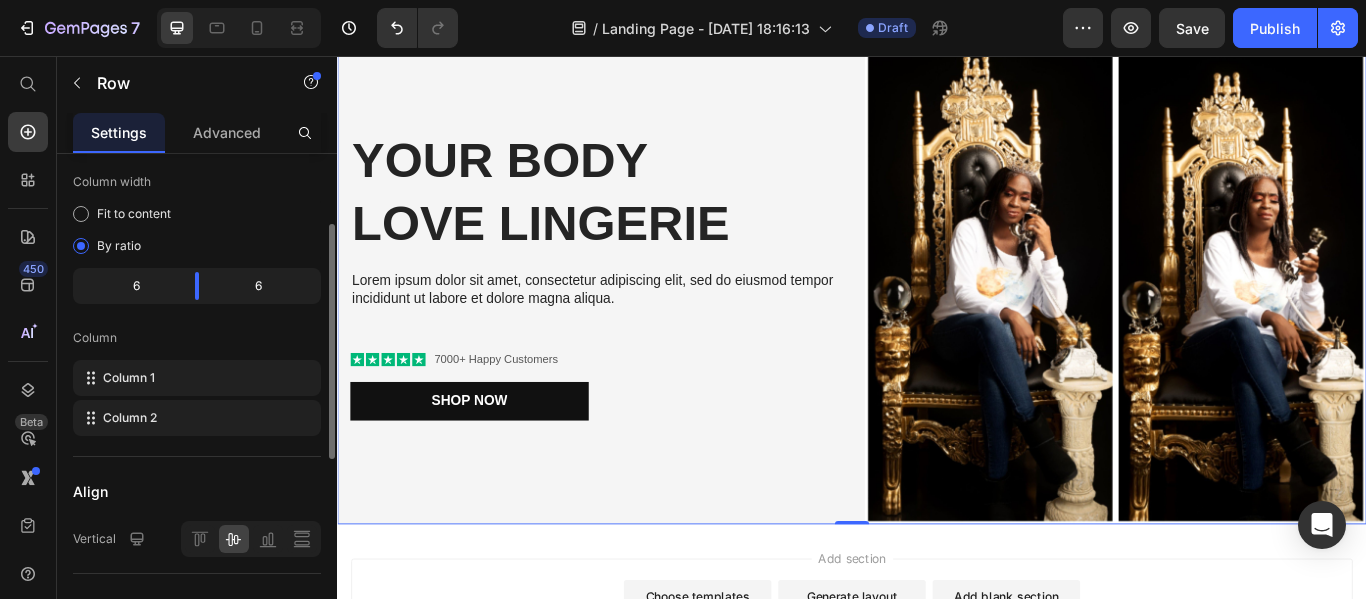 scroll, scrollTop: 180, scrollLeft: 0, axis: vertical 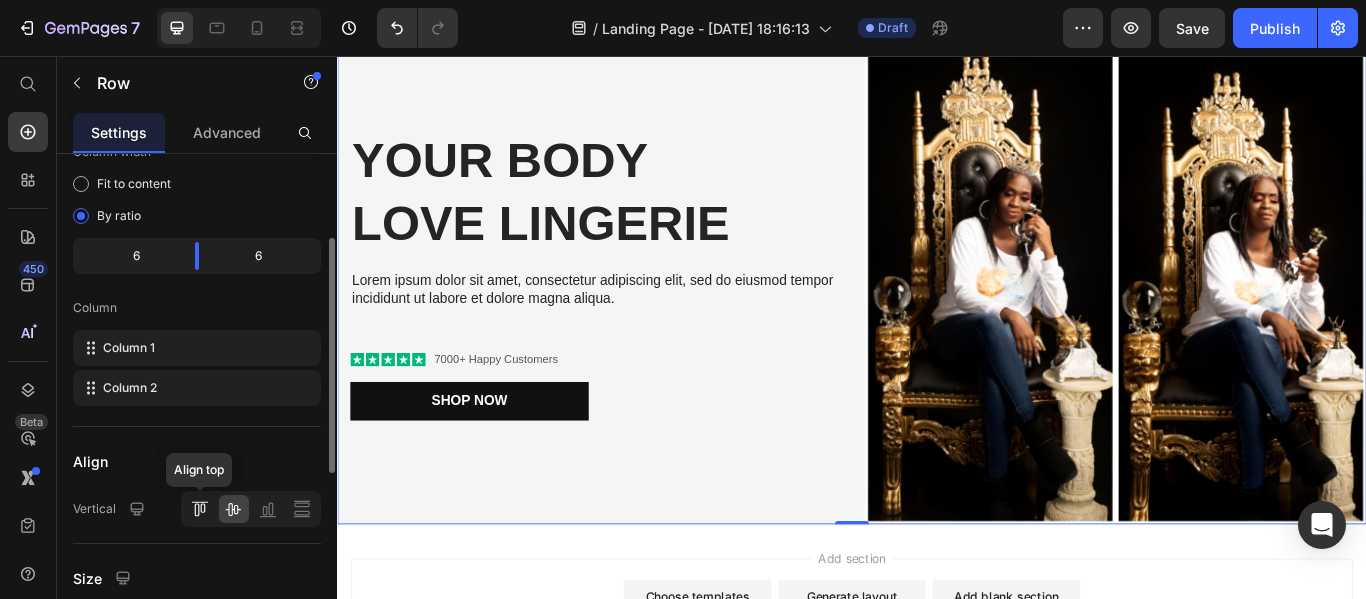 click 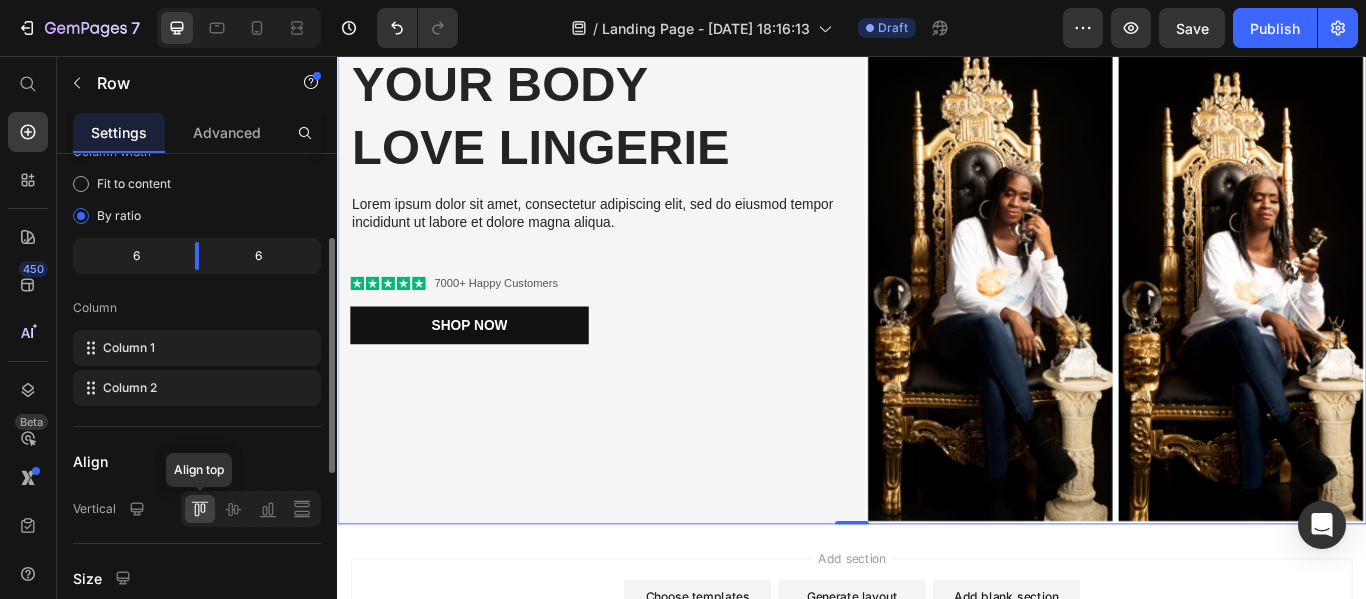 scroll, scrollTop: 0, scrollLeft: 0, axis: both 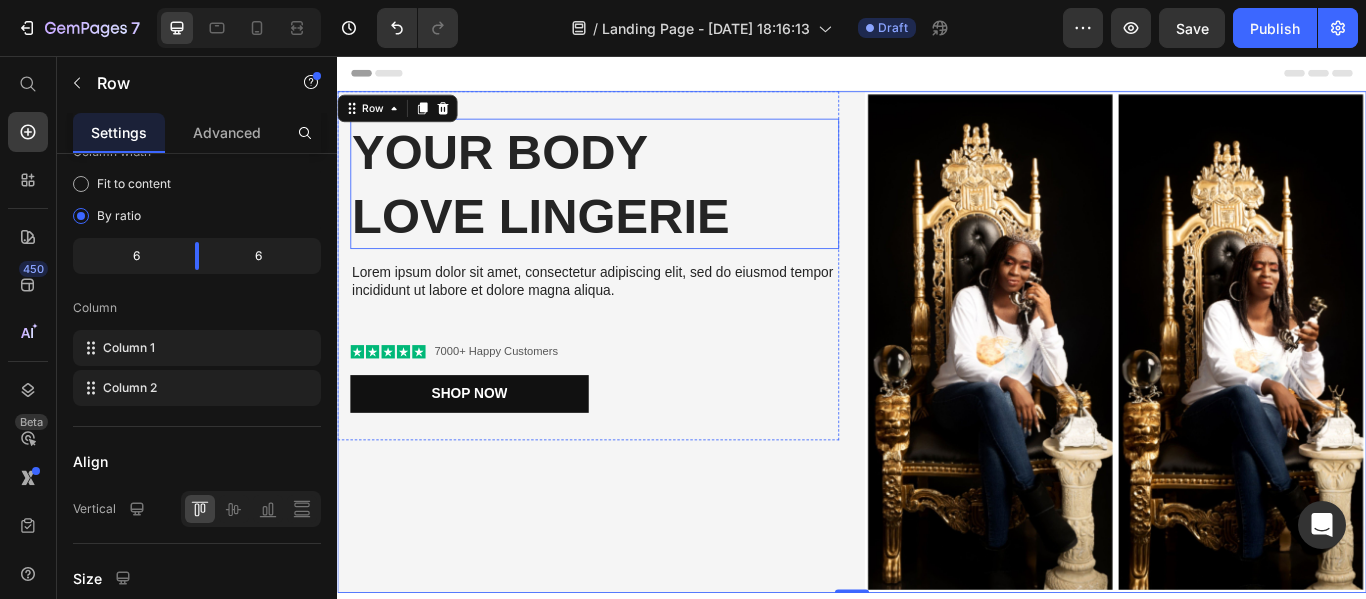 click on "Your Body love Lingerie" at bounding box center [637, 205] 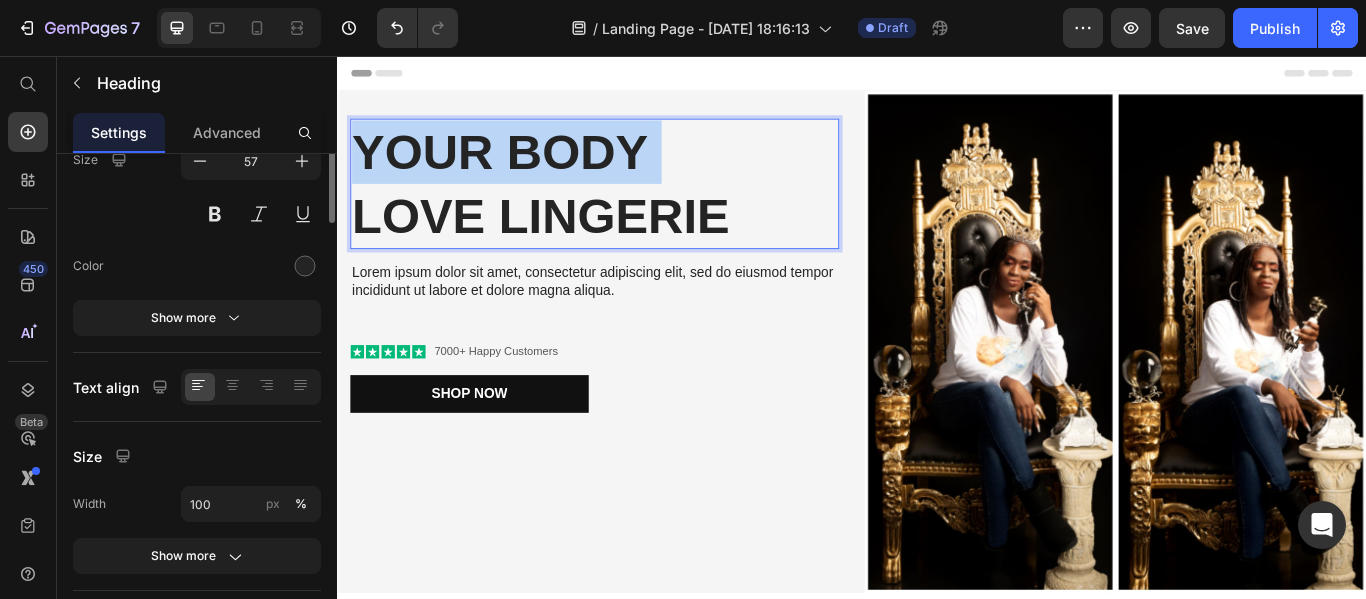 scroll, scrollTop: 0, scrollLeft: 0, axis: both 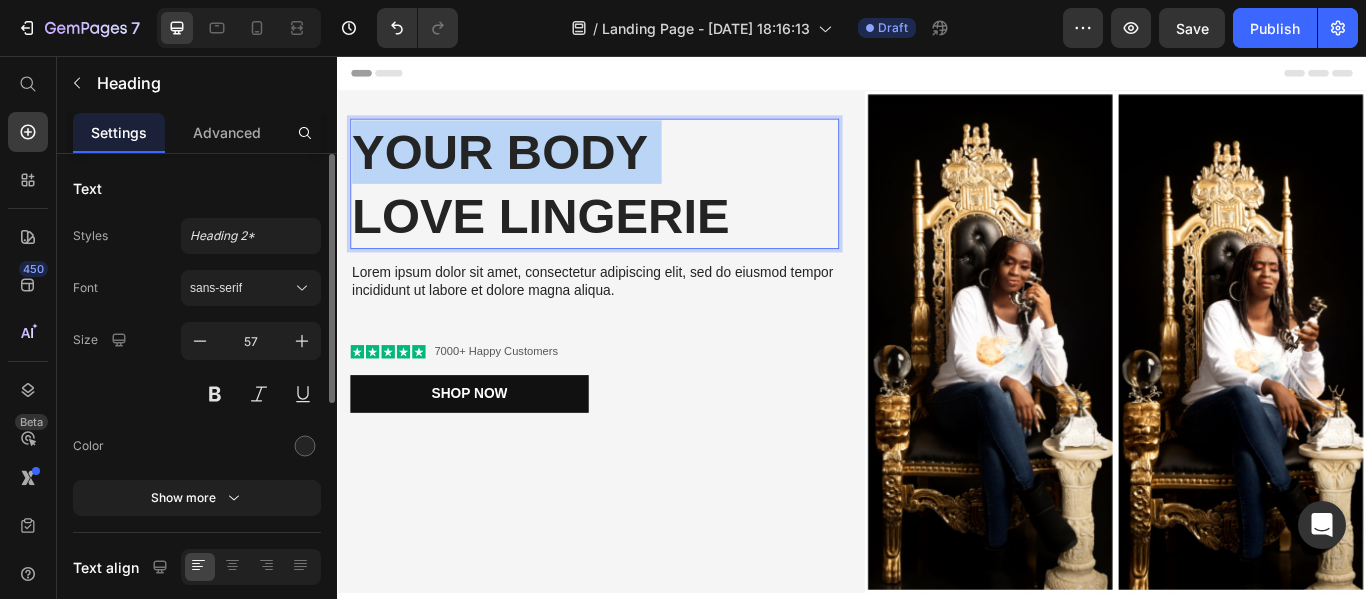 click on "Your Body love Lingerie" at bounding box center (637, 205) 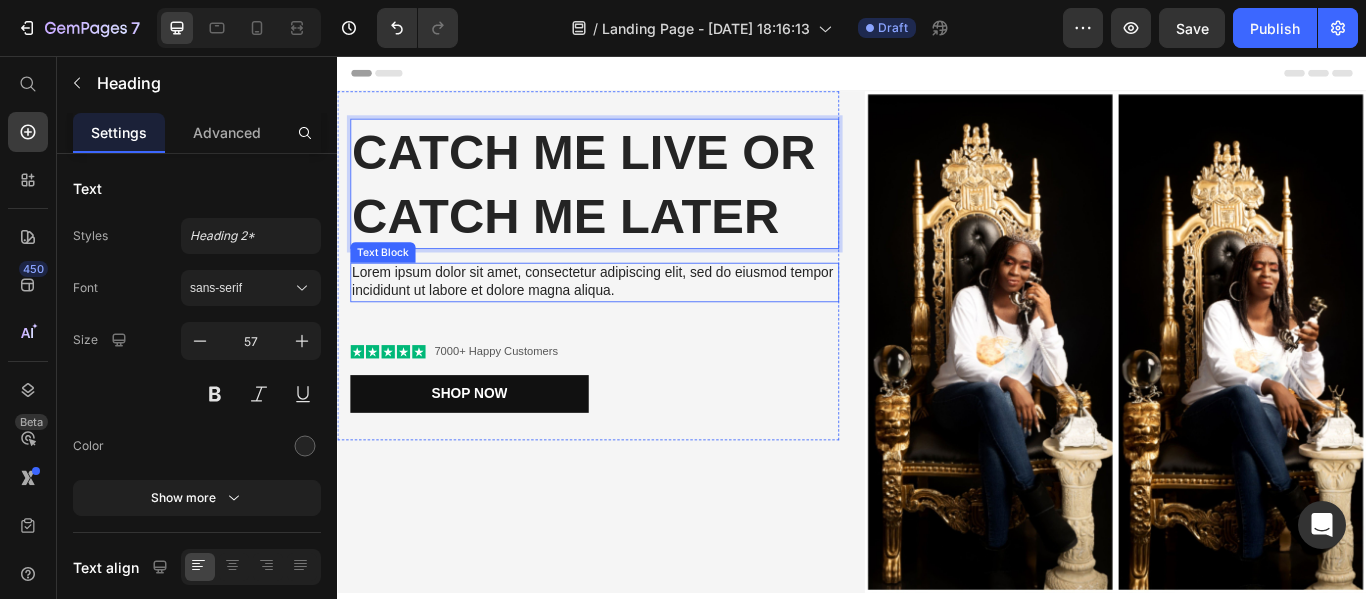 click on "Lorem ipsum dolor sit amet, consectetur adipiscing elit, sed do eiusmod tempor incididunt ut labore et dolore magna aliqua." at bounding box center [637, 320] 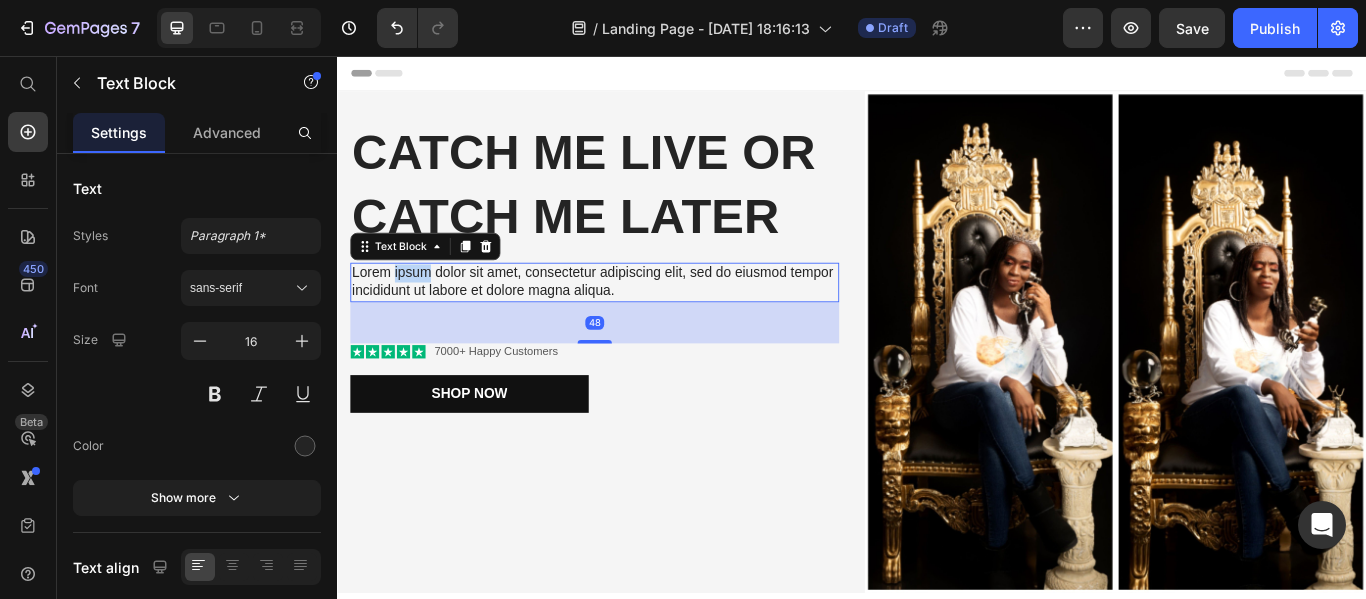 click on "Lorem ipsum dolor sit amet, consectetur adipiscing elit, sed do eiusmod tempor incididunt ut labore et dolore magna aliqua." at bounding box center (637, 320) 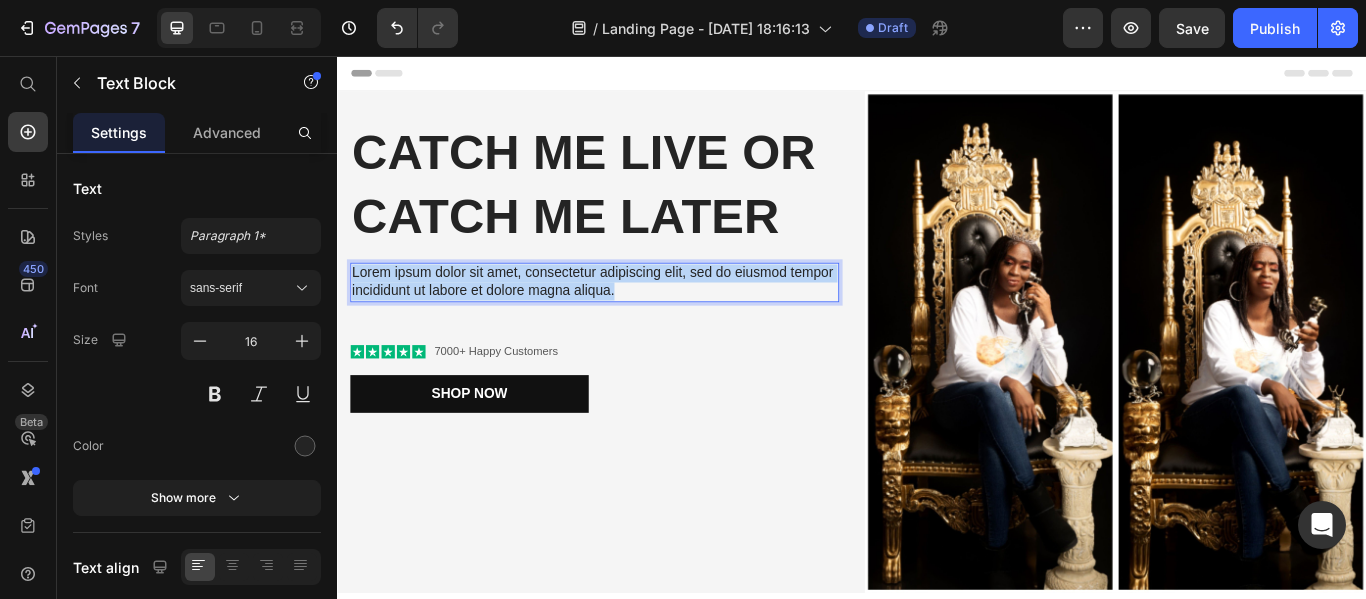 click on "Lorem ipsum dolor sit amet, consectetur adipiscing elit, sed do eiusmod tempor incididunt ut labore et dolore magna aliqua." at bounding box center [637, 320] 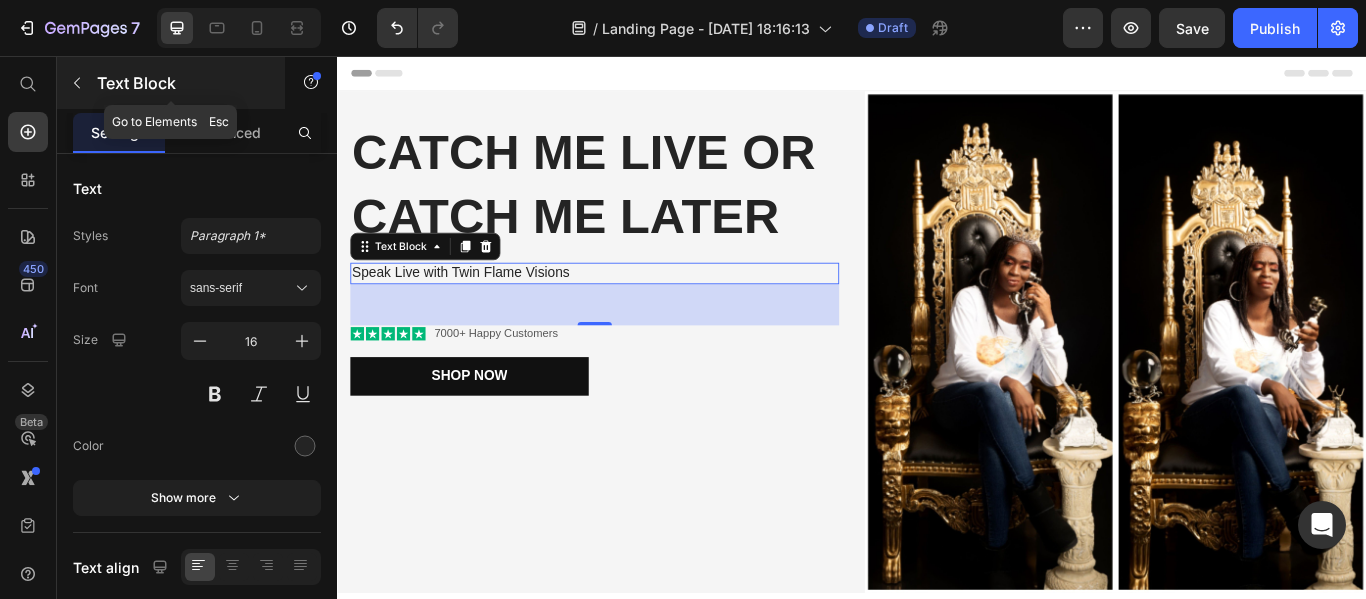 click on "Text Block" at bounding box center (171, 83) 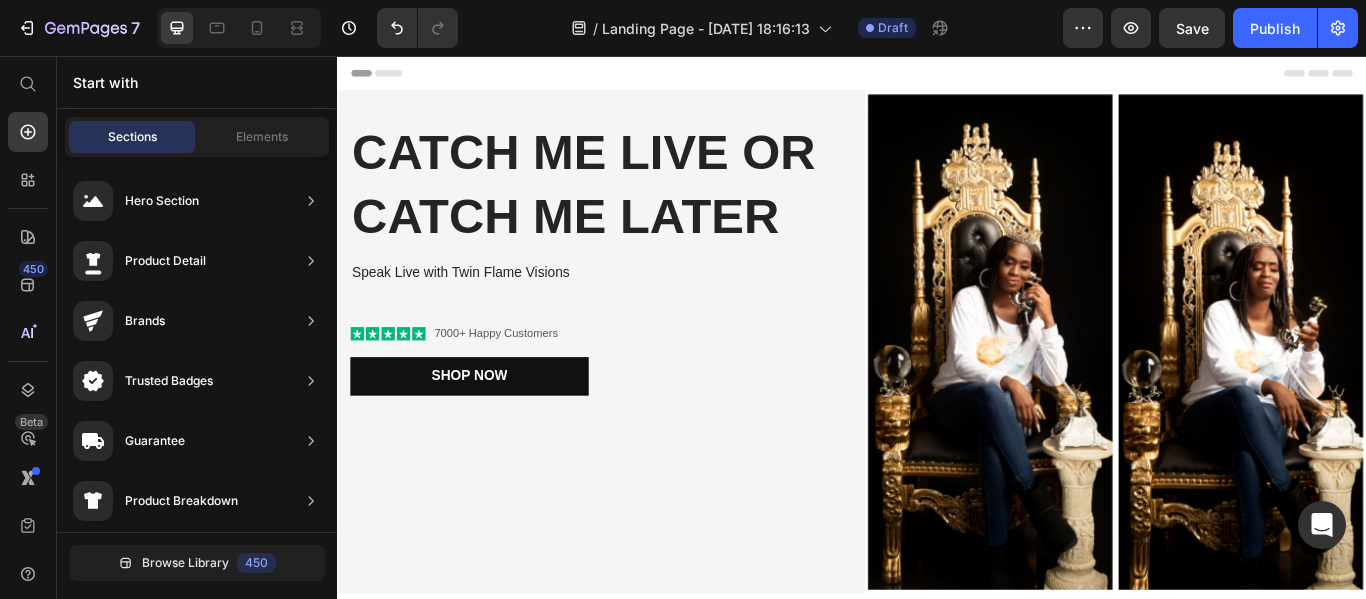 scroll, scrollTop: 304, scrollLeft: 0, axis: vertical 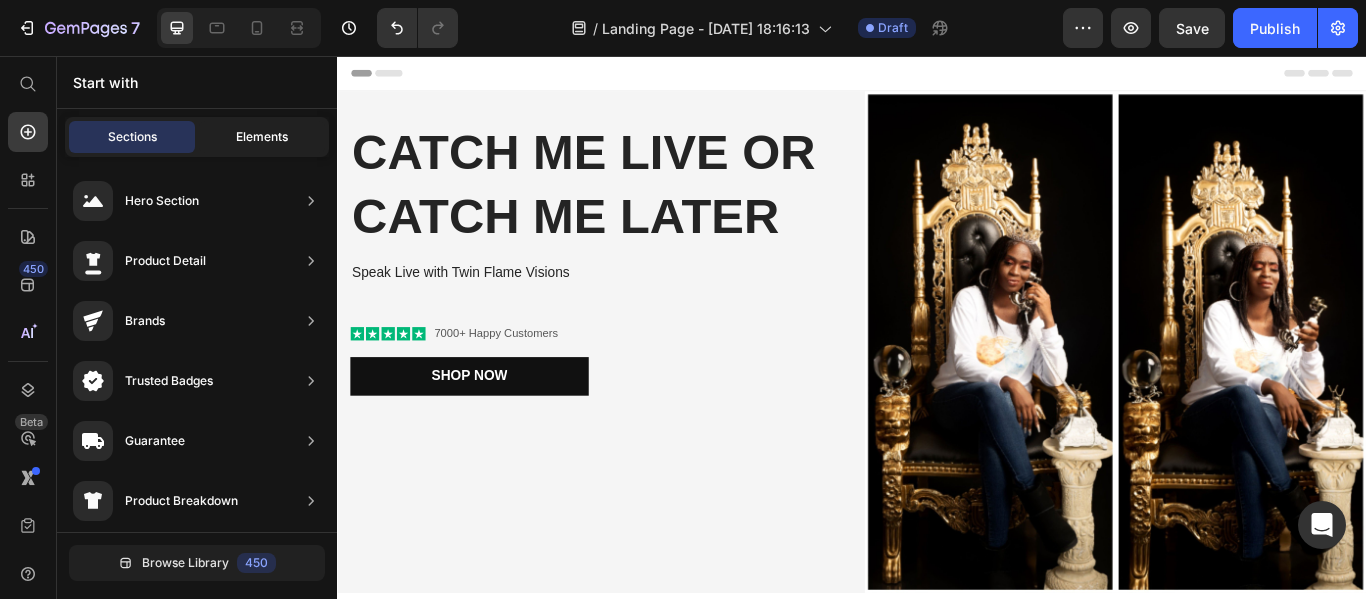 click on "Elements" at bounding box center (262, 137) 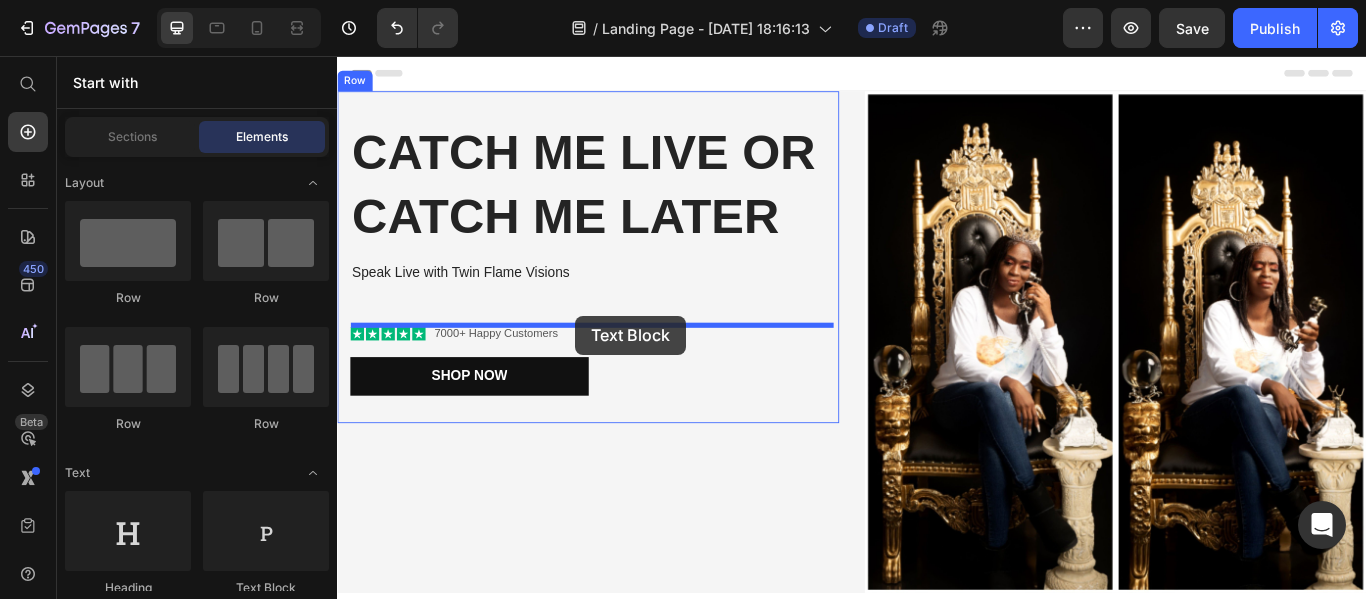 drag, startPoint x: 581, startPoint y: 621, endPoint x: 614, endPoint y: 360, distance: 263.07794 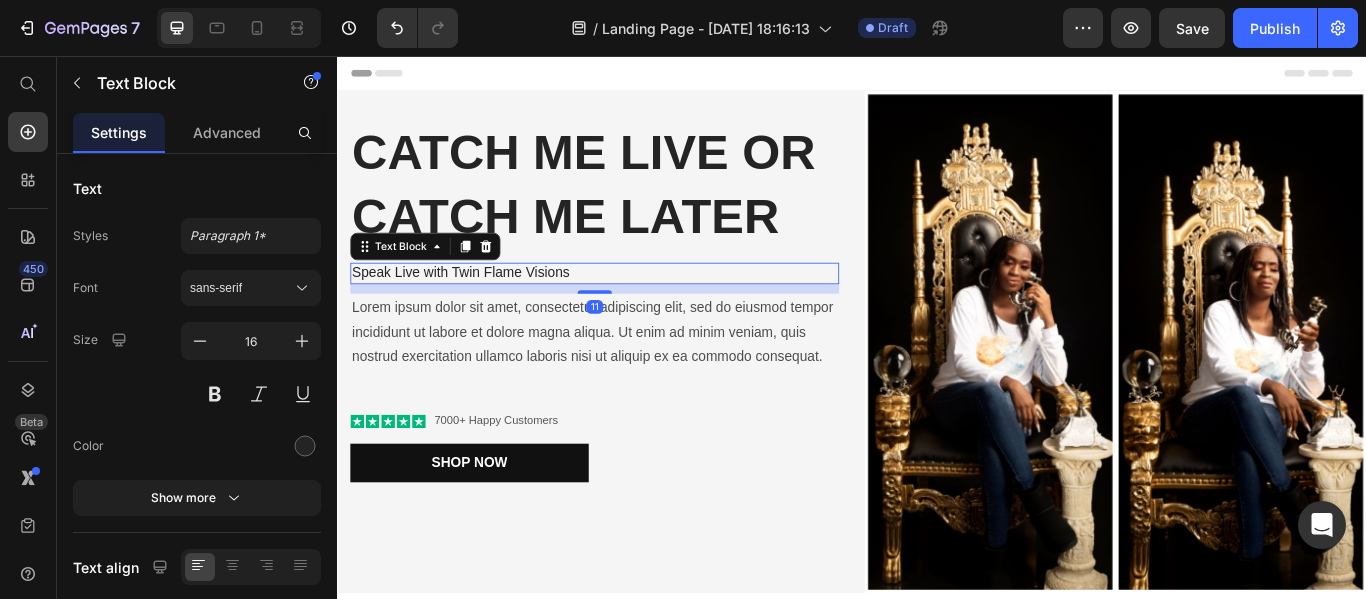 drag, startPoint x: 626, startPoint y: 363, endPoint x: 626, endPoint y: 326, distance: 37 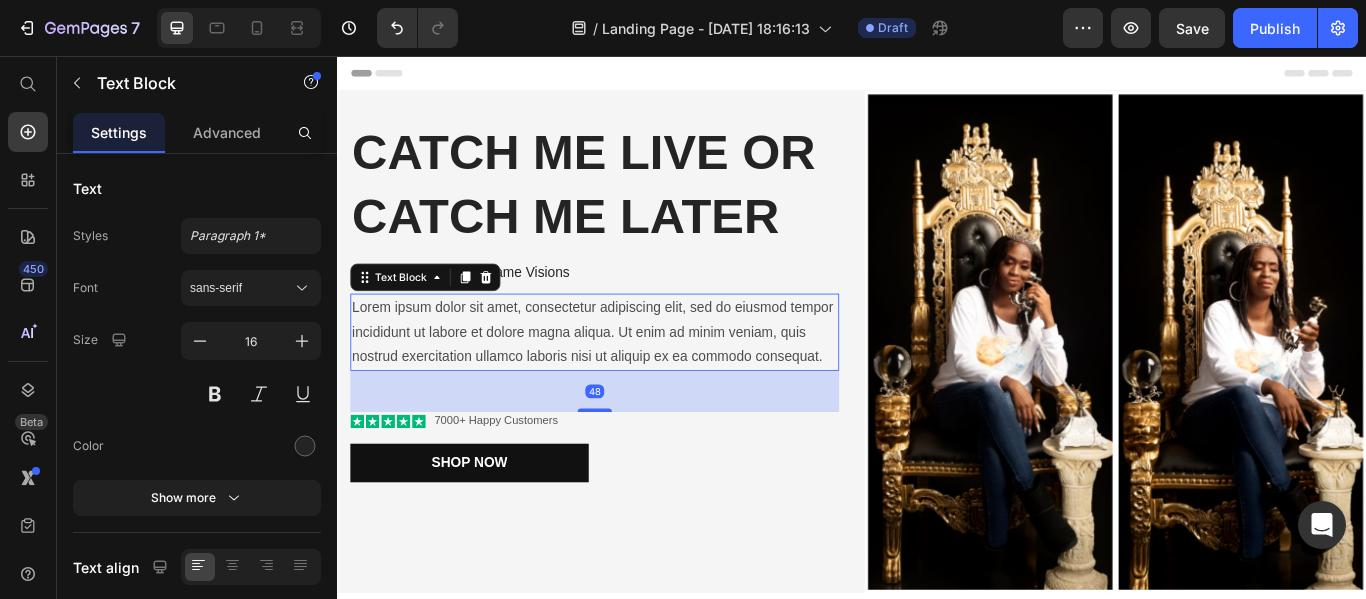 click on "Lorem ipsum dolor sit amet, consectetur adipiscing elit, sed do eiusmod tempor incididunt ut labore et dolore magna aliqua. Ut enim ad minim veniam, quis nostrud exercitation ullamco laboris nisi ut aliquip ex ea commodo consequat." at bounding box center (637, 378) 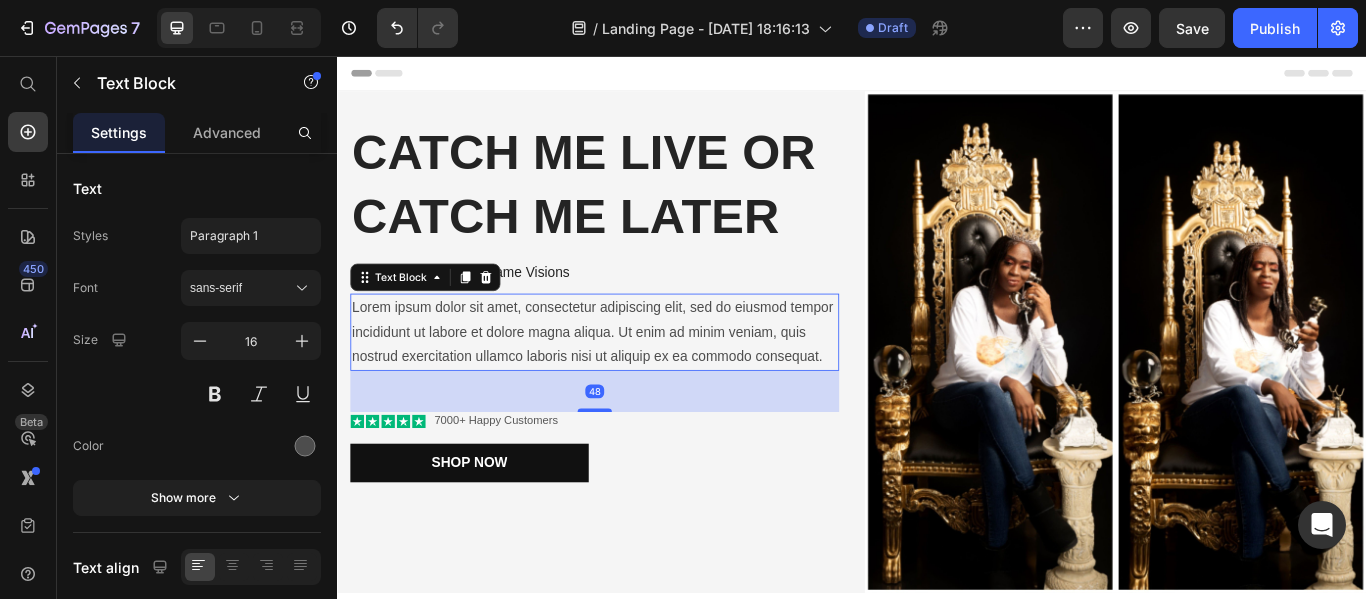 click on "Lorem ipsum dolor sit amet, consectetur adipiscing elit, sed do eiusmod tempor incididunt ut labore et dolore magna aliqua. Ut enim ad minim veniam, quis nostrud exercitation ullamco laboris nisi ut aliquip ex ea commodo consequat." at bounding box center (637, 378) 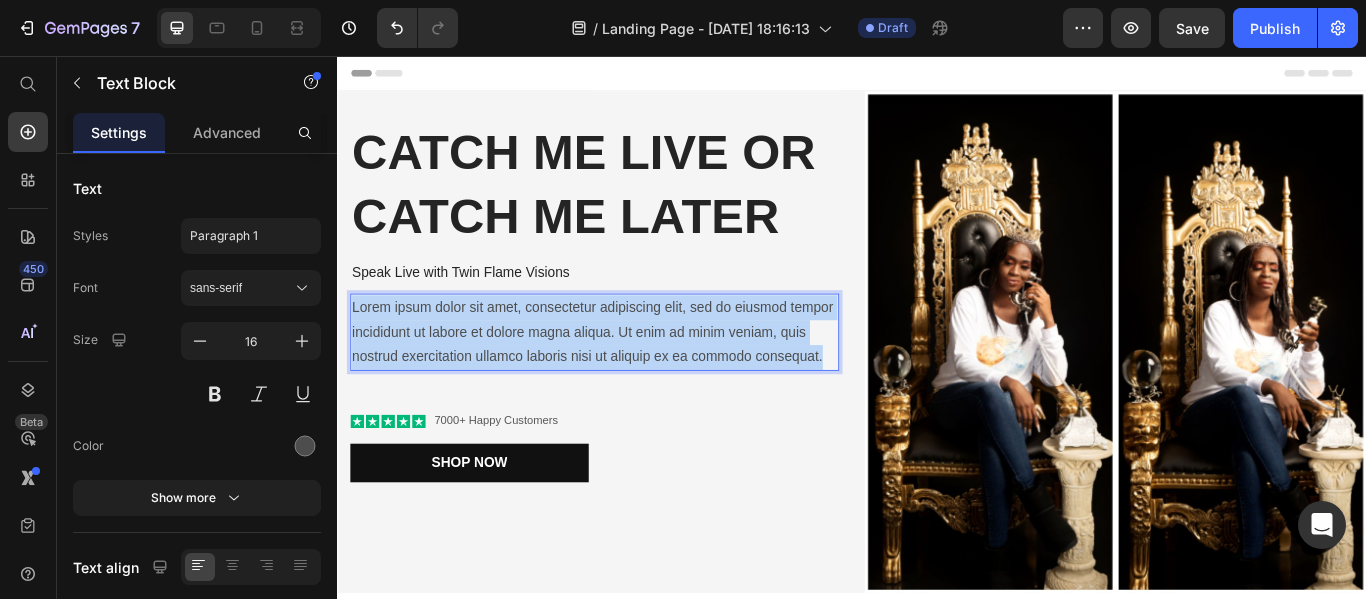 click on "Lorem ipsum dolor sit amet, consectetur adipiscing elit, sed do eiusmod tempor incididunt ut labore et dolore magna aliqua. Ut enim ad minim veniam, quis nostrud exercitation ullamco laboris nisi ut aliquip ex ea commodo consequat." at bounding box center (637, 378) 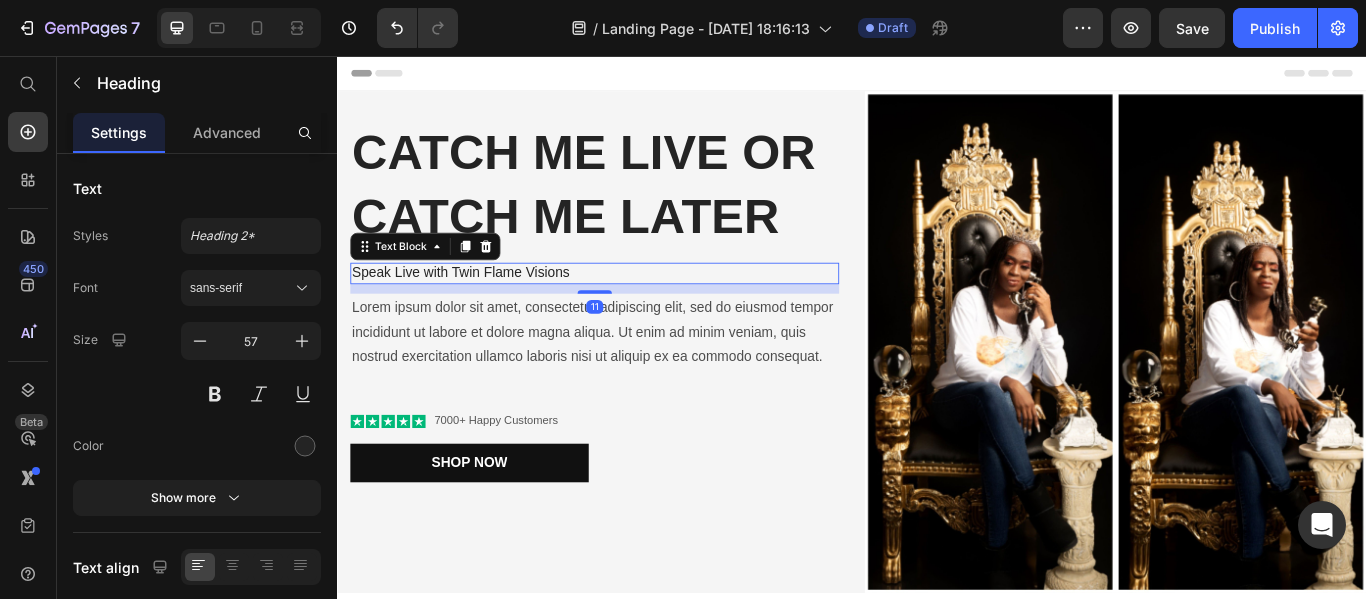 click on "Speak Live with Twin Flame Visions" at bounding box center [637, 309] 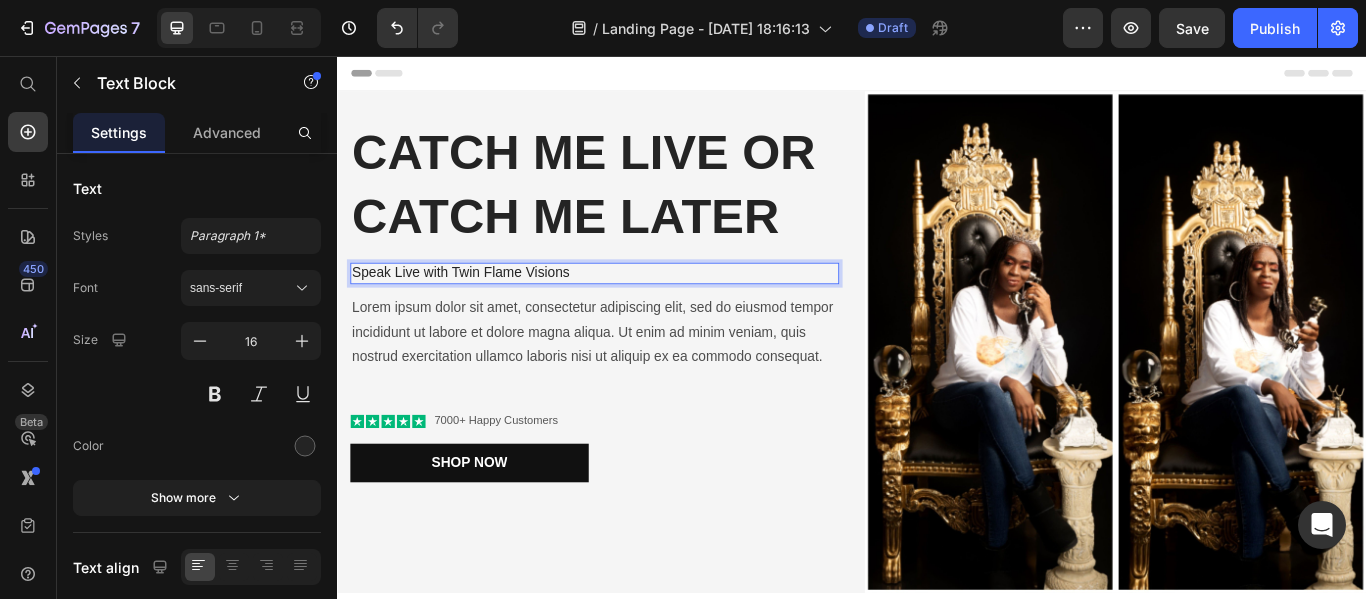click on "Speak Live with Twin Flame Visions" at bounding box center (637, 309) 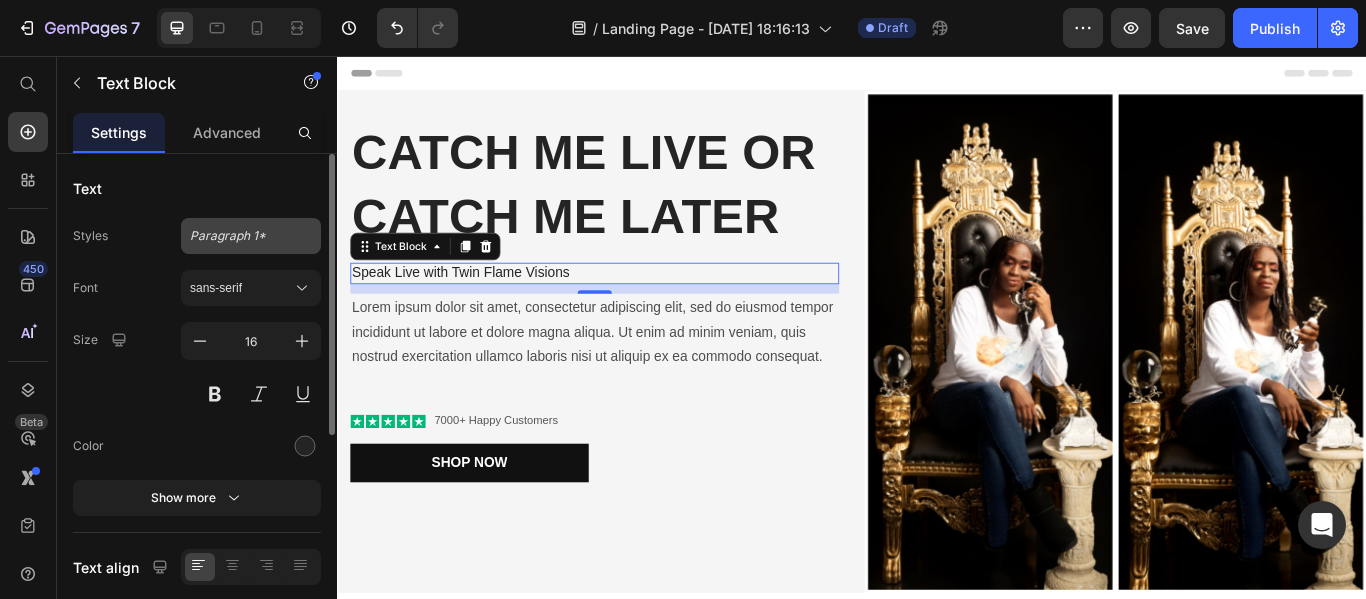 click on "Paragraph 1*" at bounding box center (251, 236) 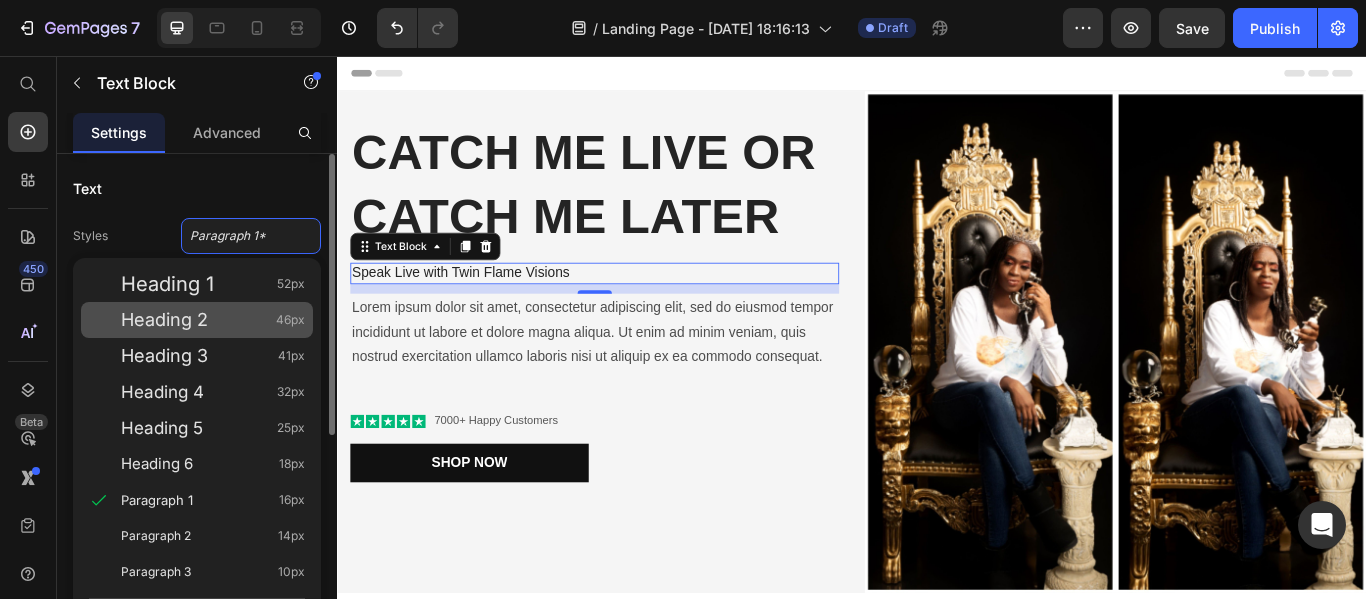 click on "Heading 2" at bounding box center (164, 320) 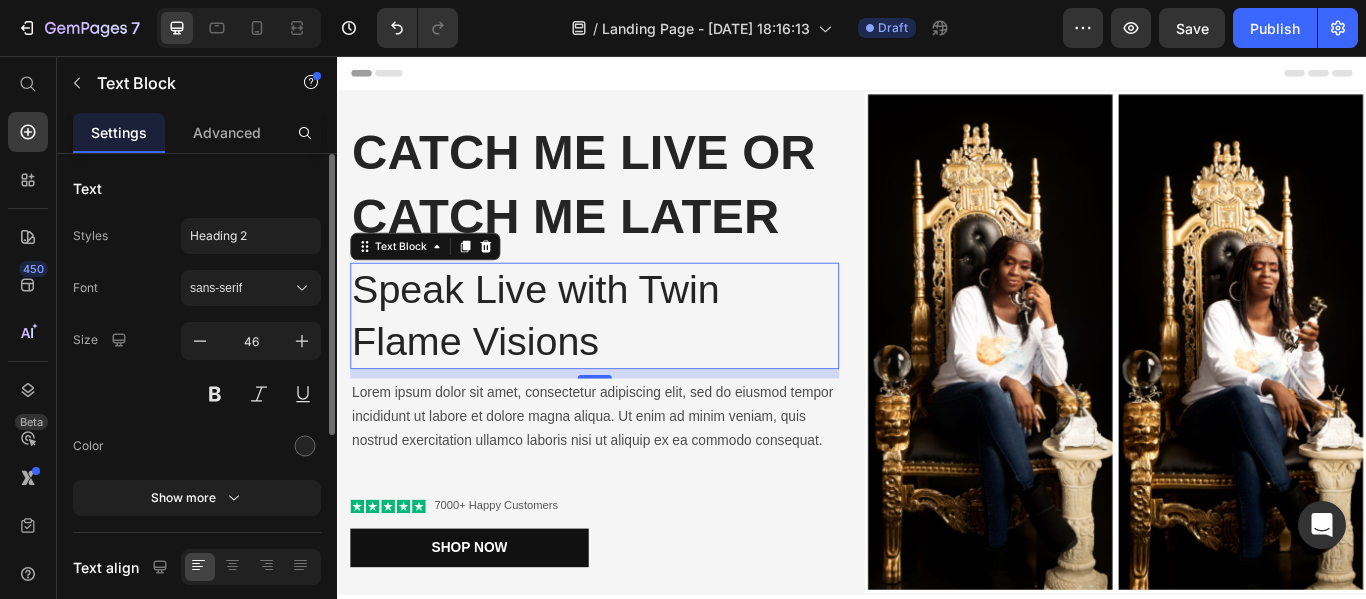 click on "Color" at bounding box center (197, 446) 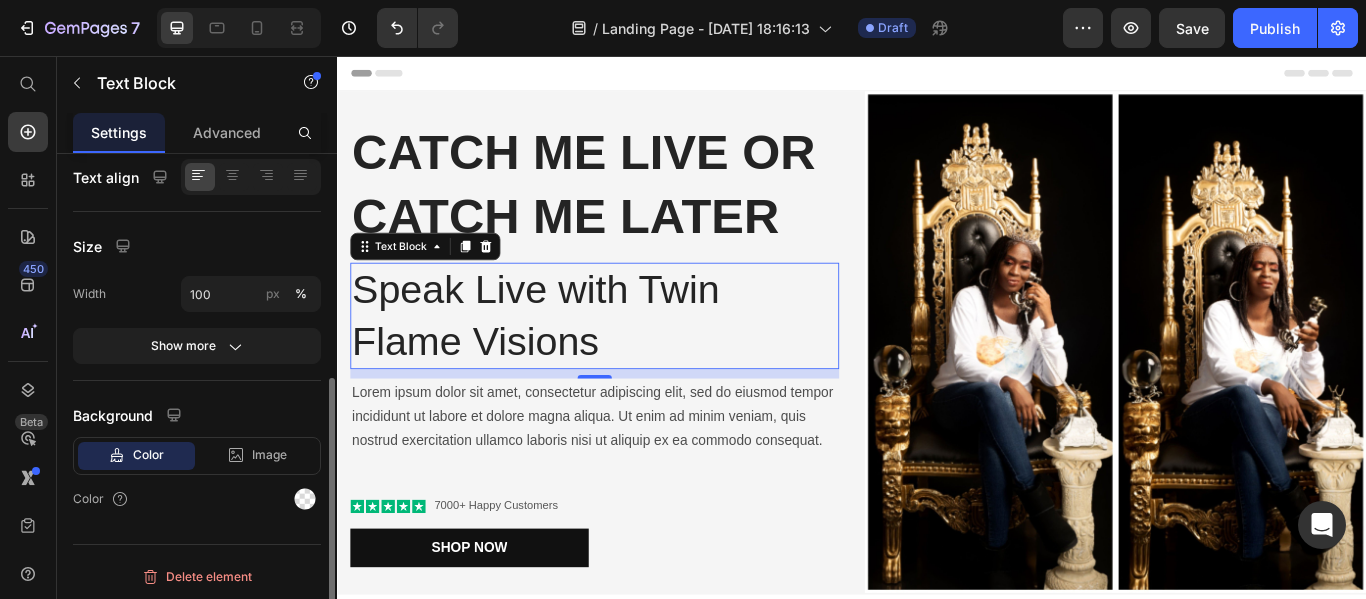 scroll, scrollTop: 393, scrollLeft: 0, axis: vertical 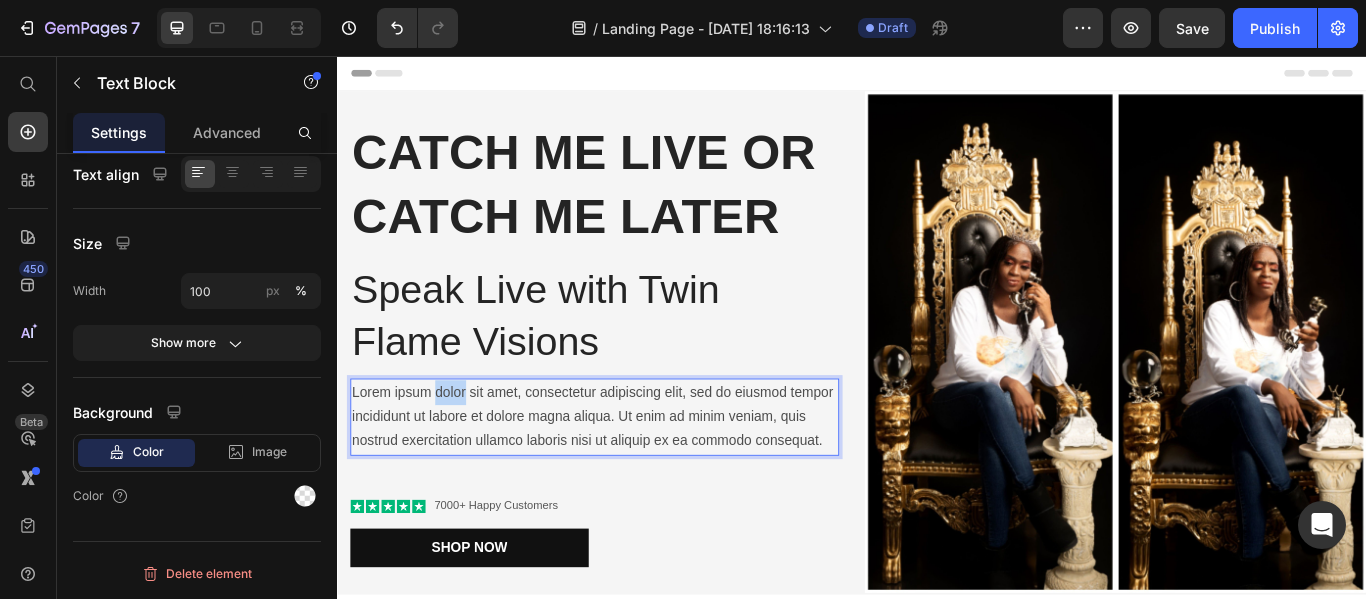 click on "Lorem ipsum dolor sit amet, consectetur adipiscing elit, sed do eiusmod tempor incididunt ut labore et dolore magna aliqua. Ut enim ad minim veniam, quis nostrud exercitation ullamco laboris nisi ut aliquip ex ea commodo consequat." at bounding box center [637, 477] 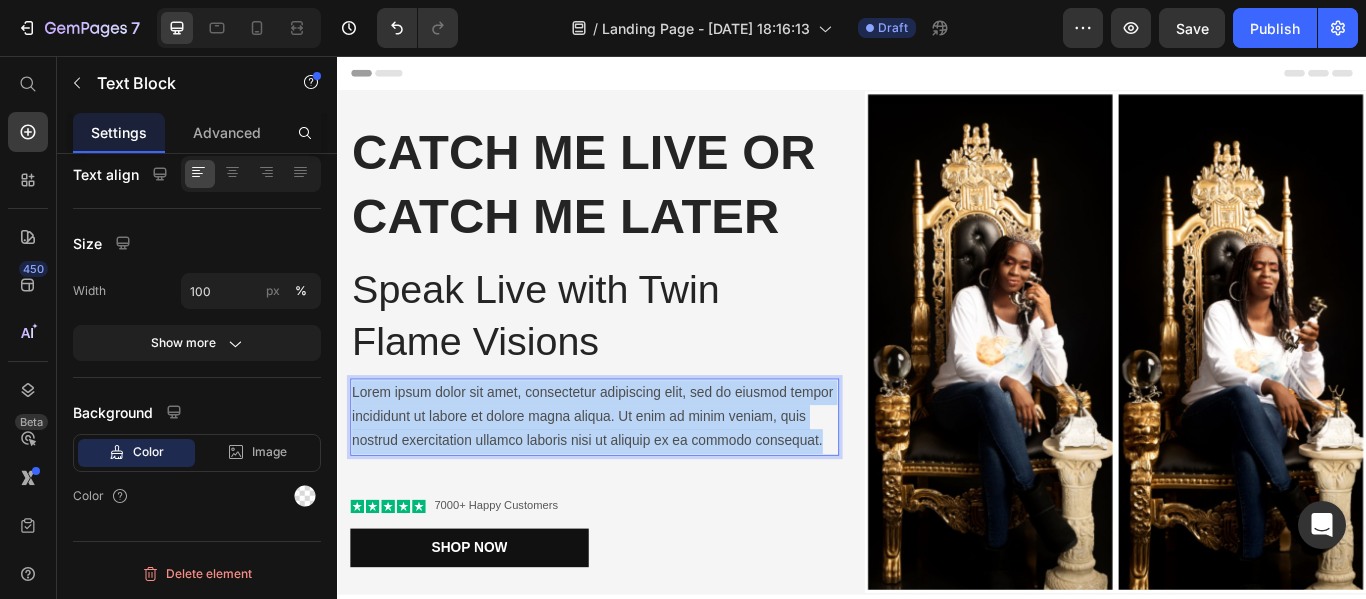 click on "Lorem ipsum dolor sit amet, consectetur adipiscing elit, sed do eiusmod tempor incididunt ut labore et dolore magna aliqua. Ut enim ad minim veniam, quis nostrud exercitation ullamco laboris nisi ut aliquip ex ea commodo consequat." at bounding box center (637, 477) 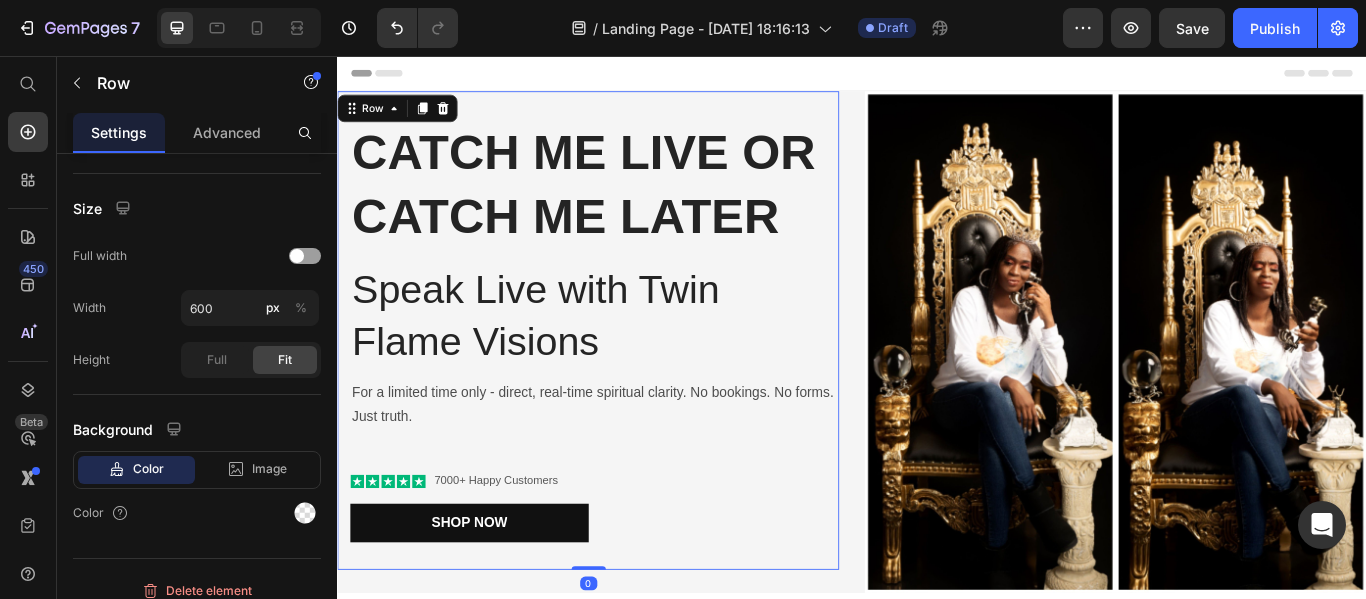scroll, scrollTop: 0, scrollLeft: 0, axis: both 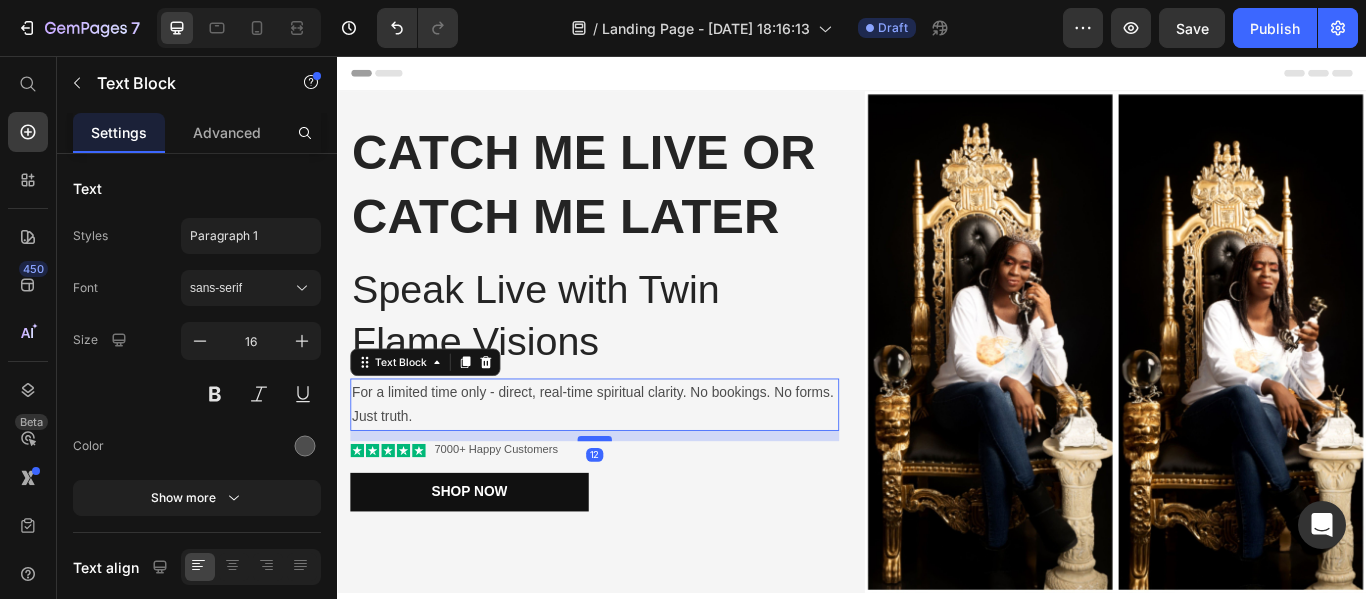 drag, startPoint x: 632, startPoint y: 536, endPoint x: 635, endPoint y: 500, distance: 36.124783 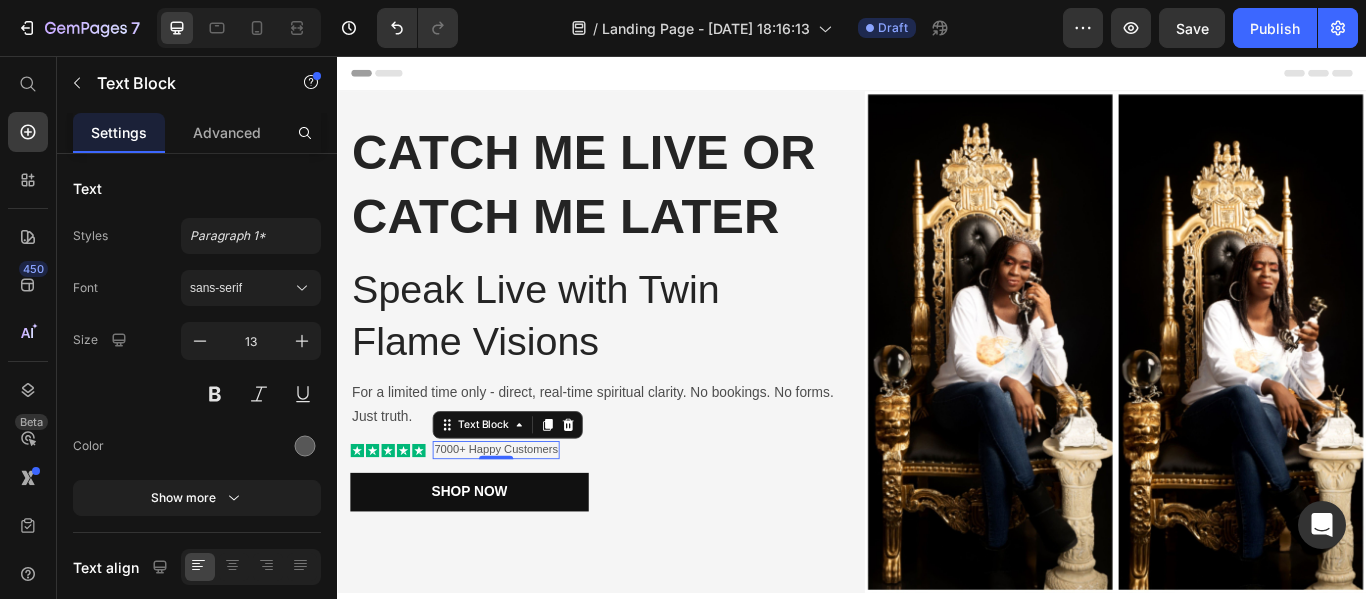 click on "7000+ Happy Customers" at bounding box center (522, 515) 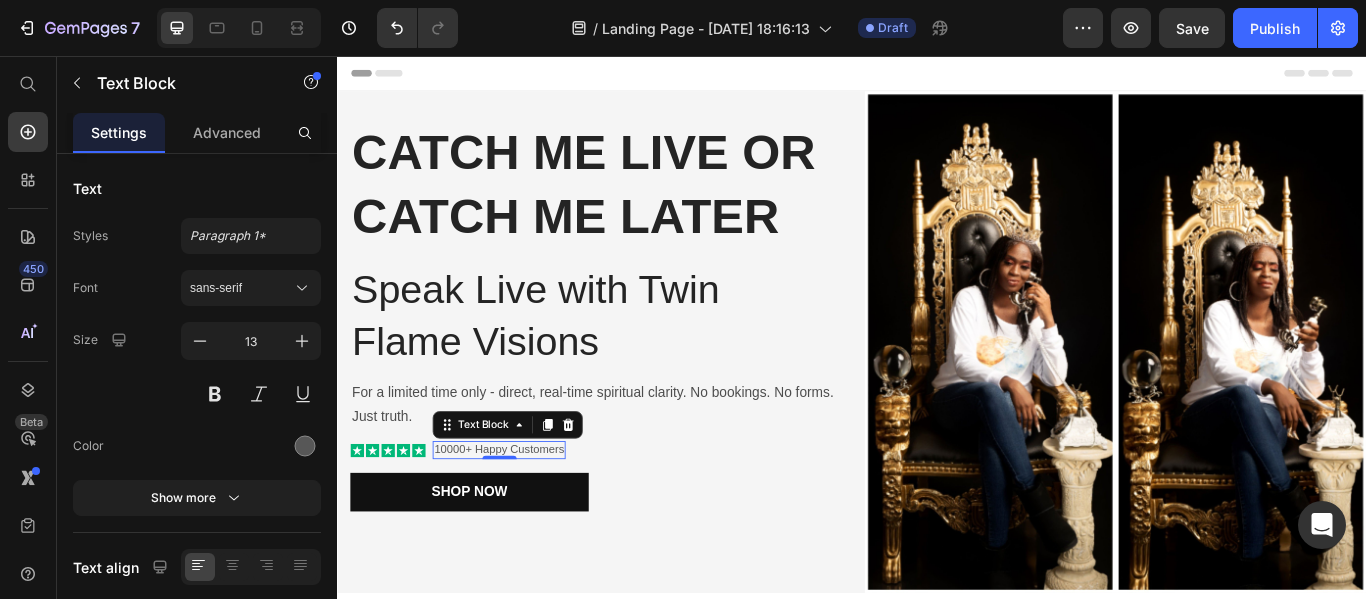 click on "10000+ Happy Customers" at bounding box center [525, 515] 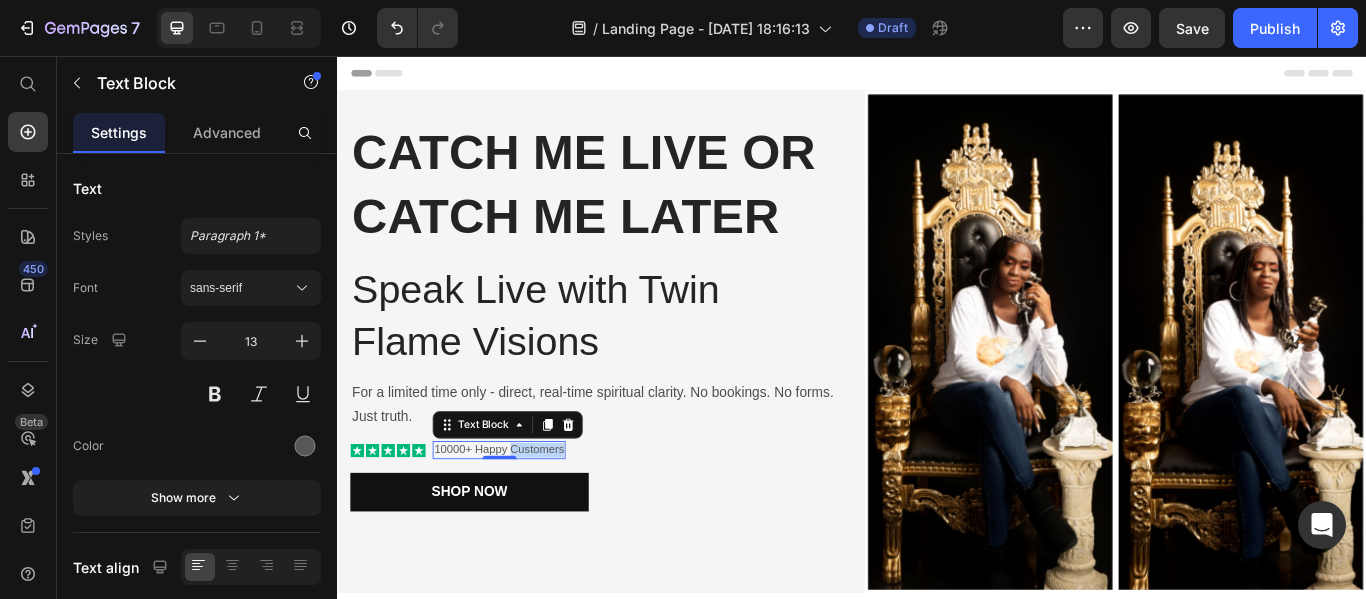 click on "10000+ Happy Customers" at bounding box center (525, 515) 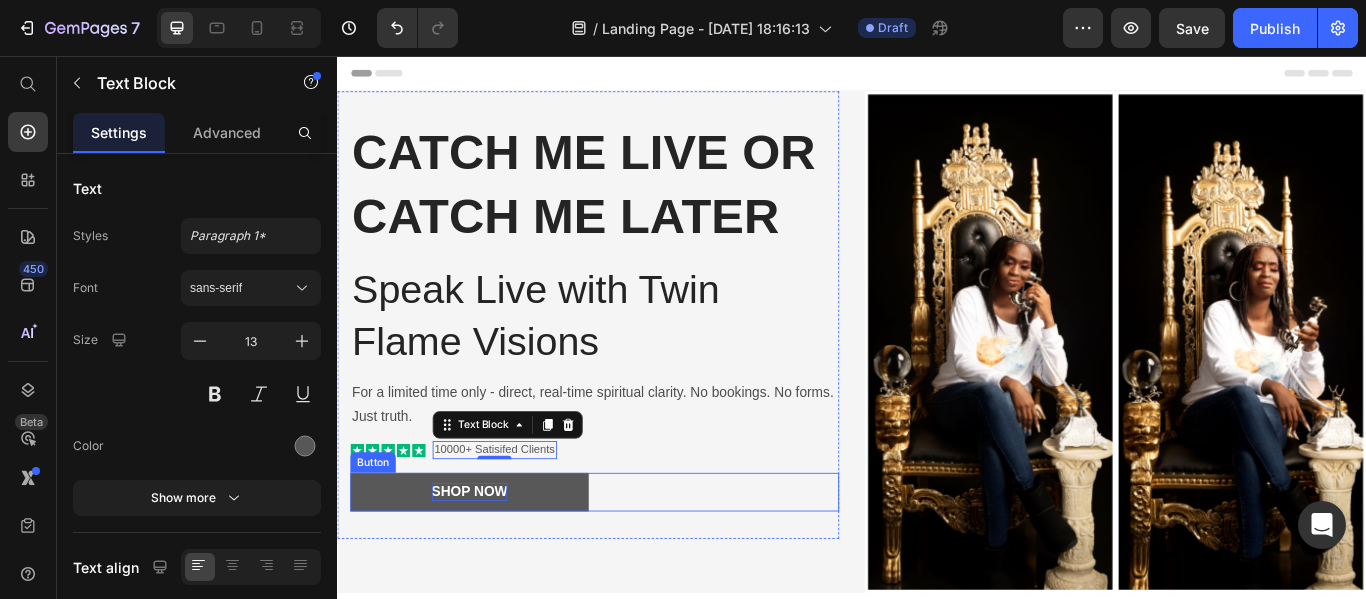 click on "Shop Now" at bounding box center [491, 564] 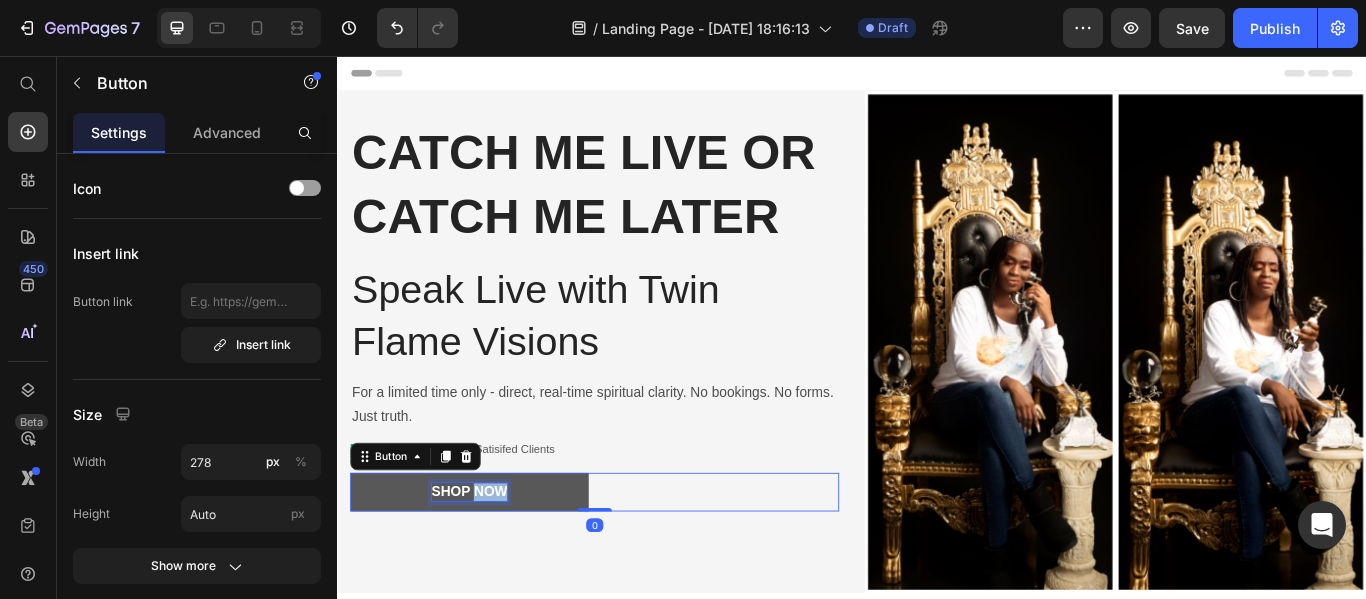 click on "Shop Now" at bounding box center (491, 564) 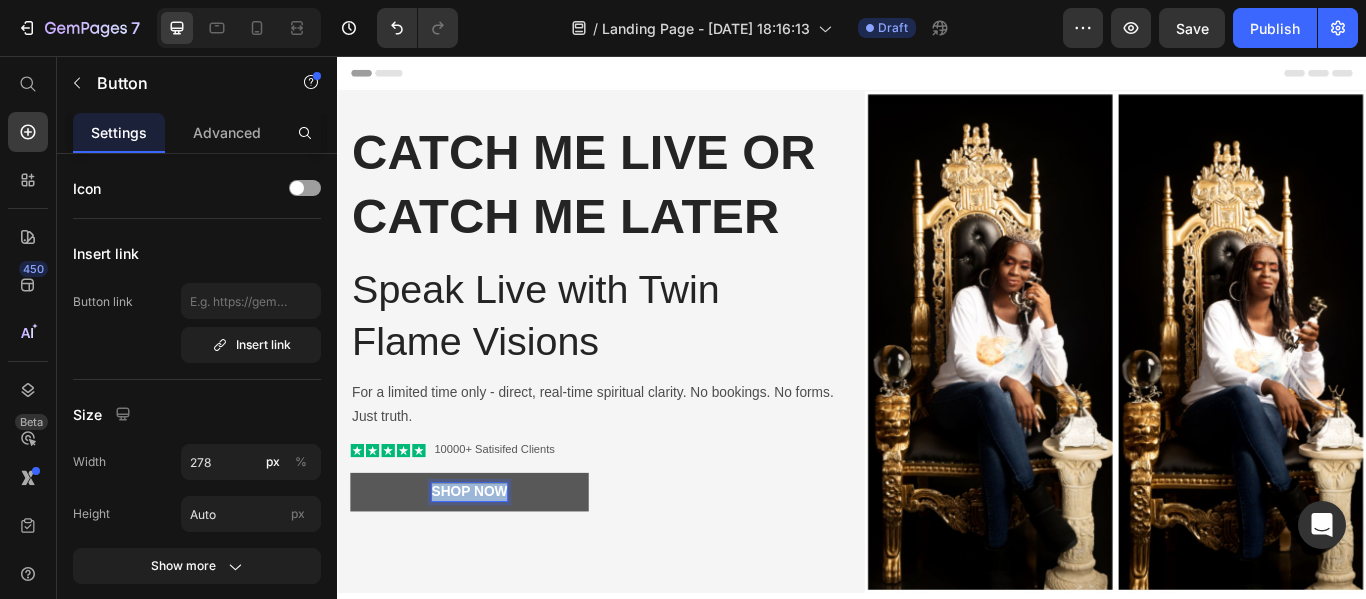click on "Shop Now" at bounding box center (491, 564) 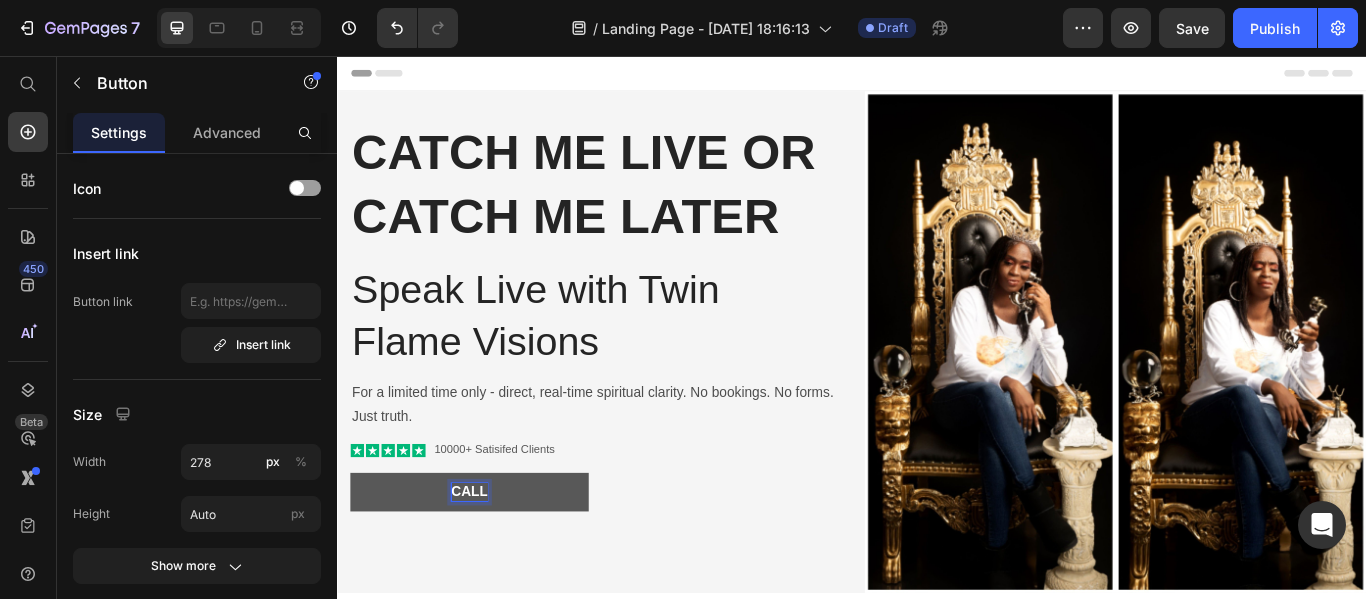 click on "Call" at bounding box center (491, 564) 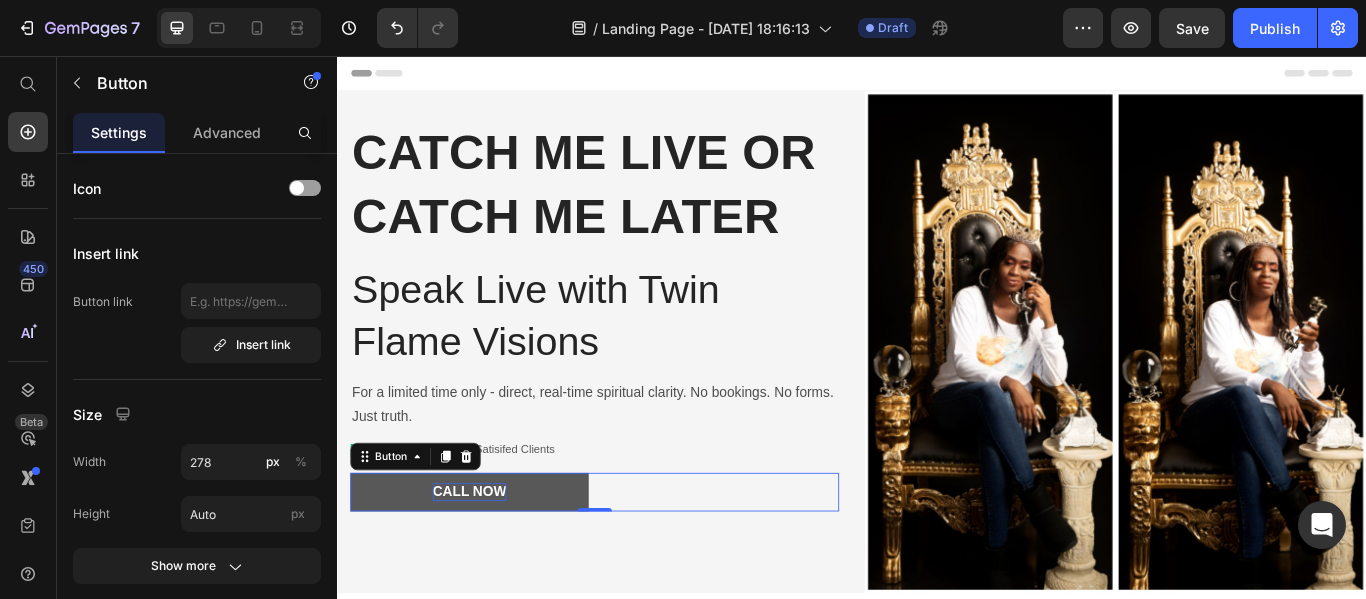 click on "Call Now Button   0" at bounding box center [637, 564] 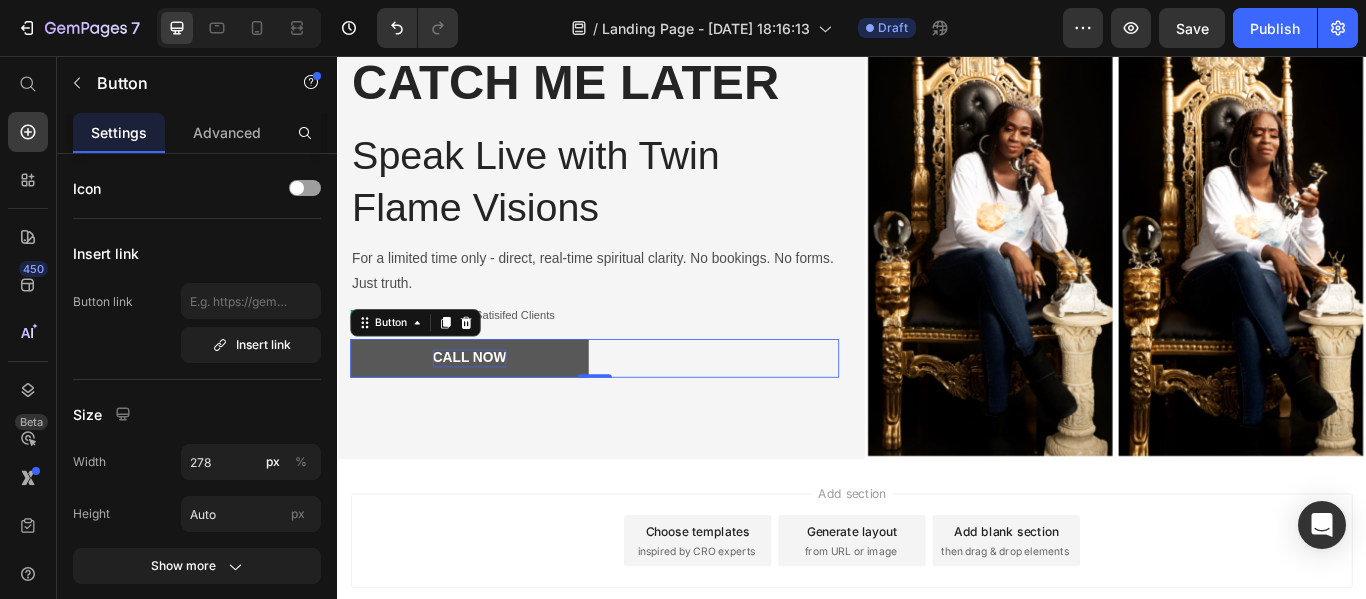 scroll, scrollTop: 200, scrollLeft: 0, axis: vertical 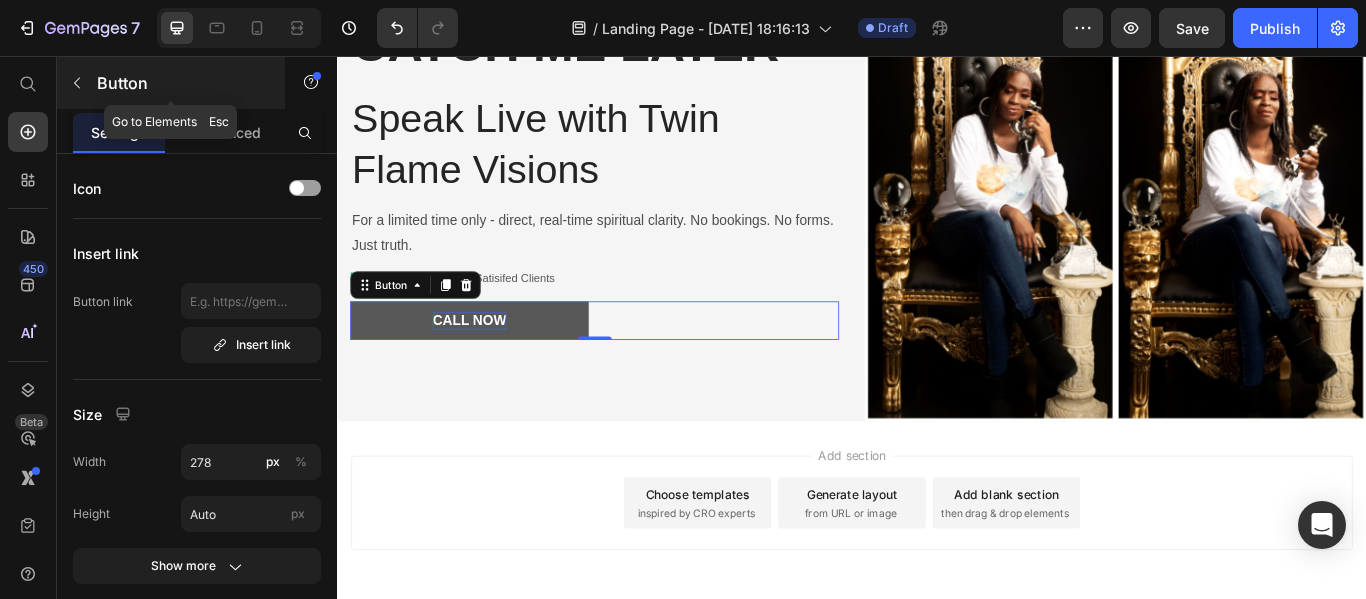 click on "Button" at bounding box center (182, 83) 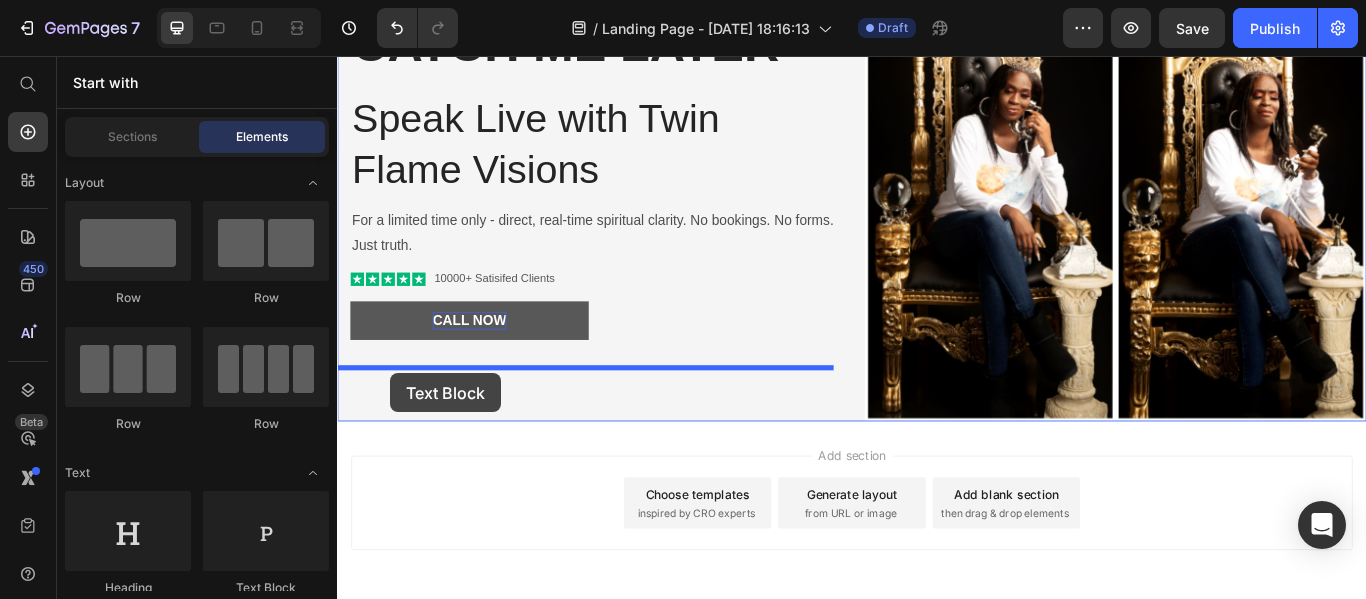 drag, startPoint x: 376, startPoint y: 584, endPoint x: 399, endPoint y: 426, distance: 159.66527 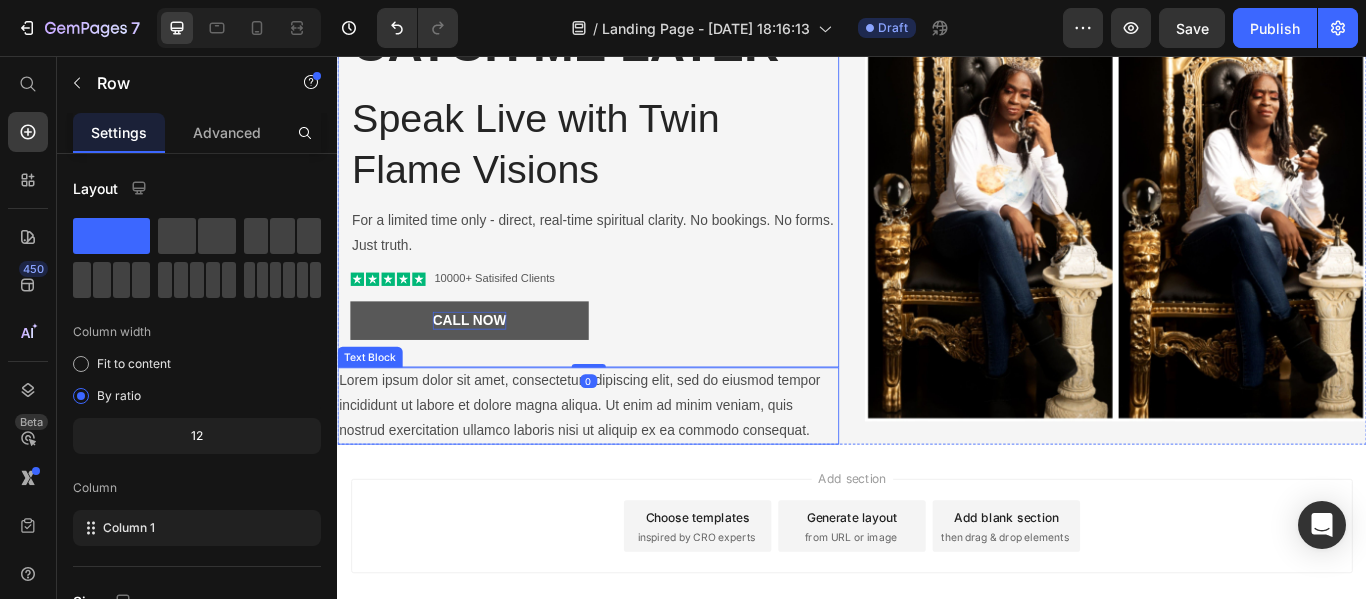 click on "Lorem ipsum dolor sit amet, consectetur adipiscing elit, sed do eiusmod tempor incididunt ut labore et dolore magna aliqua. Ut enim ad minim veniam, quis nostrud exercitation ullamco laboris nisi ut aliquip ex ea commodo consequat." at bounding box center (629, 464) 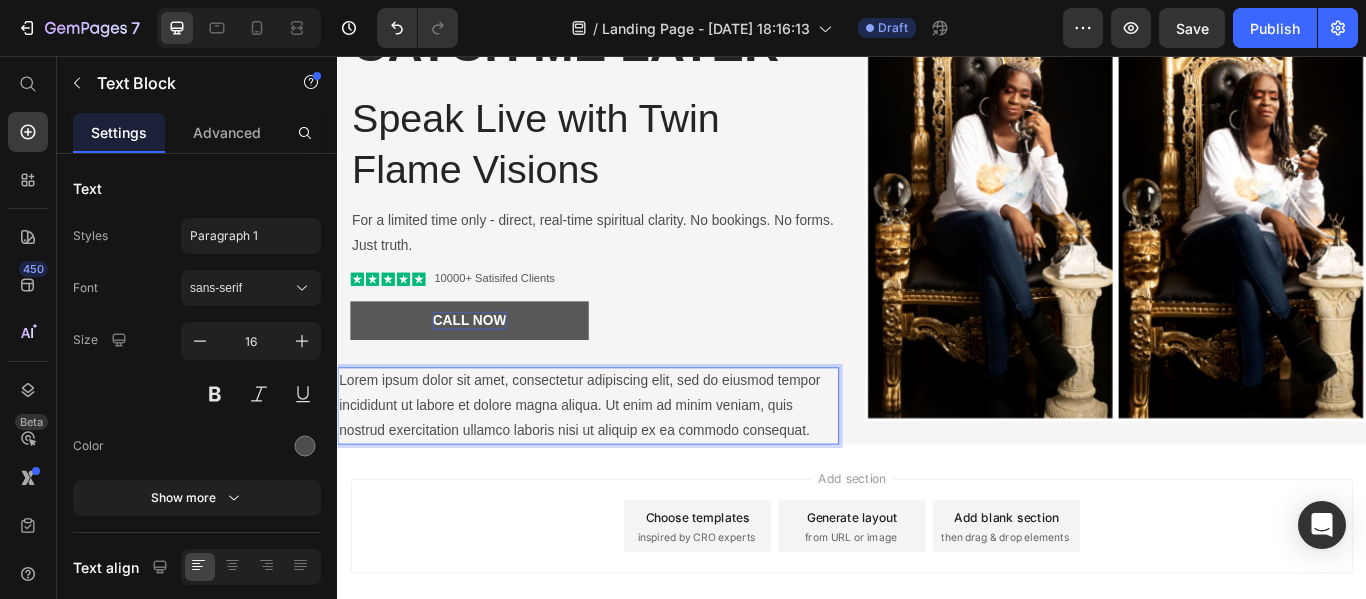 click on "Lorem ipsum dolor sit amet, consectetur adipiscing elit, sed do eiusmod tempor incididunt ut labore et dolore magna aliqua. Ut enim ad minim veniam, quis nostrud exercitation ullamco laboris nisi ut aliquip ex ea commodo consequat." at bounding box center [629, 464] 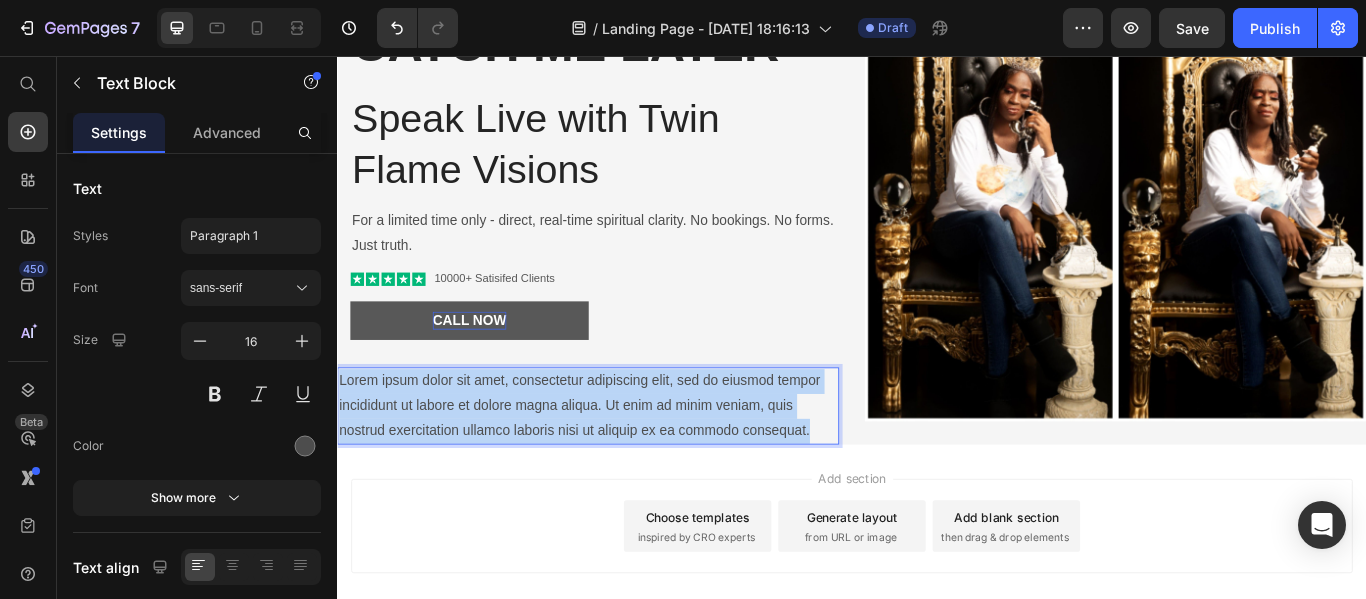 click on "Lorem ipsum dolor sit amet, consectetur adipiscing elit, sed do eiusmod tempor incididunt ut labore et dolore magna aliqua. Ut enim ad minim veniam, quis nostrud exercitation ullamco laboris nisi ut aliquip ex ea commodo consequat." at bounding box center [629, 464] 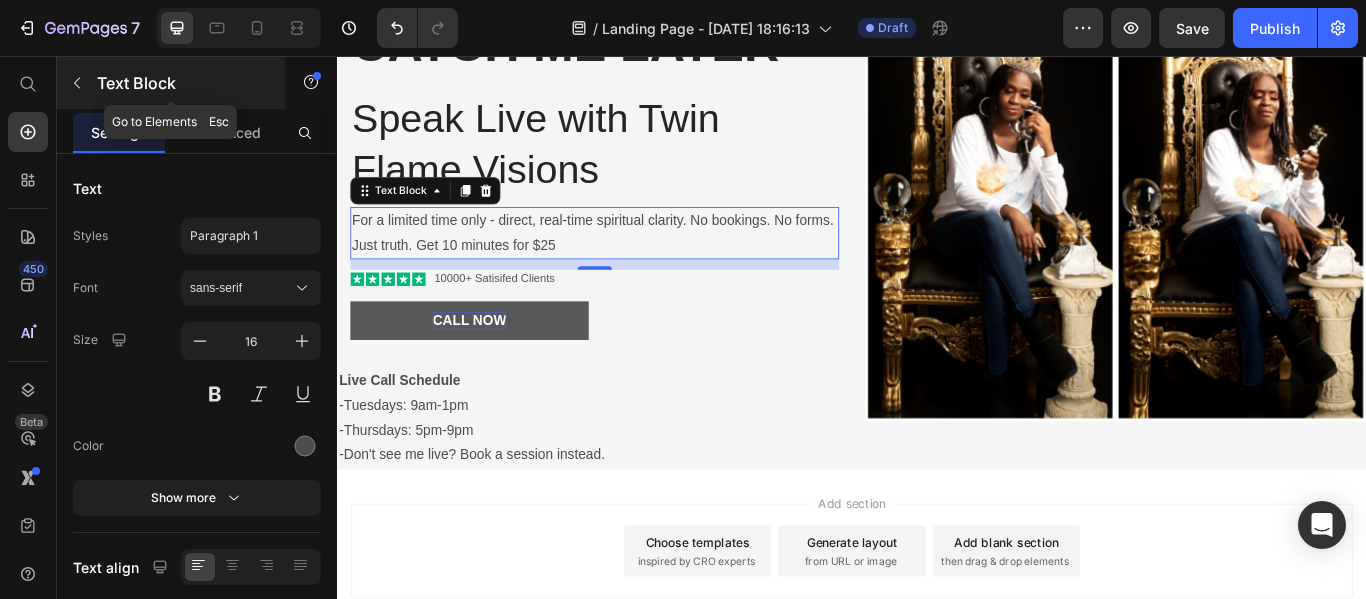 click on "Text Block" at bounding box center [171, 83] 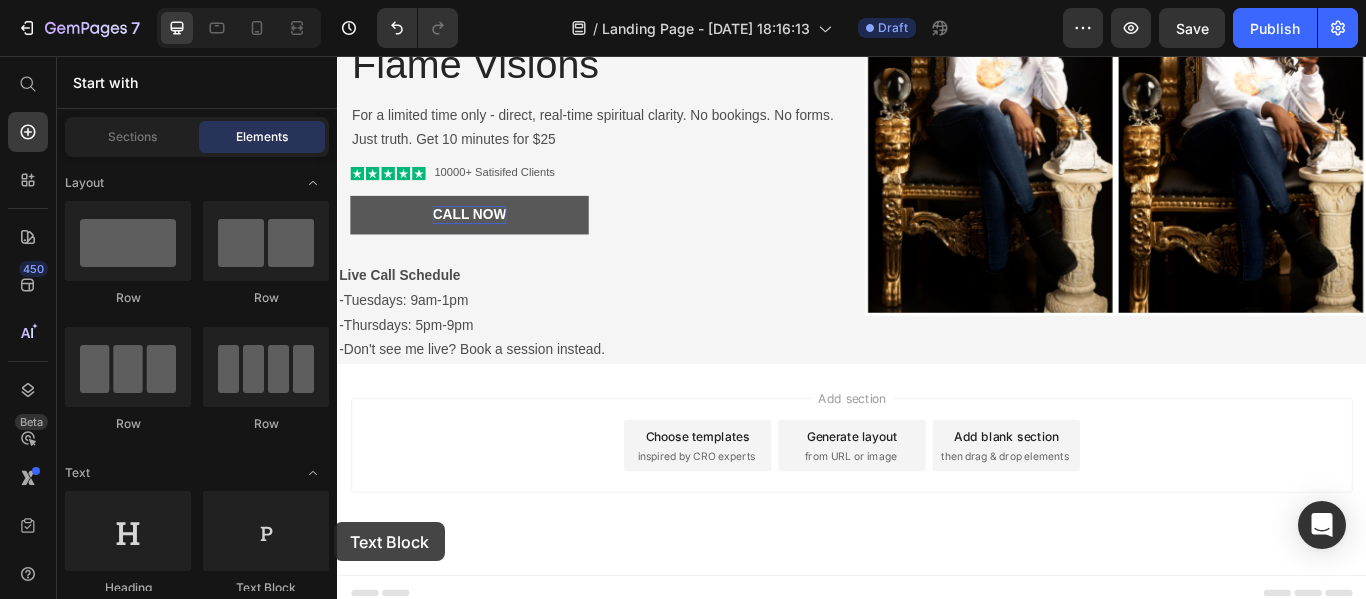 scroll, scrollTop: 337, scrollLeft: 0, axis: vertical 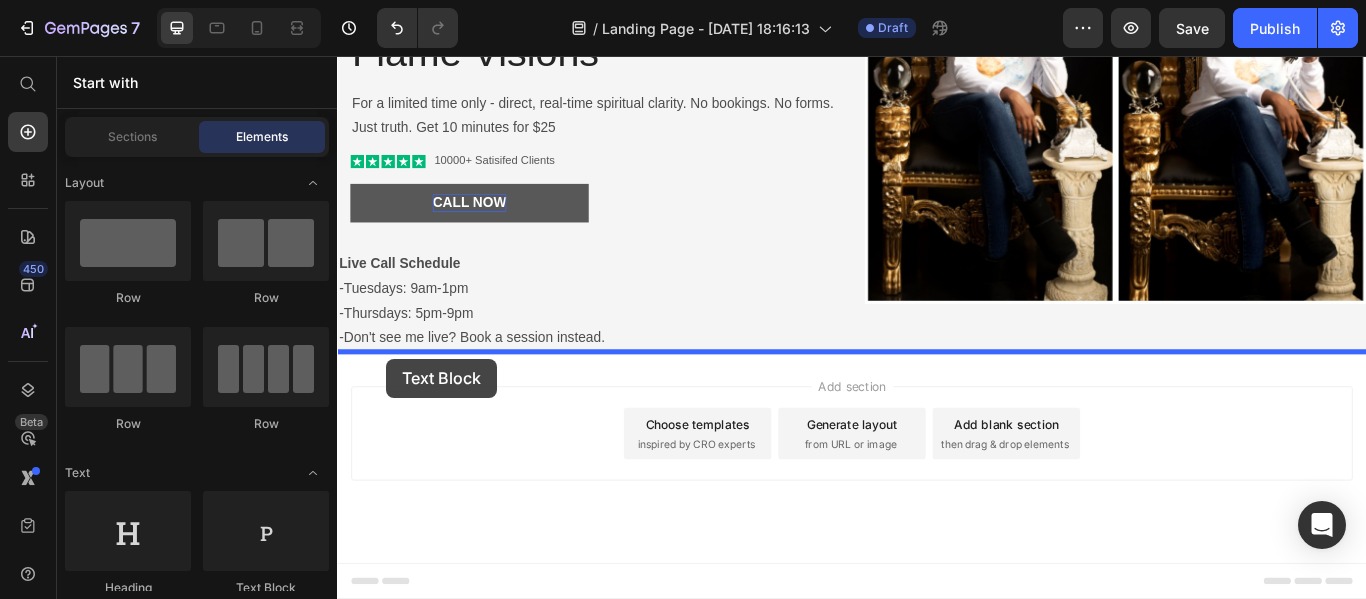 drag, startPoint x: 614, startPoint y: 594, endPoint x: 394, endPoint y: 409, distance: 287.44565 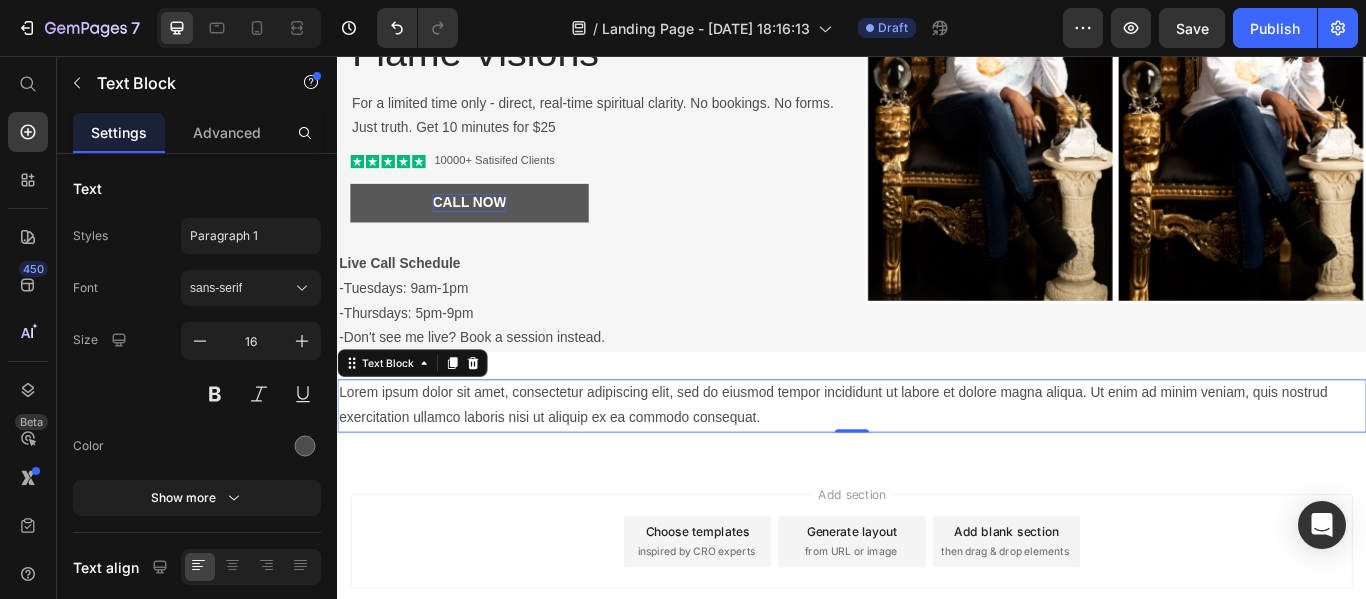 click on "Lorem ipsum dolor sit amet, consectetur adipiscing elit, sed do eiusmod tempor incididunt ut labore et dolore magna aliqua. Ut enim ad minim veniam, quis nostrud exercitation ullamco laboris nisi ut aliquip ex ea commodo consequat." at bounding box center [937, 464] 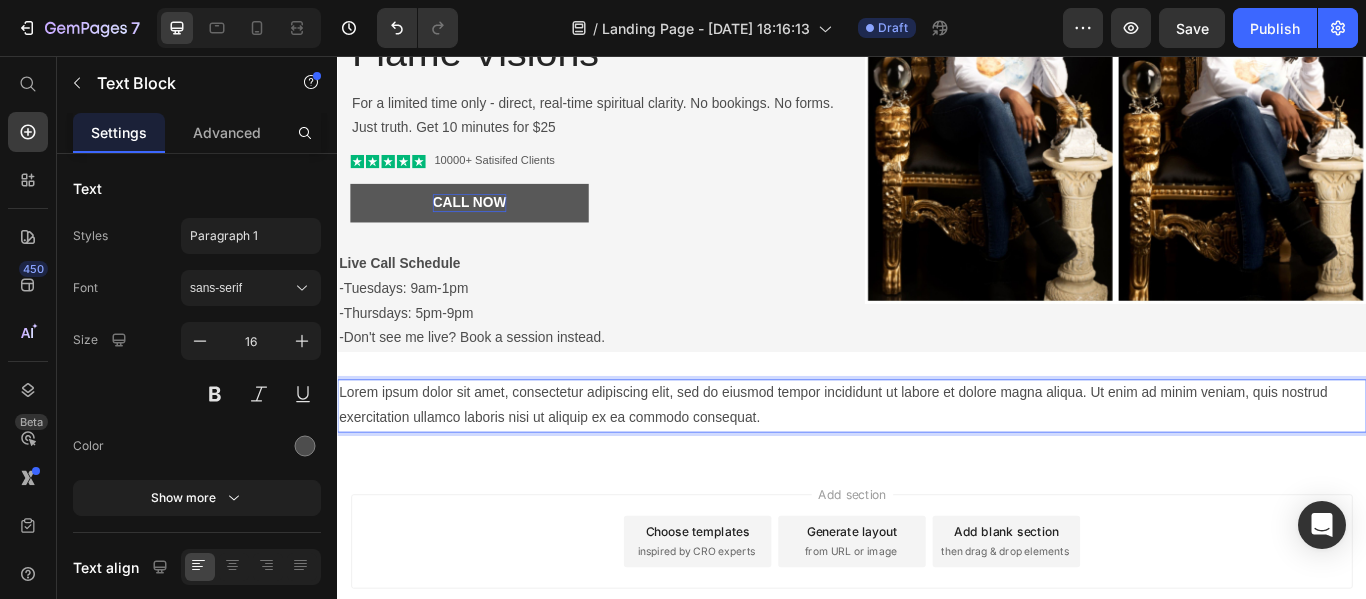 click on "Lorem ipsum dolor sit amet, consectetur adipiscing elit, sed do eiusmod tempor incididunt ut labore et dolore magna aliqua. Ut enim ad minim veniam, quis nostrud exercitation ullamco laboris nisi ut aliquip ex ea commodo consequat." at bounding box center (937, 464) 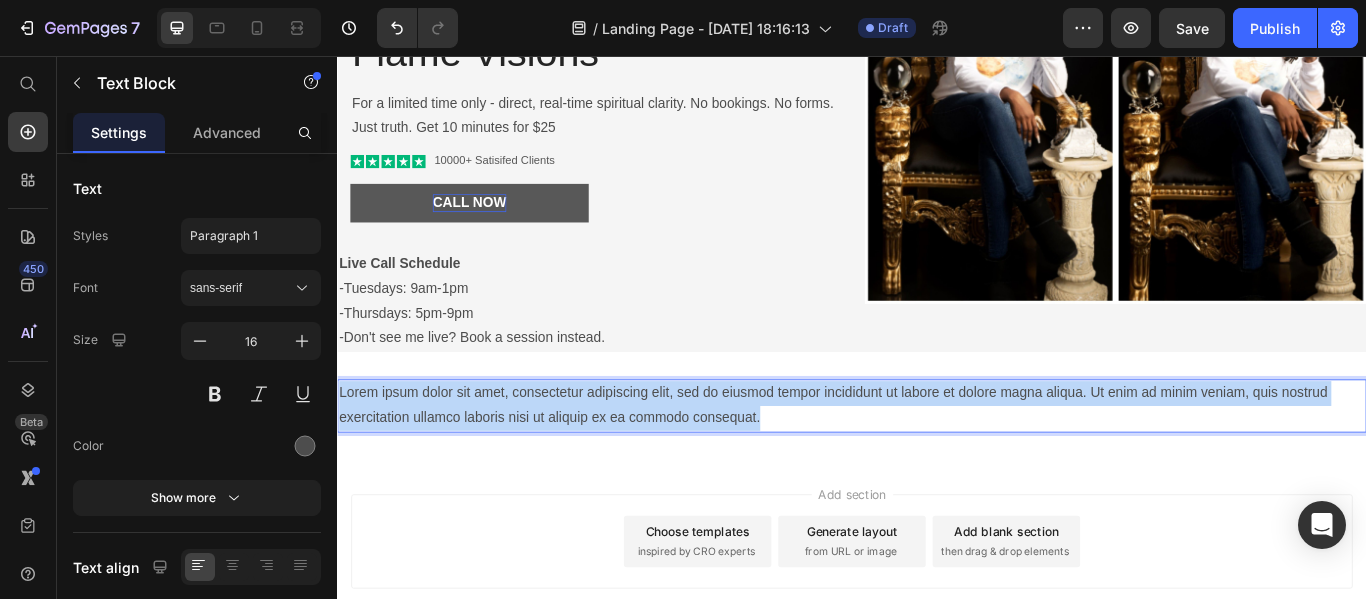 click on "Lorem ipsum dolor sit amet, consectetur adipiscing elit, sed do eiusmod tempor incididunt ut labore et dolore magna aliqua. Ut enim ad minim veniam, quis nostrud exercitation ullamco laboris nisi ut aliquip ex ea commodo consequat." at bounding box center (937, 464) 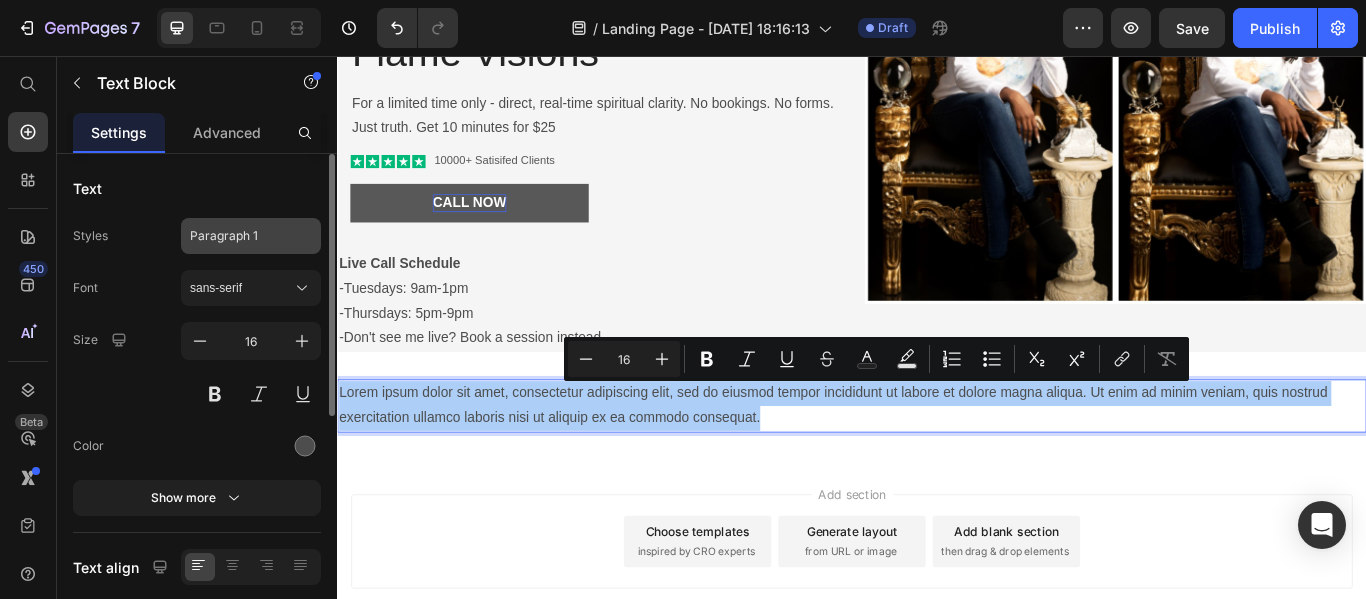 click on "Paragraph 1" at bounding box center (239, 236) 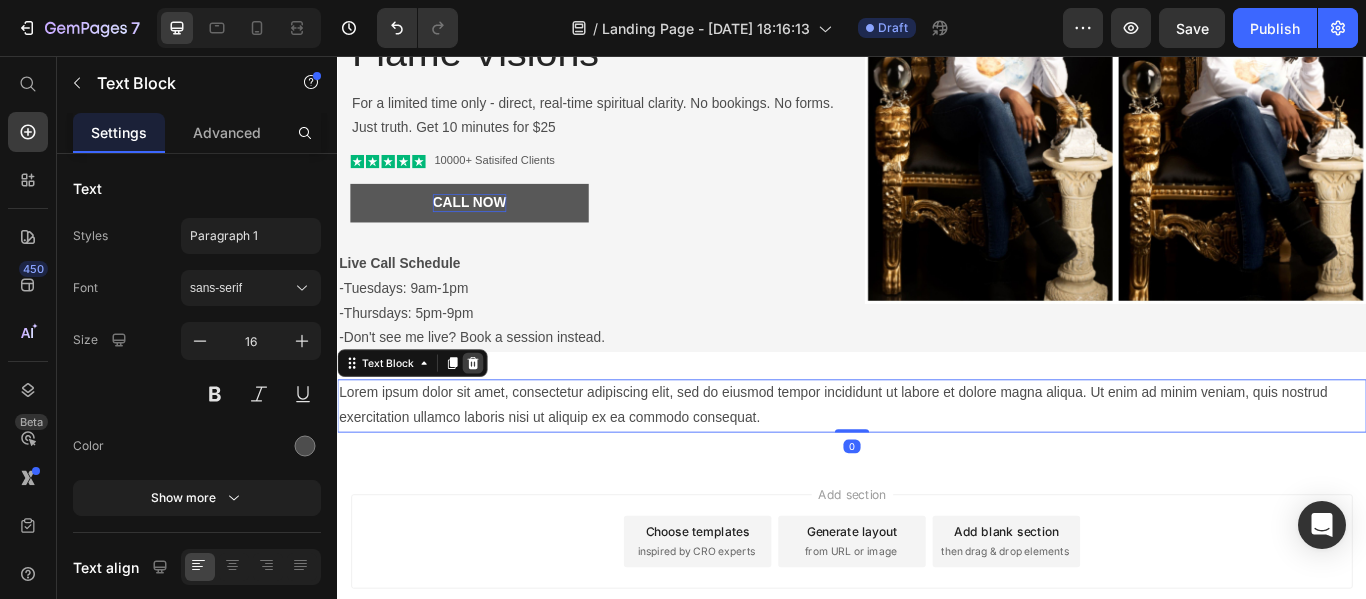click 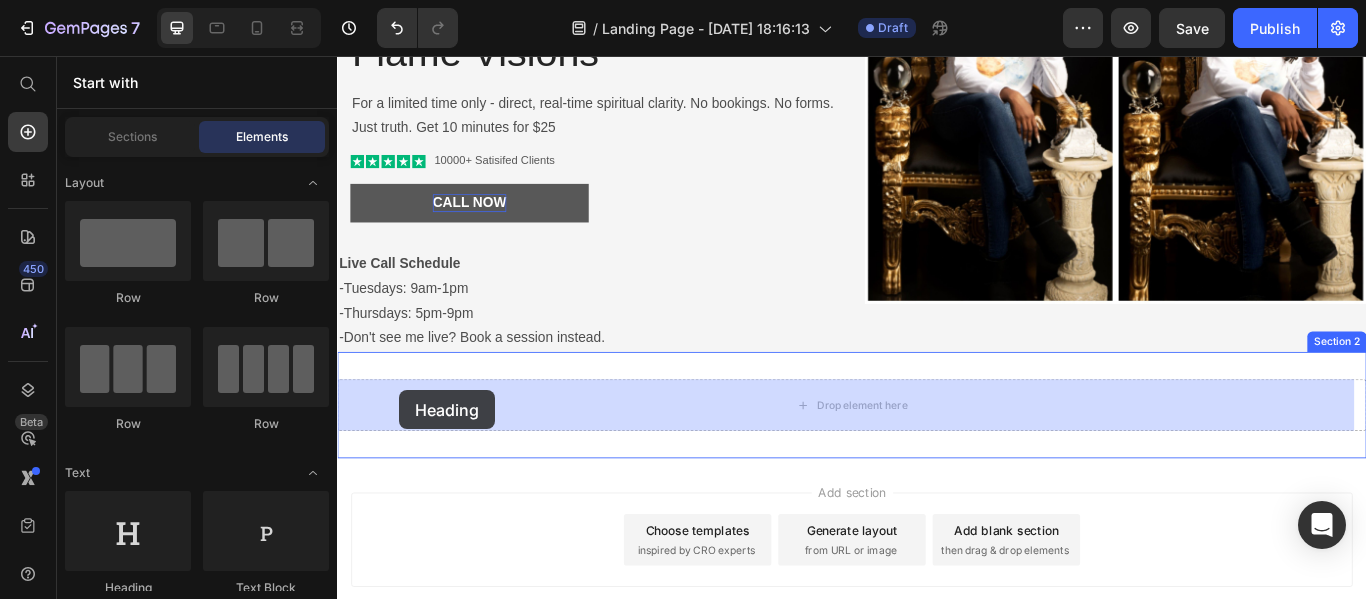 drag, startPoint x: 459, startPoint y: 596, endPoint x: 409, endPoint y: 446, distance: 158.11388 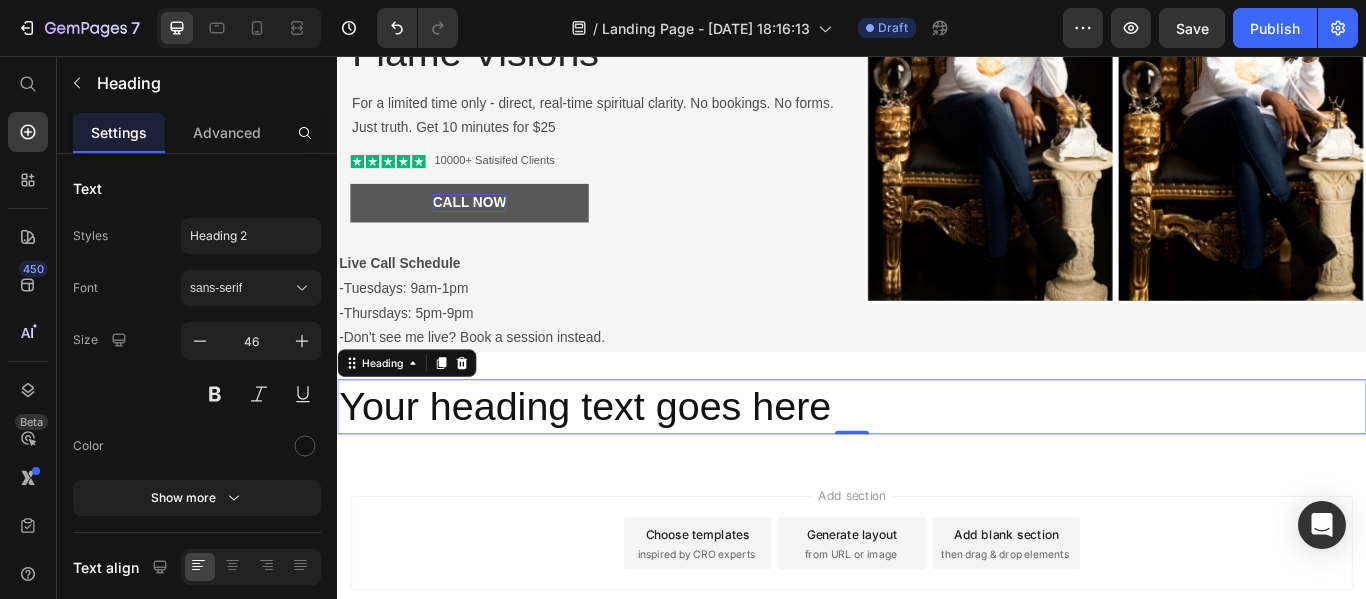 click on "Your heading text goes here" at bounding box center [937, 465] 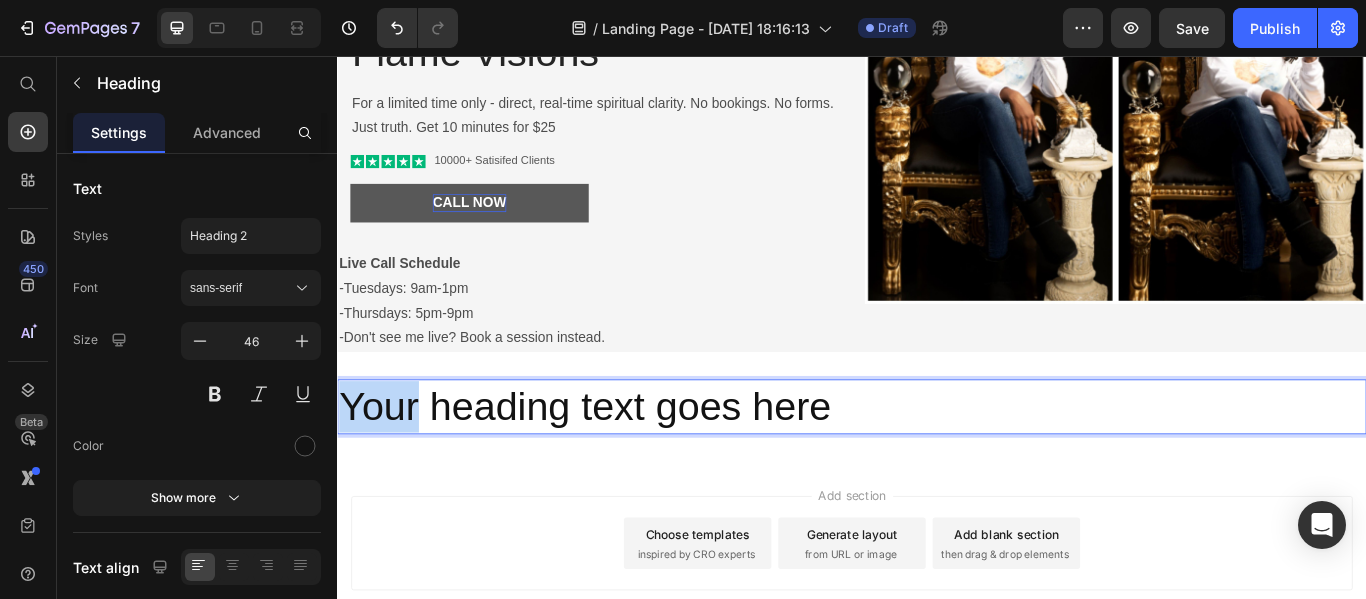 click on "Your heading text goes here" at bounding box center [937, 465] 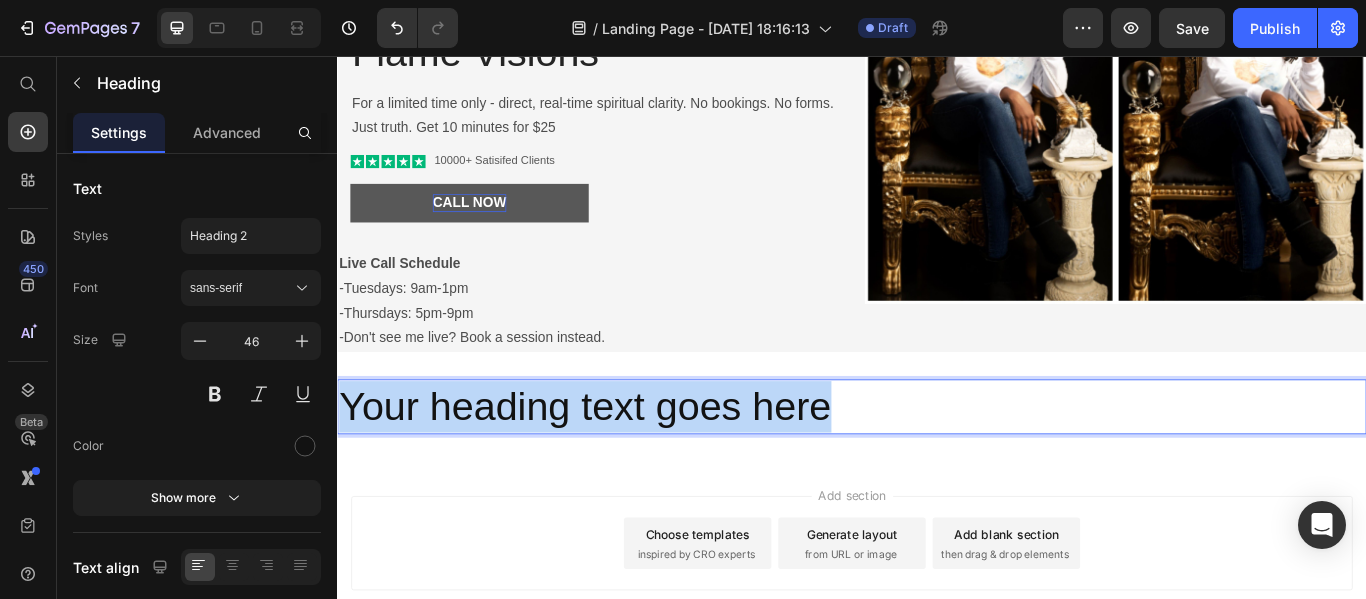 click on "Your heading text goes here" at bounding box center (937, 465) 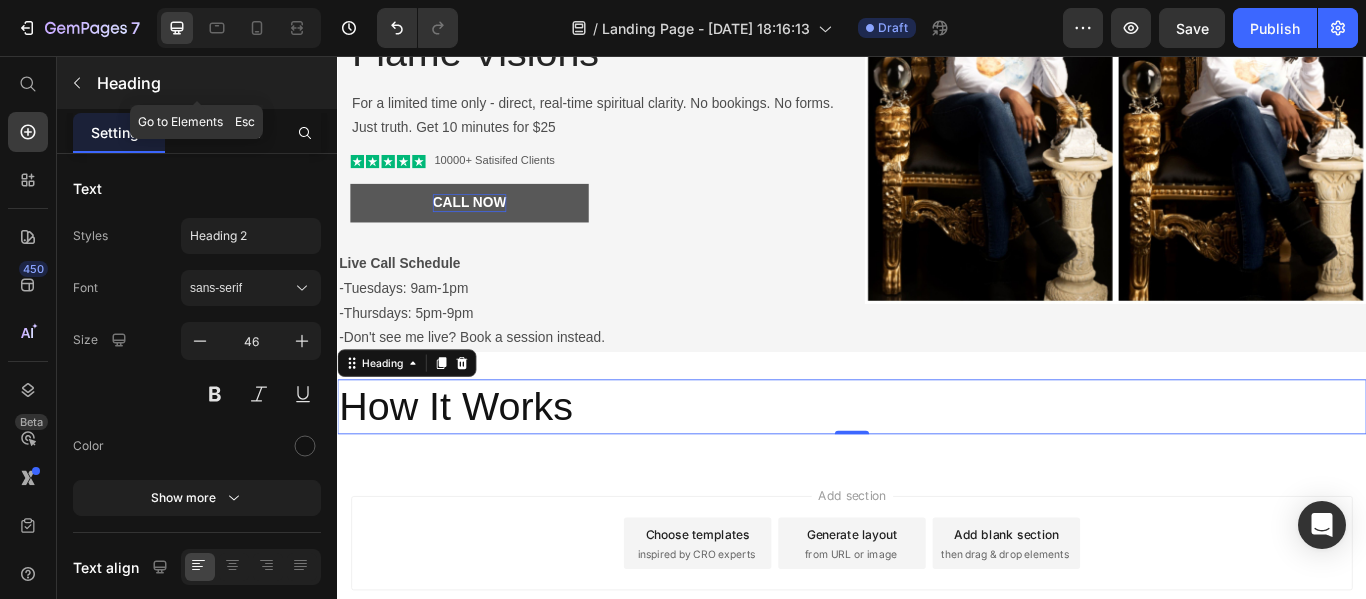 click on "Heading" at bounding box center (197, 83) 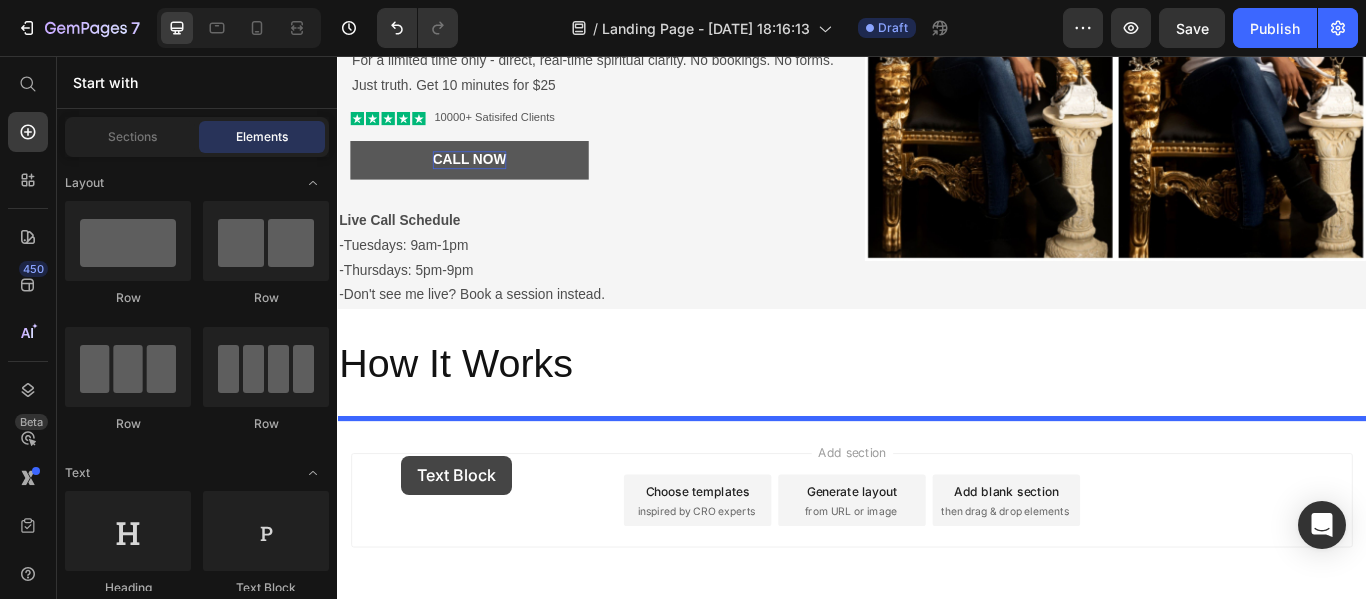 scroll, scrollTop: 396, scrollLeft: 0, axis: vertical 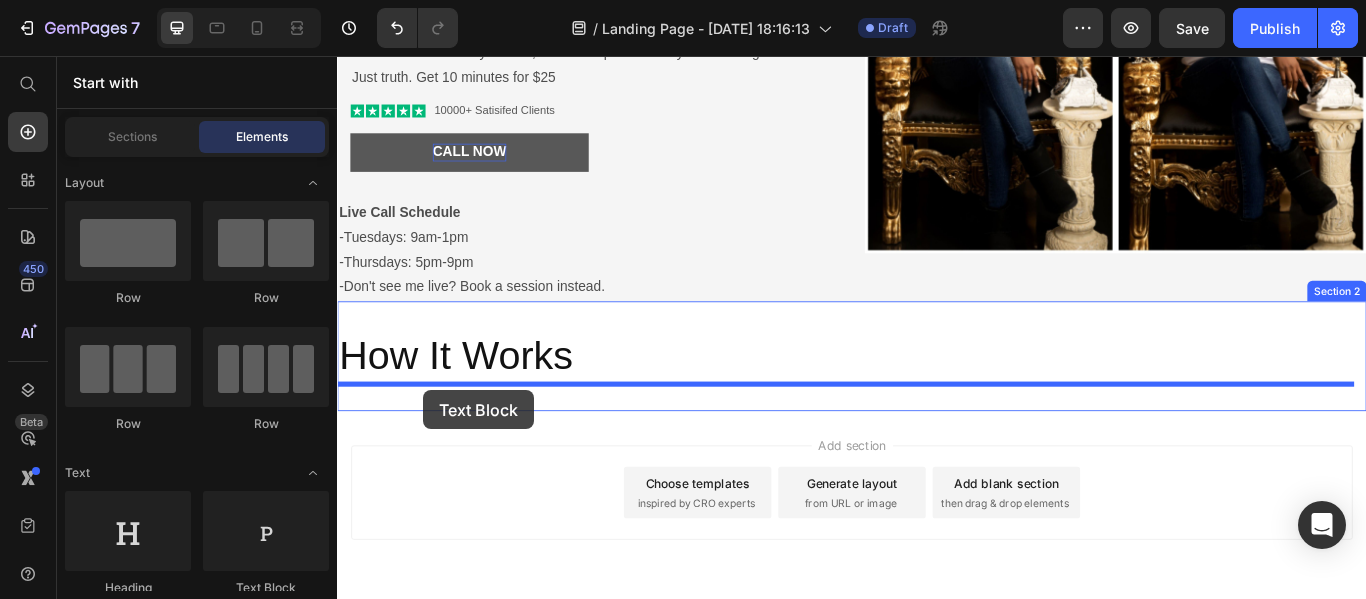 drag, startPoint x: 608, startPoint y: 595, endPoint x: 437, endPoint y: 446, distance: 226.80829 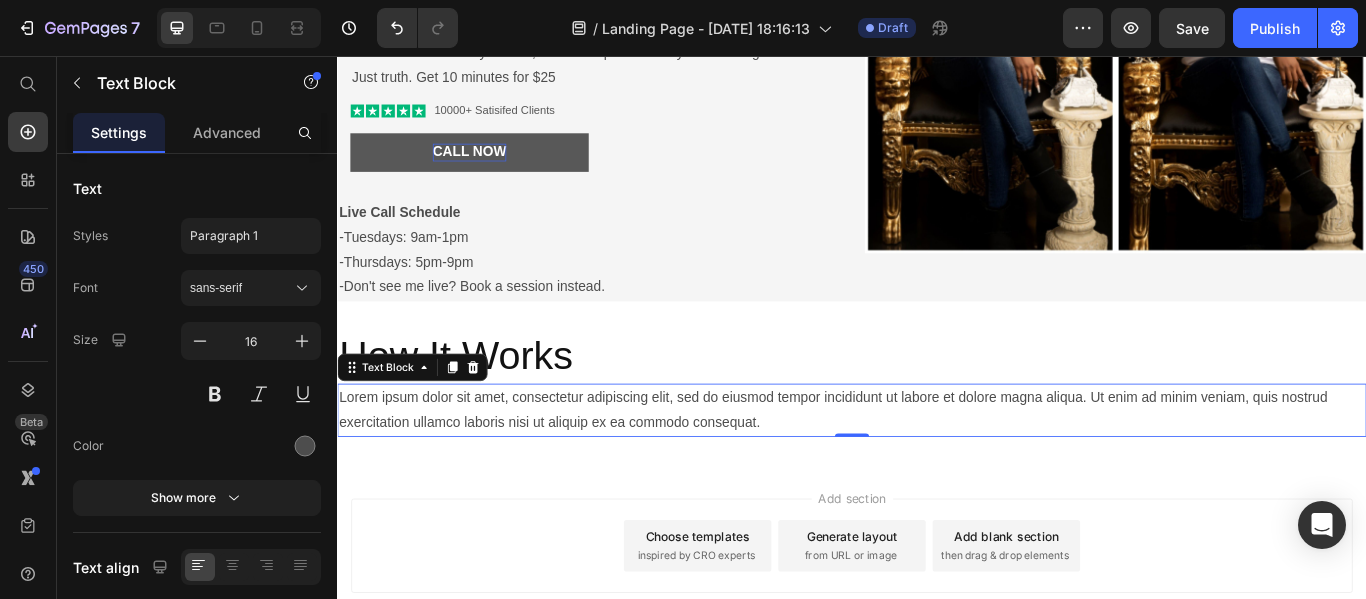 click on "Lorem ipsum dolor sit amet, consectetur adipiscing elit, sed do eiusmod tempor incididunt ut labore et dolore magna aliqua. Ut enim ad minim veniam, quis nostrud exercitation ullamco laboris nisi ut aliquip ex ea commodo consequat." at bounding box center (937, 469) 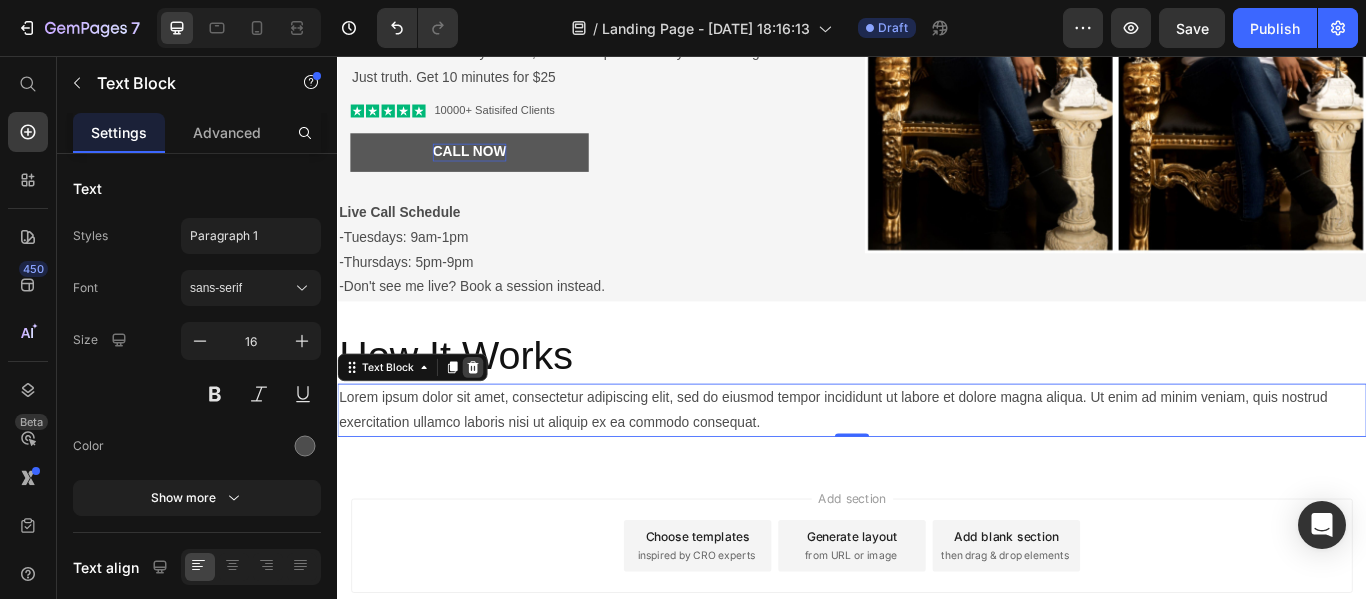 click 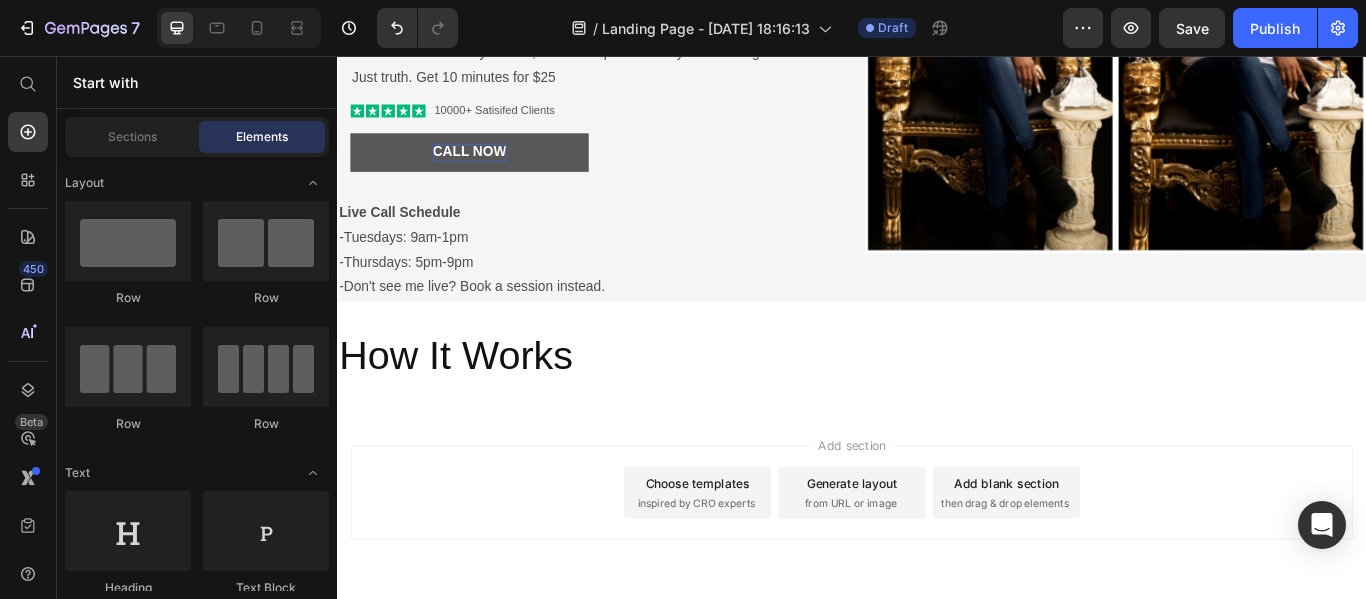 click on "Row
Row
Row
Row" 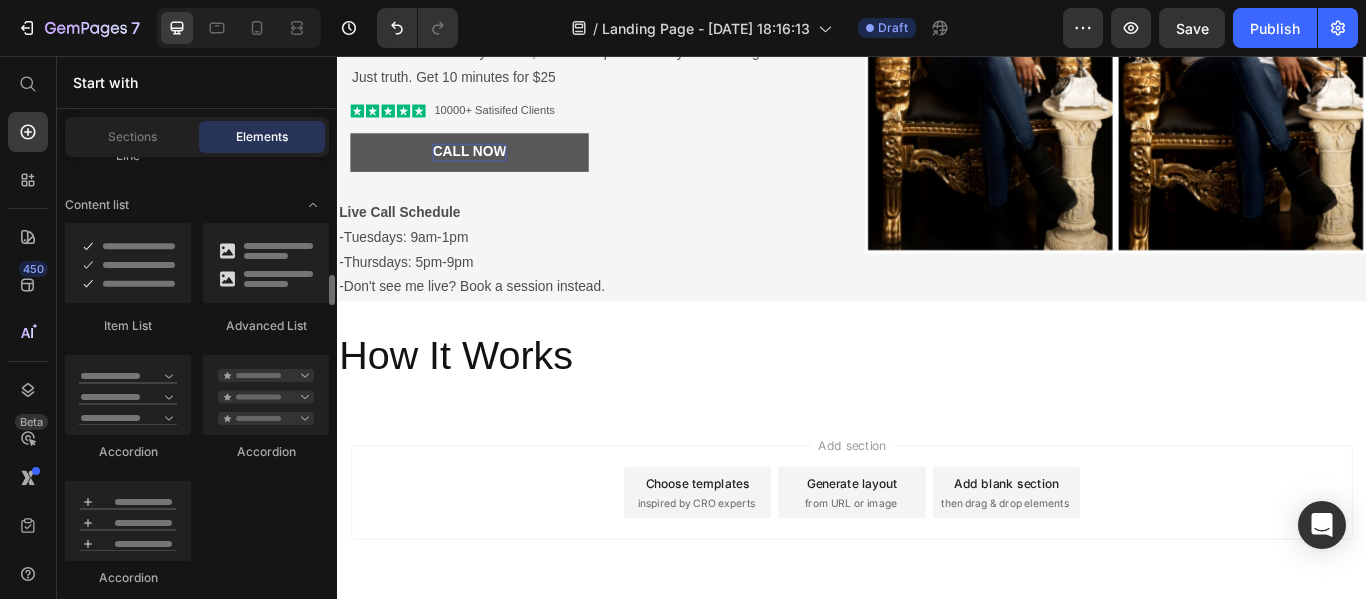 scroll, scrollTop: 1710, scrollLeft: 0, axis: vertical 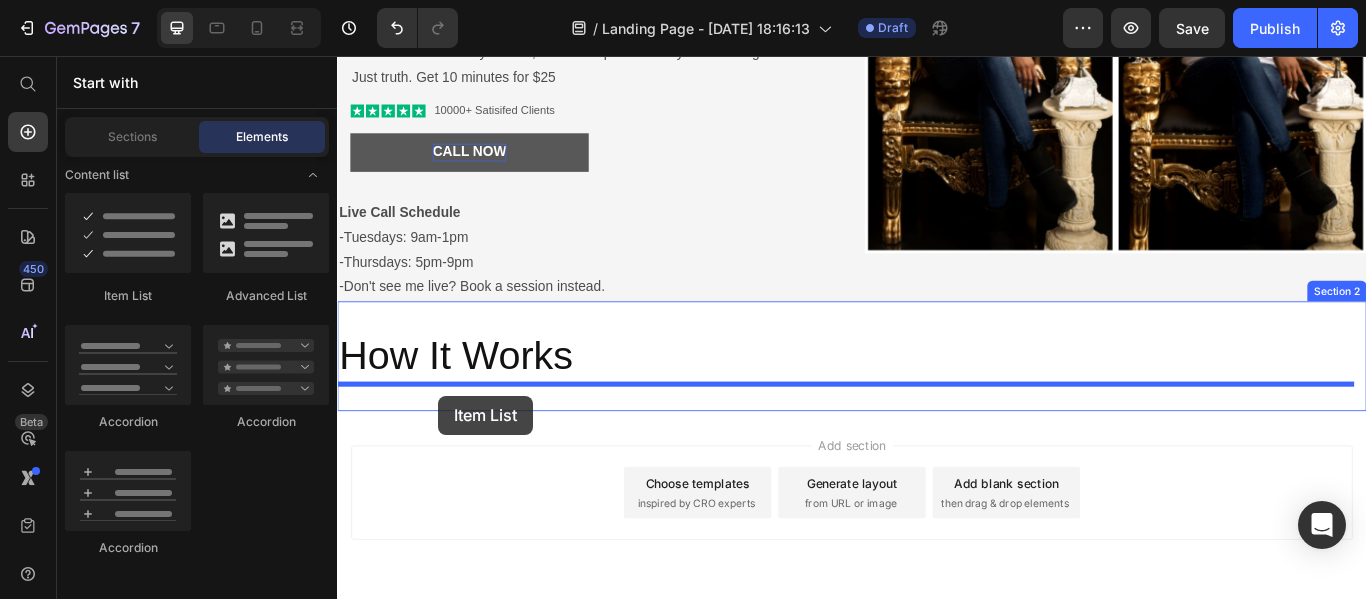 drag, startPoint x: 463, startPoint y: 296, endPoint x: 455, endPoint y: 452, distance: 156.20499 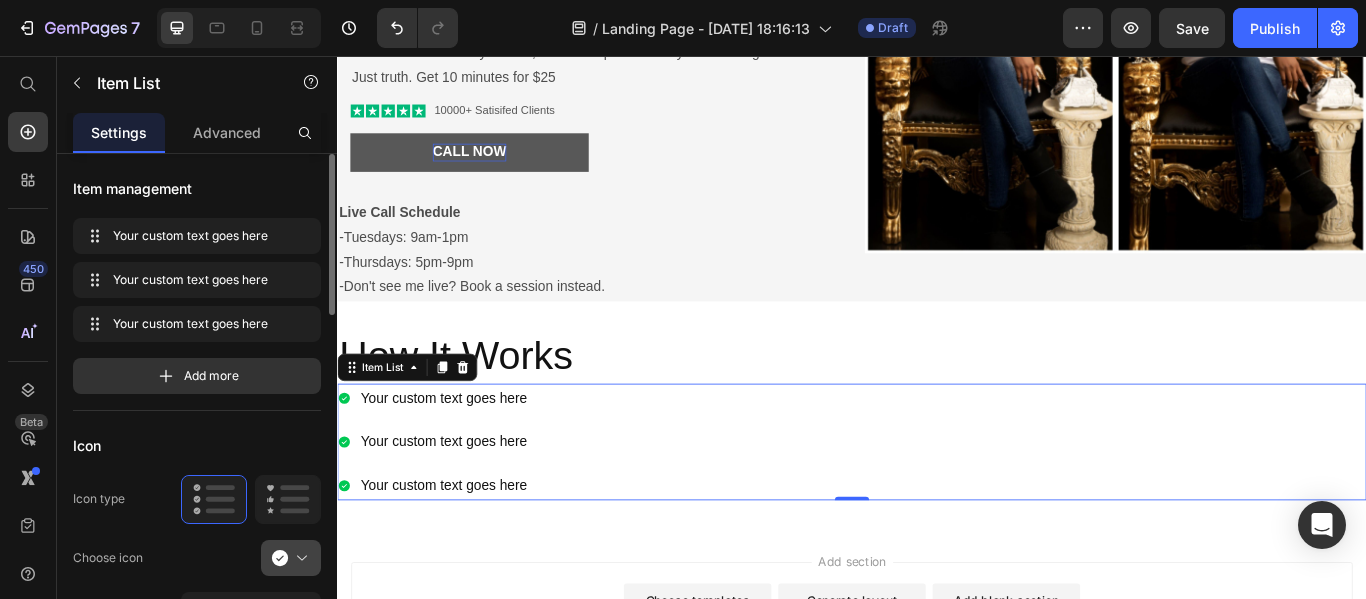 click at bounding box center [299, 558] 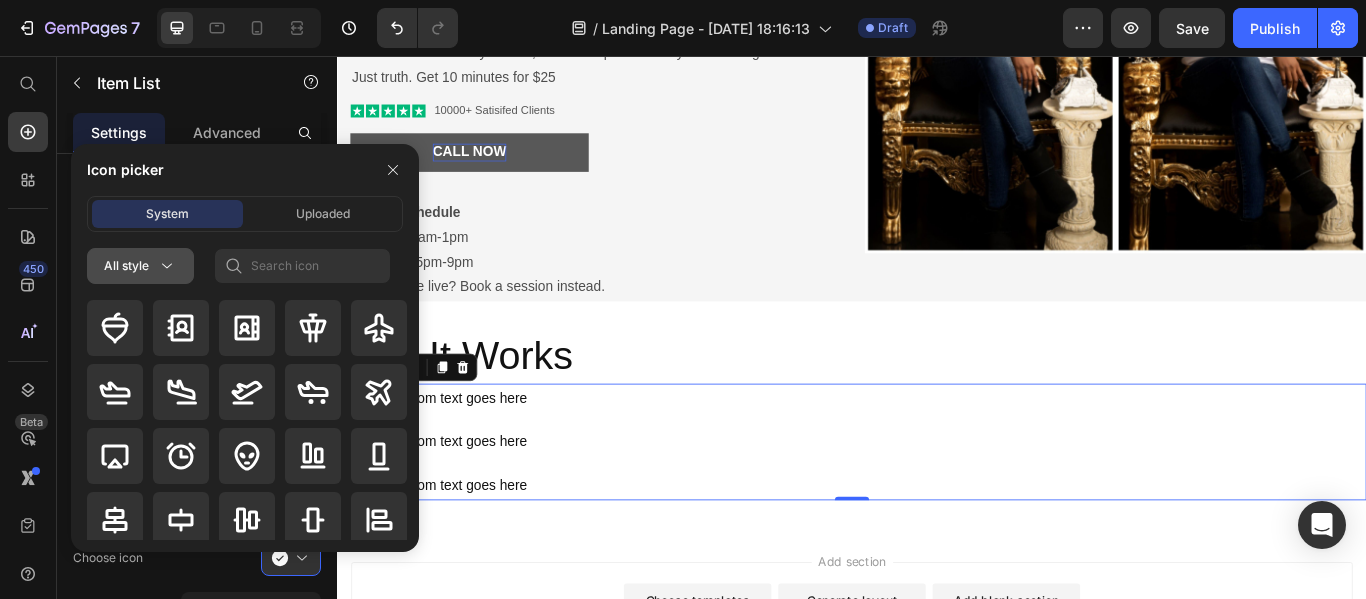 click on "All style" at bounding box center (140, 266) 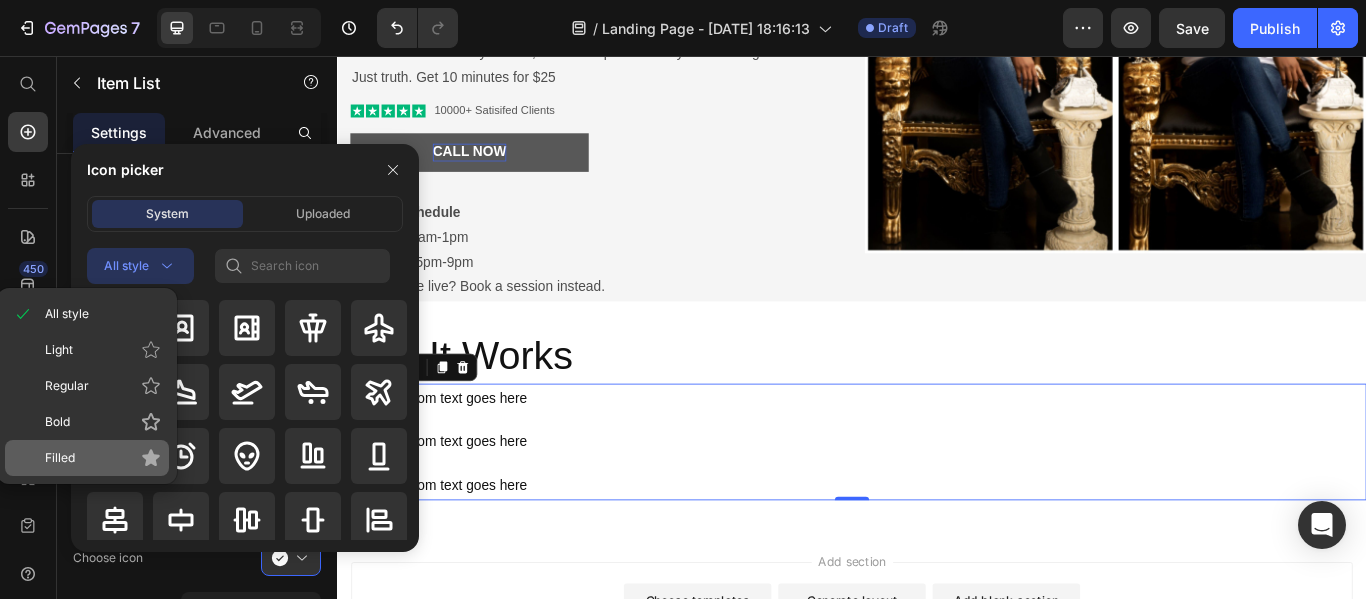 click on "Filled" at bounding box center [103, 458] 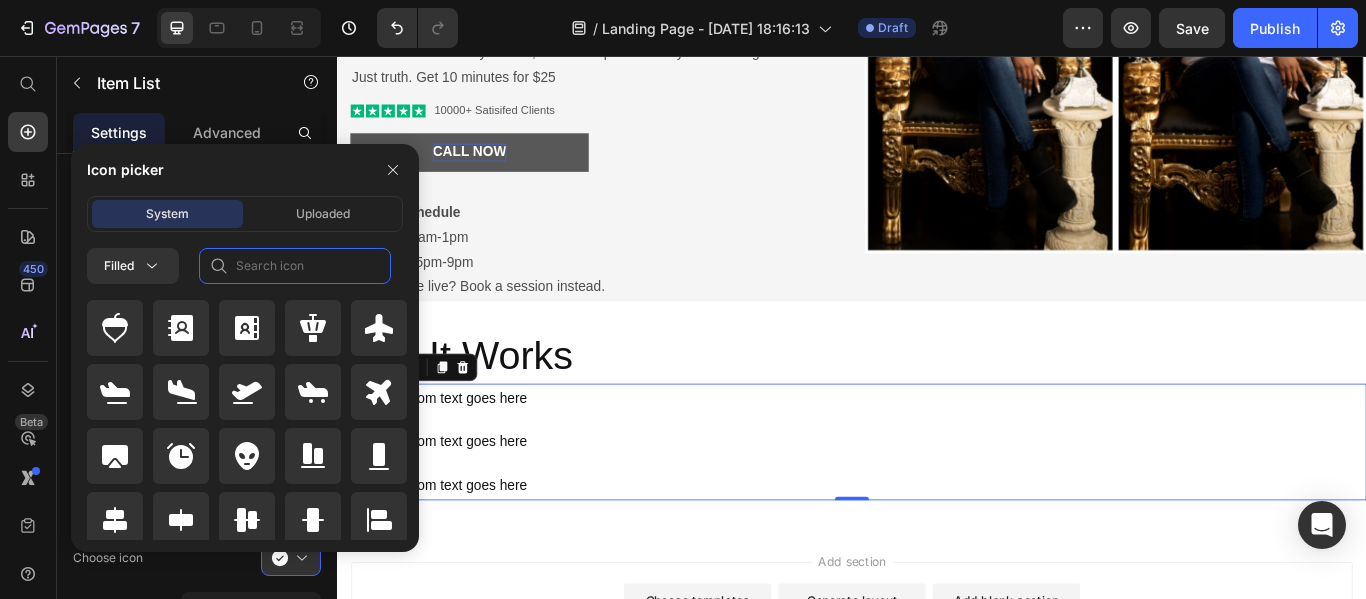 click 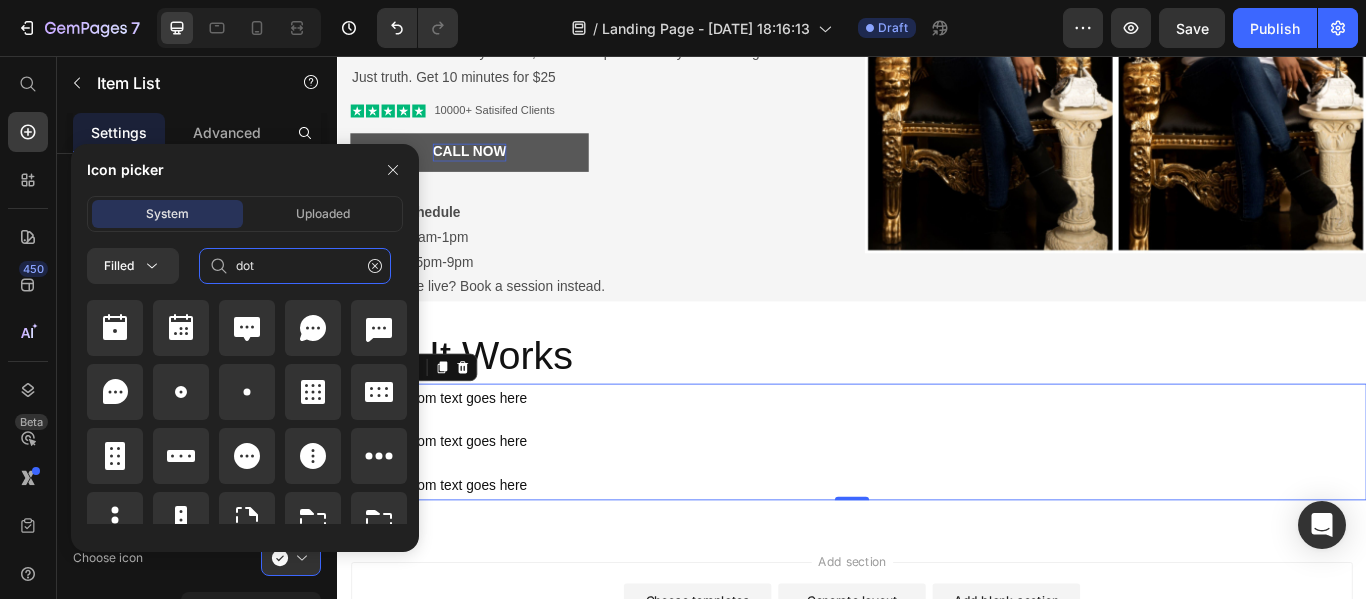 type on "dot" 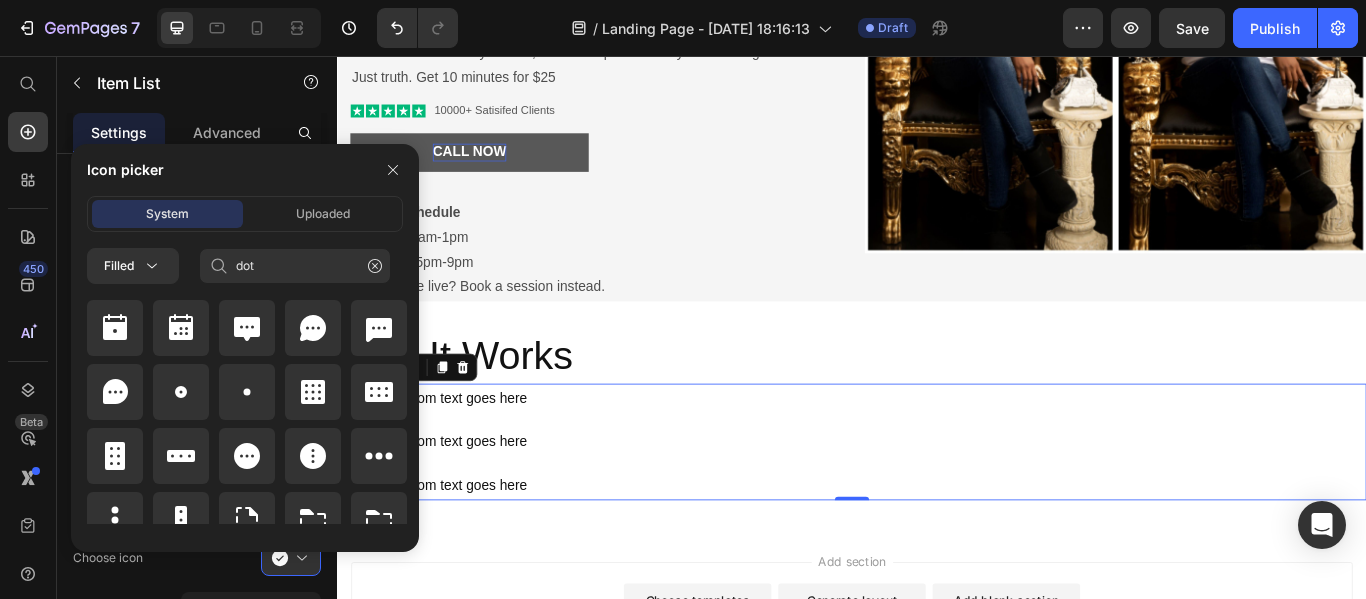 scroll, scrollTop: 24, scrollLeft: 0, axis: vertical 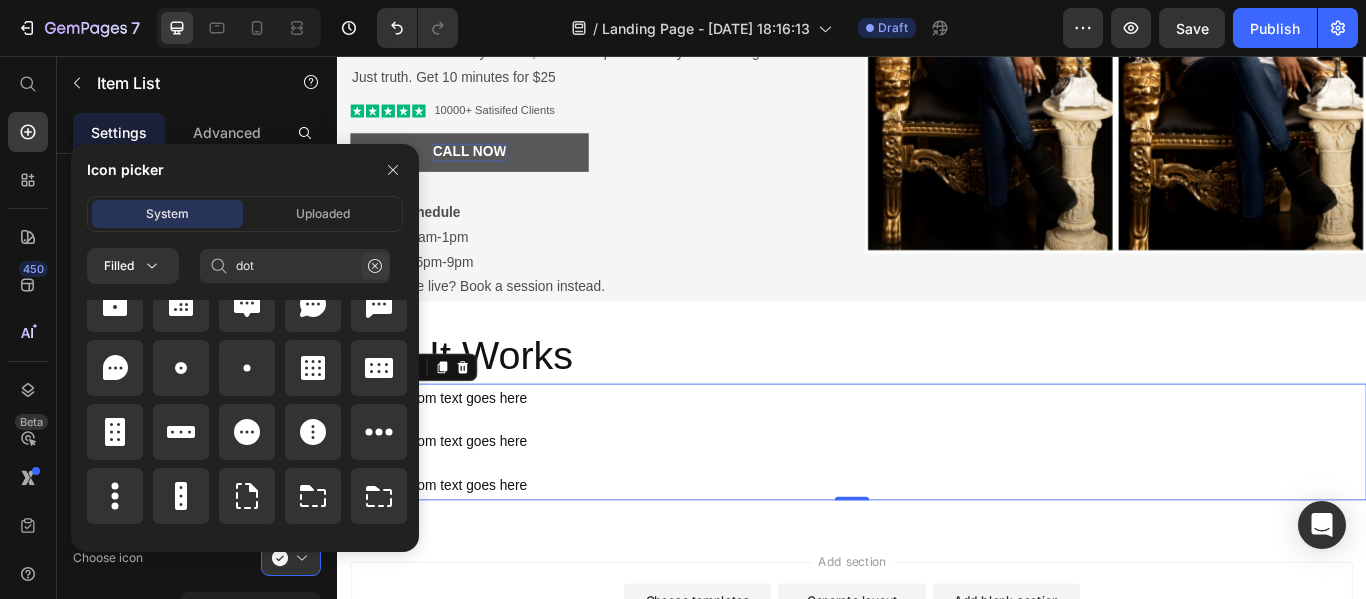 click 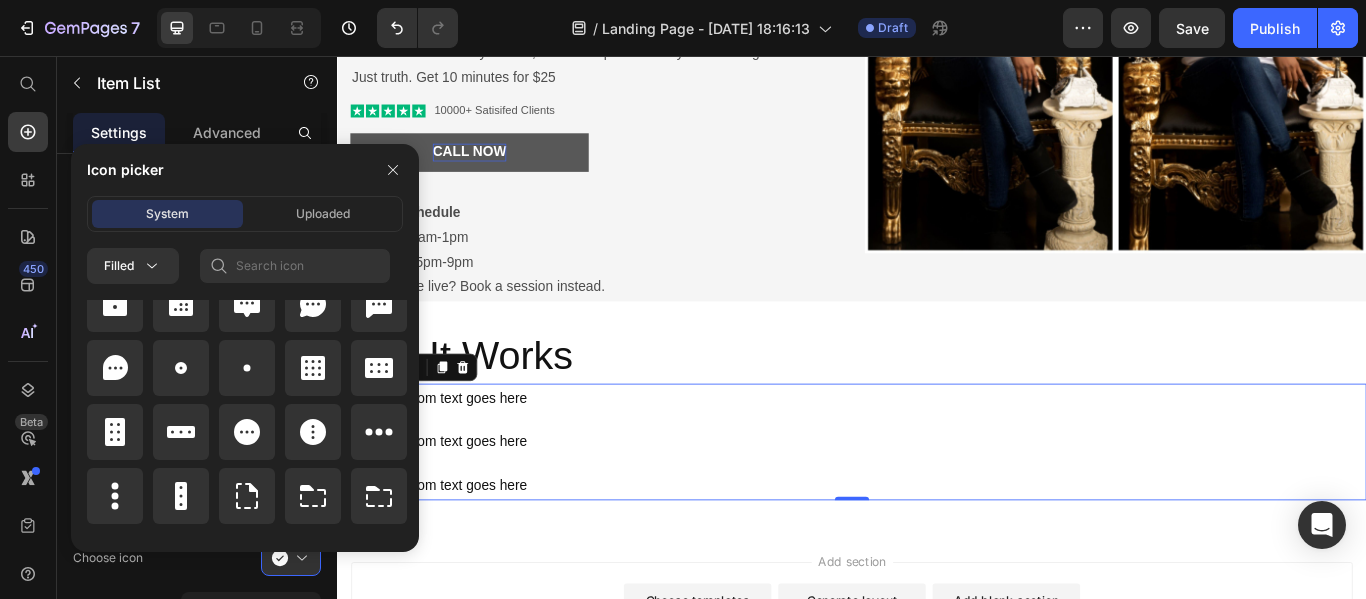 scroll, scrollTop: 0, scrollLeft: 0, axis: both 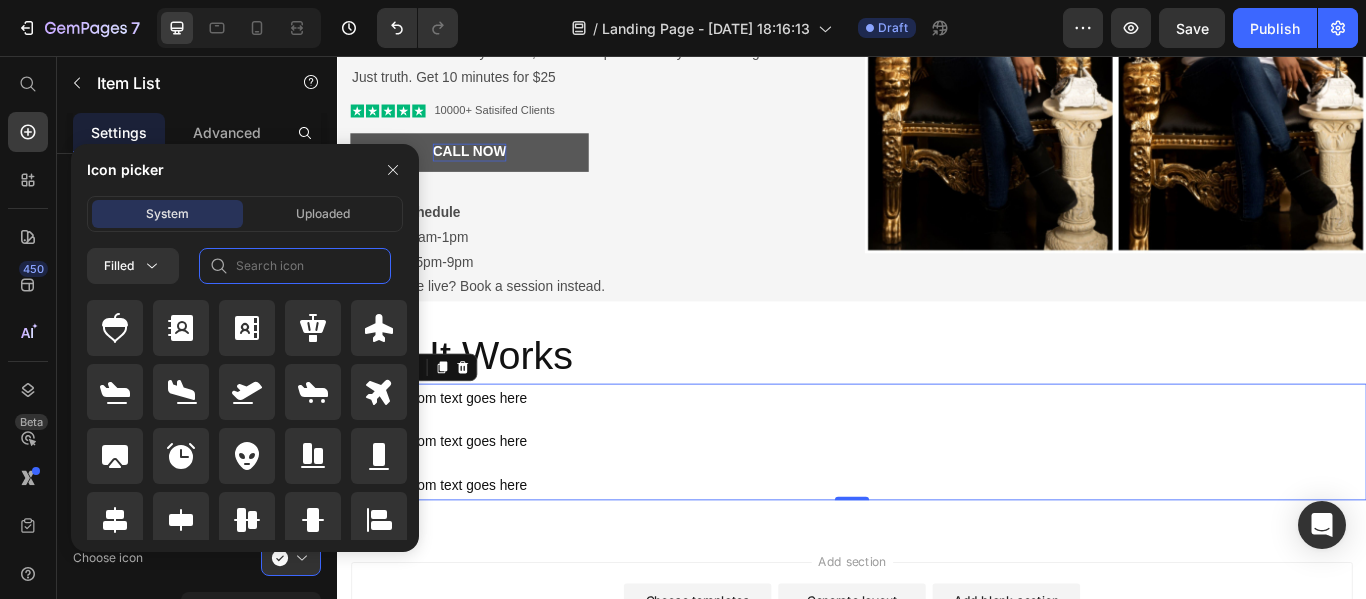 click 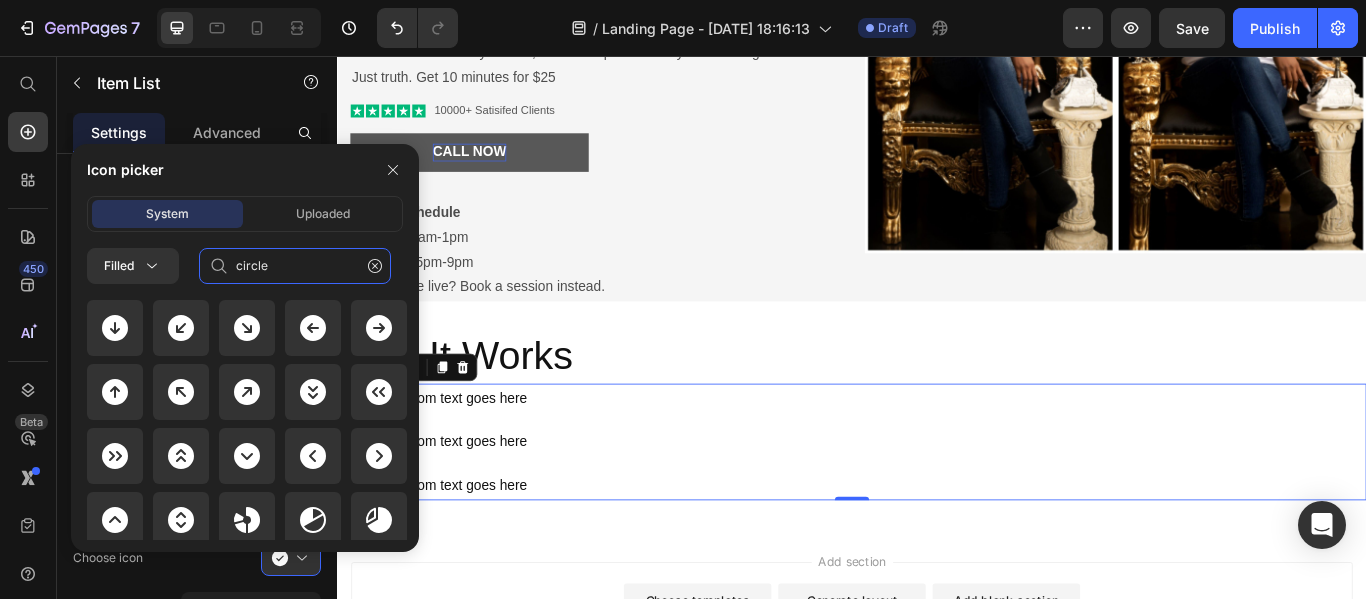 type on "circle" 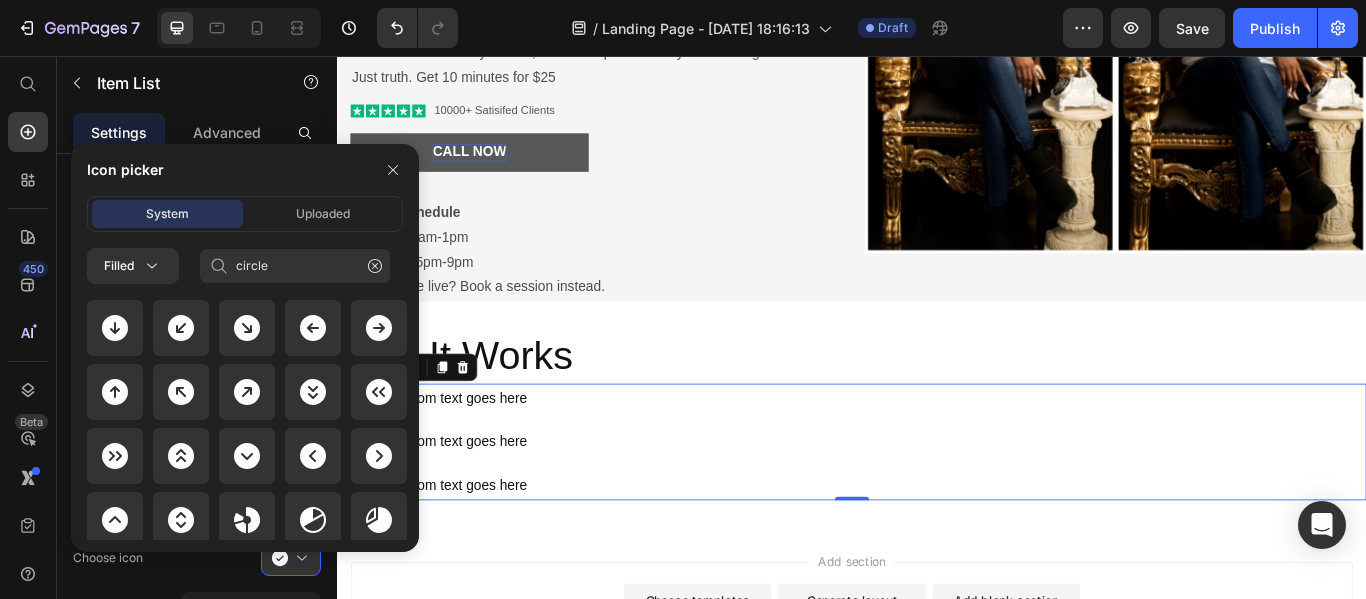 click at bounding box center [252, 420] 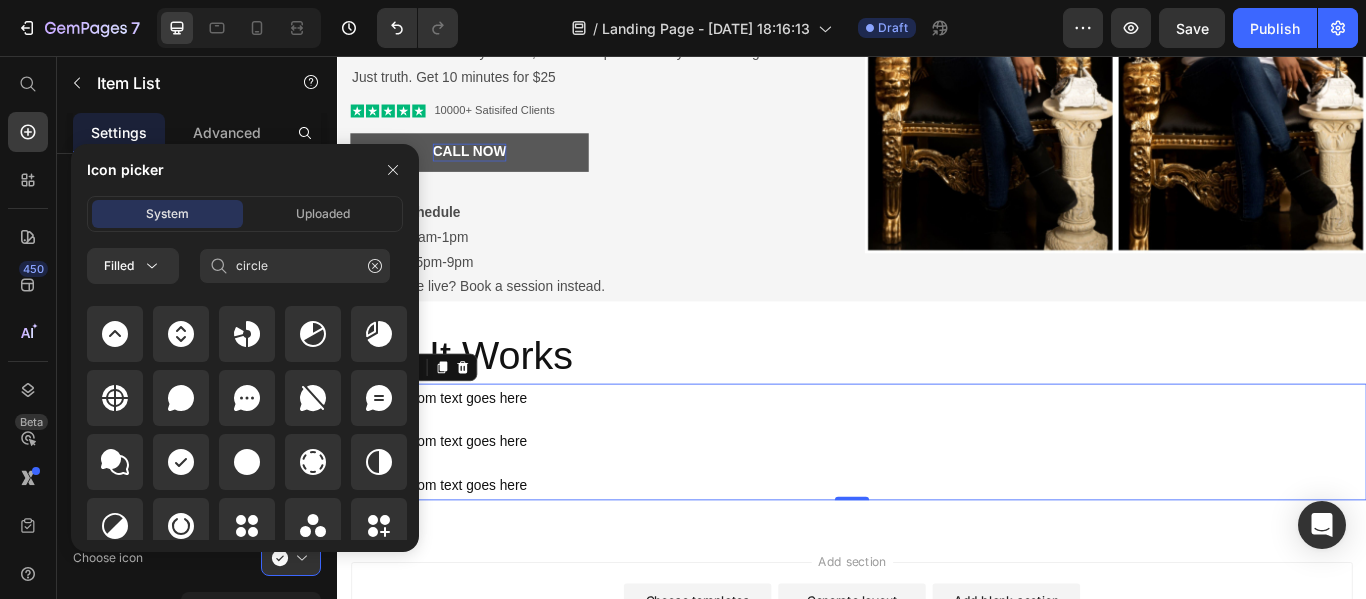 scroll, scrollTop: 210, scrollLeft: 0, axis: vertical 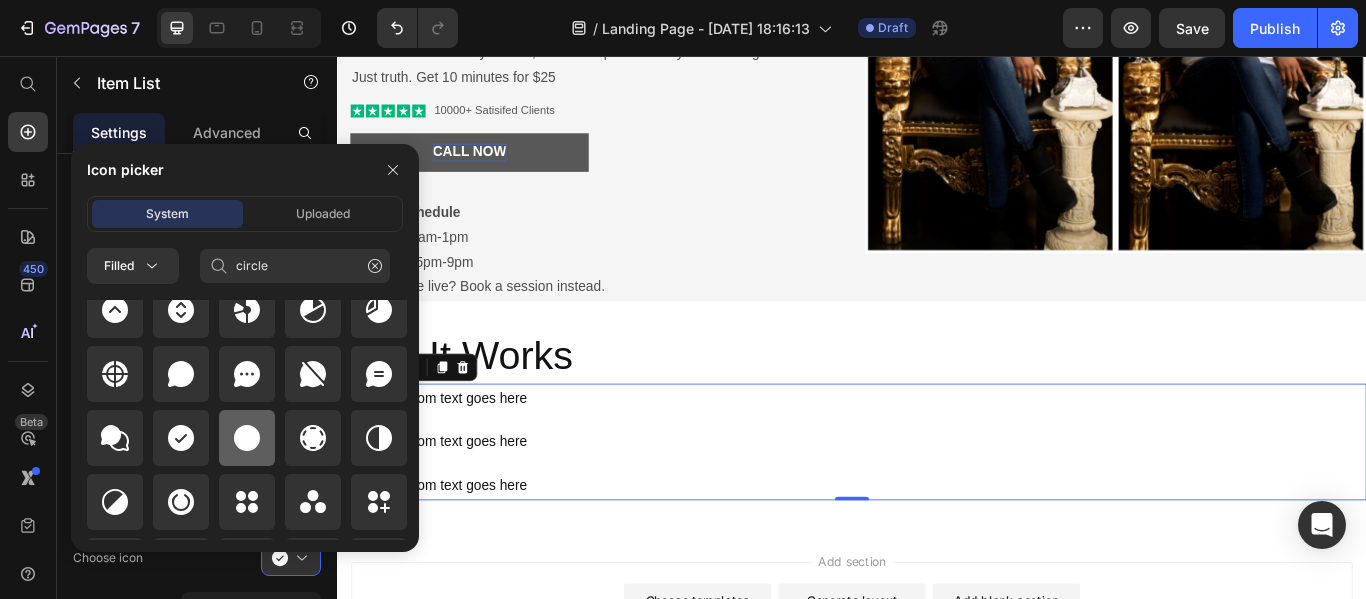 click 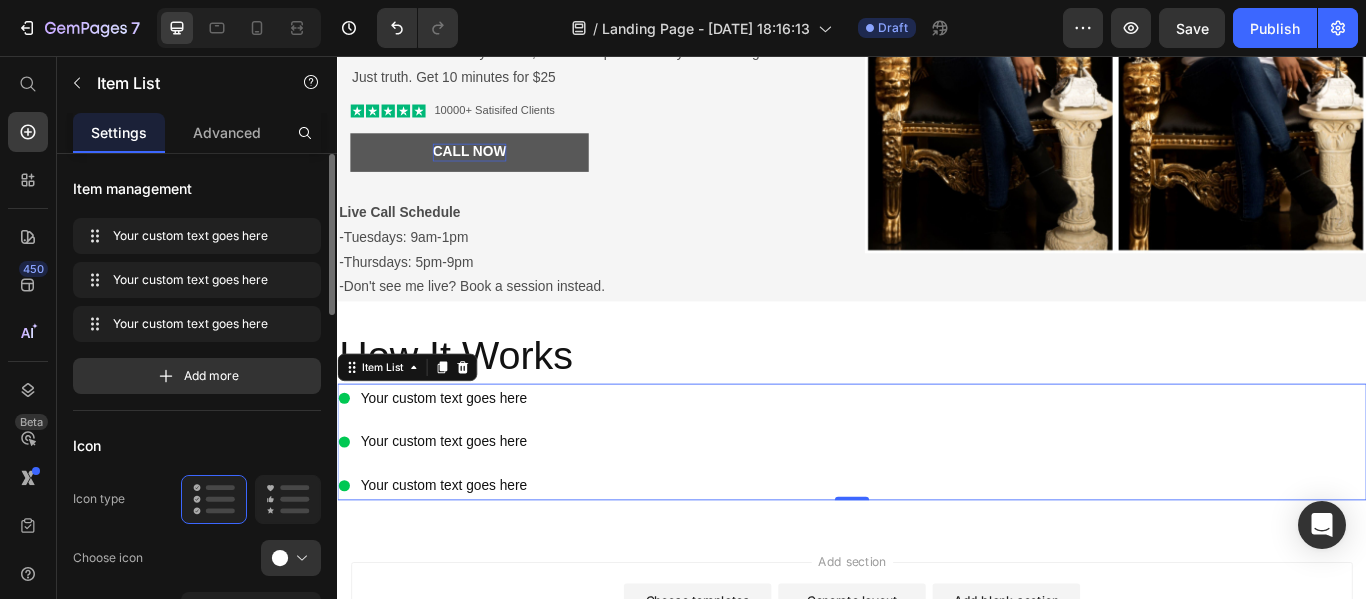 click on "Choose icon" 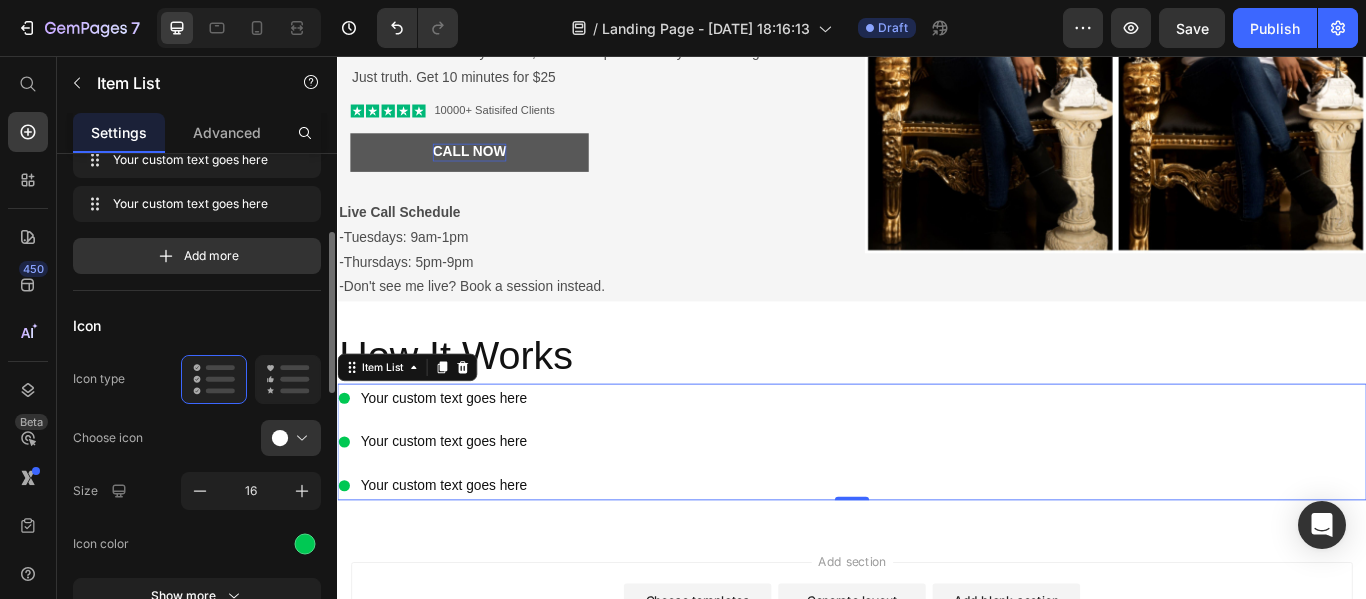scroll, scrollTop: 150, scrollLeft: 0, axis: vertical 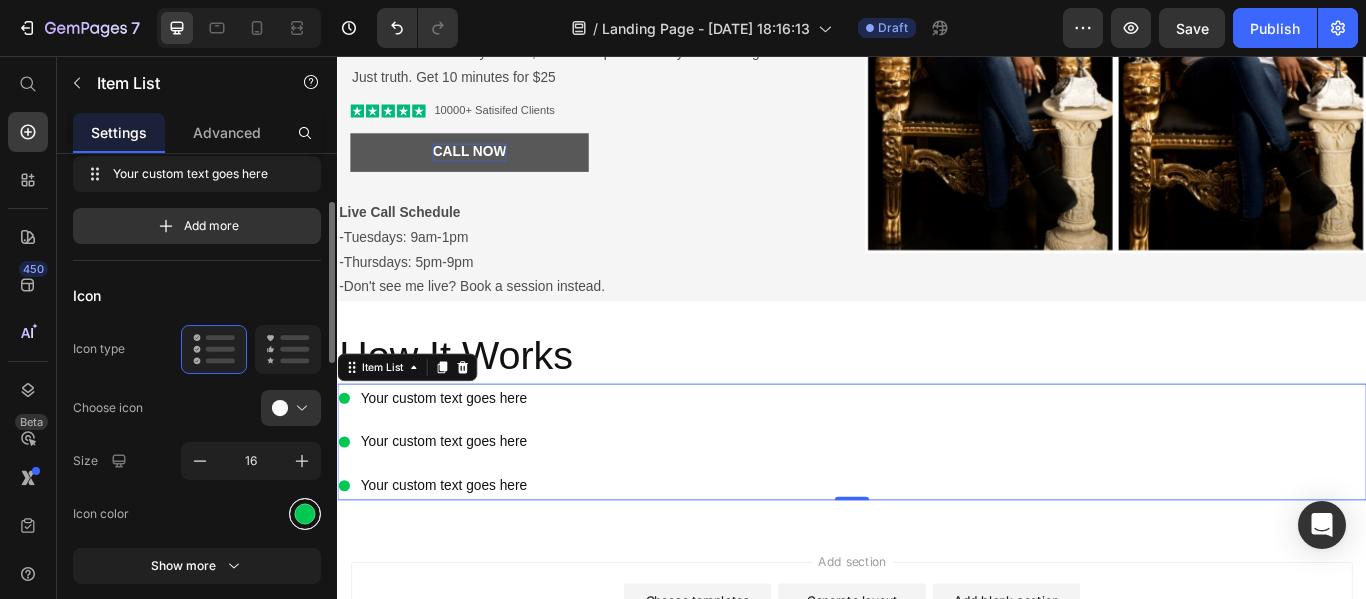 click at bounding box center (305, 513) 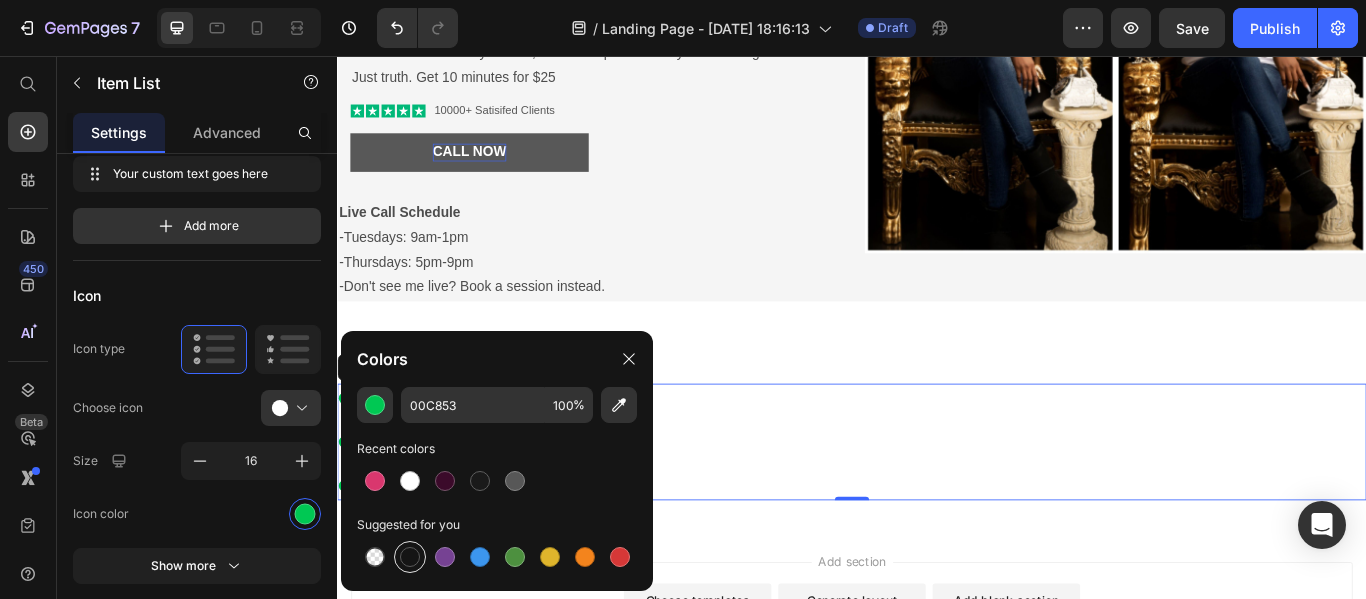 click at bounding box center (410, 557) 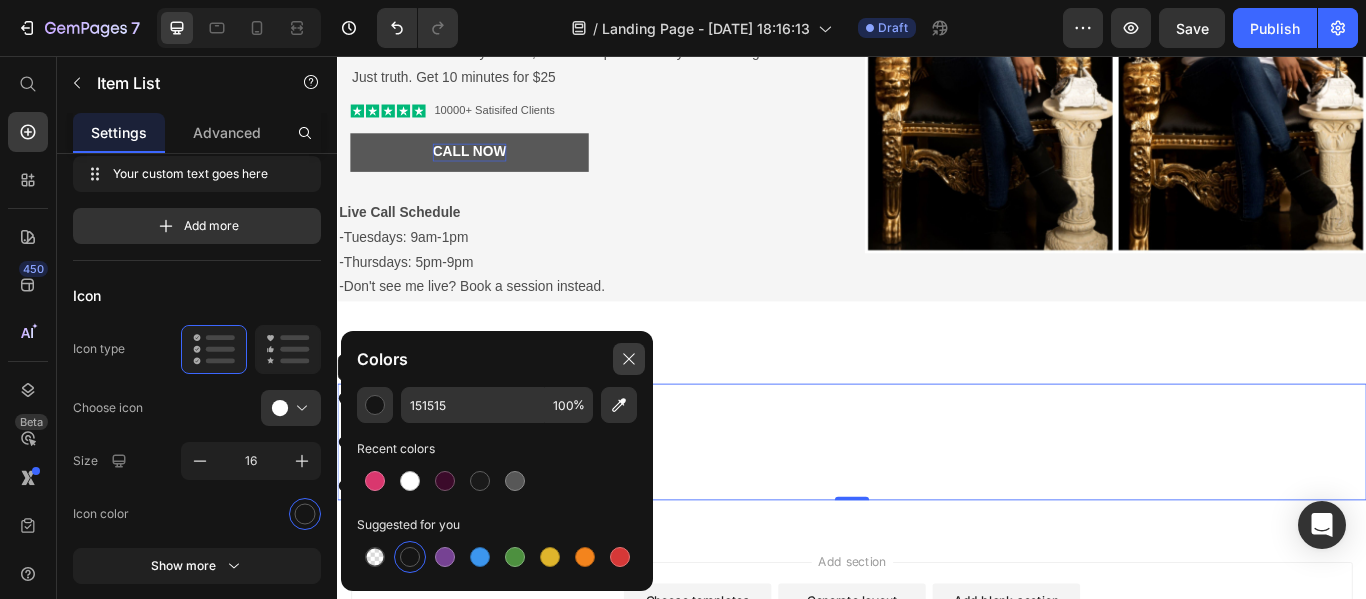 click at bounding box center [629, 359] 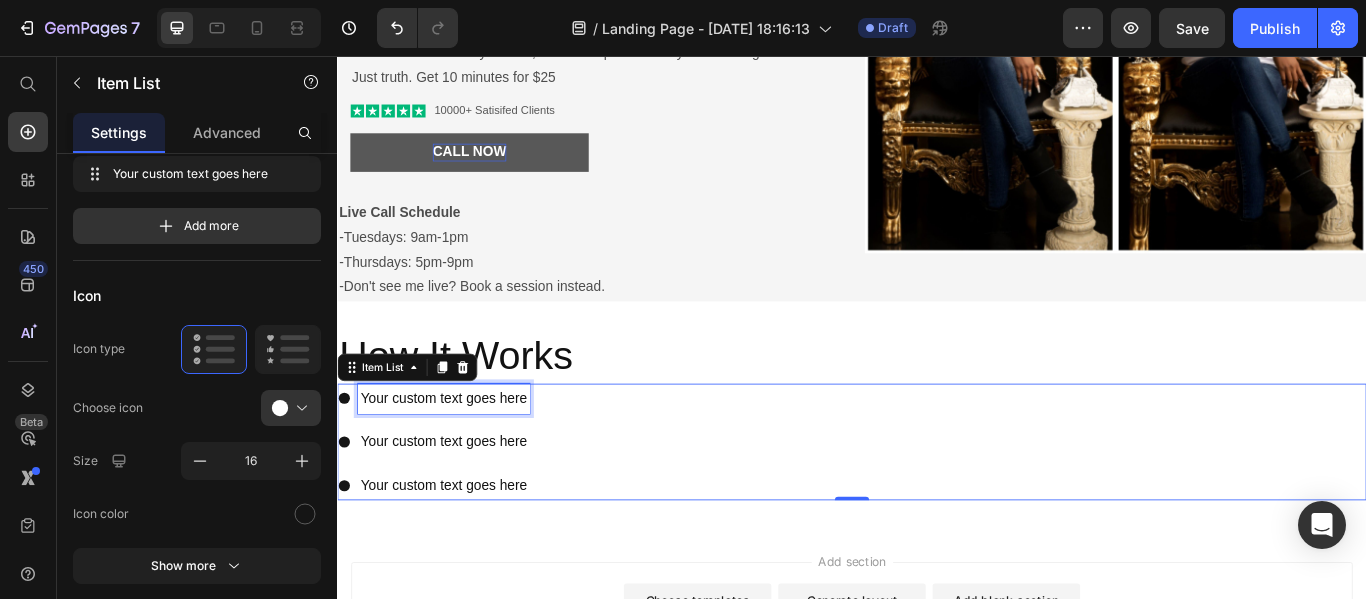 click on "Your custom text goes here" at bounding box center (461, 455) 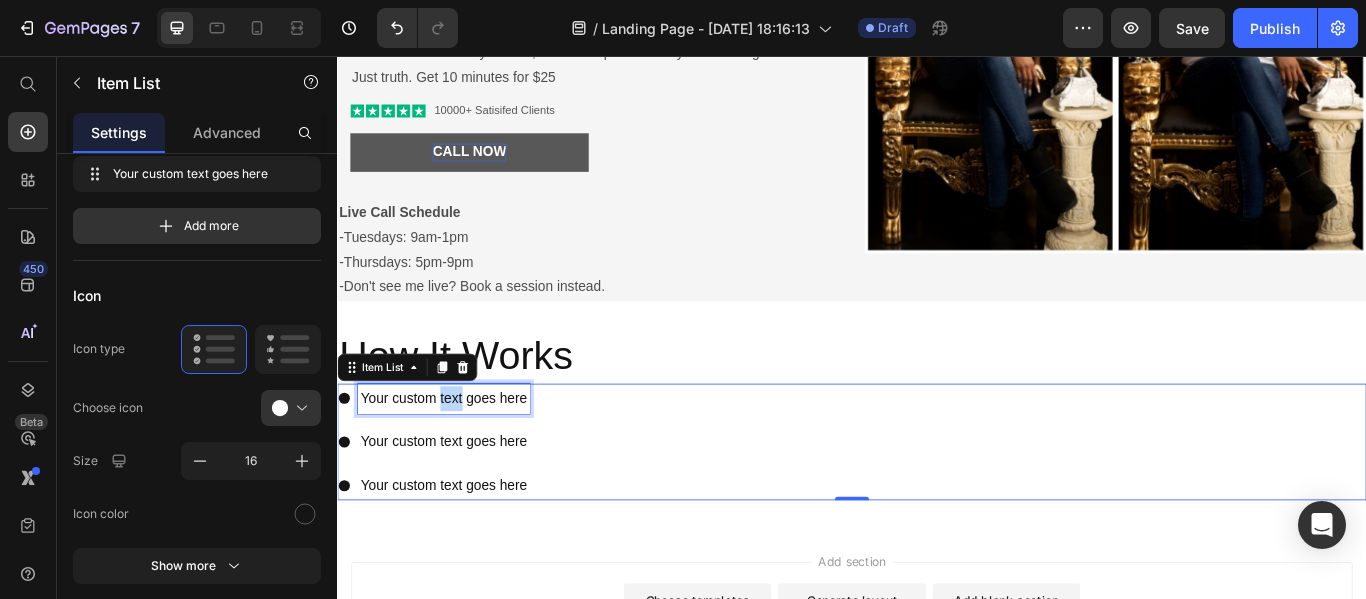 click on "Your custom text goes here" at bounding box center (461, 455) 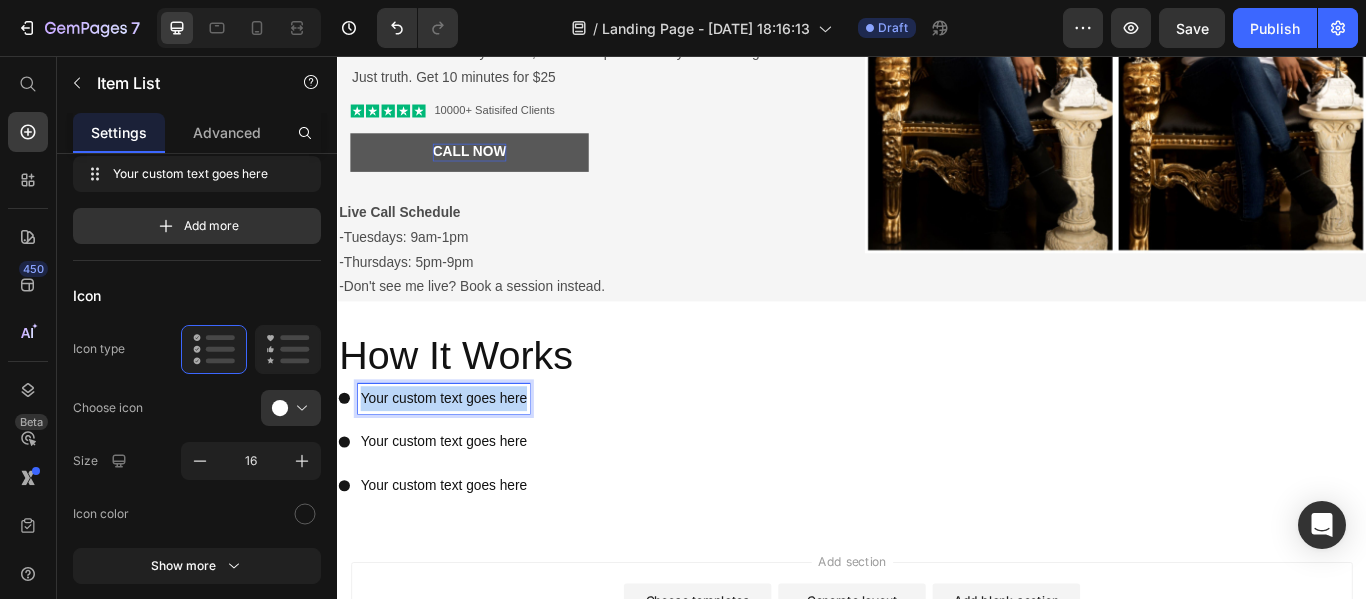click on "Your custom text goes here" at bounding box center [461, 455] 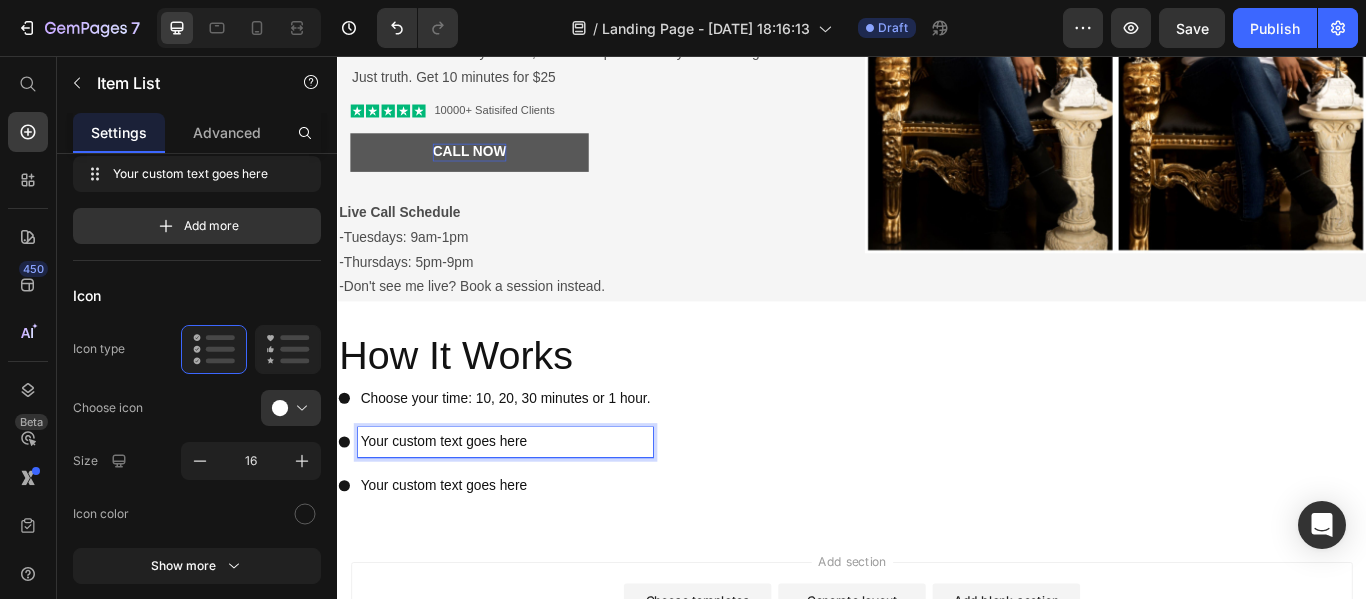 click on "Your custom text goes here" at bounding box center [533, 506] 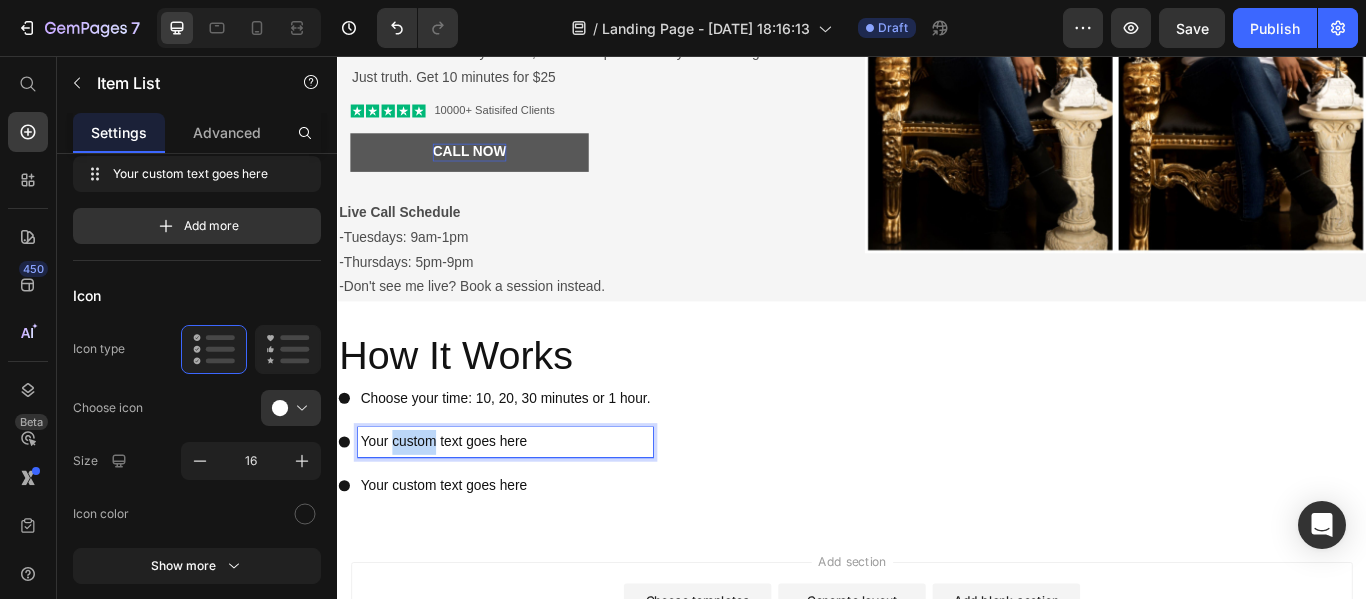 click on "Your custom text goes here" at bounding box center (533, 506) 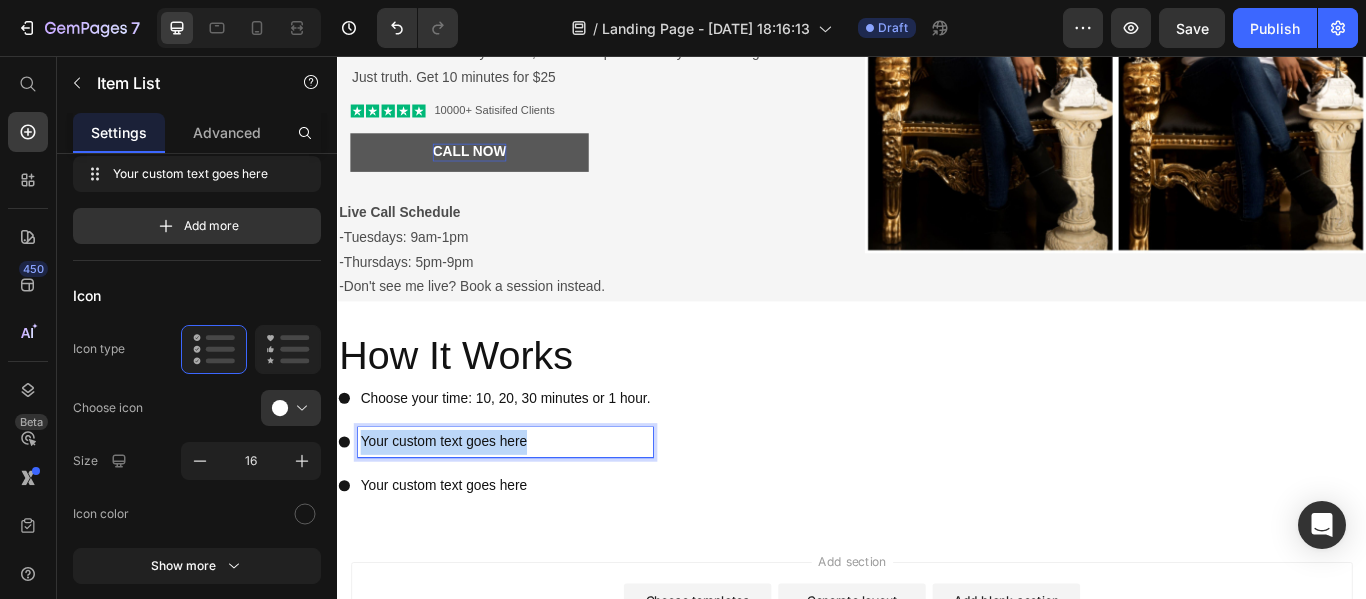 click on "Your custom text goes here" at bounding box center [533, 506] 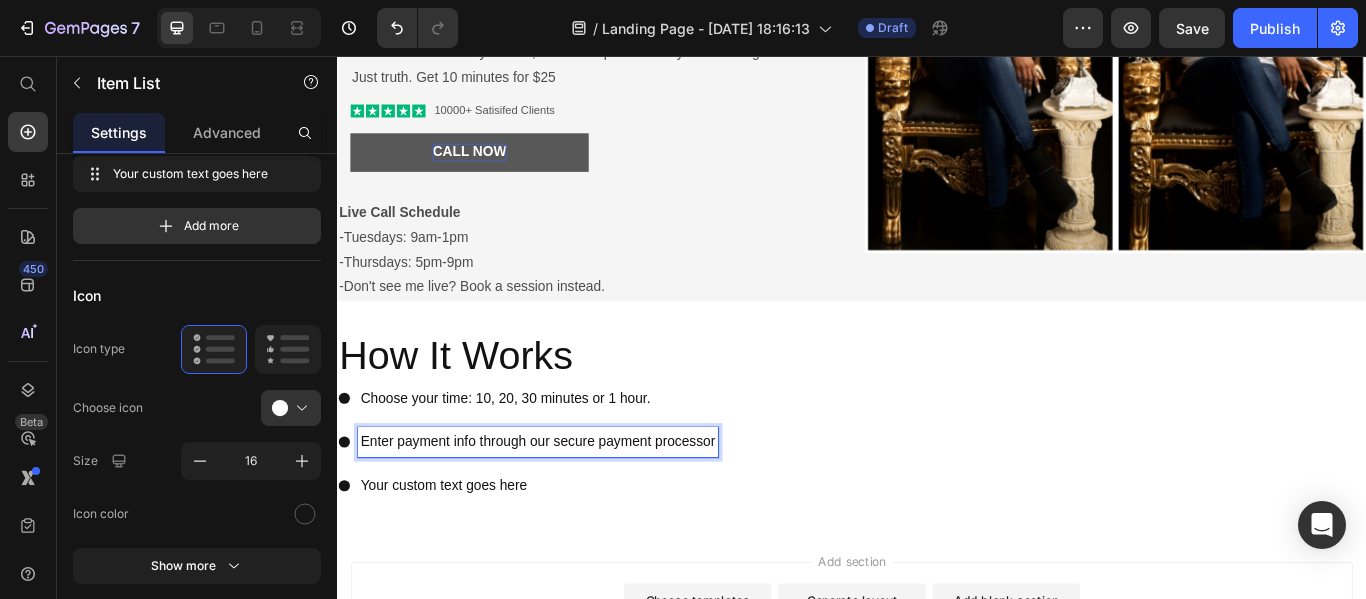 click on "Your custom text goes here" at bounding box center (571, 557) 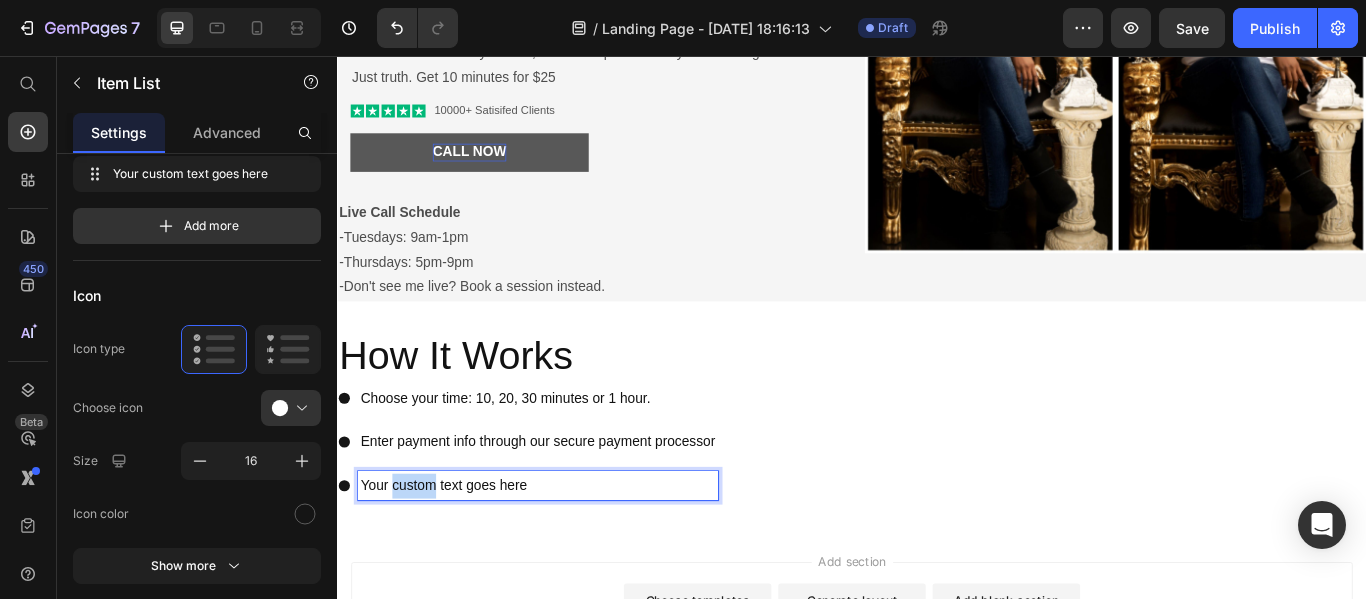 click on "Your custom text goes here" at bounding box center (571, 557) 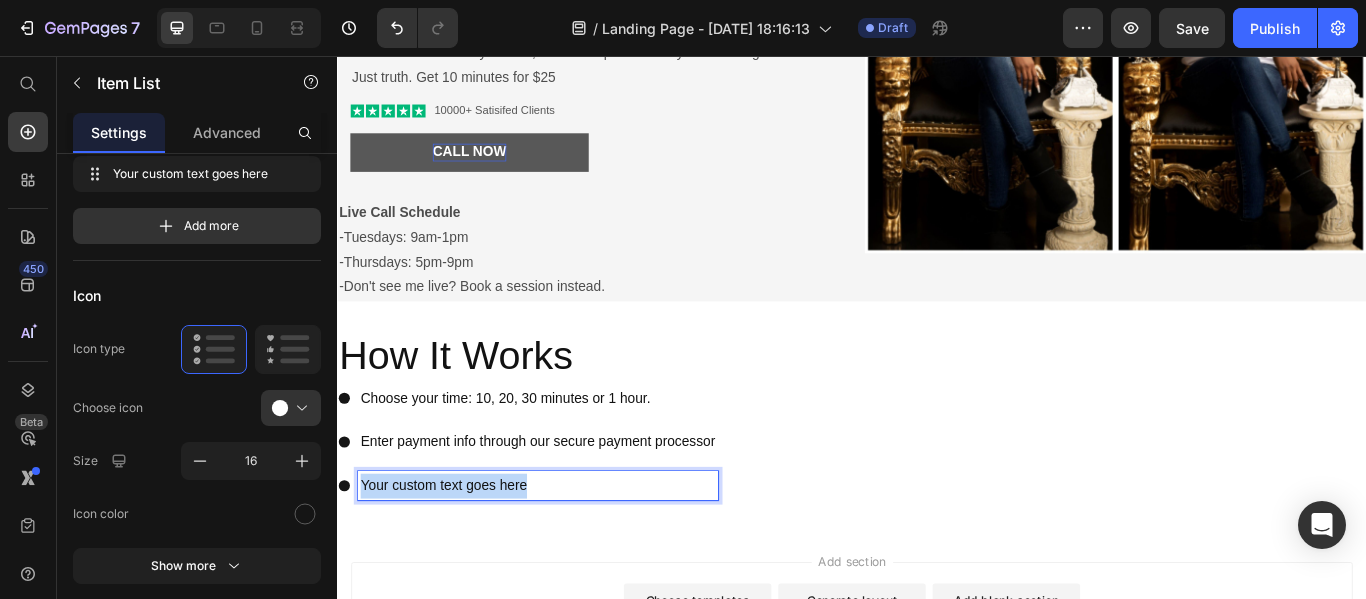 click on "Your custom text goes here" at bounding box center [571, 557] 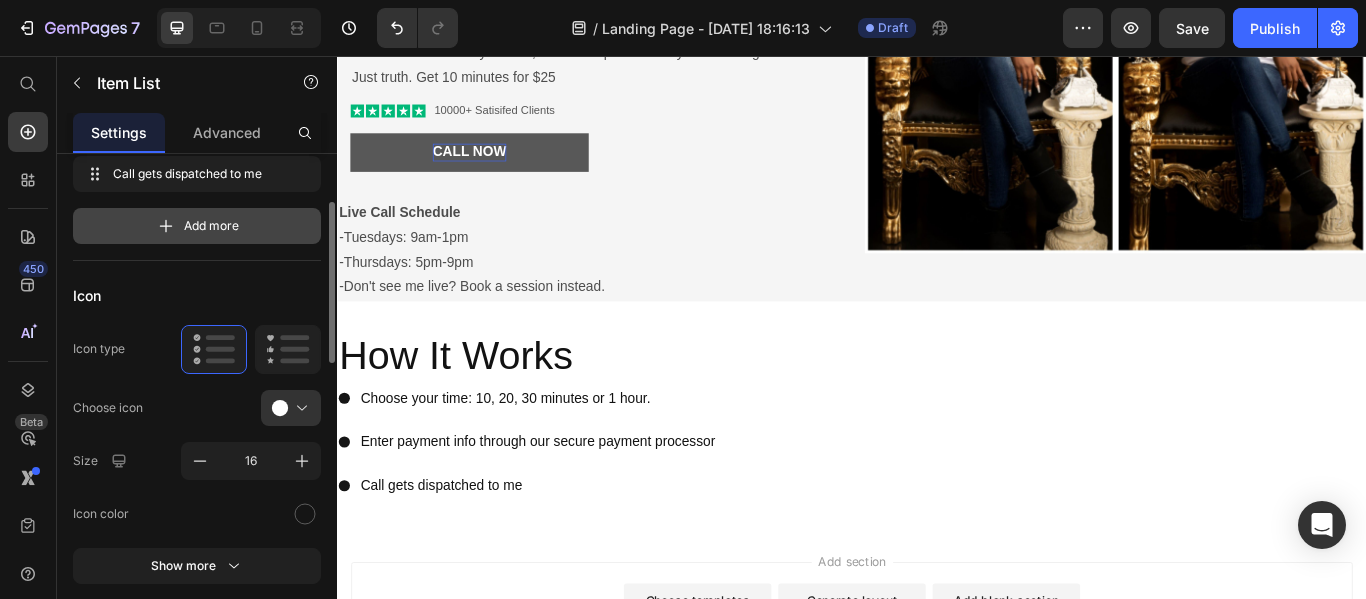 click on "Add more" at bounding box center (197, 226) 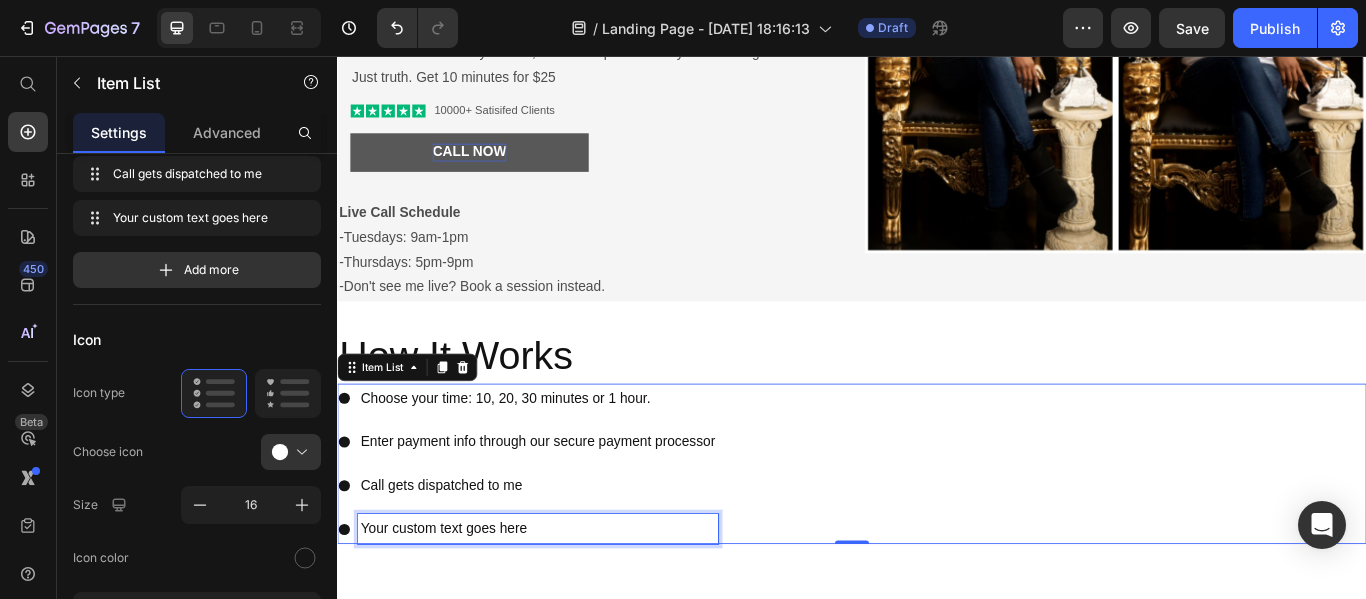 click on "Your custom text goes here" at bounding box center (571, 607) 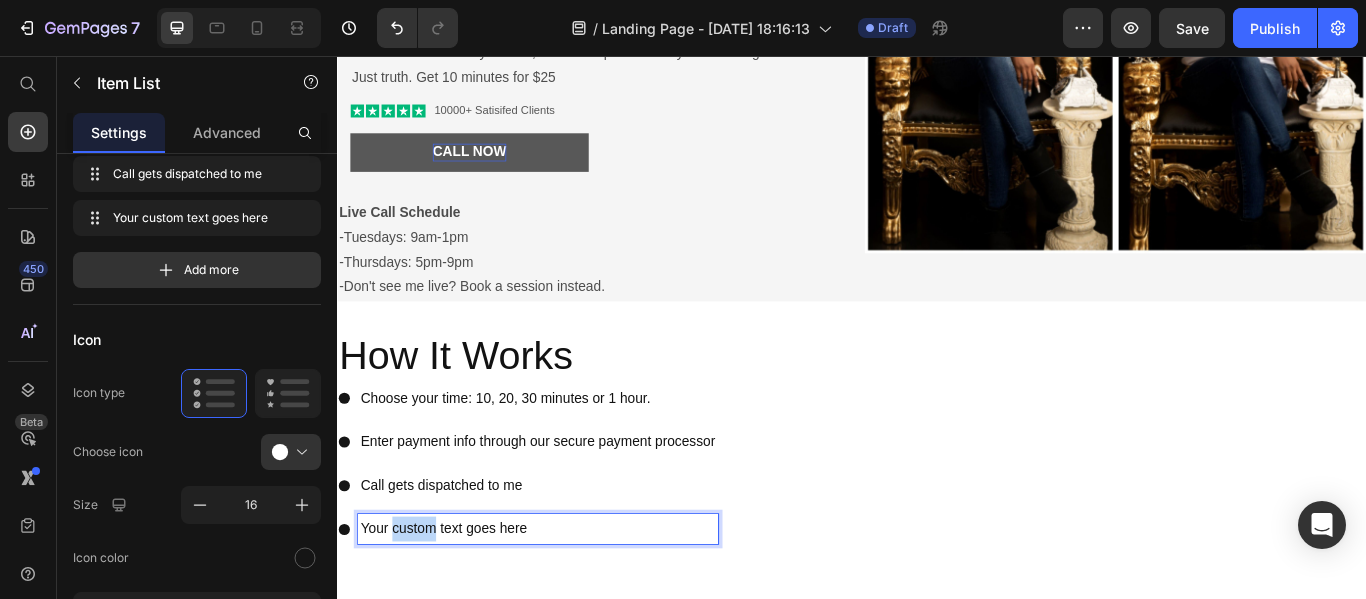 click on "Your custom text goes here" at bounding box center (571, 607) 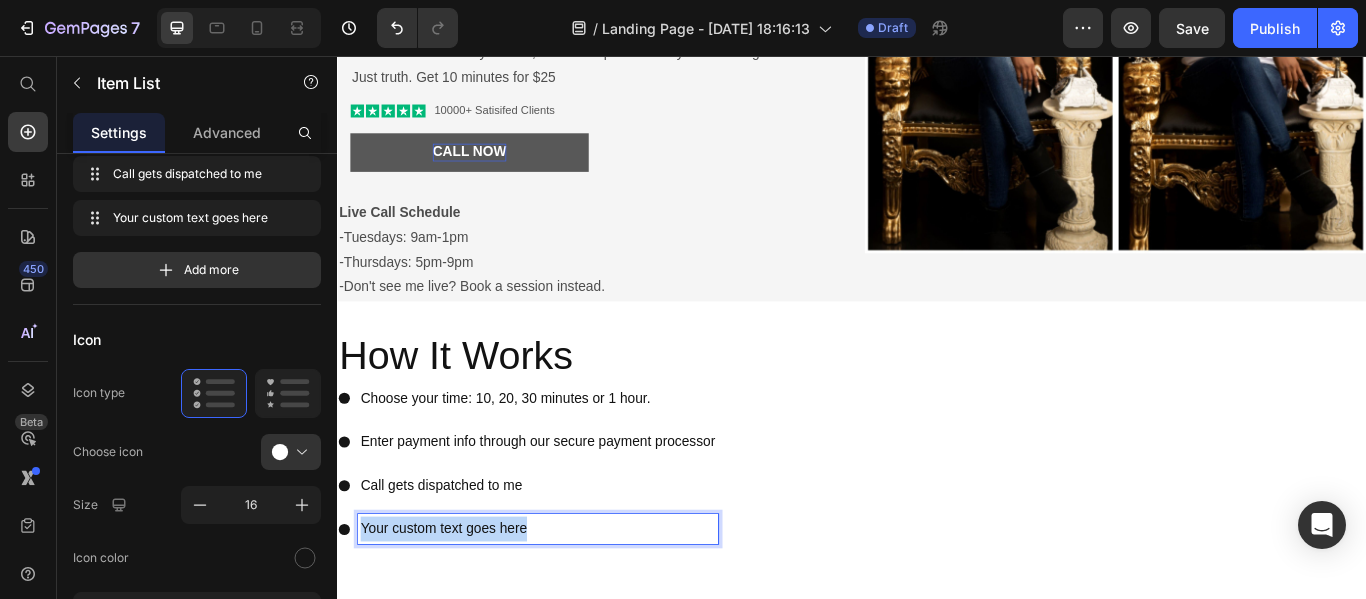 click on "Your custom text goes here" at bounding box center [571, 607] 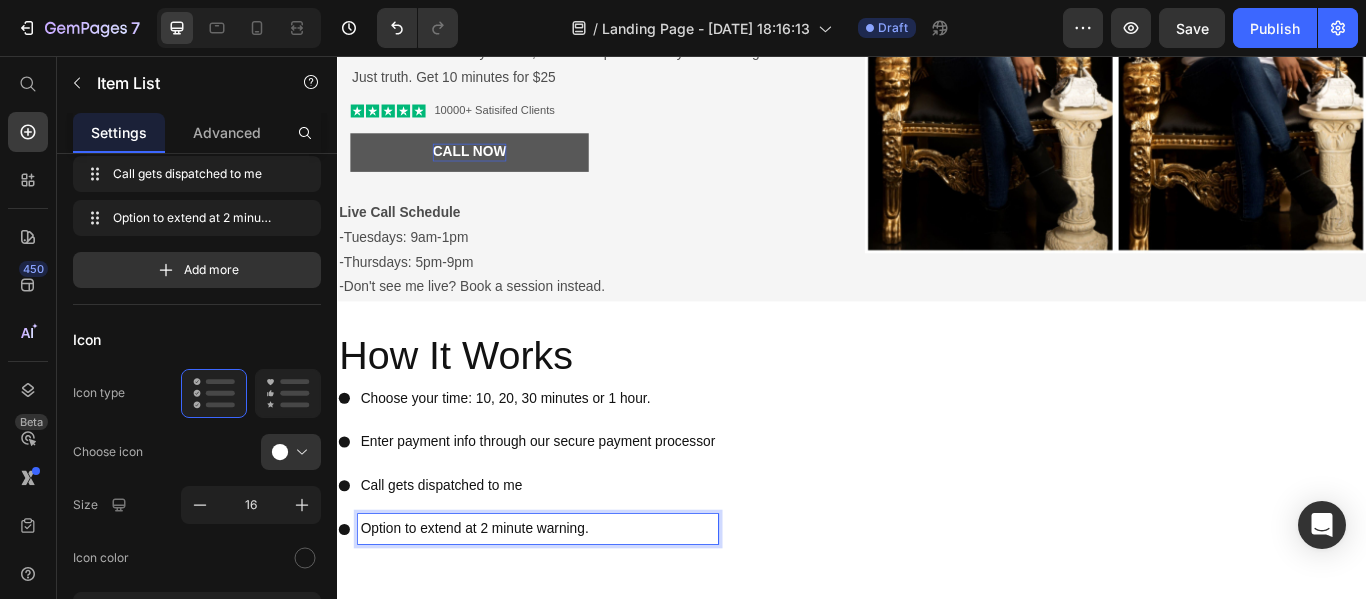 scroll, scrollTop: 72, scrollLeft: 0, axis: vertical 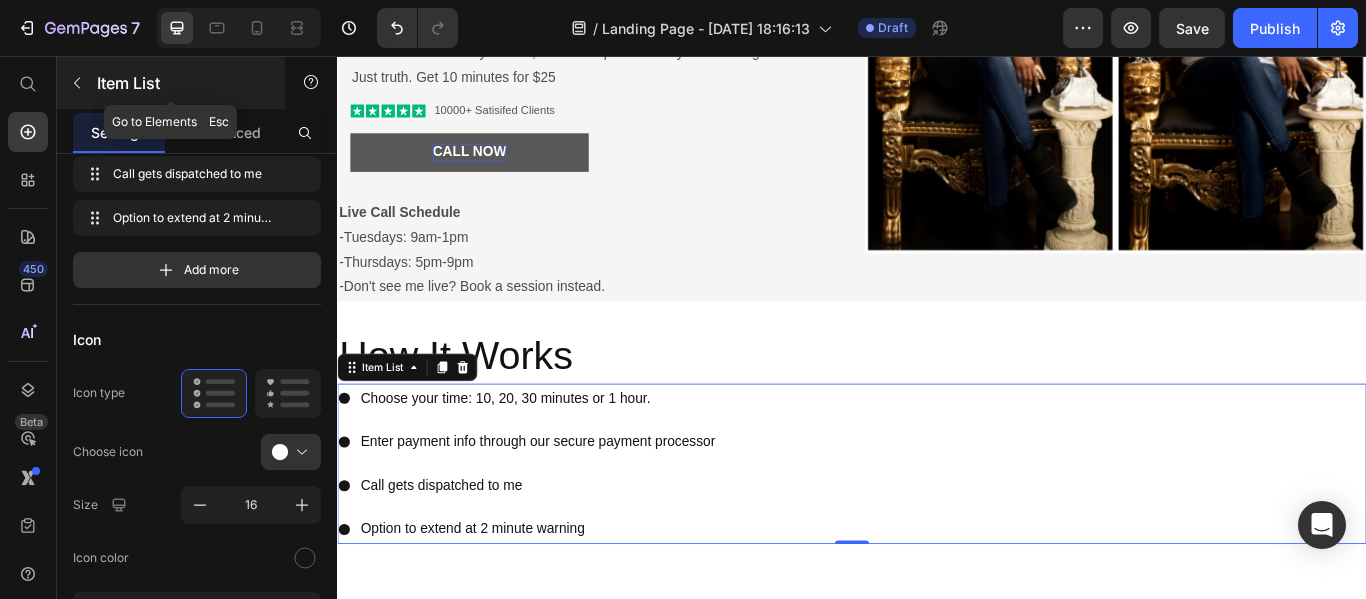 click on "Item List" at bounding box center (171, 83) 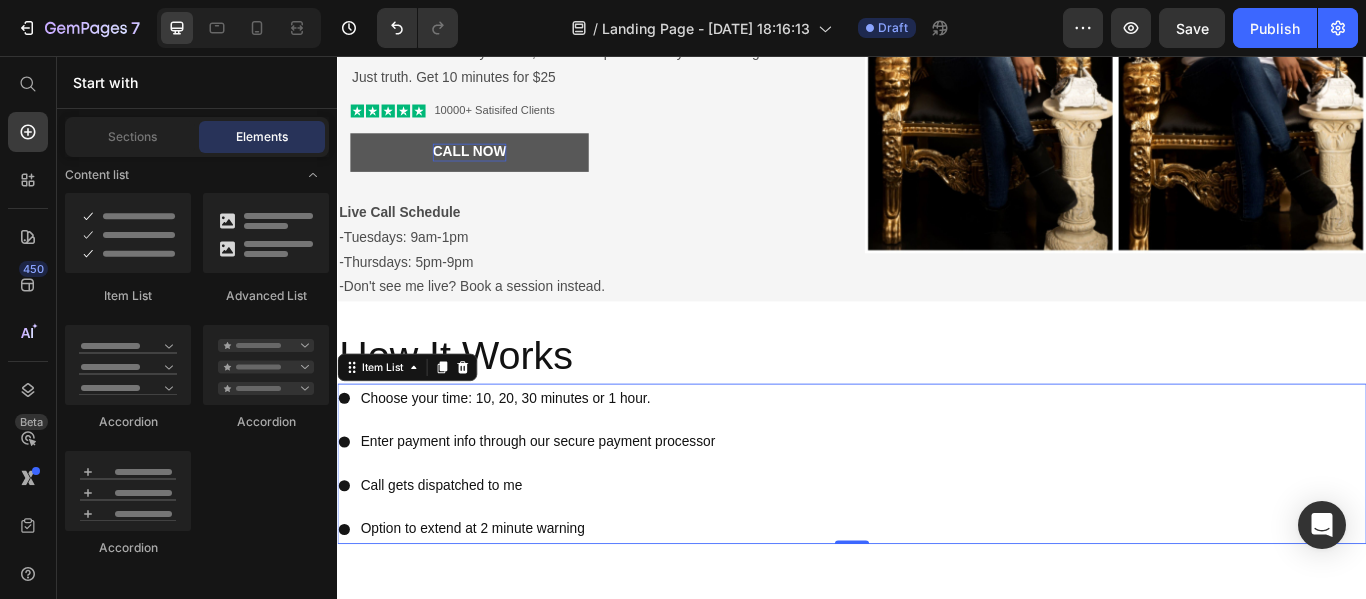 scroll, scrollTop: 0, scrollLeft: 0, axis: both 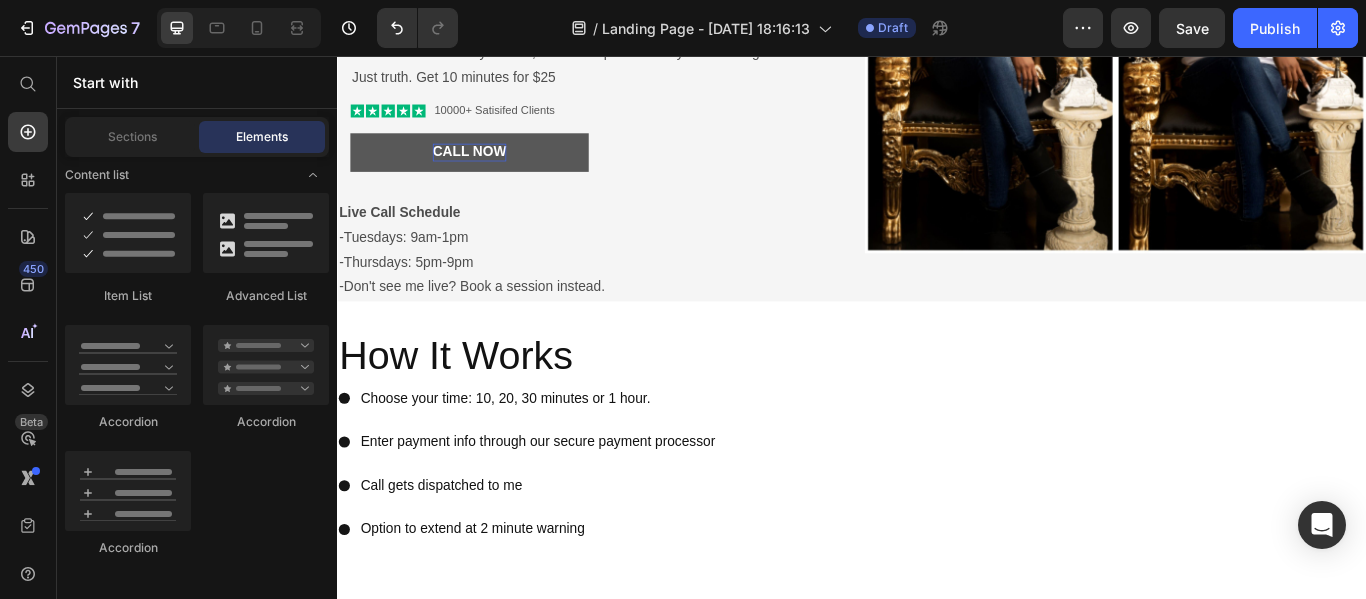 click on "Item List
Advanced List
Accordion
Accordion
Accordion" 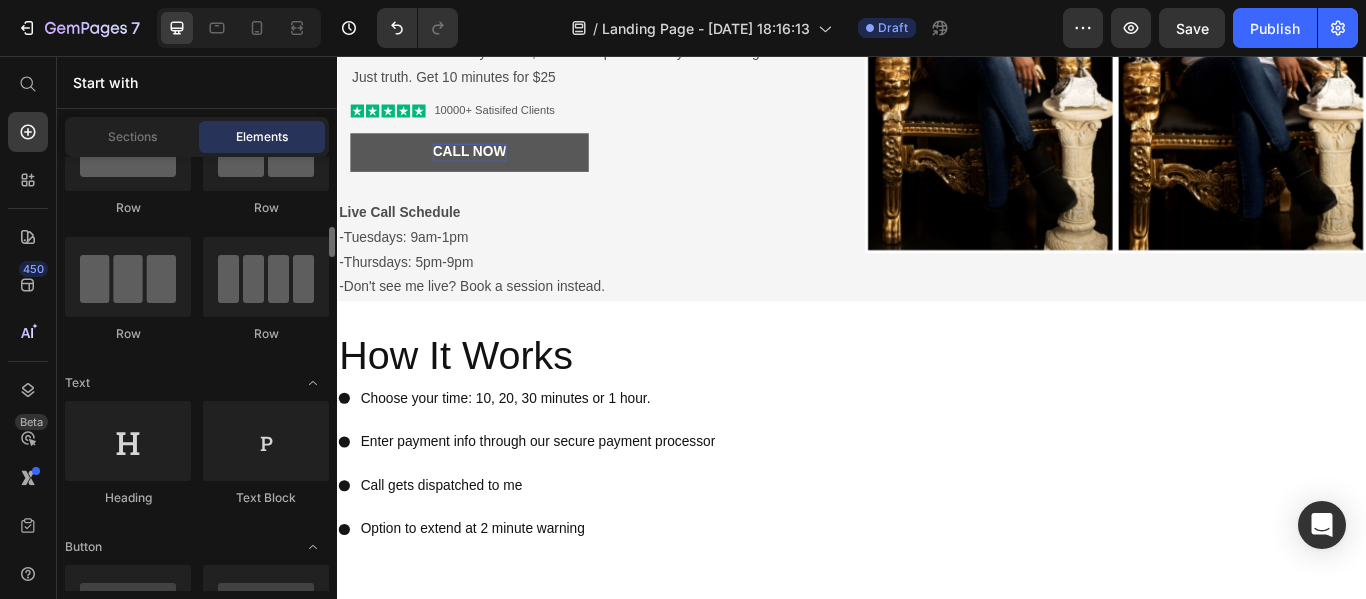 scroll, scrollTop: 60, scrollLeft: 0, axis: vertical 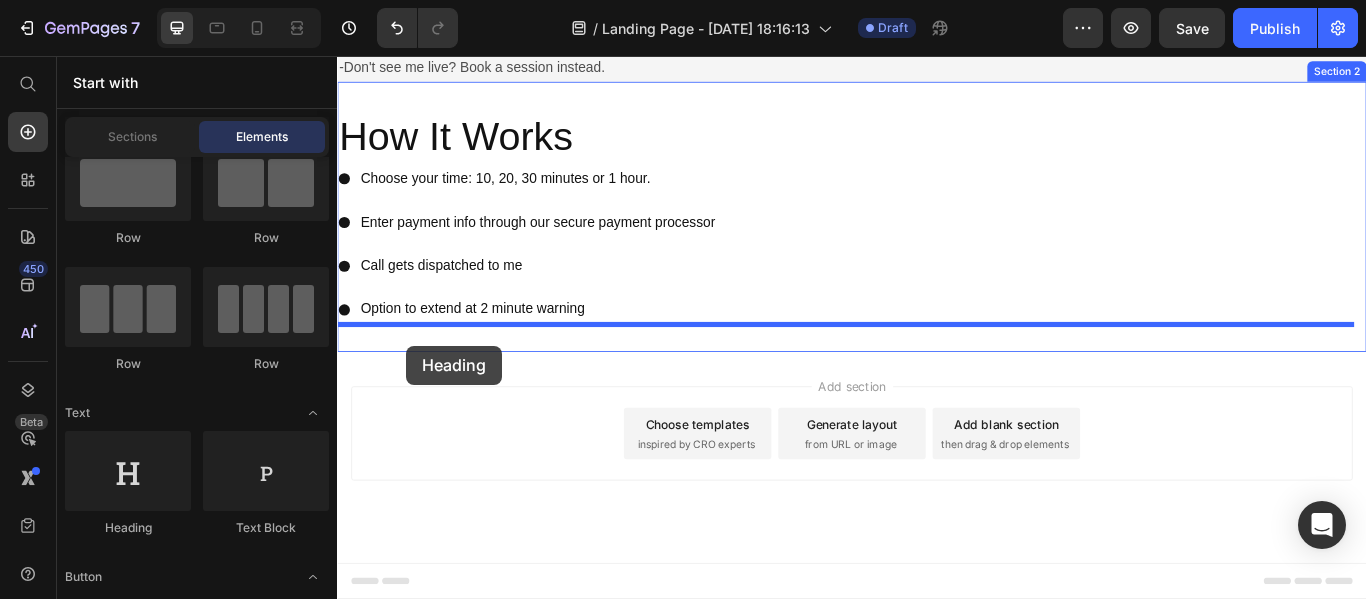 drag, startPoint x: 479, startPoint y: 516, endPoint x: 418, endPoint y: 394, distance: 136.40015 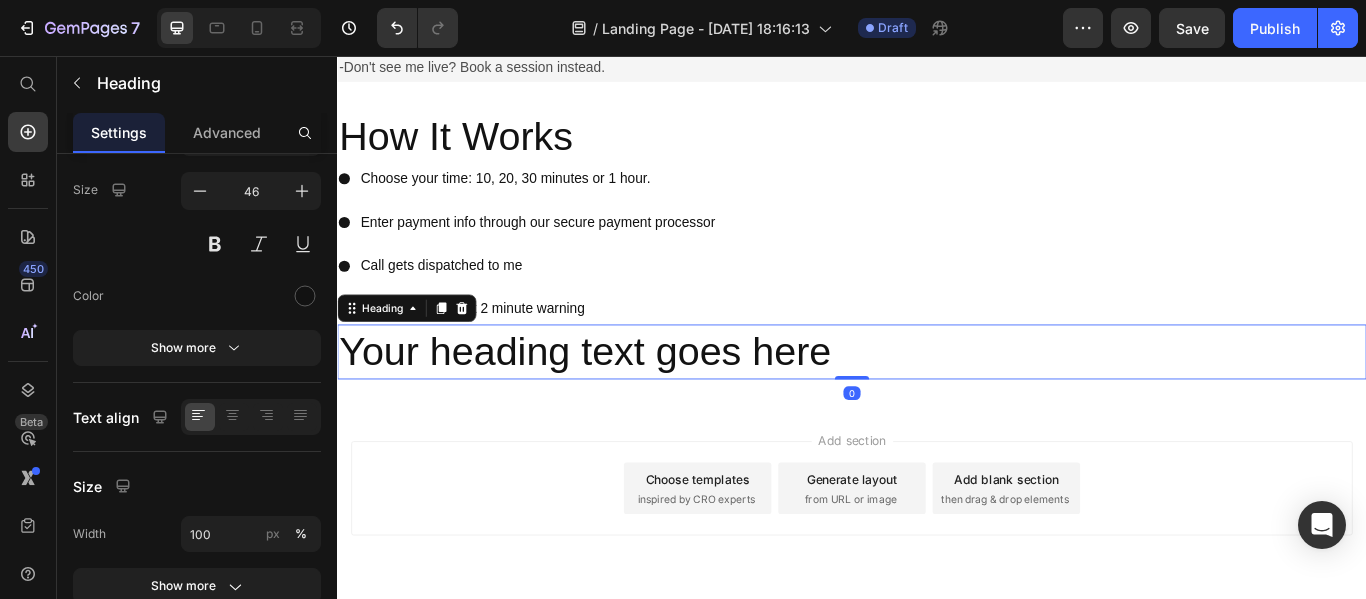 scroll, scrollTop: 0, scrollLeft: 0, axis: both 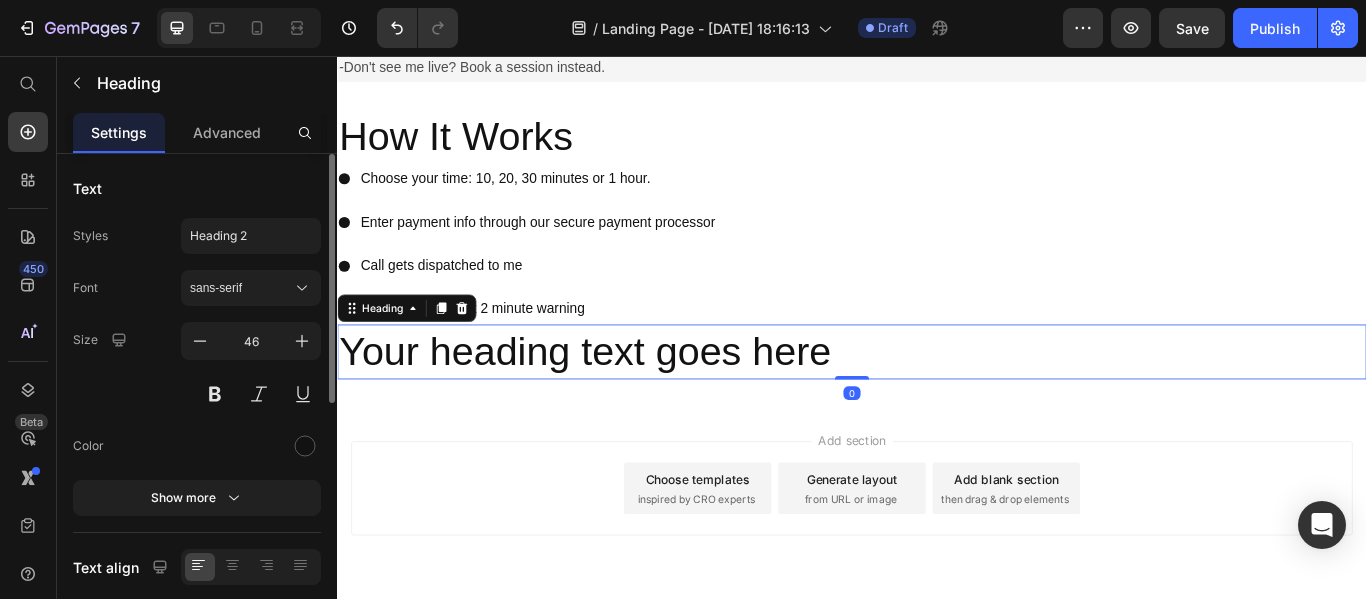 click on "Your heading text goes here" at bounding box center [937, 401] 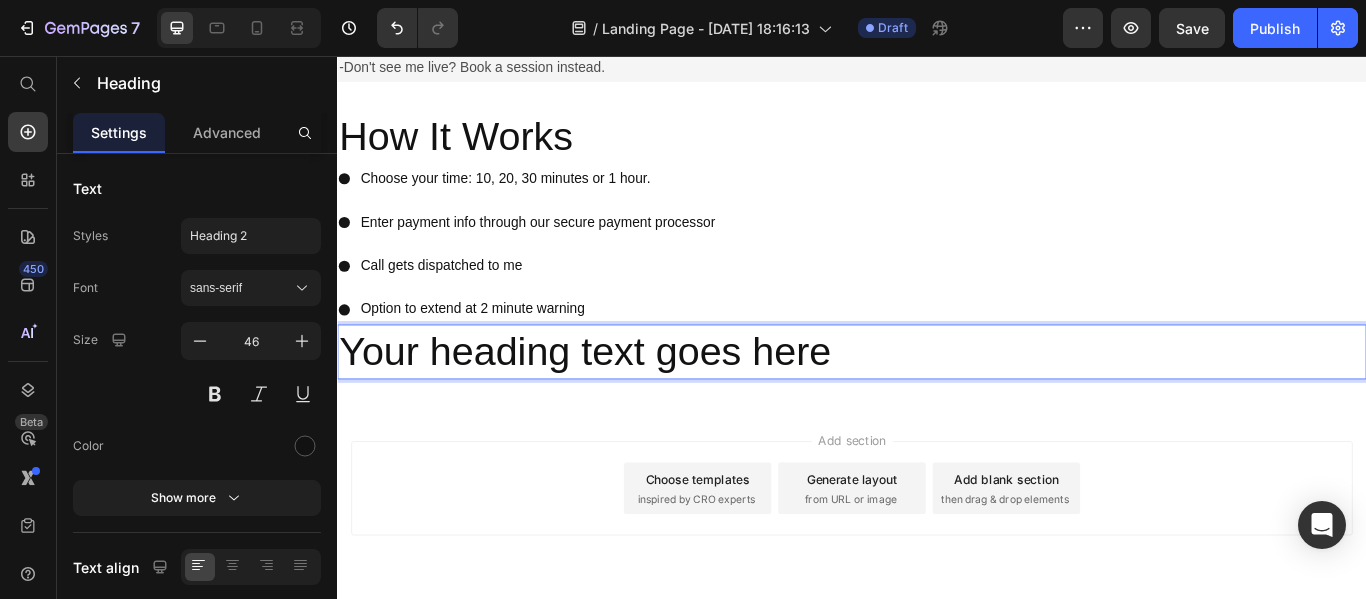 click on "Your heading text goes here" at bounding box center (937, 401) 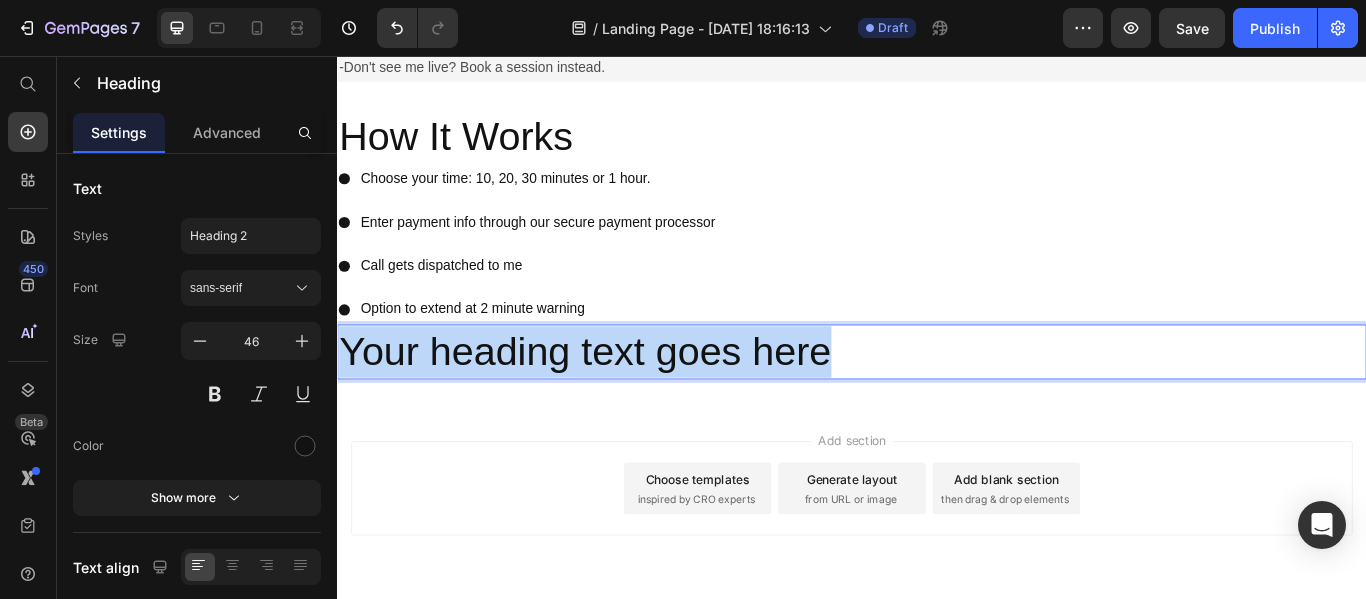 click on "Your heading text goes here" at bounding box center (937, 401) 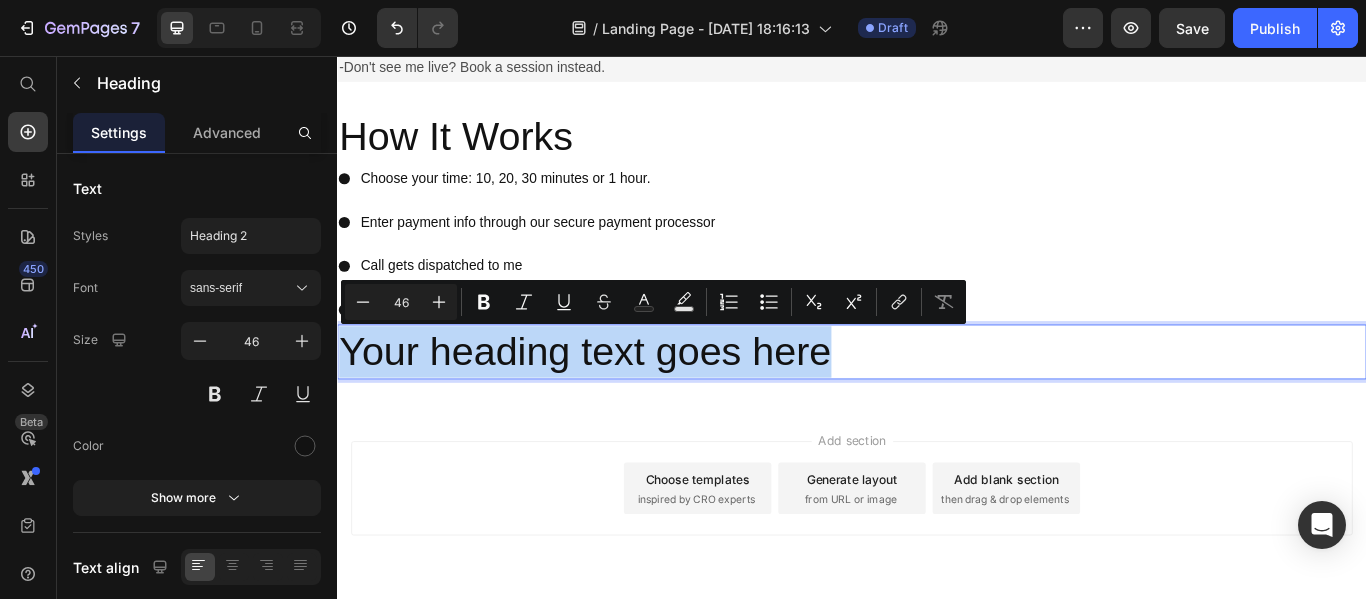 click on "Your heading text goes here" at bounding box center (937, 401) 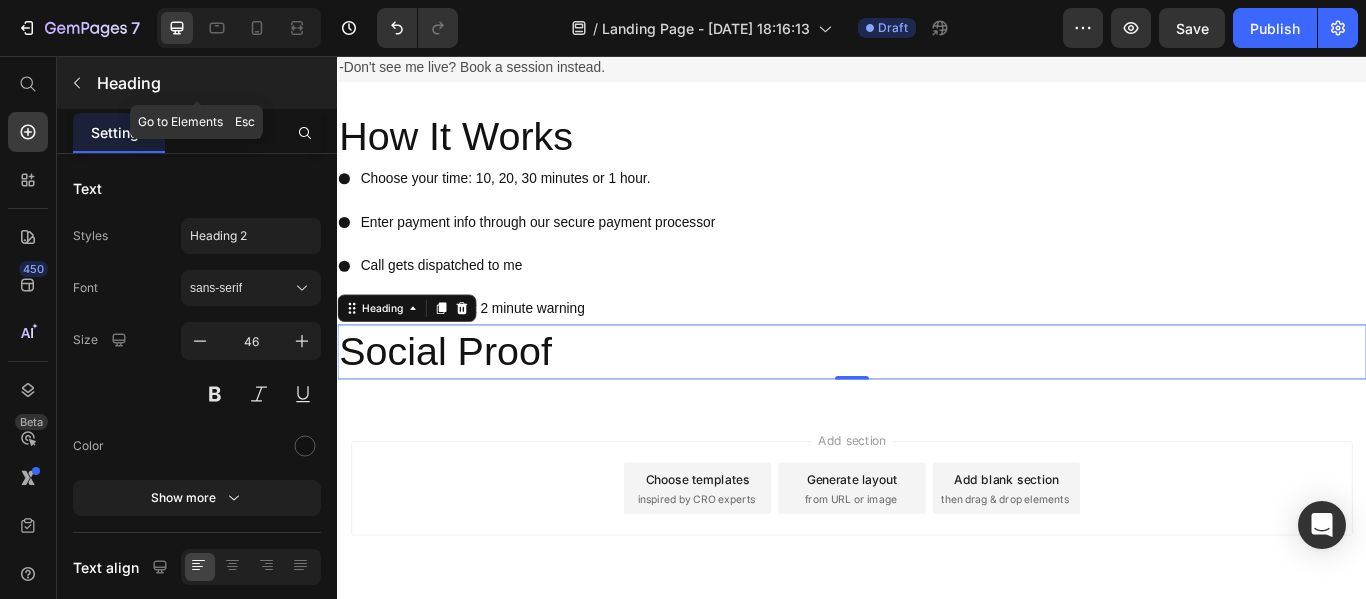 click on "Heading" at bounding box center (215, 83) 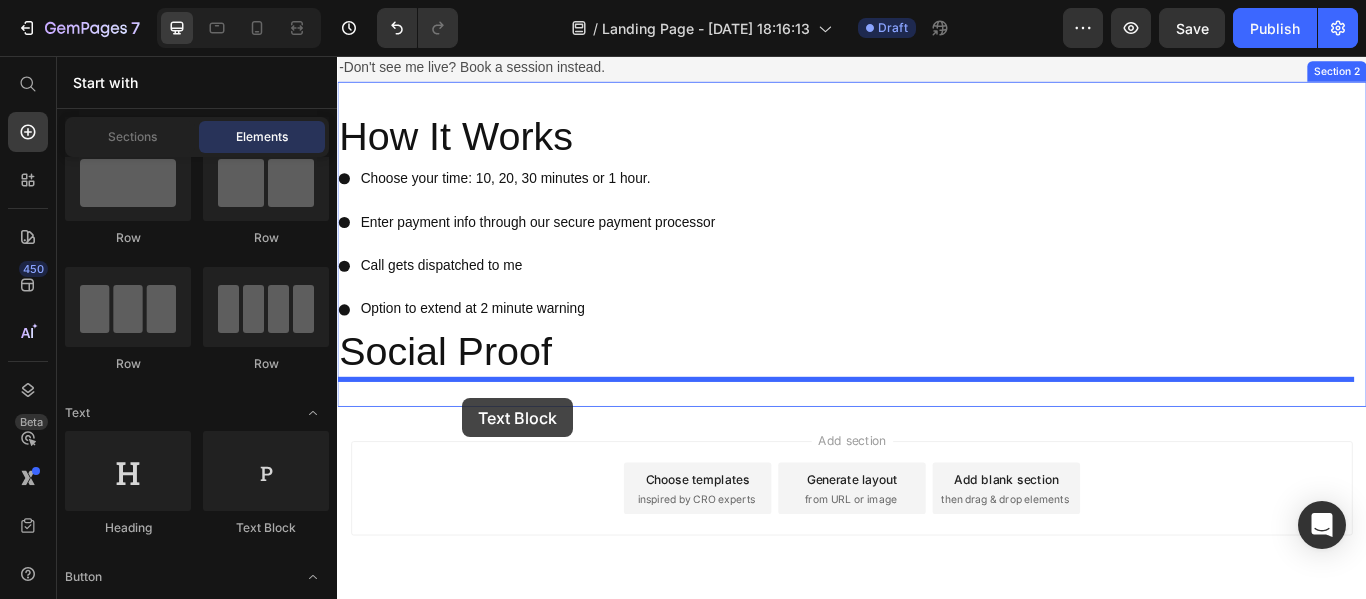 drag, startPoint x: 641, startPoint y: 531, endPoint x: 483, endPoint y: 455, distance: 175.32826 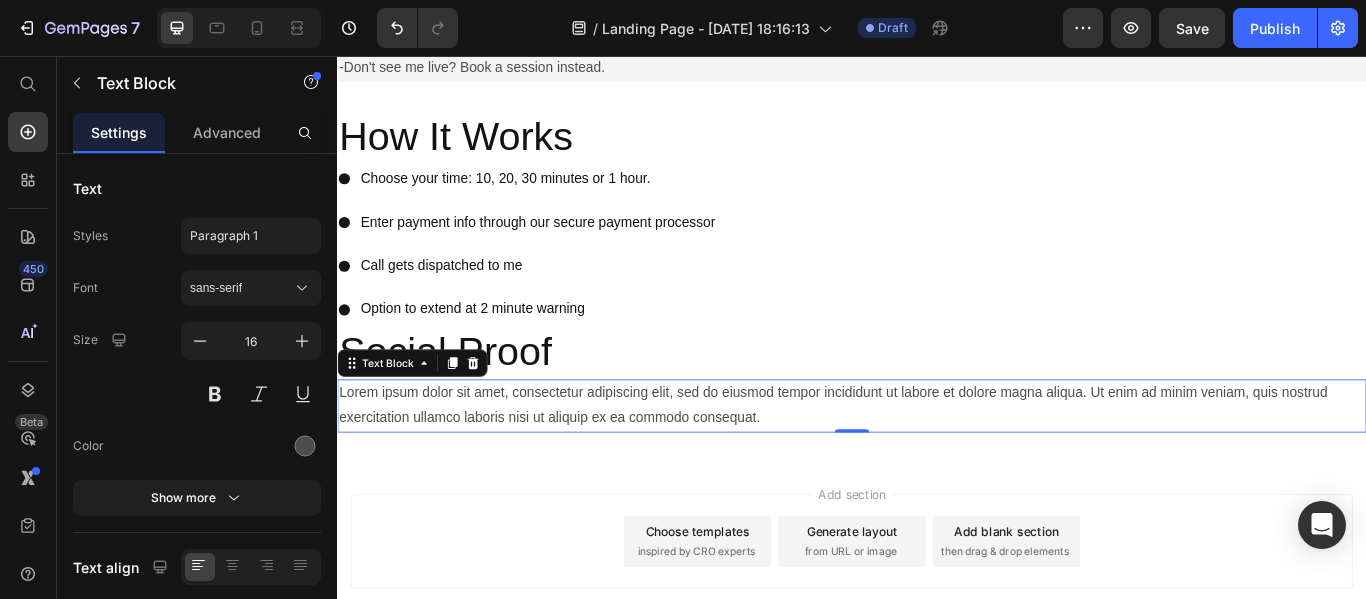 click on "Lorem ipsum dolor sit amet, consectetur adipiscing elit, sed do eiusmod tempor incididunt ut labore et dolore magna aliqua. Ut enim ad minim veniam, quis nostrud exercitation ullamco laboris nisi ut aliquip ex ea commodo consequat." at bounding box center [937, 464] 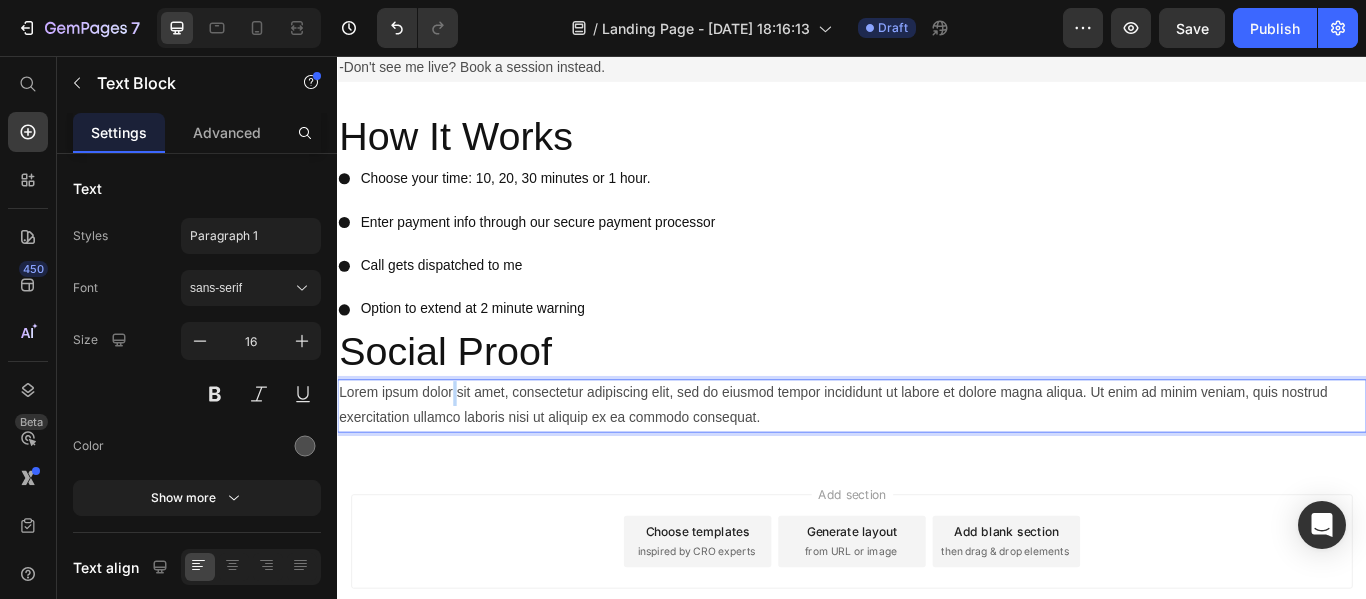 click on "Lorem ipsum dolor sit amet, consectetur adipiscing elit, sed do eiusmod tempor incididunt ut labore et dolore magna aliqua. Ut enim ad minim veniam, quis nostrud exercitation ullamco laboris nisi ut aliquip ex ea commodo consequat." at bounding box center (937, 464) 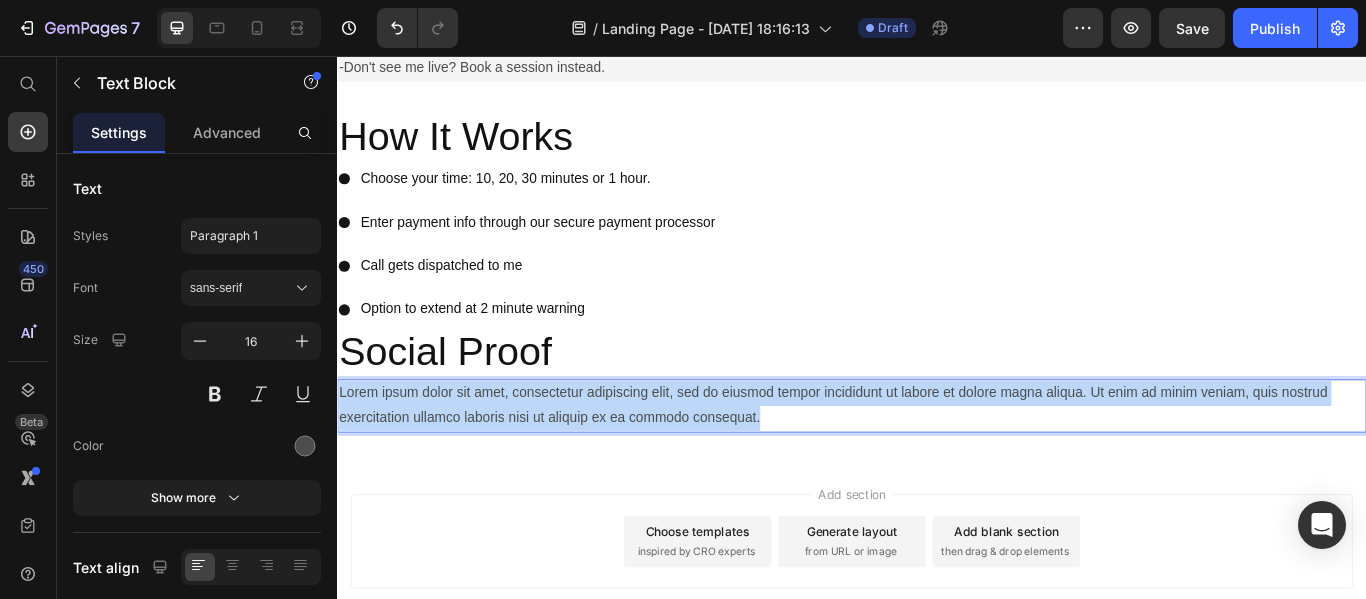 click on "Lorem ipsum dolor sit amet, consectetur adipiscing elit, sed do eiusmod tempor incididunt ut labore et dolore magna aliqua. Ut enim ad minim veniam, quis nostrud exercitation ullamco laboris nisi ut aliquip ex ea commodo consequat." at bounding box center [937, 464] 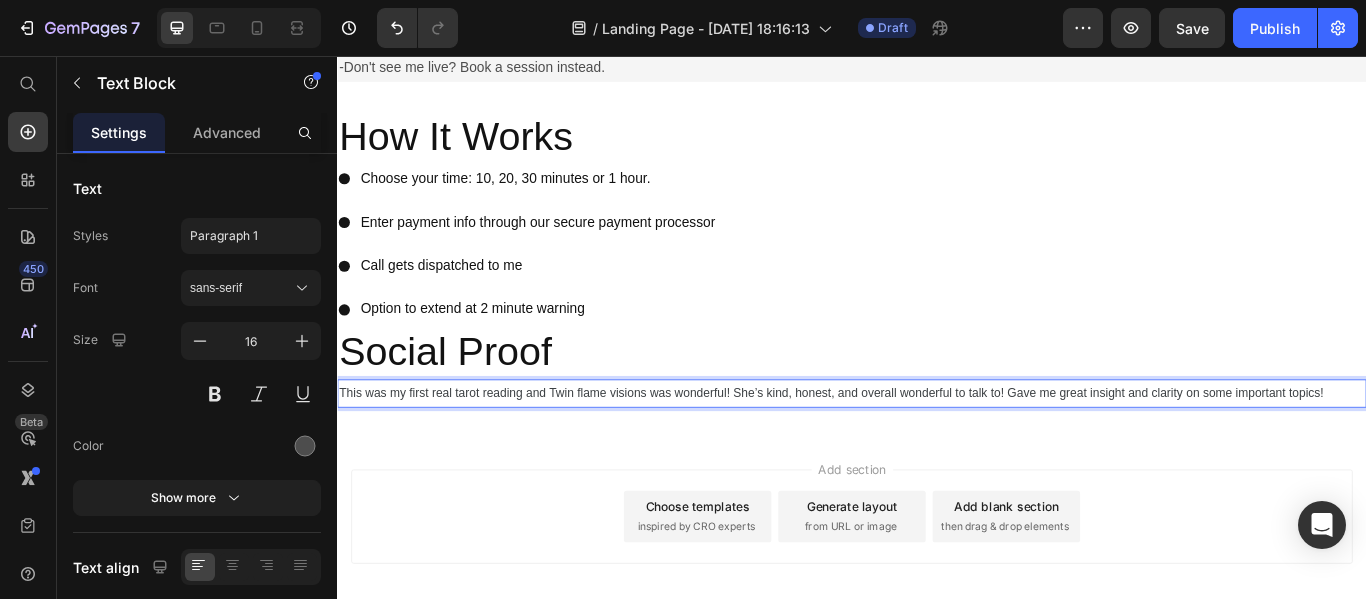 click on "This was my first real tarot reading and Twin flame visions was wonderful! She’s kind, honest, and overall wonderful to talk to! Gave me great insight and clarity on some important topics!" at bounding box center (913, 449) 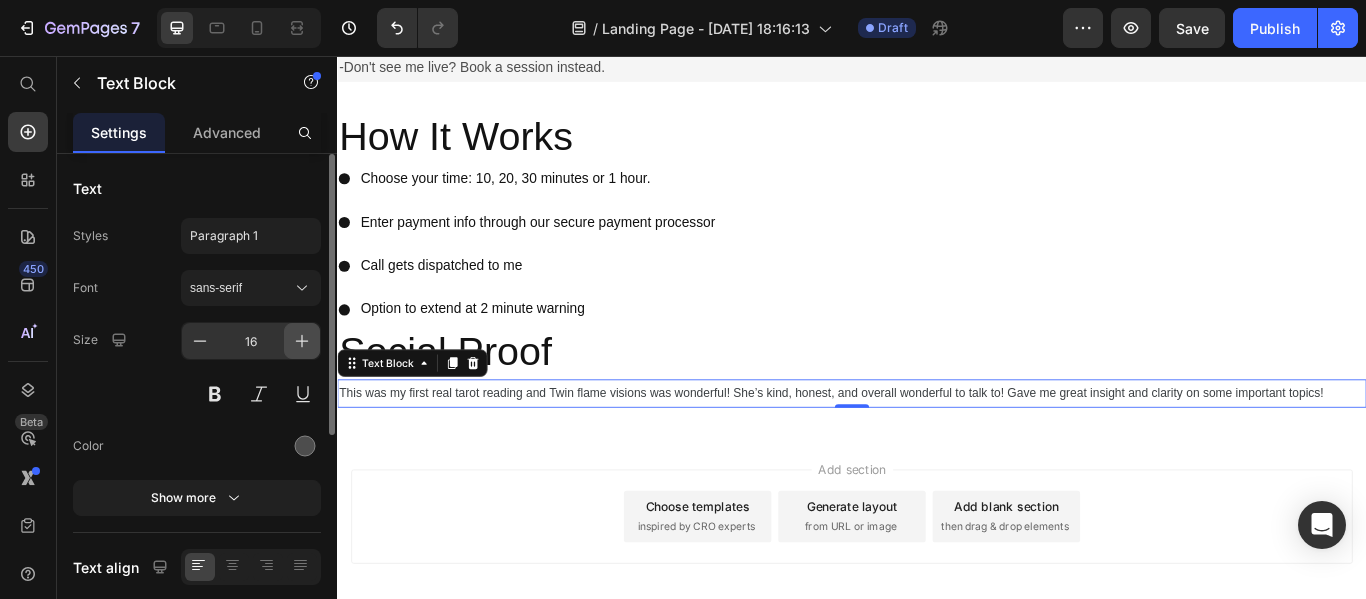 click 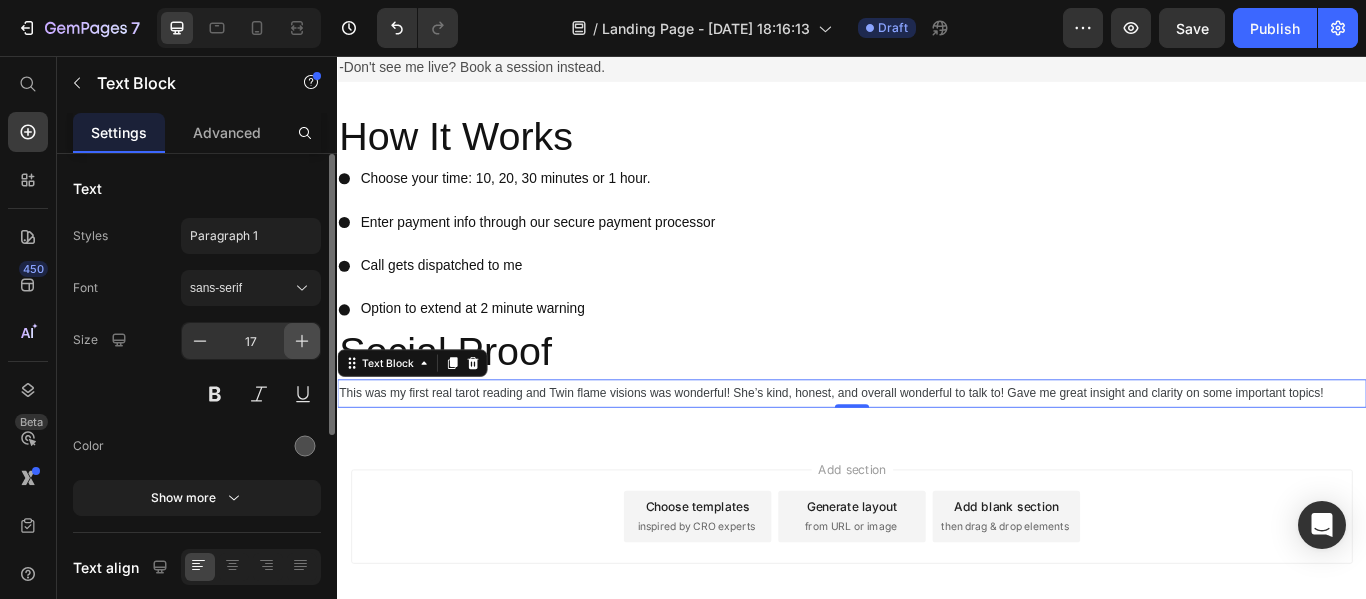 click 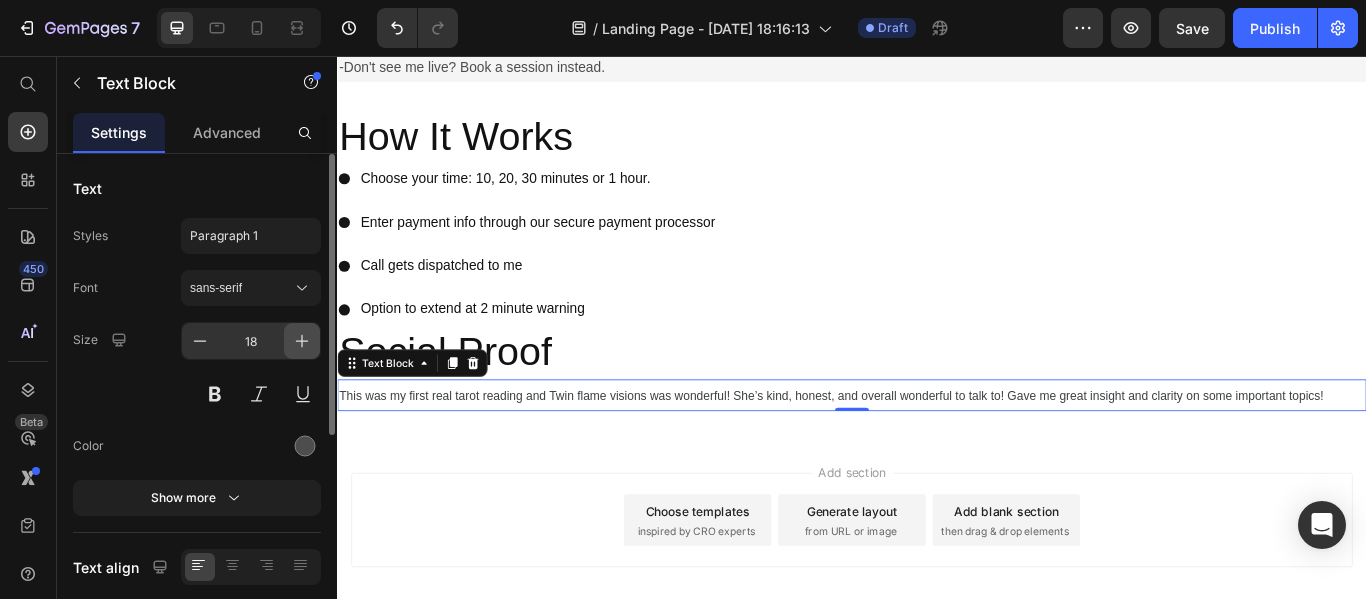 click 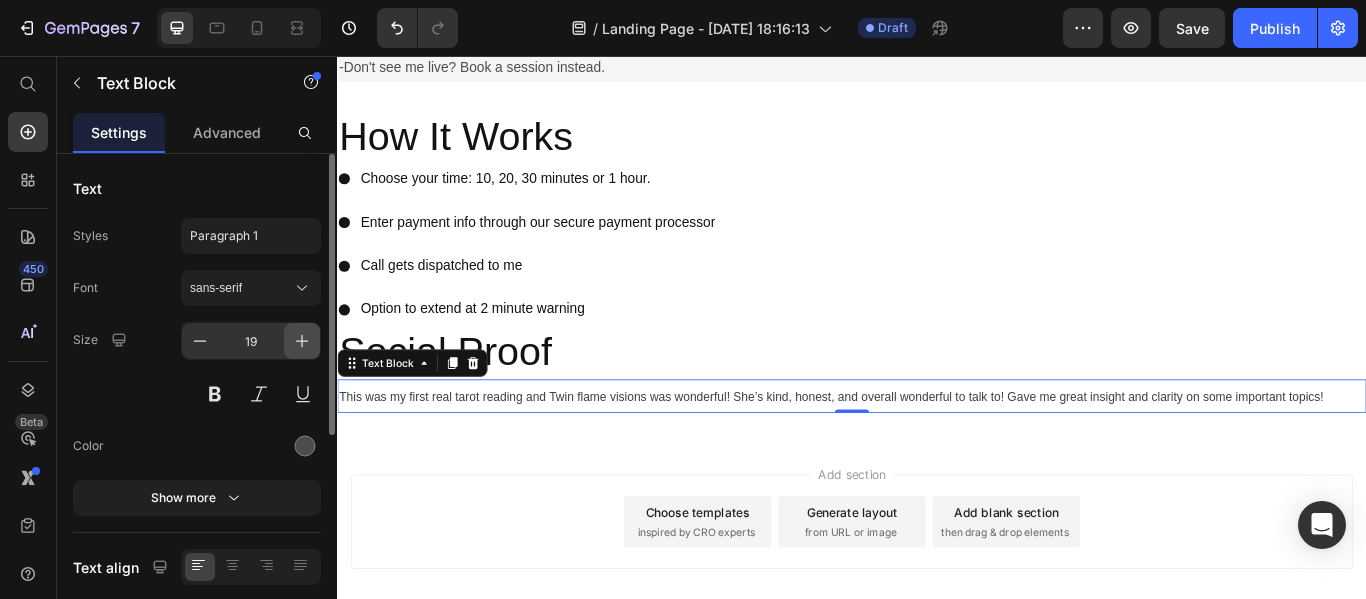 click 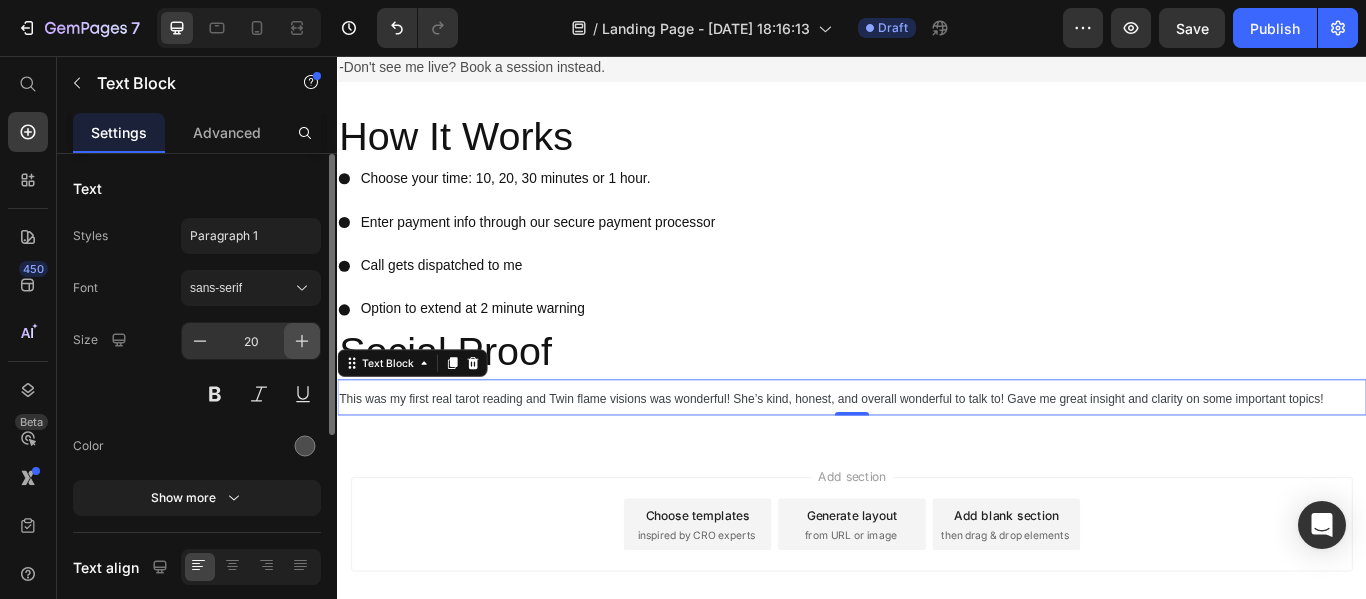 click 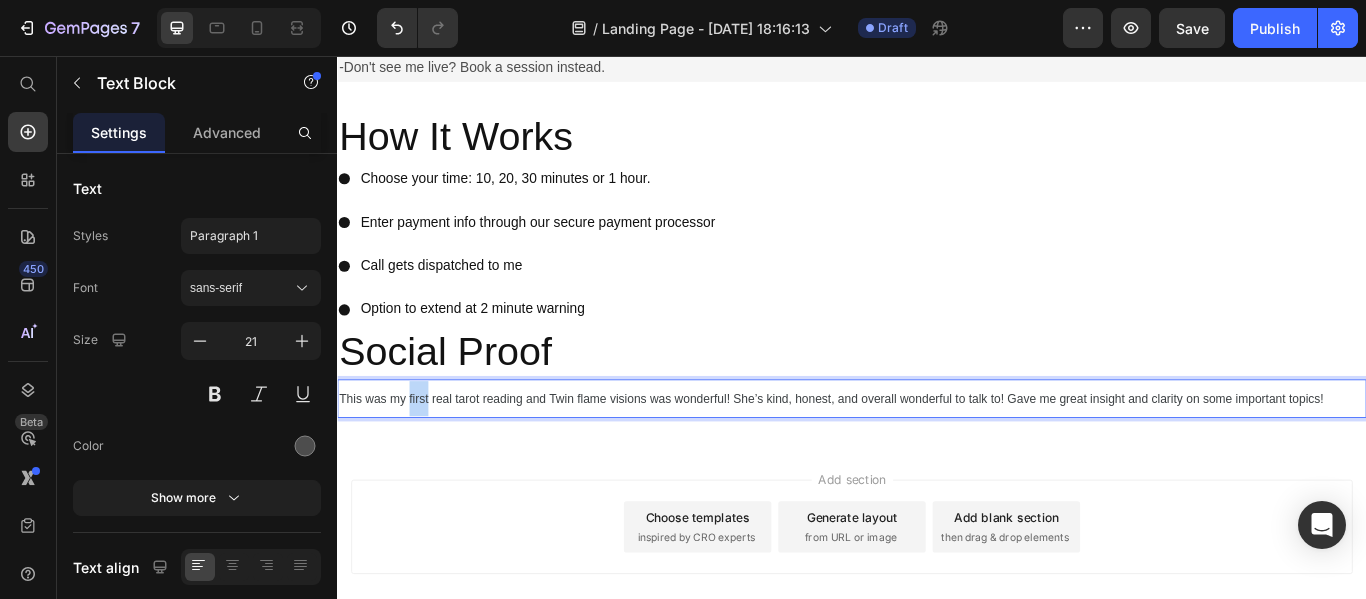 click on "This was my first real tarot reading and Twin flame visions was wonderful! She’s kind, honest, and overall wonderful to talk to! Gave me great insight and clarity on some important topics!" at bounding box center (913, 456) 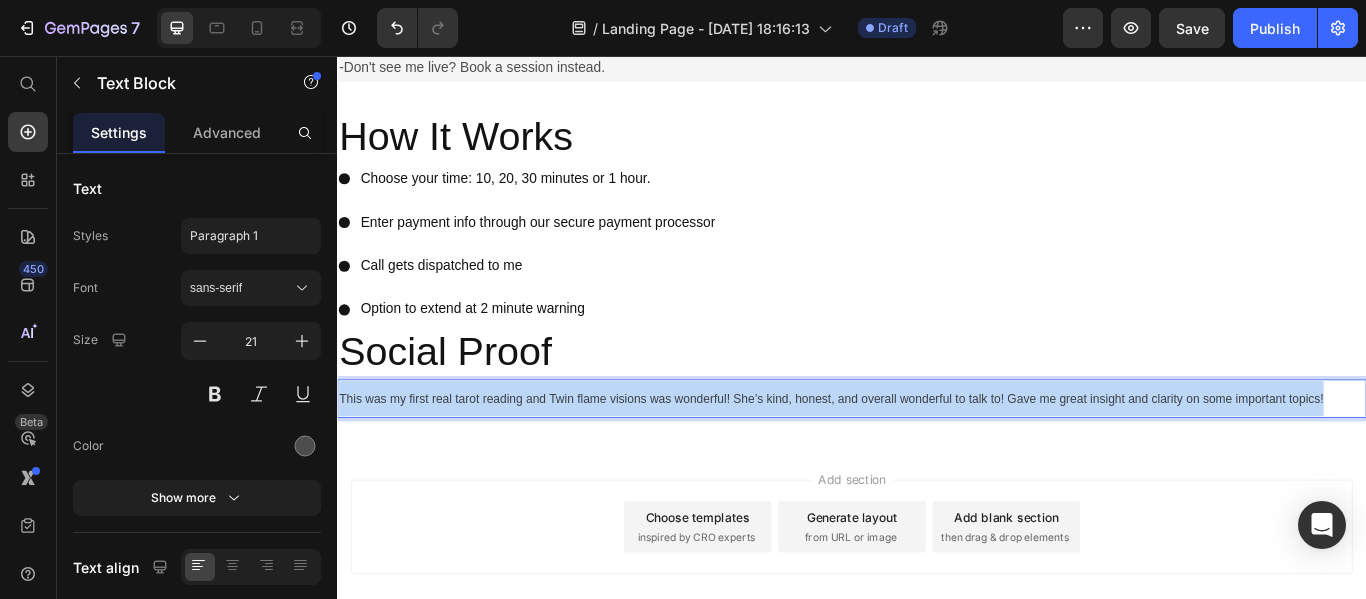 click on "This was my first real tarot reading and Twin flame visions was wonderful! She’s kind, honest, and overall wonderful to talk to! Gave me great insight and clarity on some important topics!" at bounding box center [913, 456] 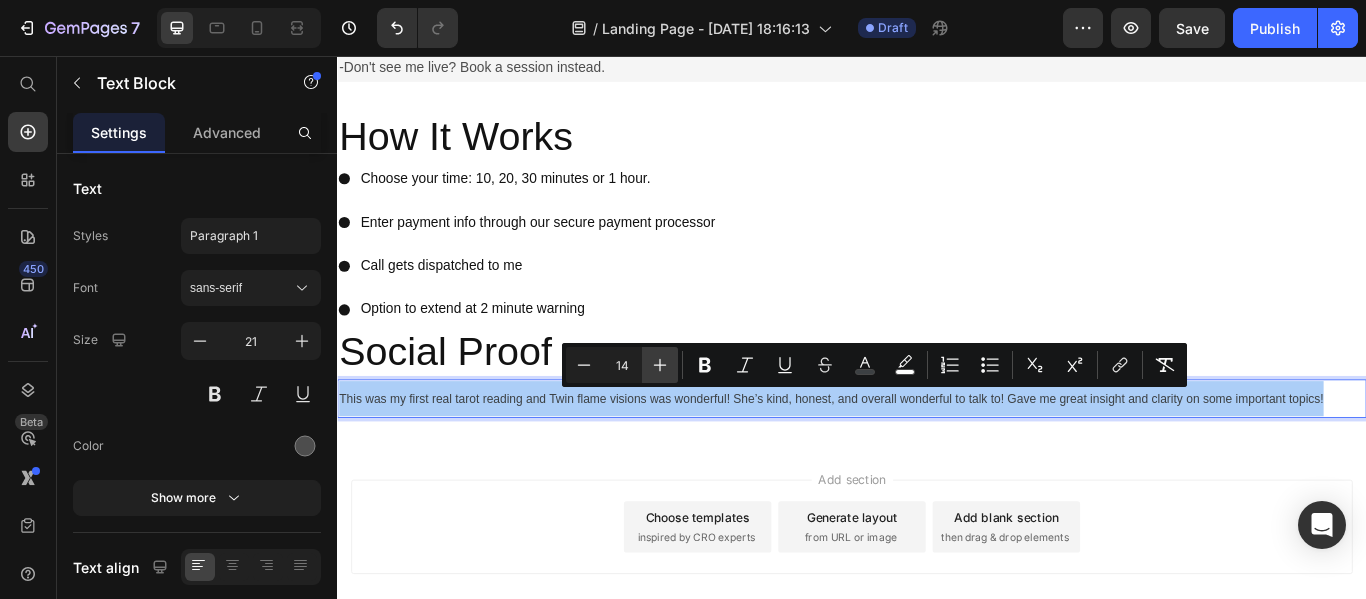 click 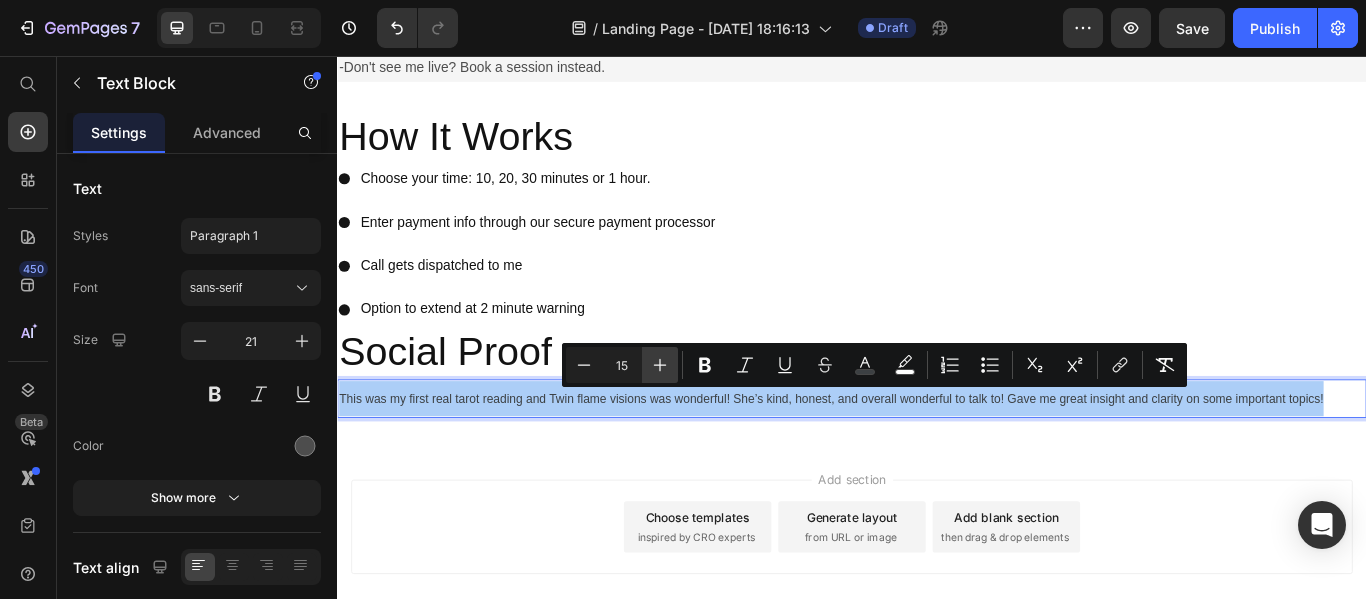 click 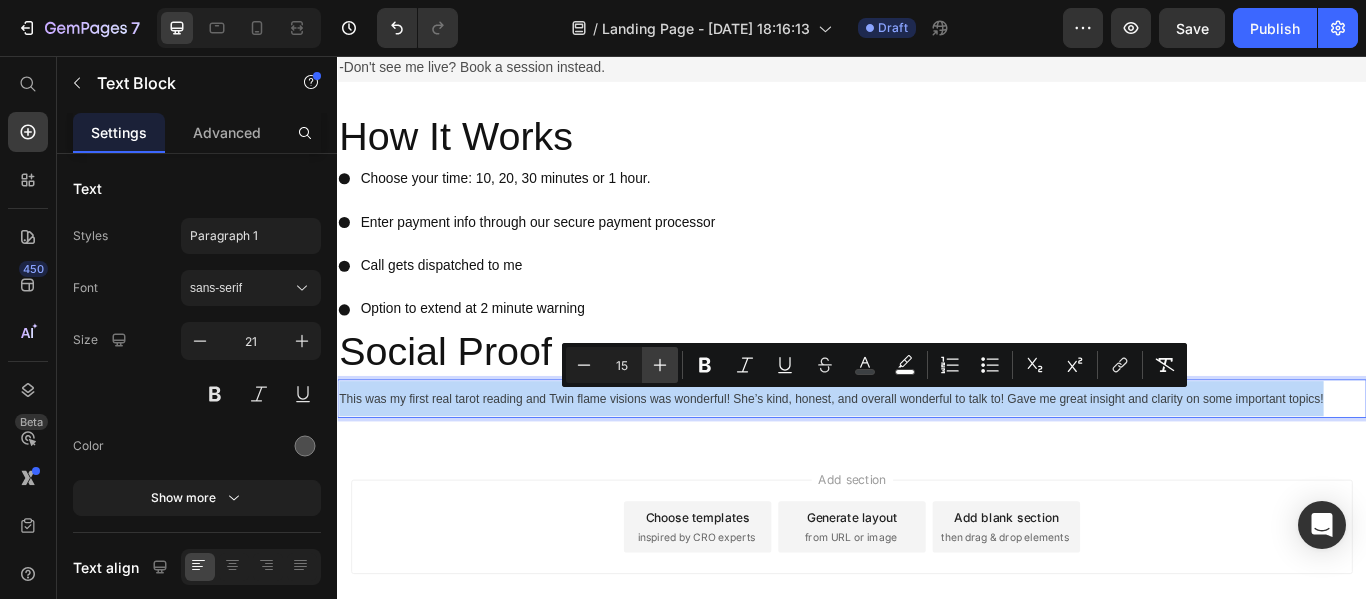 type on "16" 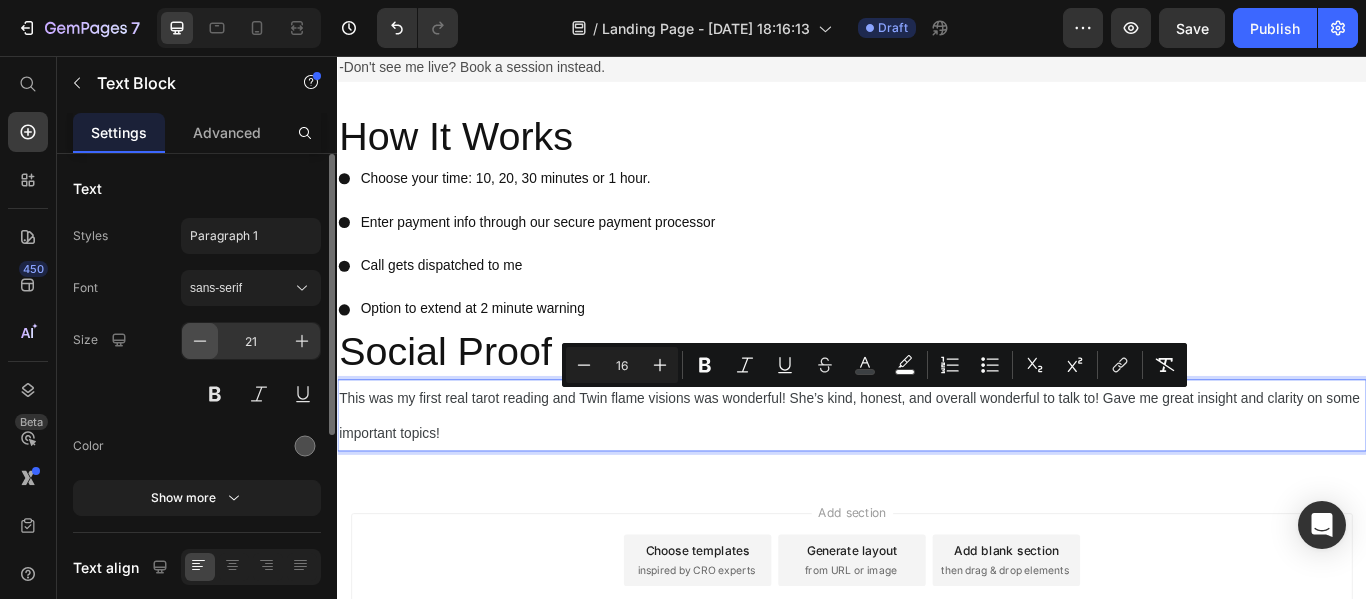 click 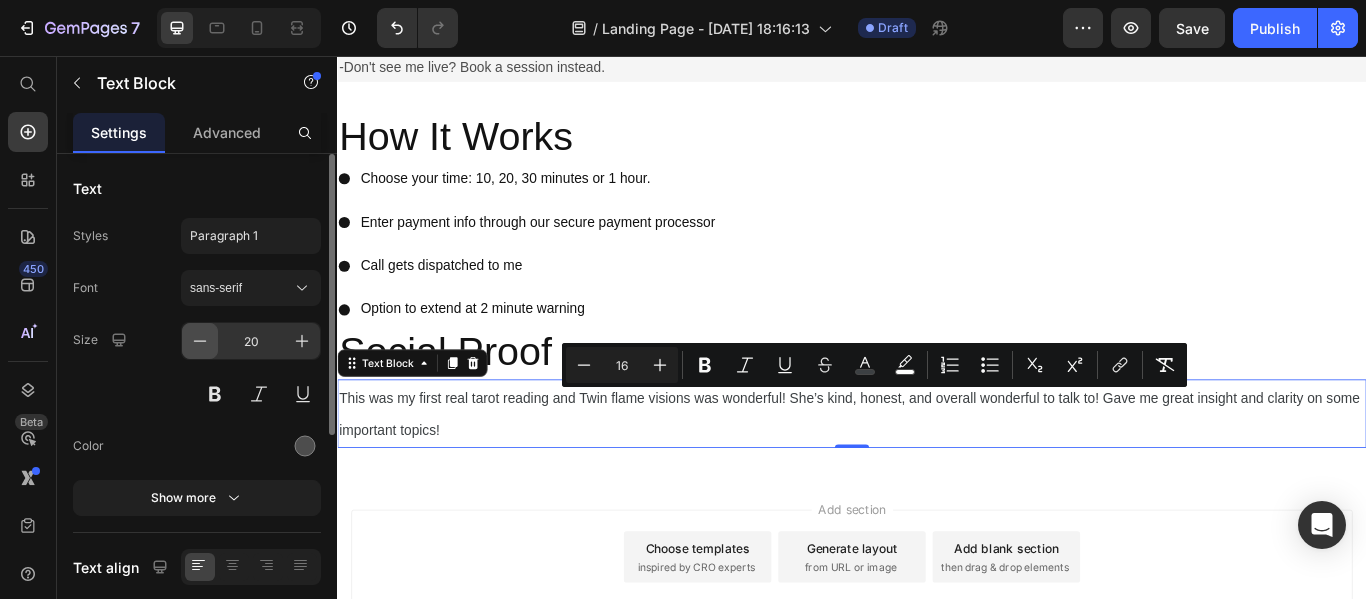 click 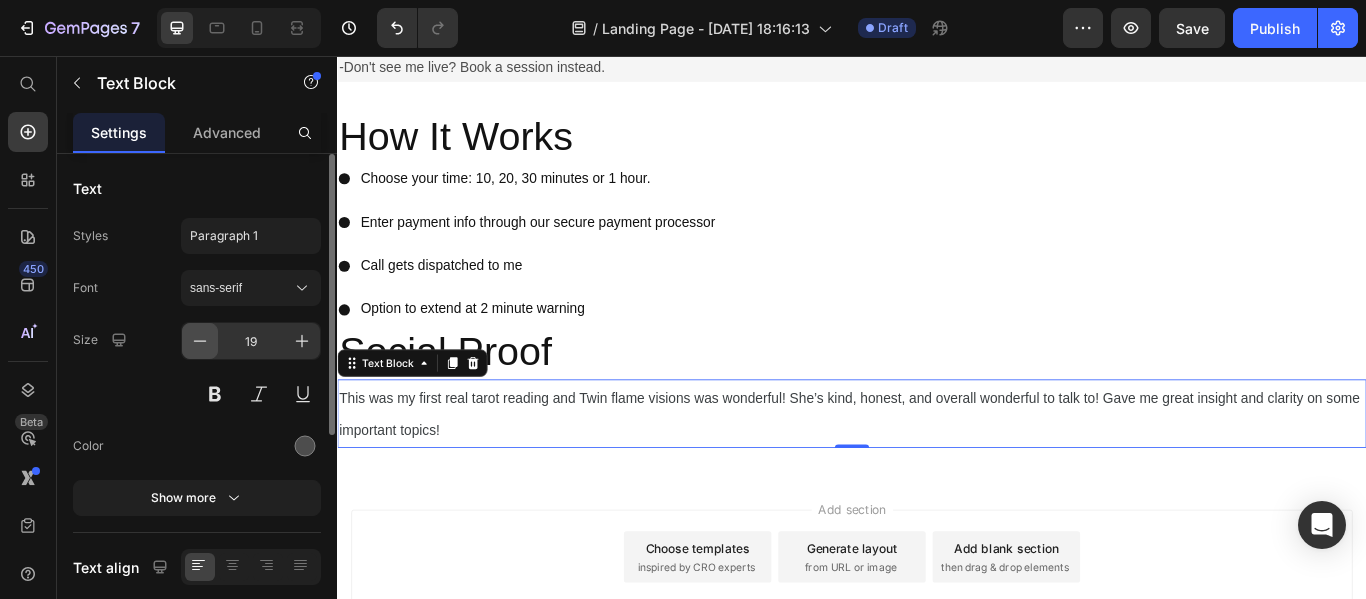 click 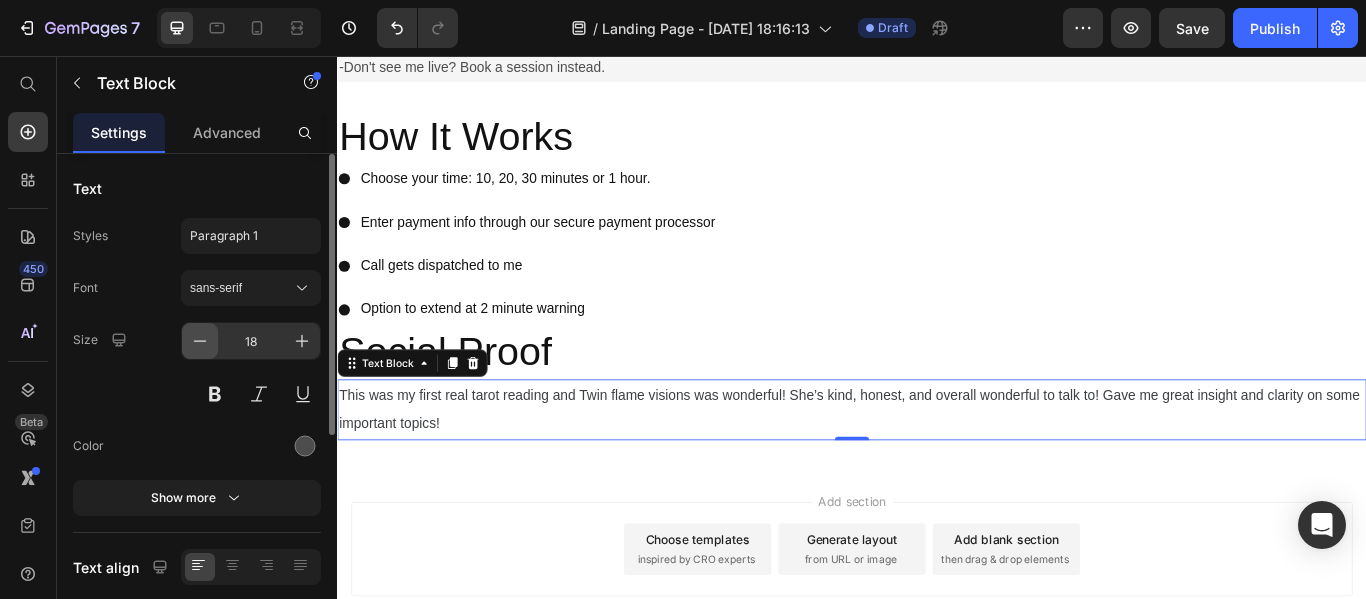 click 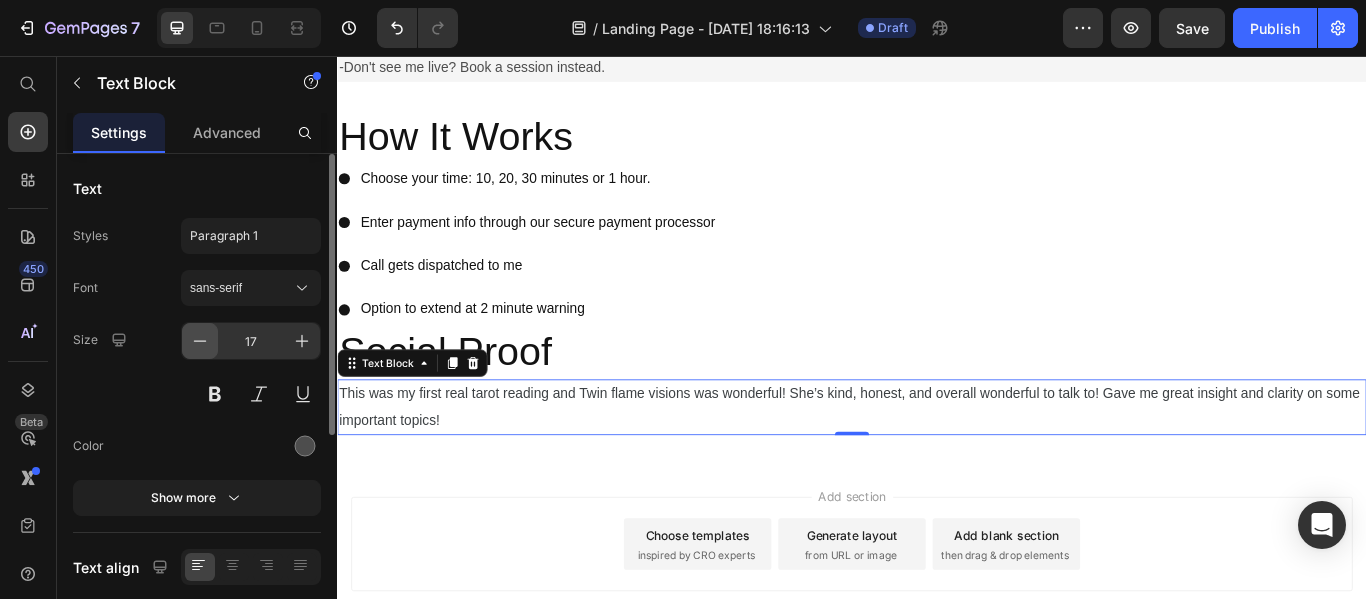 click 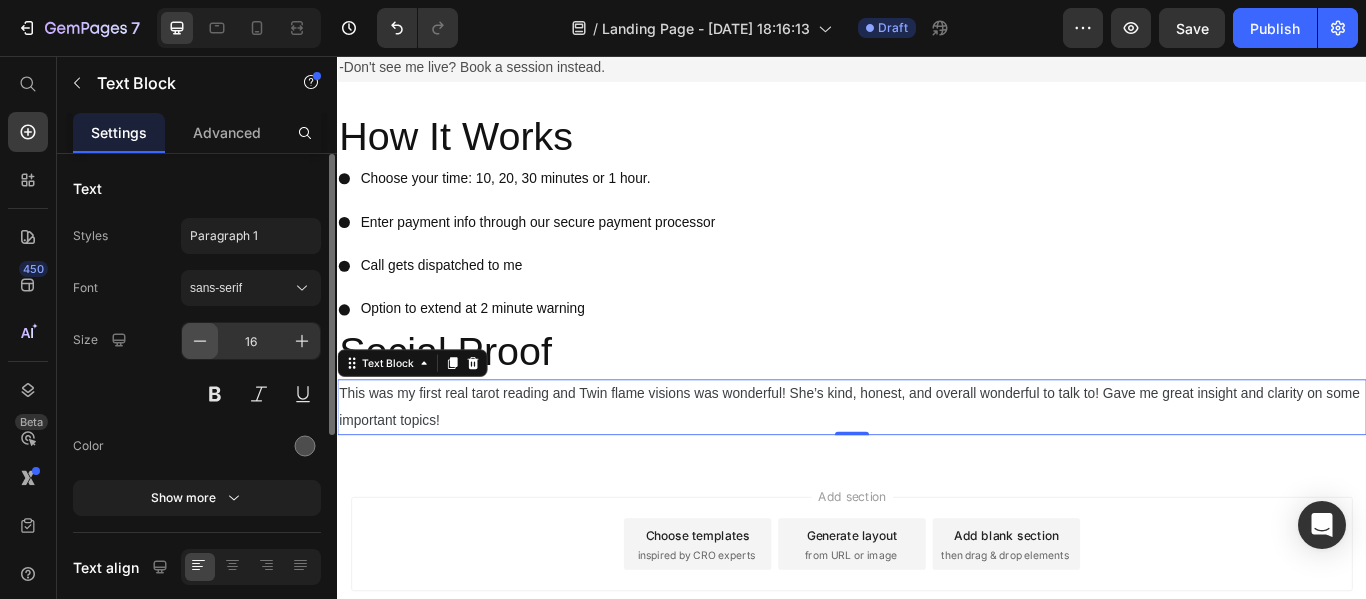click 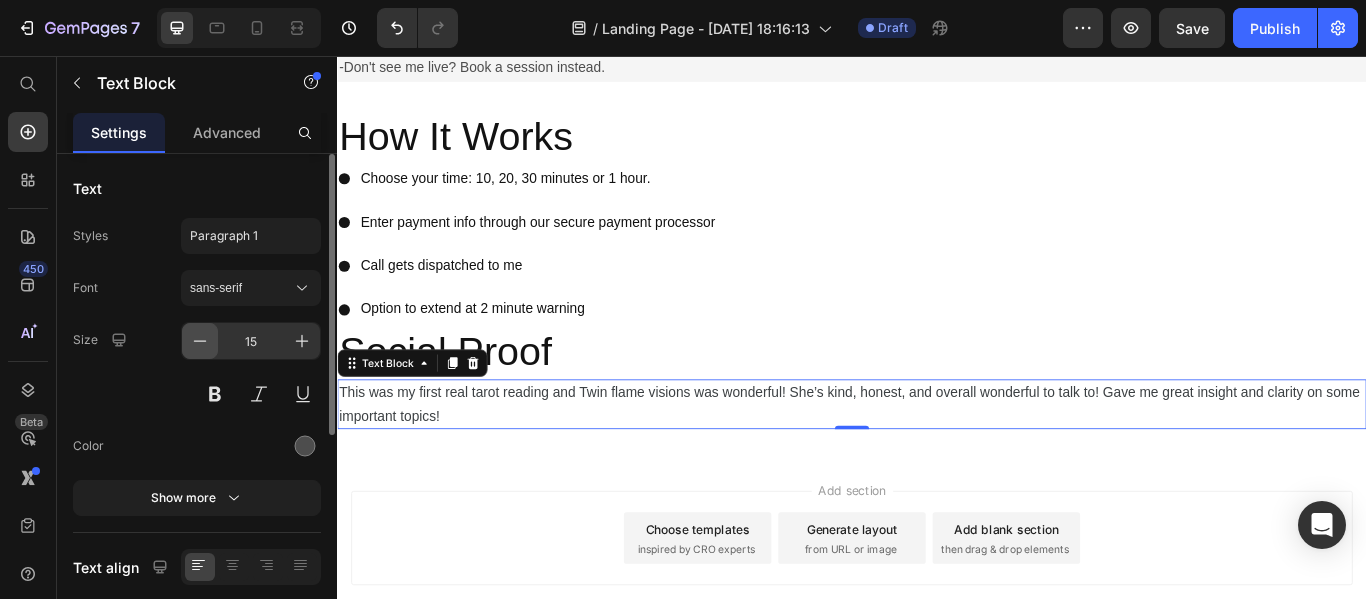 click 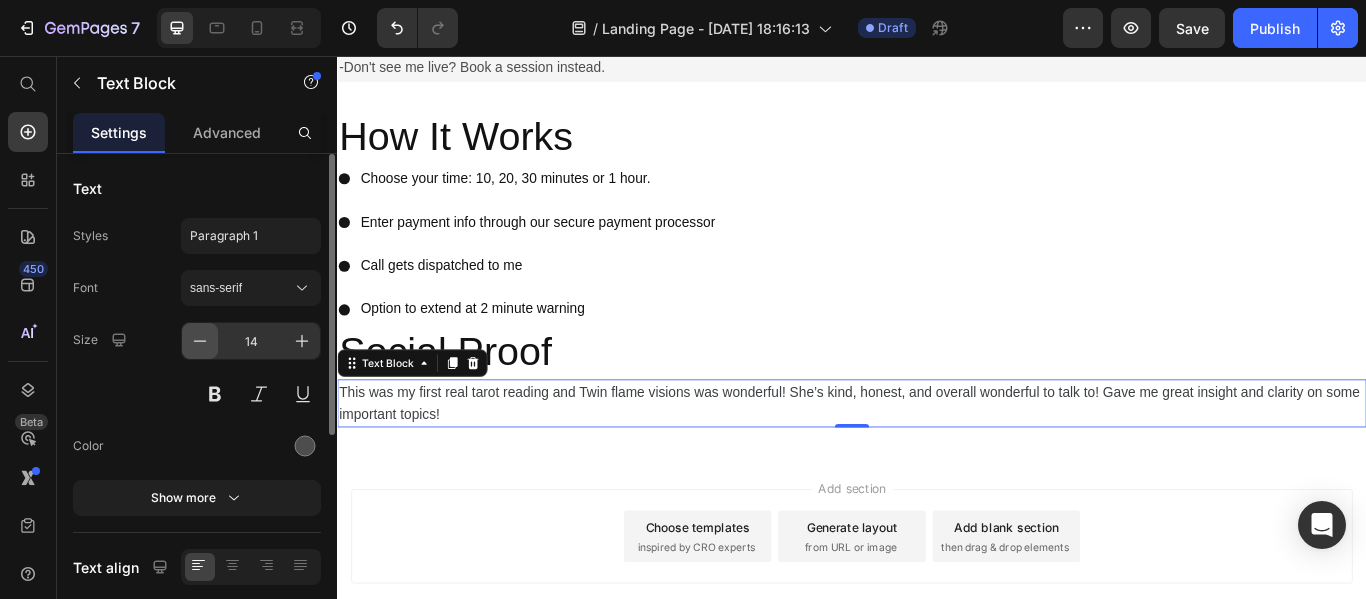 click 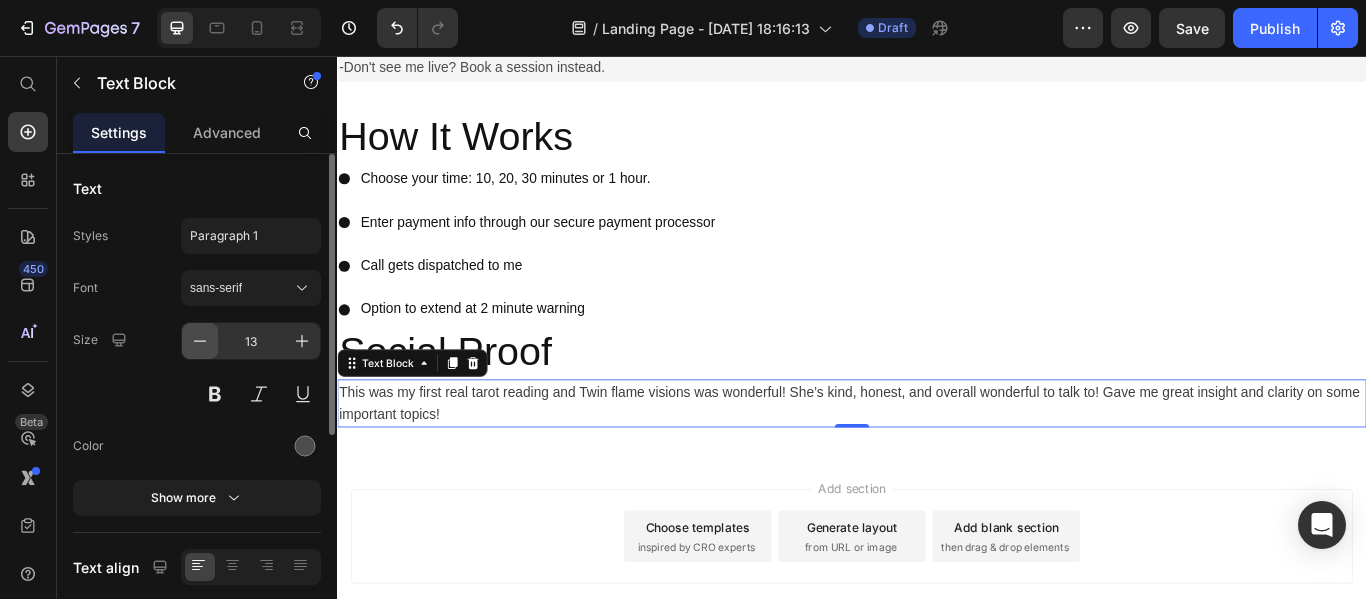 click 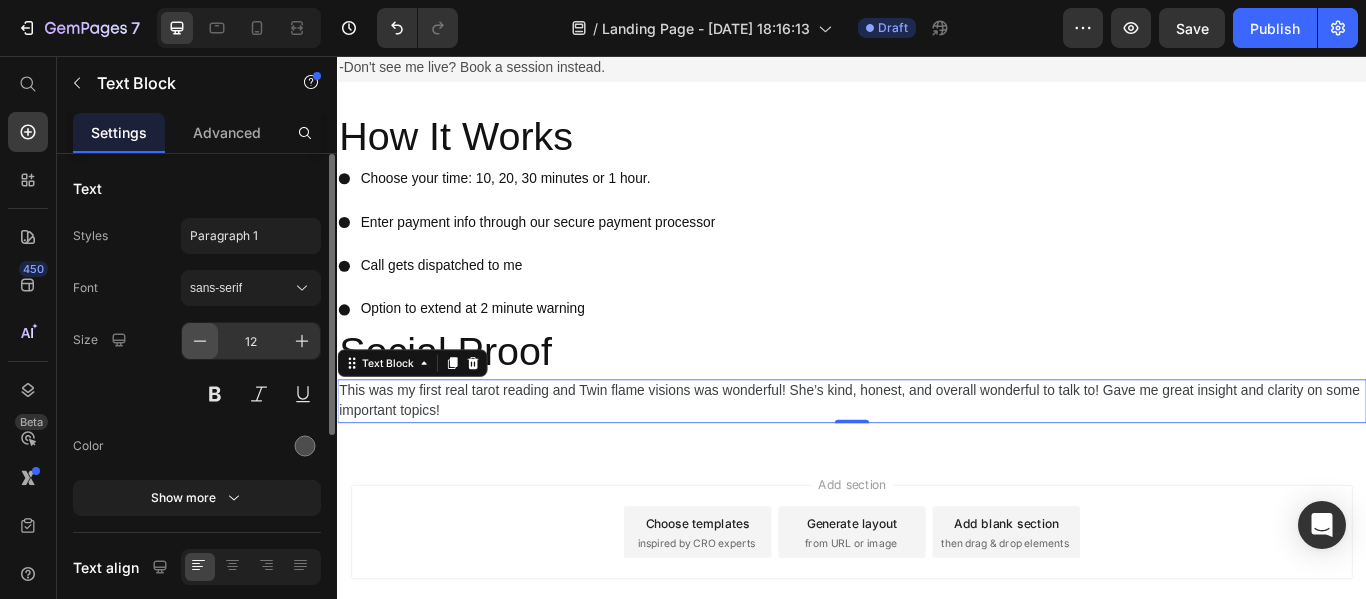 click 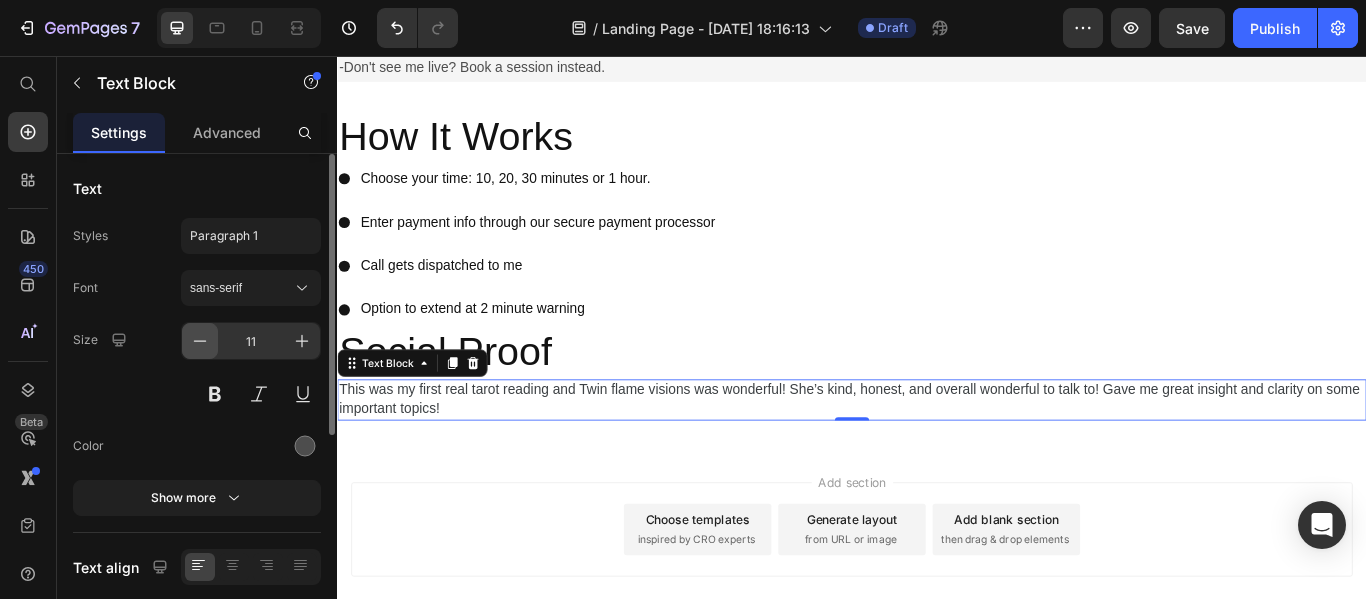 click 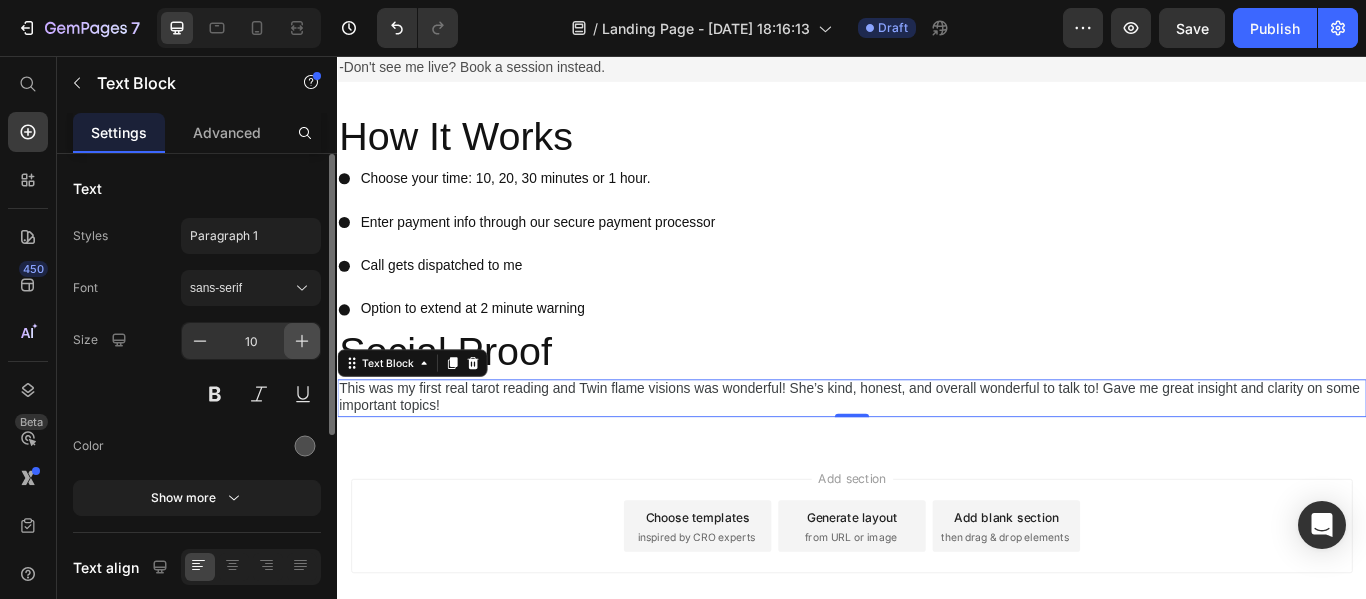click 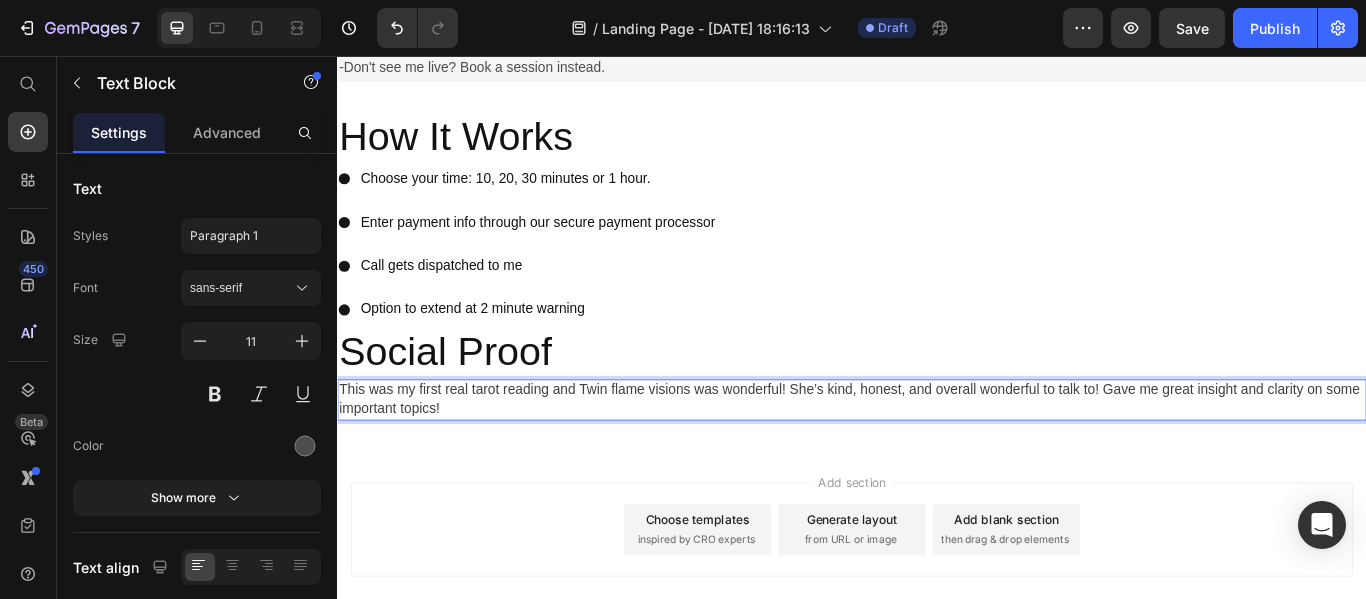 click on "This was my first real tarot reading and Twin flame visions was wonderful! She’s kind, honest, and overall wonderful to talk to! Gave me great insight and clarity on some important topics!" at bounding box center [934, 455] 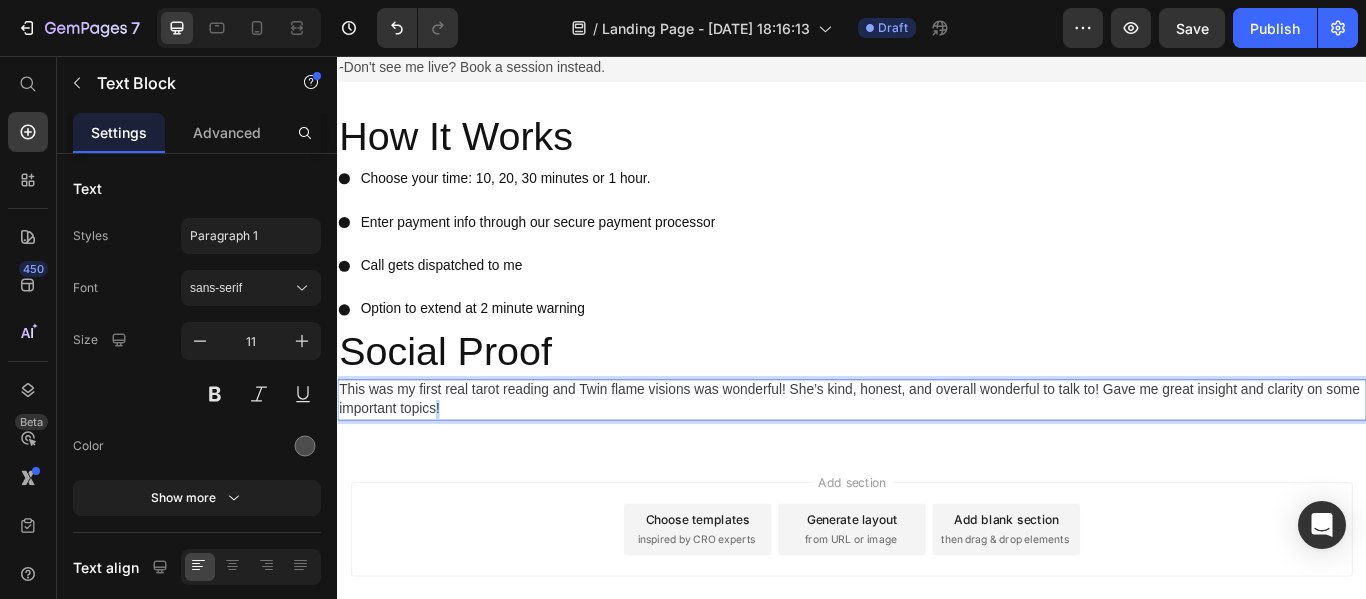 click on "This was my first real tarot reading and Twin flame visions was wonderful! She’s kind, honest, and overall wonderful to talk to! Gave me great insight and clarity on some important topics!" at bounding box center [934, 455] 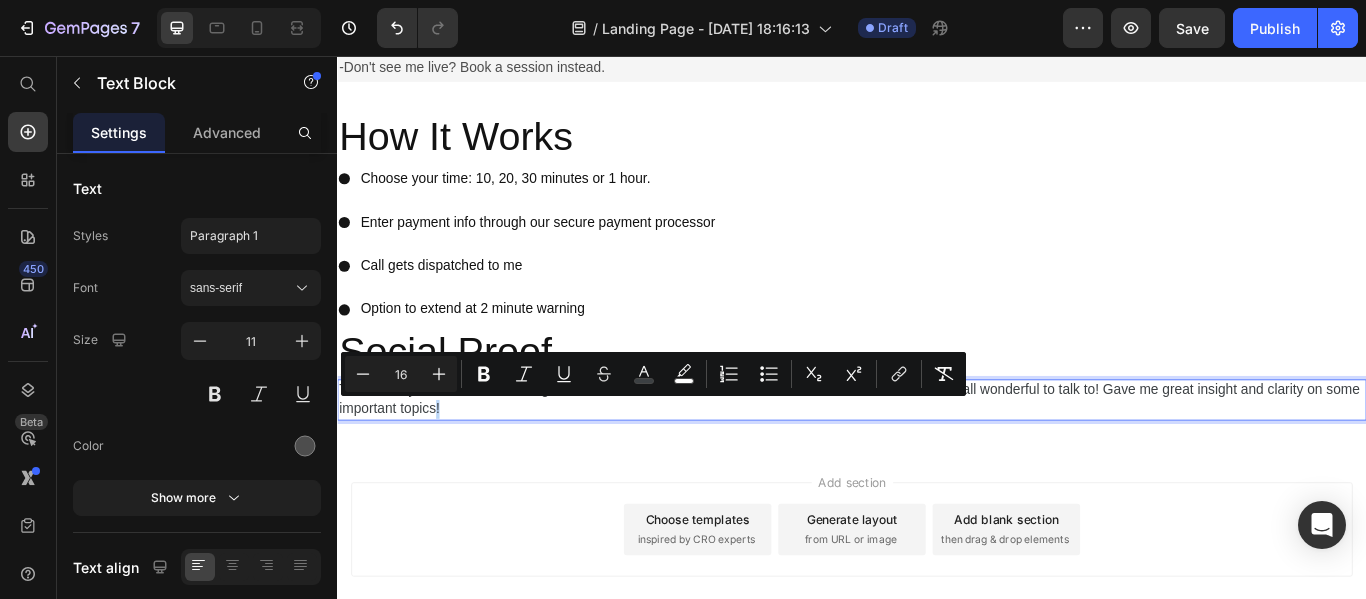 click on "This was my first real tarot reading and Twin flame visions was wonderful! She’s kind, honest, and overall wonderful to talk to! Gave me great insight and clarity on some important topics!" at bounding box center [937, 457] 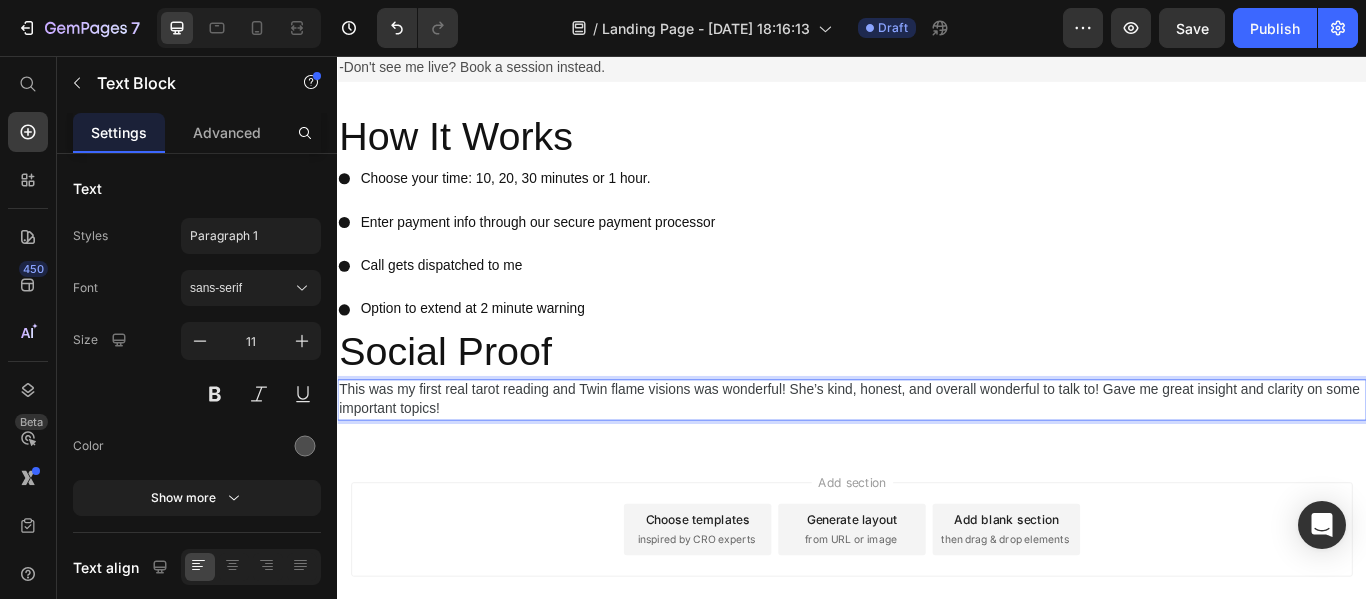 click on "This was my first real tarot reading and Twin flame visions was wonderful! She’s kind, honest, and overall wonderful to talk to! Gave me great insight and clarity on some important topics!" at bounding box center (934, 455) 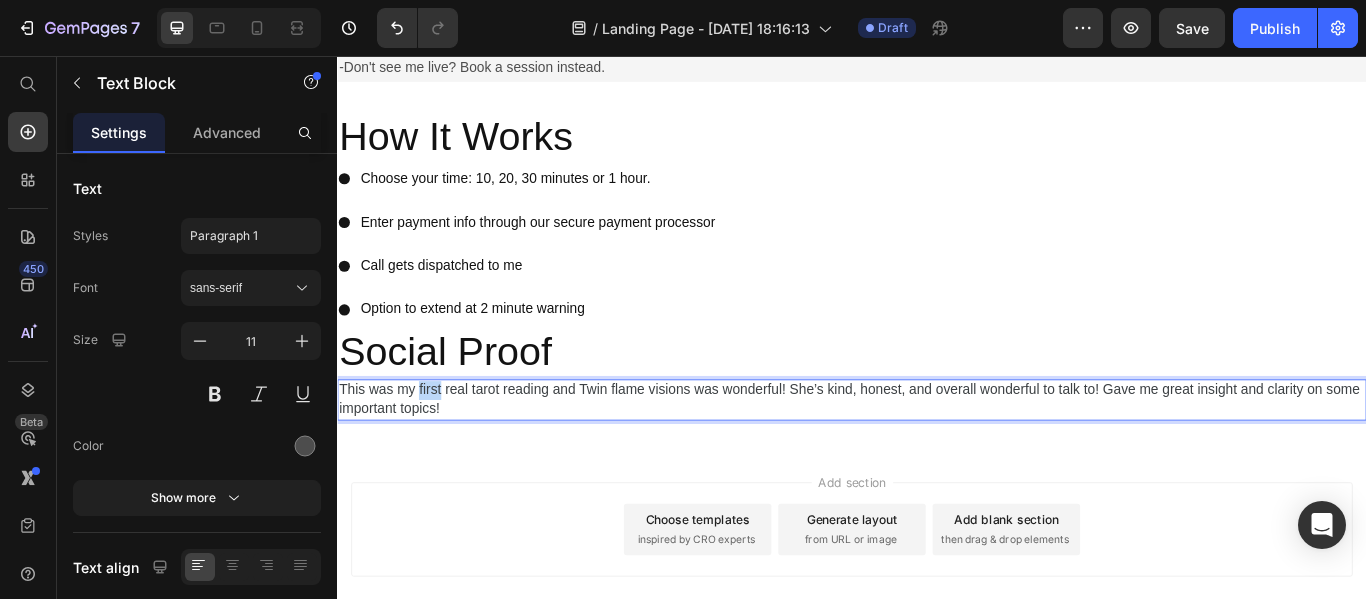 click on "This was my first real tarot reading and Twin flame visions was wonderful! She’s kind, honest, and overall wonderful to talk to! Gave me great insight and clarity on some important topics!" at bounding box center [934, 455] 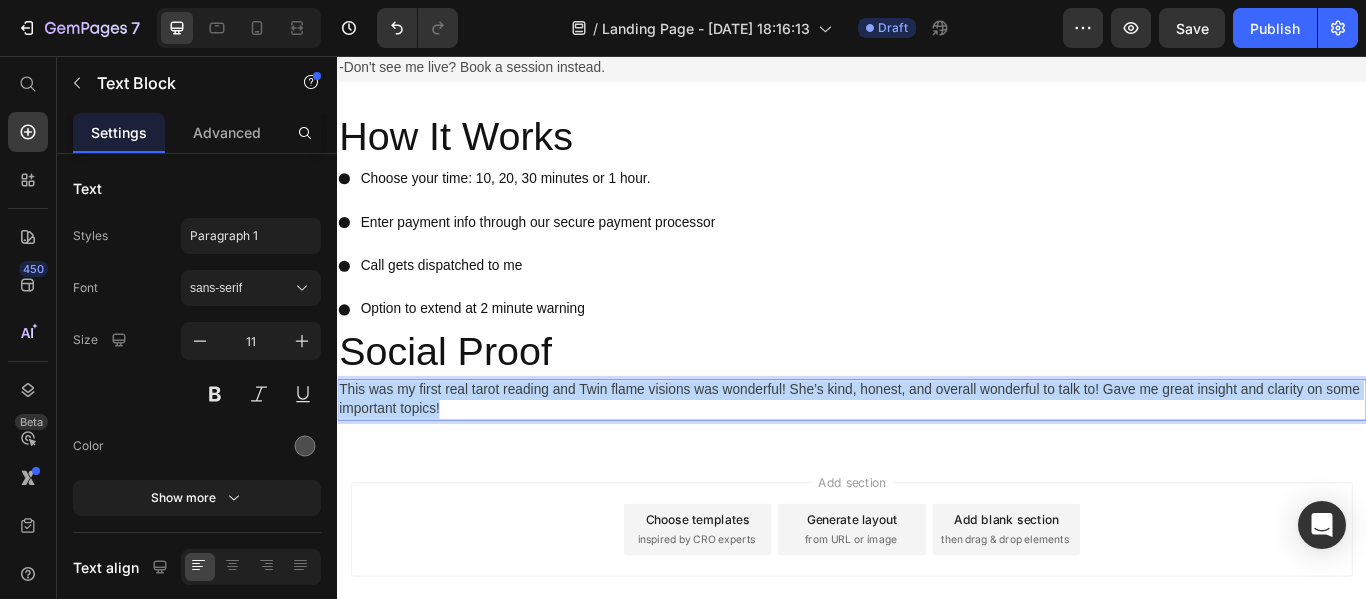 click on "This was my first real tarot reading and Twin flame visions was wonderful! She’s kind, honest, and overall wonderful to talk to! Gave me great insight and clarity on some important topics!" at bounding box center (934, 455) 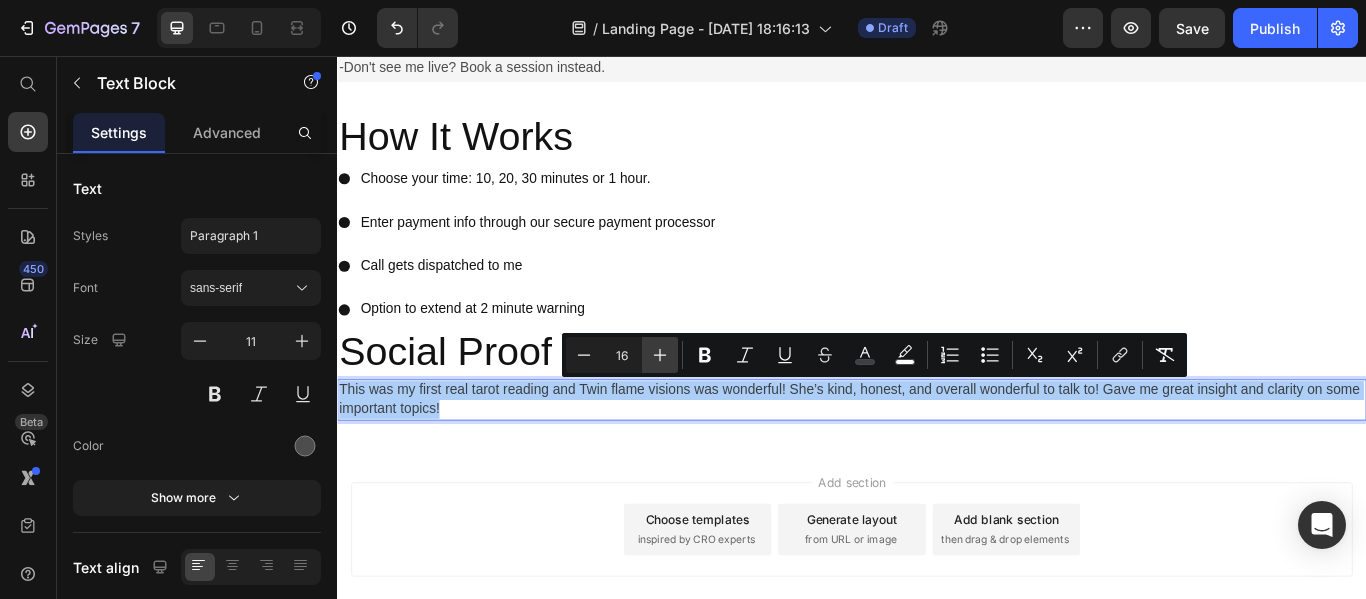 click 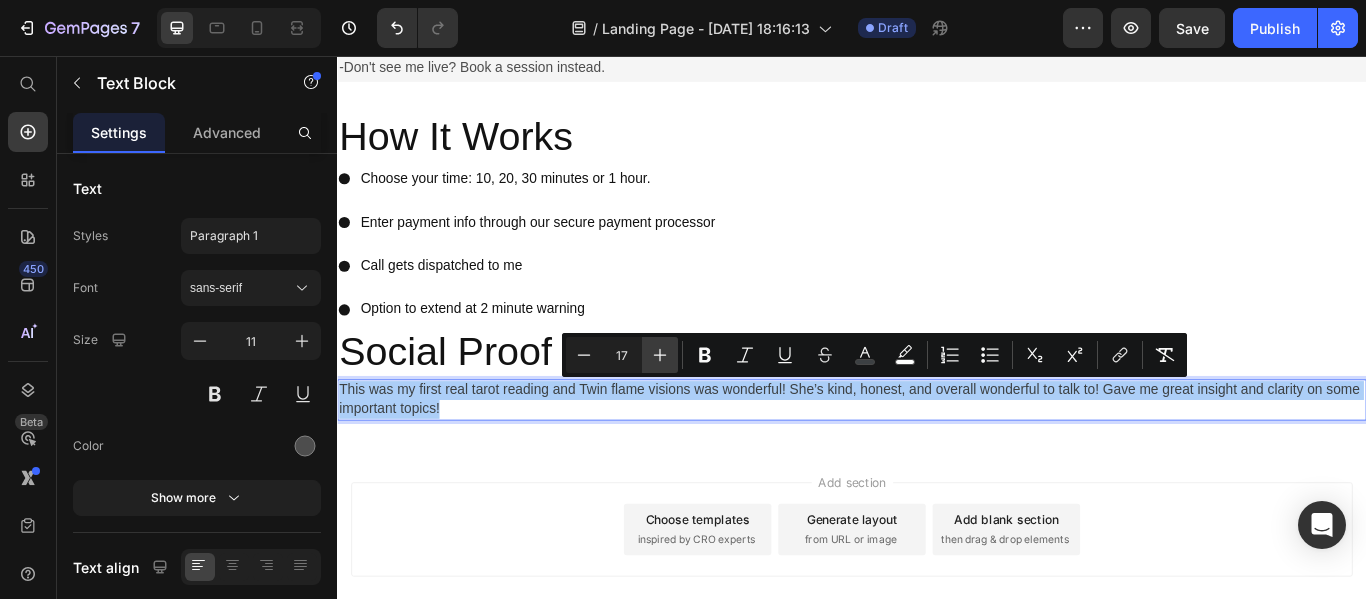 click 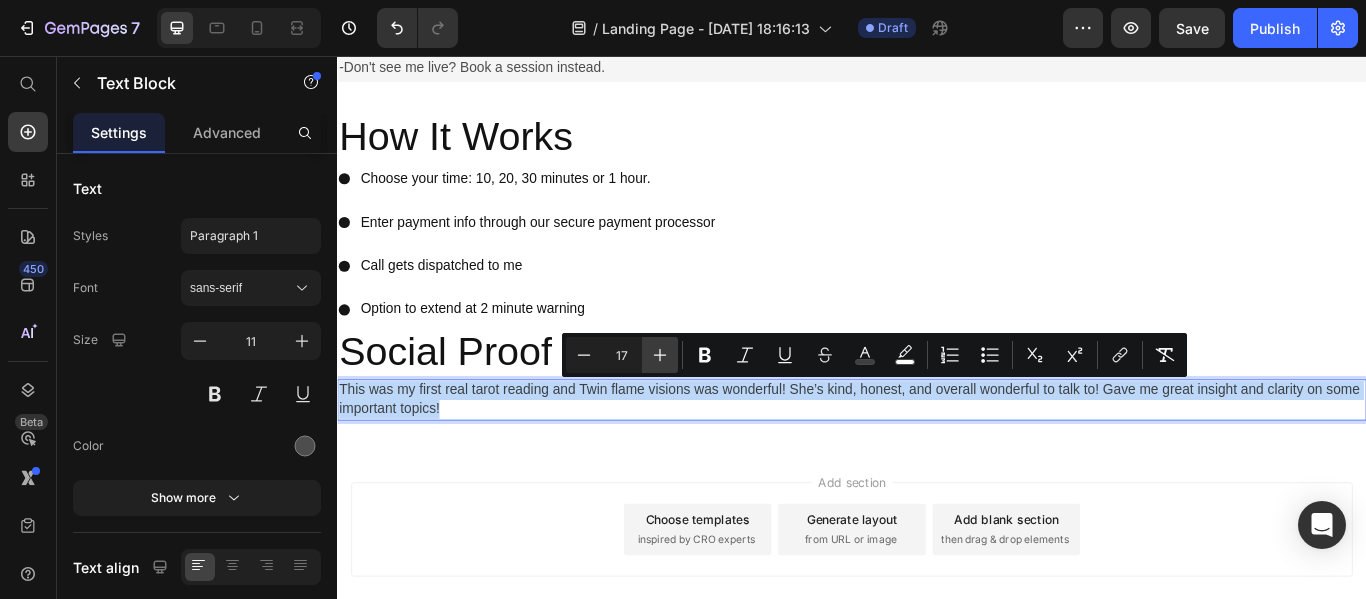 type on "18" 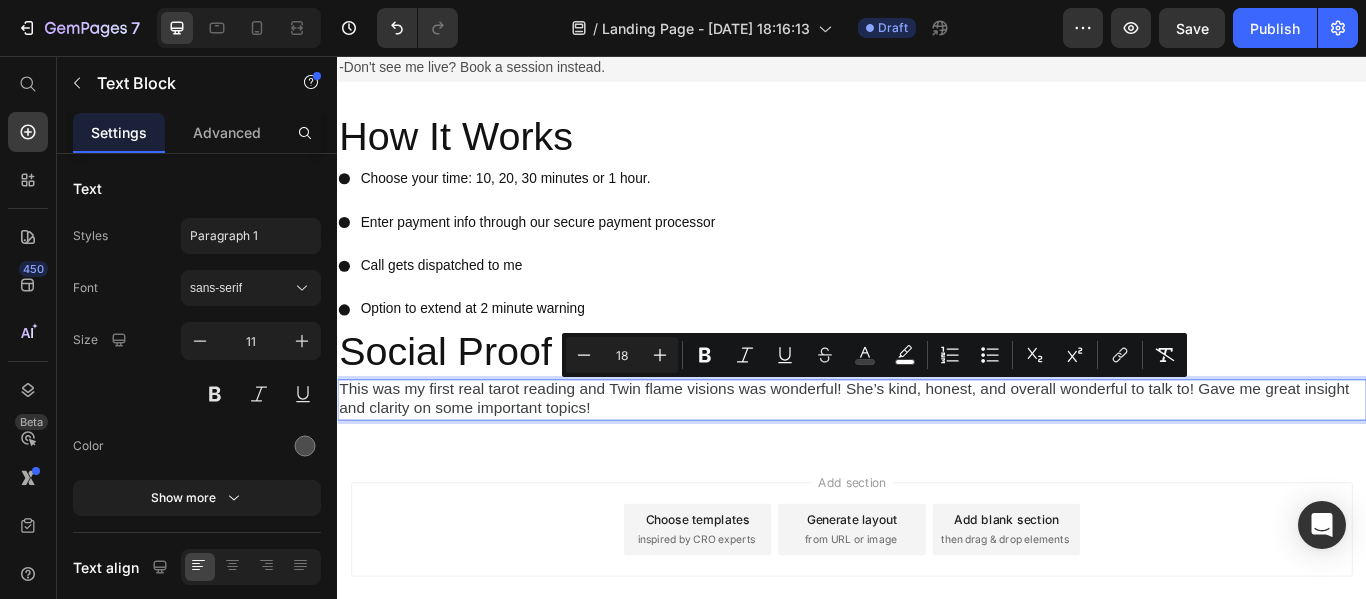 click on "This was my first real tarot reading and Twin flame visions was wonderful! She’s kind, honest, and overall wonderful to talk to! Gave me great insight and clarity on some important topics!" at bounding box center (937, 457) 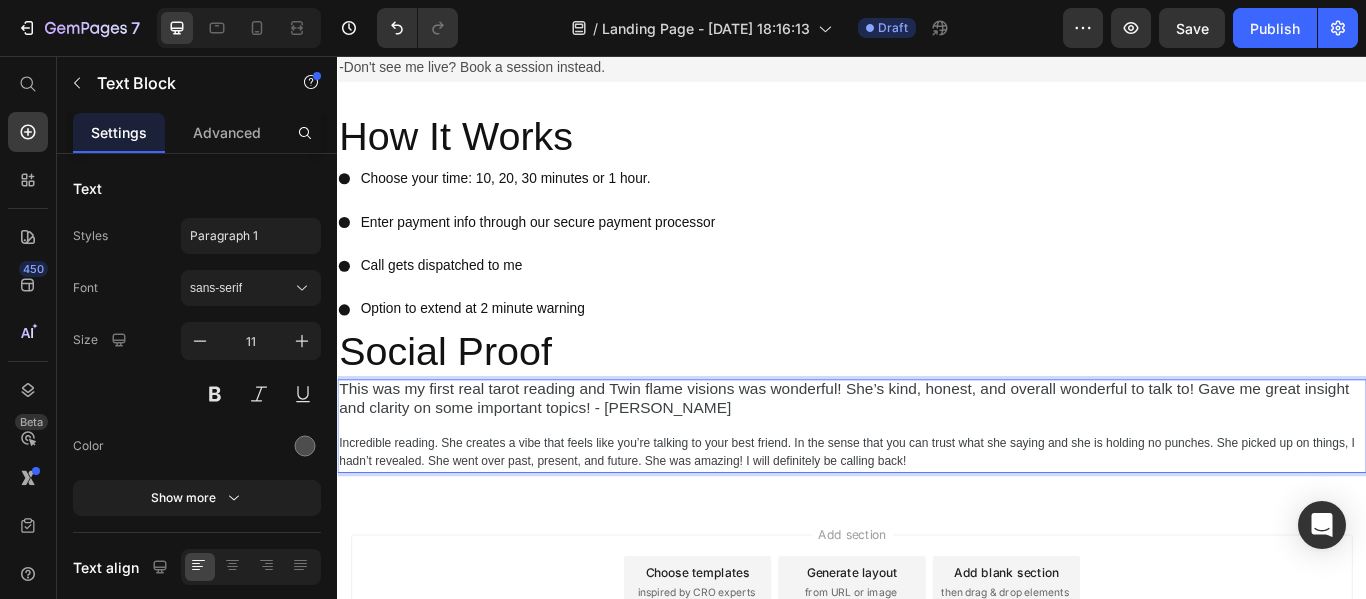 click on "Incredible reading. She creates a vibe that feels like you’re talking to your best friend. In the sense that you can trust what she saying and she is holding no punches. She picked up on things, I hadn’t revealed. She went over past, present, and future. She was amazing! I will definitely be calling back!" at bounding box center (937, 519) 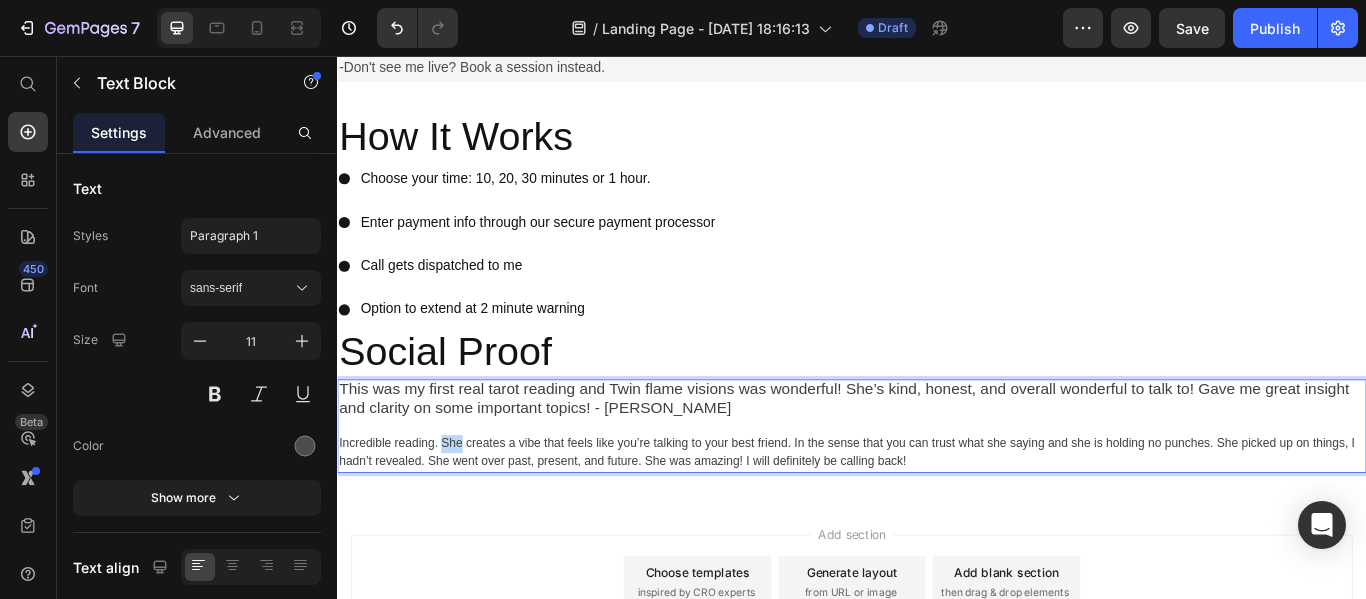 click on "Incredible reading. She creates a vibe that feels like you’re talking to your best friend. In the sense that you can trust what she saying and she is holding no punches. She picked up on things, I hadn’t revealed. She went over past, present, and future. She was amazing! I will definitely be calling back!" at bounding box center [937, 519] 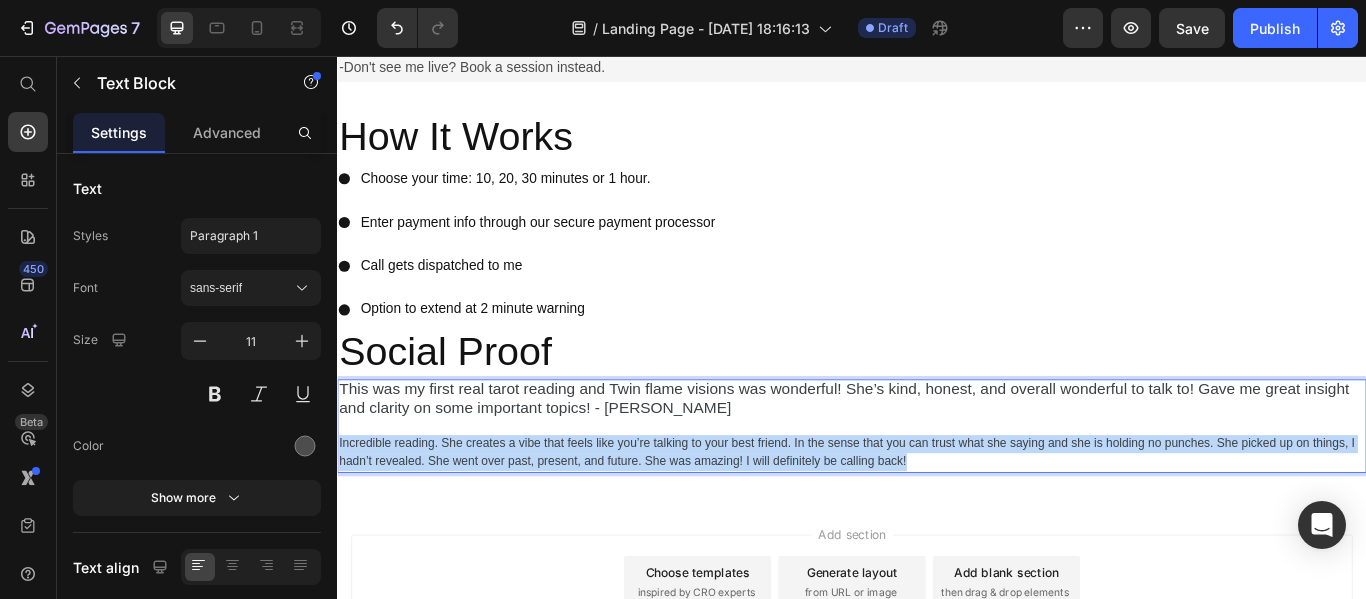 click on "Incredible reading. She creates a vibe that feels like you’re talking to your best friend. In the sense that you can trust what she saying and she is holding no punches. She picked up on things, I hadn’t revealed. She went over past, present, and future. She was amazing! I will definitely be calling back!" at bounding box center (937, 519) 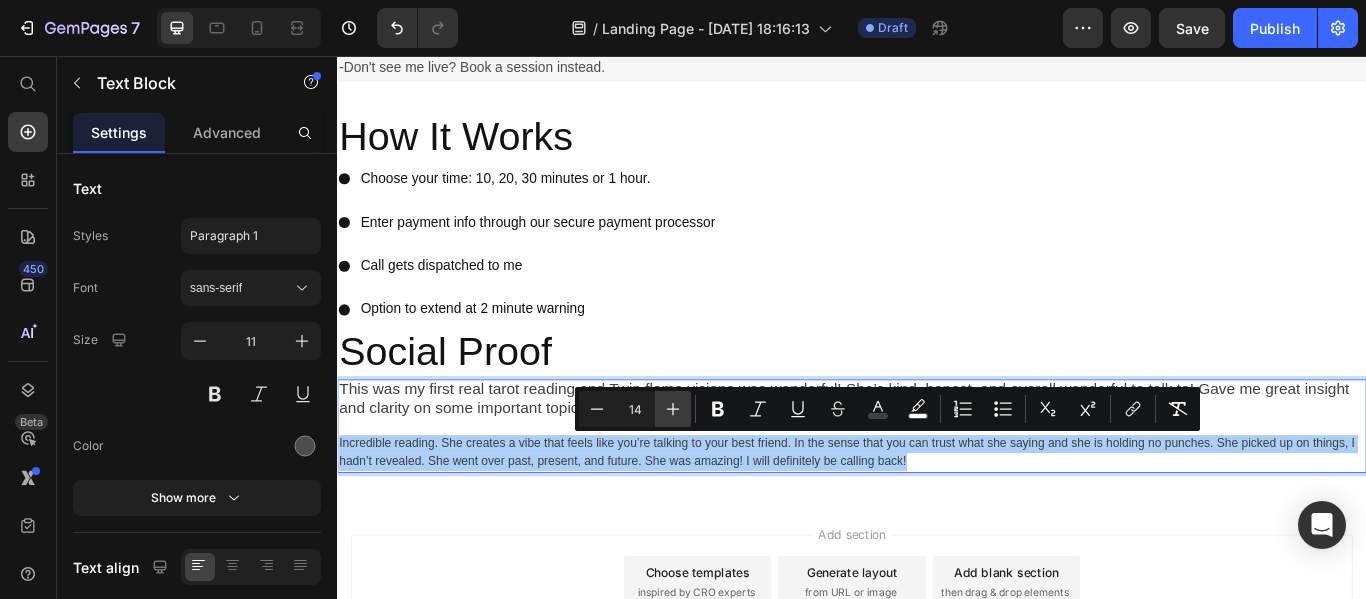click 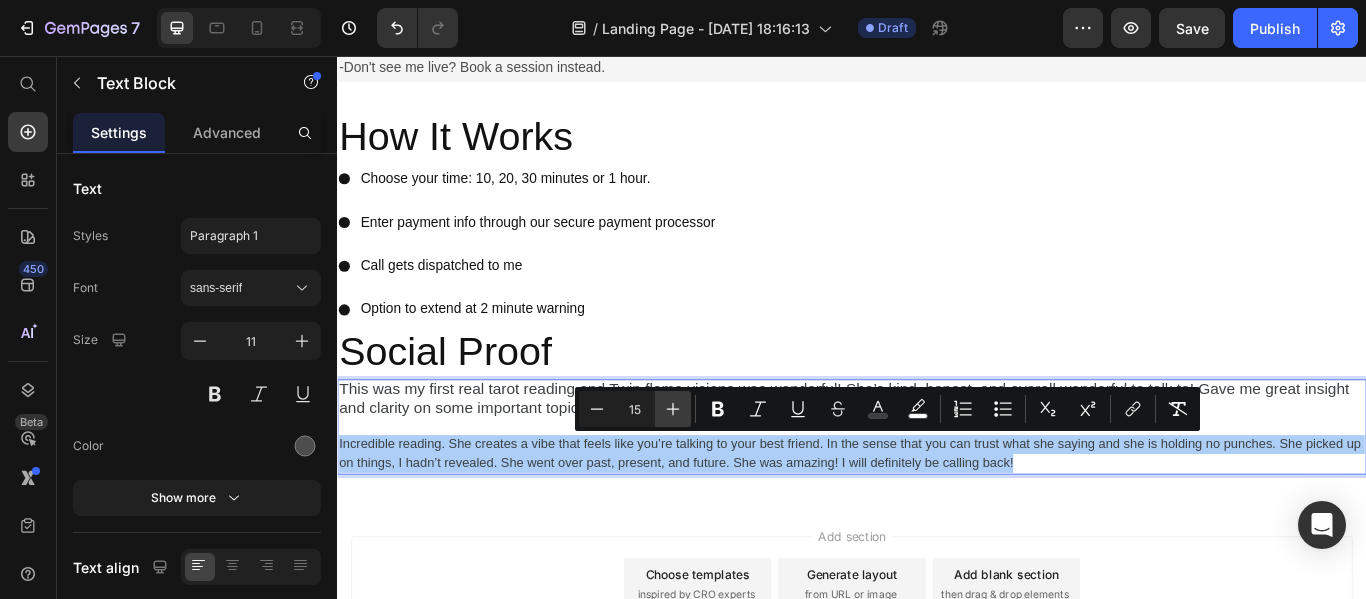 click 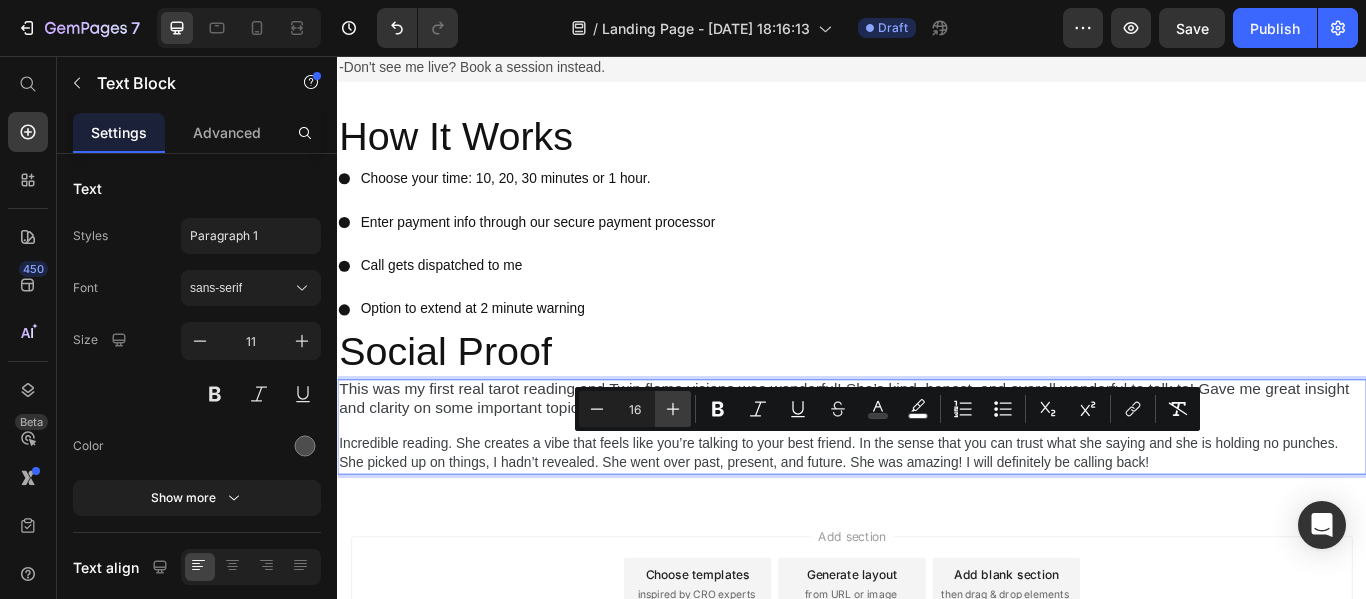 click 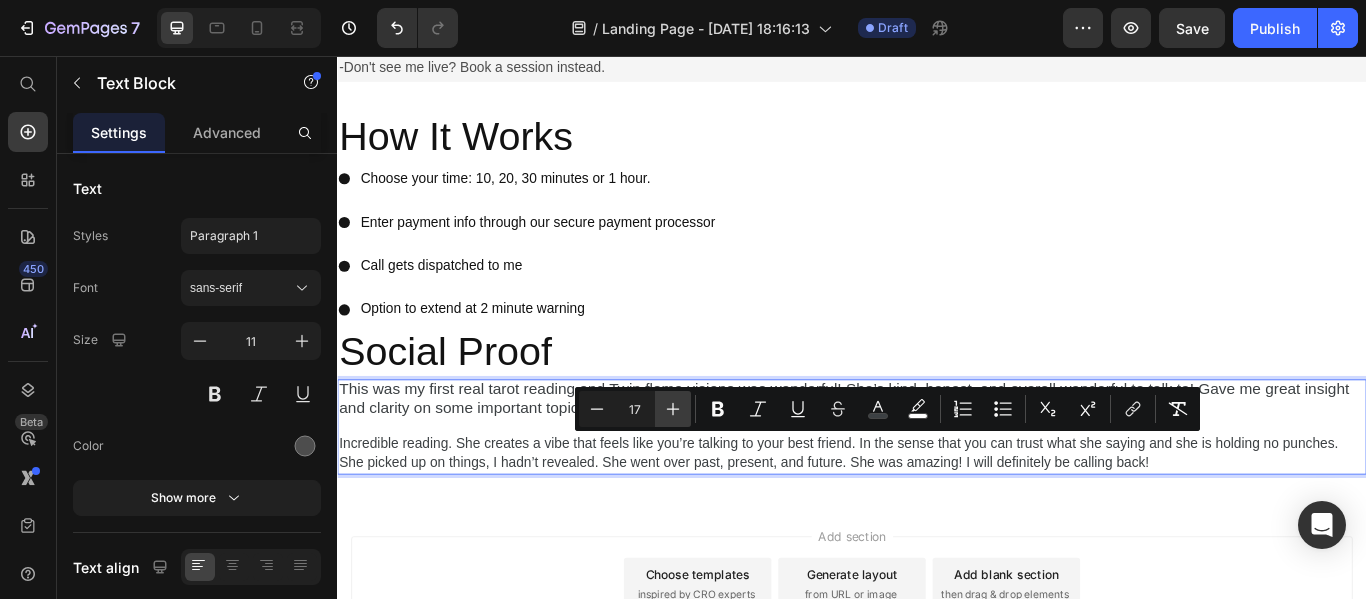click 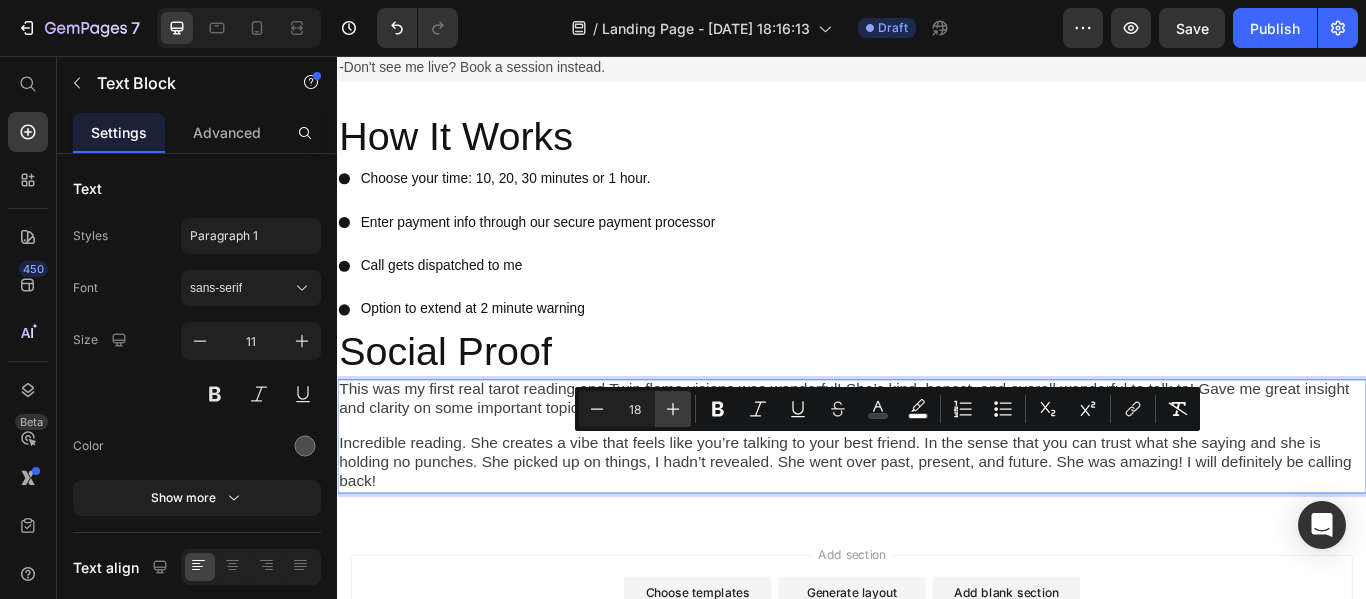 click 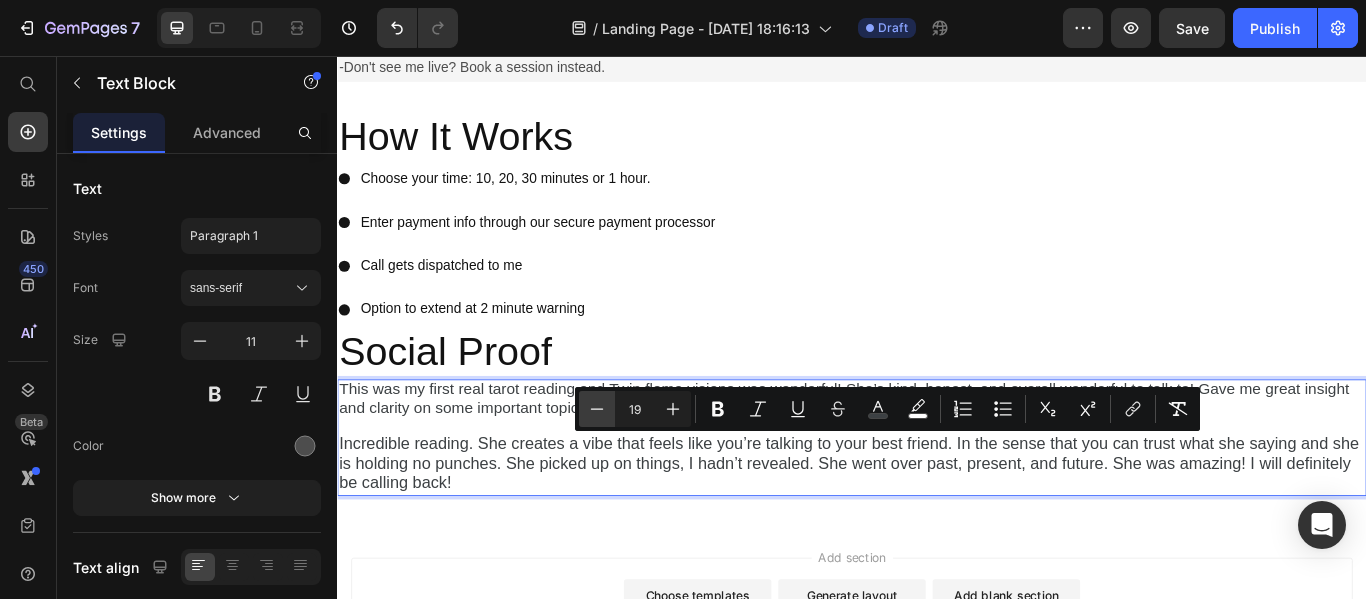 click 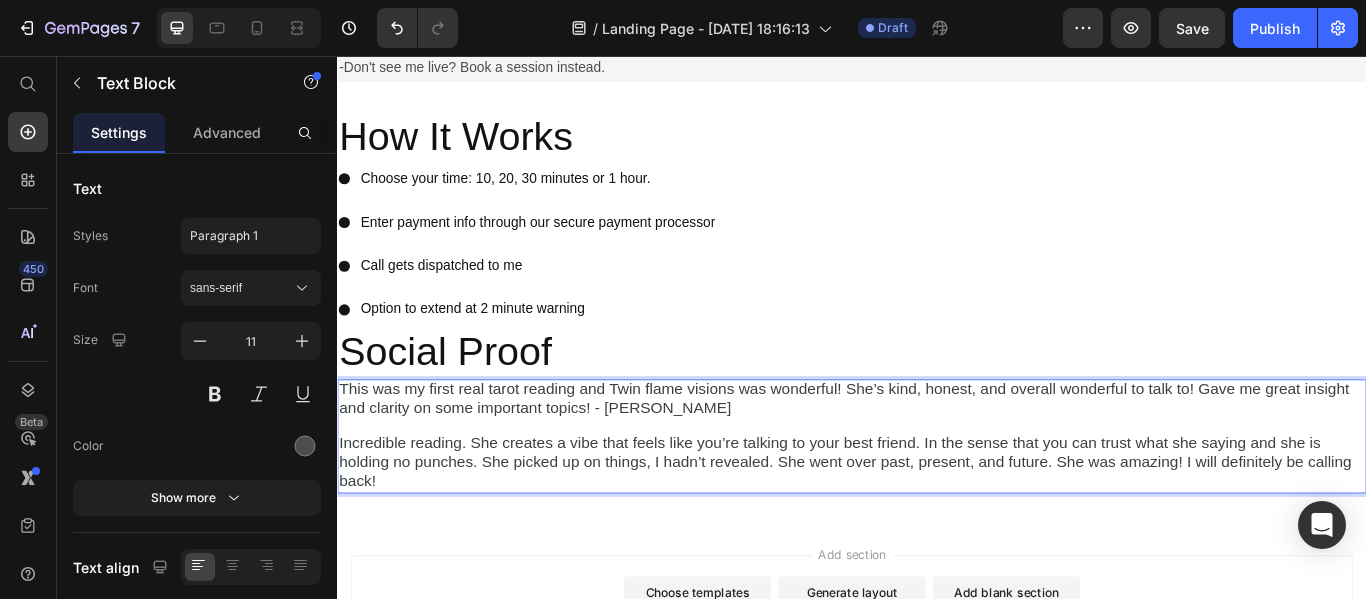 click on "This was my first real tarot reading and Twin flame visions was wonderful! She’s kind, honest, and overall wonderful to talk to! Gave me great insight and clarity on some important topics! - [PERSON_NAME]" at bounding box center [928, 455] 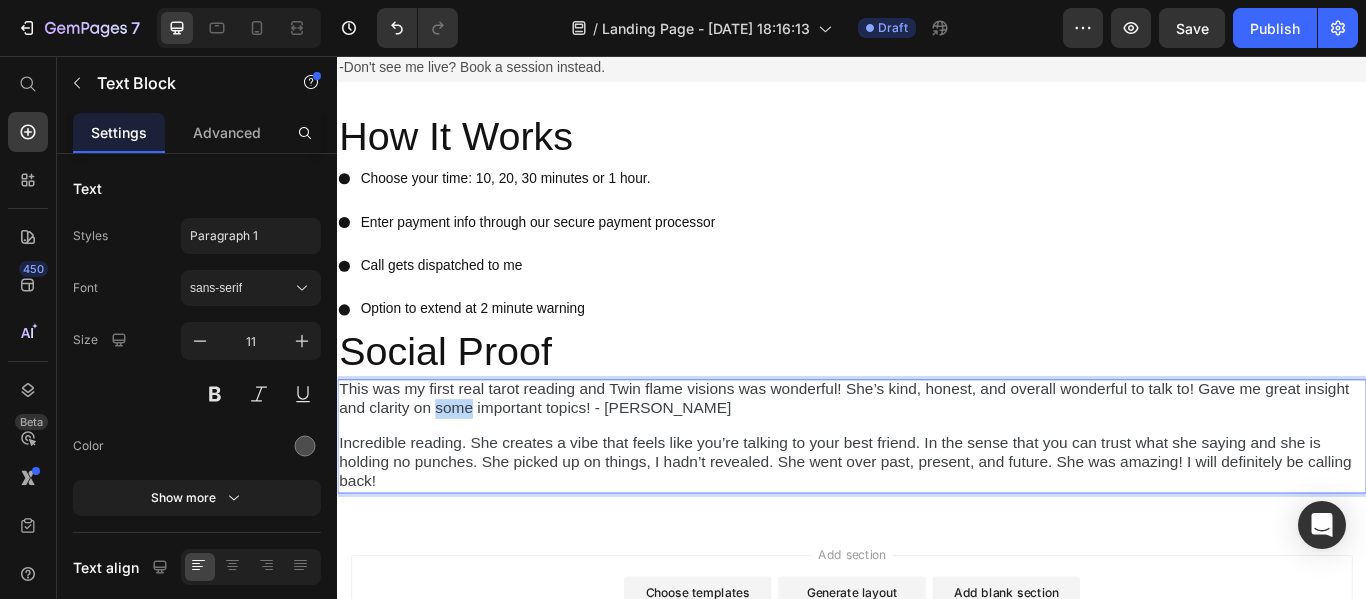 click on "This was my first real tarot reading and Twin flame visions was wonderful! She’s kind, honest, and overall wonderful to talk to! Gave me great insight and clarity on some important topics! - [PERSON_NAME]" at bounding box center [928, 455] 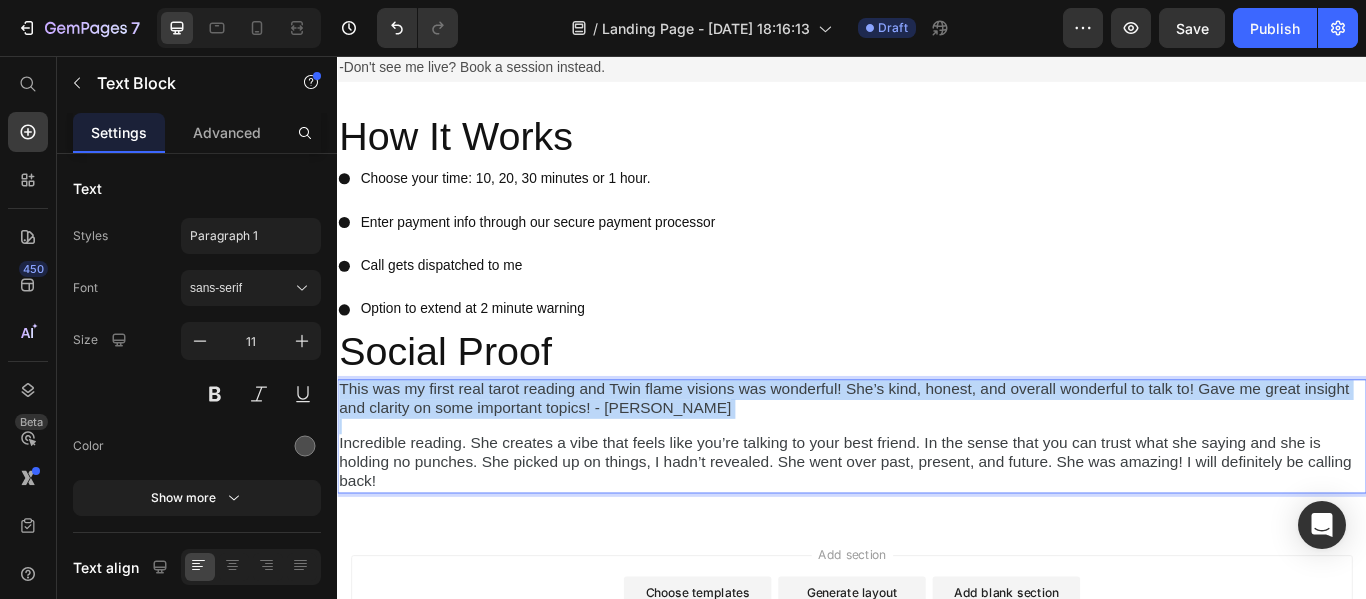 click on "This was my first real tarot reading and Twin flame visions was wonderful! She’s kind, honest, and overall wonderful to talk to! Gave me great insight and clarity on some important topics! - [PERSON_NAME]" at bounding box center (928, 455) 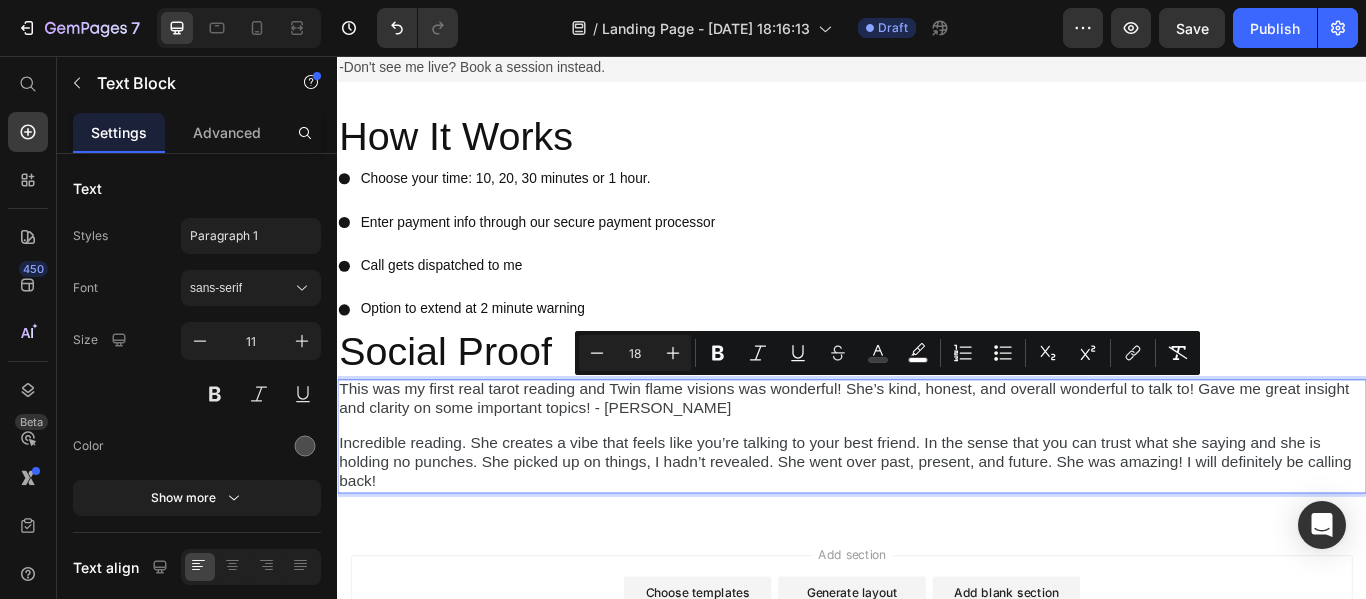 click on "Incredible reading. She creates a vibe that feels like you’re talking to your best friend. In the sense that you can trust what she saying and she is holding no punches. She picked up on things, I hadn’t revealed. She went over past, present, and future. She was amazing! I will definitely be calling back!" at bounding box center (937, 530) 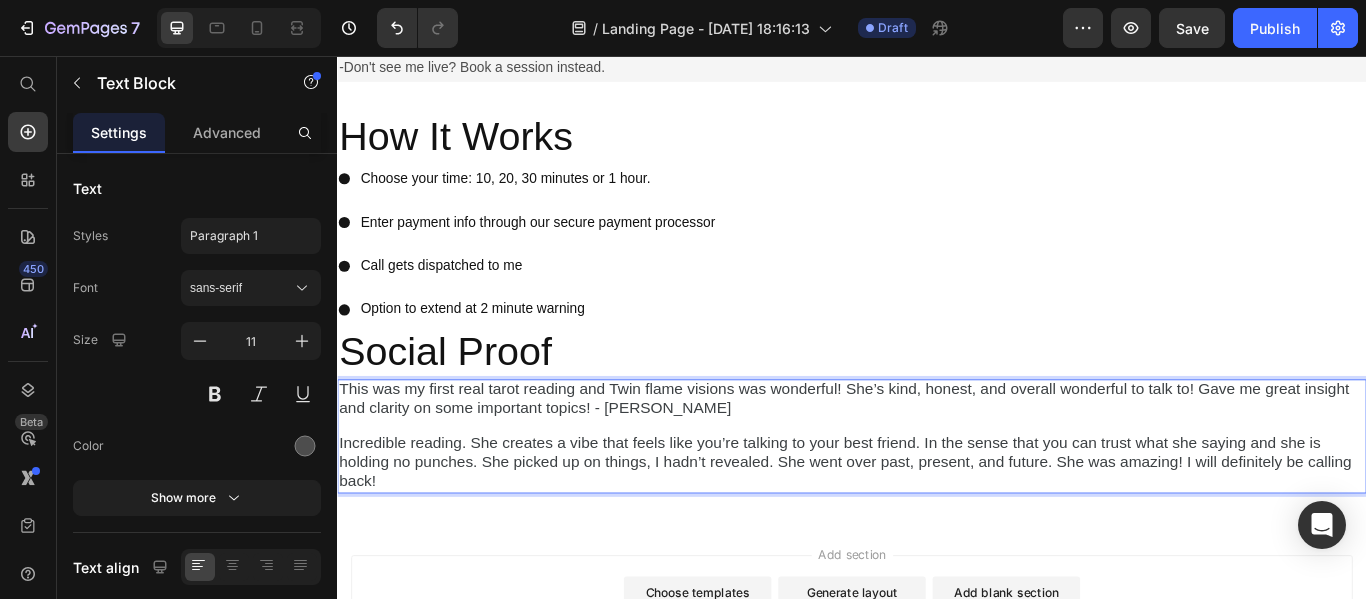 click on "Incredible reading. She creates a vibe that feels like you’re talking to your best friend. In the sense that you can trust what she saying and she is holding no punches. She picked up on things, I hadn’t revealed. She went over past, present, and future. She was amazing! I will definitely be calling back!" at bounding box center [937, 530] 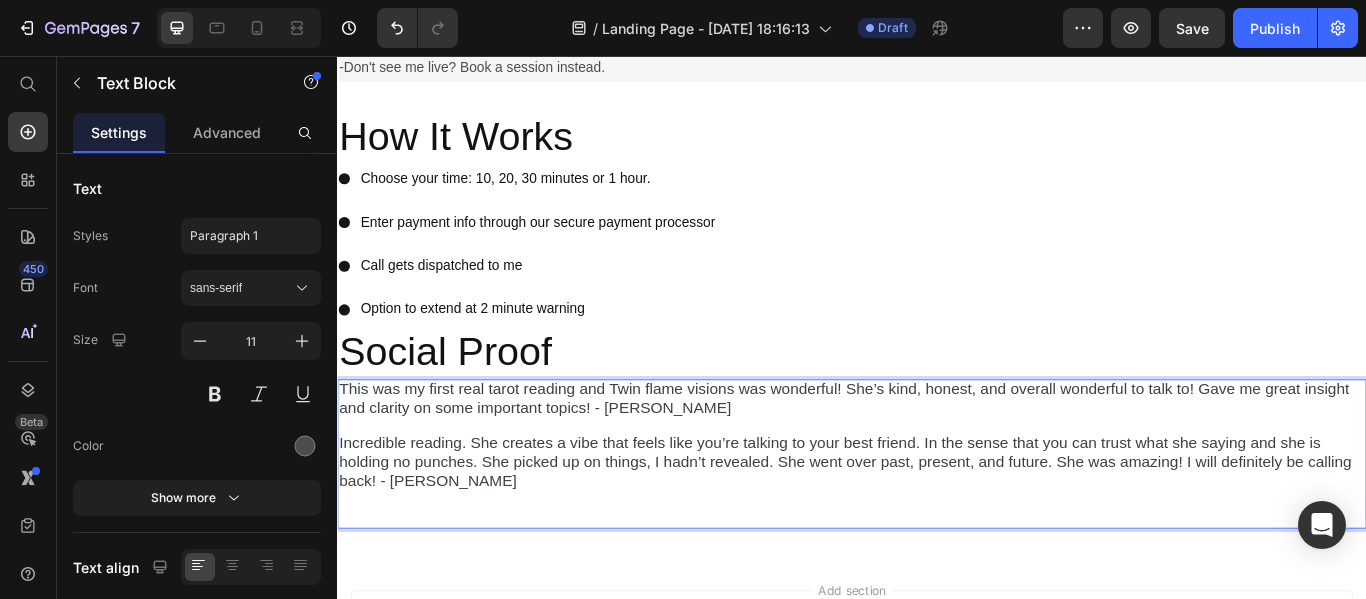 scroll, scrollTop: 28, scrollLeft: 0, axis: vertical 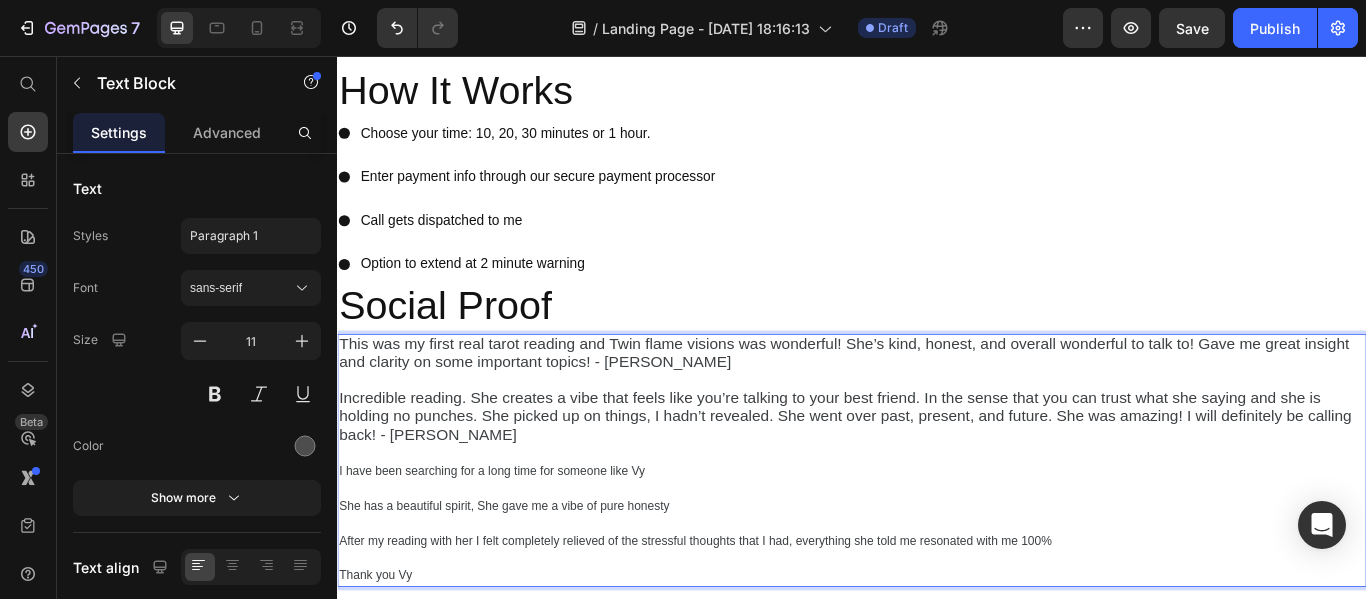 click on "I have been searching for a long time for someone like Vy She has a beautiful spirit, She gave me a vibe of pure honesty After my reading with her I felt completely relieved of the stressful thoughts that I had, everything she told me resonated with me 100% Thank you Vy" at bounding box center (937, 602) 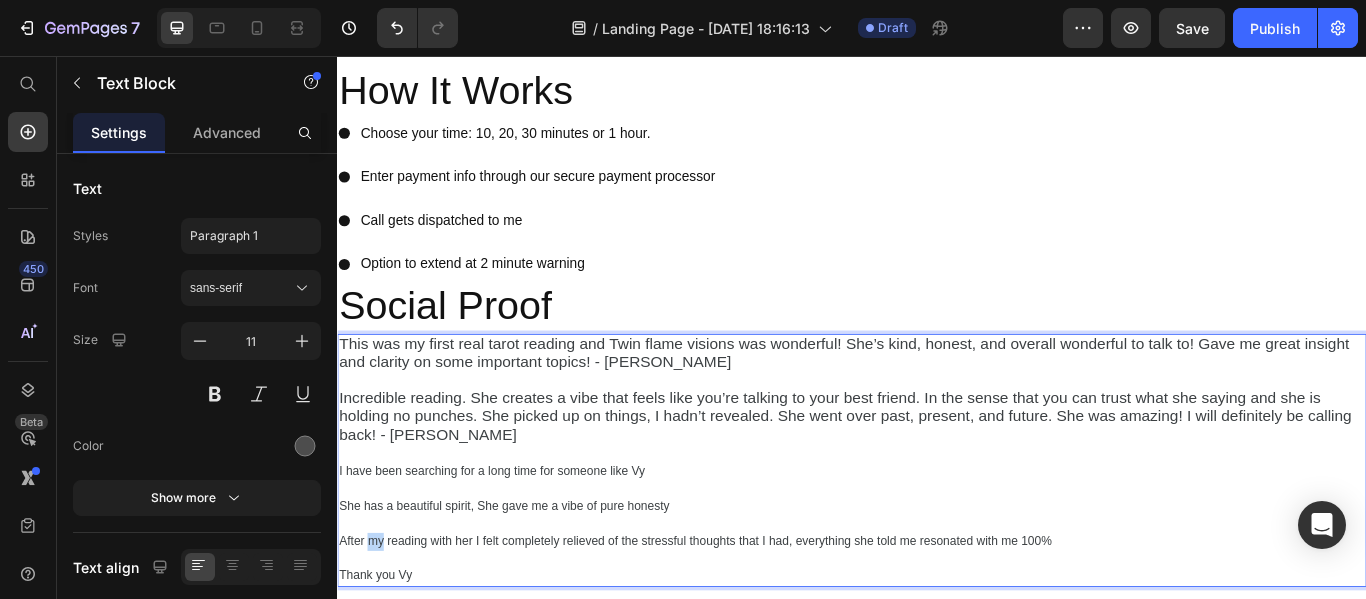 click on "I have been searching for a long time for someone like Vy She has a beautiful spirit, She gave me a vibe of pure honesty After my reading with her I felt completely relieved of the stressful thoughts that I had, everything she told me resonated with me 100% Thank you Vy" at bounding box center [937, 602] 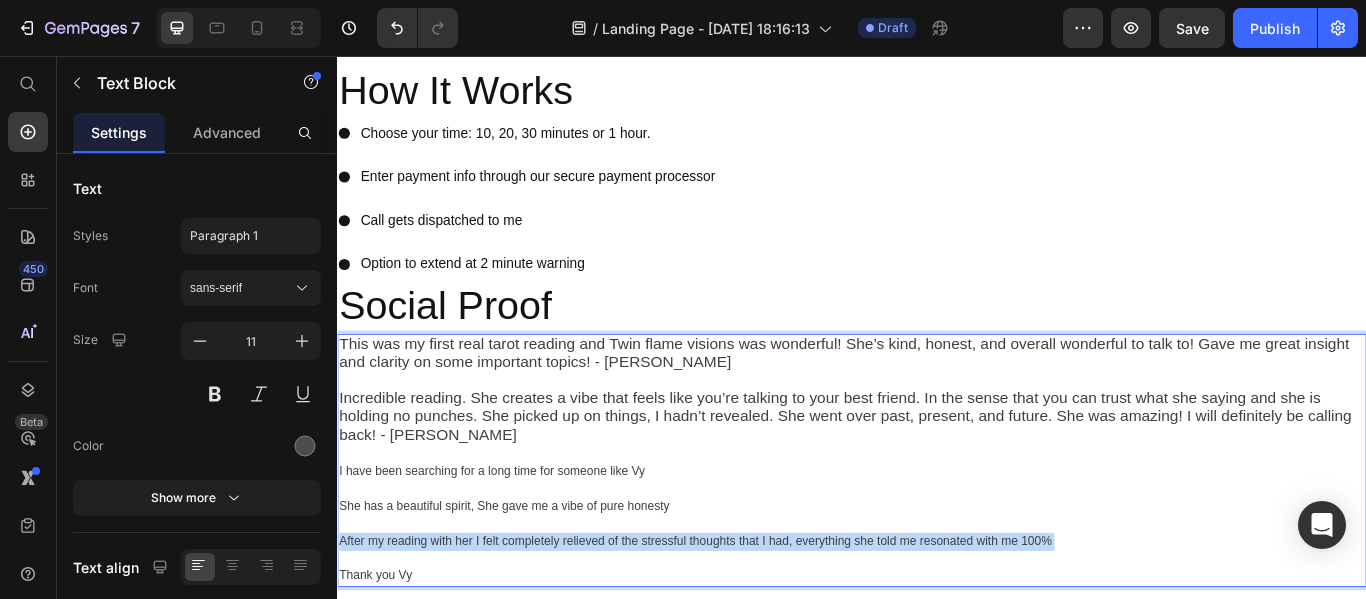 click on "I have been searching for a long time for someone like Vy She has a beautiful spirit, She gave me a vibe of pure honesty After my reading with her I felt completely relieved of the stressful thoughts that I had, everything she told me resonated with me 100% Thank you Vy" at bounding box center (937, 602) 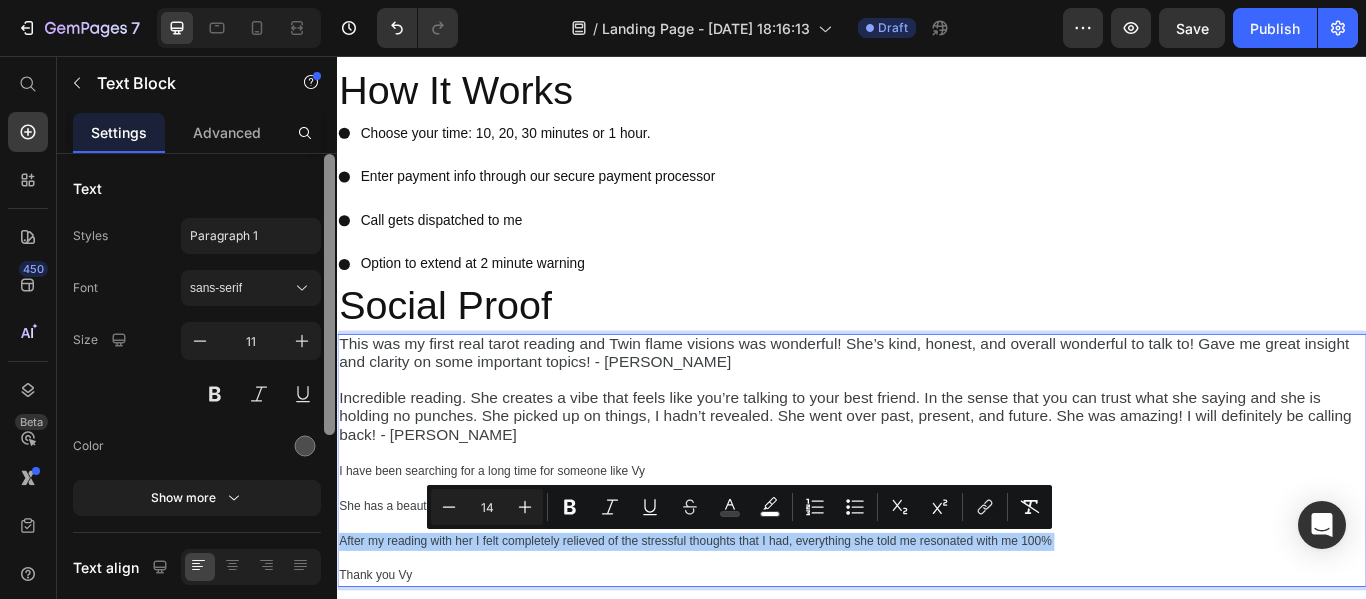 scroll, scrollTop: 393, scrollLeft: 0, axis: vertical 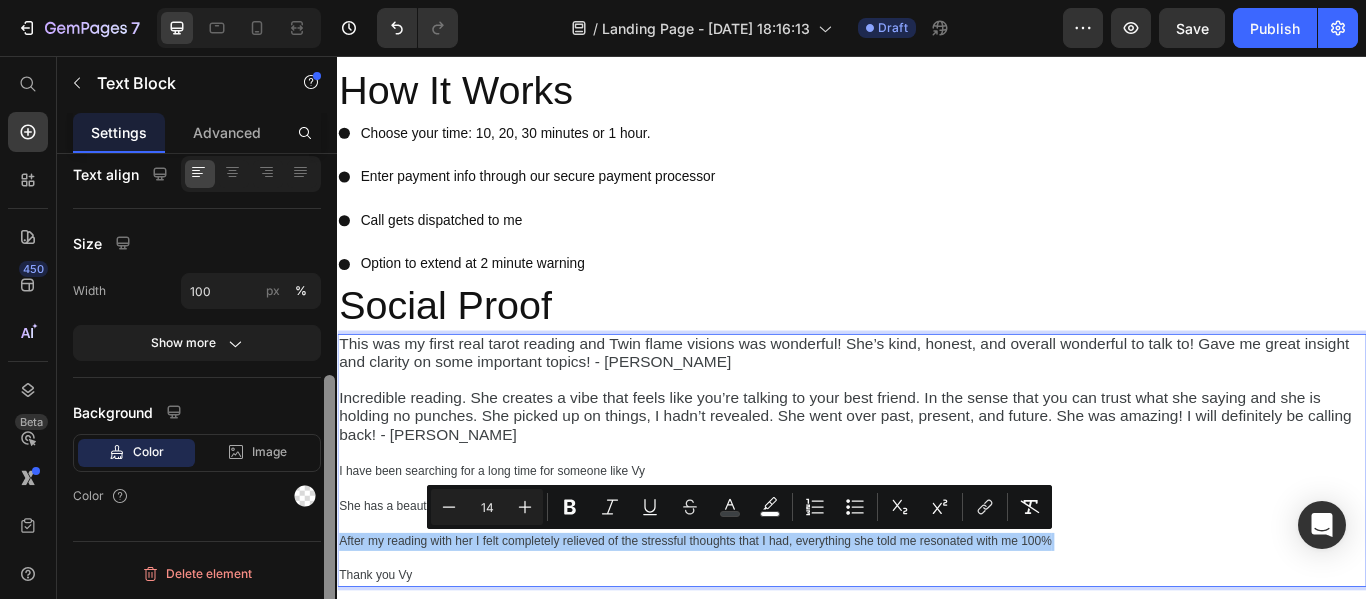 click at bounding box center (329, 405) 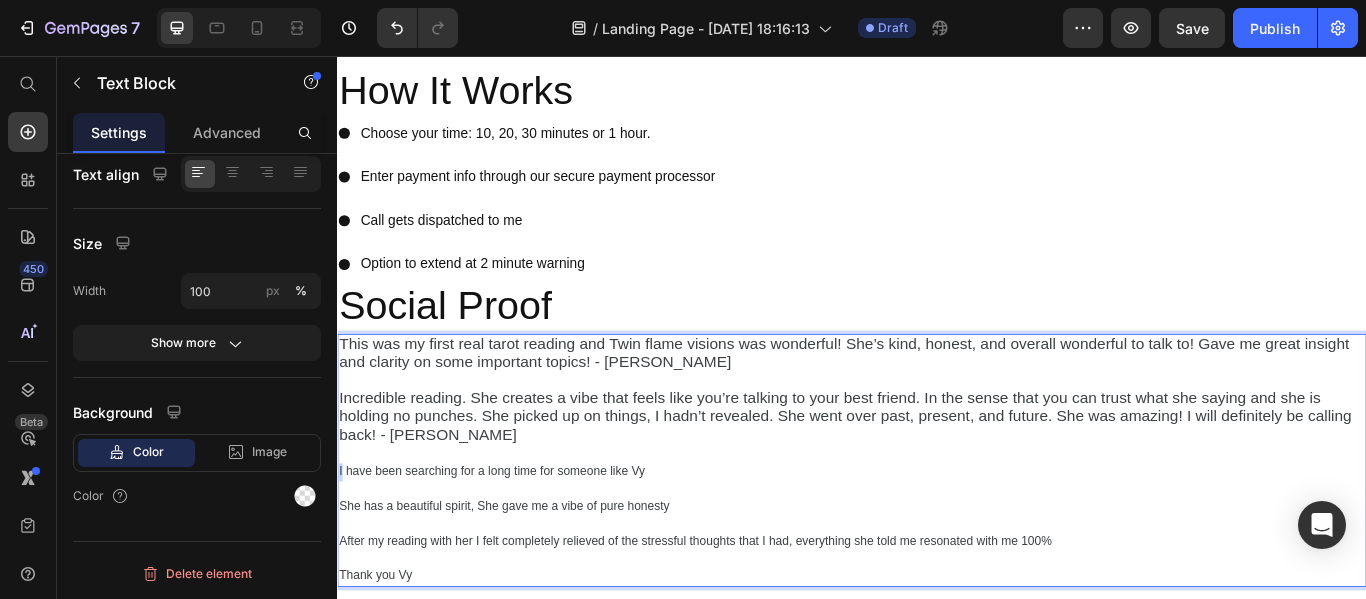 click on "I have been searching for a long time for someone like Vy" at bounding box center (517, 540) 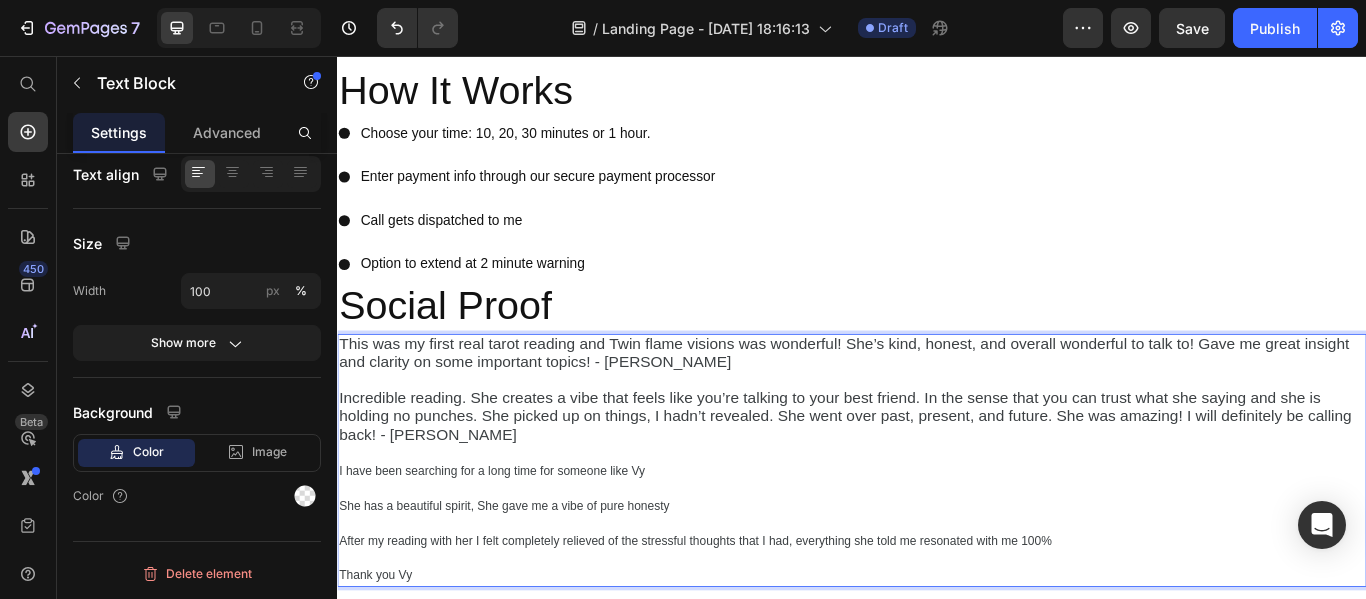 drag, startPoint x: 340, startPoint y: 541, endPoint x: 595, endPoint y: 623, distance: 267.86005 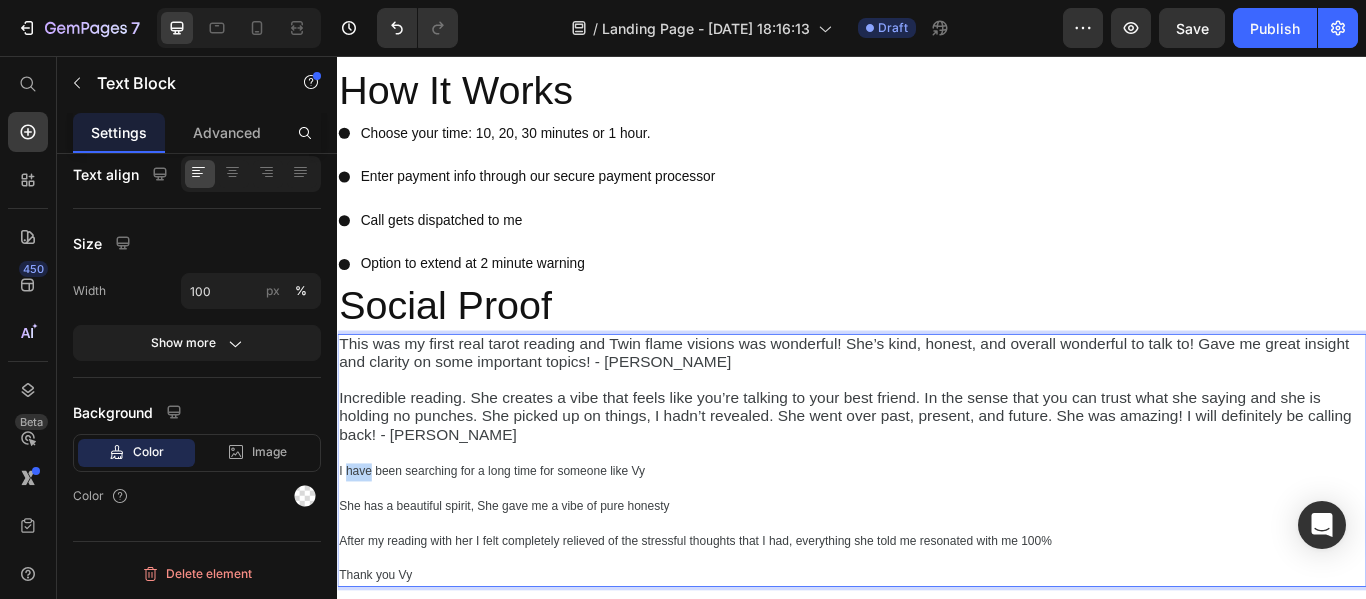 click on "I have been searching for a long time for someone like Vy" at bounding box center (517, 540) 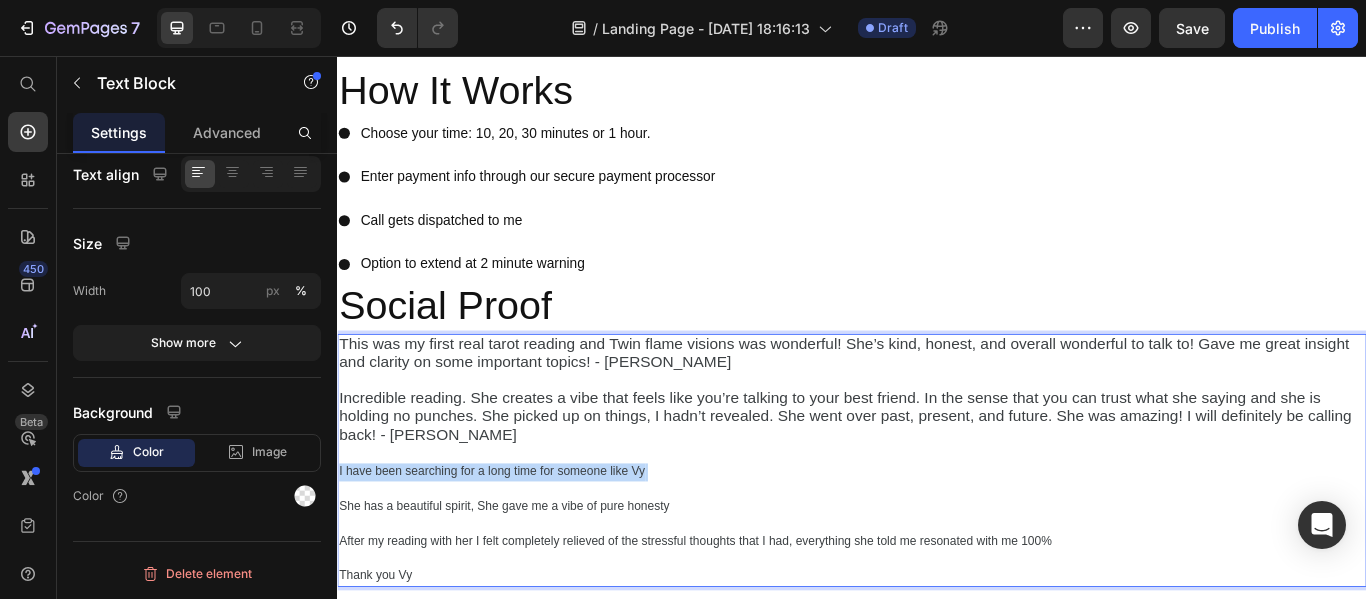 click on "I have been searching for a long time for someone like Vy" at bounding box center [517, 540] 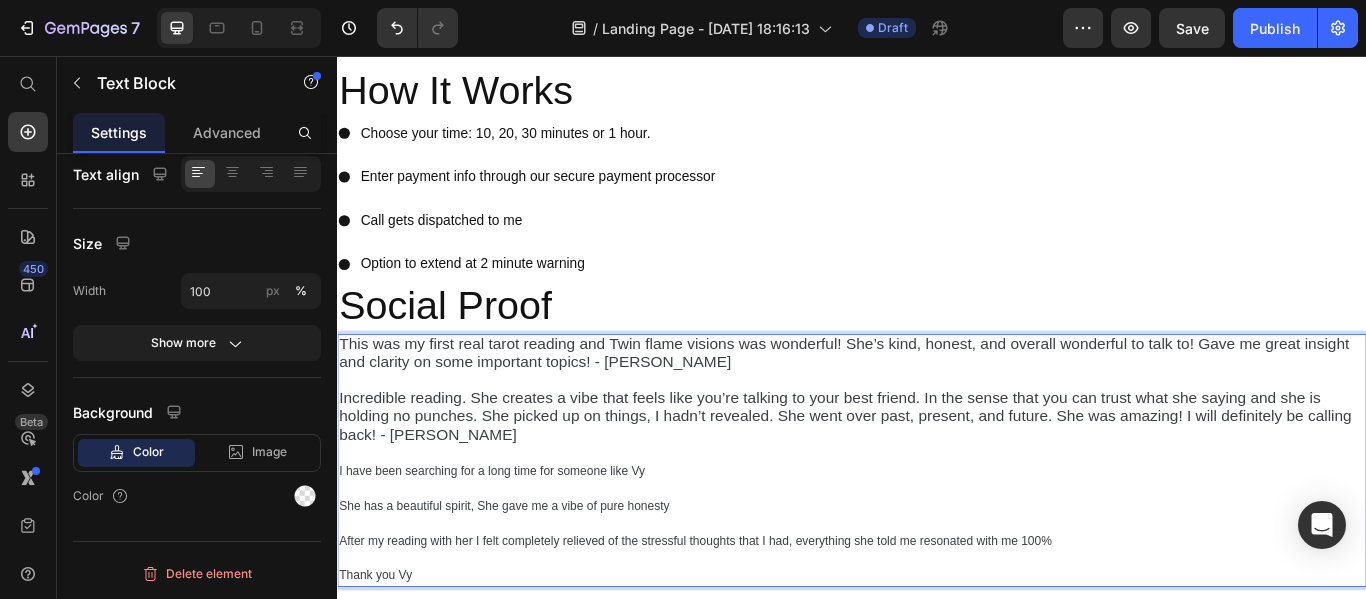 click on "I have been searching for a long time for someone like Vy She has a beautiful spirit, She gave me a vibe of pure honesty After my reading with her I felt completely relieved of the stressful thoughts that I had, everything she told me resonated with me 100% Thank you Vy" at bounding box center (937, 602) 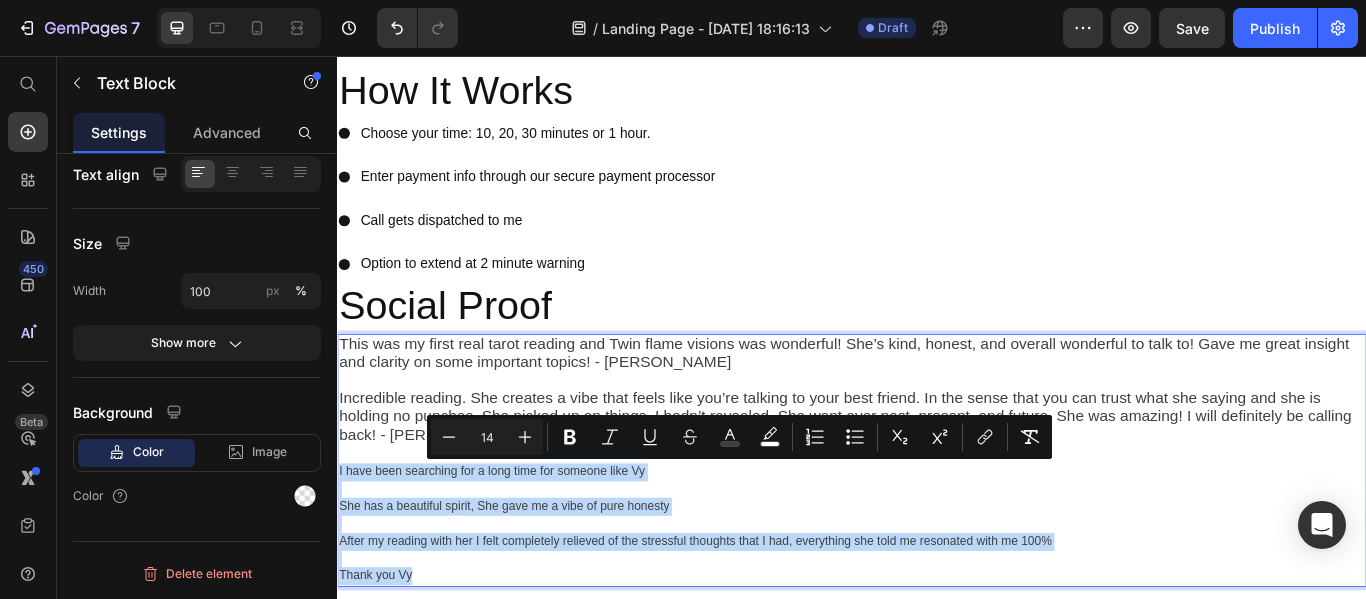drag, startPoint x: 436, startPoint y: 660, endPoint x: 667, endPoint y: 526, distance: 267.05243 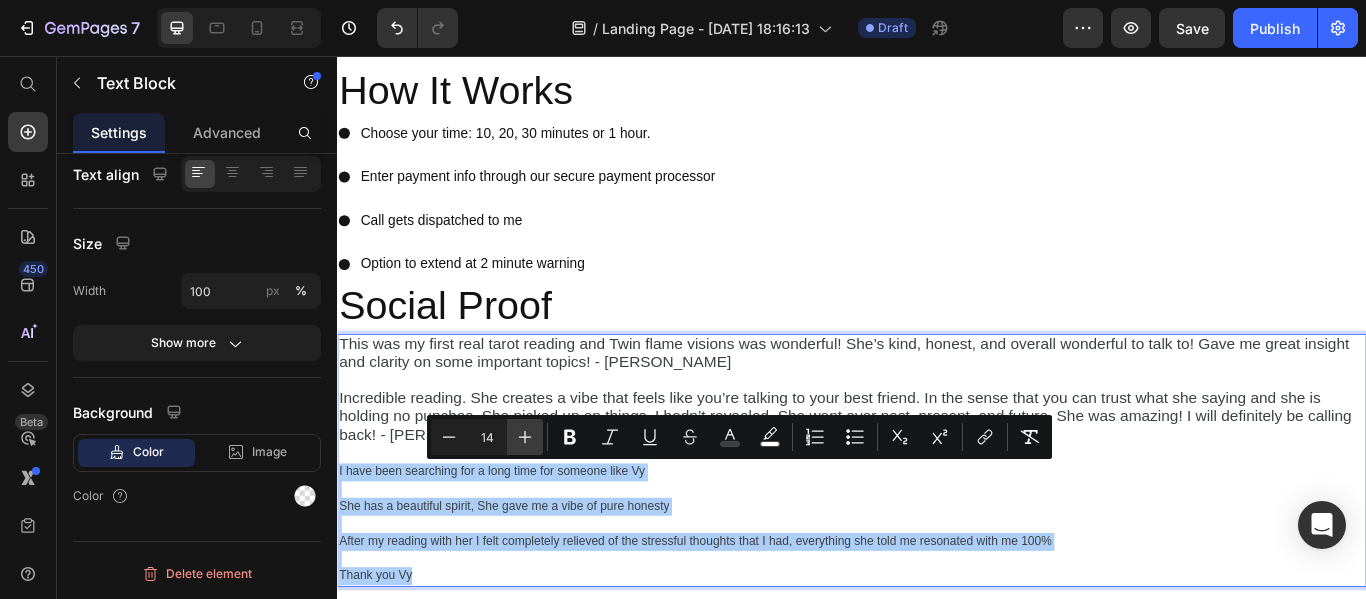 click 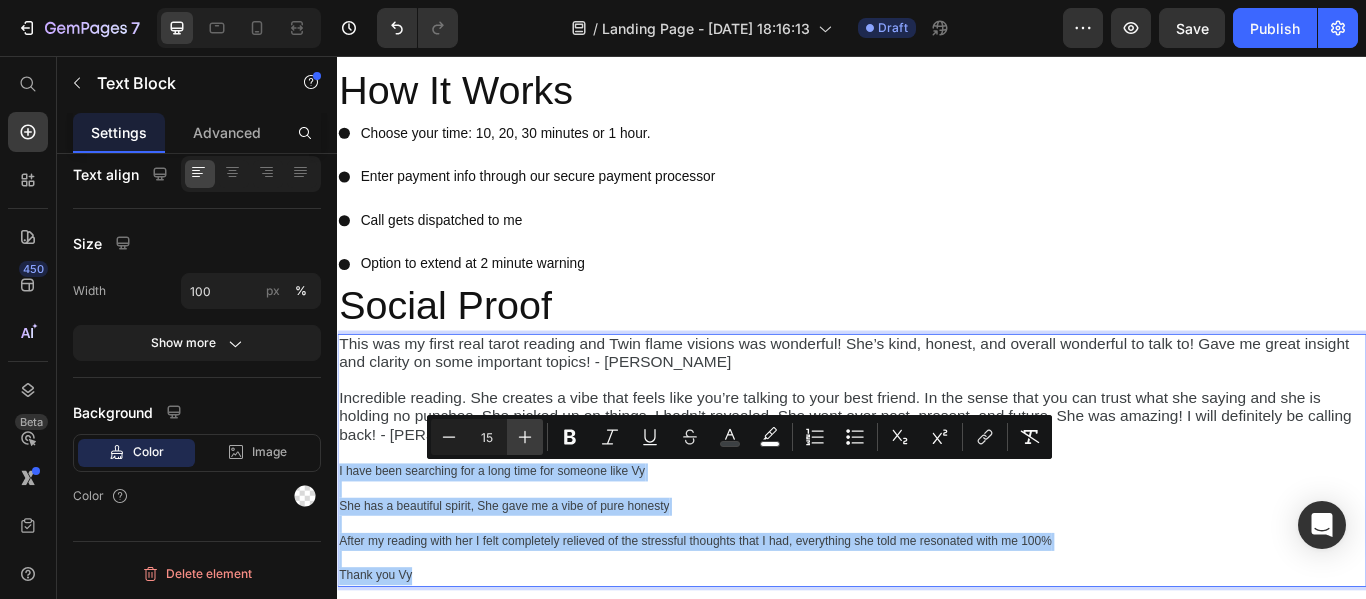 click 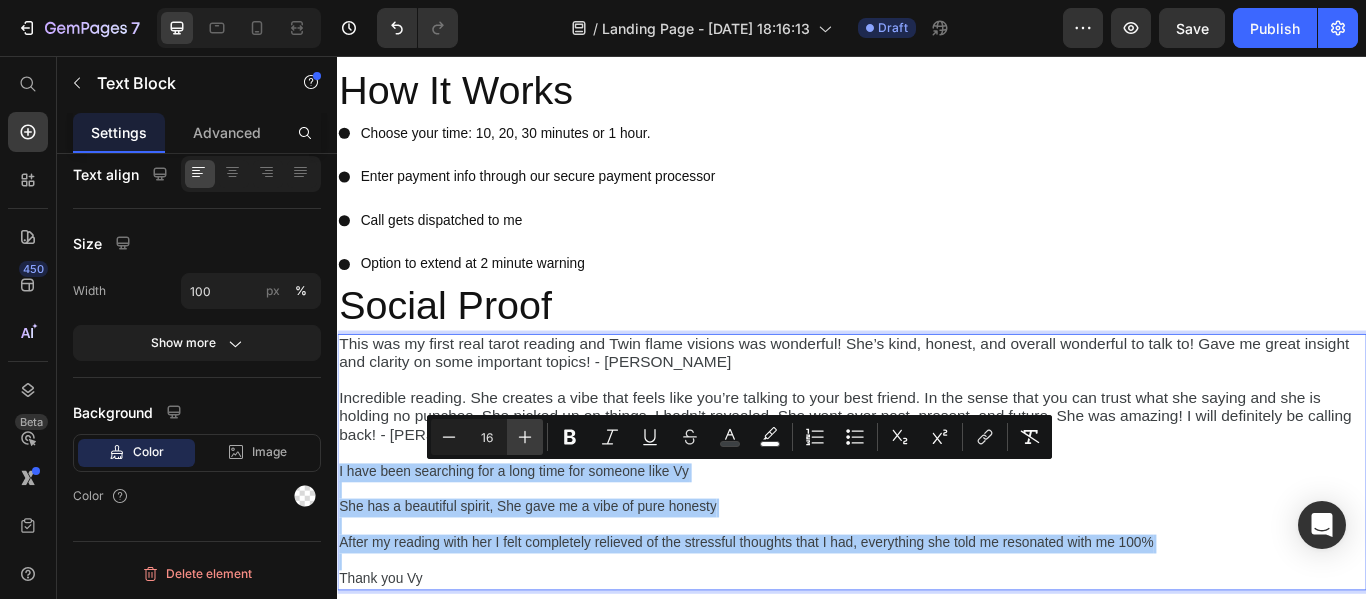 click 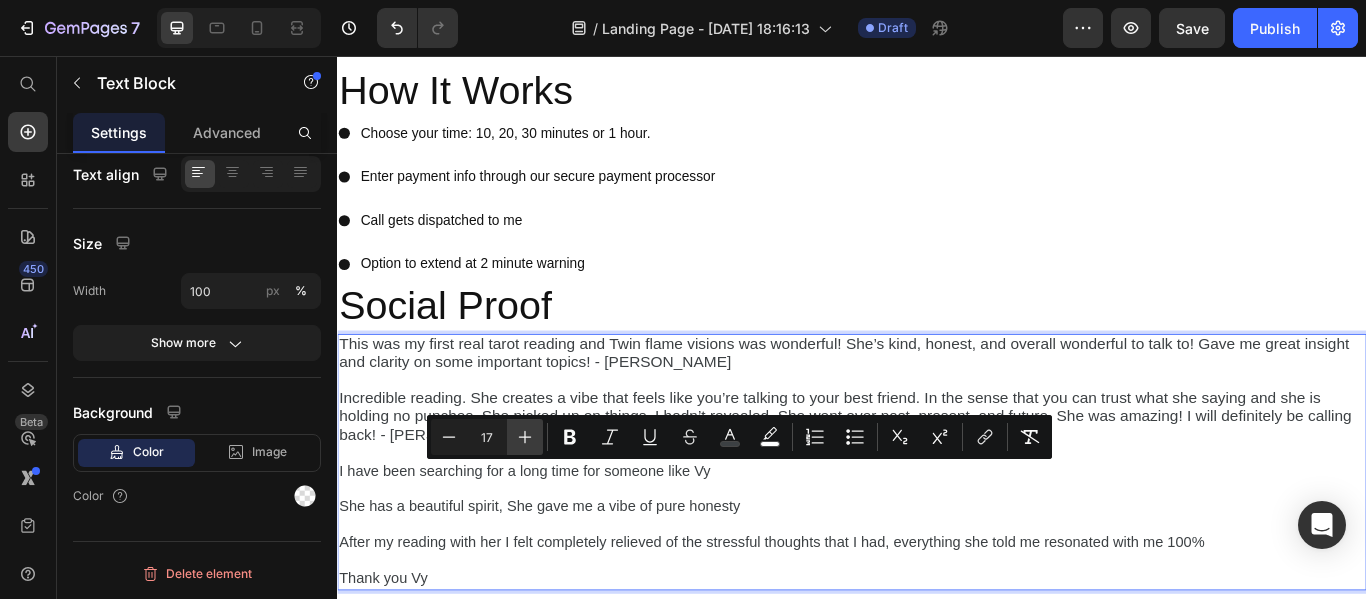 click 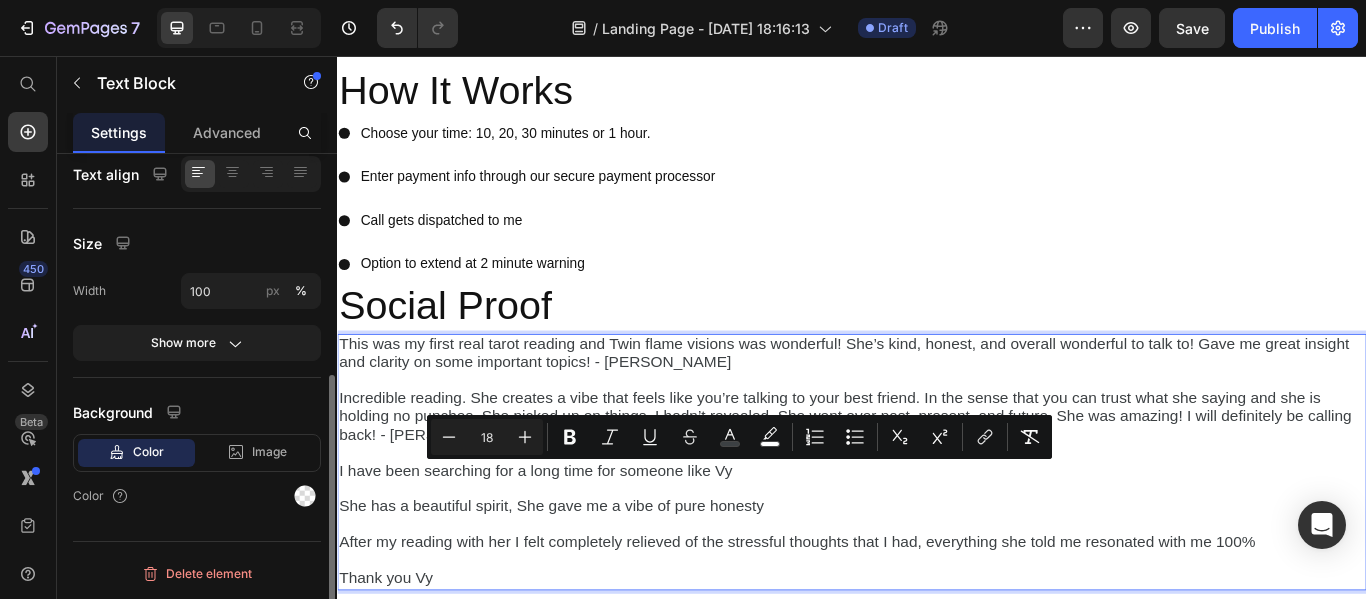 click on "Size" at bounding box center (197, 243) 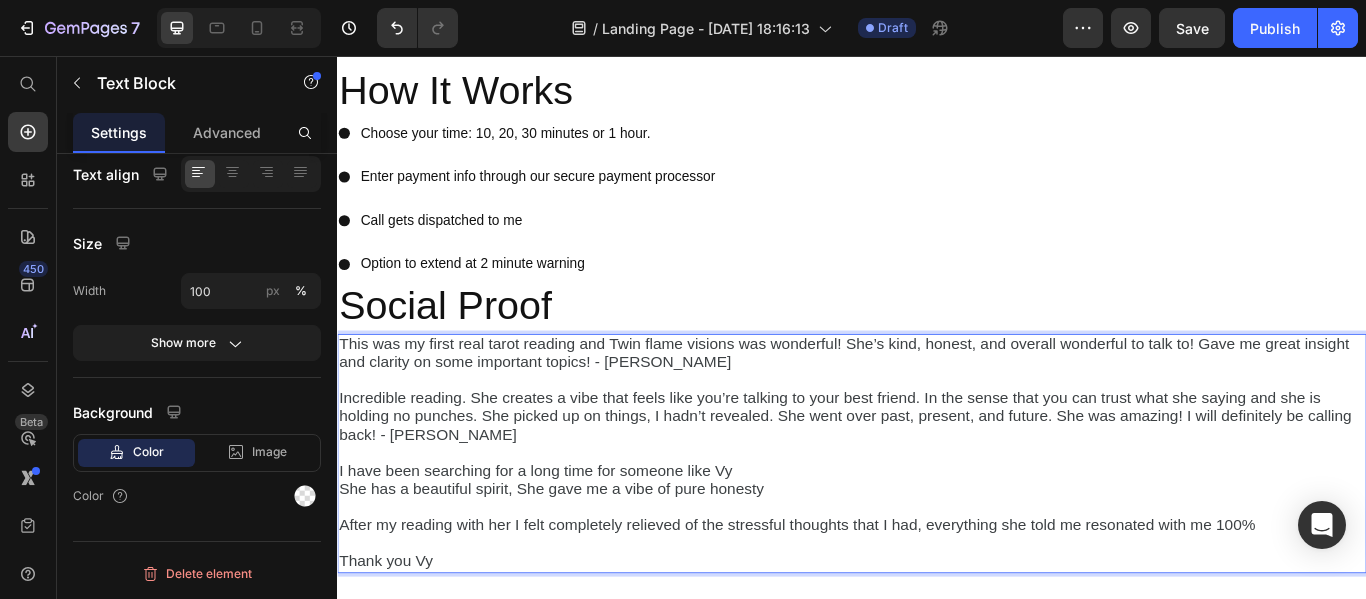 click on "I have been searching for a long time for someone like Vy She has a beautiful spirit, She gave me a vibe of pure honesty After my reading with her I felt completely relieved of the stressful thoughts that I had, everything she told me resonated with me 100% Thank you Vy" at bounding box center (937, 594) 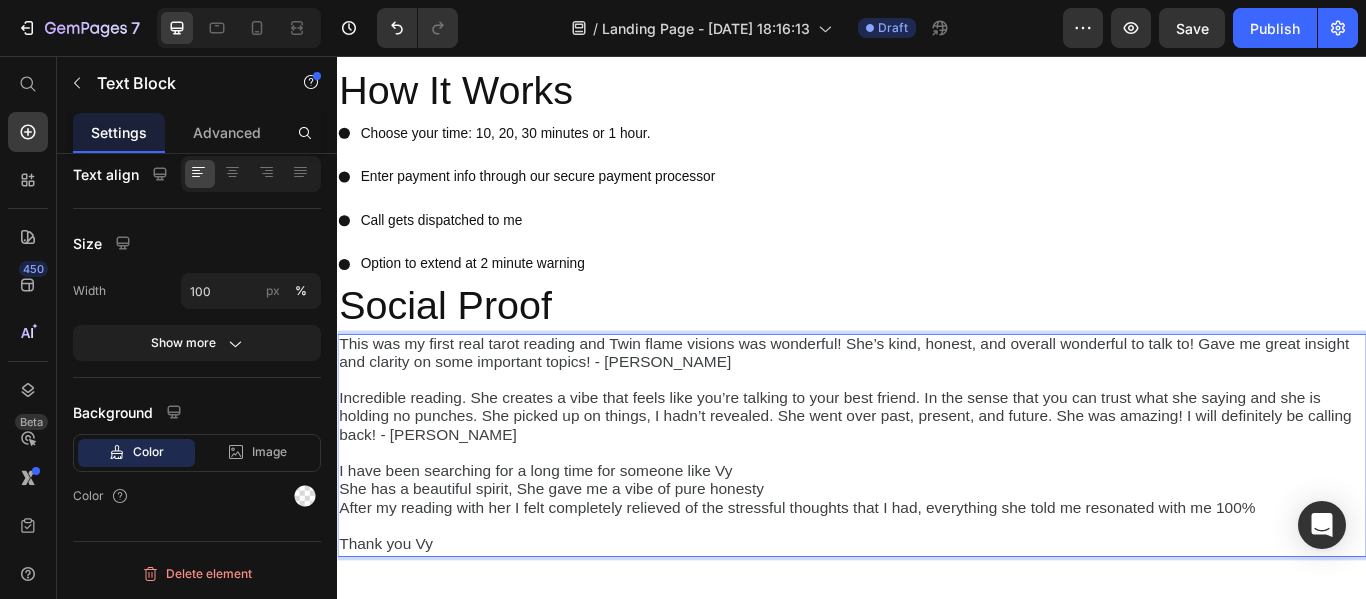 click on "After my reading with her I felt completely relieved of the stressful thoughts that I had, everything she told me resonated with me 100%" at bounding box center [873, 583] 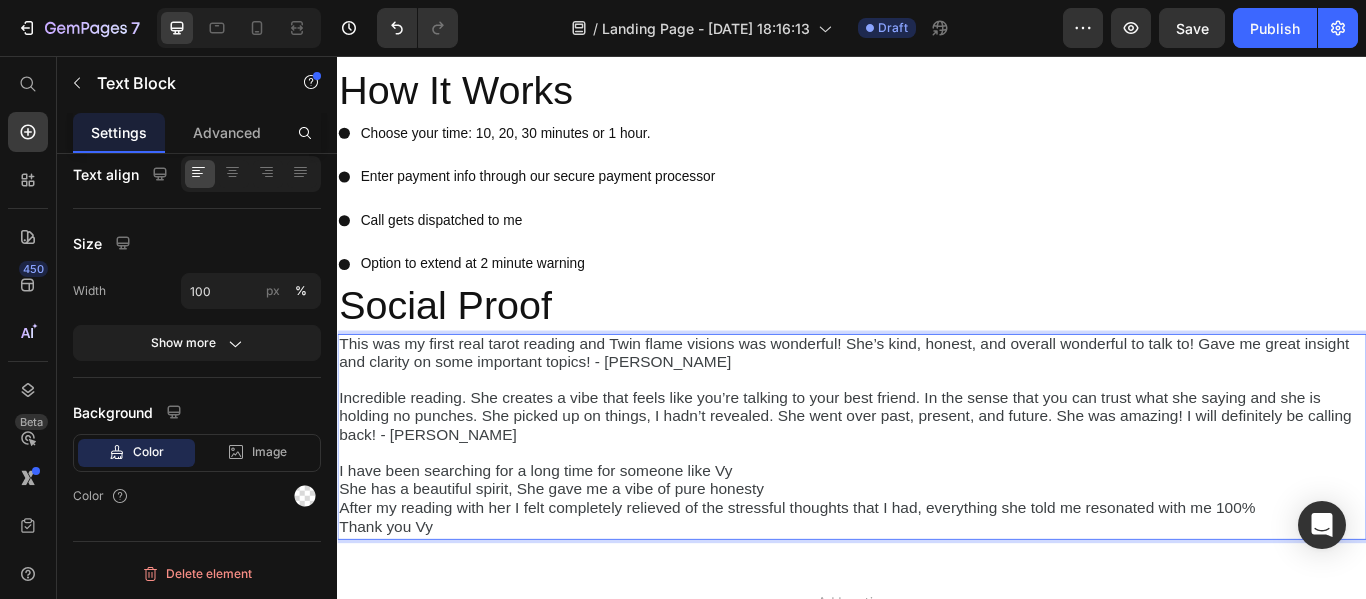 click on "I have been searching for a long time for someone like Vy She has a beautiful spirit, She gave me a vibe of pure honesty After my reading with her I felt completely relieved of the stressful thoughts that I had, everything she told me resonated with me 100% Thank you Vy" at bounding box center (937, 574) 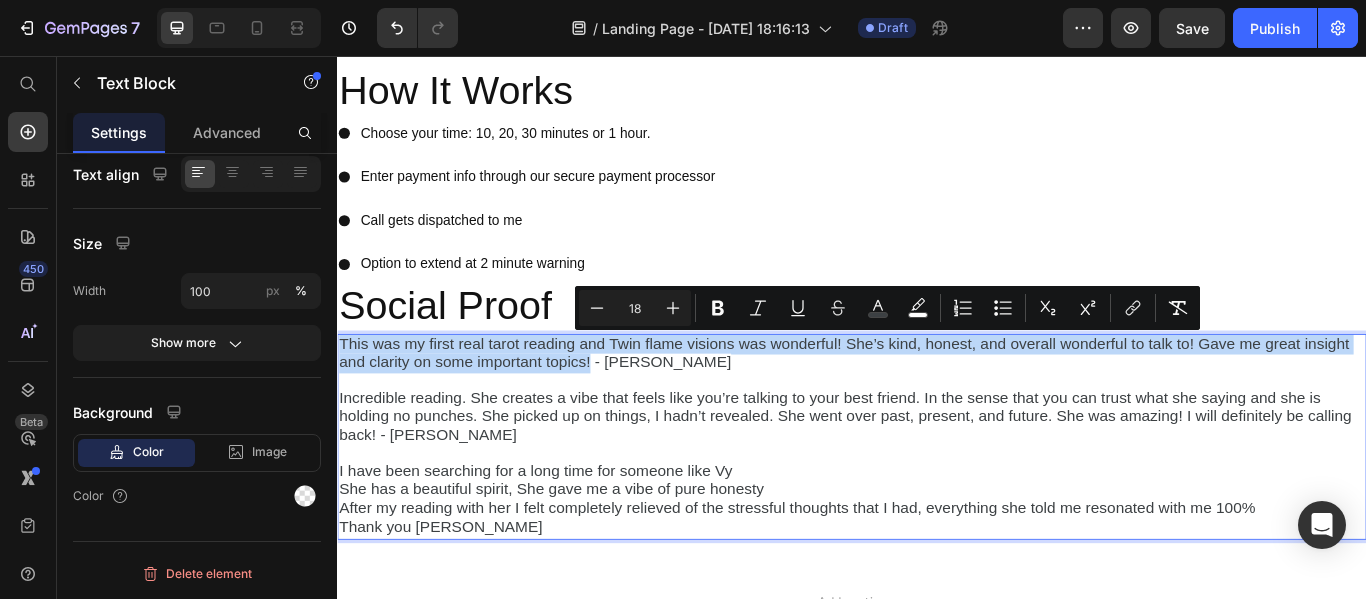 drag, startPoint x: 634, startPoint y: 415, endPoint x: 665, endPoint y: 402, distance: 33.61547 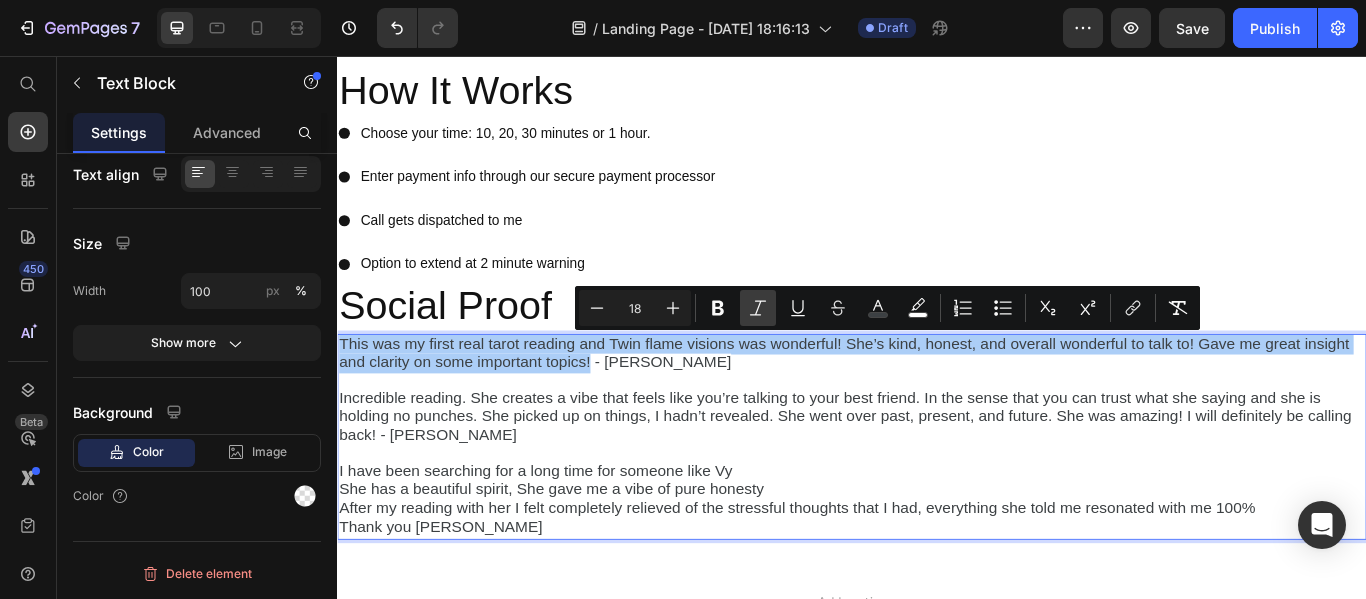 click on "Italic" at bounding box center [758, 308] 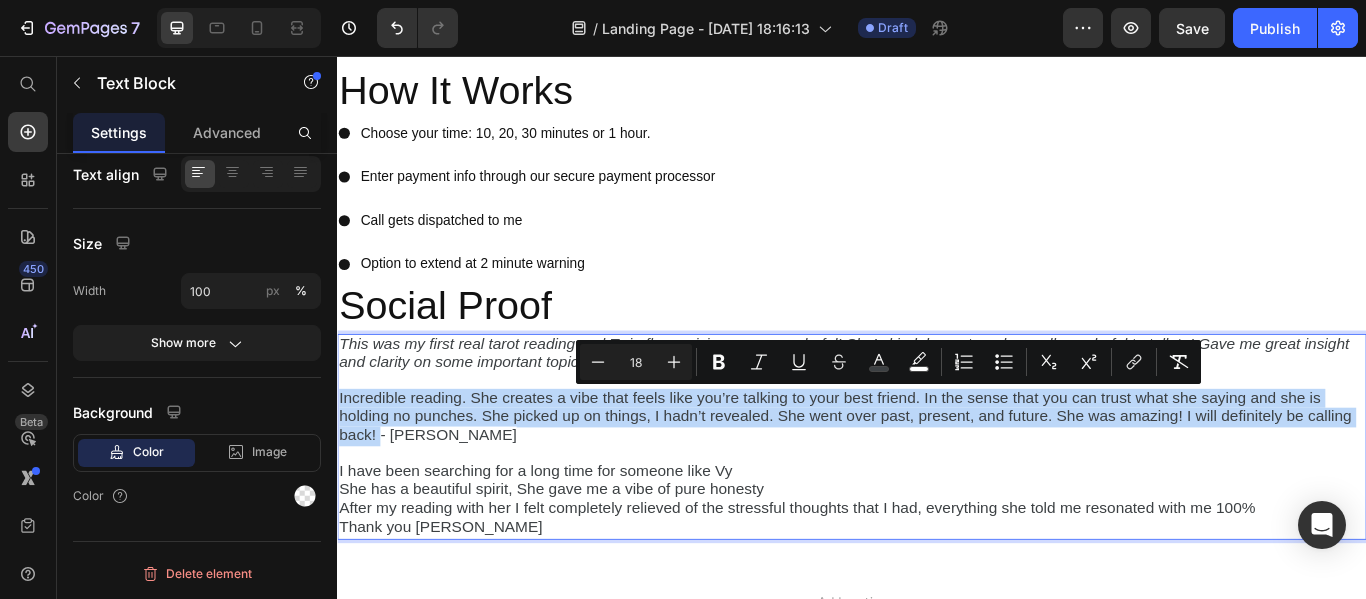 drag, startPoint x: 385, startPoint y: 503, endPoint x: 334, endPoint y: 453, distance: 71.42129 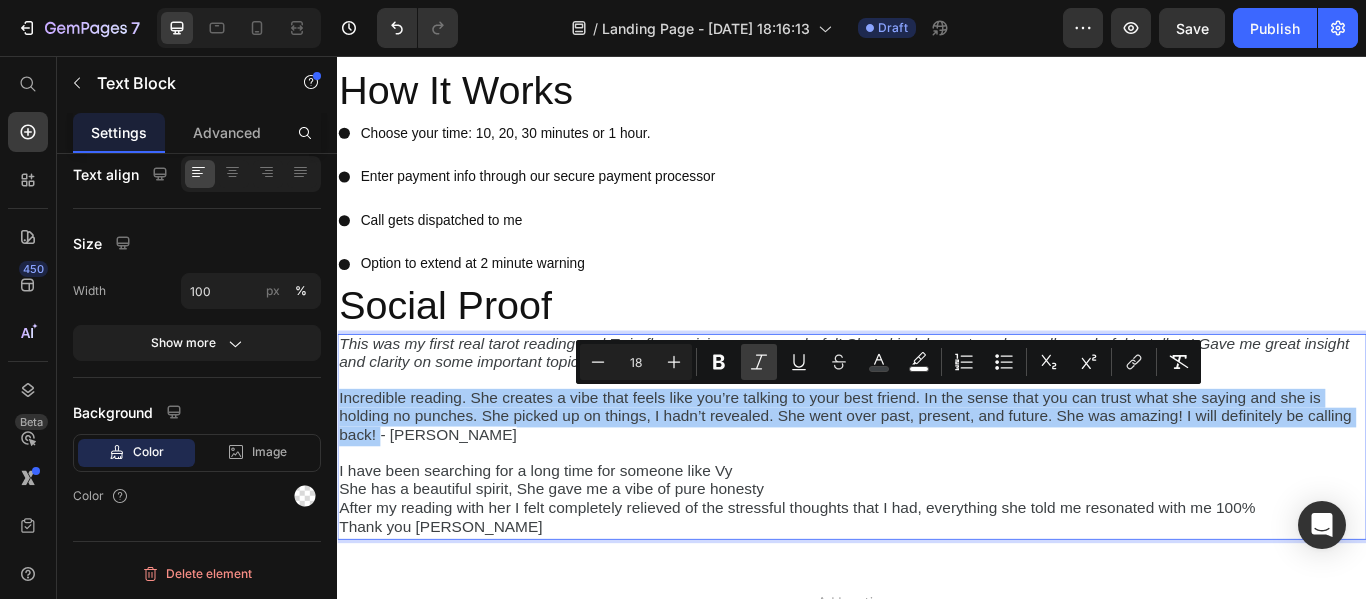click 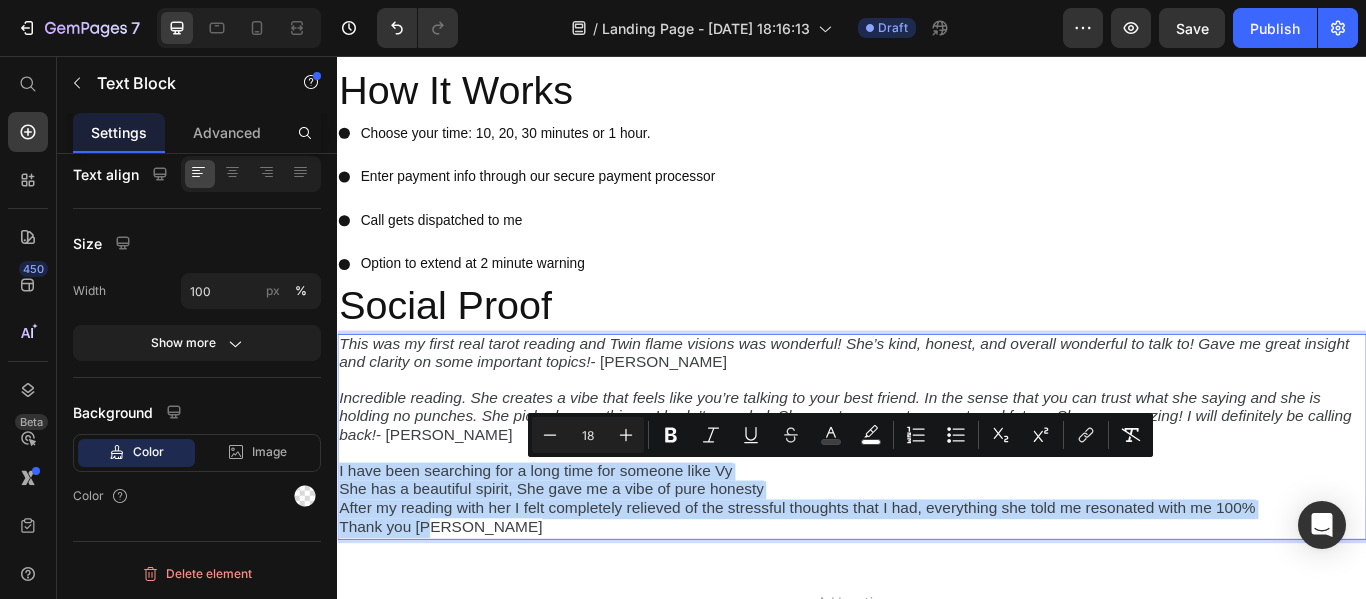 drag, startPoint x: 446, startPoint y: 611, endPoint x: 333, endPoint y: 535, distance: 136.18002 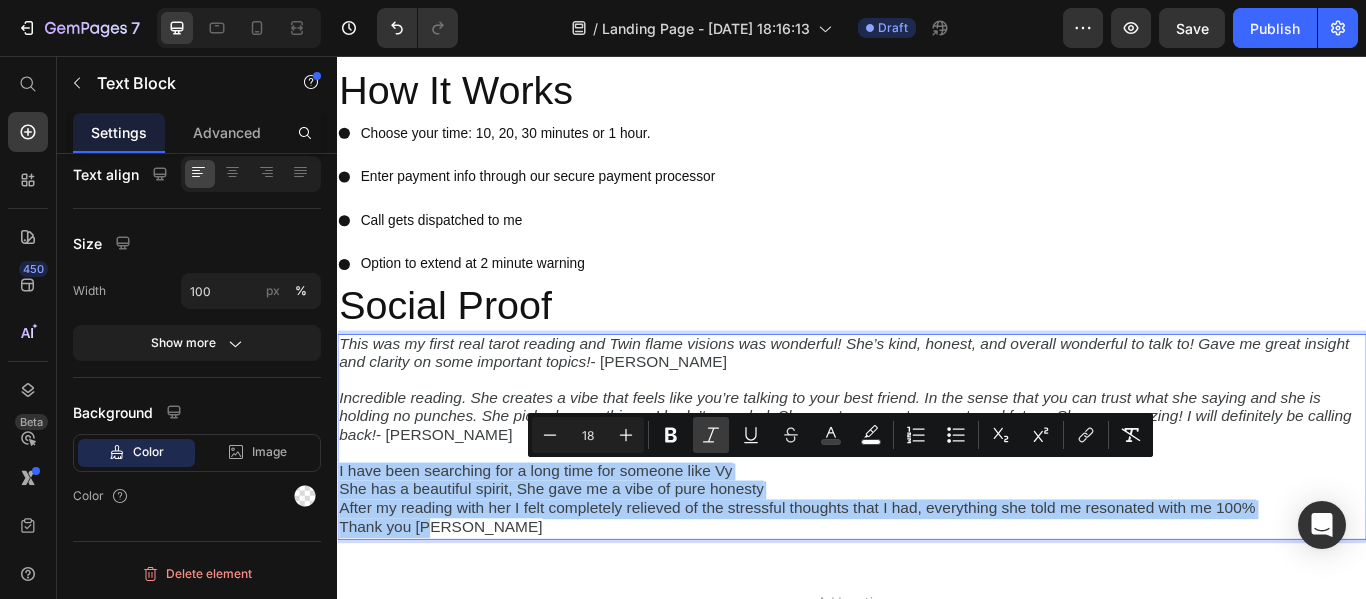 click on "Italic" at bounding box center [711, 435] 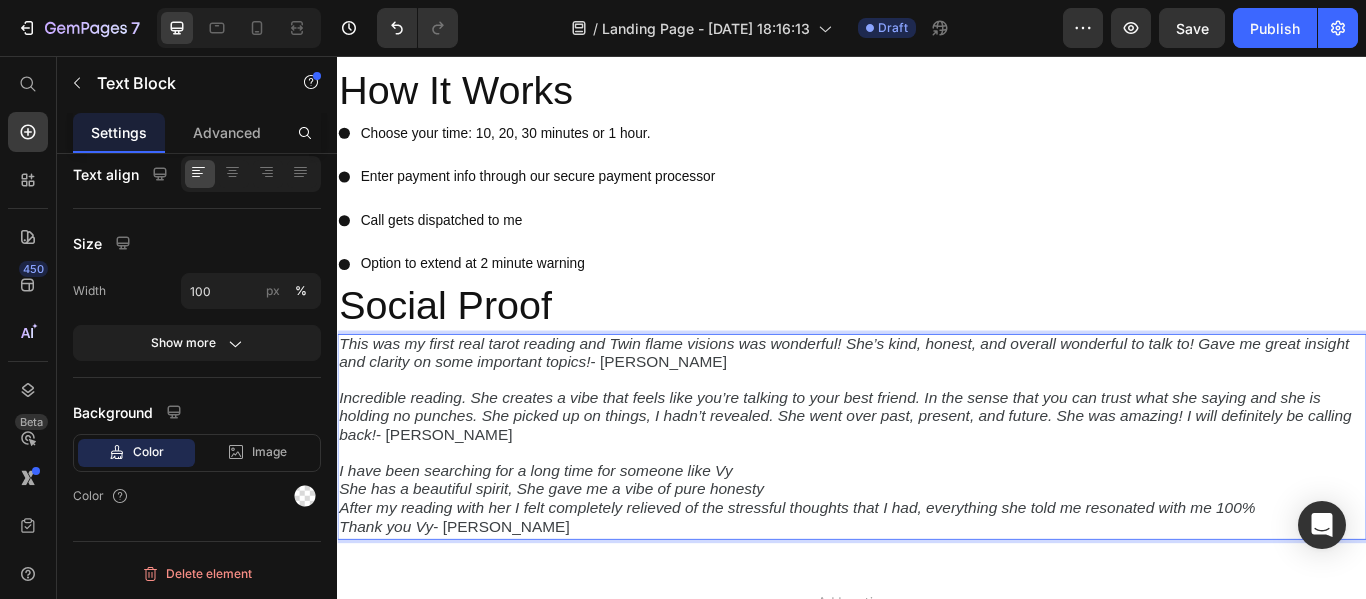 click on "I have been searching for a long time for someone like Vy She has a beautiful spirit, She gave me a vibe of pure honesty After my reading with her I felt completely relieved of the stressful thoughts that I had, everything she told me resonated with me 100% Thank you [PERSON_NAME]" at bounding box center (937, 574) 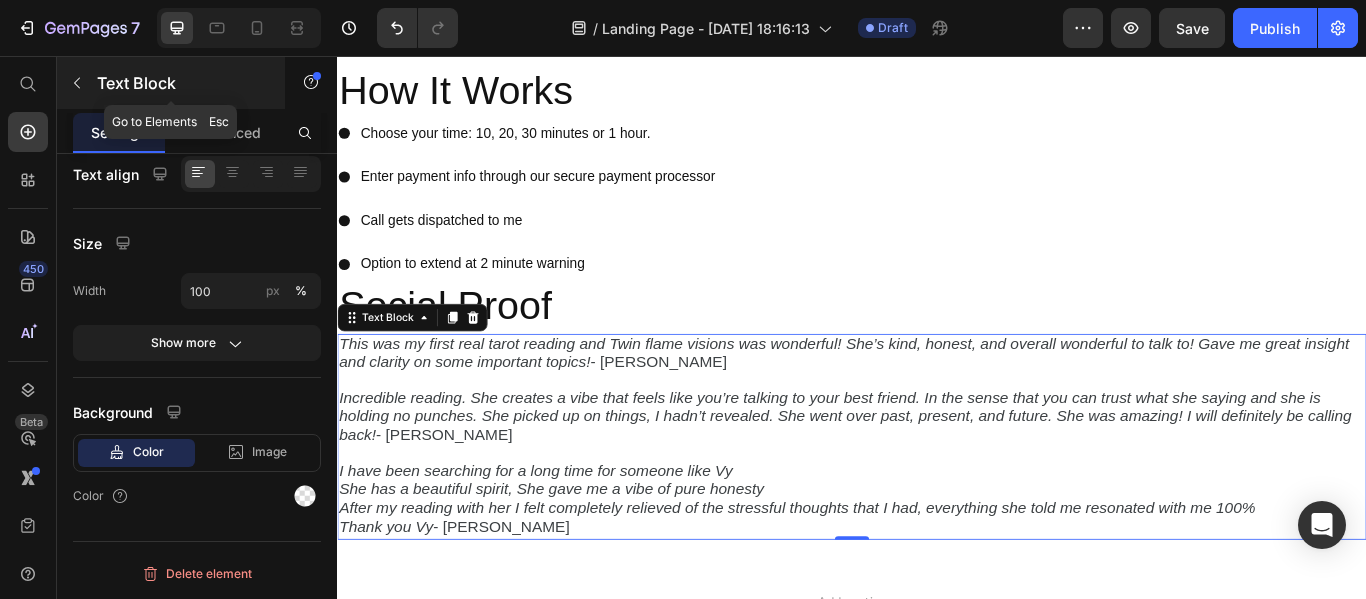 click on "Text Block" at bounding box center [171, 83] 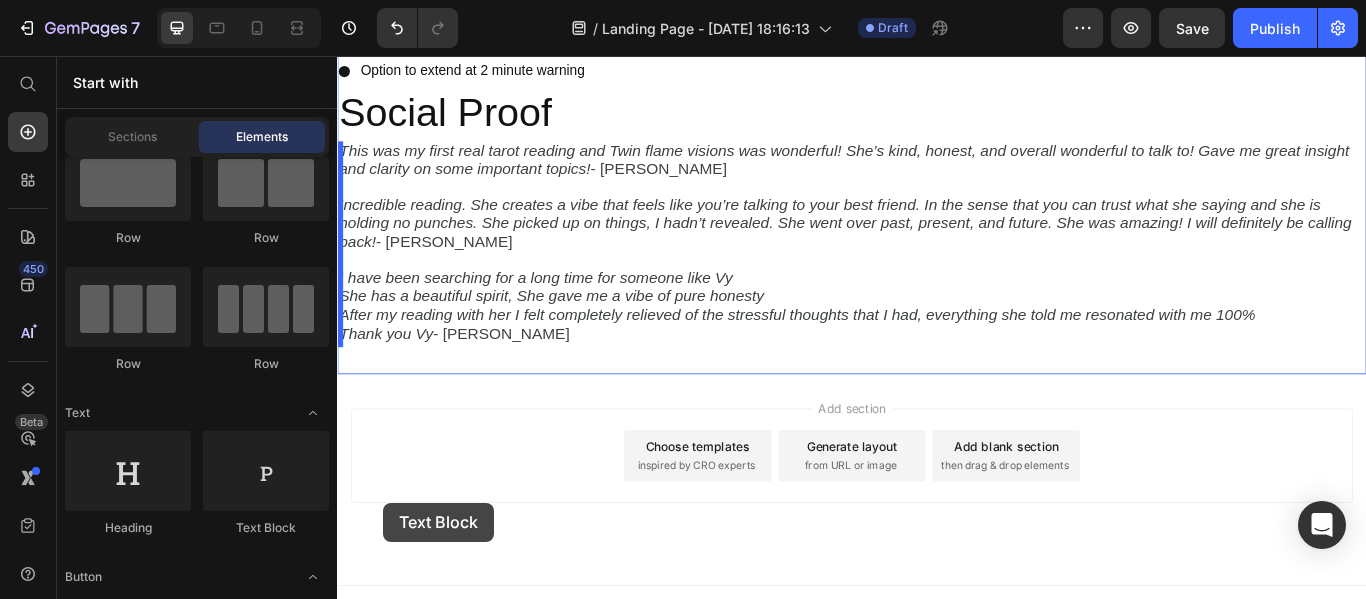 scroll, scrollTop: 956, scrollLeft: 0, axis: vertical 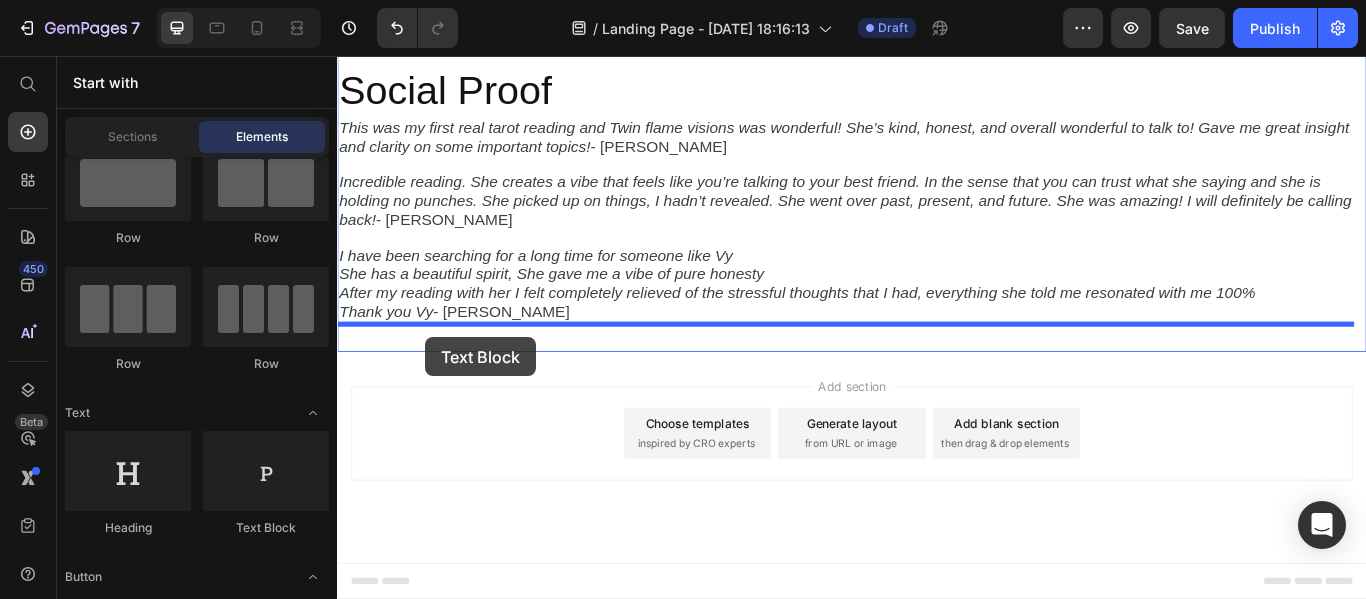 drag, startPoint x: 368, startPoint y: 623, endPoint x: 440, endPoint y: 384, distance: 249.6097 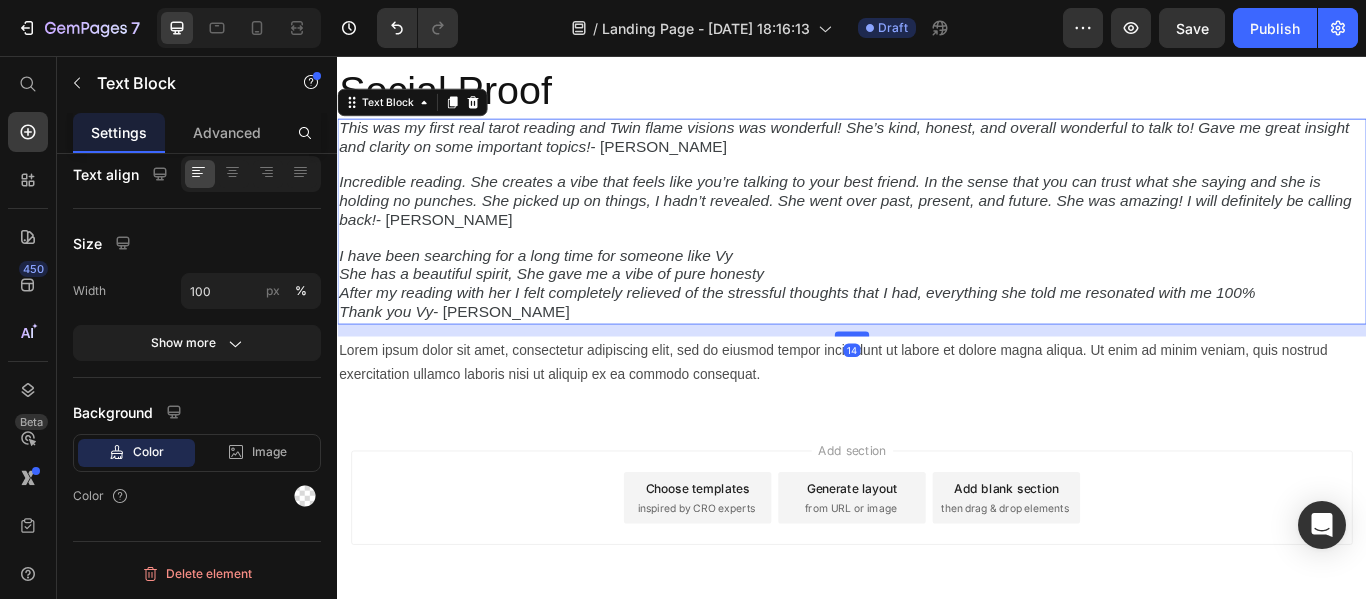 drag, startPoint x: 934, startPoint y: 368, endPoint x: 934, endPoint y: 382, distance: 14 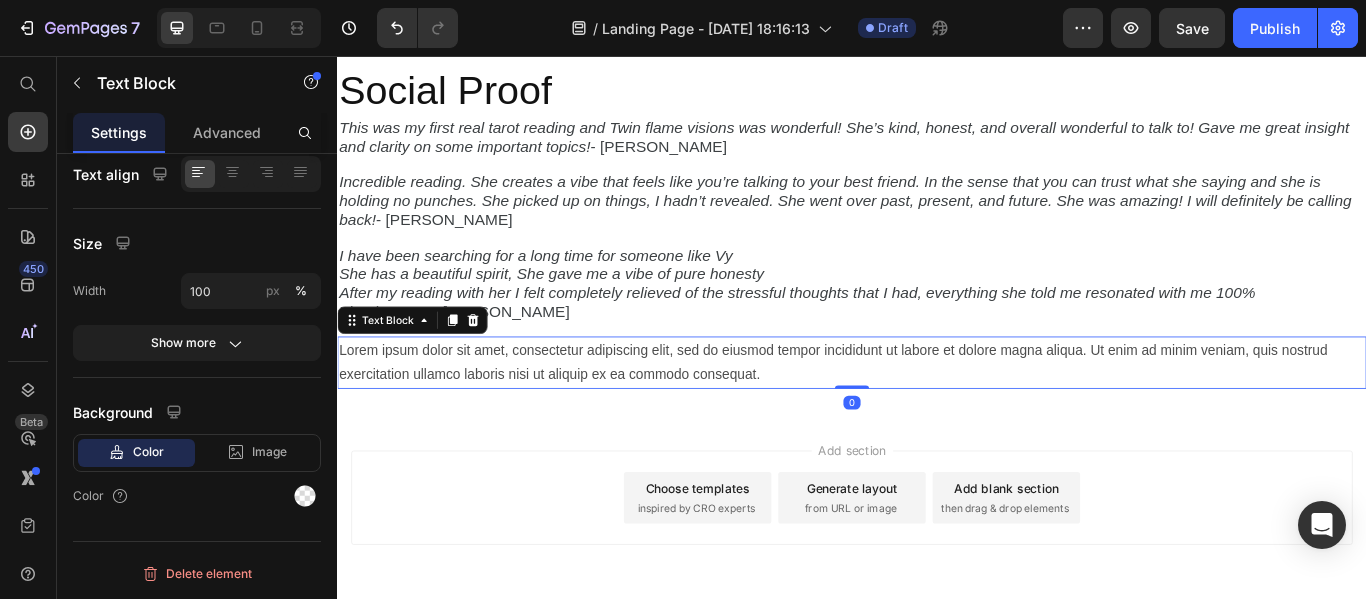 click on "Lorem ipsum dolor sit amet, consectetur adipiscing elit, sed do eiusmod tempor incididunt ut labore et dolore magna aliqua. Ut enim ad minim veniam, quis nostrud exercitation ullamco laboris nisi ut aliquip ex ea commodo consequat." at bounding box center [937, 414] 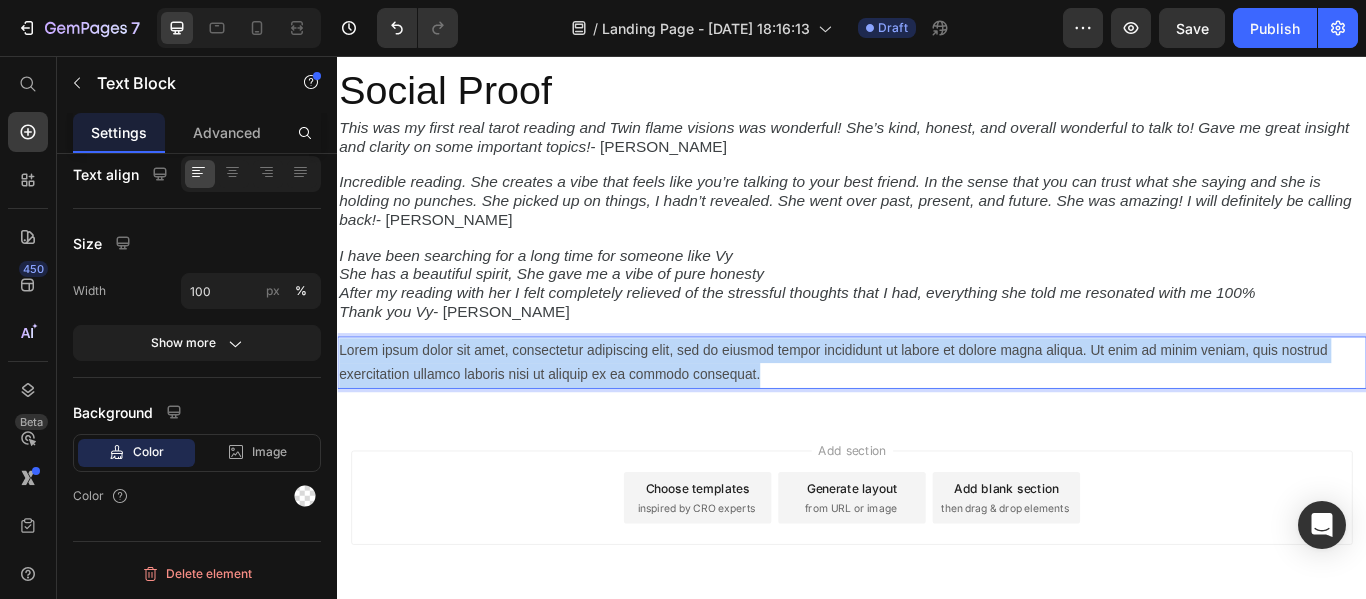 click on "Lorem ipsum dolor sit amet, consectetur adipiscing elit, sed do eiusmod tempor incididunt ut labore et dolore magna aliqua. Ut enim ad minim veniam, quis nostrud exercitation ullamco laboris nisi ut aliquip ex ea commodo consequat." at bounding box center [937, 414] 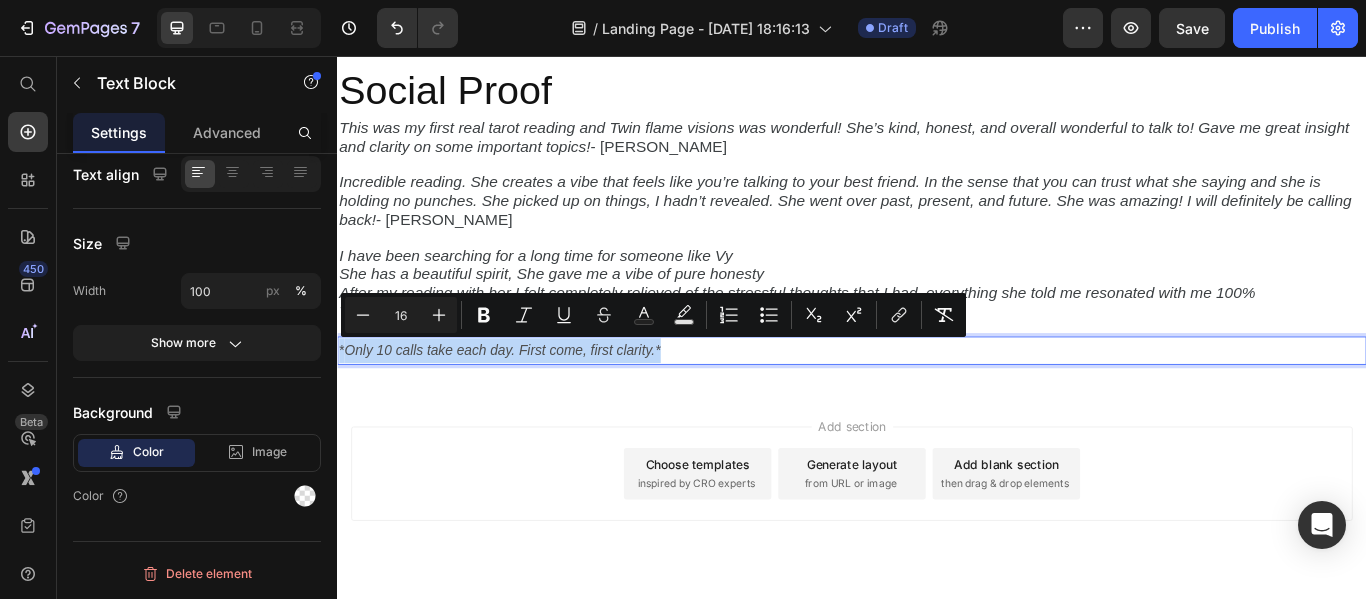 drag, startPoint x: 721, startPoint y: 391, endPoint x: 339, endPoint y: 407, distance: 382.33493 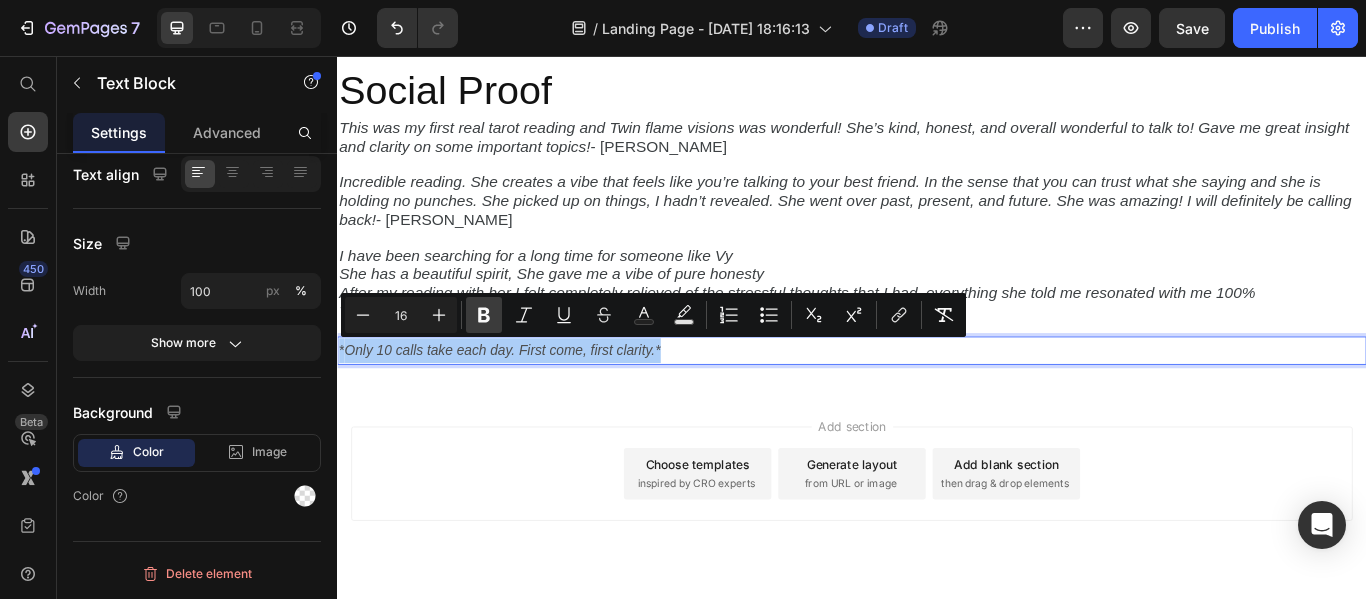 click on "Bold" at bounding box center [484, 315] 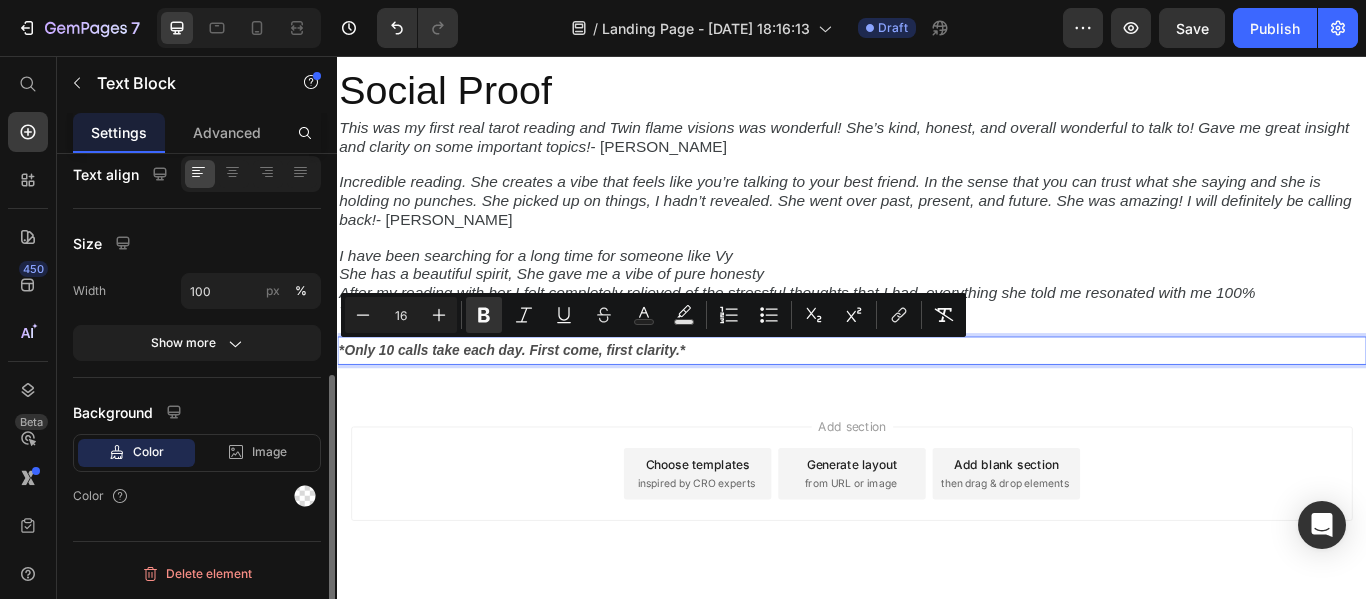 click on "Background" at bounding box center (197, 412) 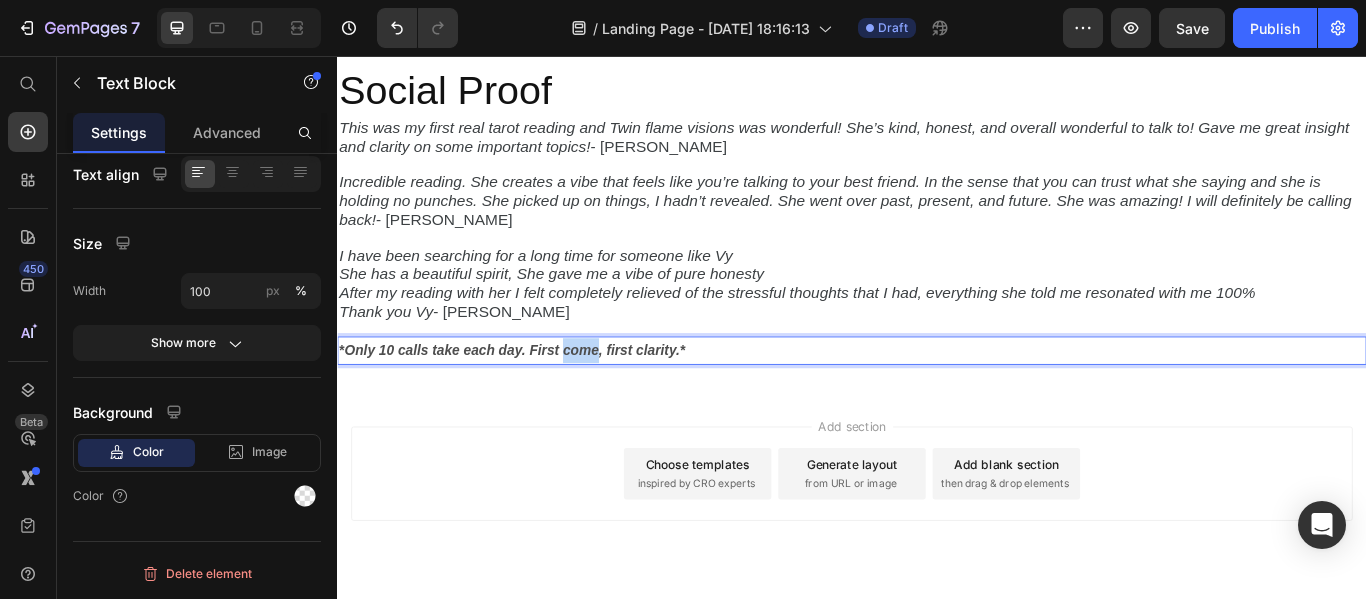 click on "Only 10 calls take each day. First come, first clarity.*" at bounding box center (543, 398) 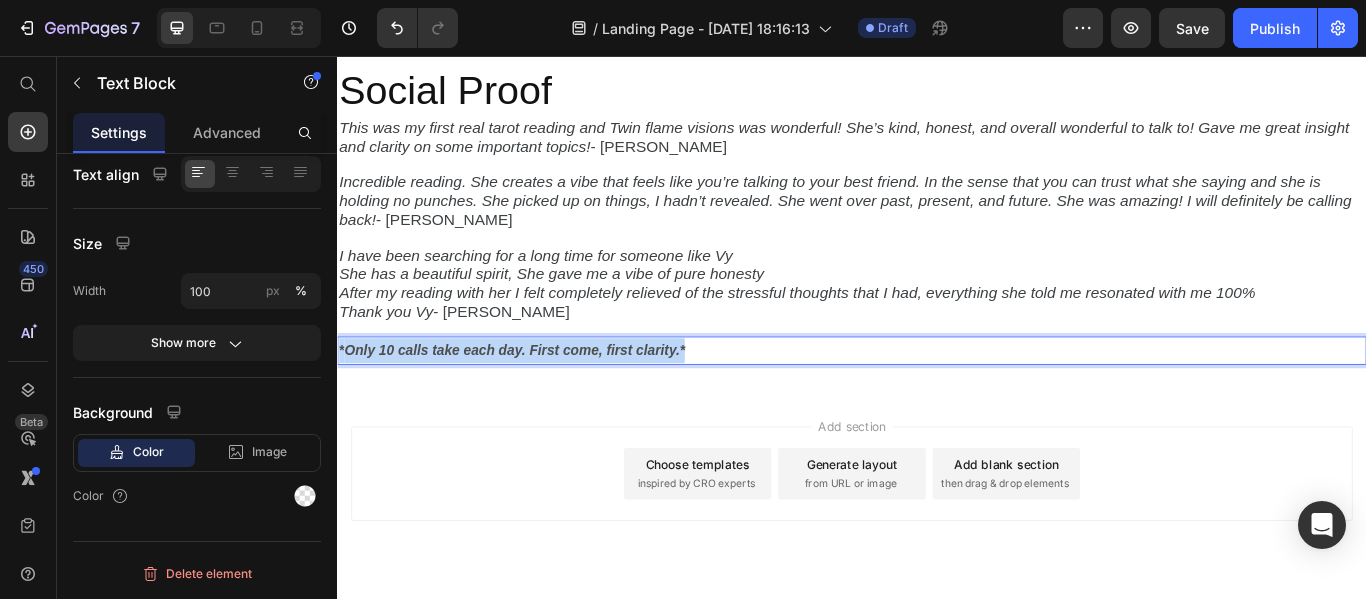 click on "Only 10 calls take each day. First come, first clarity.*" at bounding box center [543, 398] 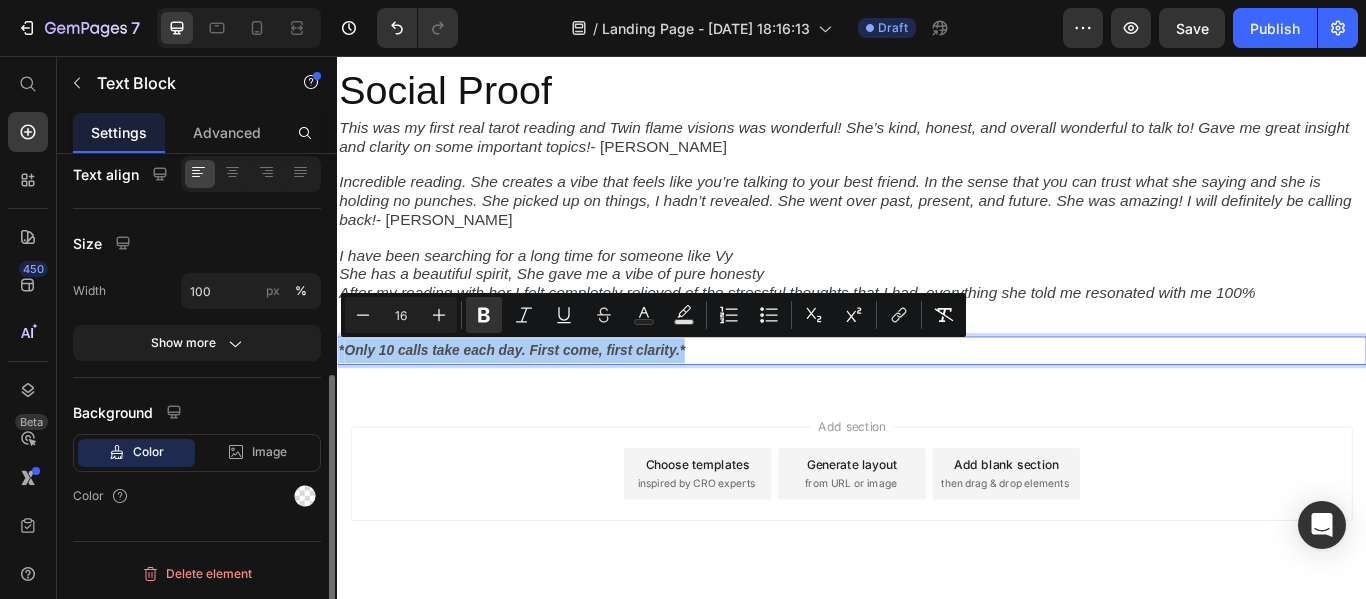 click on "Size" at bounding box center [197, 243] 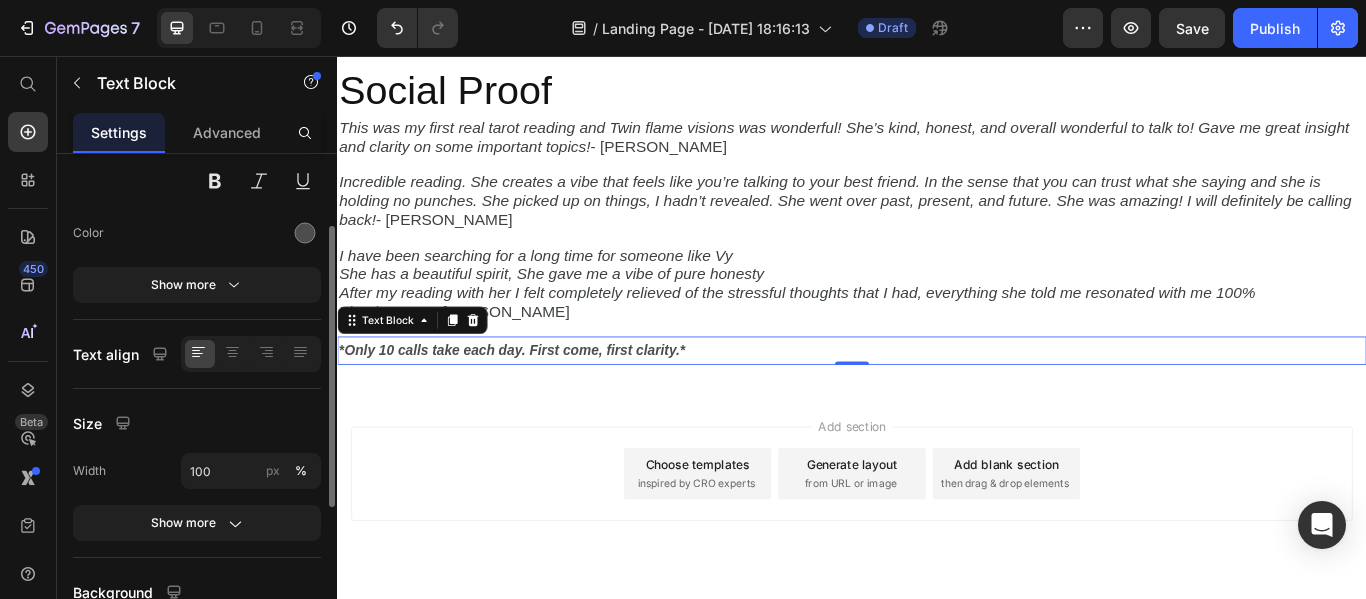 scroll, scrollTop: 183, scrollLeft: 0, axis: vertical 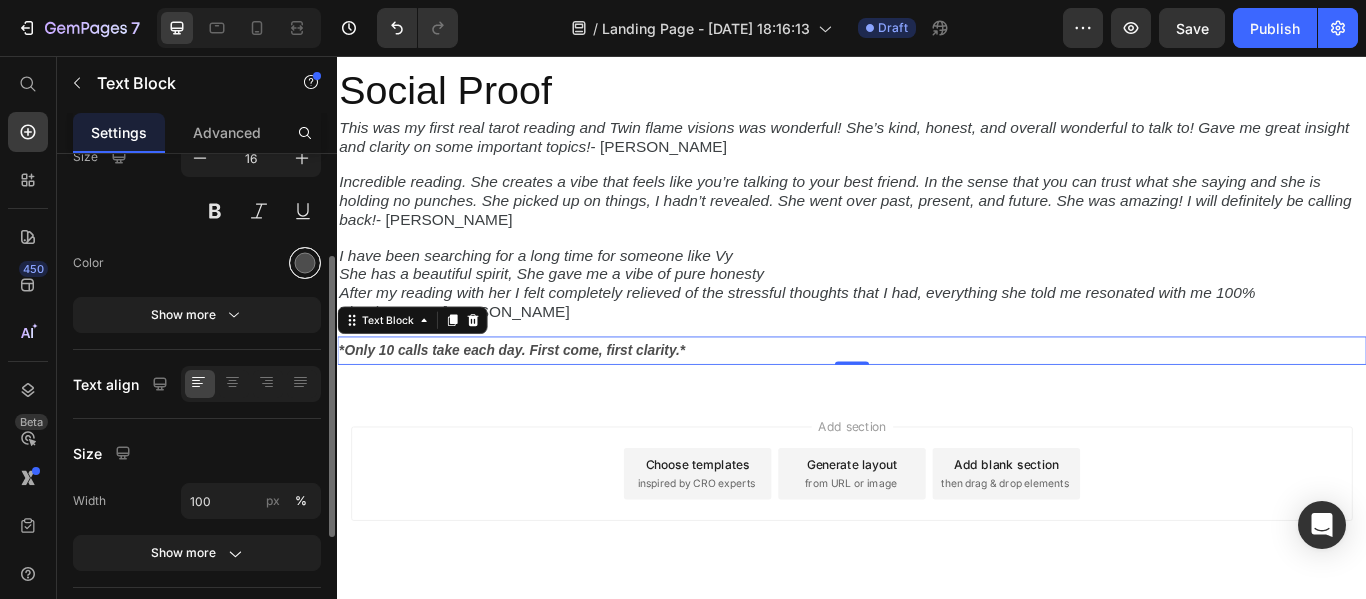 click at bounding box center [305, 263] 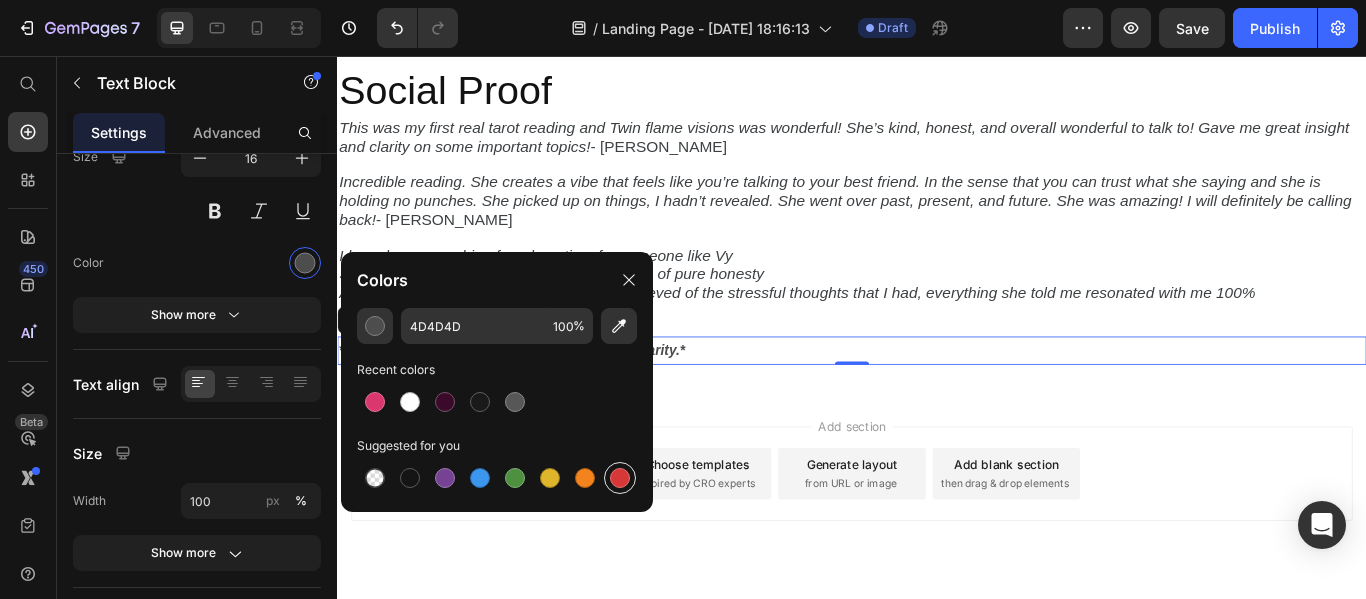 click at bounding box center [620, 478] 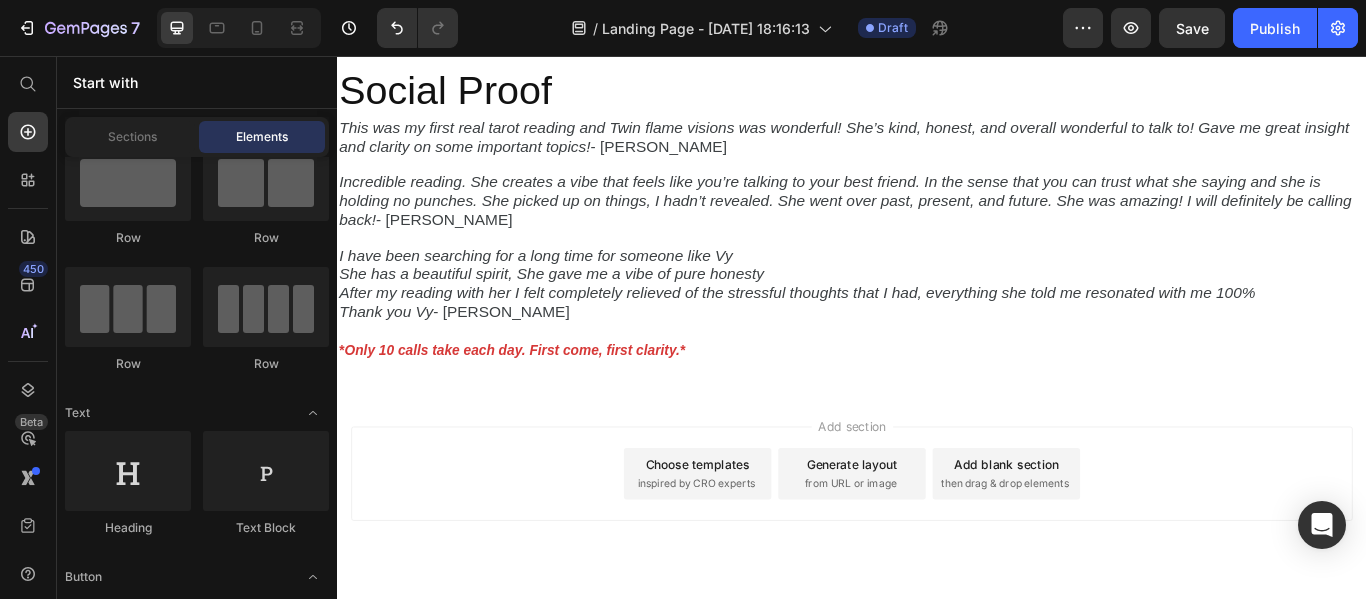 click on "Add section Choose templates inspired by CRO experts Generate layout from URL or image Add blank section then drag & drop elements" at bounding box center [937, 571] 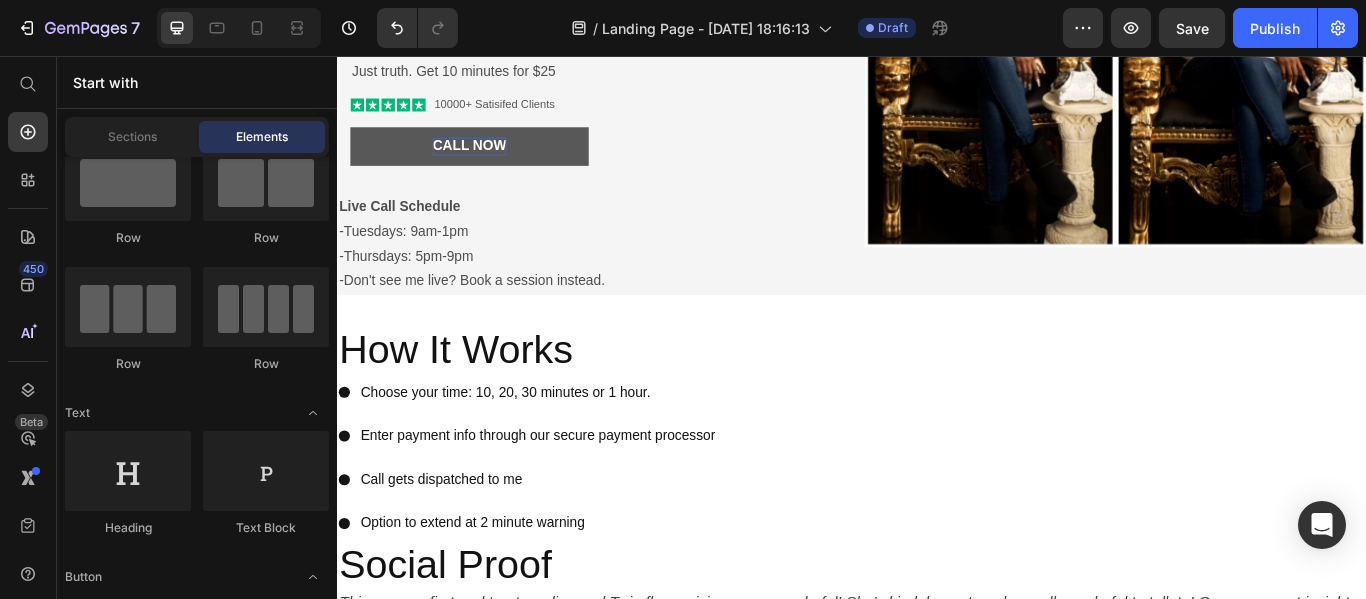 scroll, scrollTop: 0, scrollLeft: 0, axis: both 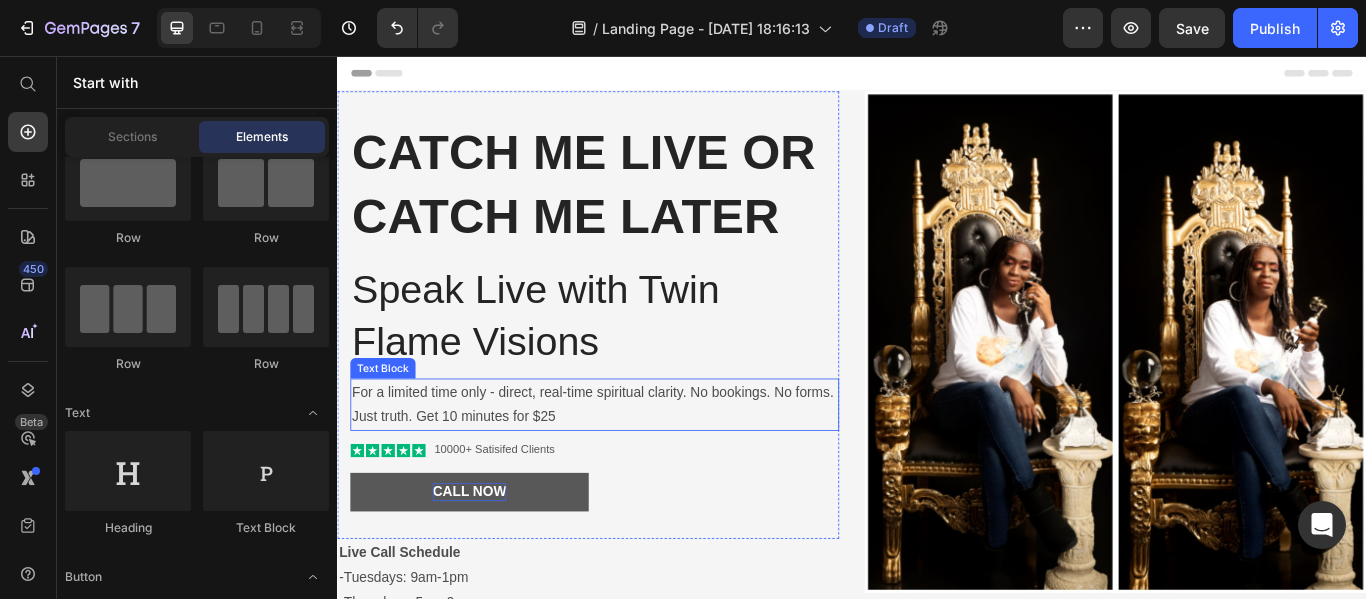 click on "For a limited time only - direct, real-time spiritual clarity. No bookings. No forms. Just truth. Get 10 minutes for $25" at bounding box center [637, 463] 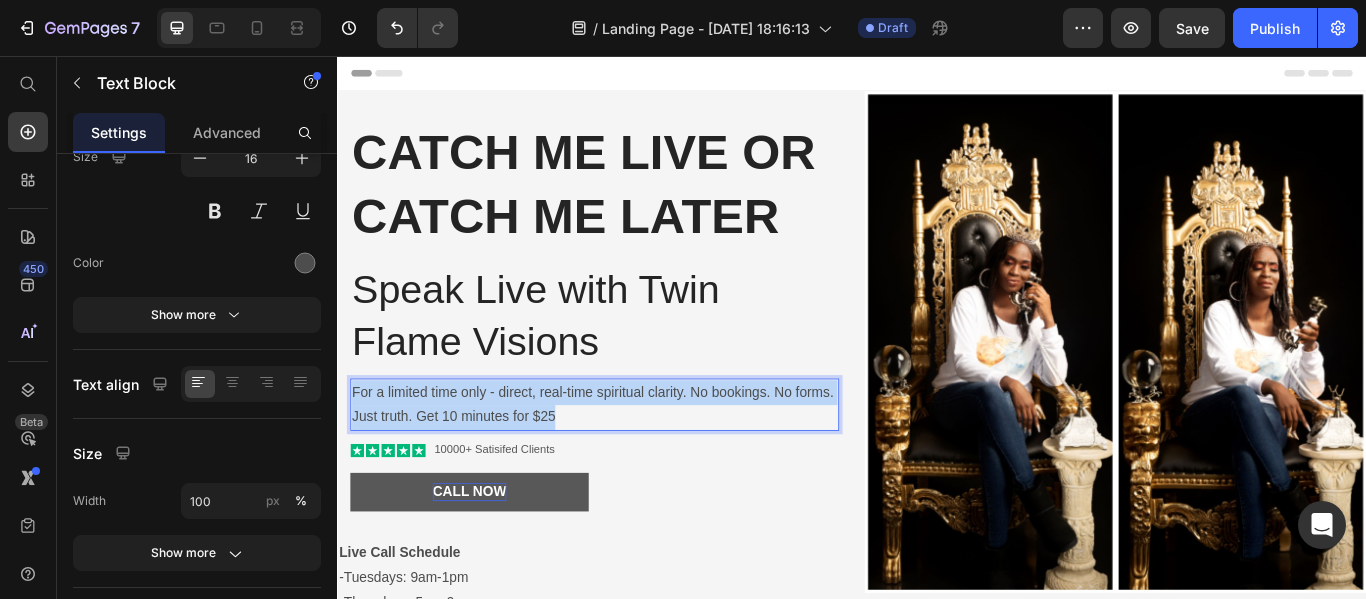 click on "For a limited time only - direct, real-time spiritual clarity. No bookings. No forms. Just truth. Get 10 minutes for $25" at bounding box center [637, 463] 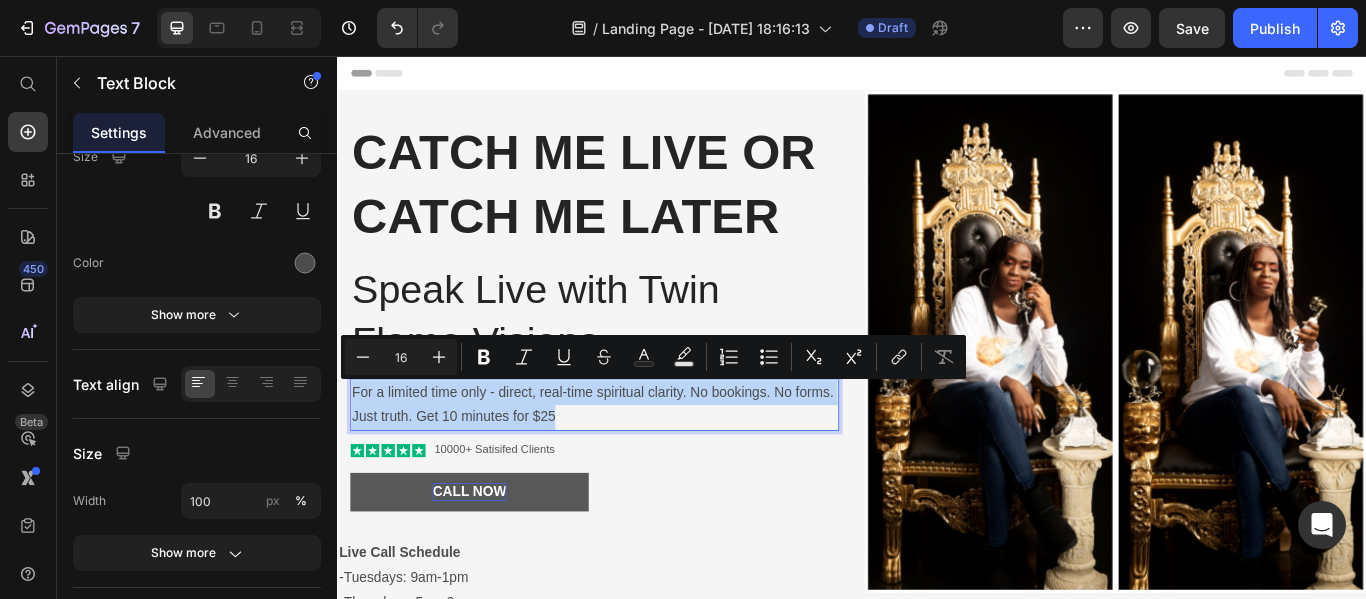 click on "For a limited time only - direct, real-time spiritual clarity. No bookings. No forms. Just truth. Get 10 minutes for $25" at bounding box center (637, 463) 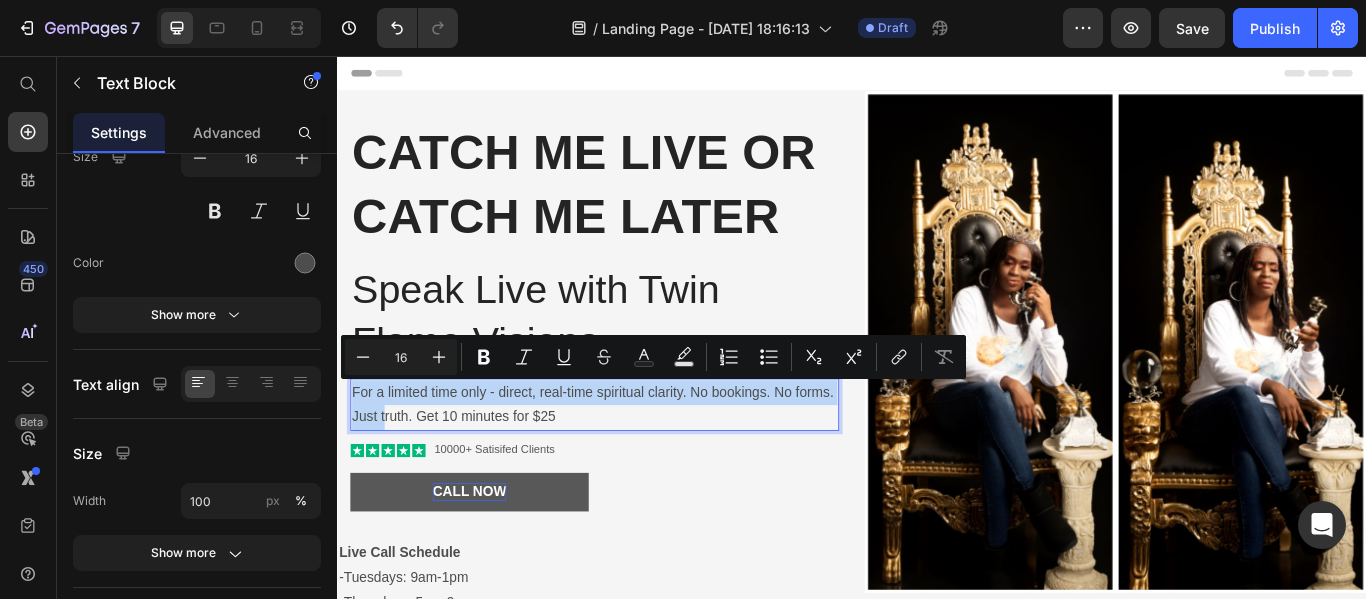 click on "For a limited time only - direct, real-time spiritual clarity. No bookings. No forms. Just truth. Get 10 minutes for $25" at bounding box center [637, 463] 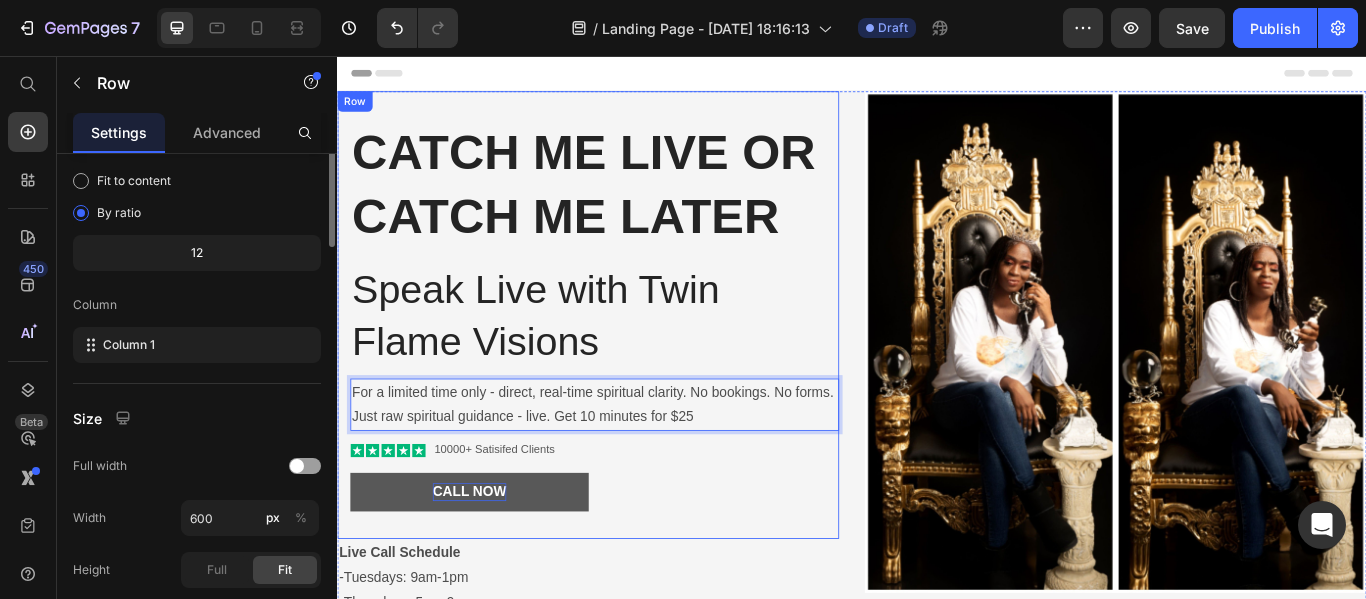 scroll, scrollTop: 0, scrollLeft: 0, axis: both 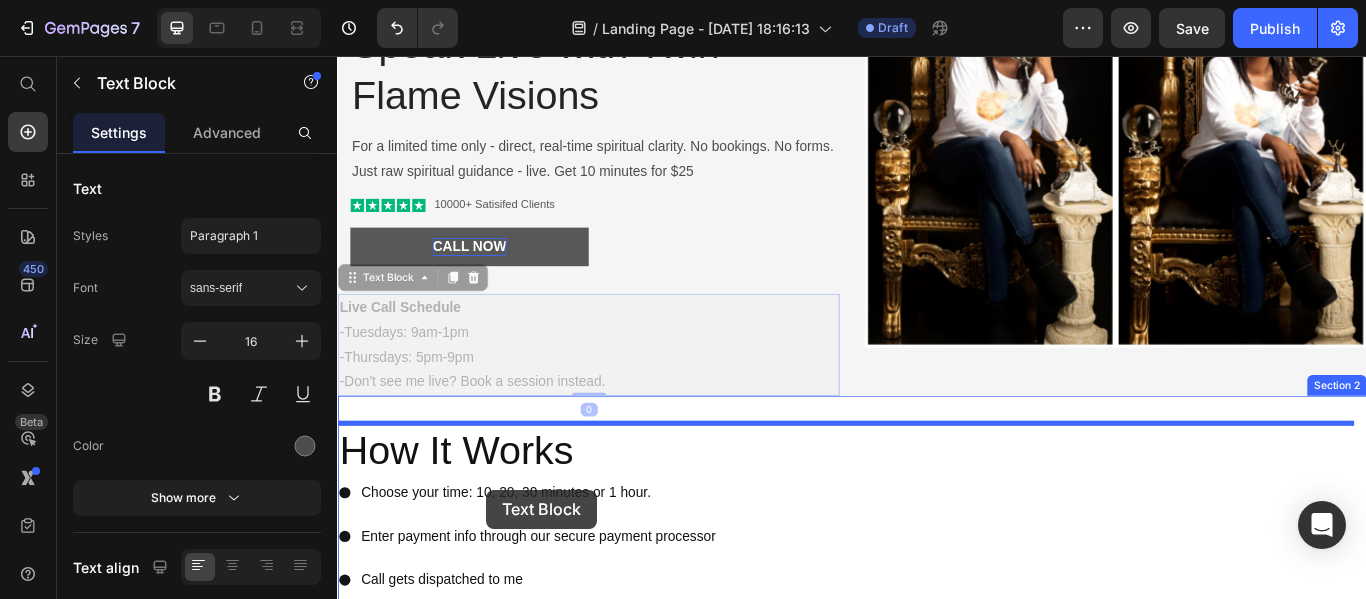 drag, startPoint x: 646, startPoint y: 558, endPoint x: 586, endPoint y: 546, distance: 61.188232 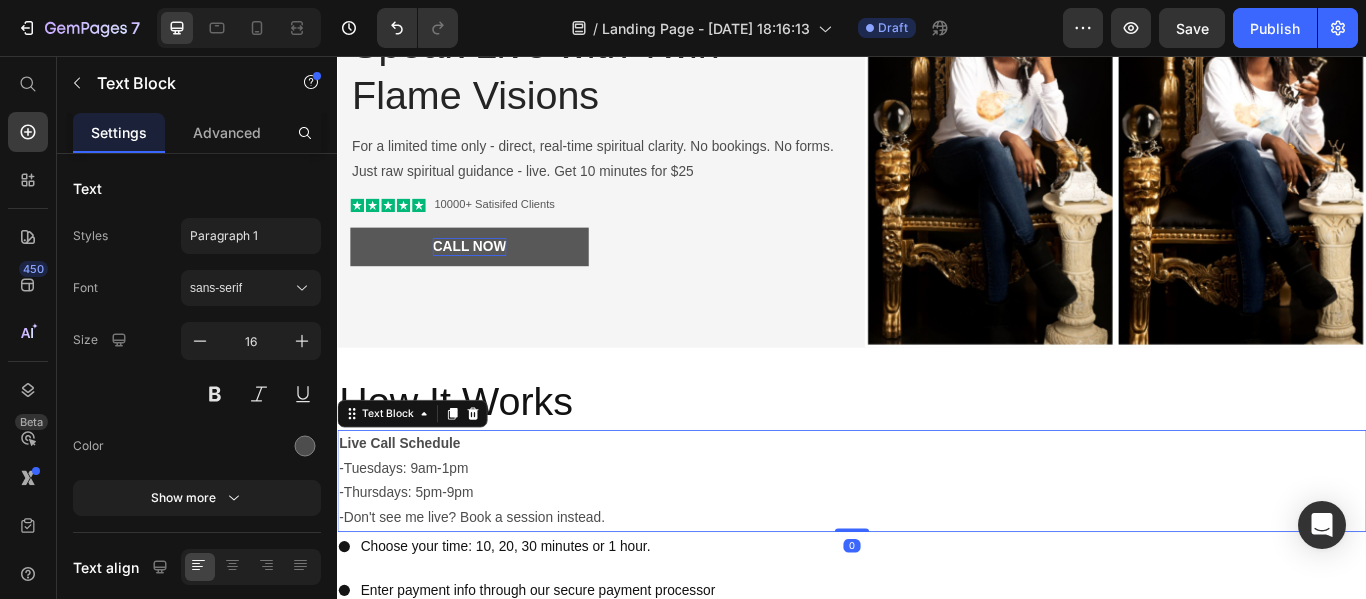 scroll, scrollTop: 294, scrollLeft: 0, axis: vertical 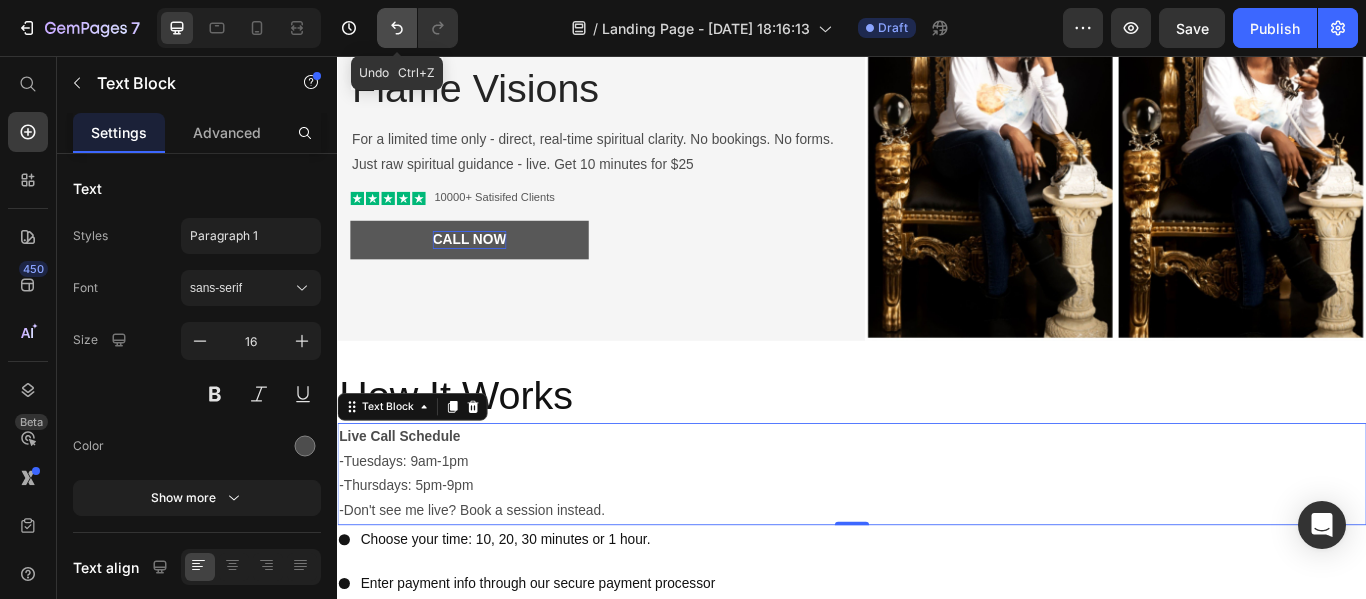 click 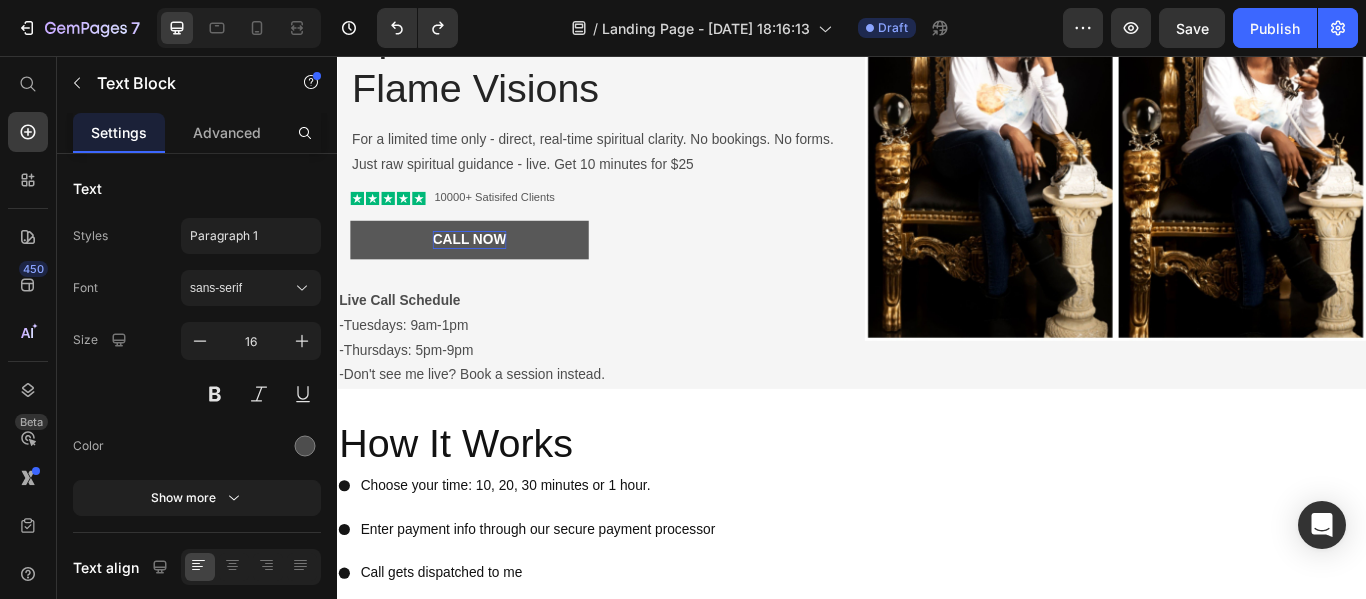 click on "-Don't see me live? Book a session instead." at bounding box center (629, 427) 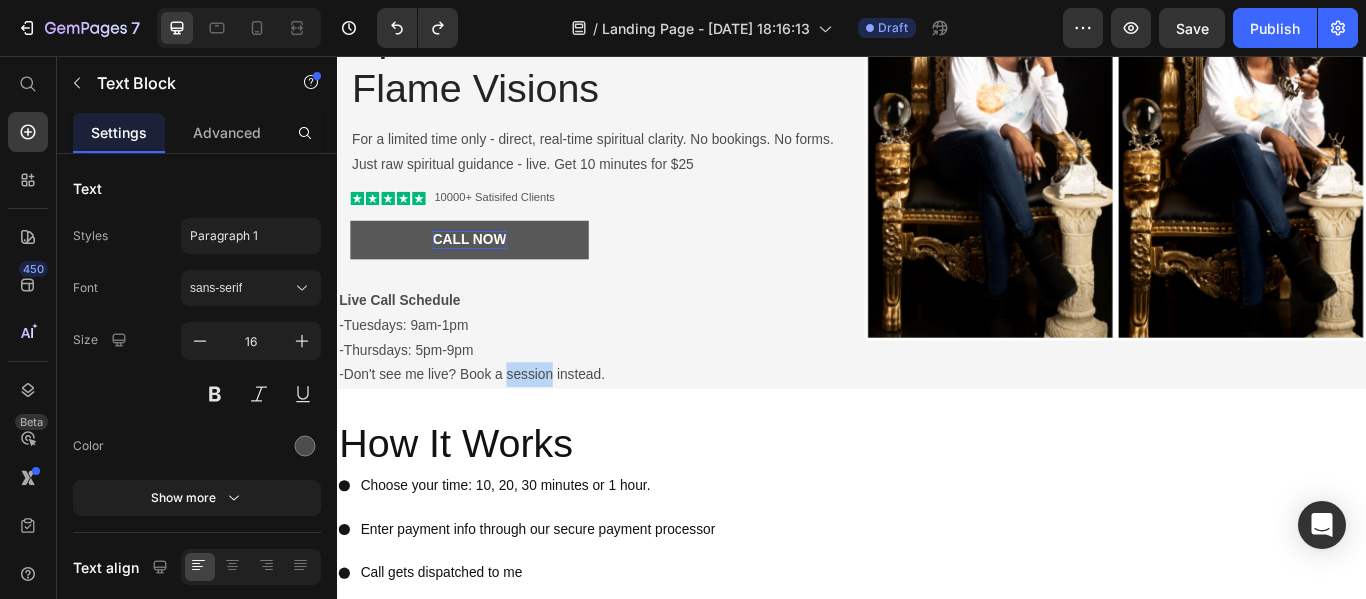 click on "-Don't see me live? Book a session instead." at bounding box center [629, 427] 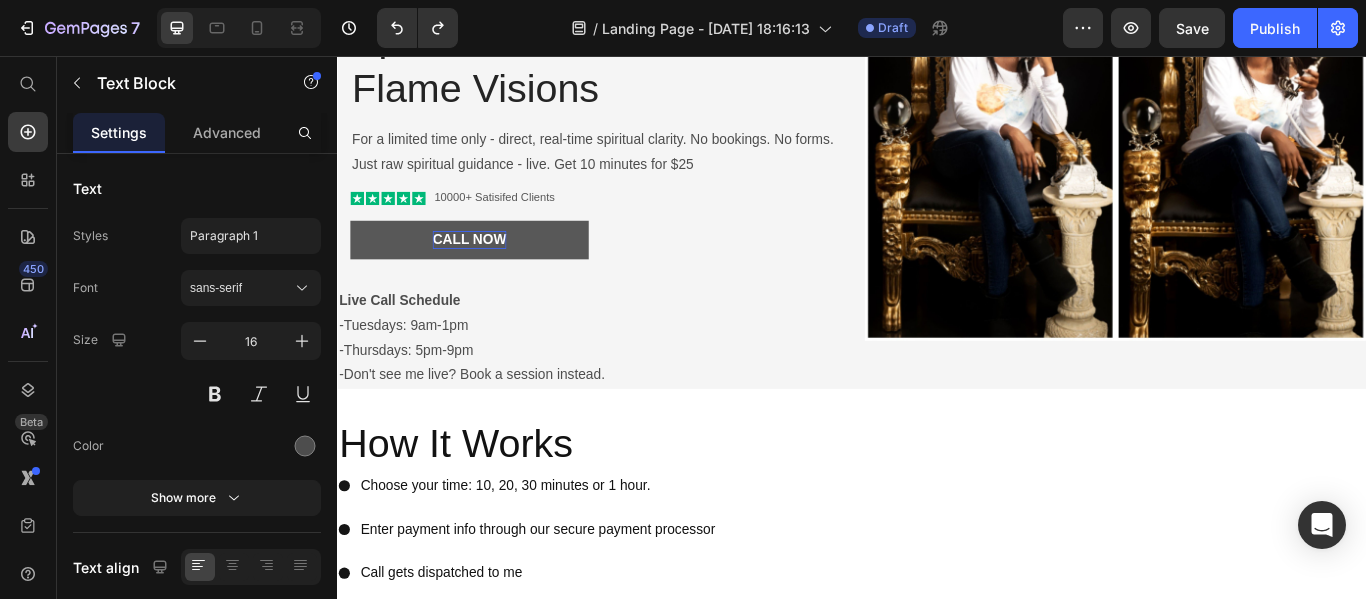 click on "-Don't see me live? Book a session instead." at bounding box center [629, 427] 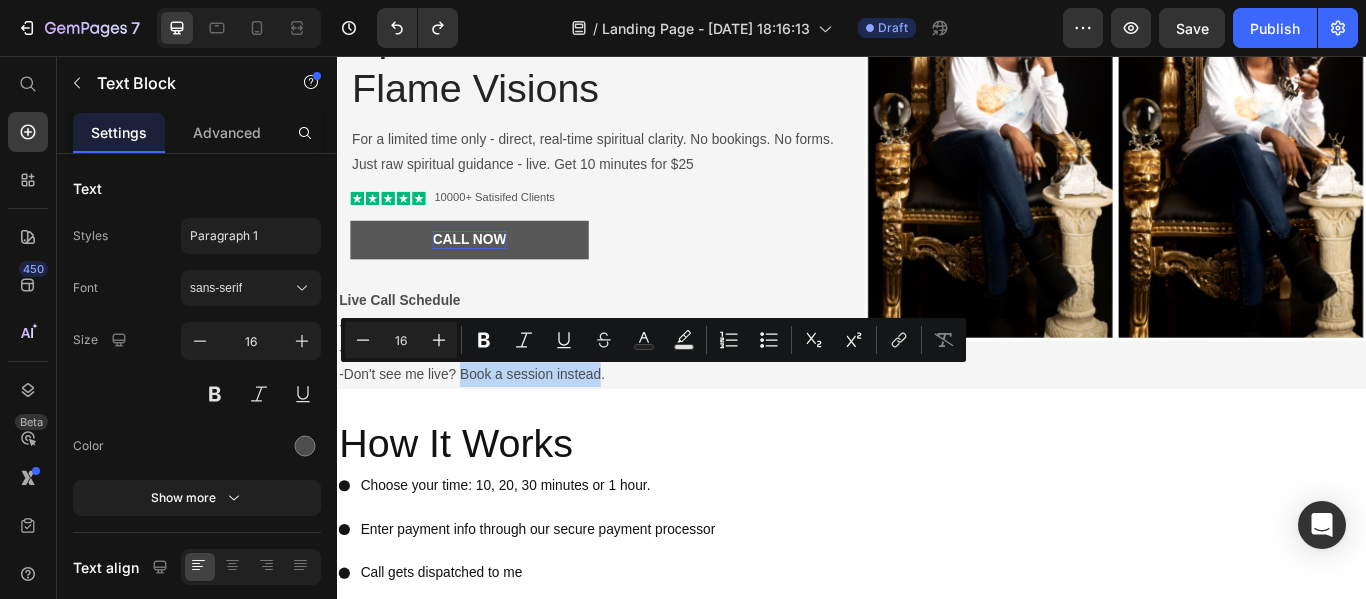 drag, startPoint x: 642, startPoint y: 431, endPoint x: 481, endPoint y: 431, distance: 161 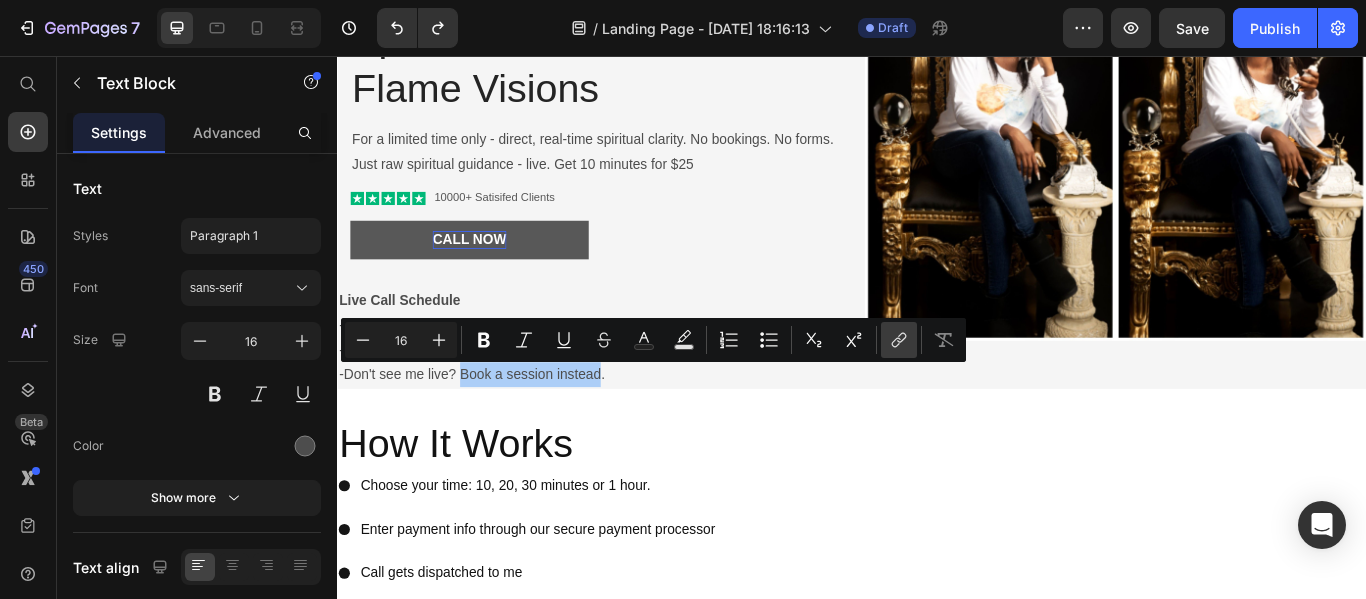 click 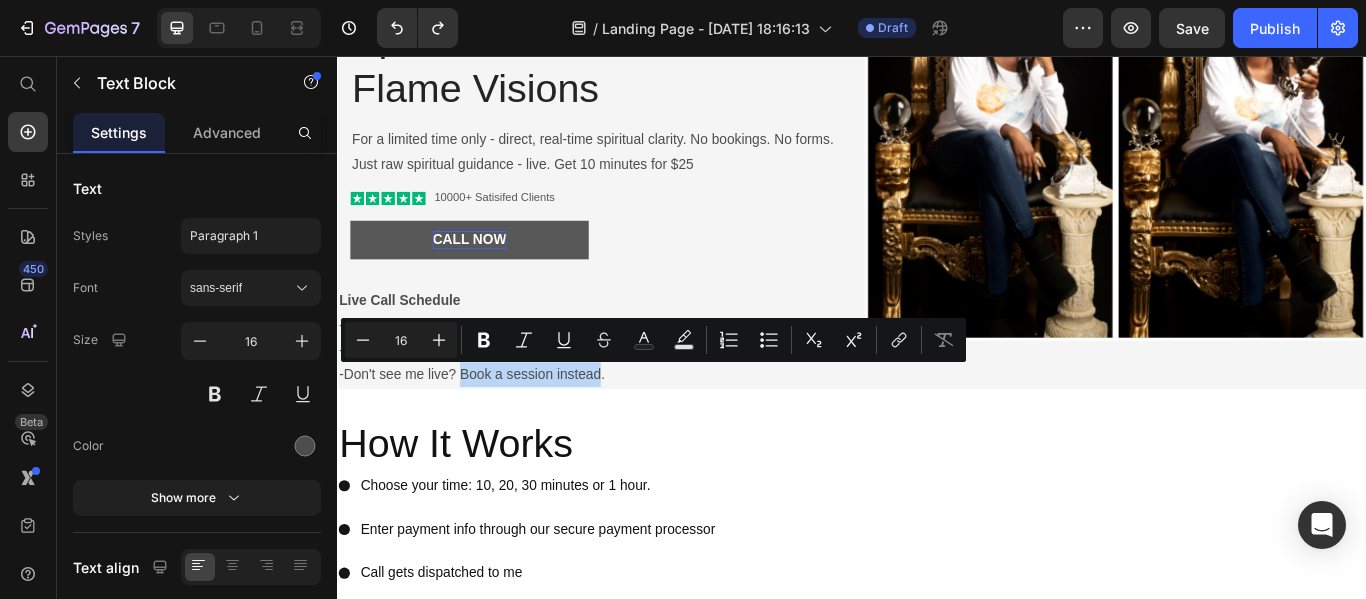 click on "-Don't see me live? Book a session instead." at bounding box center [629, 427] 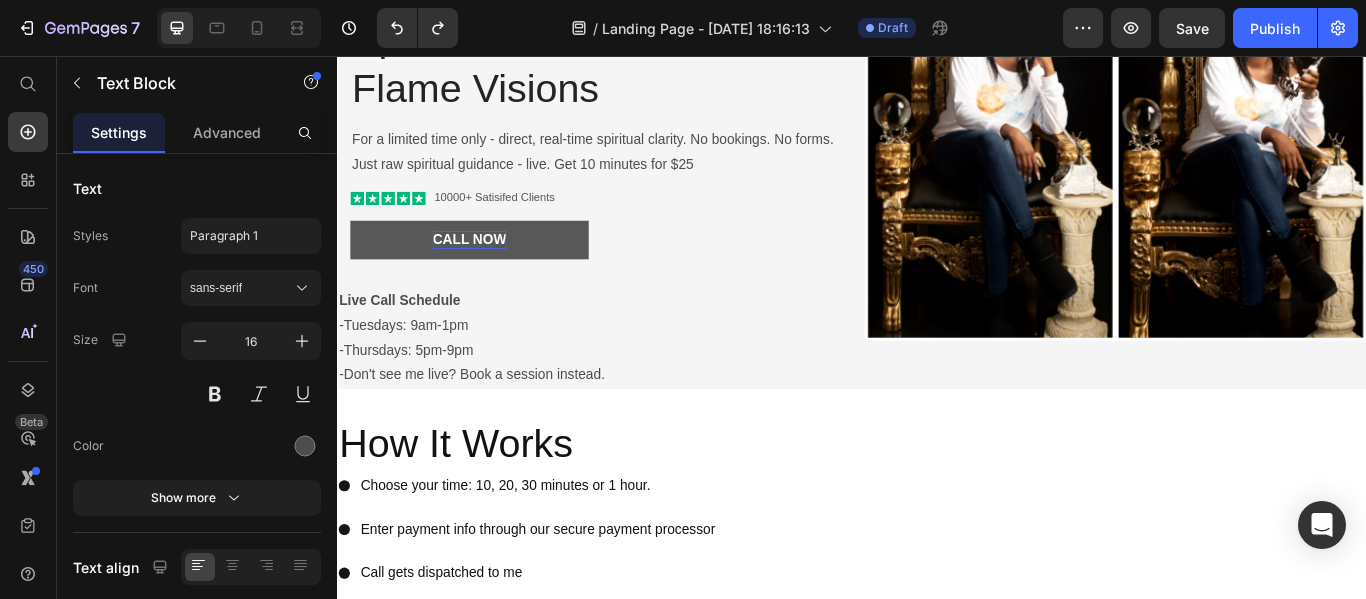 click on "-Don't see me live? Book a session instead." at bounding box center [629, 427] 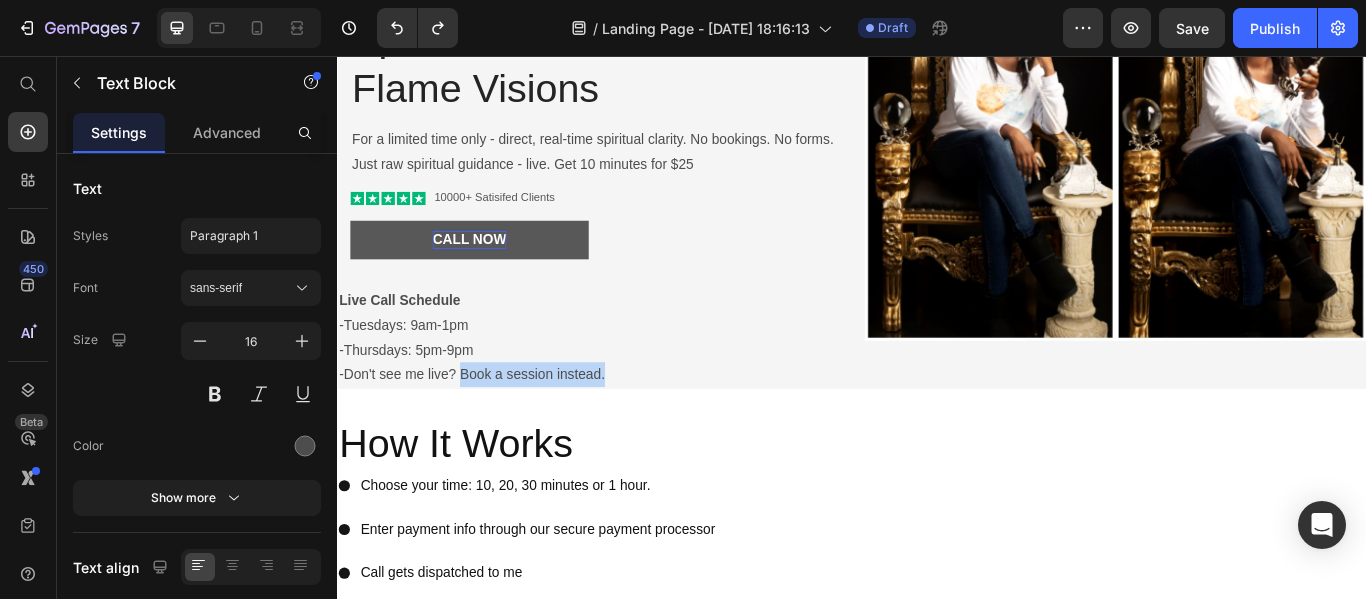 drag, startPoint x: 647, startPoint y: 428, endPoint x: 480, endPoint y: 430, distance: 167.01198 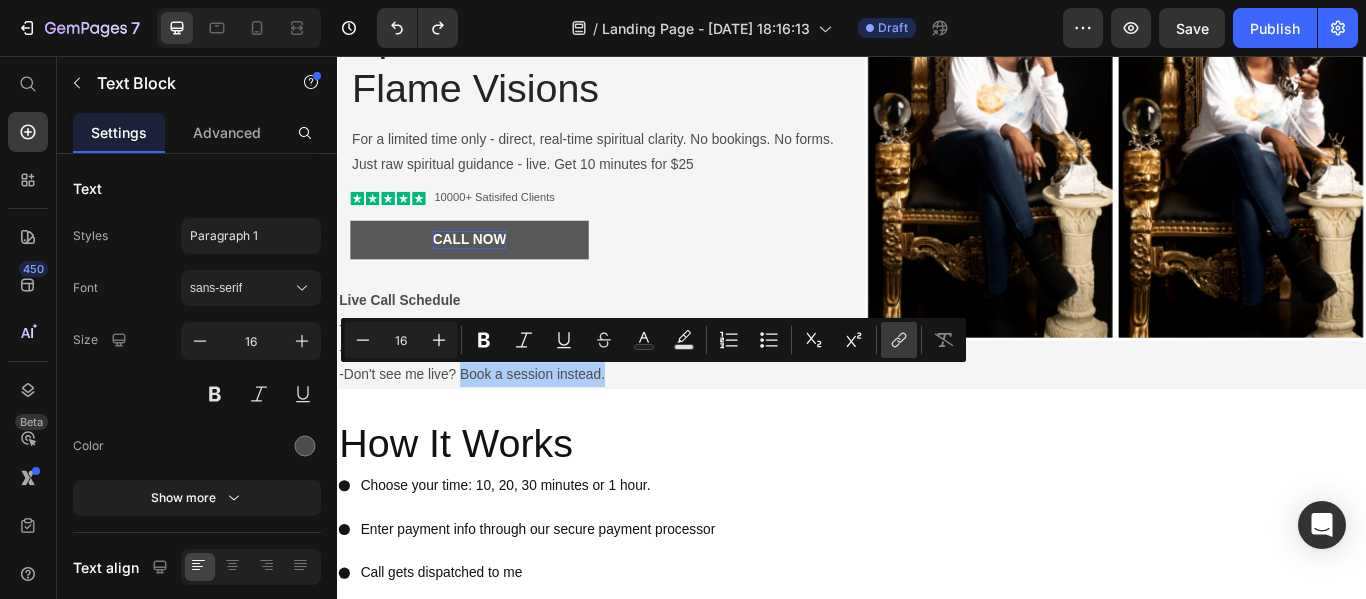 click 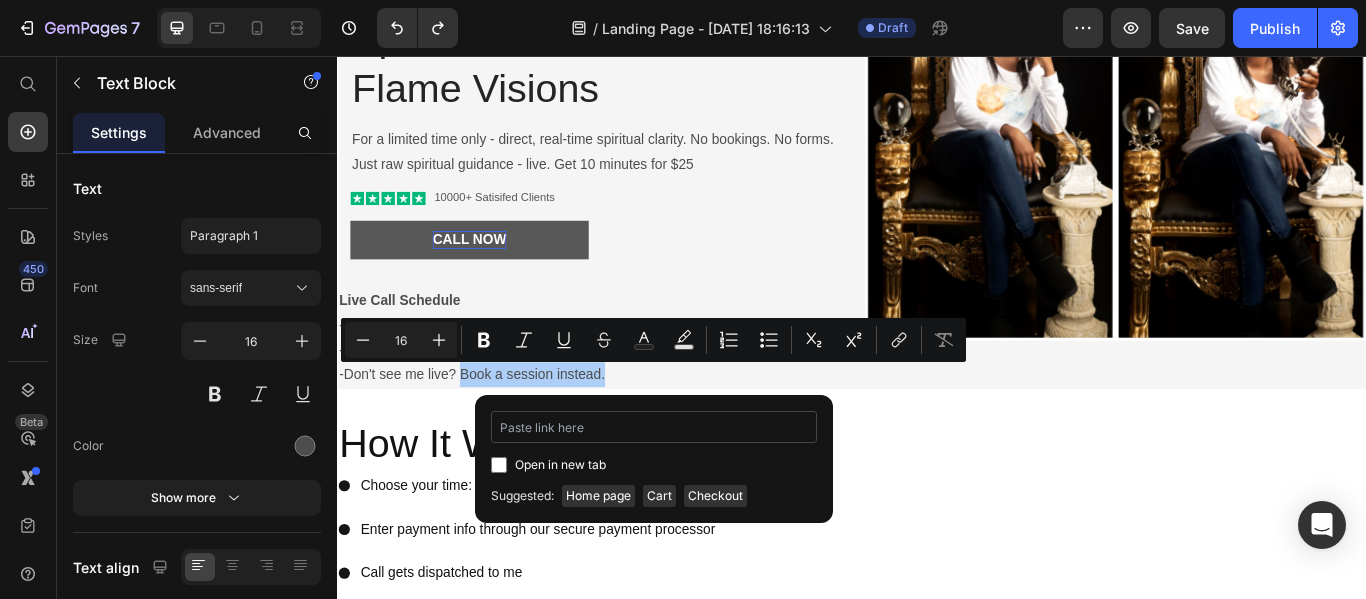 click at bounding box center [654, 427] 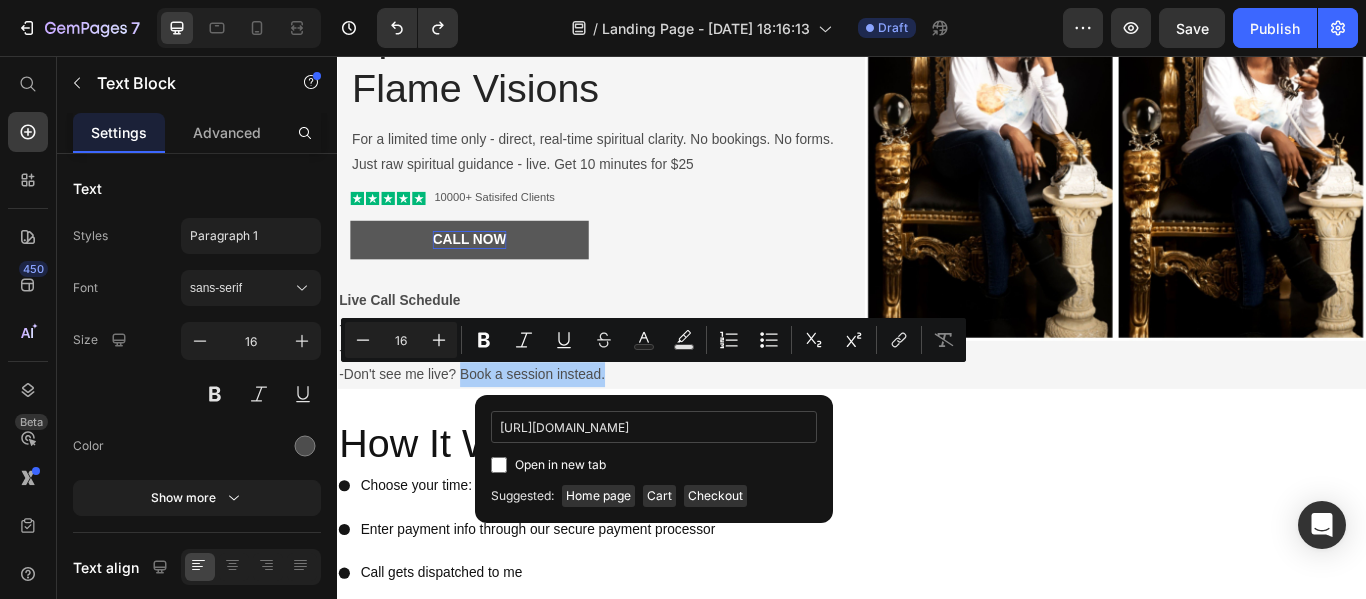 scroll, scrollTop: 0, scrollLeft: 231, axis: horizontal 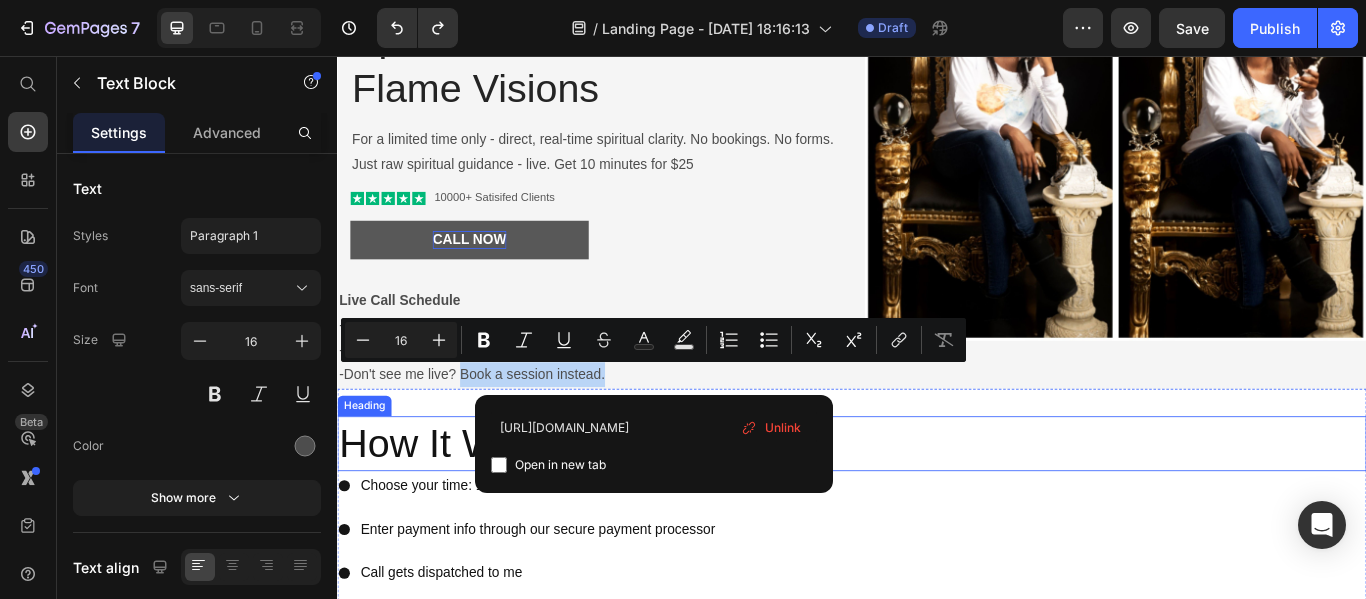 click on "How It Works" at bounding box center [937, 508] 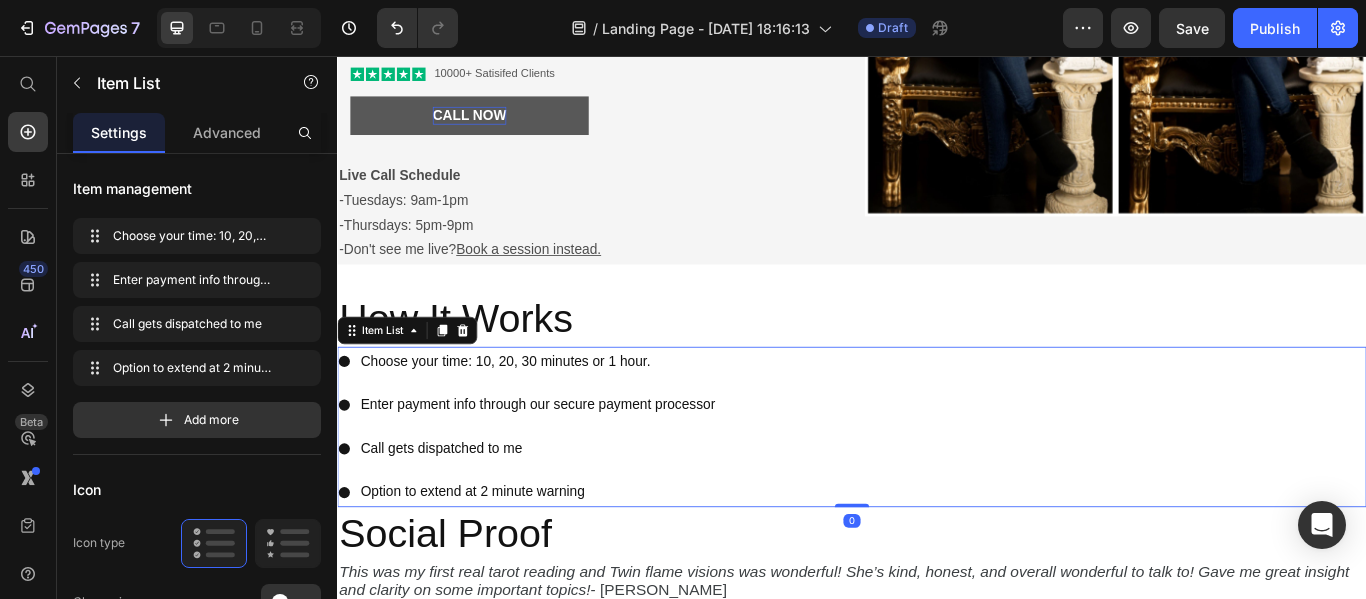 scroll, scrollTop: 454, scrollLeft: 0, axis: vertical 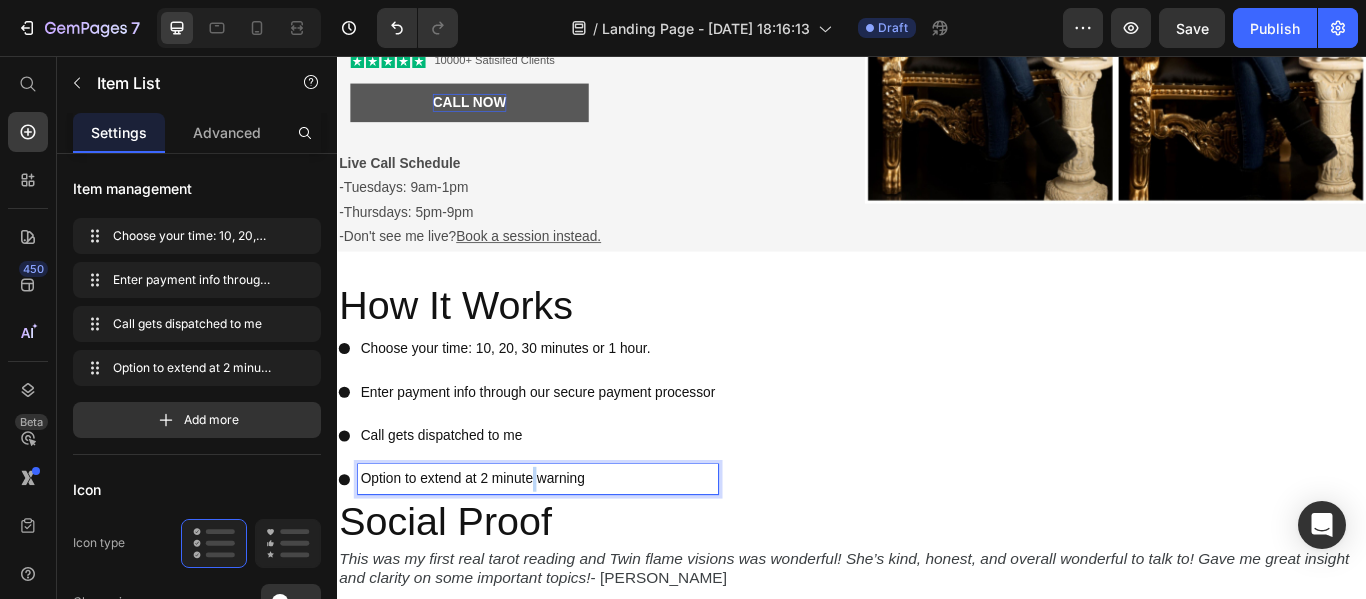 click on "Option to extend at 2 minute warning" at bounding box center [571, 549] 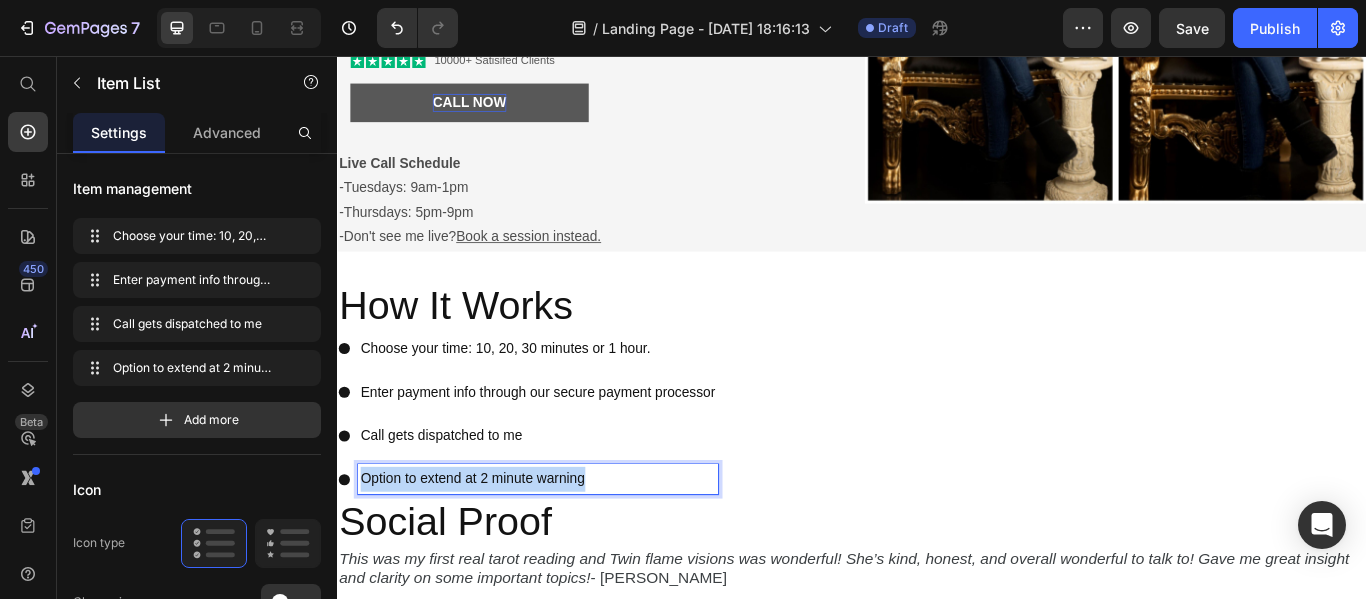click on "Option to extend at 2 minute warning" at bounding box center [571, 549] 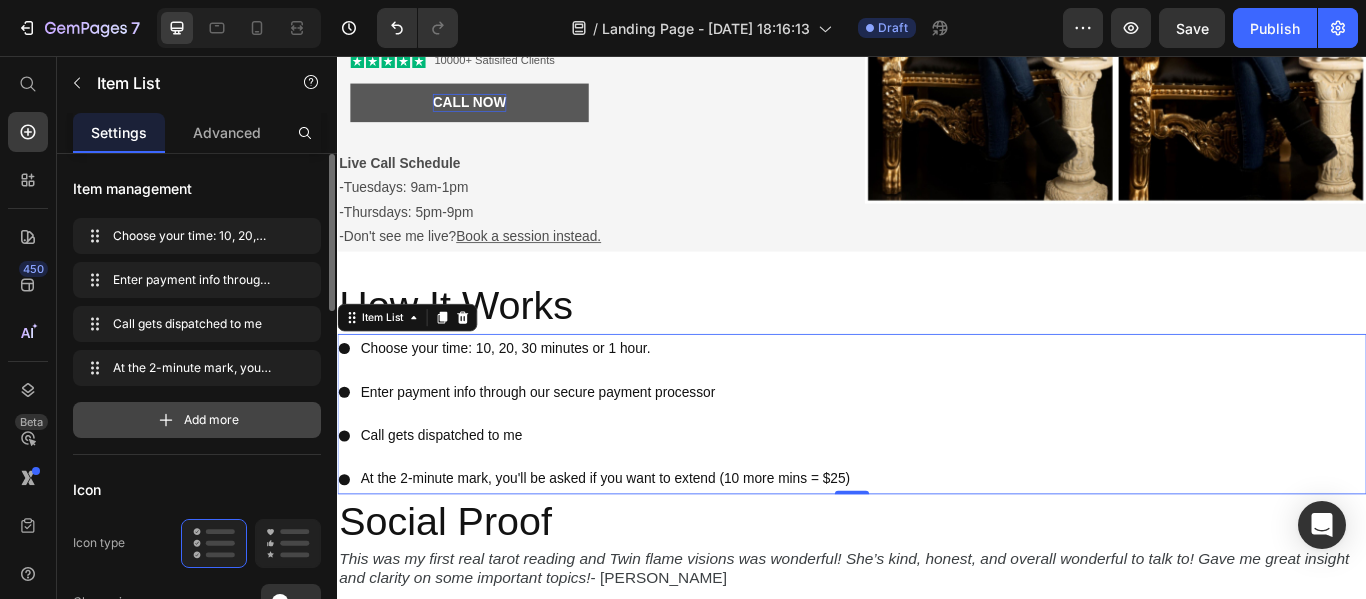 click on "Add more" at bounding box center [211, 420] 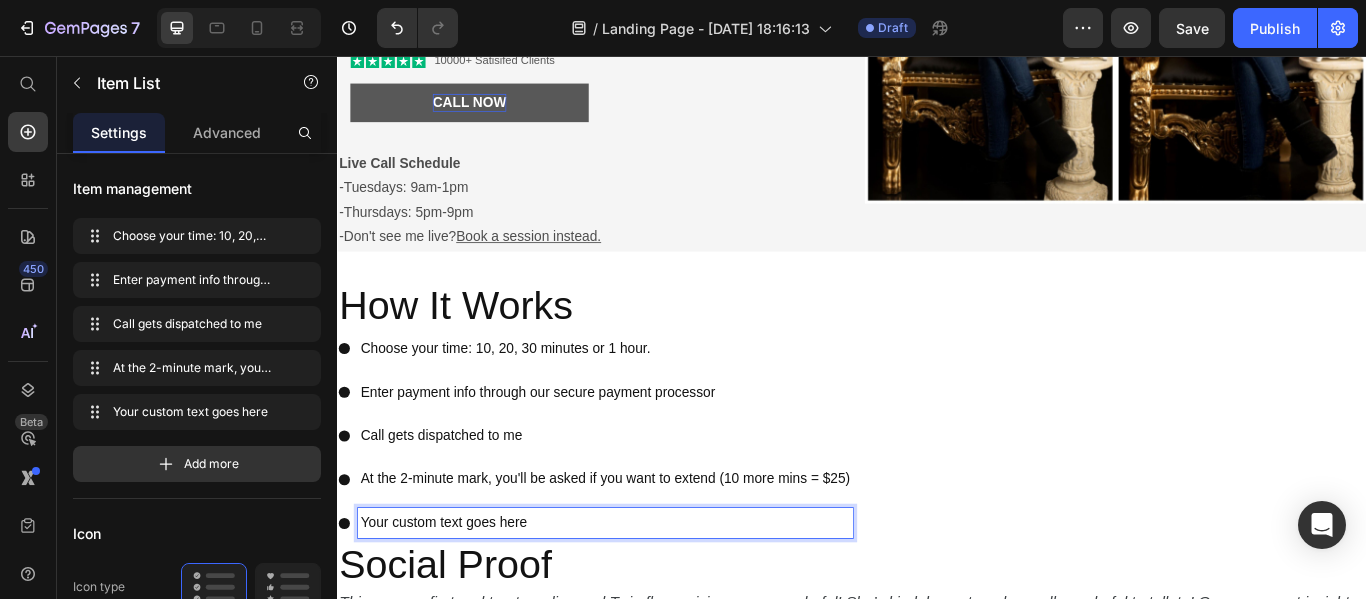 click on "Your custom text goes here" at bounding box center (649, 600) 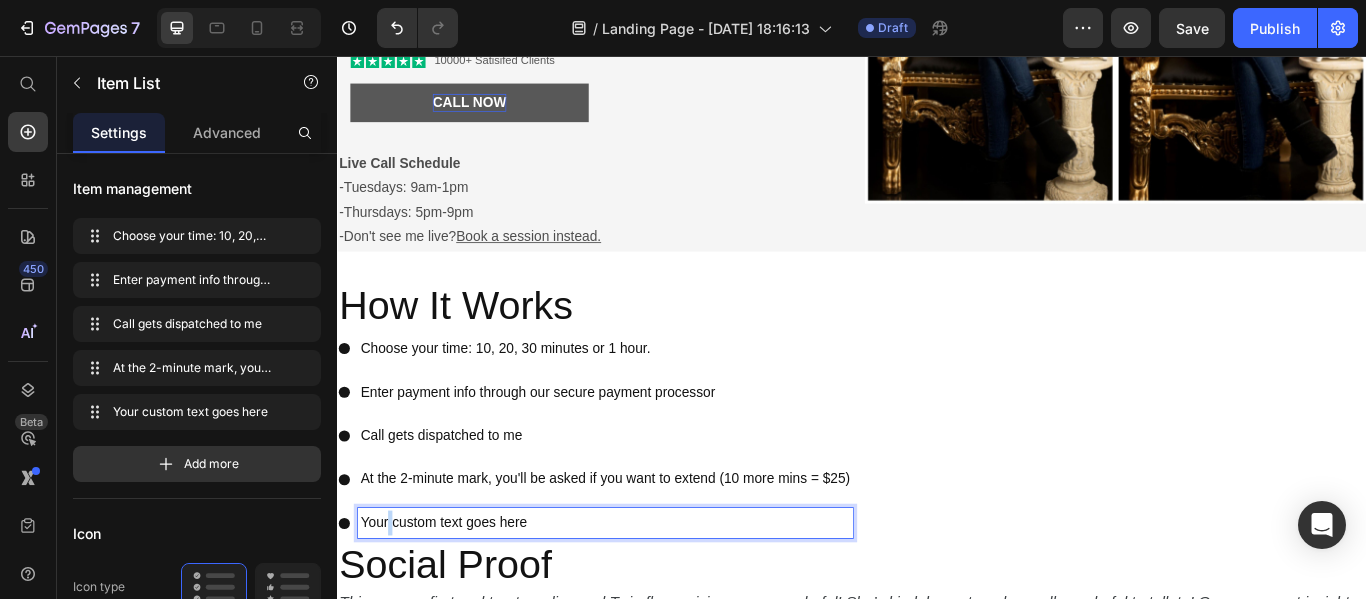 click on "Your custom text goes here" at bounding box center (649, 600) 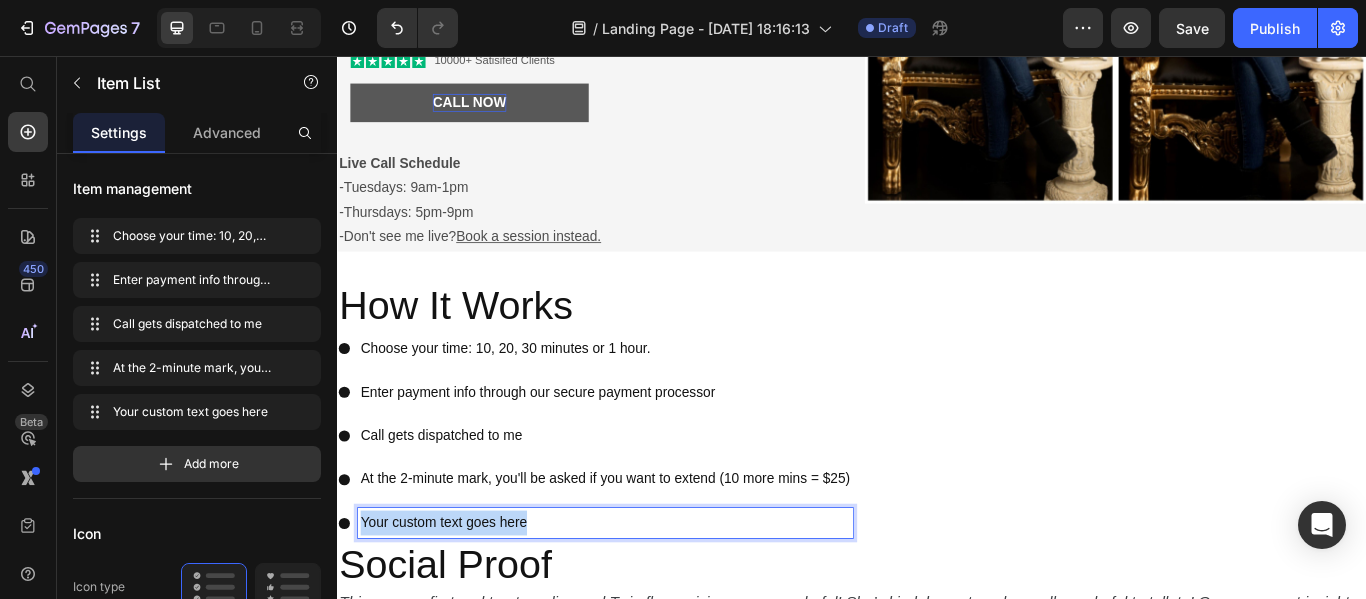 click on "Your custom text goes here" at bounding box center (649, 600) 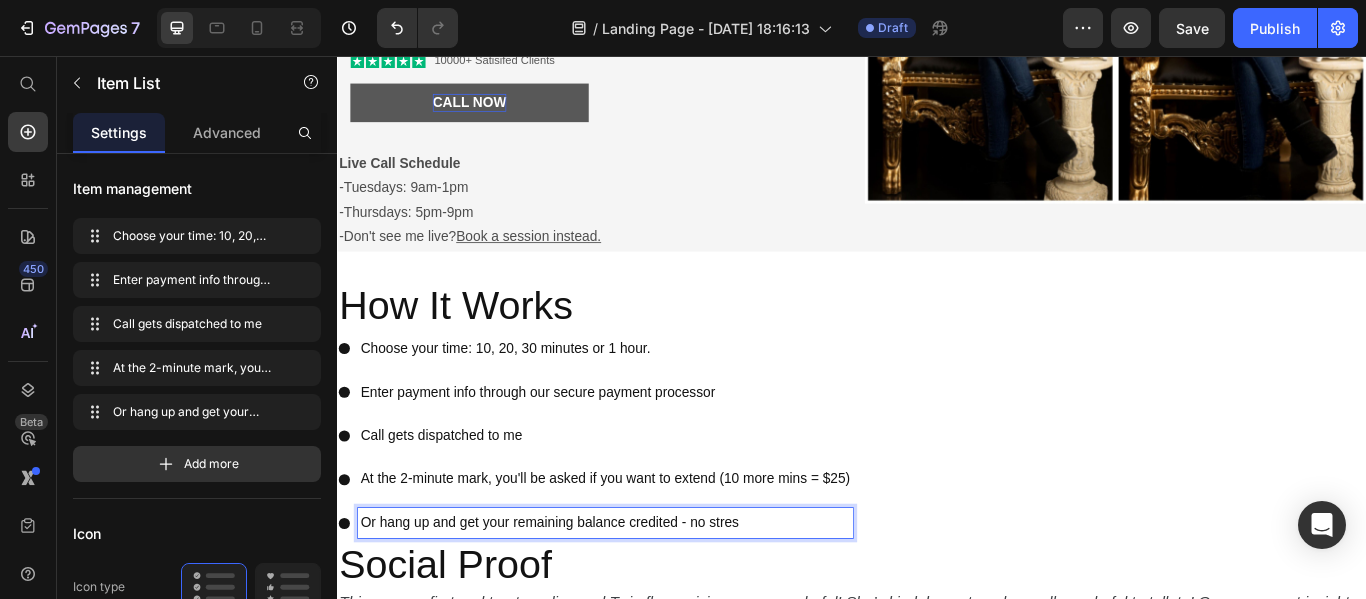 scroll, scrollTop: 145, scrollLeft: 0, axis: vertical 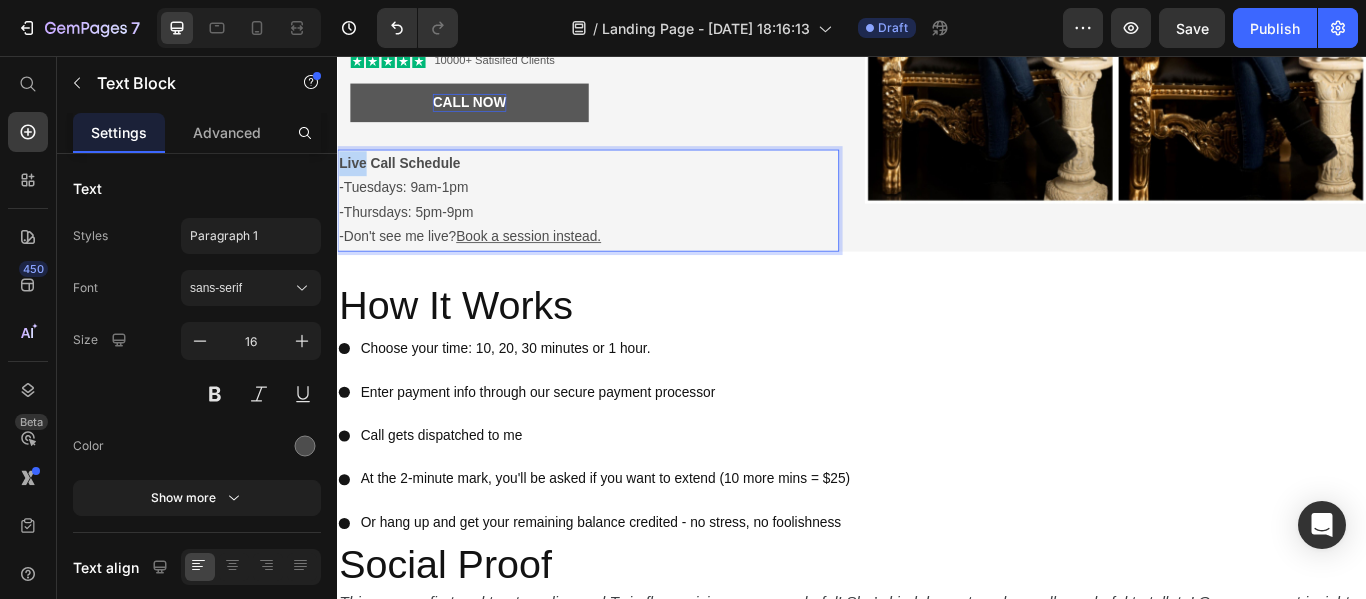 click on "Live Call Schedule" at bounding box center [409, 180] 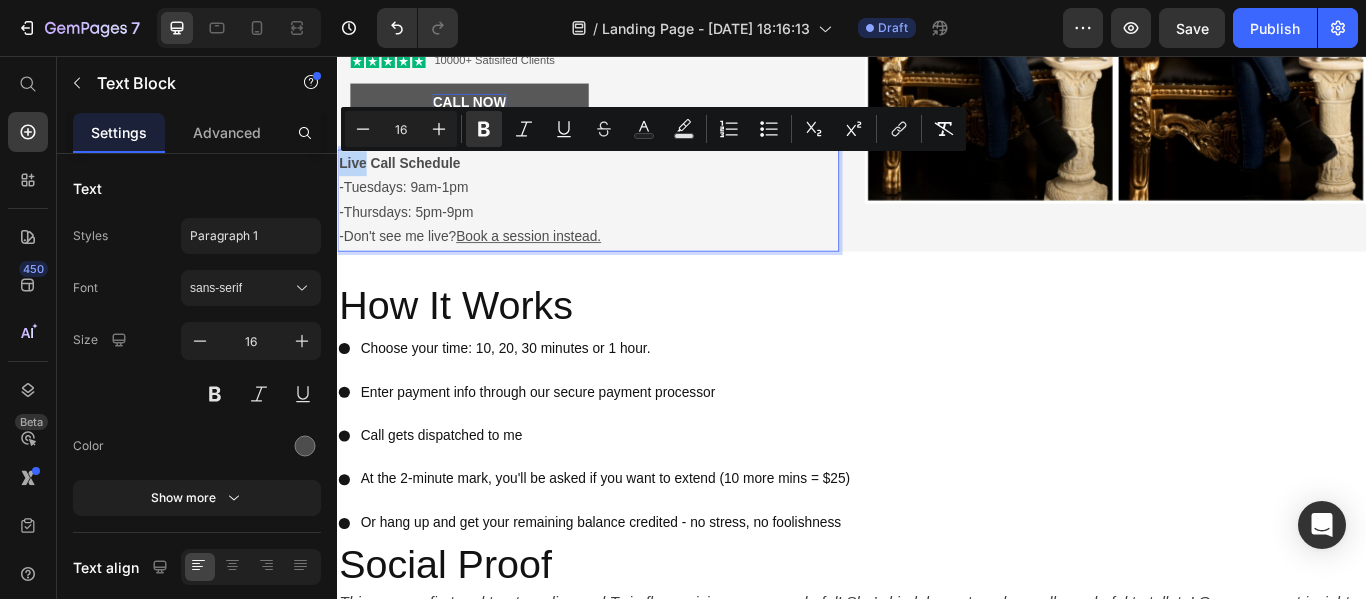 click on "Live Call Schedule" at bounding box center (409, 180) 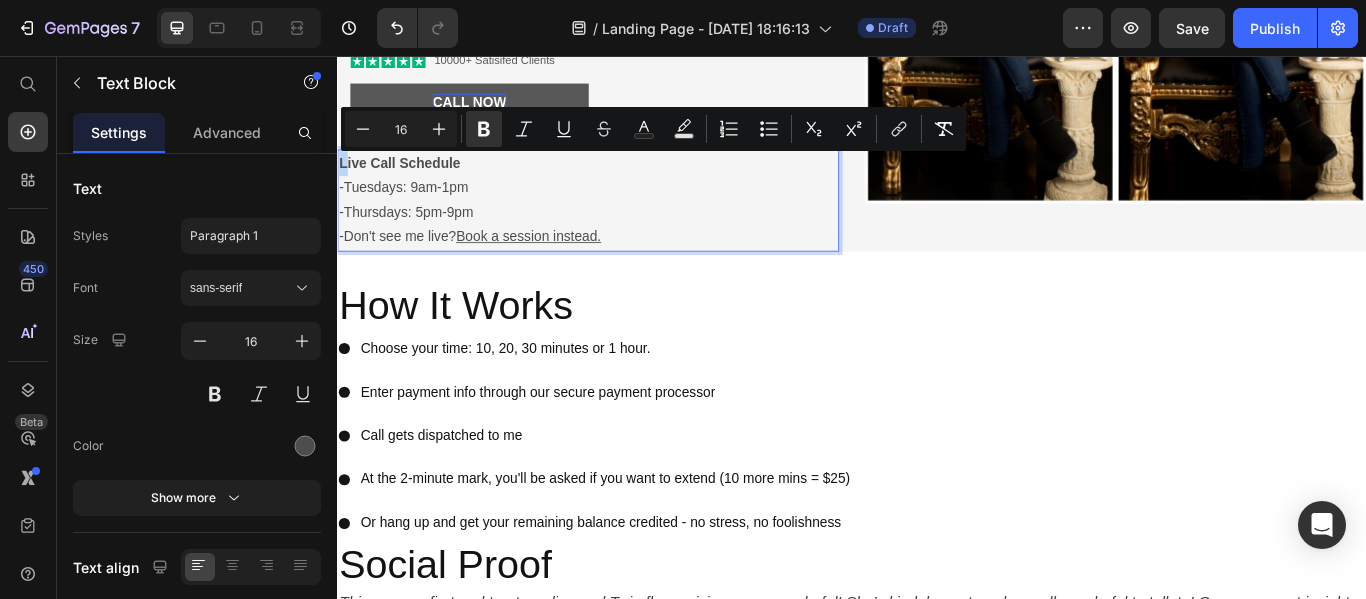click on "Live Call Schedule" at bounding box center (409, 180) 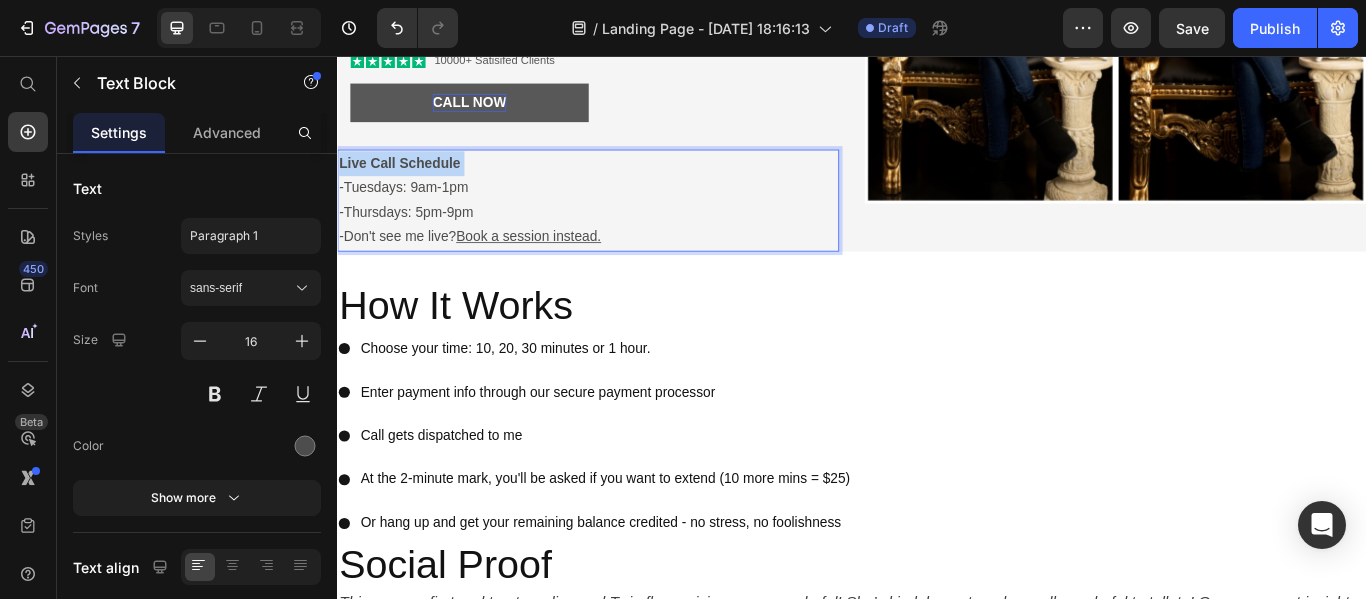 click on "Live Call Schedule" at bounding box center (409, 180) 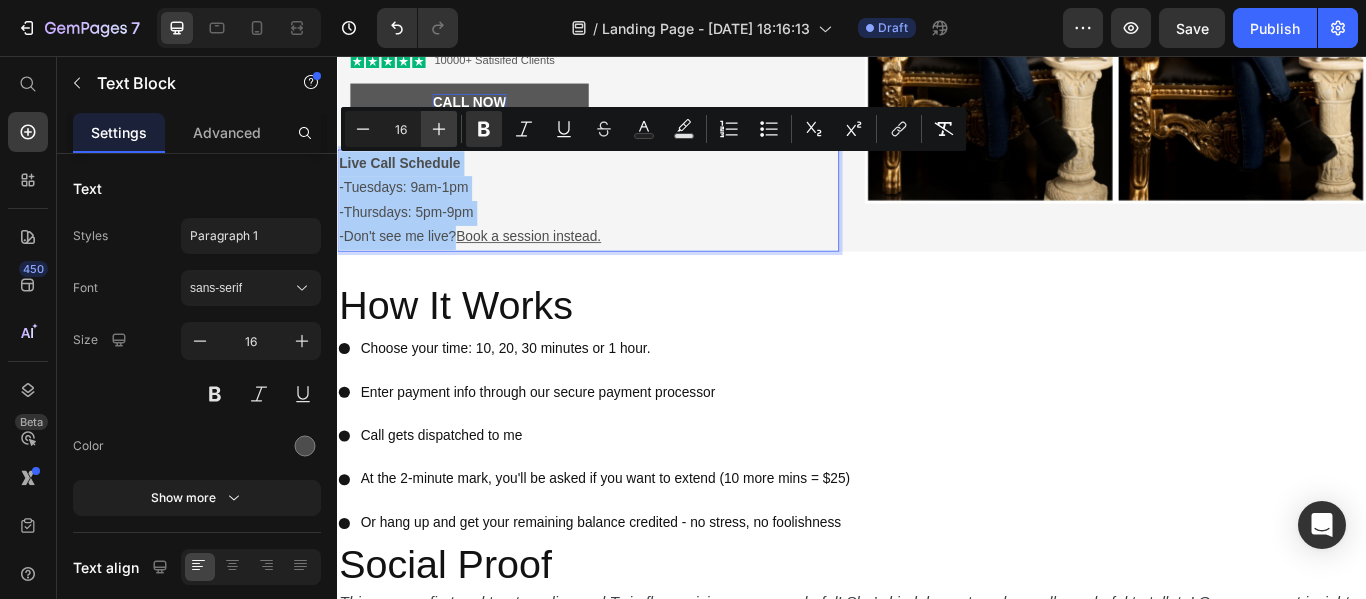 click on "Plus" at bounding box center (439, 129) 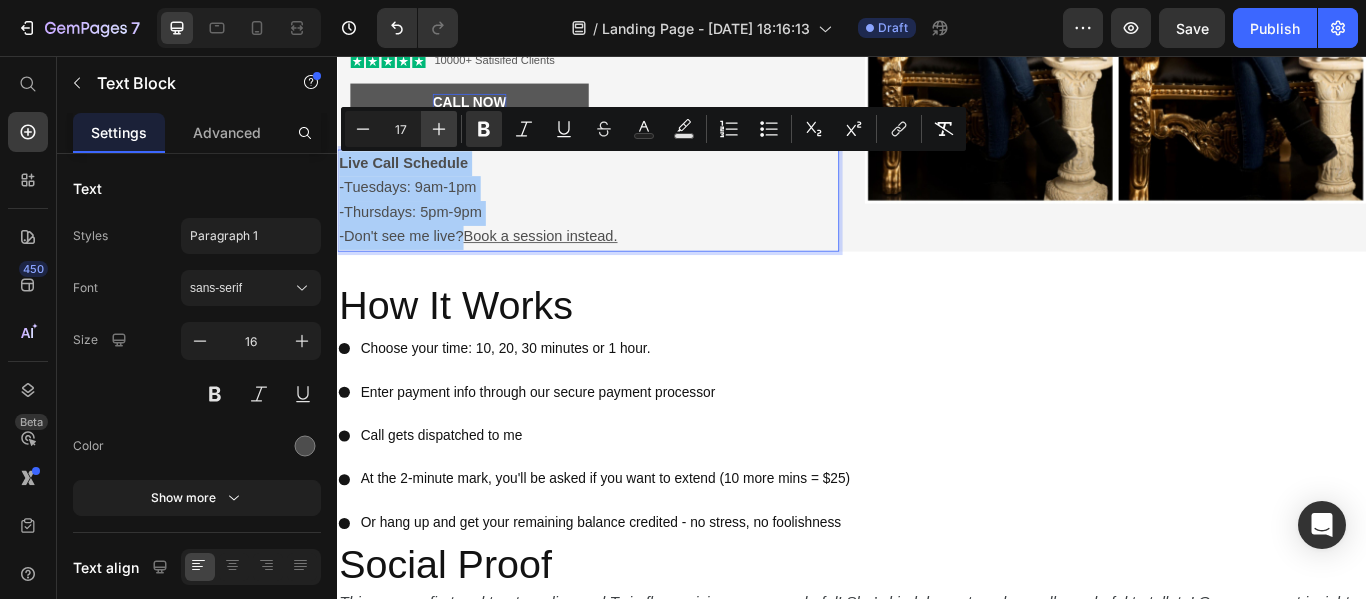 click on "Plus" at bounding box center [439, 129] 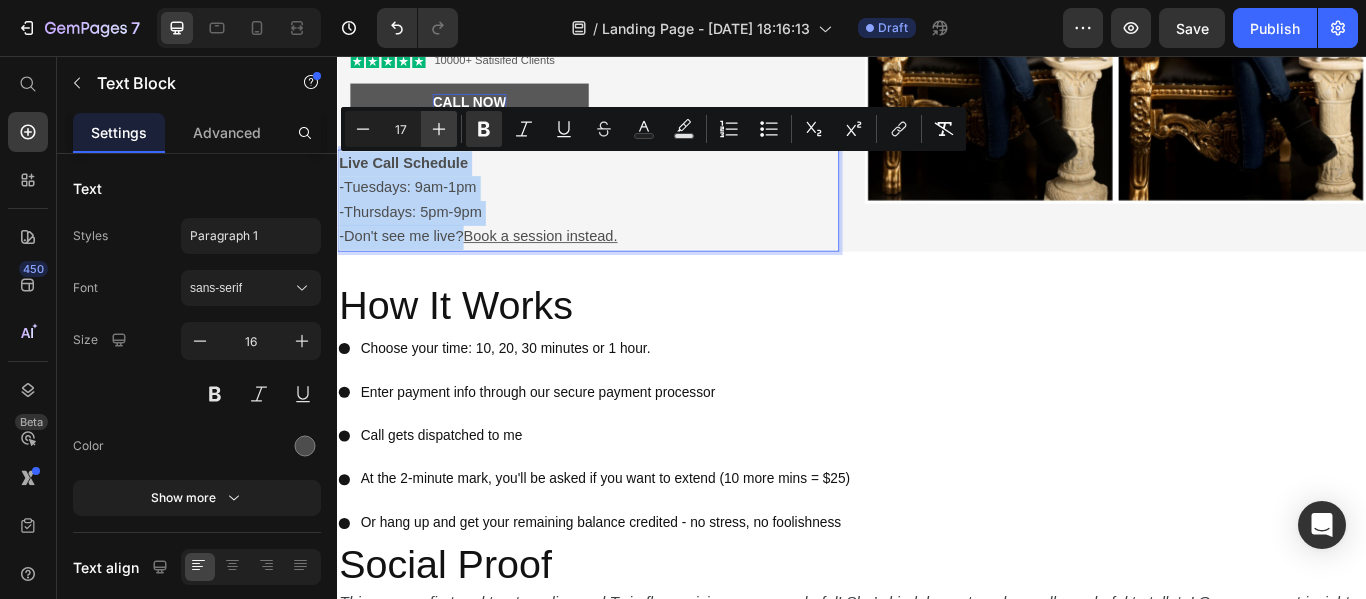 type on "18" 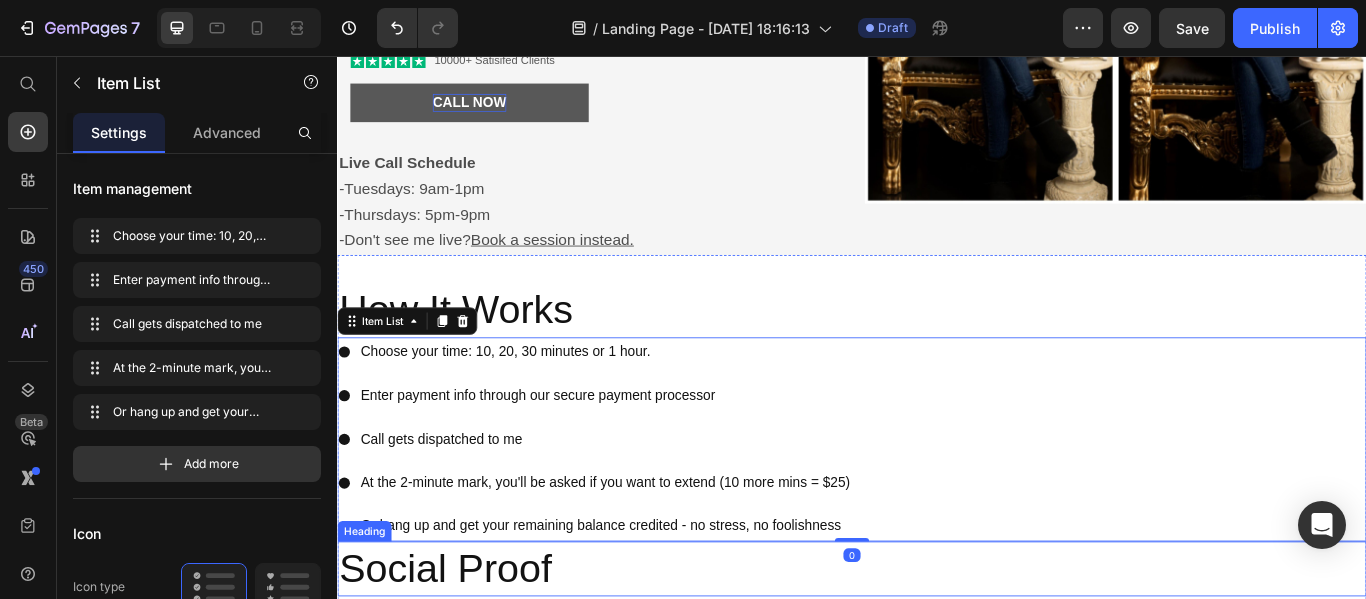 click on "Social Proof" at bounding box center [937, 654] 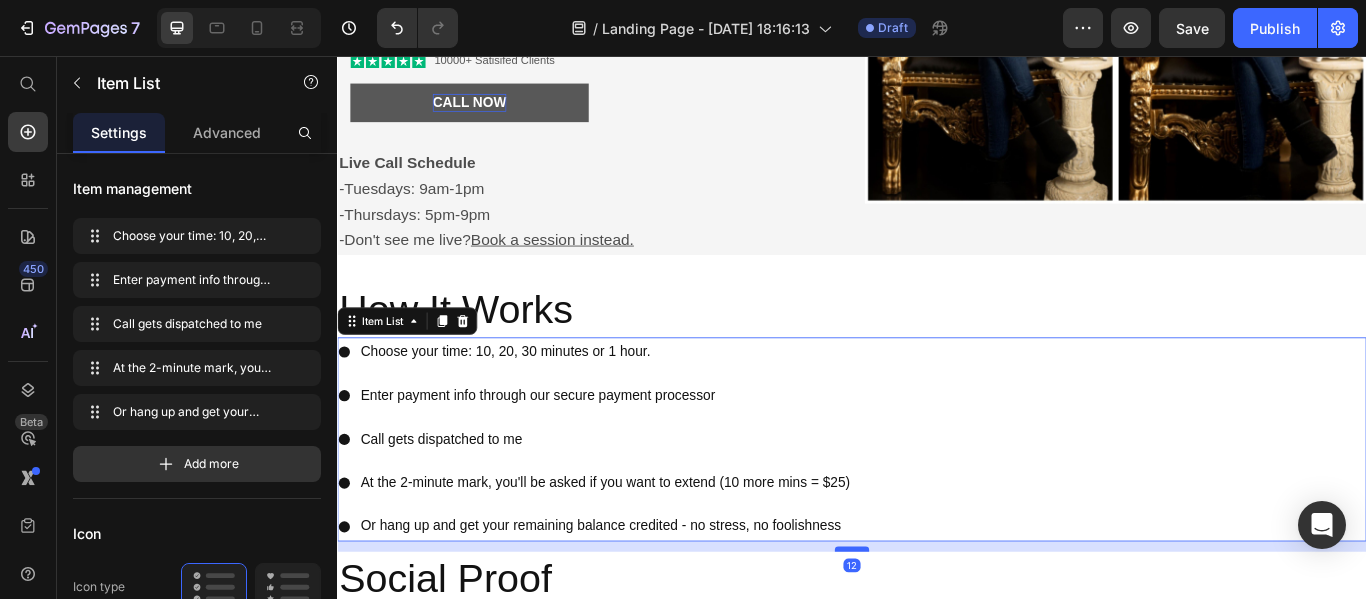 drag, startPoint x: 944, startPoint y: 621, endPoint x: 945, endPoint y: 640, distance: 19.026299 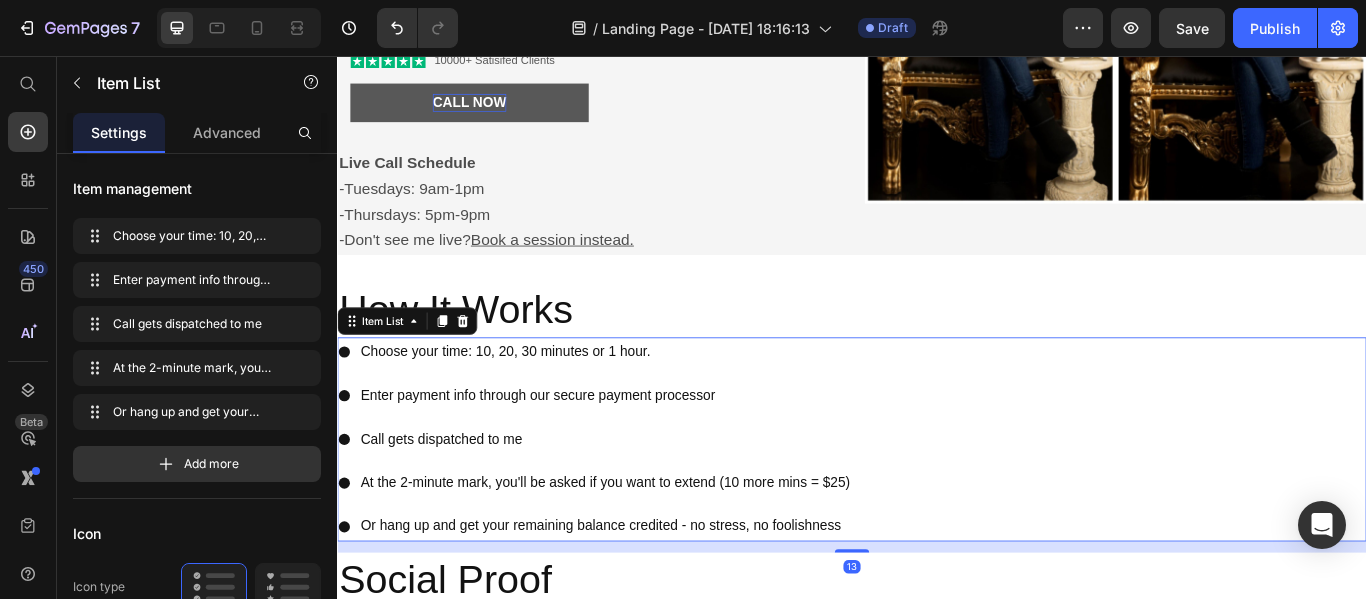 click at bounding box center (937, 633) 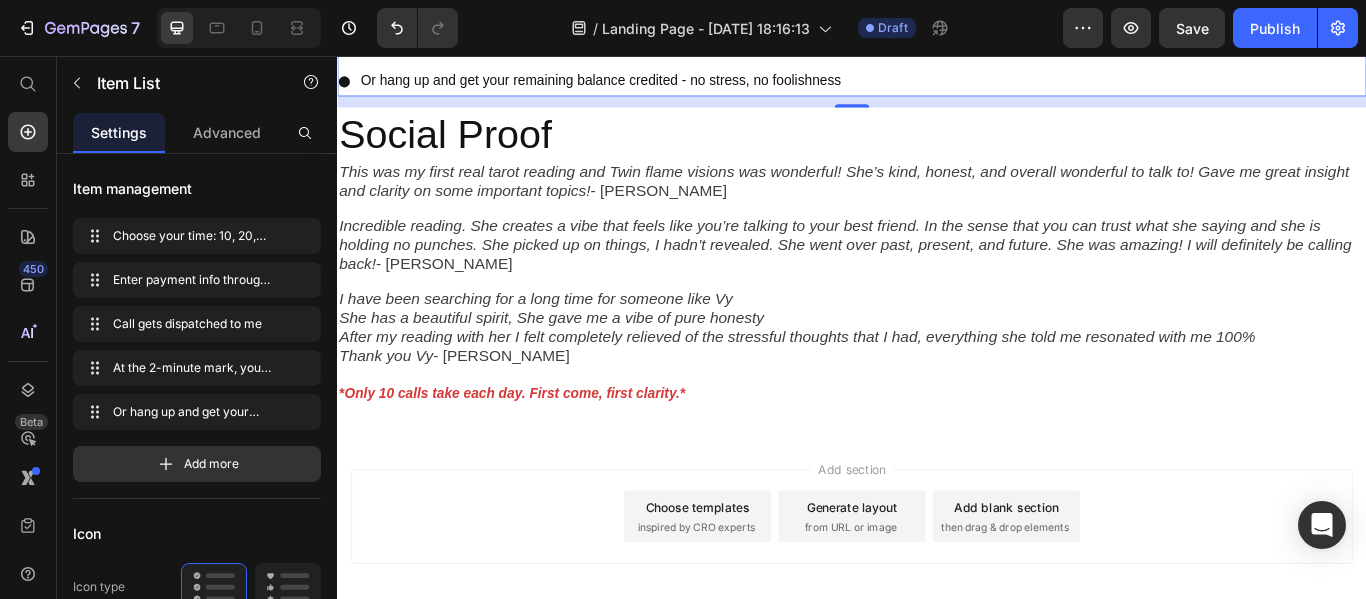 scroll, scrollTop: 974, scrollLeft: 0, axis: vertical 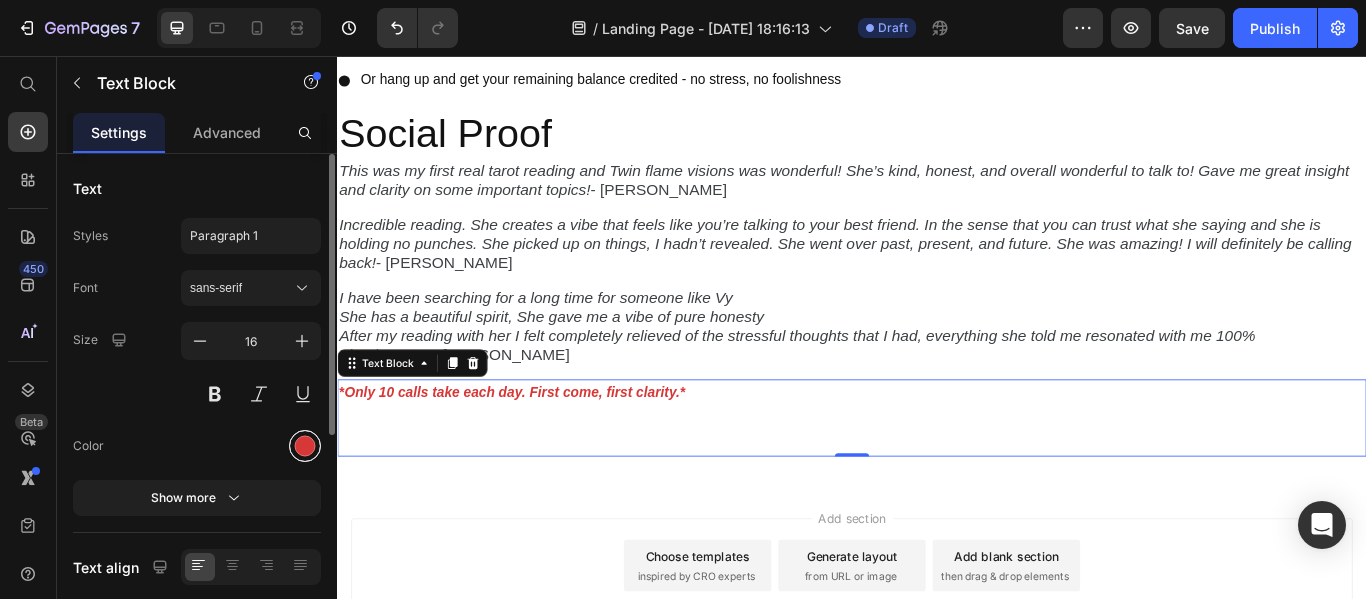 click at bounding box center (305, 446) 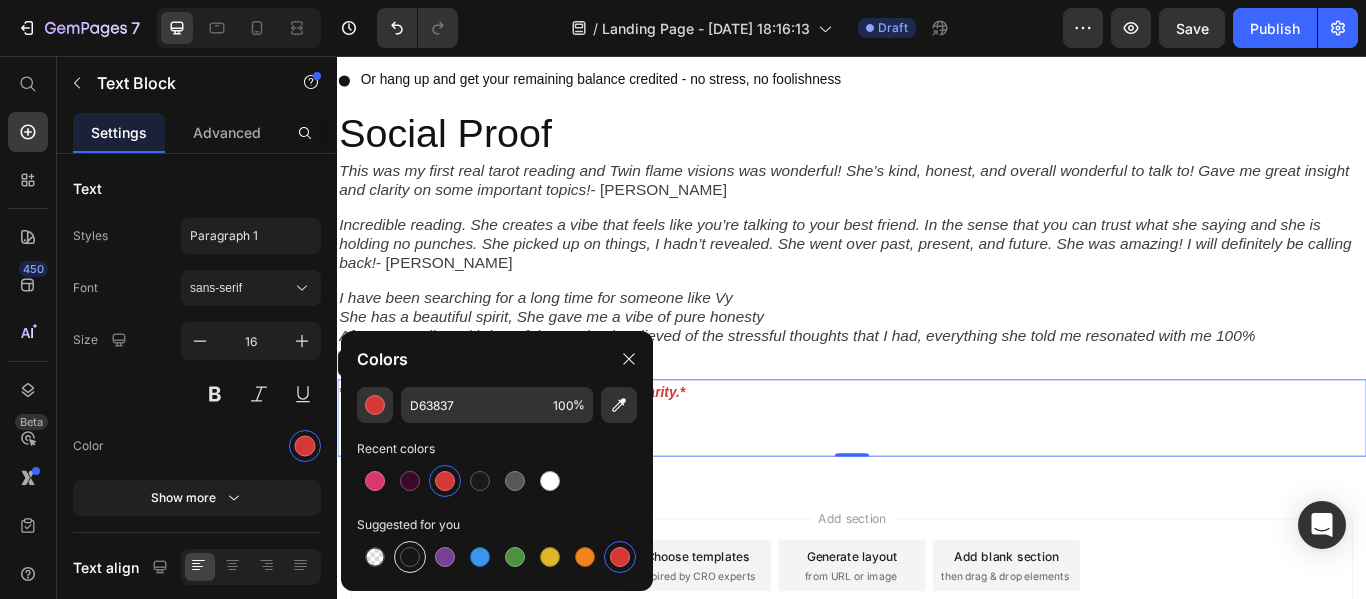 click at bounding box center [410, 557] 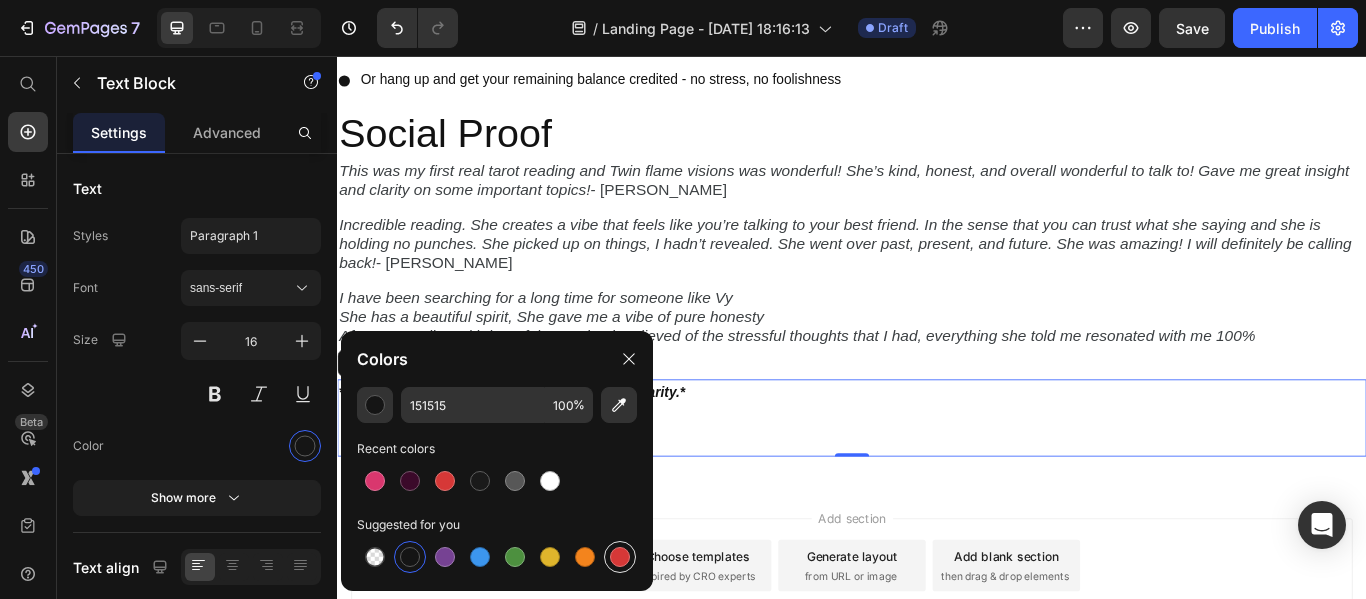 click at bounding box center (620, 557) 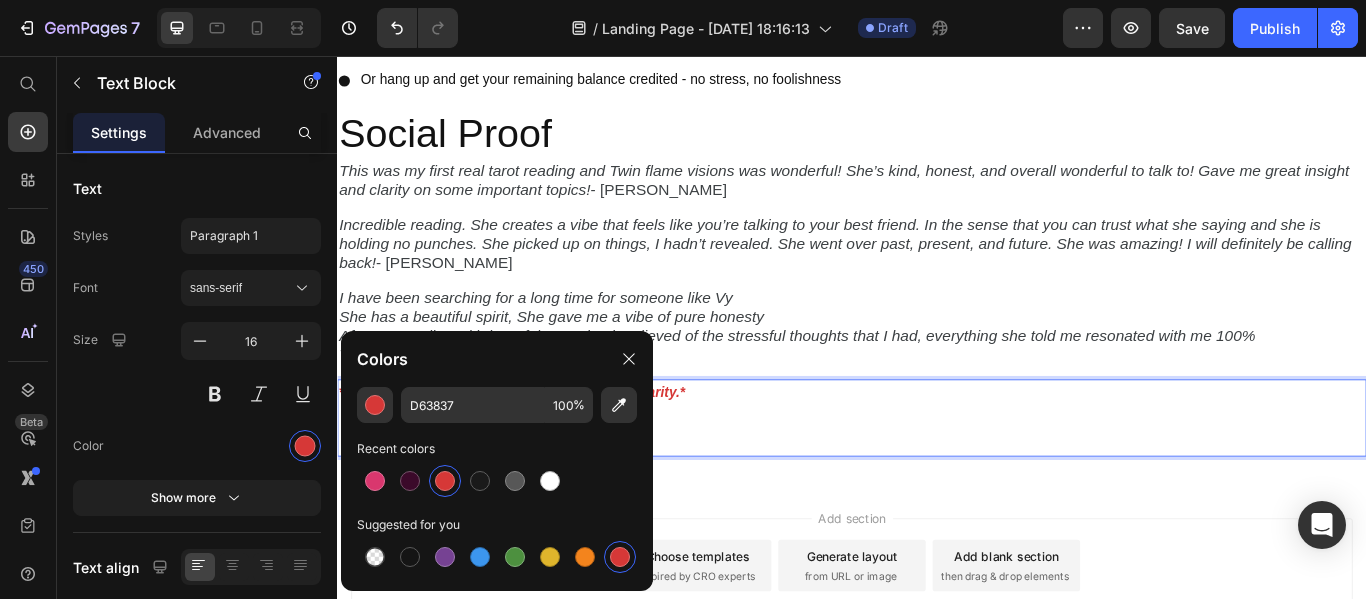 click at bounding box center [937, 477] 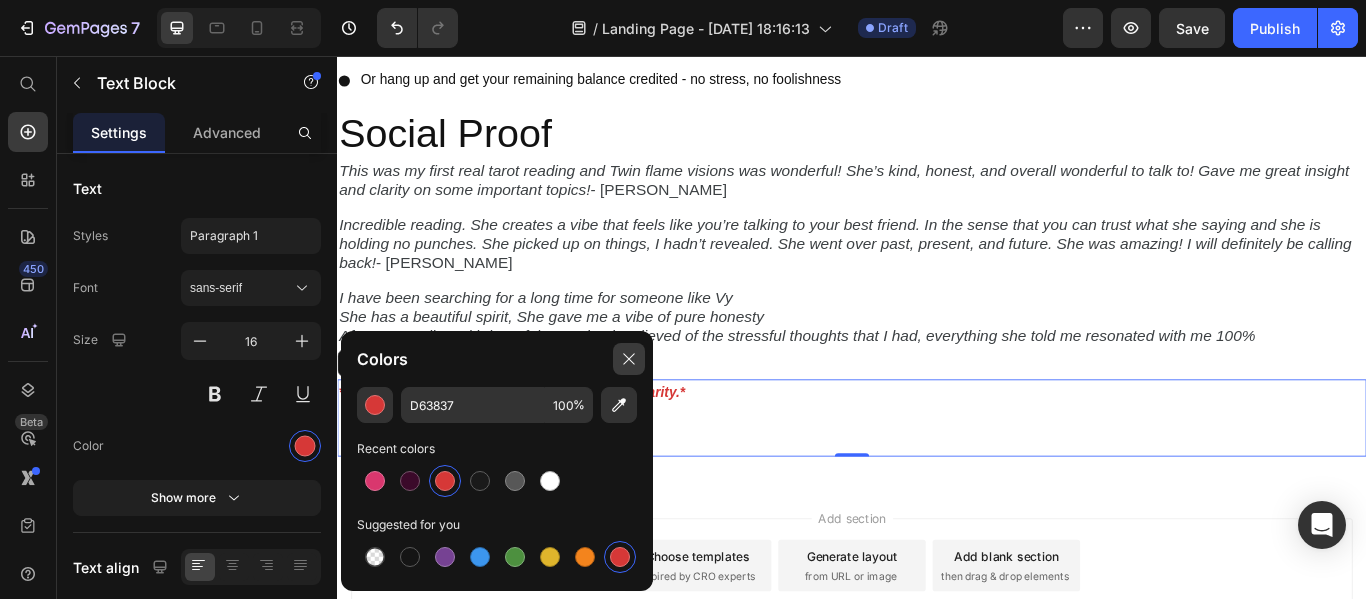 click 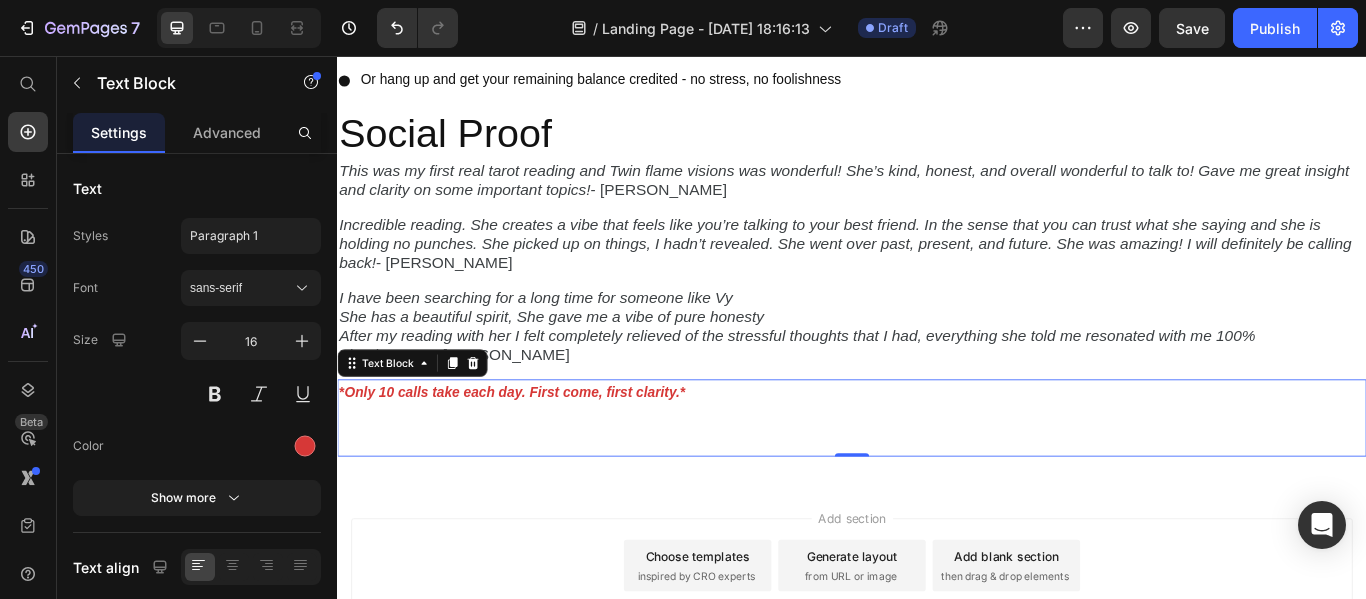 click at bounding box center [937, 506] 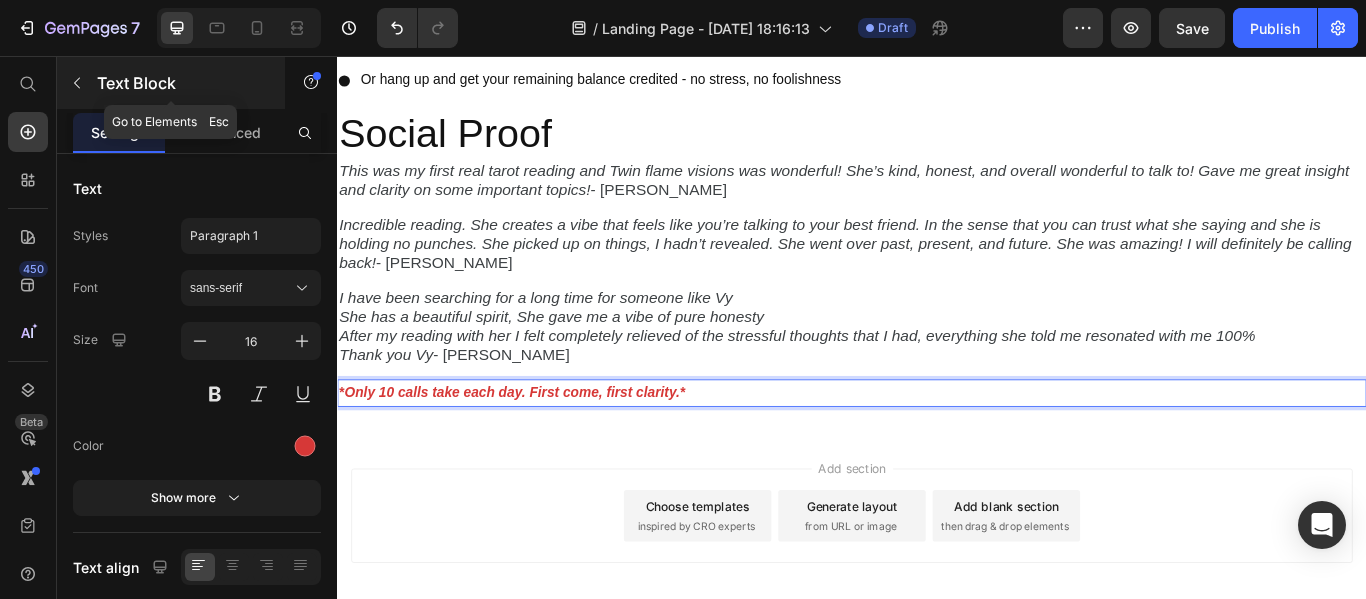 click at bounding box center [77, 83] 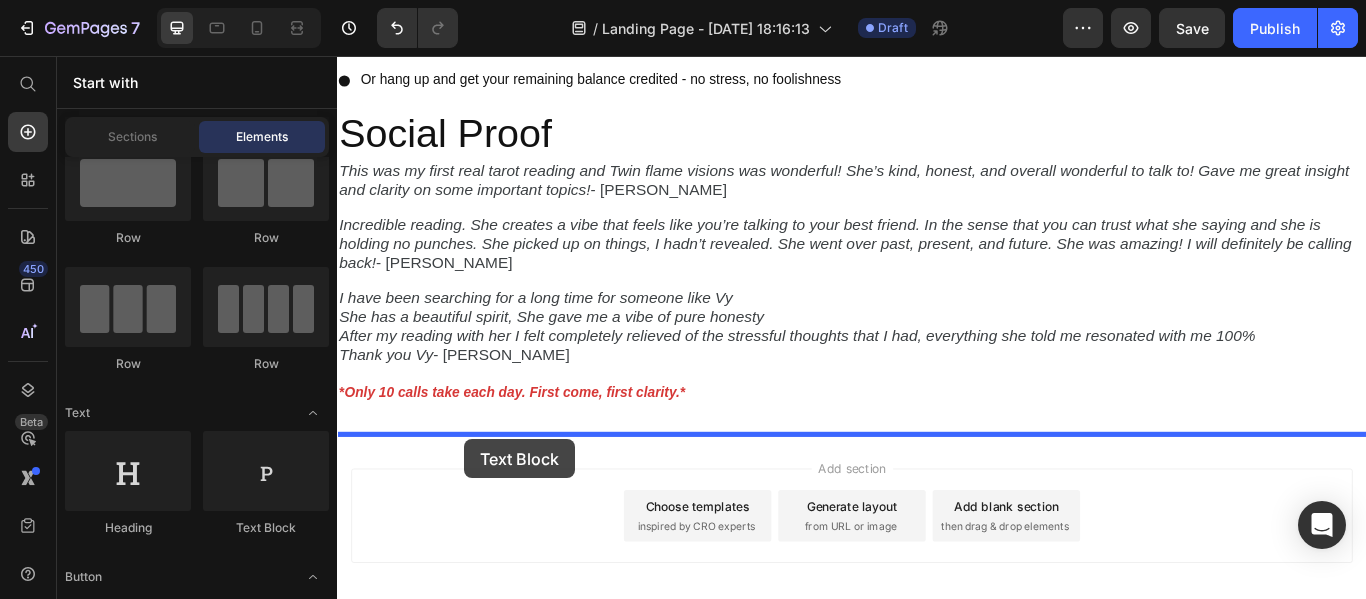 drag, startPoint x: 629, startPoint y: 541, endPoint x: 485, endPoint y: 503, distance: 148.92952 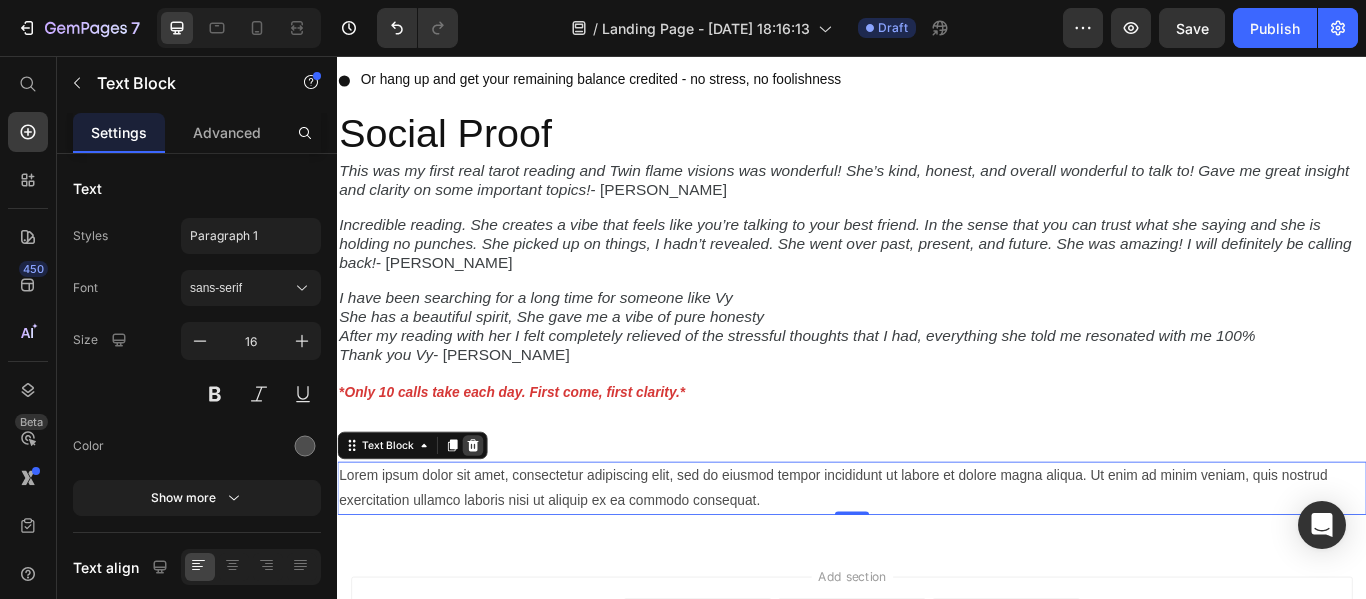 click 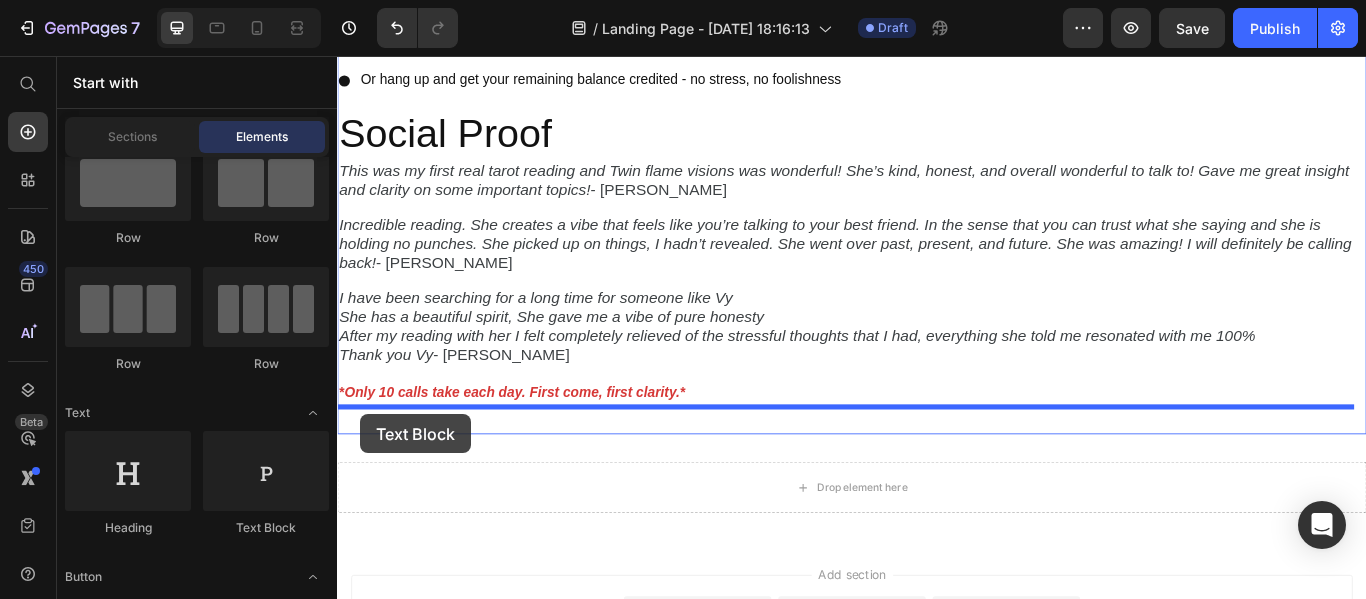 drag, startPoint x: 601, startPoint y: 547, endPoint x: 364, endPoint y: 474, distance: 247.9879 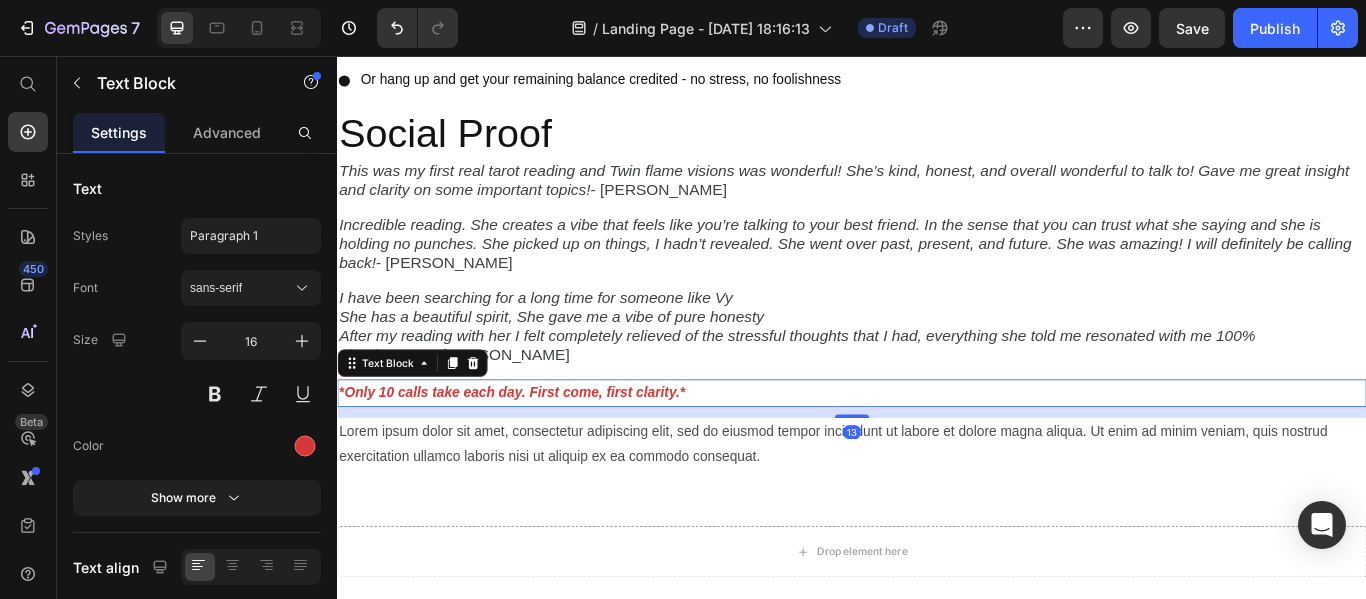 drag, startPoint x: 927, startPoint y: 465, endPoint x: 928, endPoint y: 480, distance: 15.033297 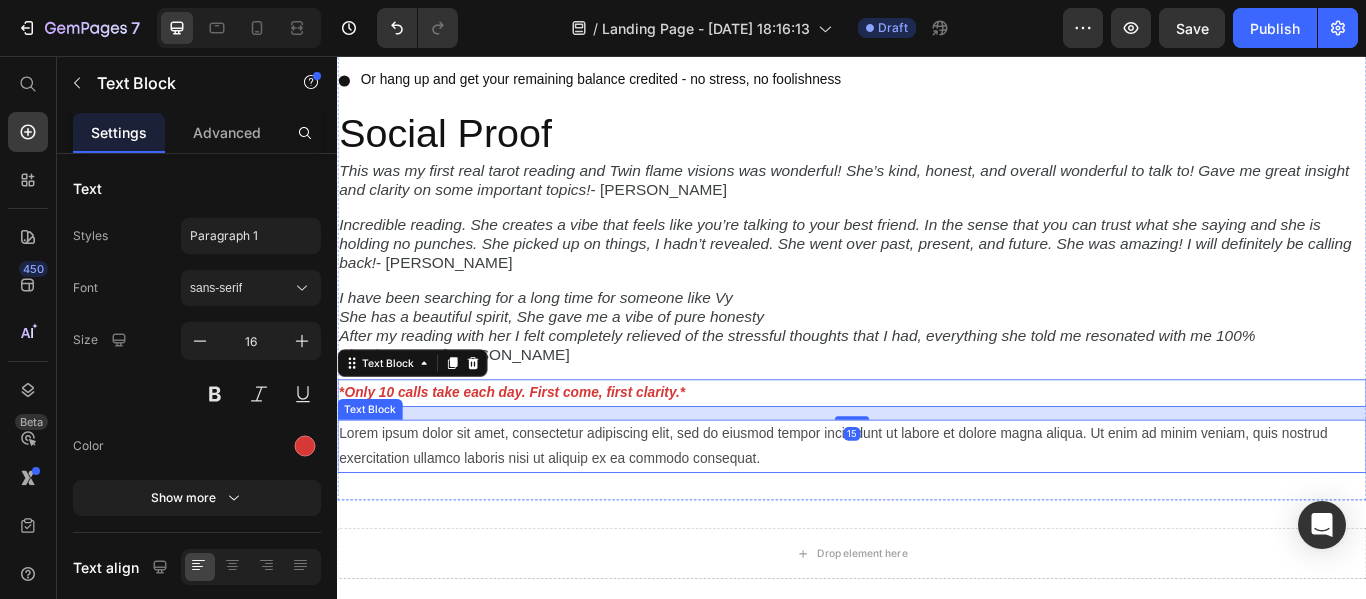 click on "Lorem ipsum dolor sit amet, consectetur adipiscing elit, sed do eiusmod tempor incididunt ut labore et dolore magna aliqua. Ut enim ad minim veniam, quis nostrud exercitation ullamco laboris nisi ut aliquip ex ea commodo consequat." at bounding box center [937, 511] 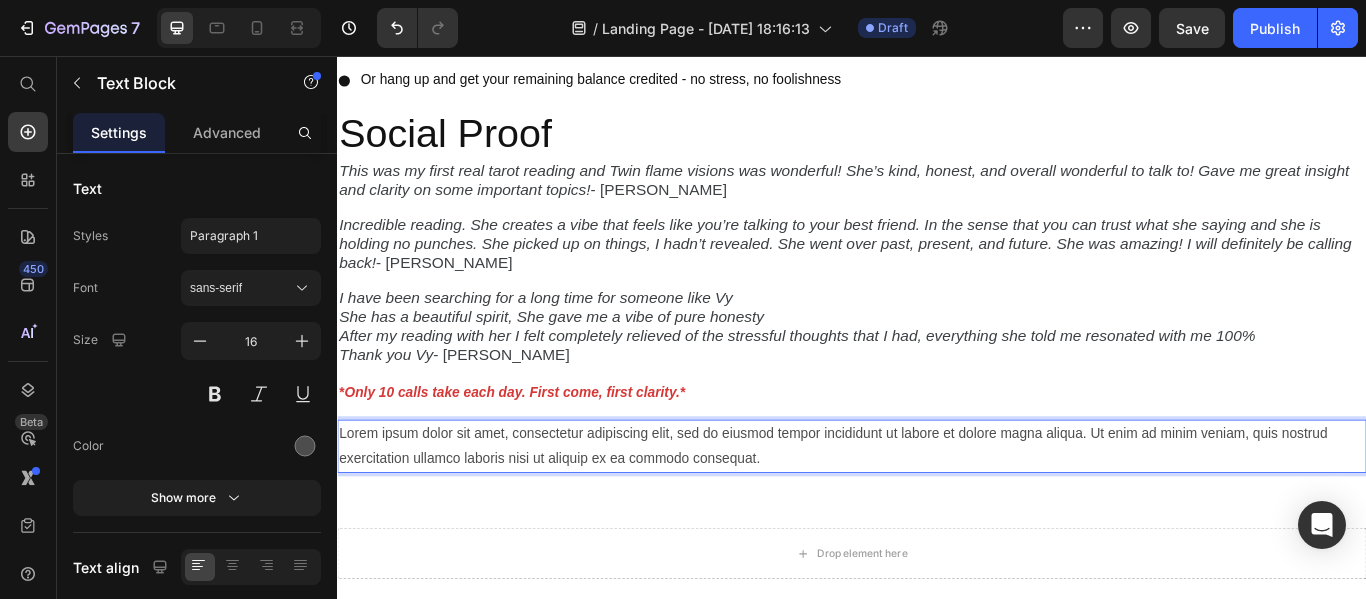 click on "Lorem ipsum dolor sit amet, consectetur adipiscing elit, sed do eiusmod tempor incididunt ut labore et dolore magna aliqua. Ut enim ad minim veniam, quis nostrud exercitation ullamco laboris nisi ut aliquip ex ea commodo consequat." at bounding box center [937, 511] 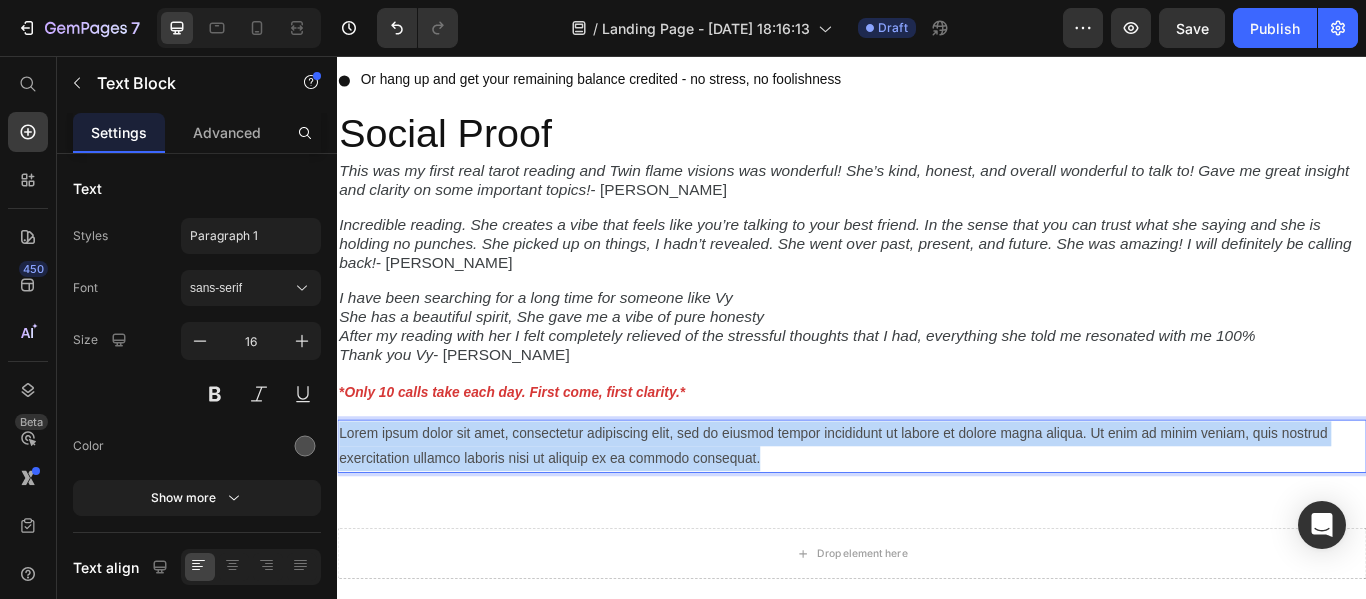 click on "Lorem ipsum dolor sit amet, consectetur adipiscing elit, sed do eiusmod tempor incididunt ut labore et dolore magna aliqua. Ut enim ad minim veniam, quis nostrud exercitation ullamco laboris nisi ut aliquip ex ea commodo consequat." at bounding box center (937, 511) 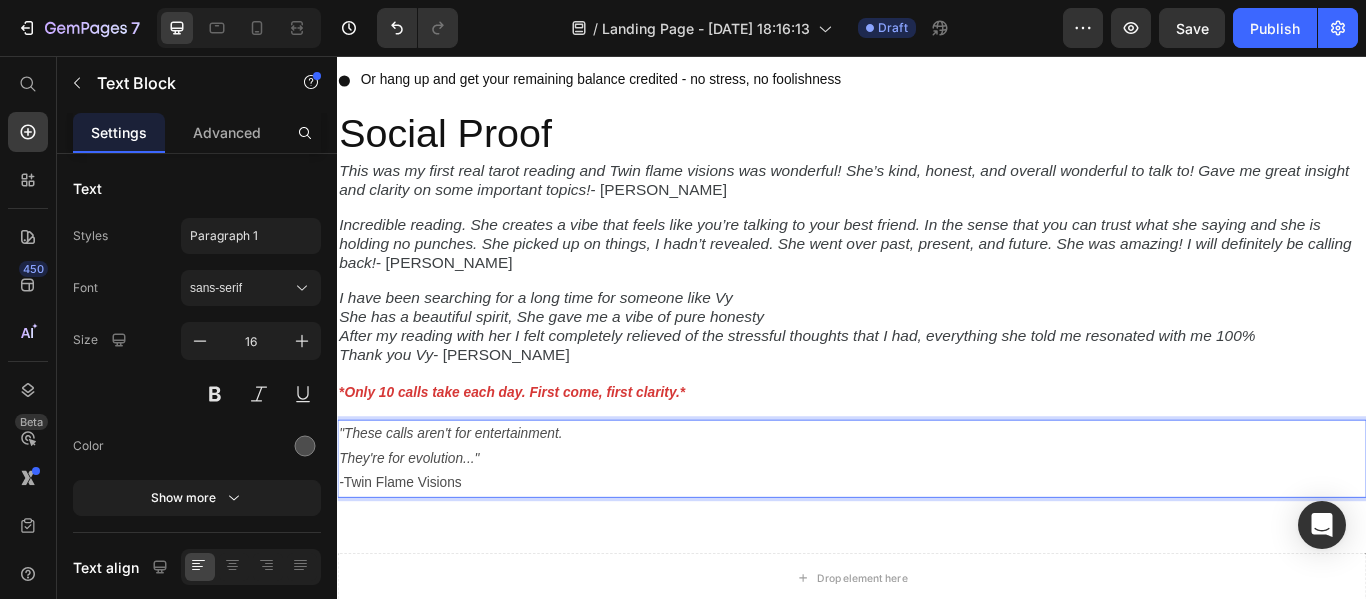 click on ""These calls aren't for entertainment." at bounding box center [937, 496] 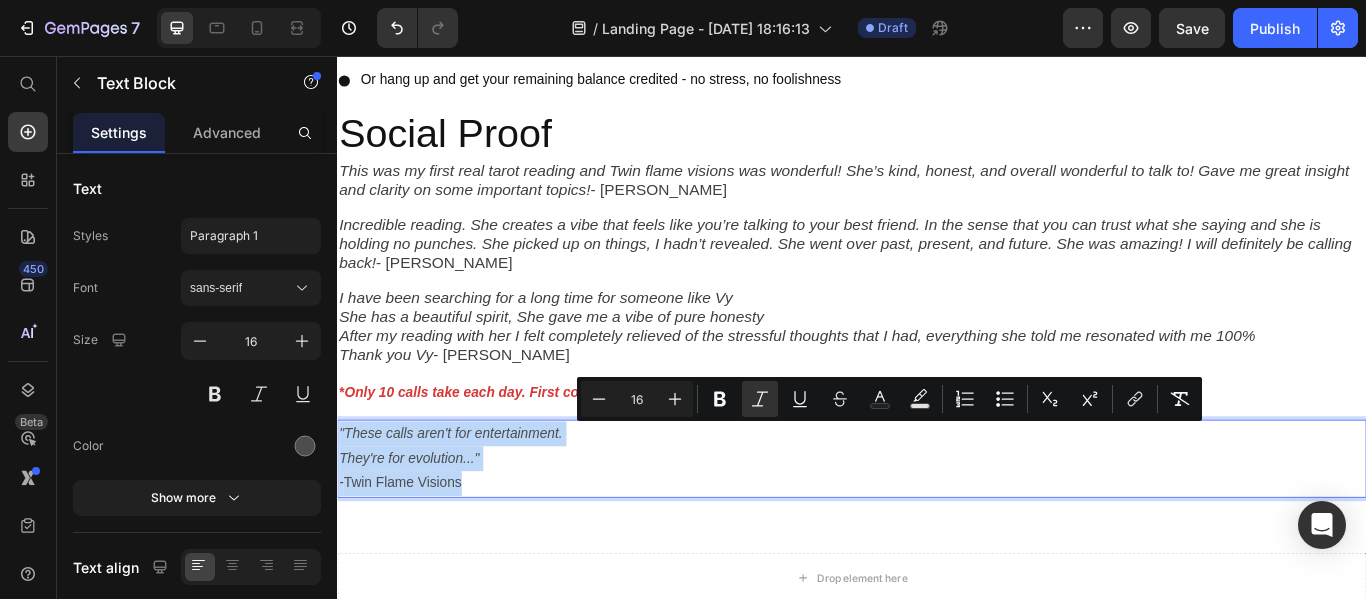 drag, startPoint x: 486, startPoint y: 553, endPoint x: 325, endPoint y: 494, distance: 171.47011 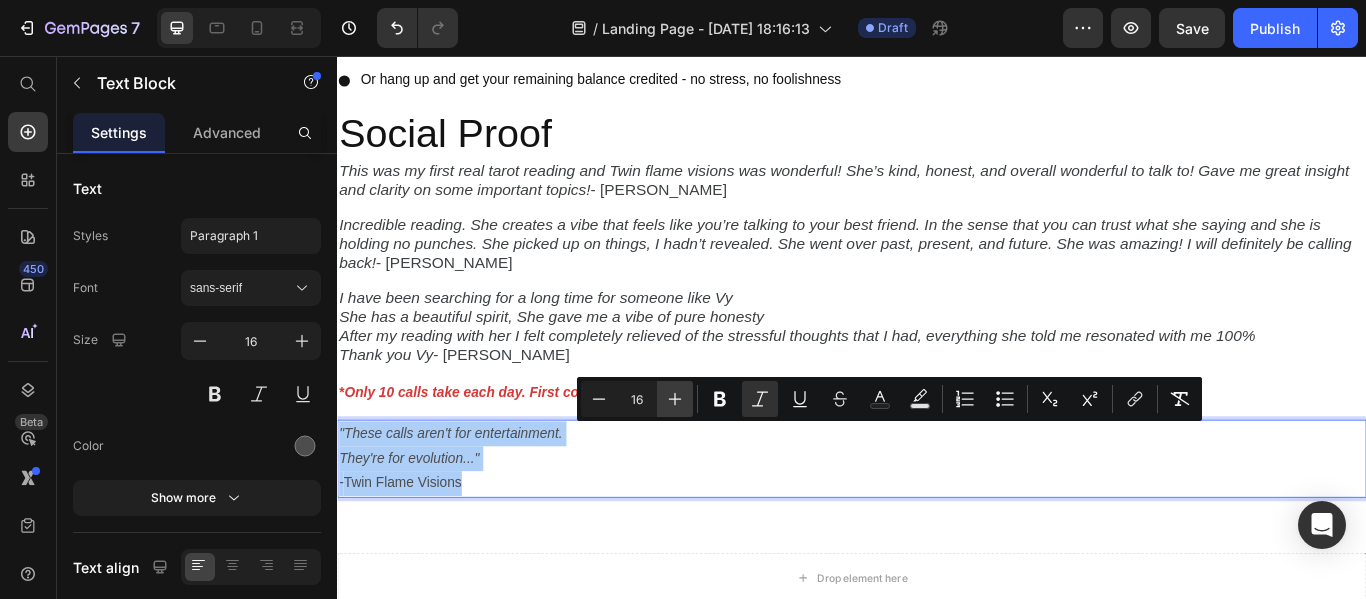 click 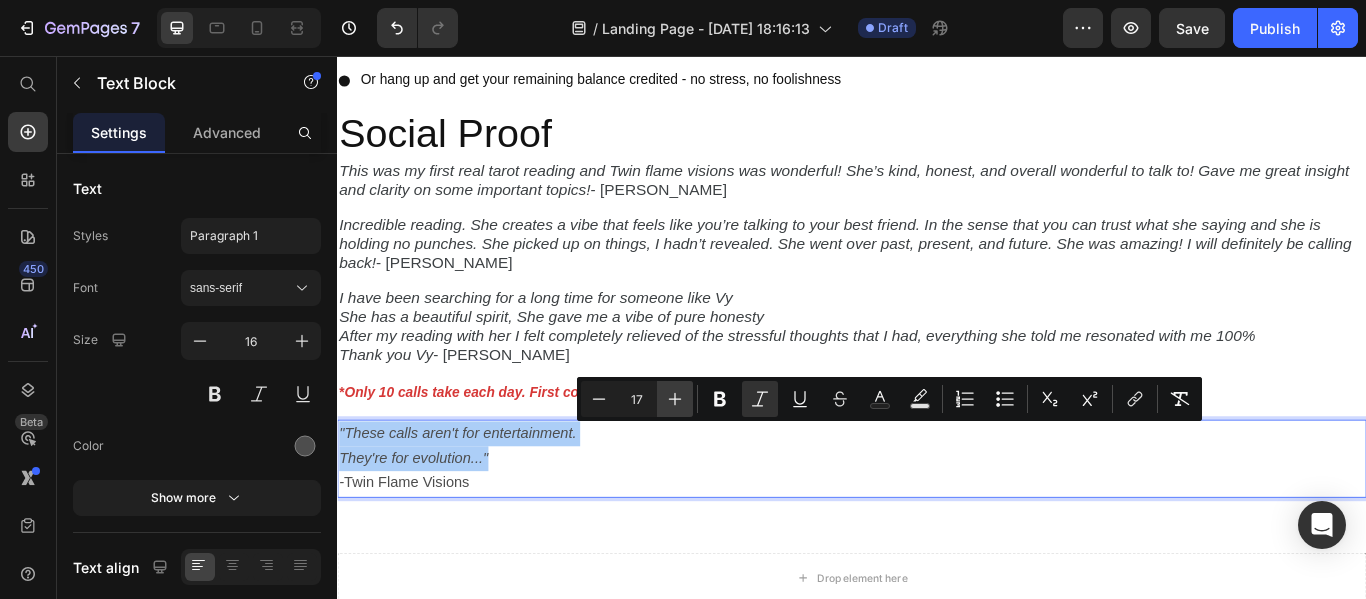 click 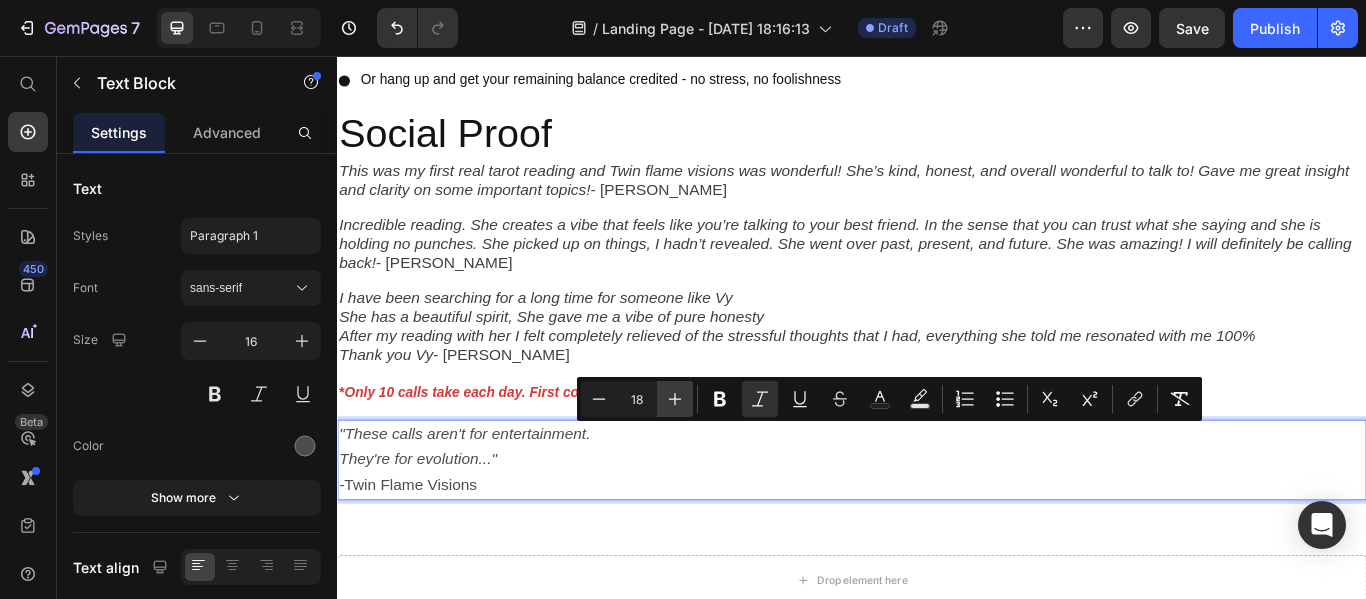 click 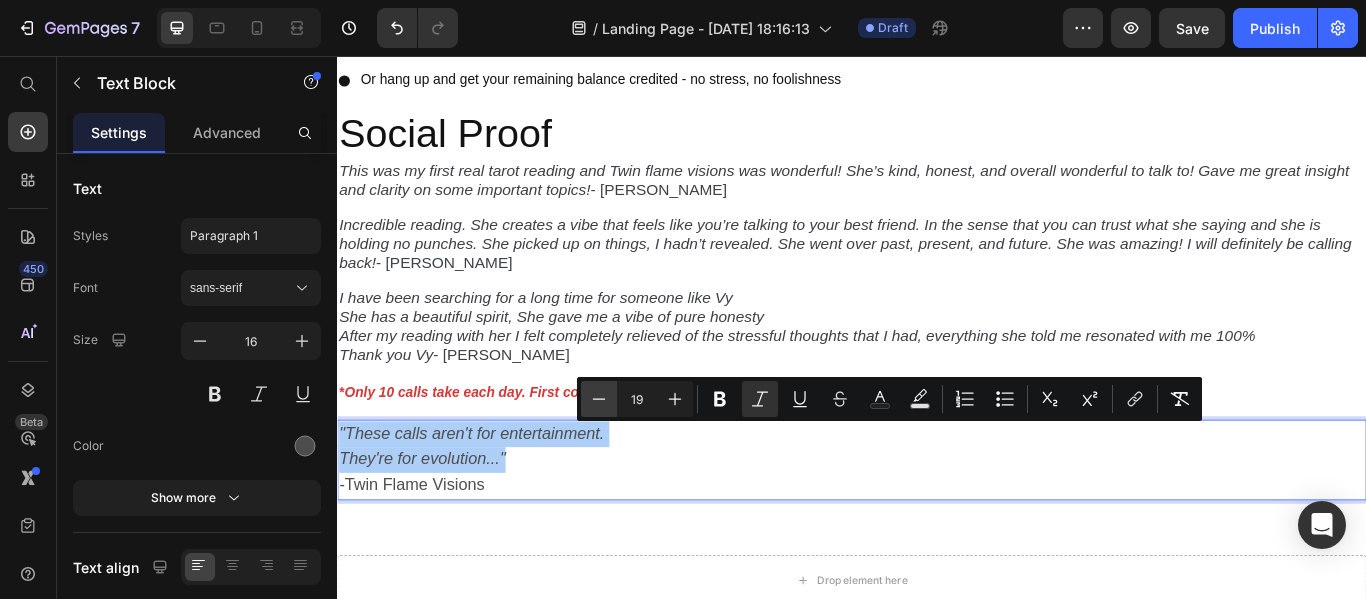 click 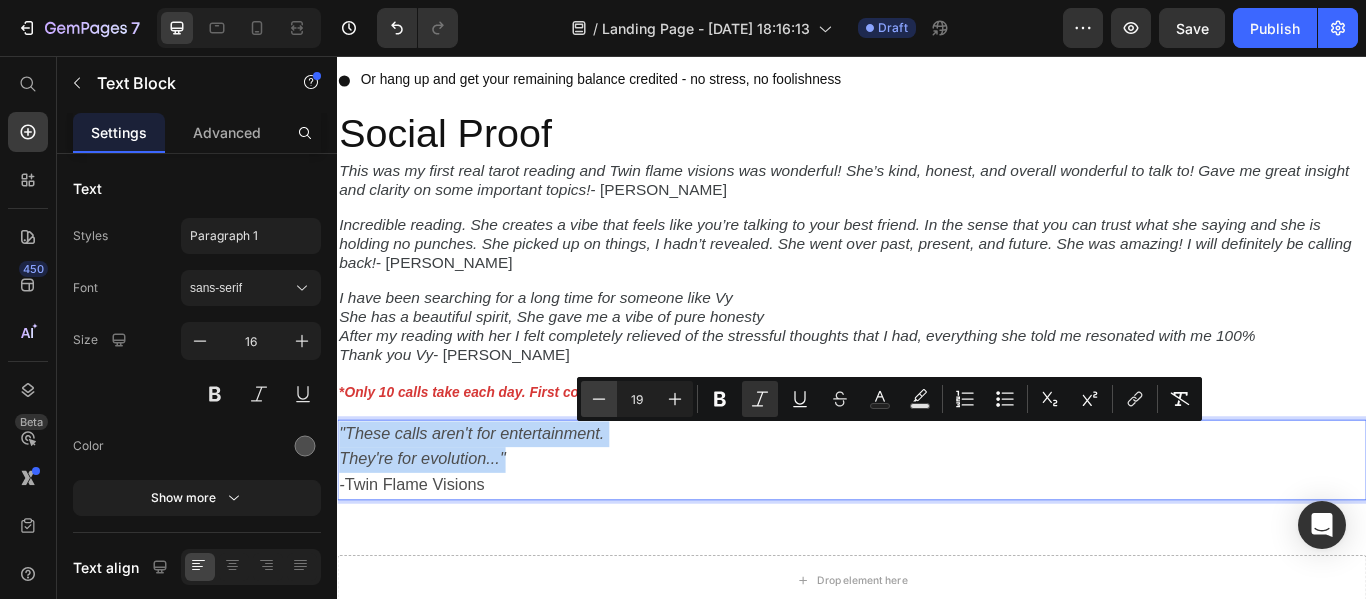 type on "18" 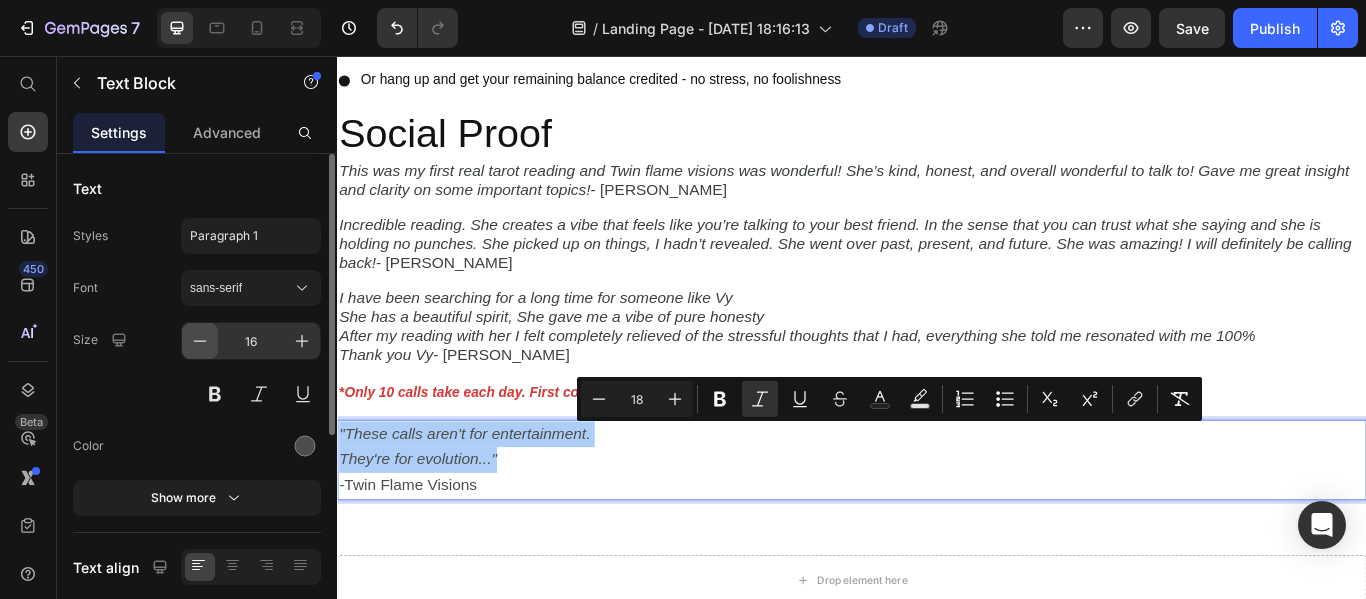 click 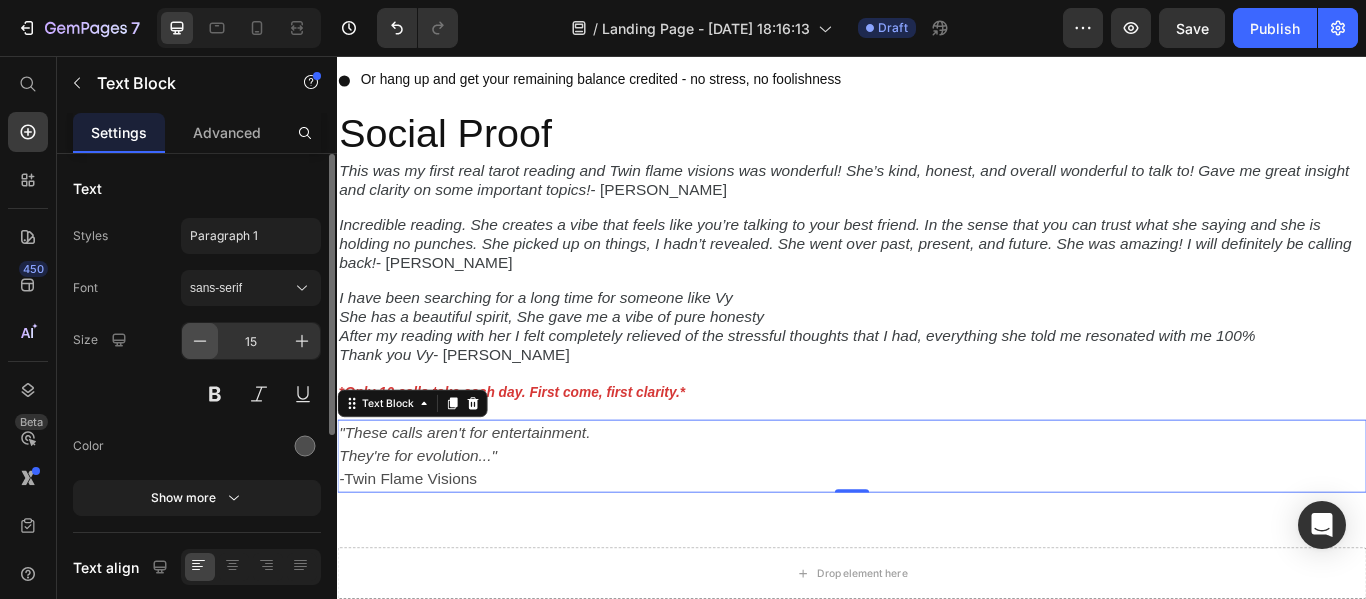 click 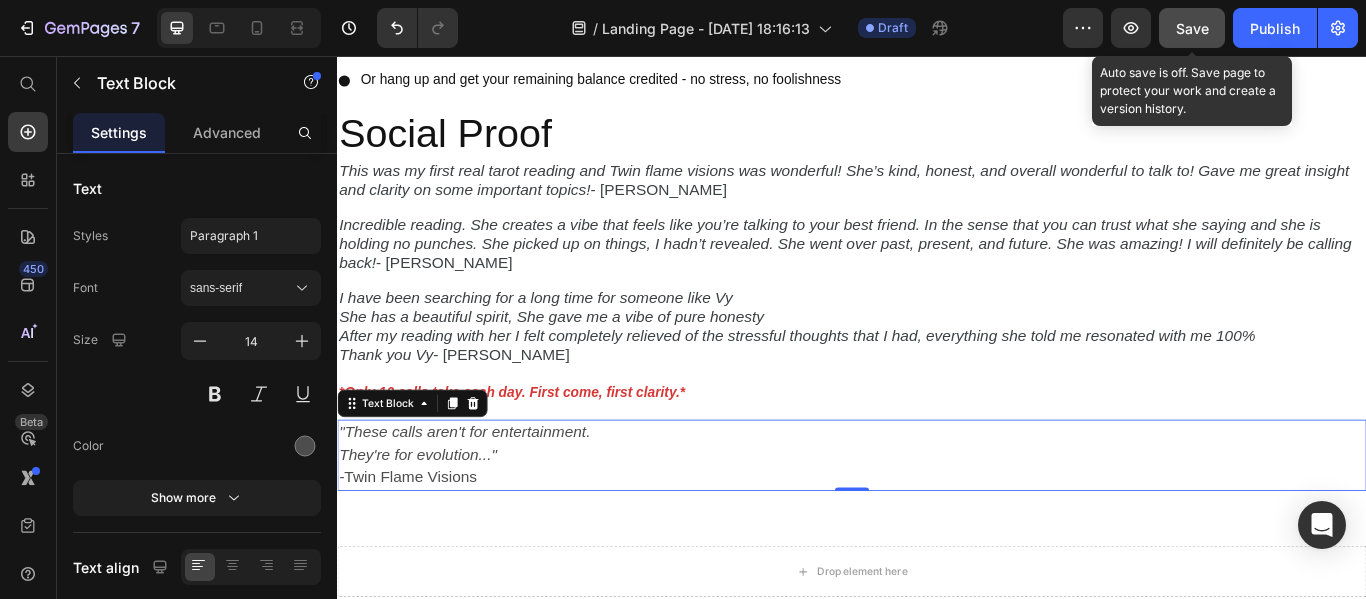 click on "Save" at bounding box center (1192, 28) 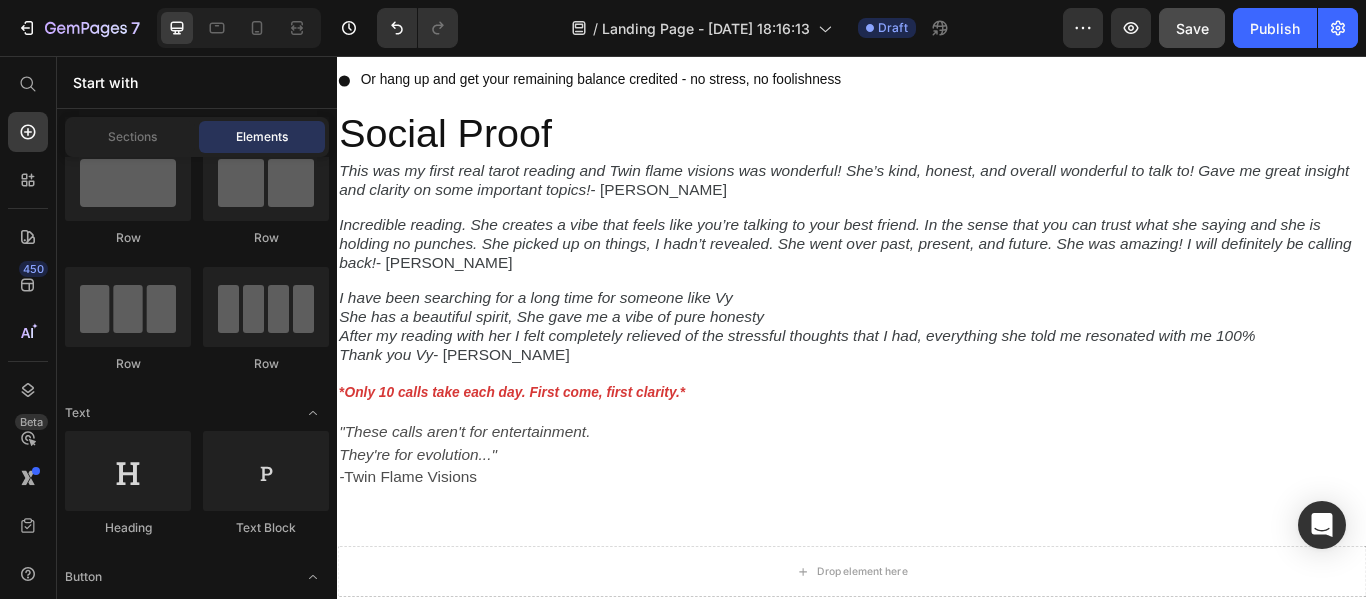 scroll, scrollTop: 421, scrollLeft: 0, axis: vertical 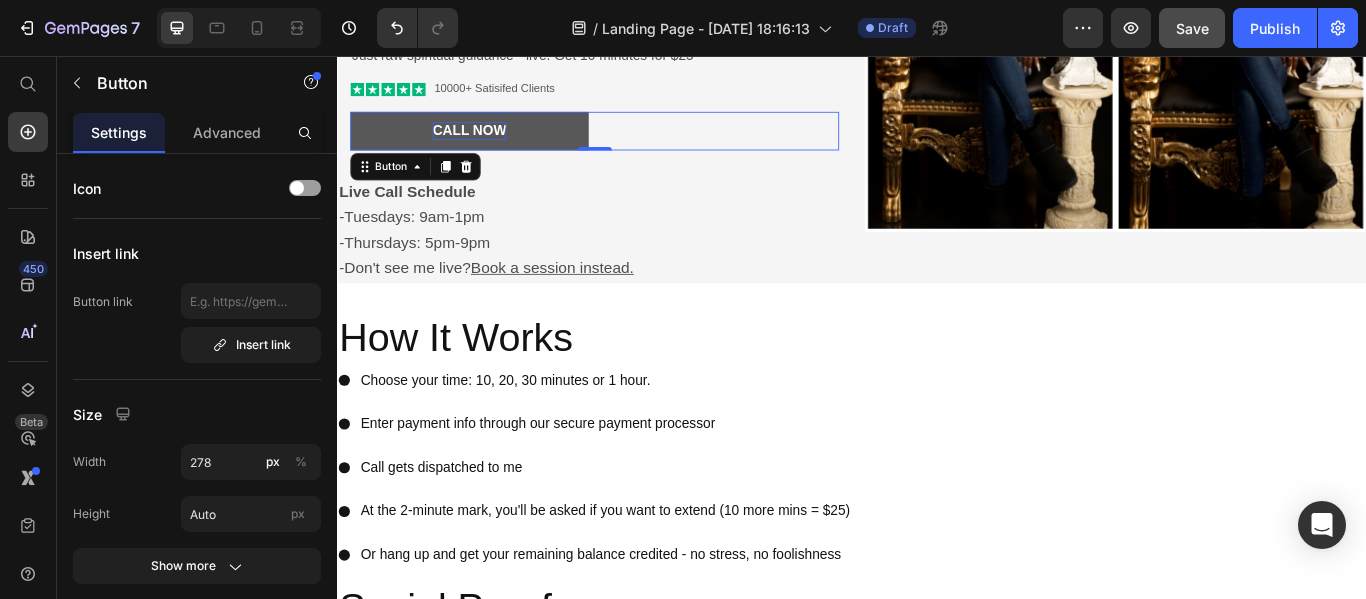 click on "Call Now" at bounding box center (491, 143) 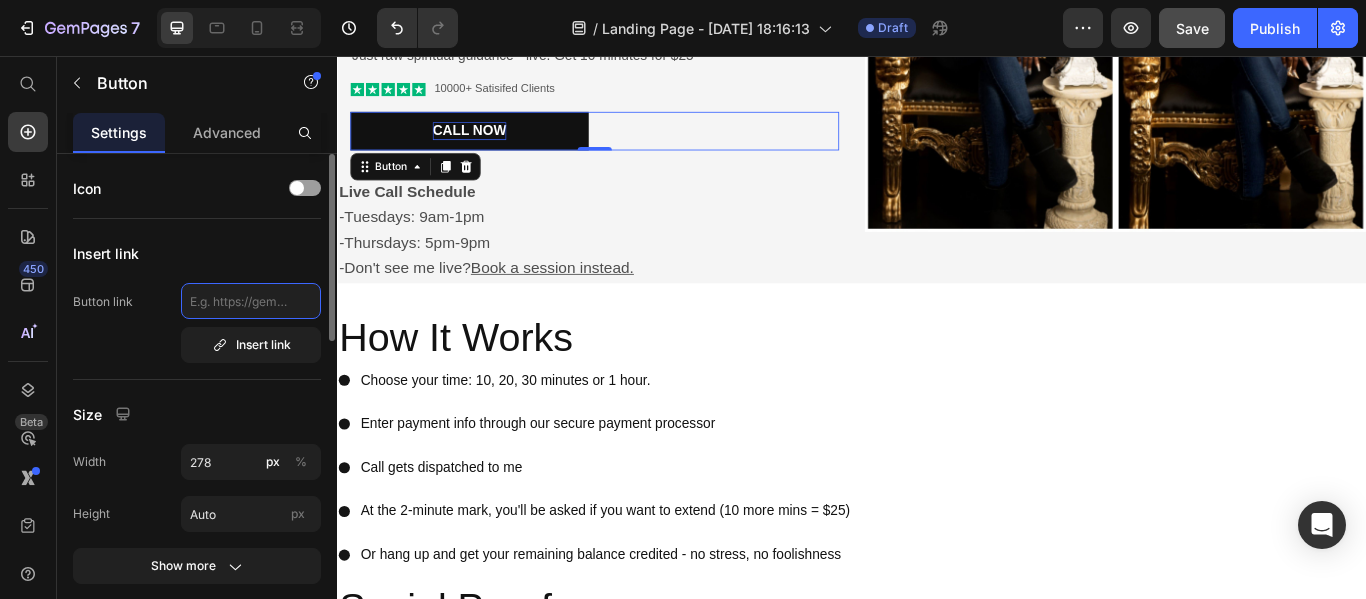 click 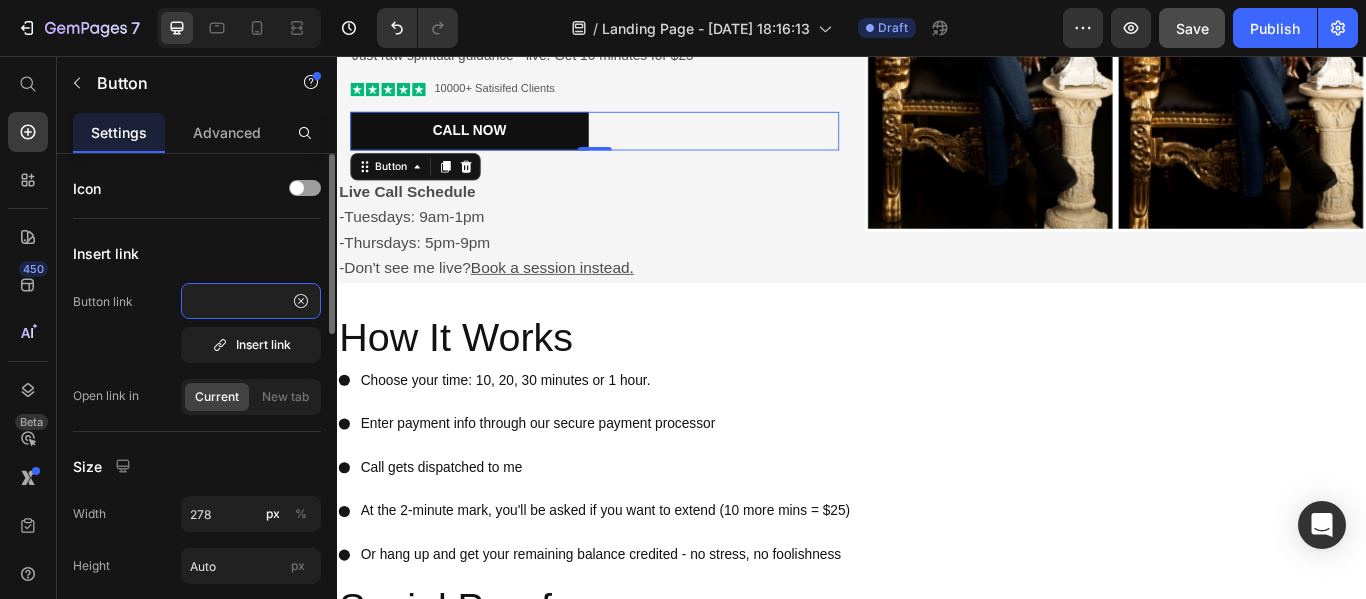 scroll, scrollTop: 0, scrollLeft: 520, axis: horizontal 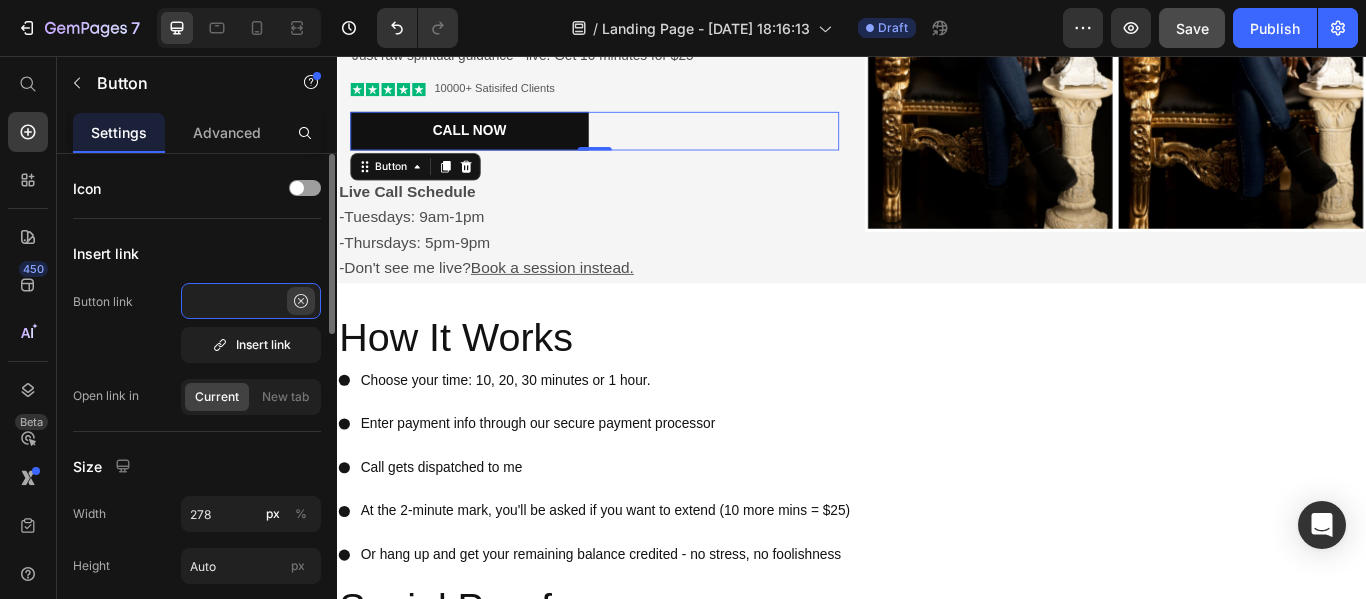 type on "<iframe scroll=no marginwidth="0" marginheight="0" height="22" width="137" frameborder=0 scrolling=no"" 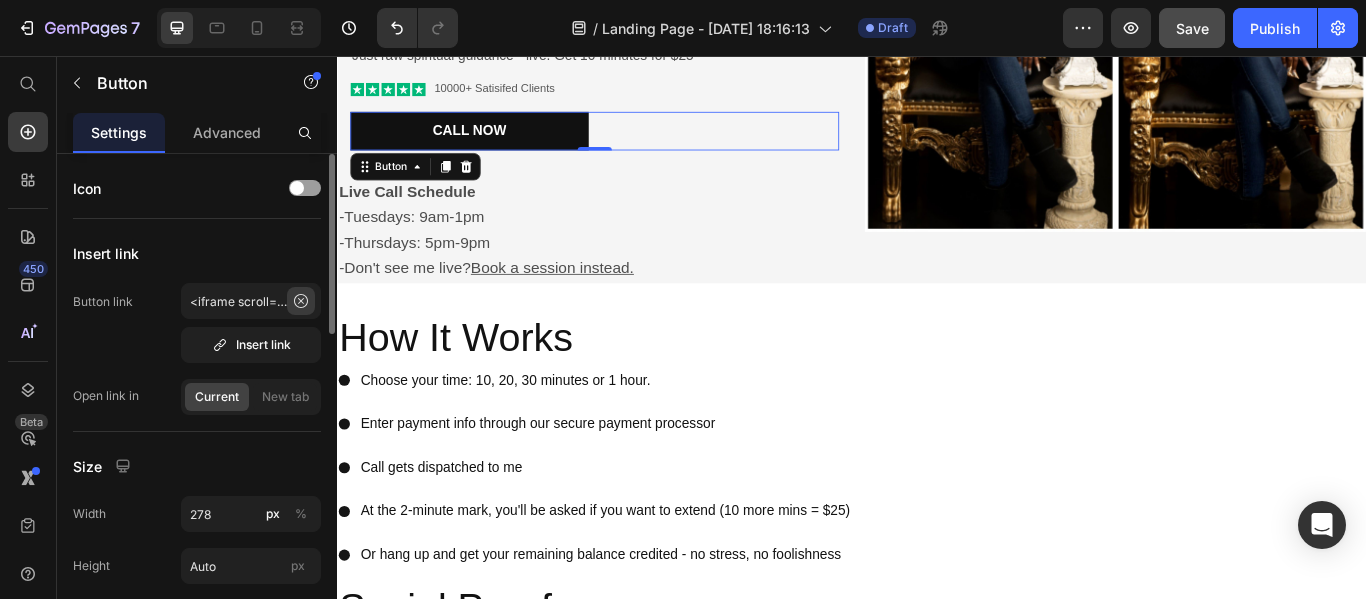 click 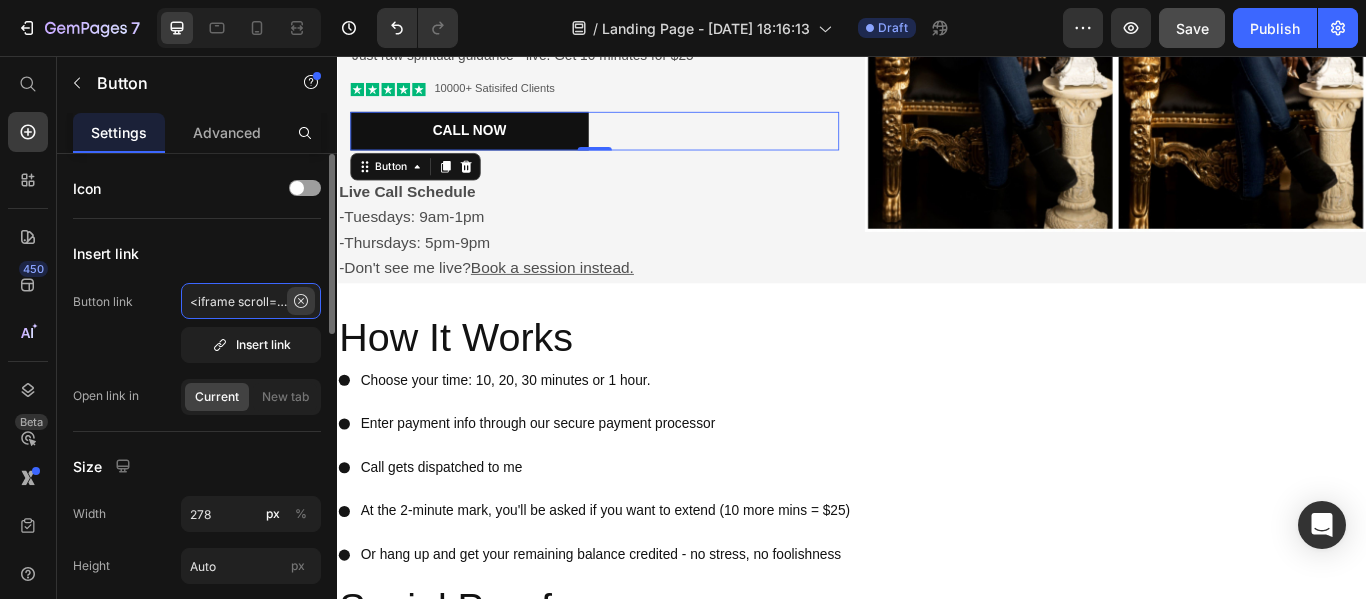 type 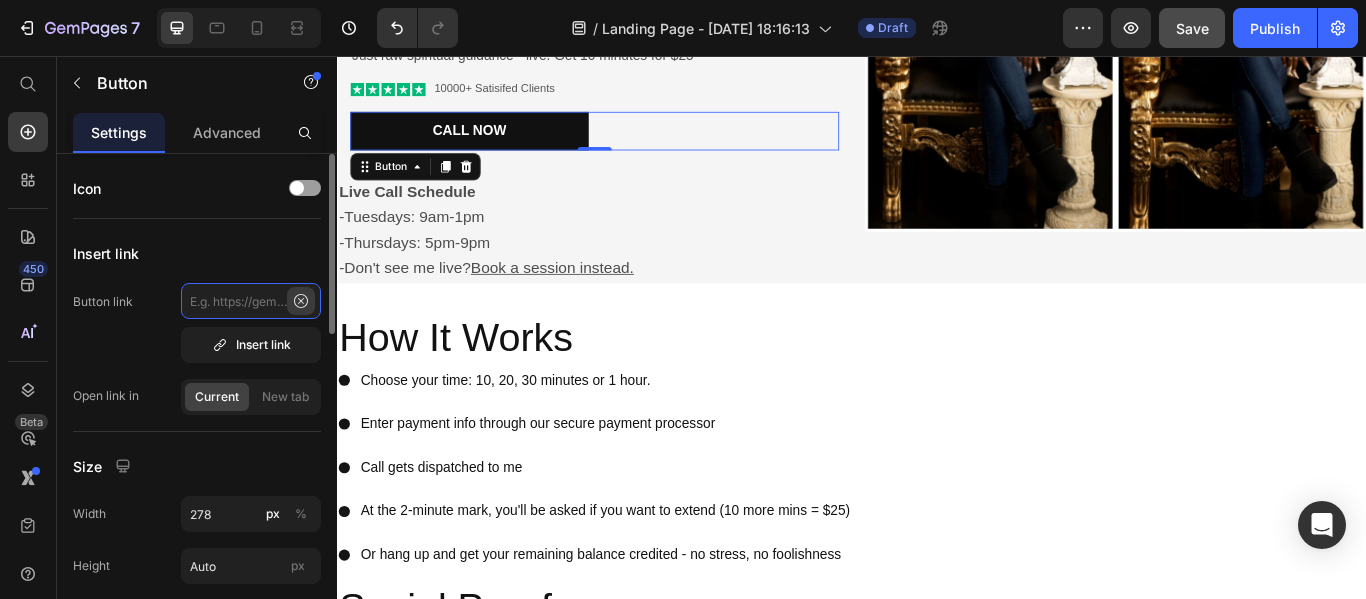 scroll, scrollTop: 0, scrollLeft: 0, axis: both 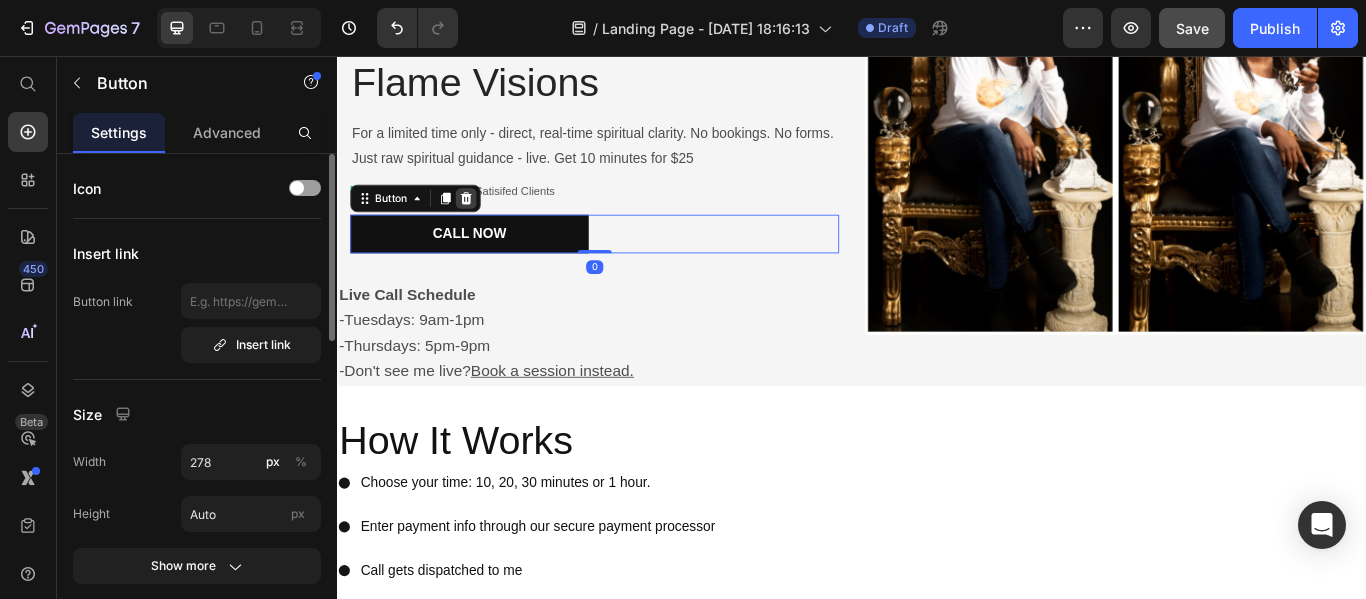 click 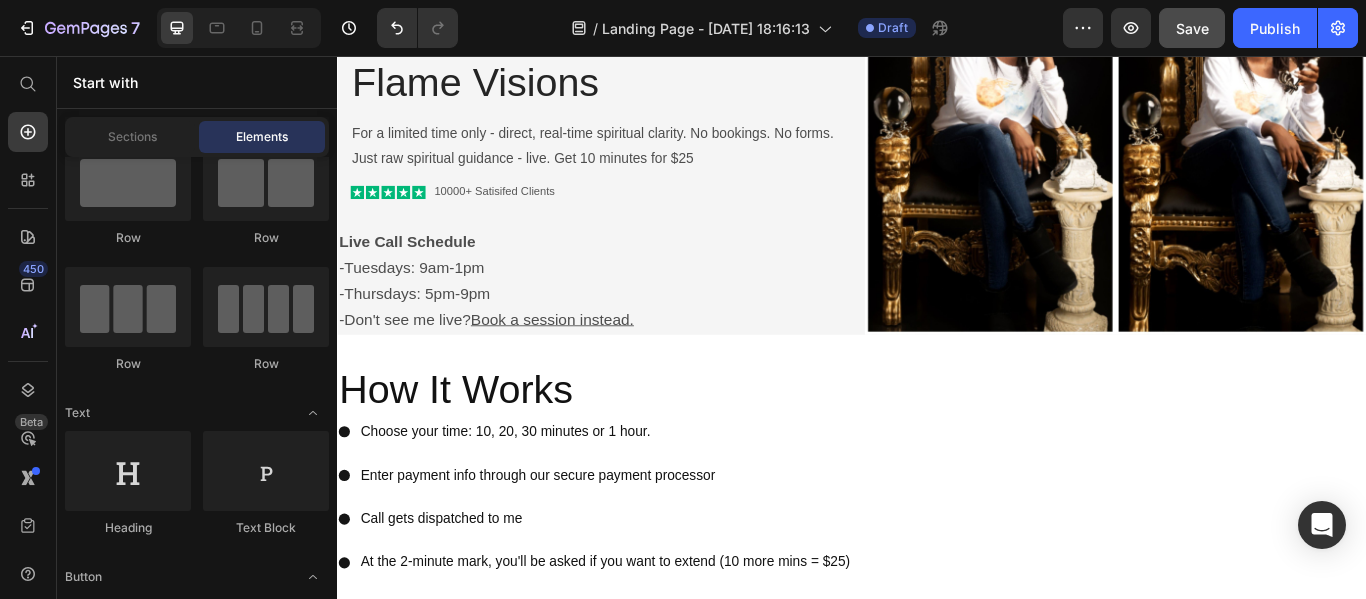 click on "Heading
Text Block" 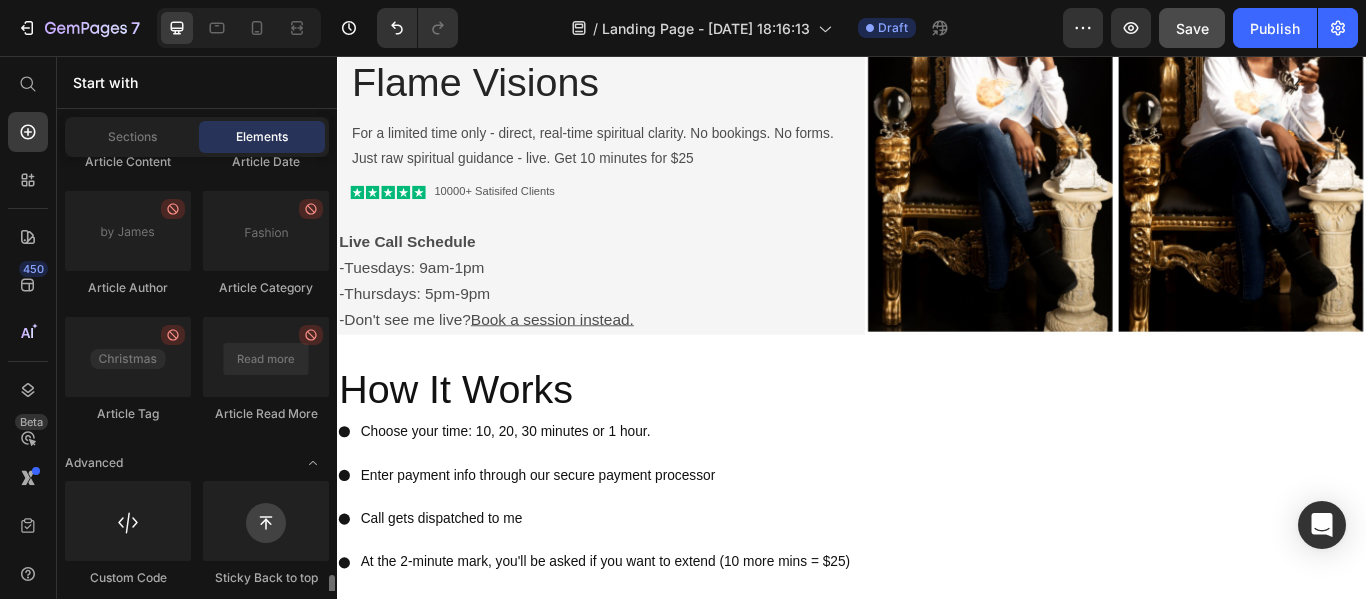 scroll, scrollTop: 5744, scrollLeft: 0, axis: vertical 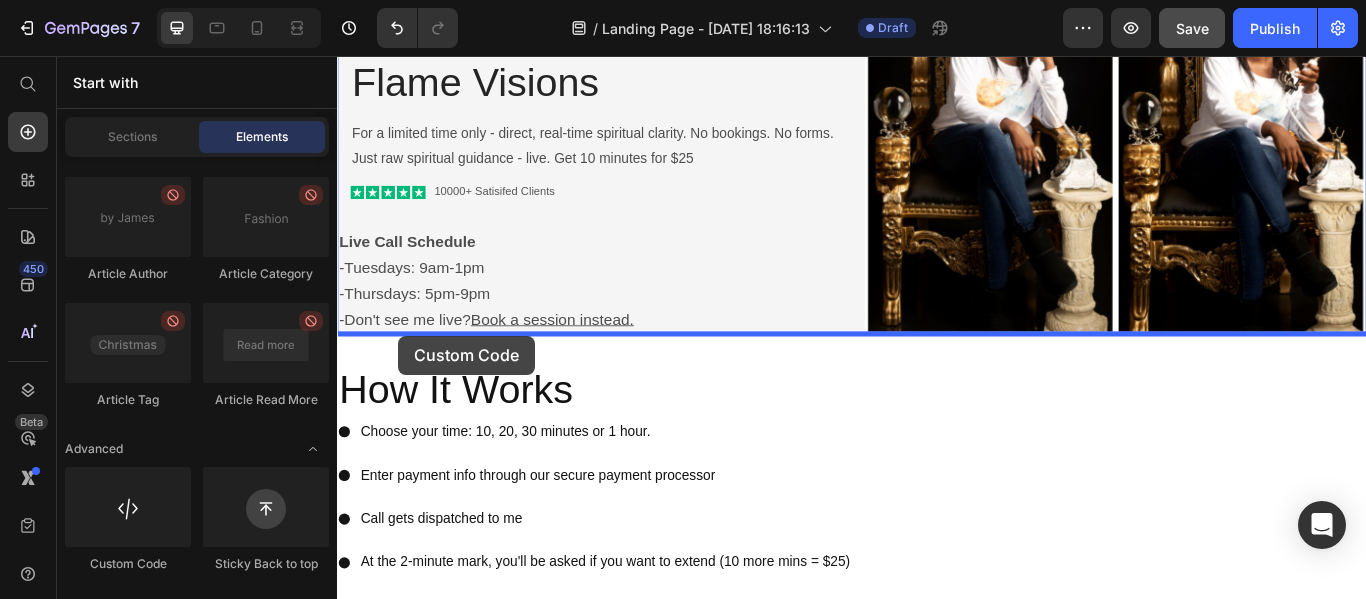 drag, startPoint x: 410, startPoint y: 579, endPoint x: 408, endPoint y: 381, distance: 198.0101 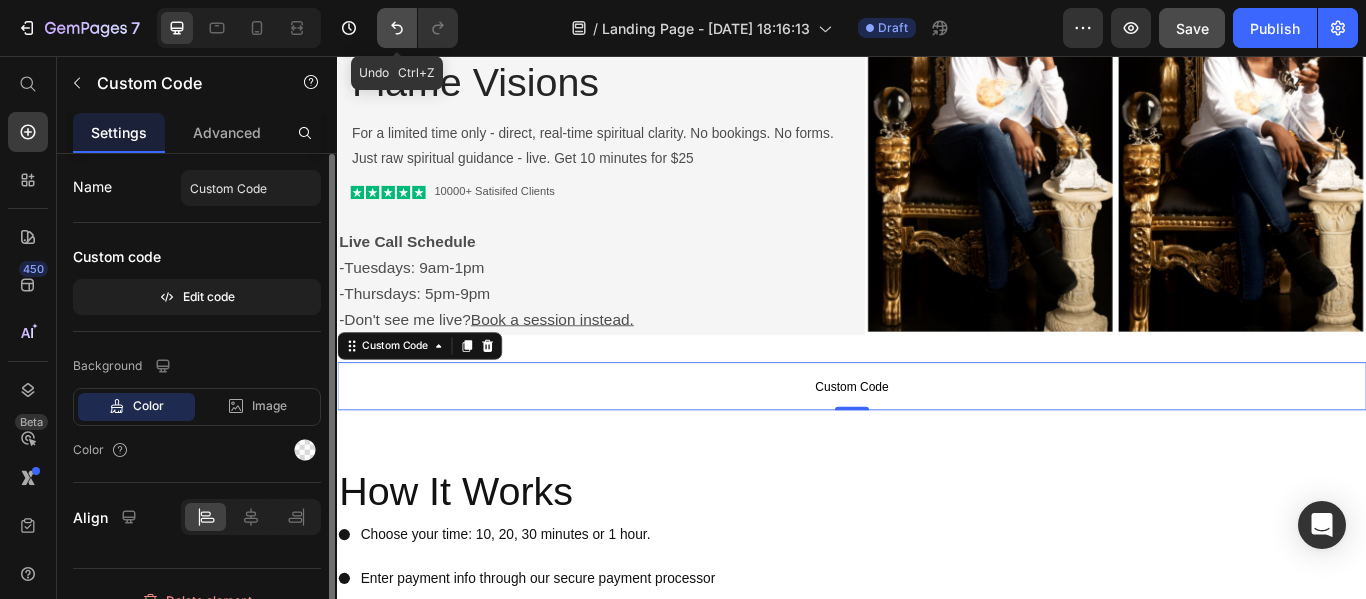 click 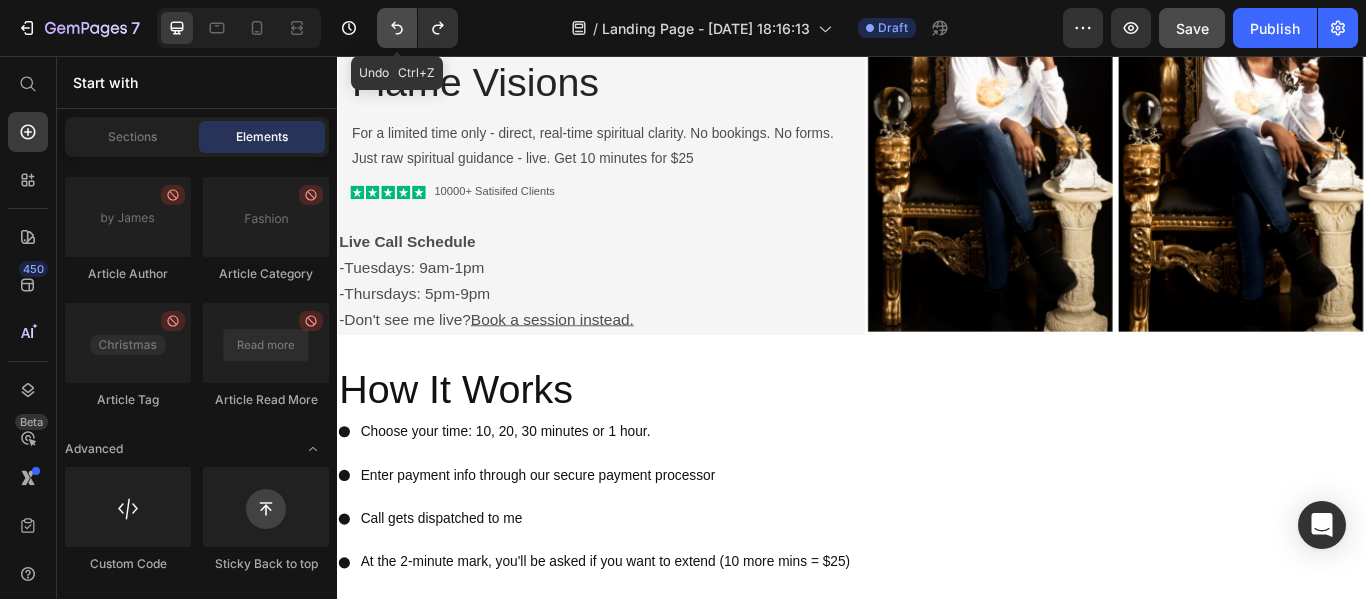 click 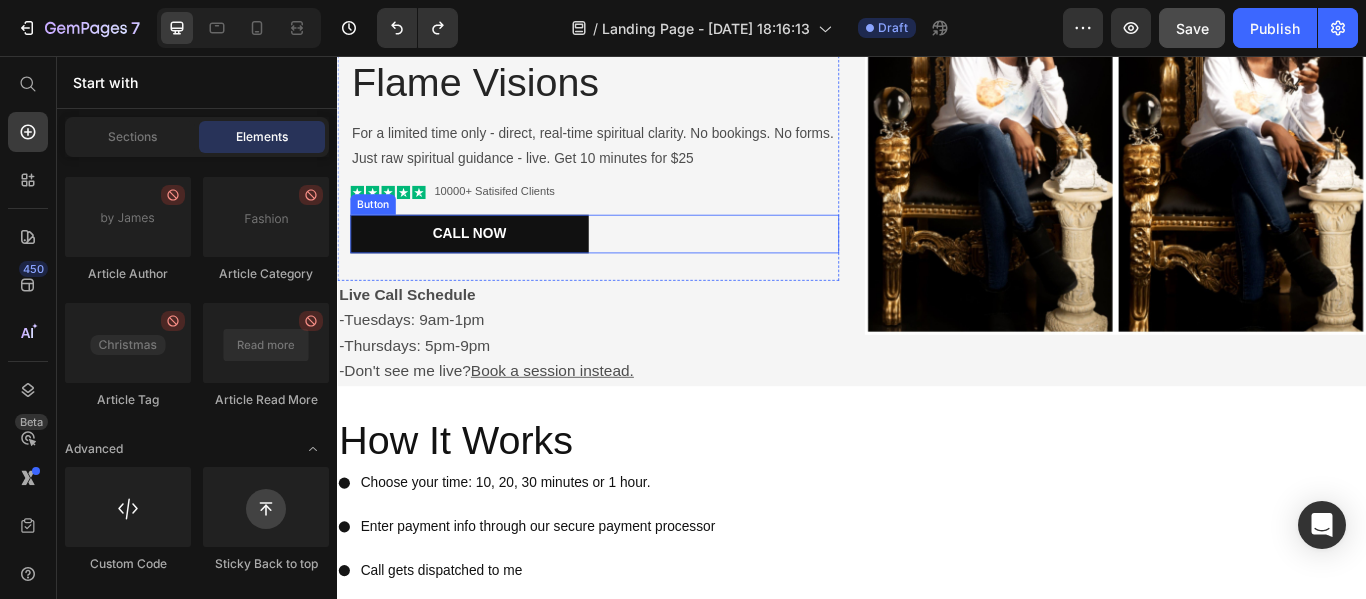 click on "Call Now Button" at bounding box center [637, 263] 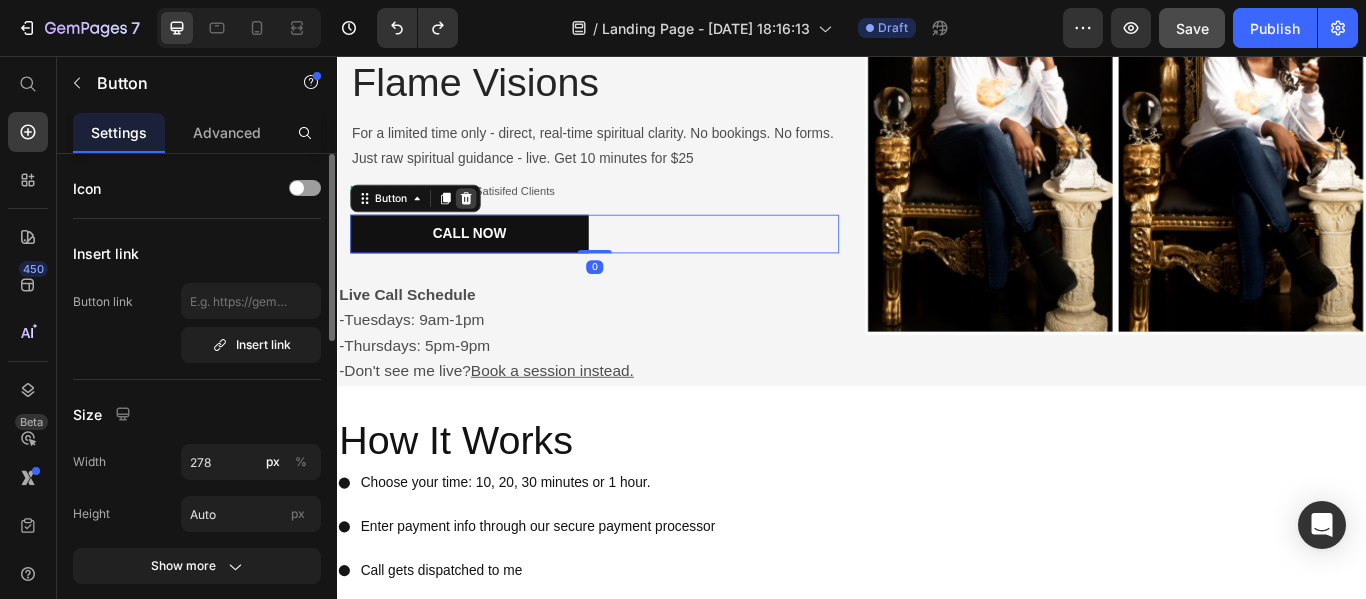 click 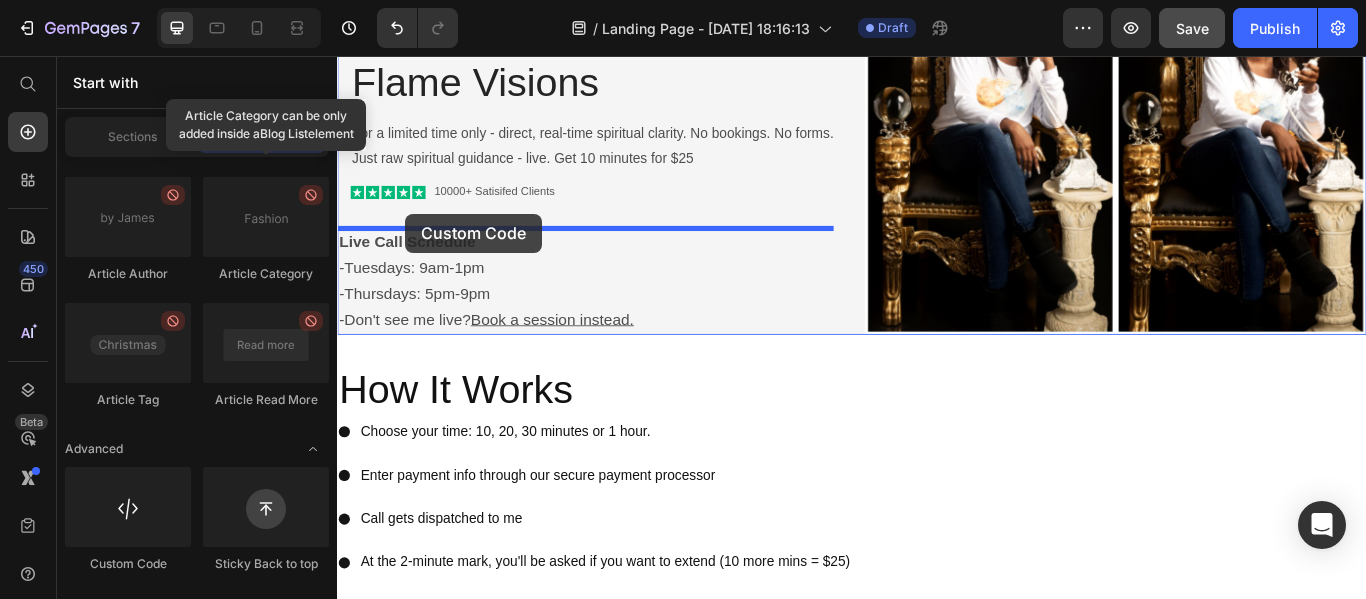 drag, startPoint x: 474, startPoint y: 575, endPoint x: 416, endPoint y: 240, distance: 339.98383 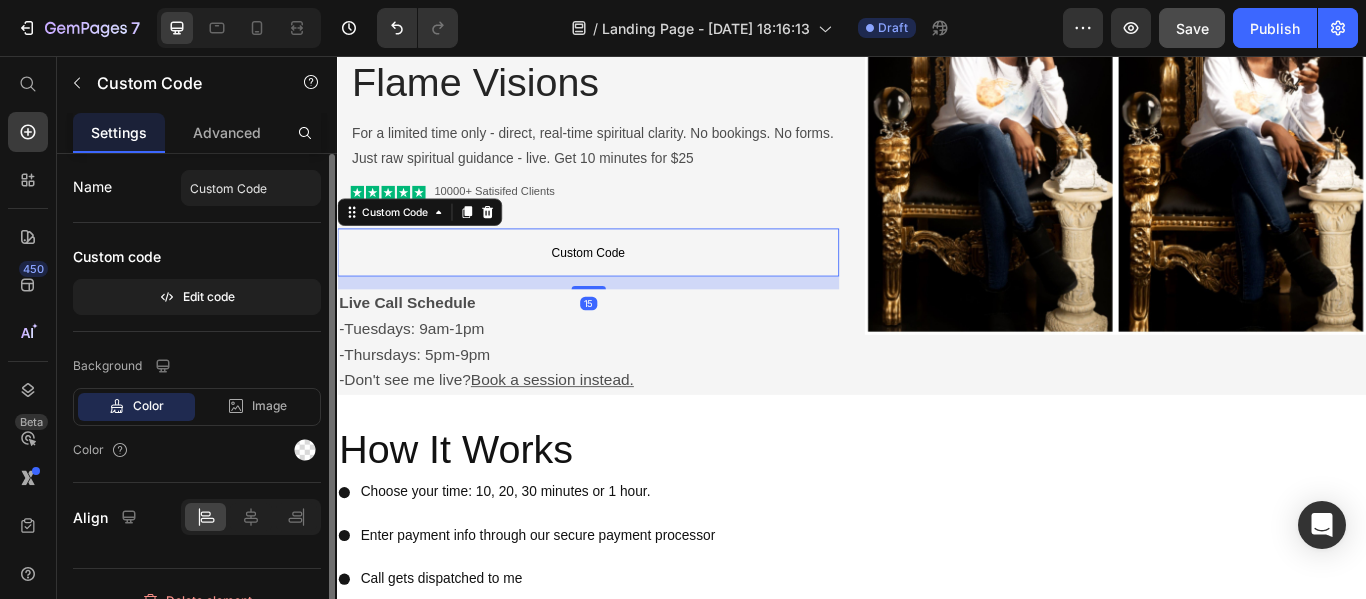 drag, startPoint x: 626, startPoint y: 306, endPoint x: 627, endPoint y: 321, distance: 15.033297 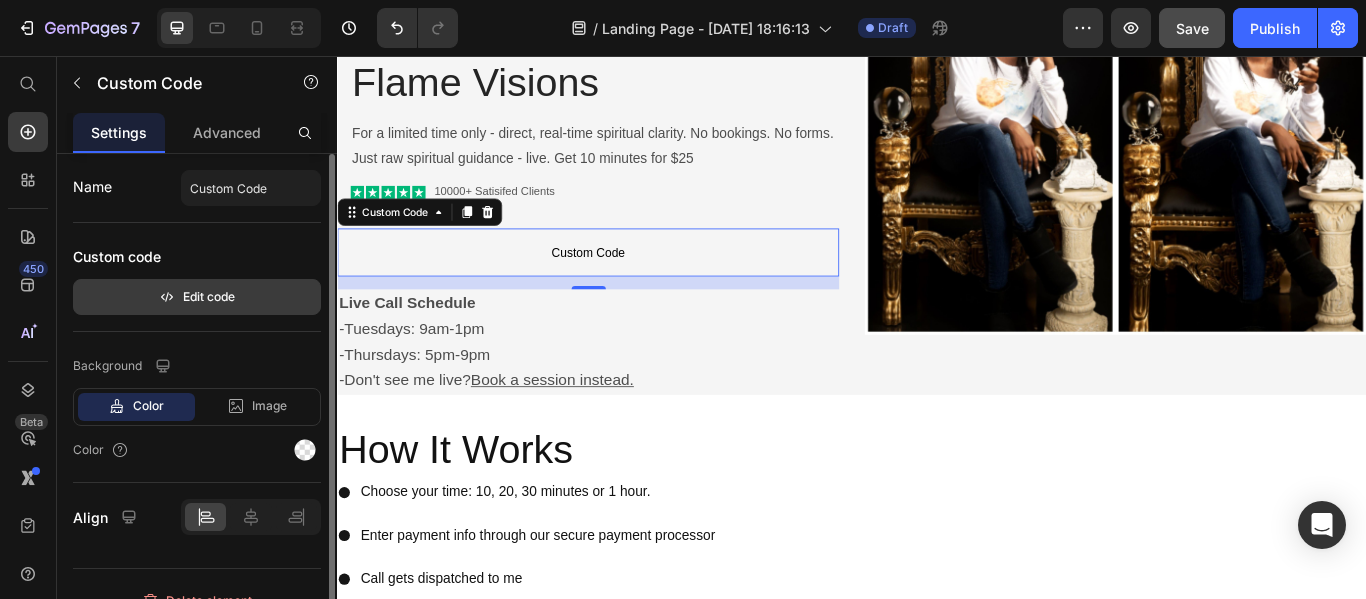 click on "Edit code" at bounding box center [197, 297] 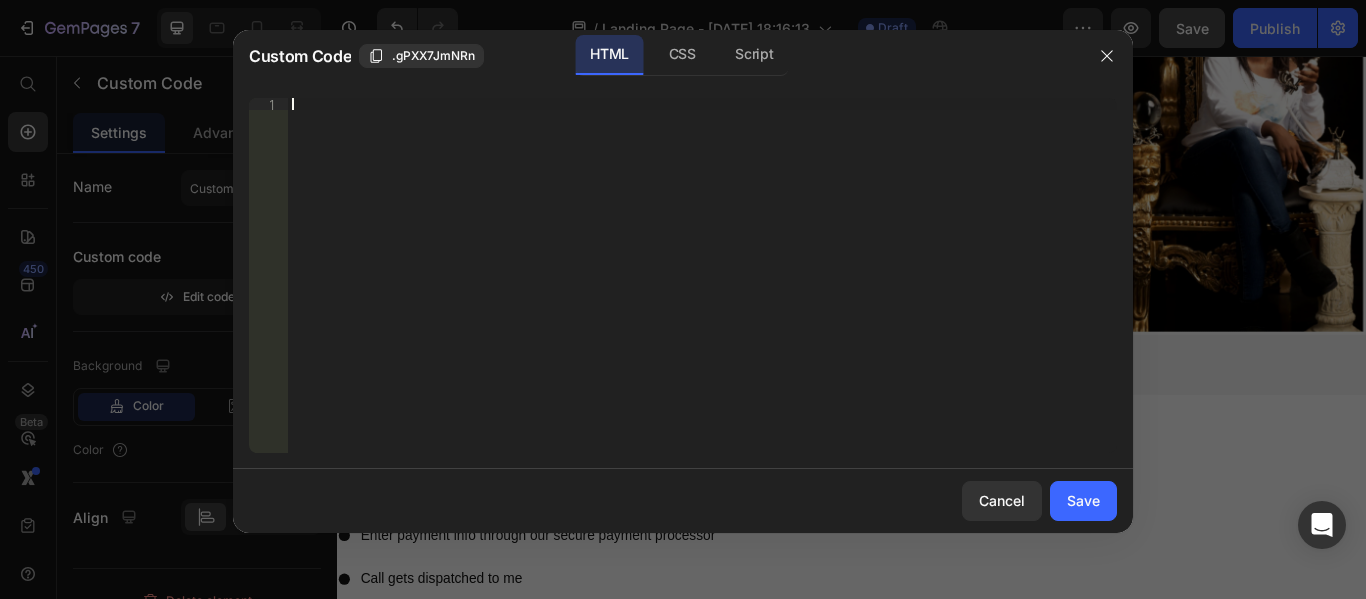 click on "Insert the 3rd-party installation code, HTML code, or Liquid code to display custom content." at bounding box center [662, 104] 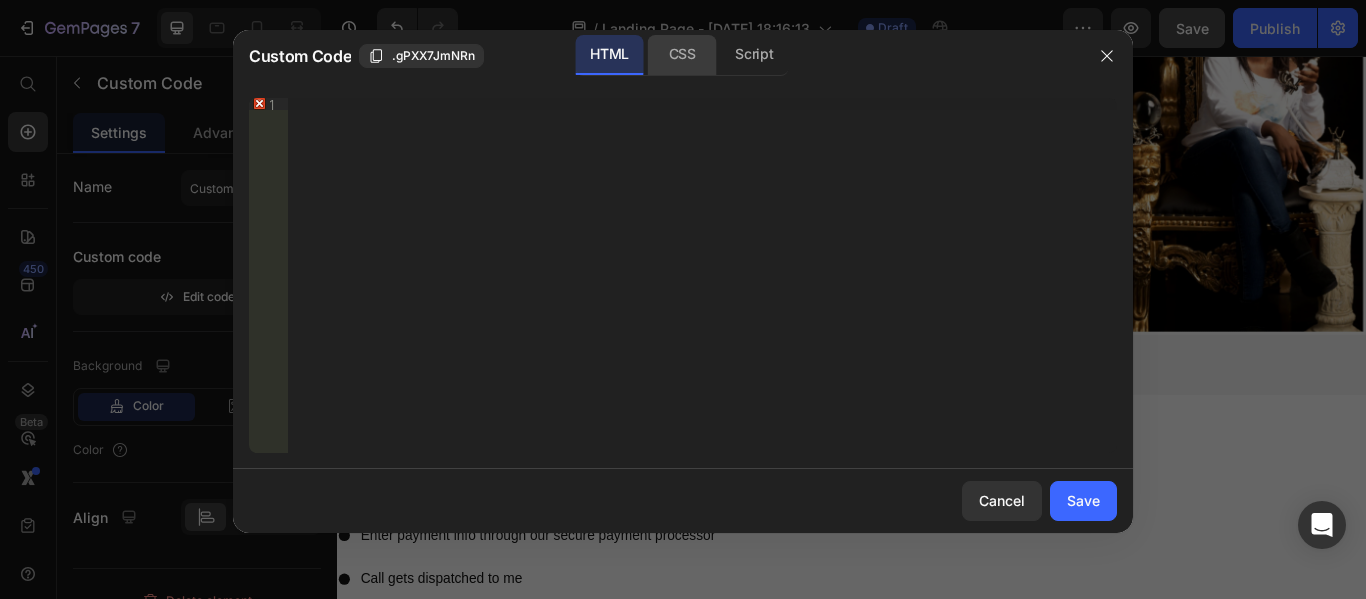 click on "CSS" 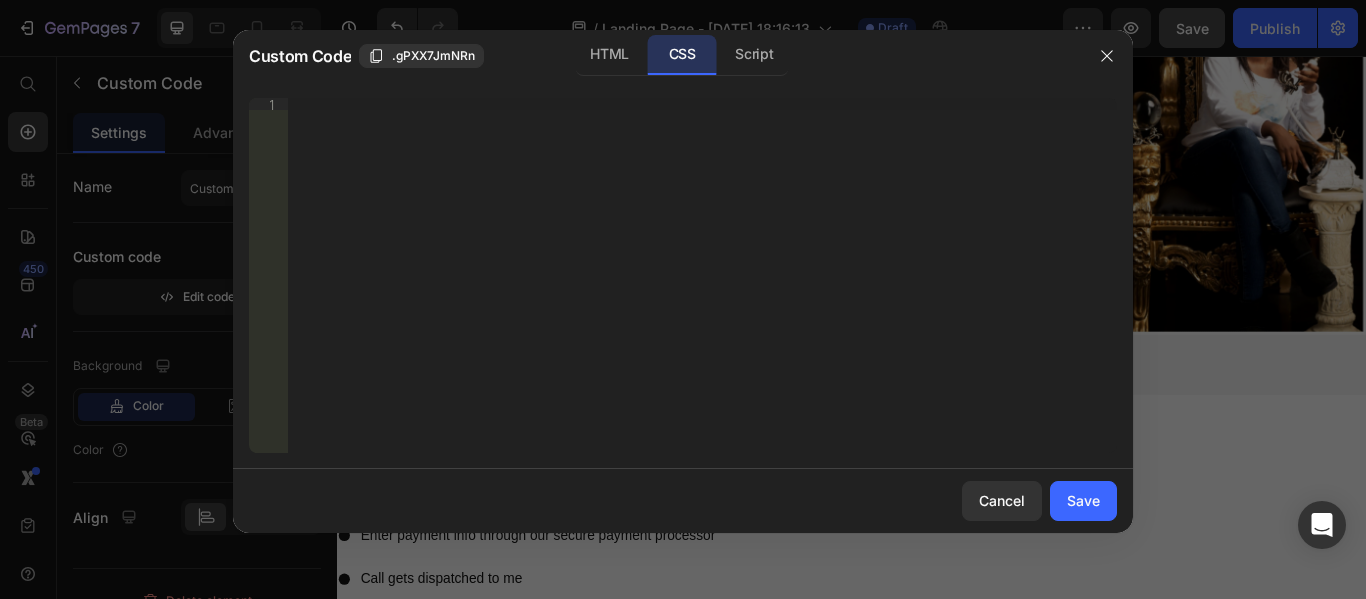 click on "Insert the CSS code to style your content right here." at bounding box center (662, 104) 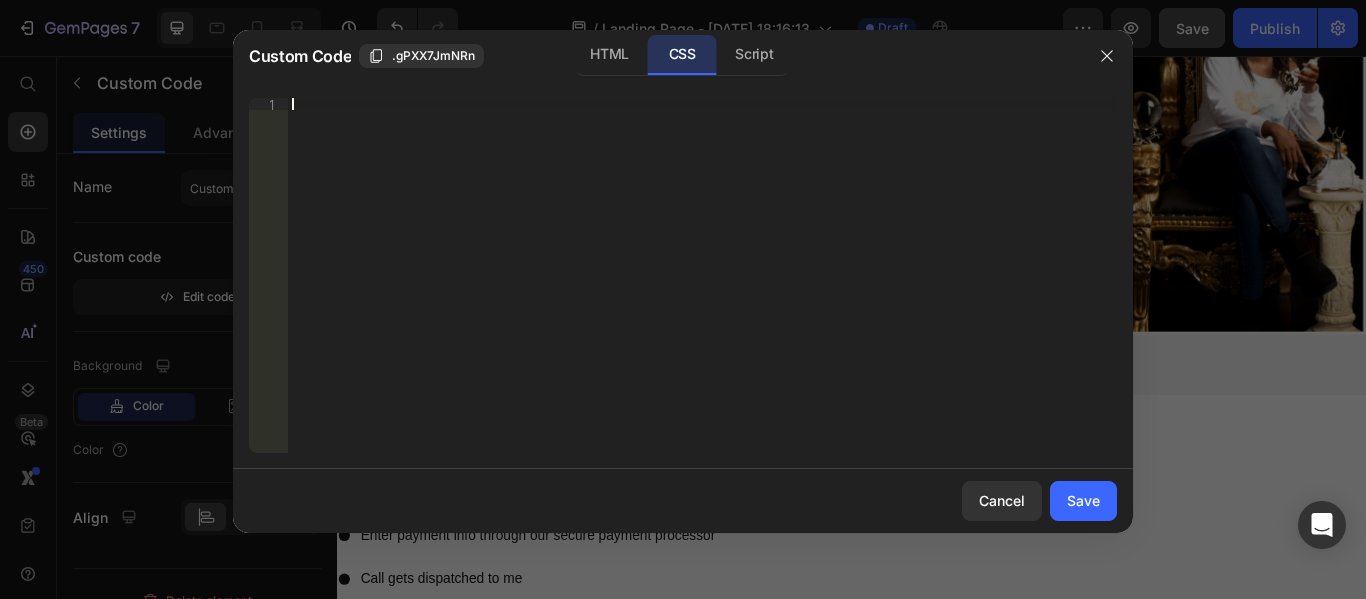 paste on "<iframe scroll=no marginwidth="0" marginheight="0" height="22" width="137" frameborder=0 scrolling=no src="[URL][DOMAIN_NAME]"></iframe>" 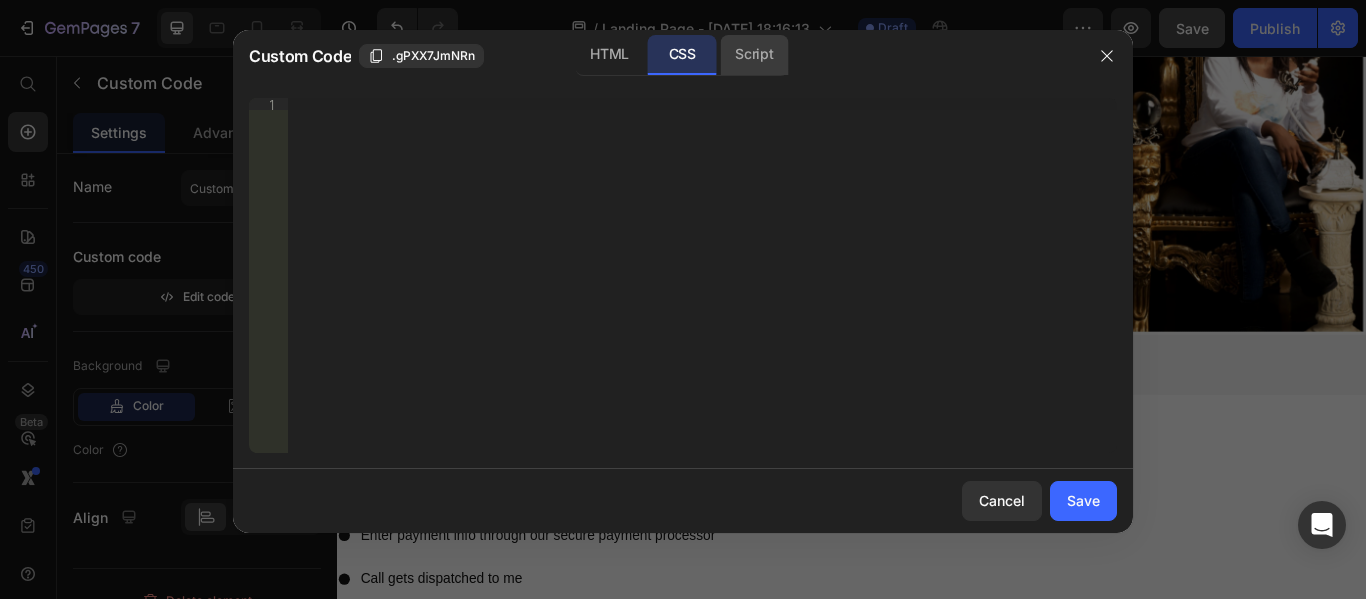 click on "Script" 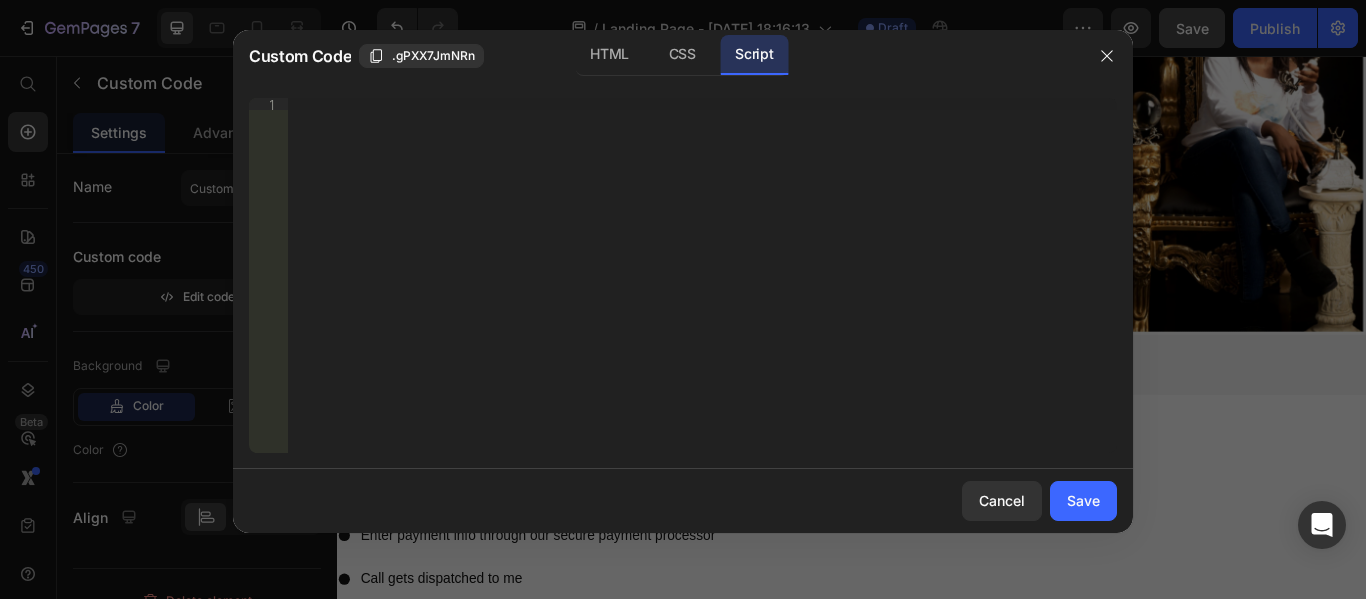 click on "Insert the Javascript code to add interaction and animation to your content right here." at bounding box center [662, 104] 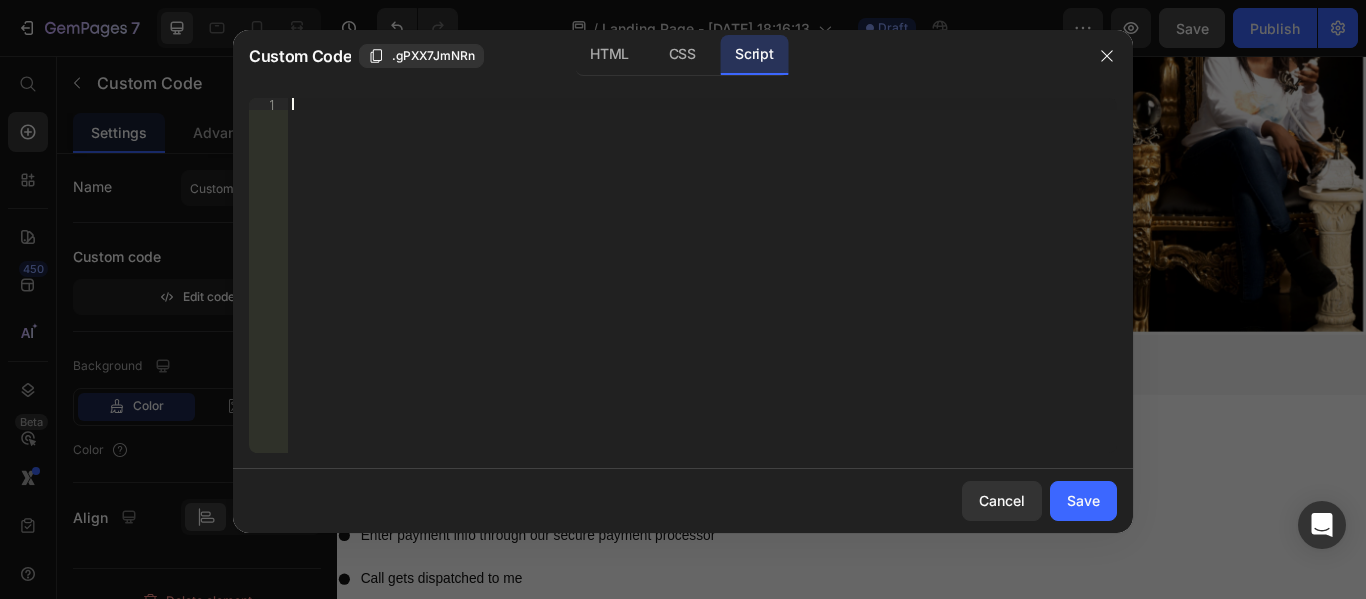 paste on "<iframe scroll=no marginwidth="0" marginheight="0" height="22" width="137" frameborder=0 scrolling=no src="[URL][DOMAIN_NAME]"></iframe>" 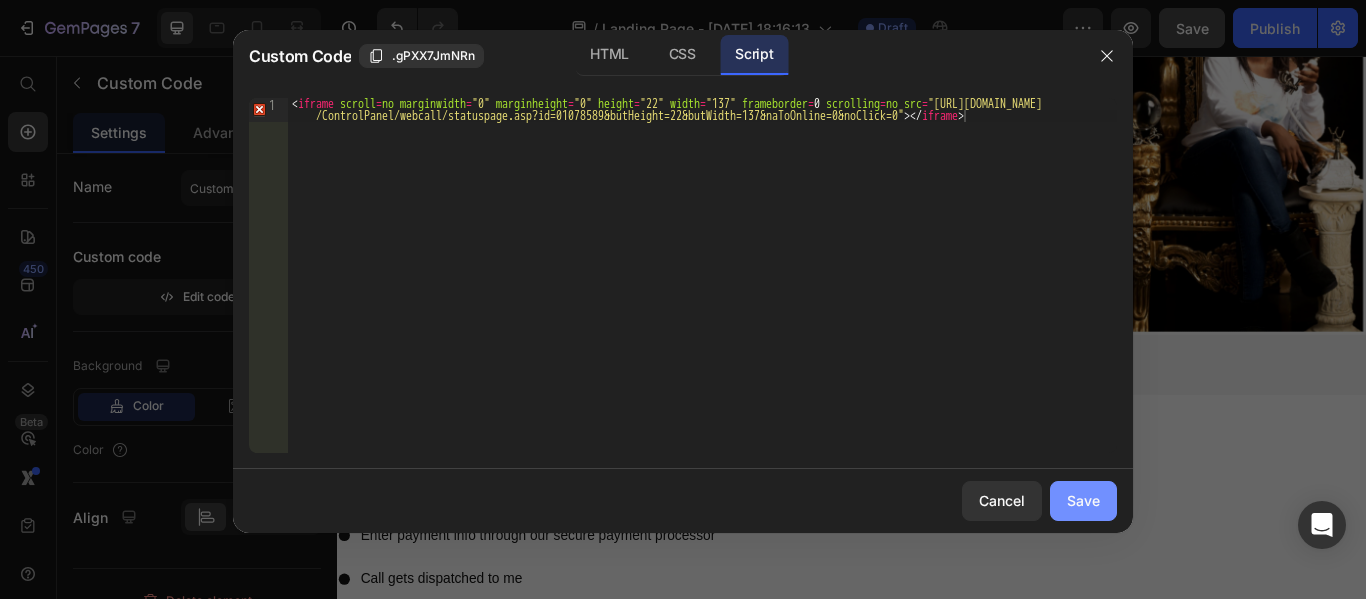click on "Save" at bounding box center (1083, 500) 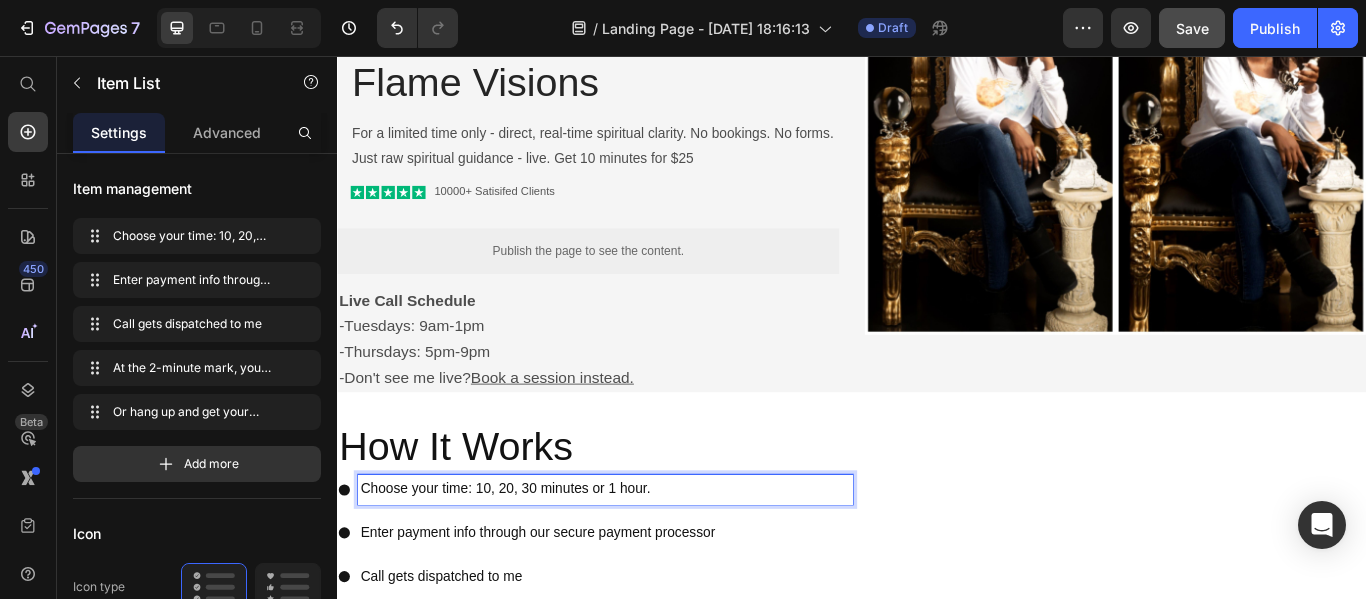 click on "Choose your time: 10, 20, 30 minutes or 1 hour." at bounding box center (649, 561) 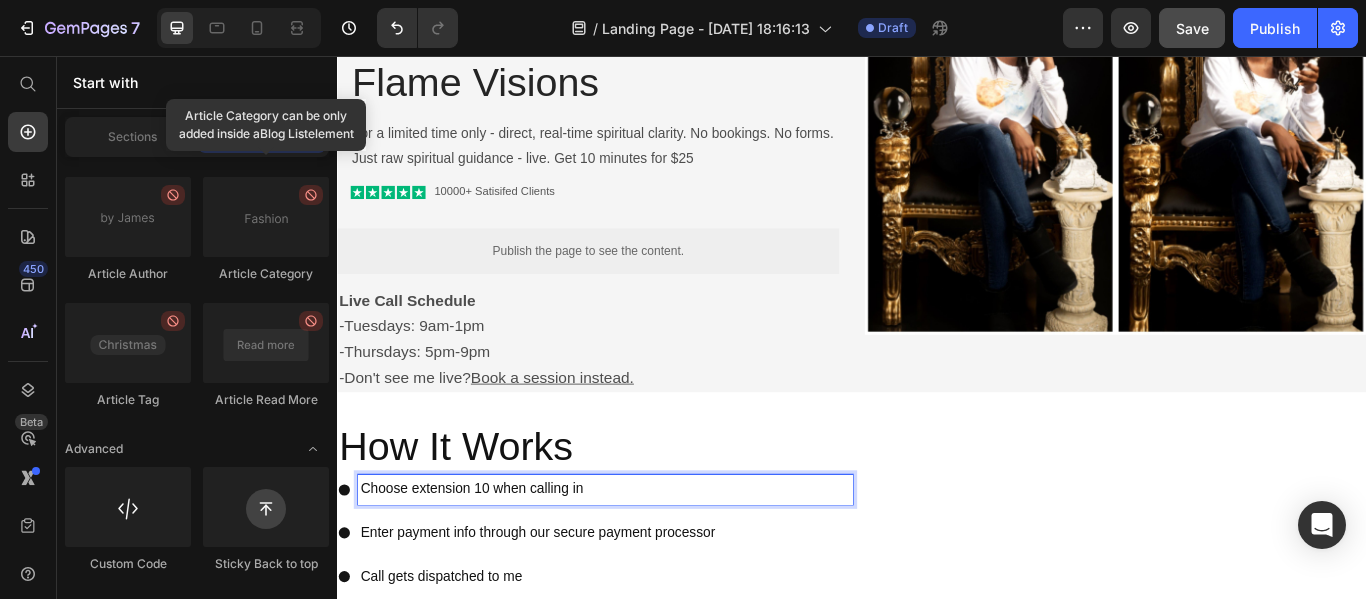 scroll, scrollTop: 0, scrollLeft: 0, axis: both 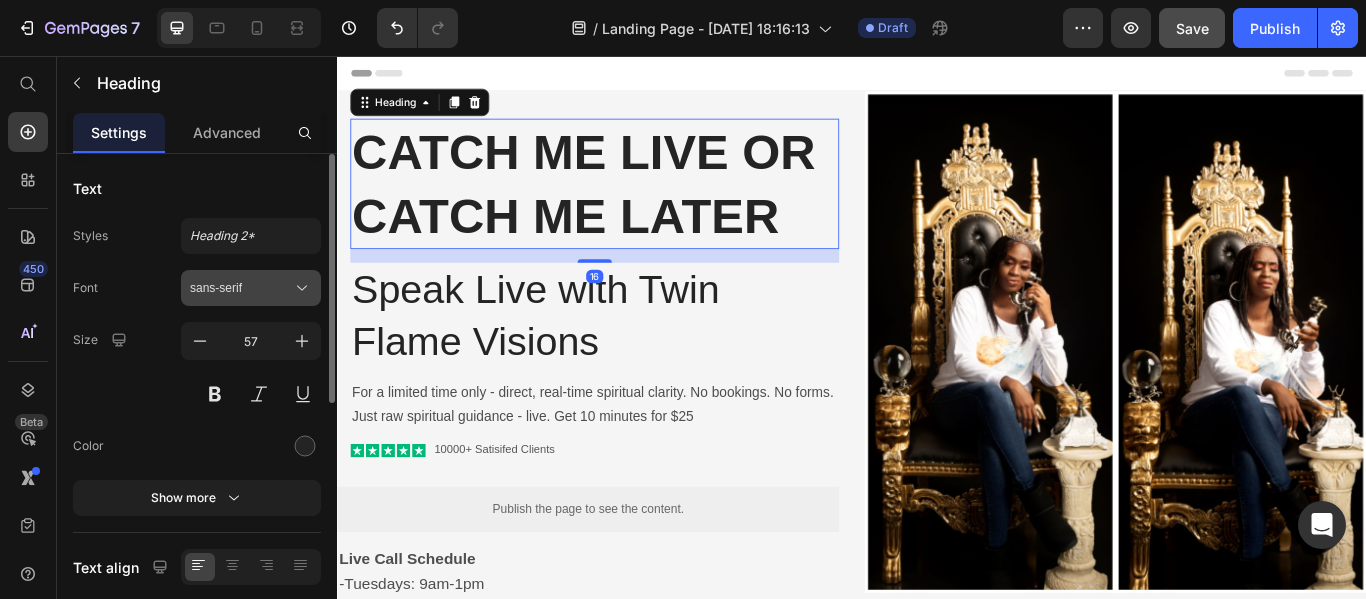 click on "sans-serif" at bounding box center (251, 288) 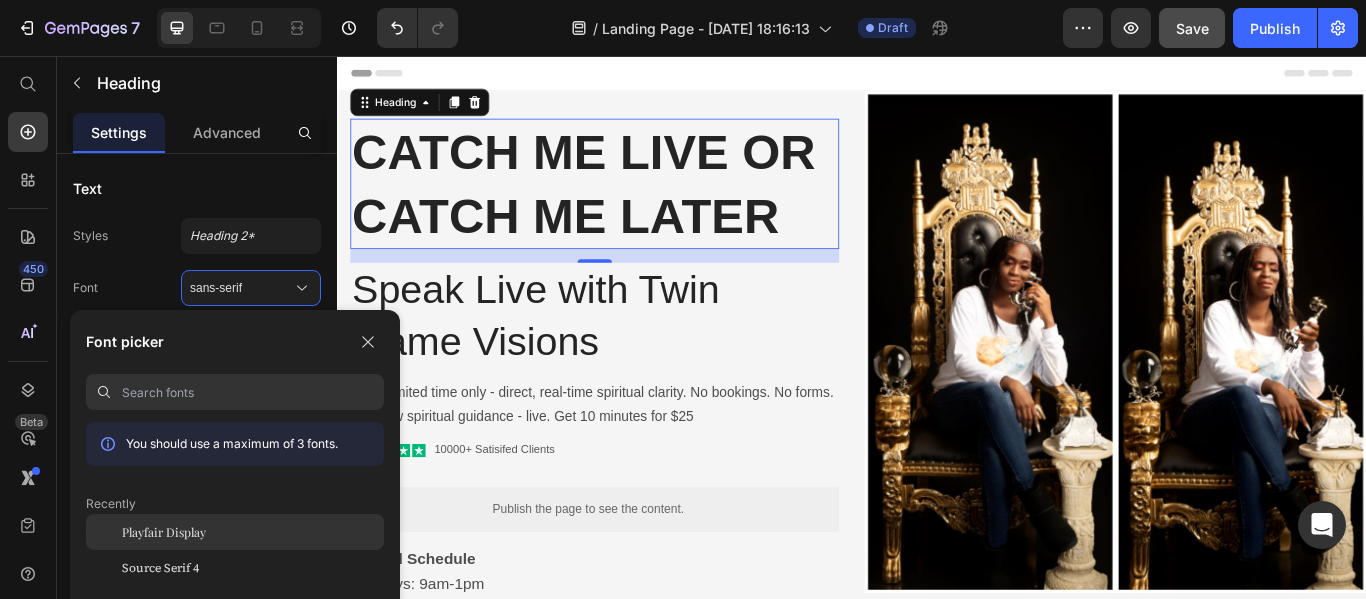 click on "Playfair Display" 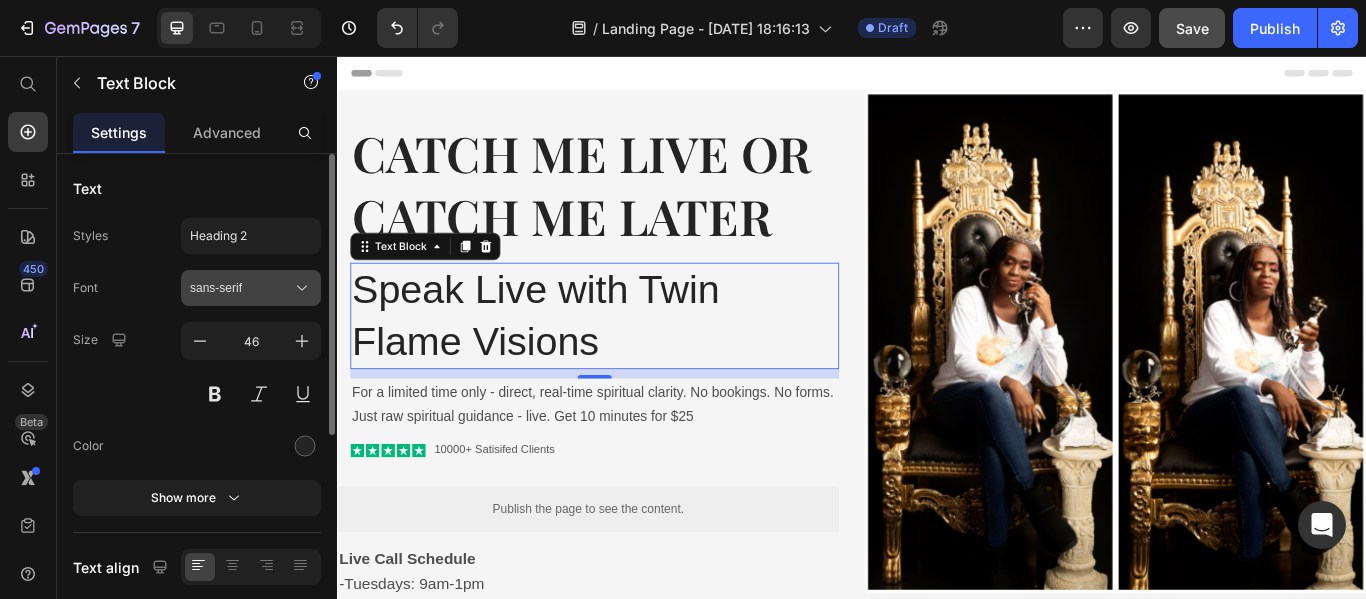 click on "sans-serif" at bounding box center (241, 288) 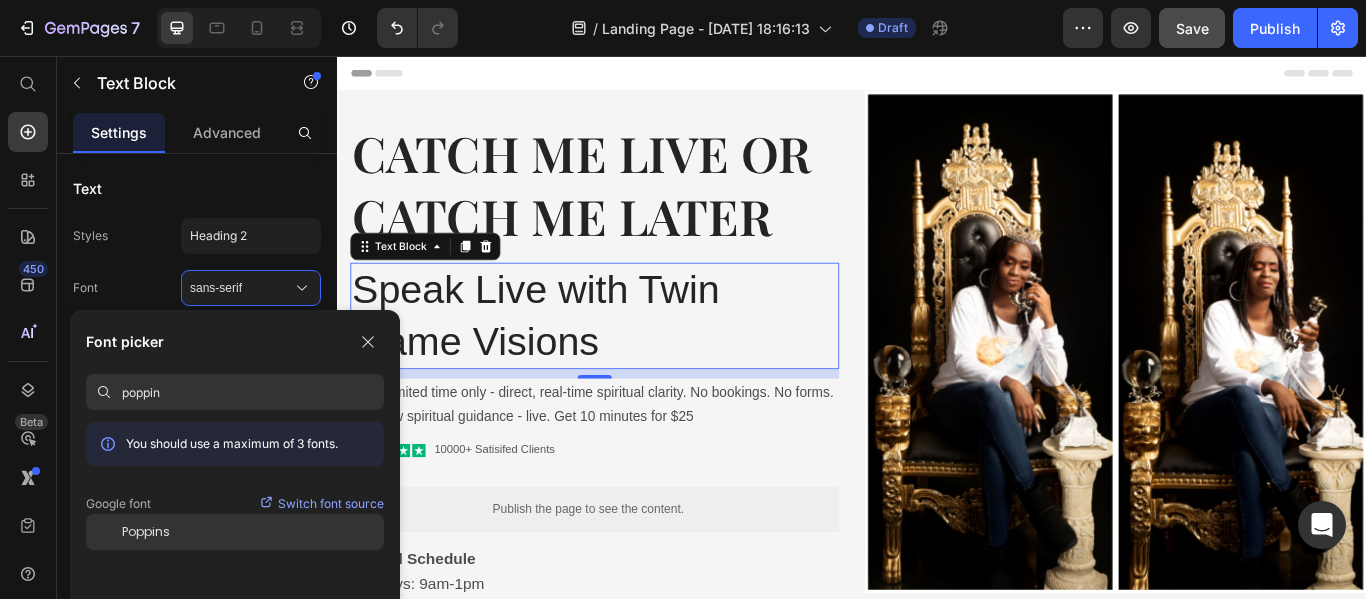 type on "poppin" 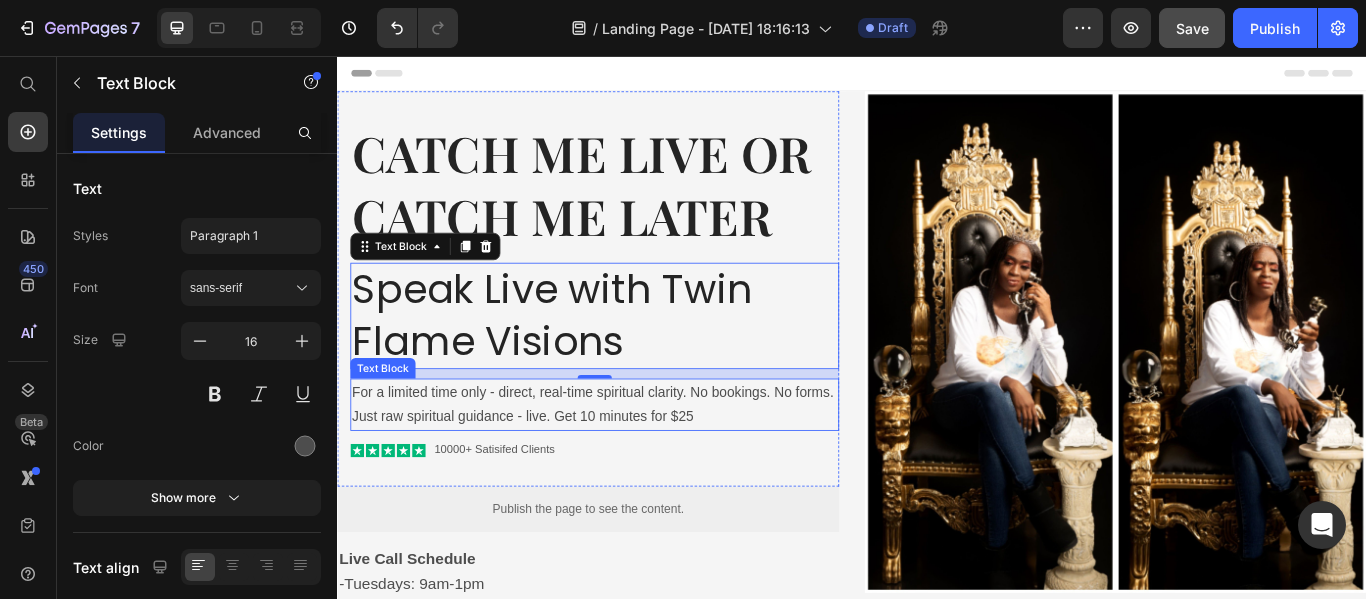 click on "For a limited time only - direct, real-time spiritual clarity. No bookings. No forms. Just raw spiritual guidance - live. Get 10 minutes for $25" at bounding box center (637, 463) 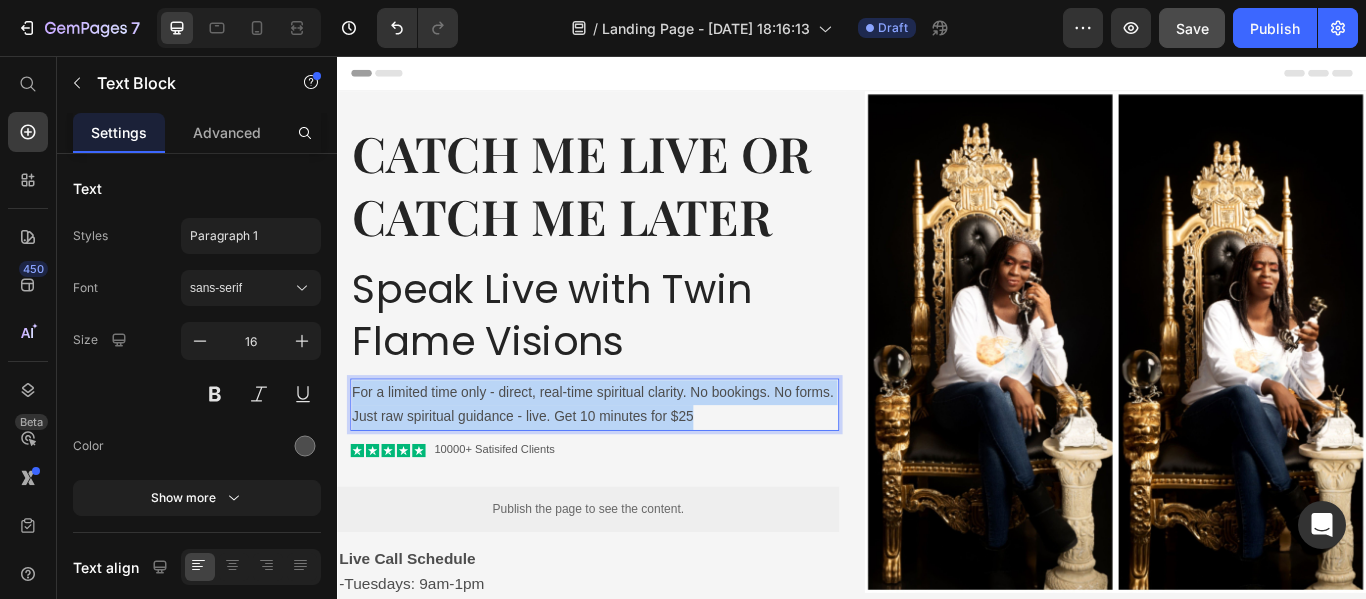 click on "For a limited time only - direct, real-time spiritual clarity. No bookings. No forms. Just raw spiritual guidance - live. Get 10 minutes for $25" at bounding box center (637, 463) 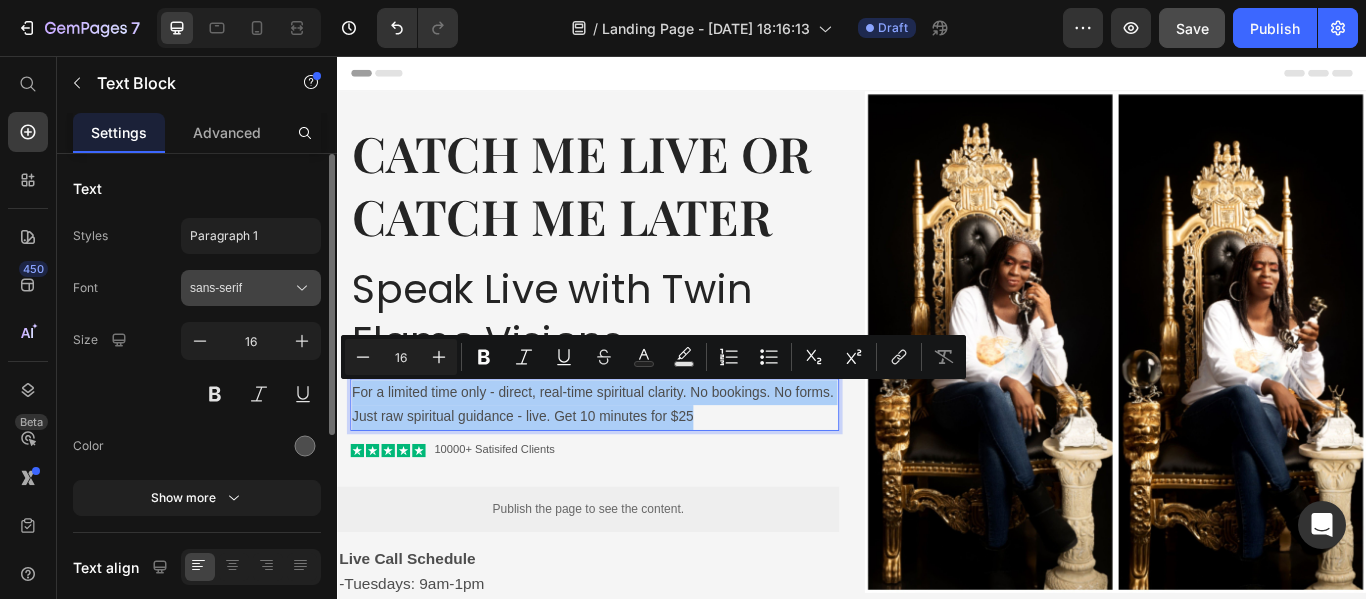 click on "sans-serif" at bounding box center [241, 288] 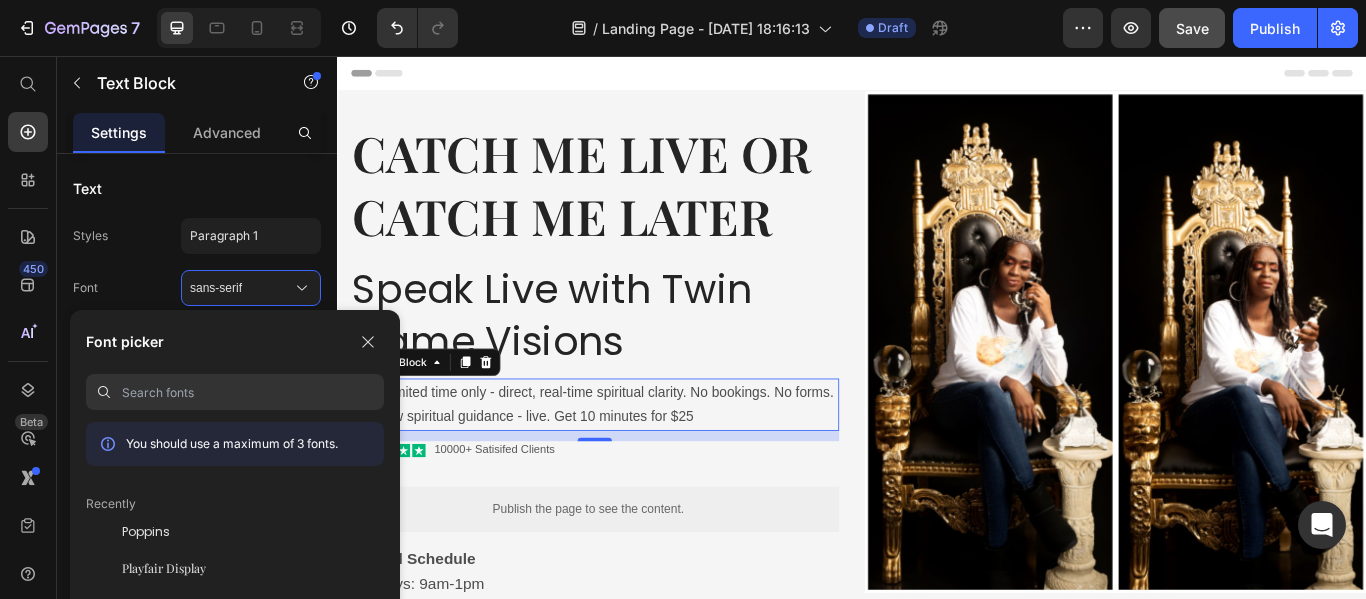 click at bounding box center [253, 392] 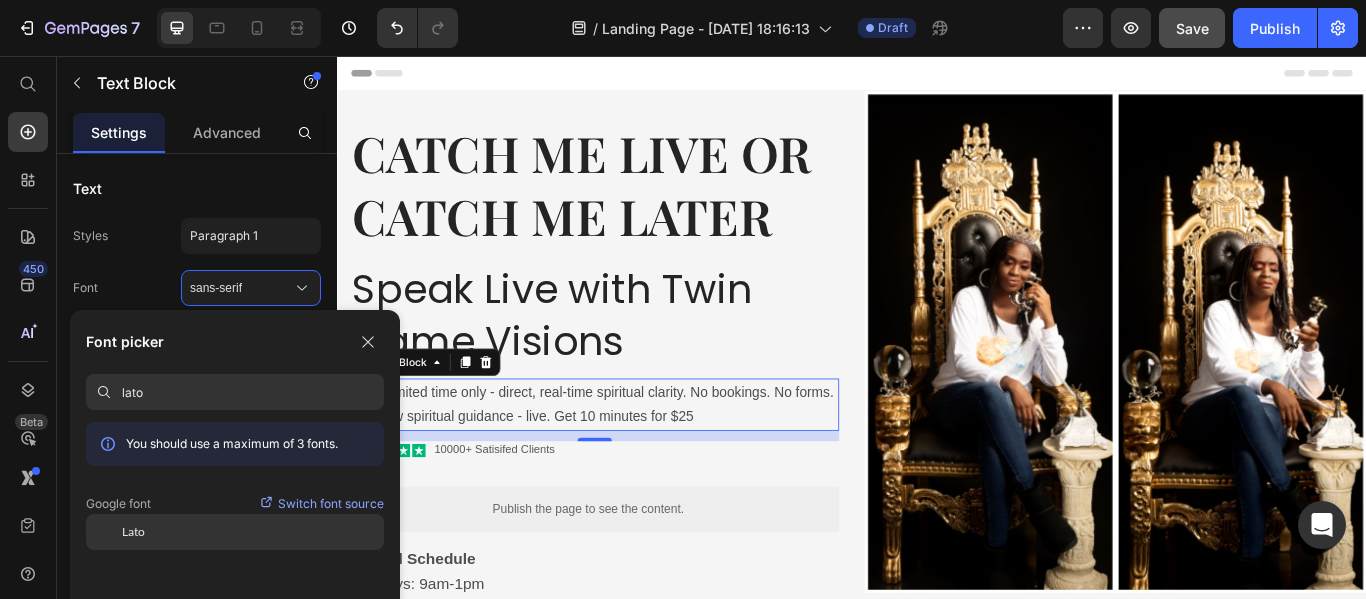 type on "lato" 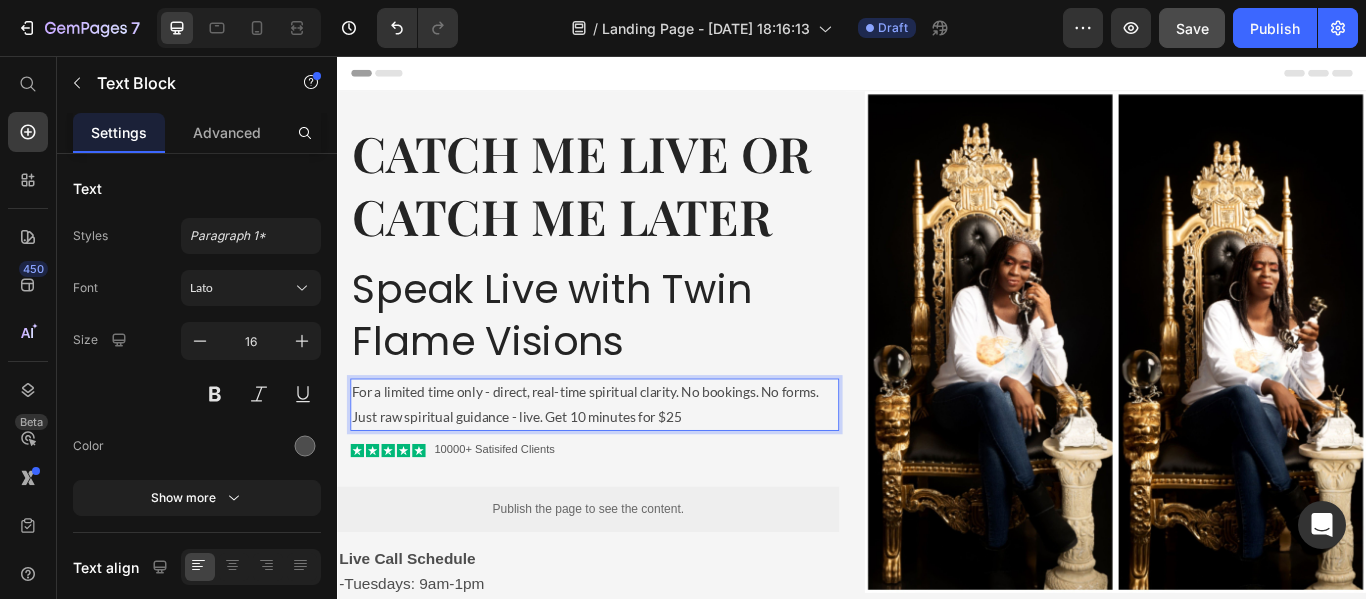 click on "For a limited time only - direct, real-time spiritual clarity. No bookings. No forms. Just raw spiritual guidance - live. Get 10 minutes for $25" at bounding box center (637, 463) 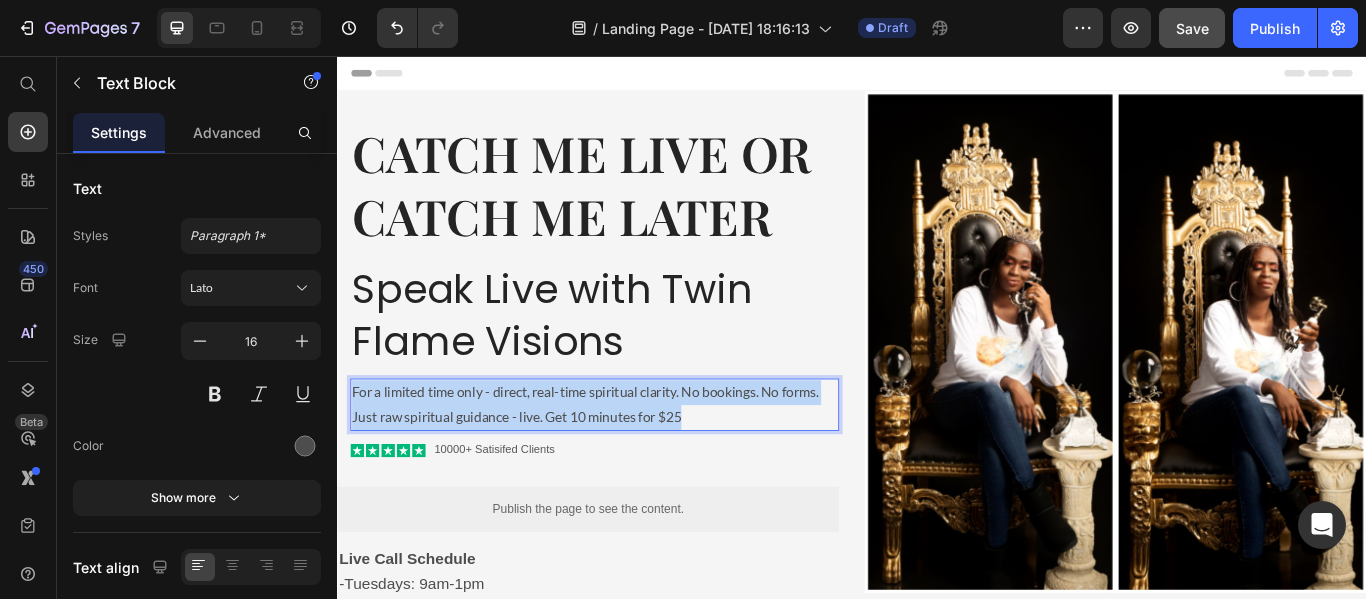 click on "For a limited time only - direct, real-time spiritual clarity. No bookings. No forms. Just raw spiritual guidance - live. Get 10 minutes for $25" at bounding box center [637, 463] 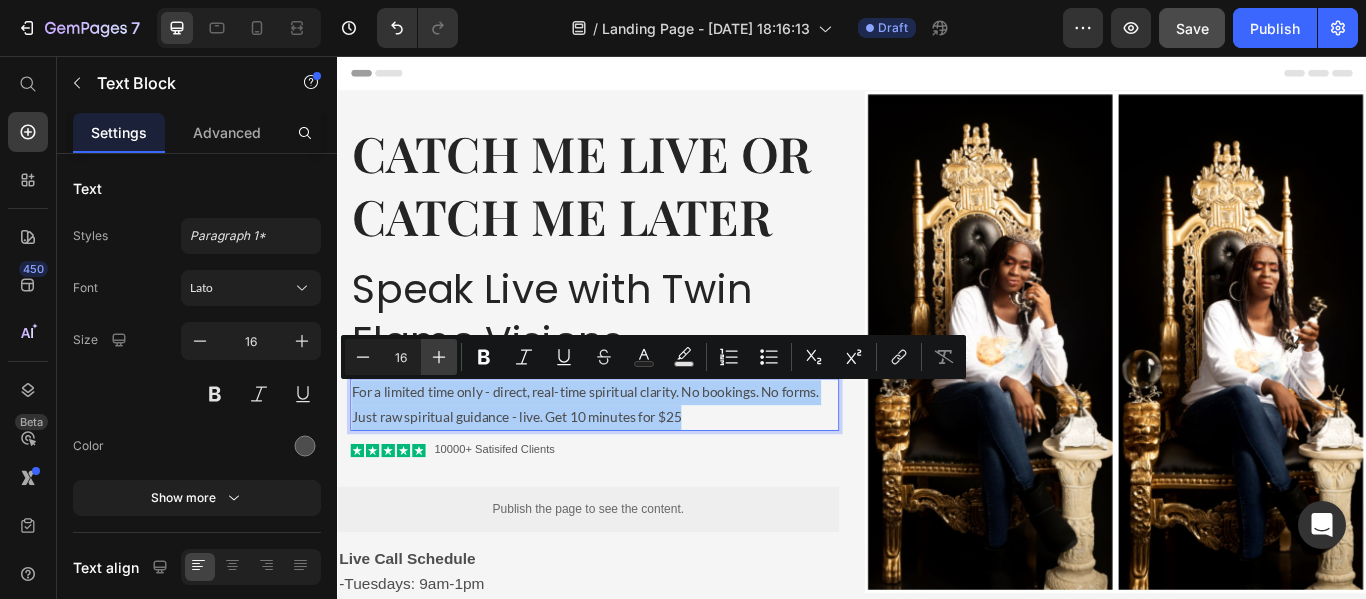 click 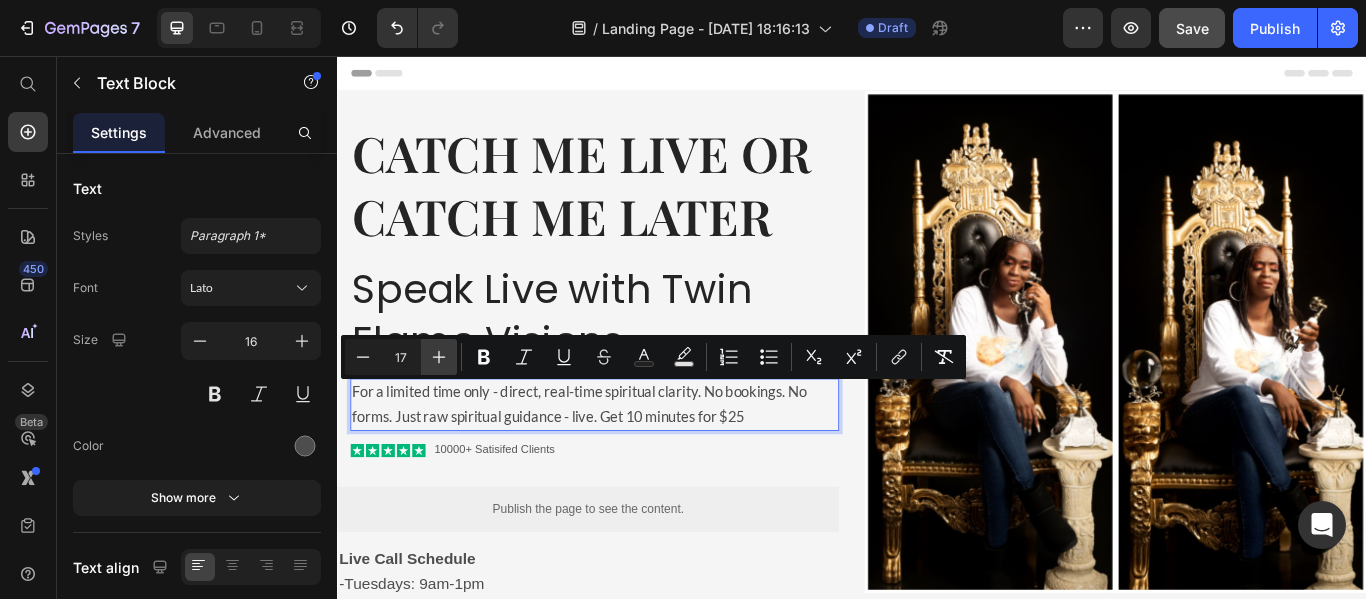 click 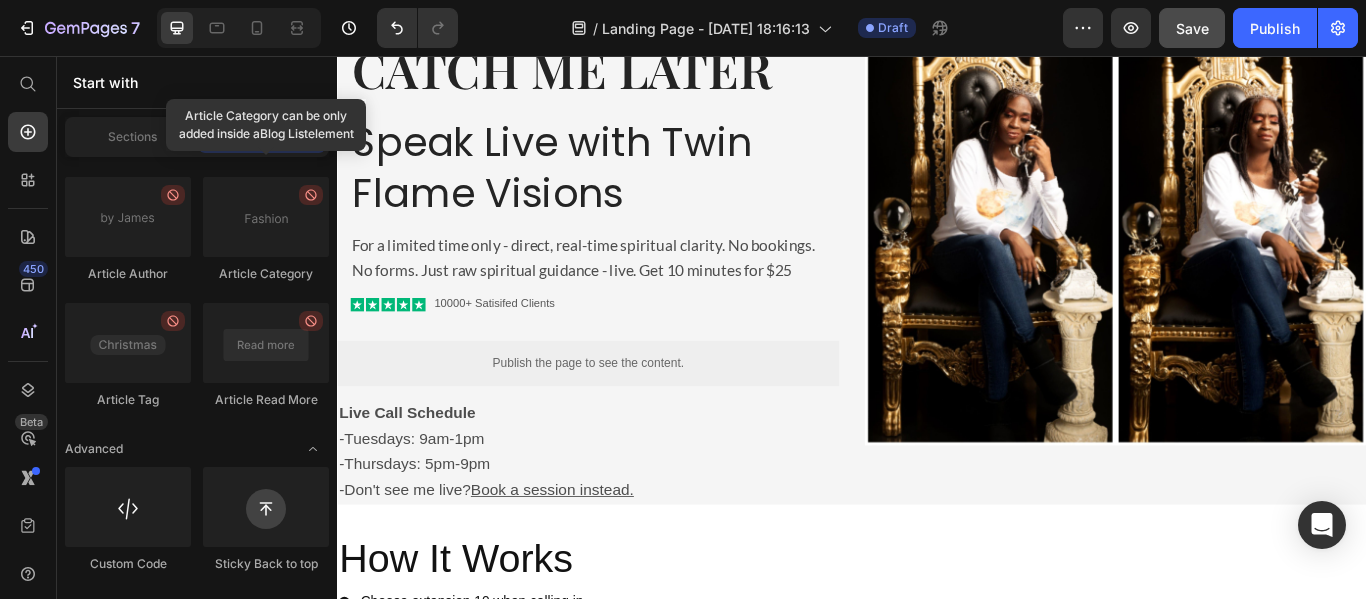 scroll, scrollTop: 200, scrollLeft: 0, axis: vertical 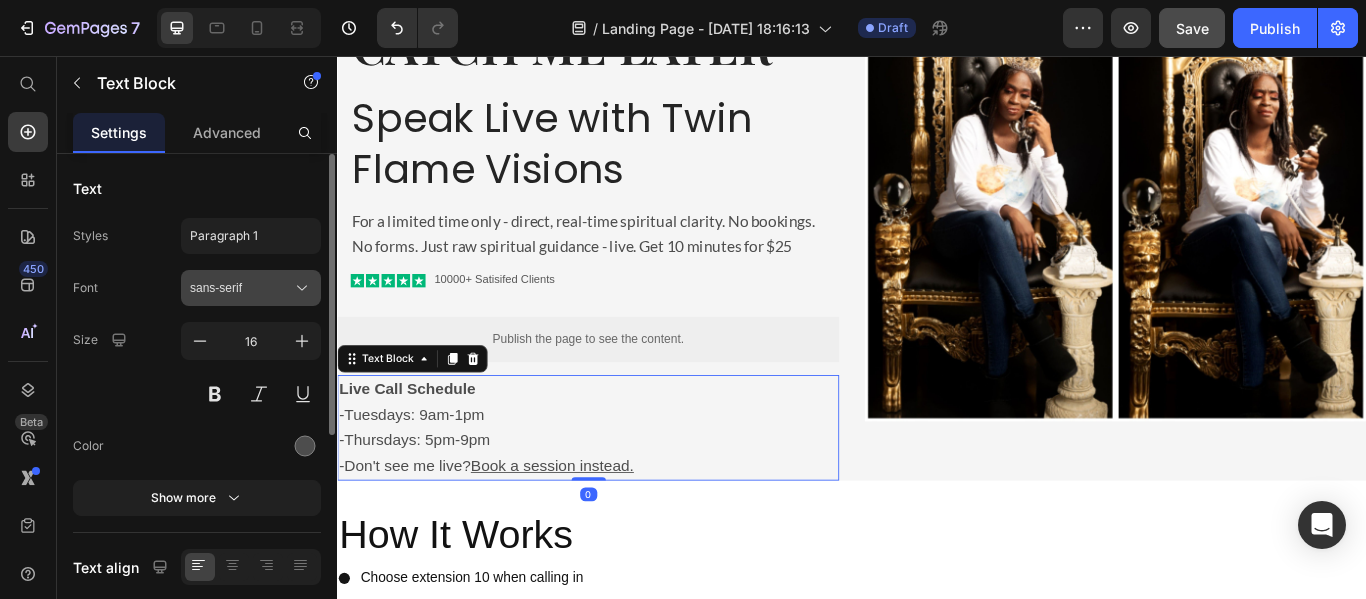 click on "sans-serif" at bounding box center [241, 288] 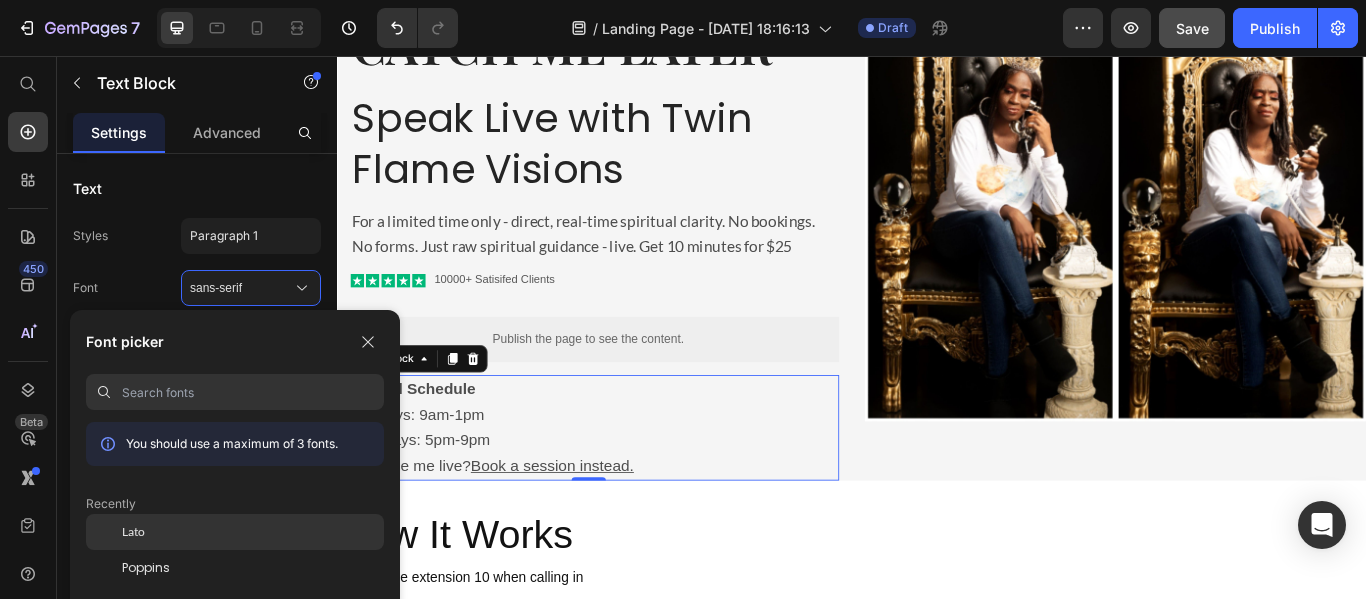 click on "Lato" at bounding box center [133, 532] 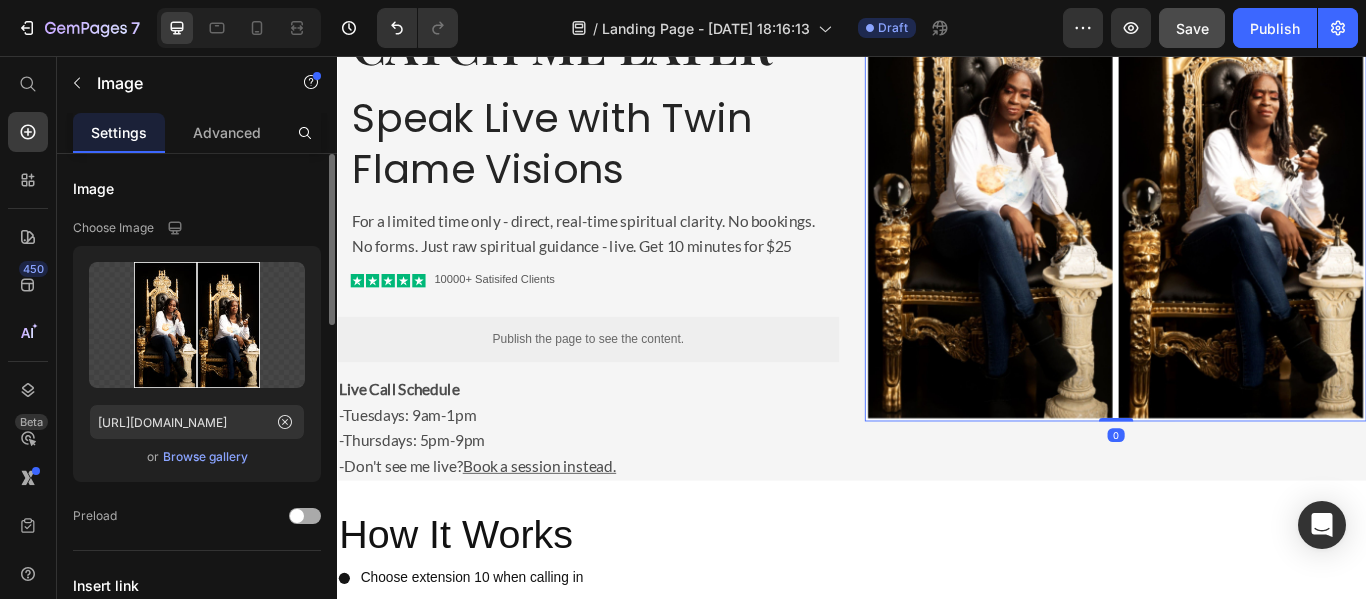 click on "Preload" 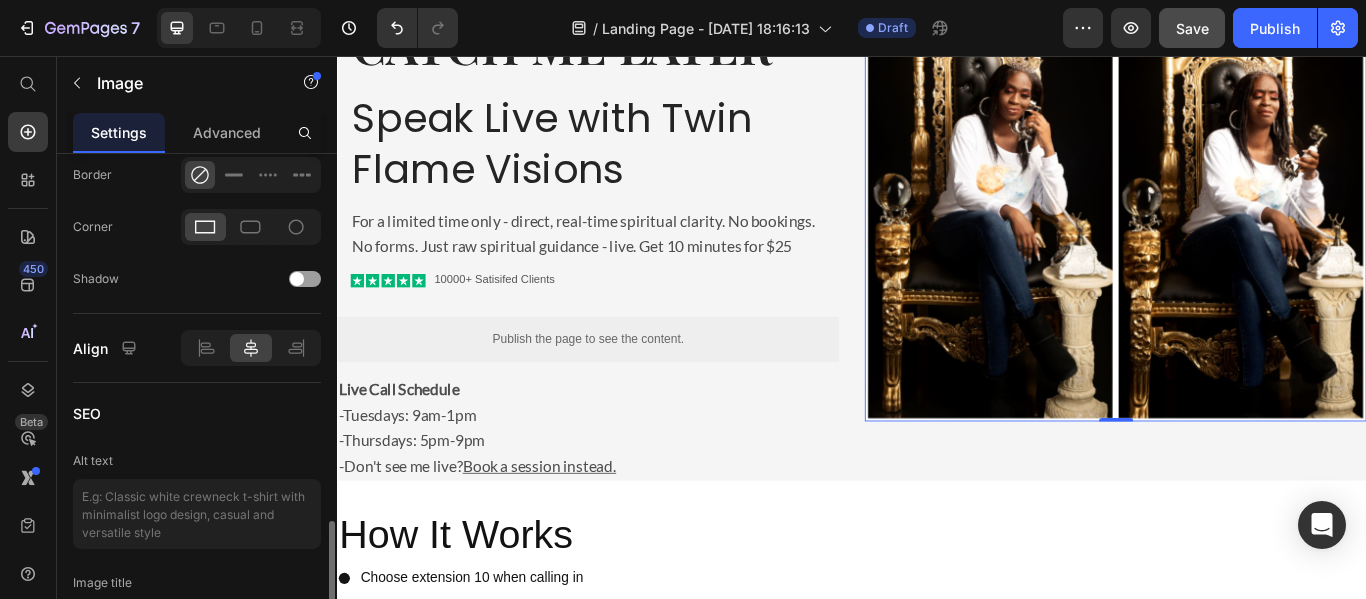 scroll, scrollTop: 969, scrollLeft: 0, axis: vertical 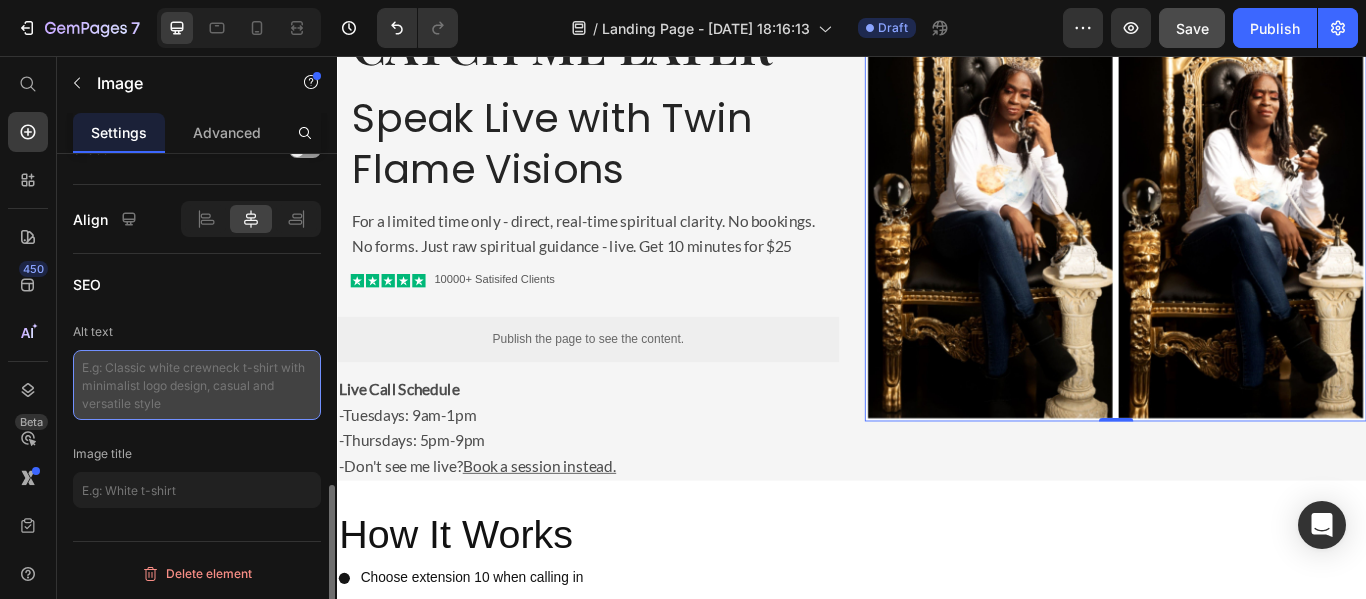 click at bounding box center (197, 385) 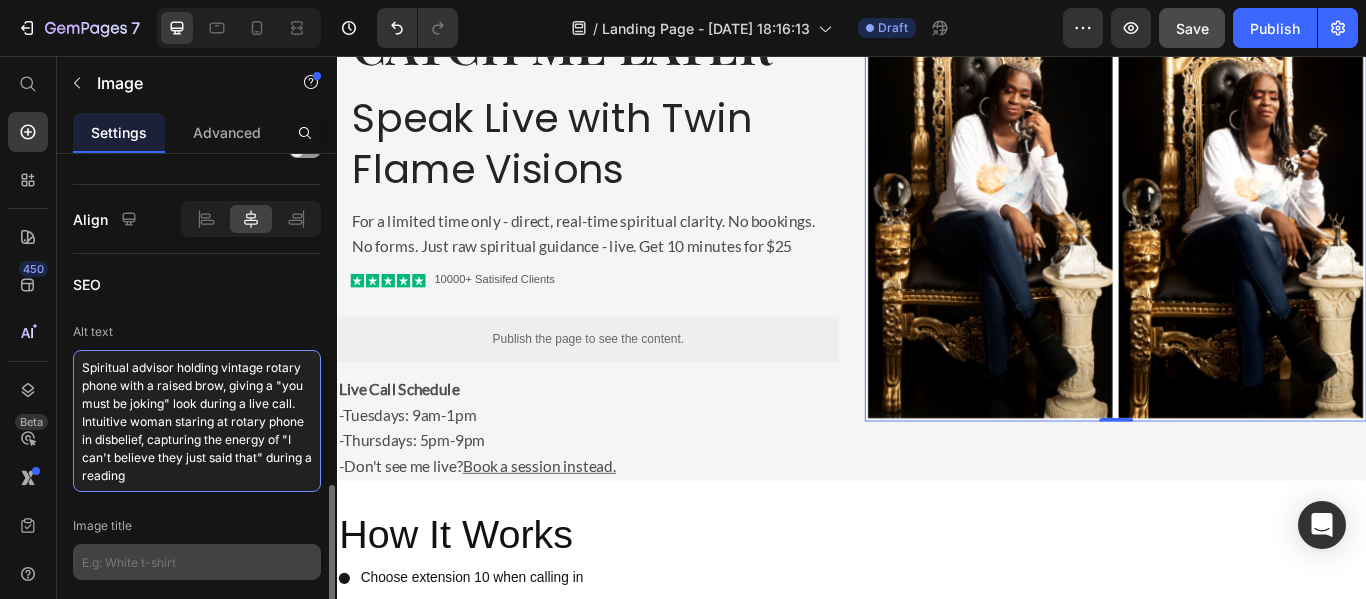 type on "Spiritual advisor holding vintage rotary phone with a raised brow, giving a "you must be joking" look during a live call. Intuitive woman staring at rotary phone in disbelief, capturing the energy of "I can't believe they just said that" during a reading" 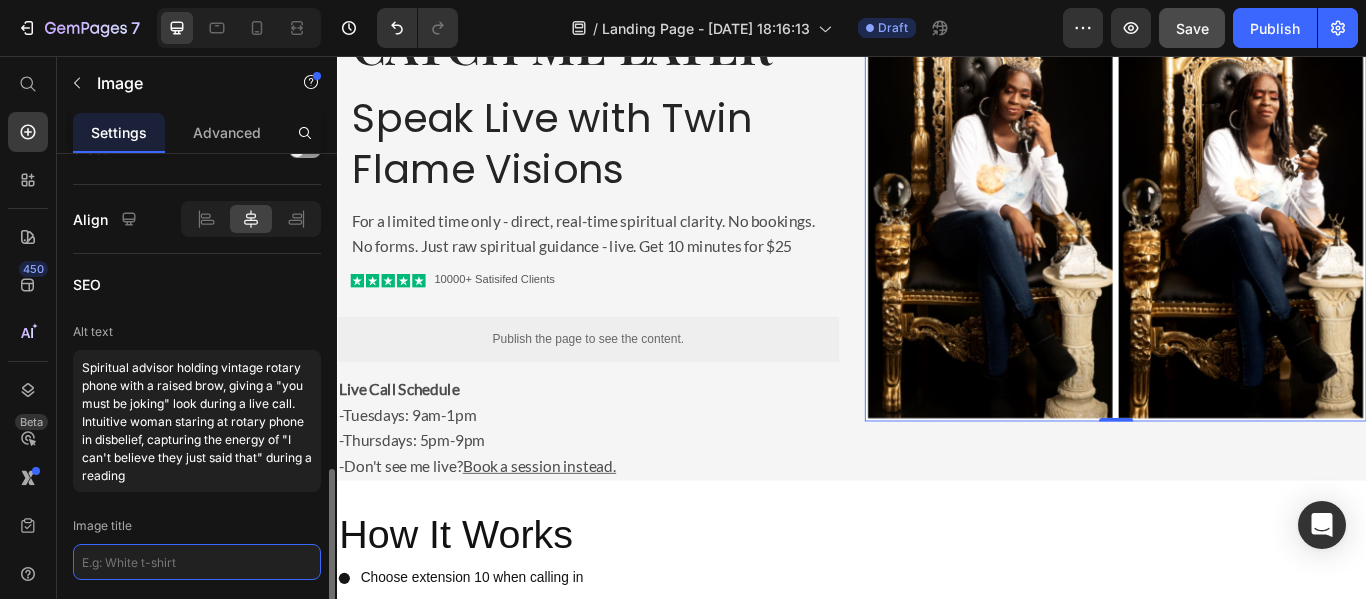 click 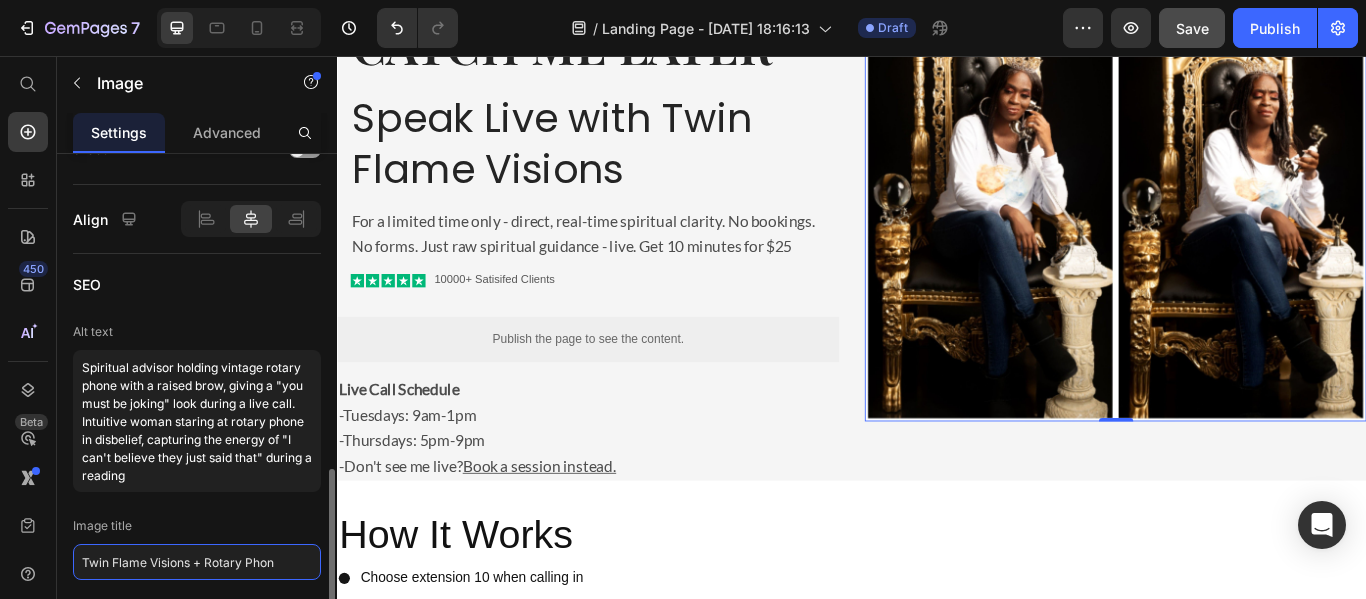 type on "Twin Flame Visions + Rotary Phone" 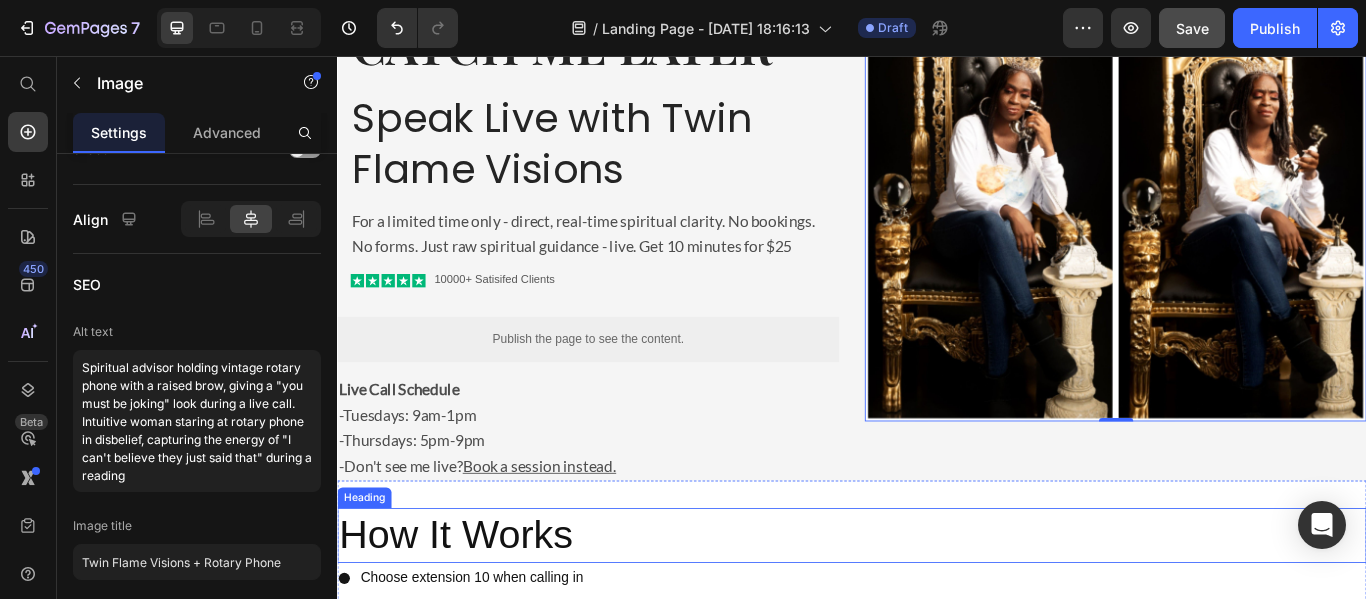 click on "How It Works" at bounding box center (937, 615) 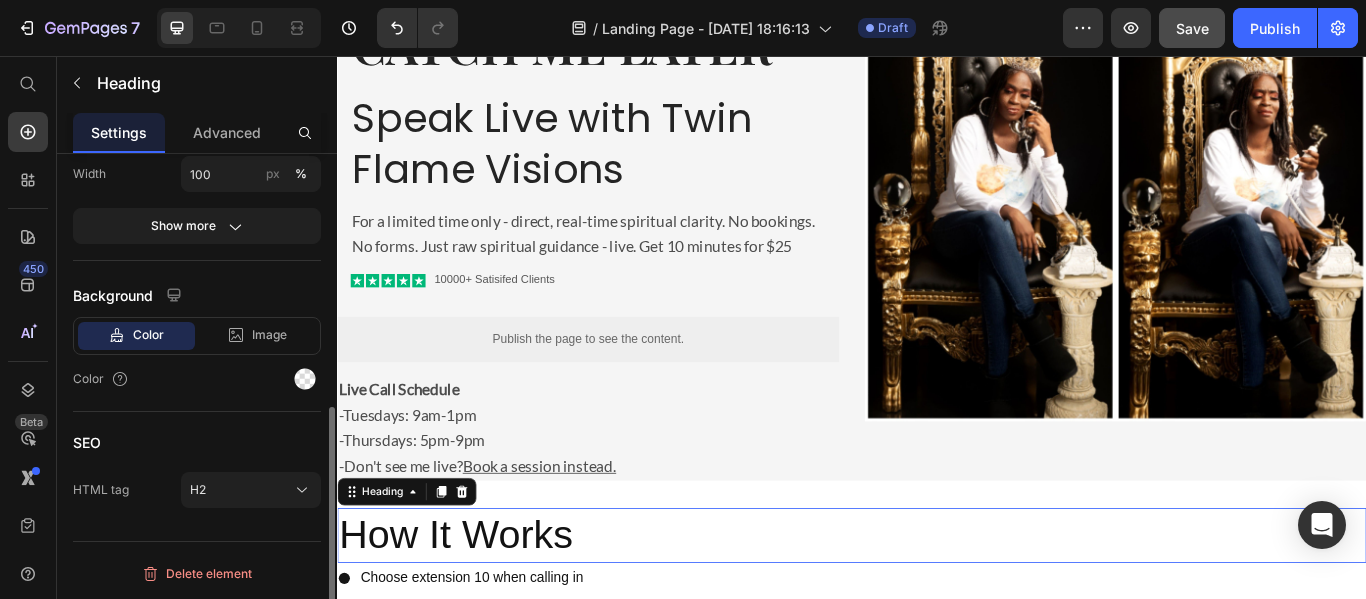 scroll, scrollTop: 0, scrollLeft: 0, axis: both 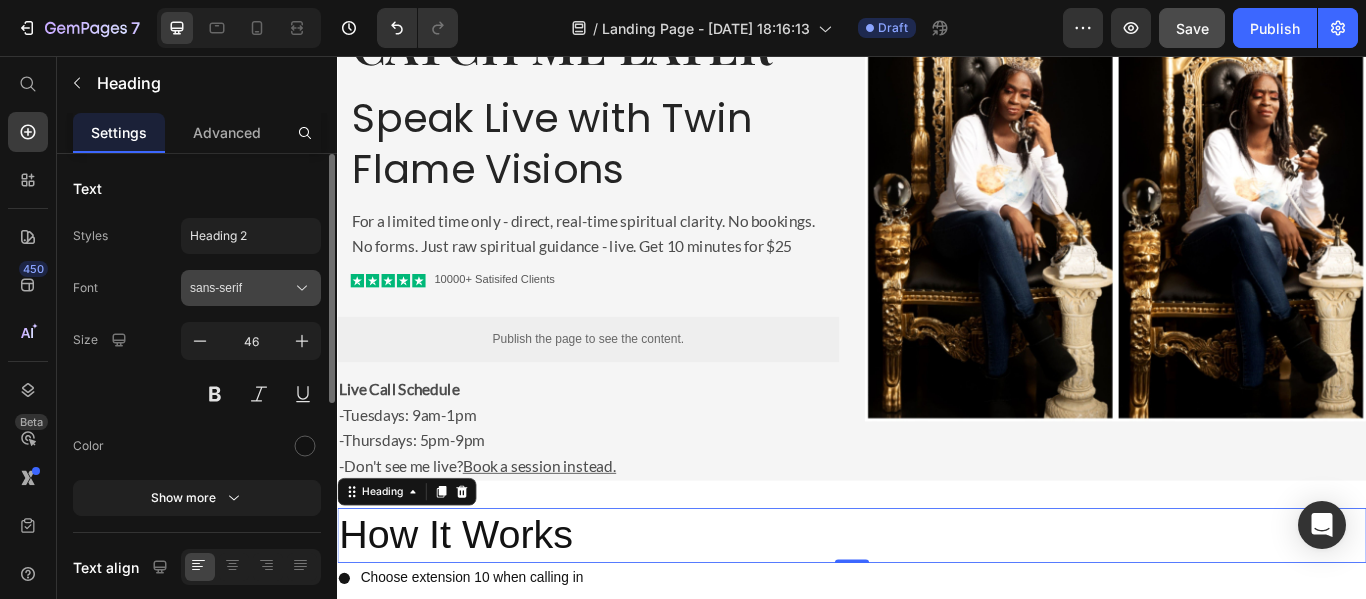 click on "sans-serif" at bounding box center [241, 288] 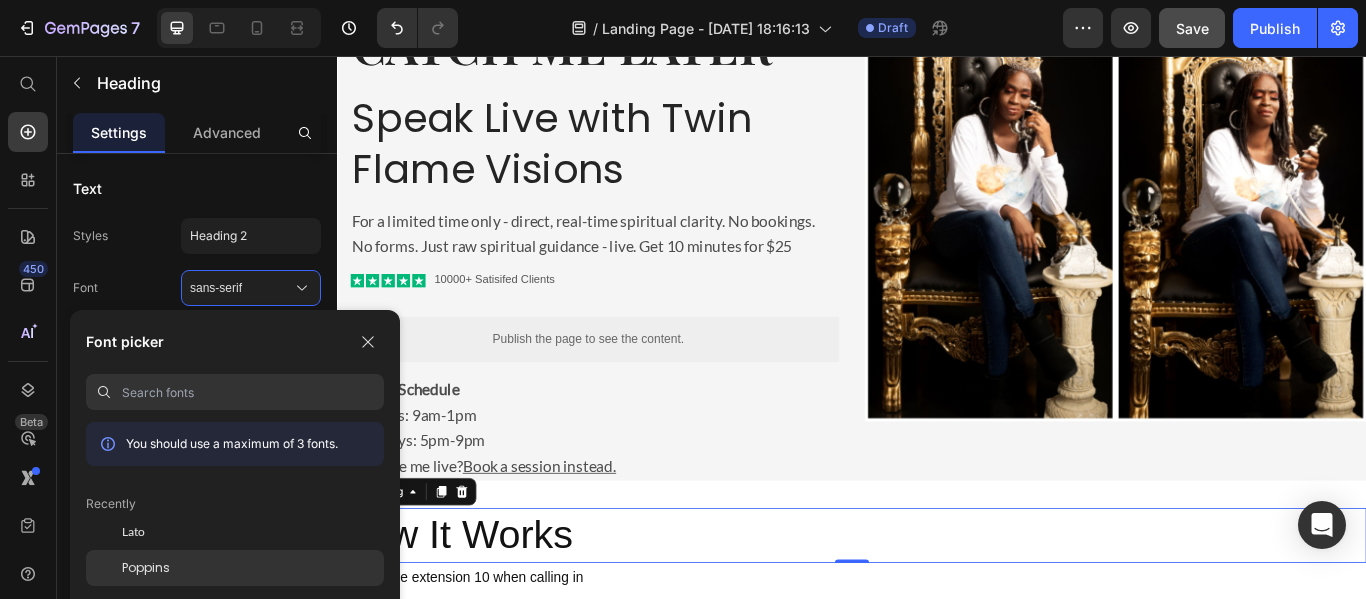 click on "Poppins" at bounding box center [146, 568] 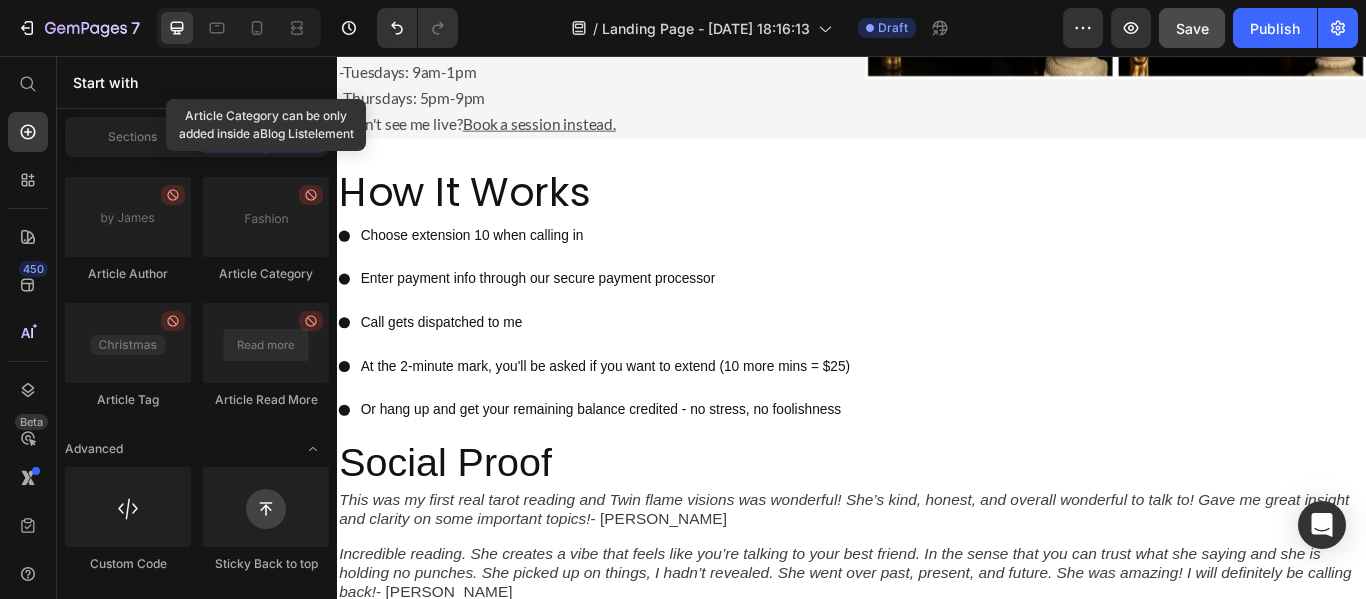 scroll, scrollTop: 600, scrollLeft: 0, axis: vertical 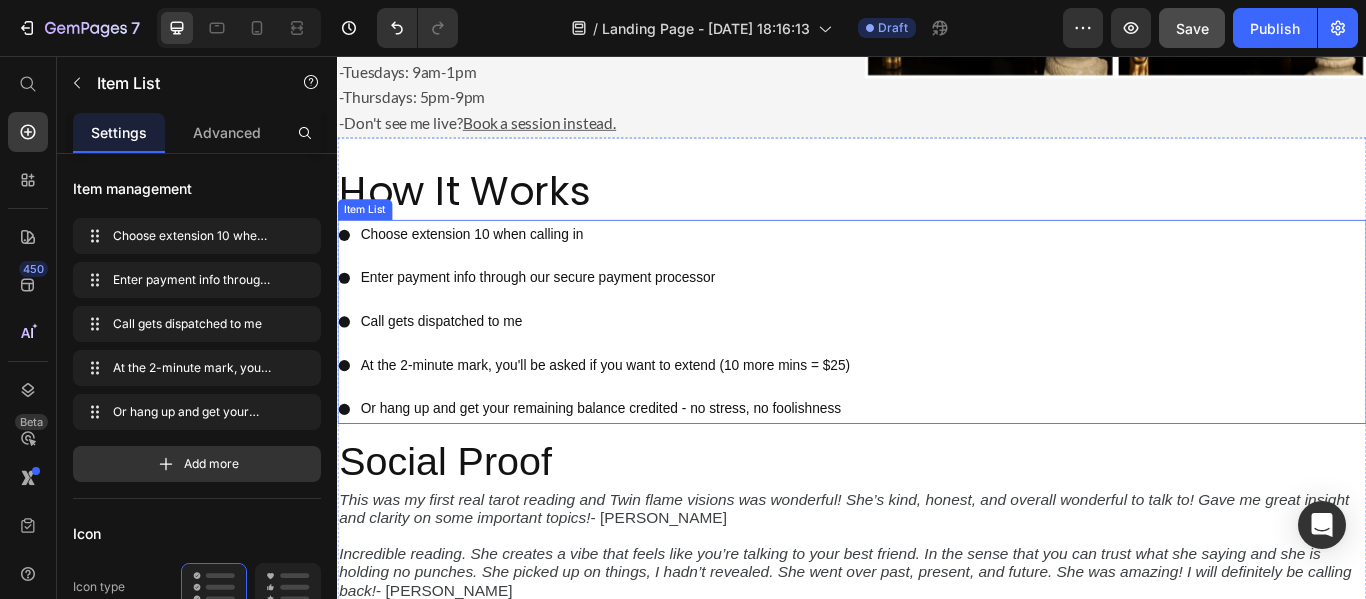 click on "Choose extension 10 when calling in" at bounding box center [649, 264] 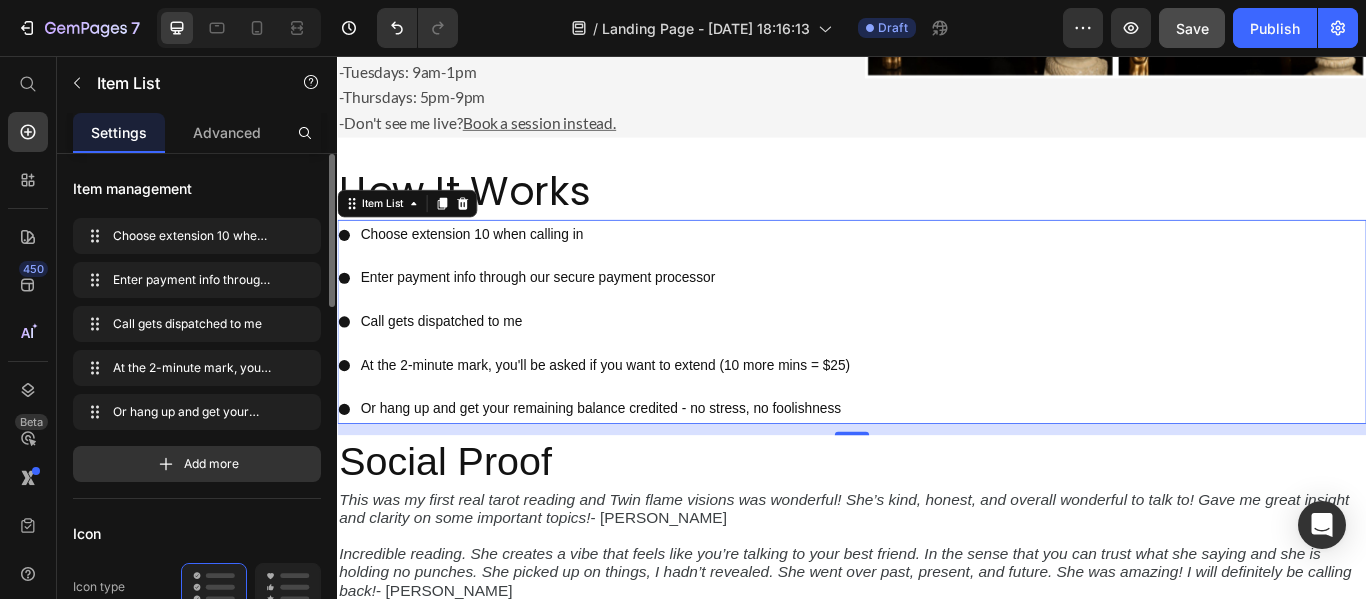 click on "Item management" at bounding box center [197, 188] 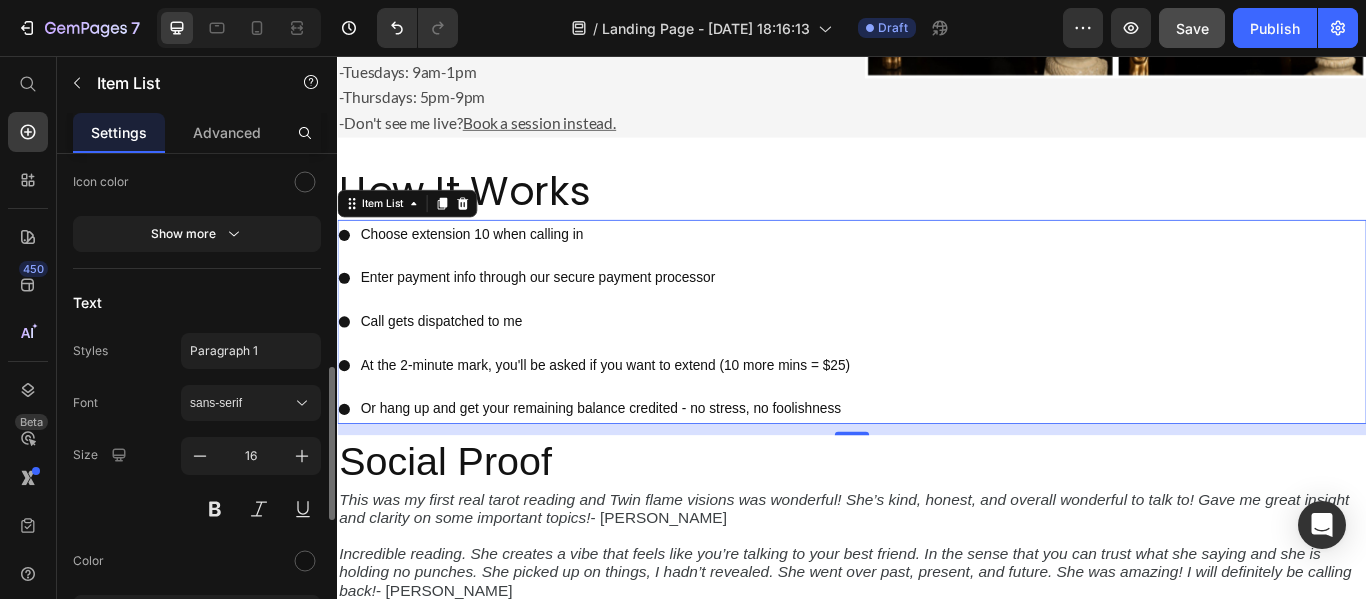 scroll, scrollTop: 600, scrollLeft: 0, axis: vertical 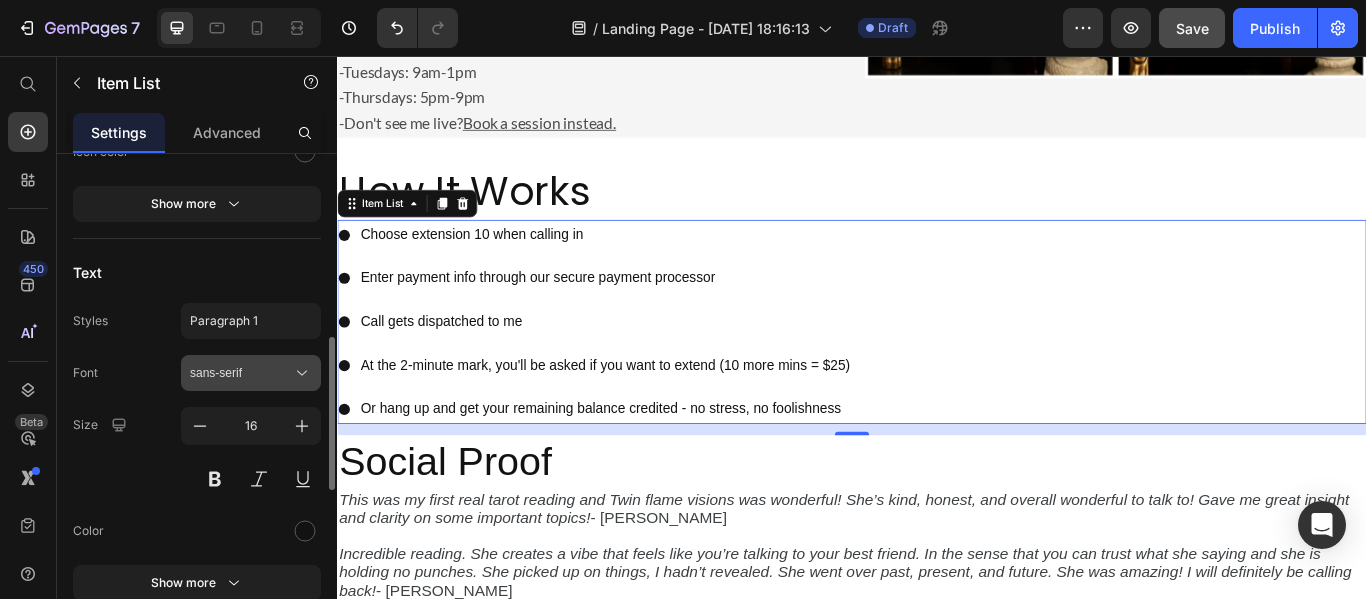 click on "sans-serif" at bounding box center [241, 373] 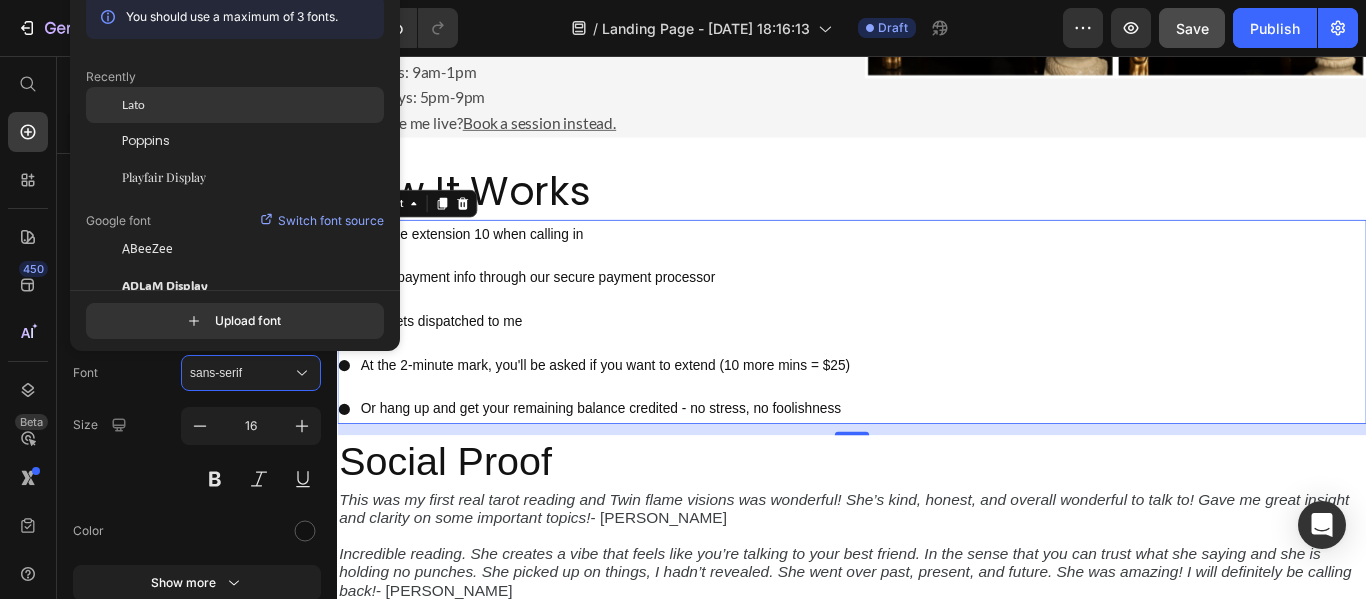 click on "Lato" at bounding box center (133, 105) 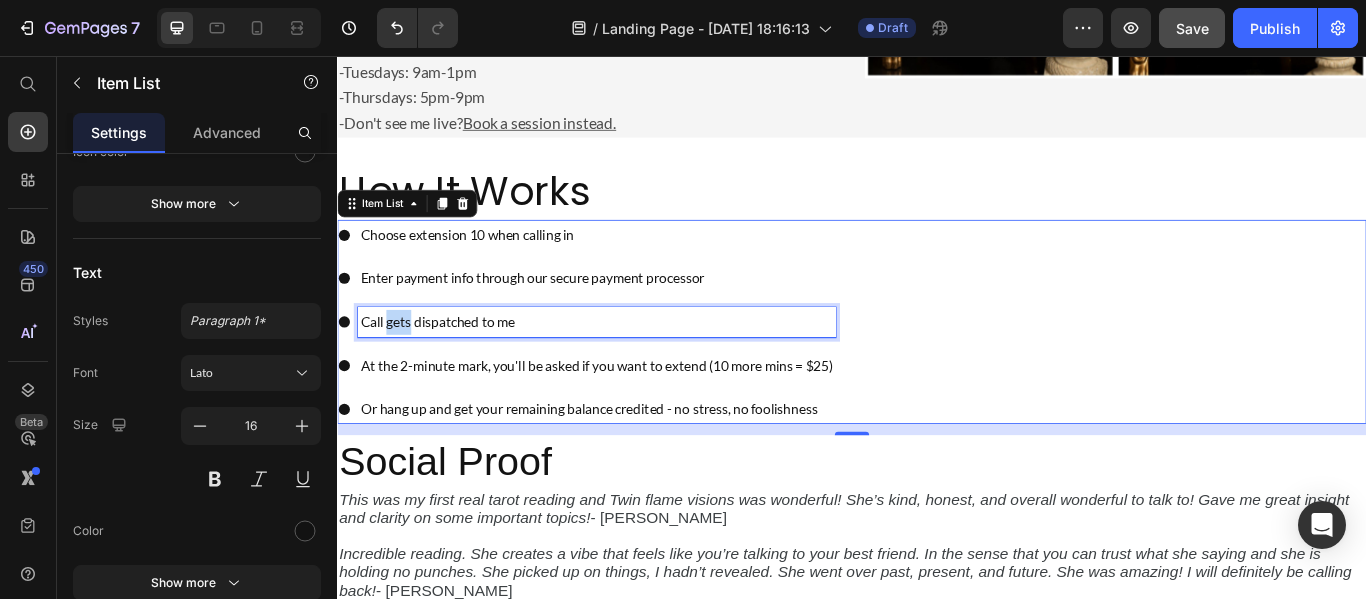 click on "Call gets dispatched to me" at bounding box center [639, 366] 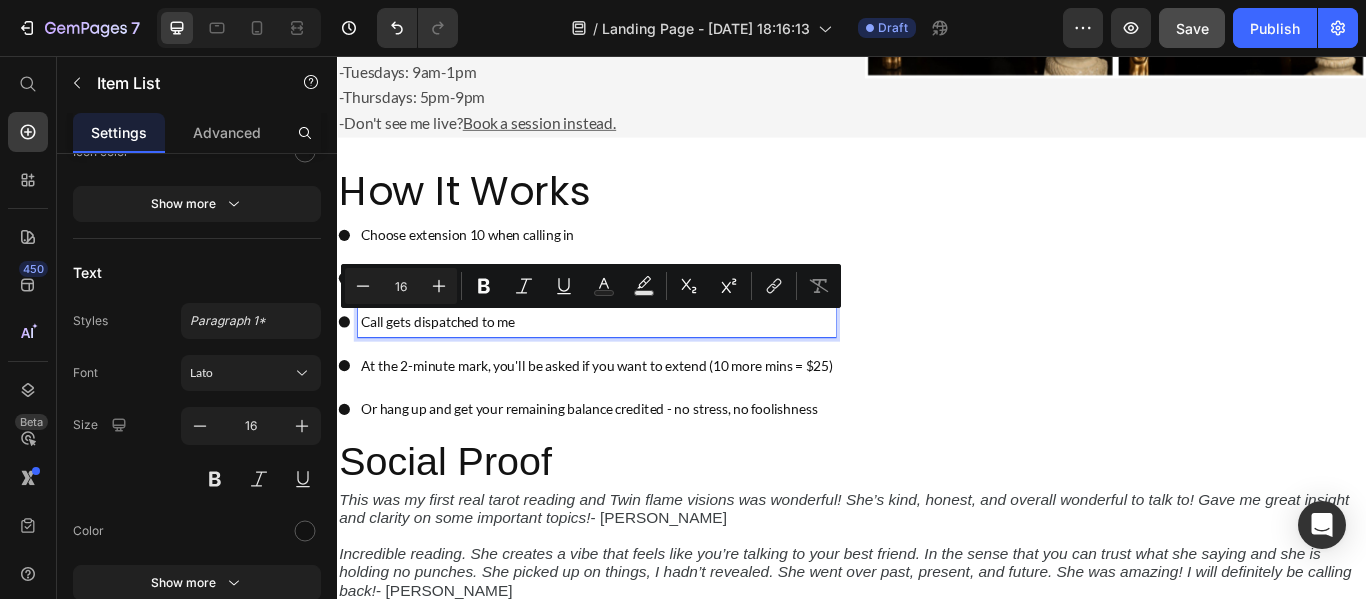 click on "Choose extension 10 when calling in" at bounding box center [639, 264] 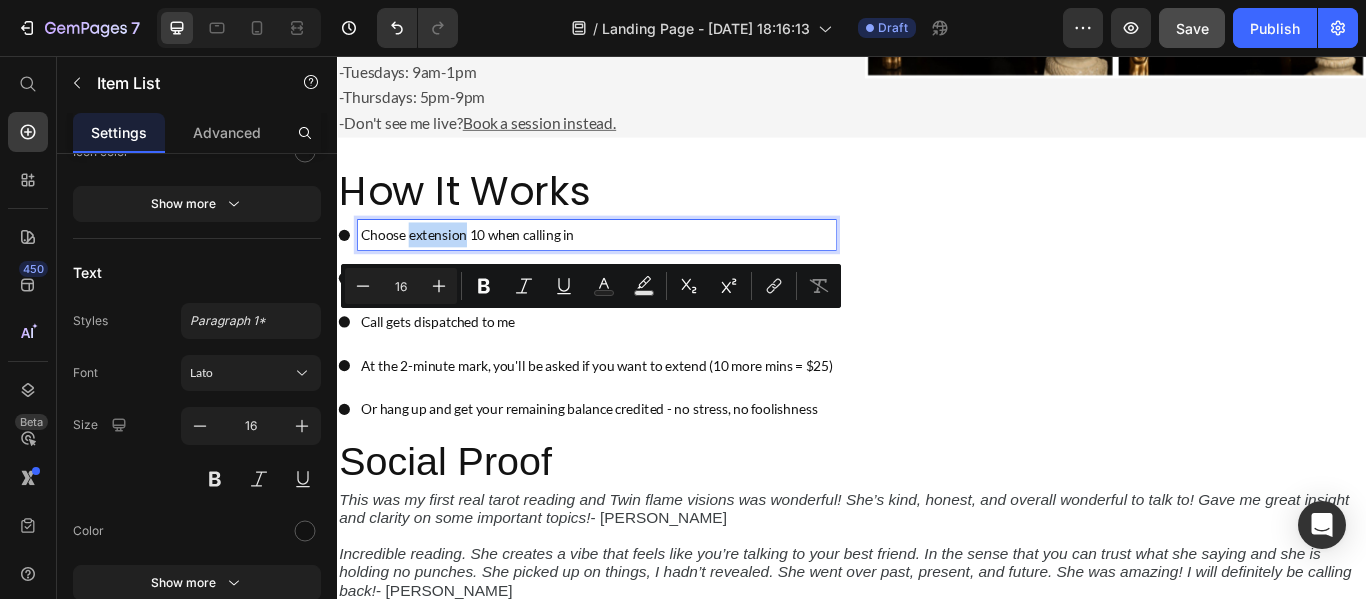 click on "Choose extension 10 when calling in" at bounding box center (639, 264) 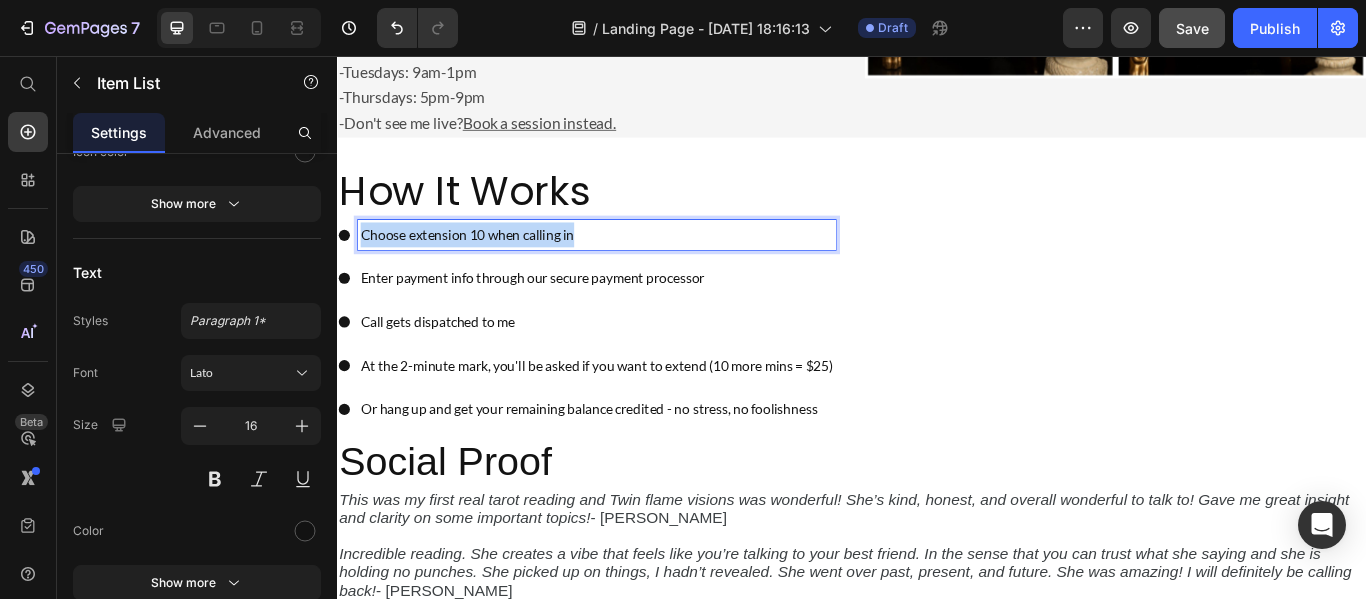 click on "Choose extension 10 when calling in" at bounding box center (639, 264) 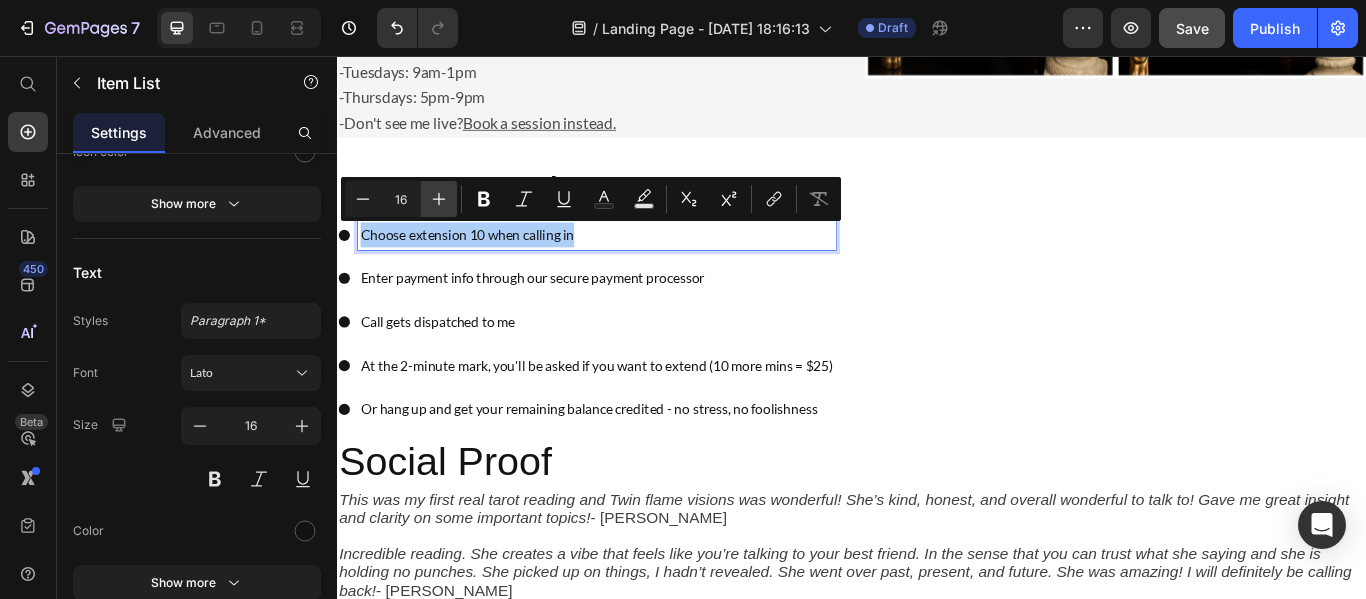click 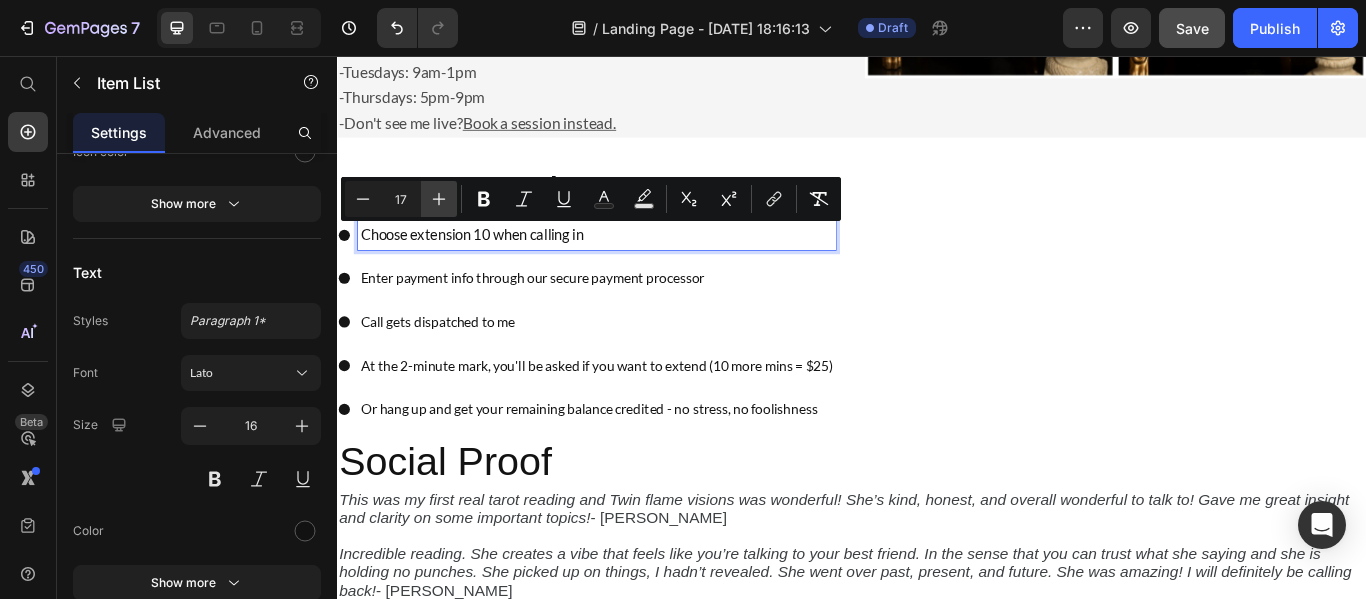 click 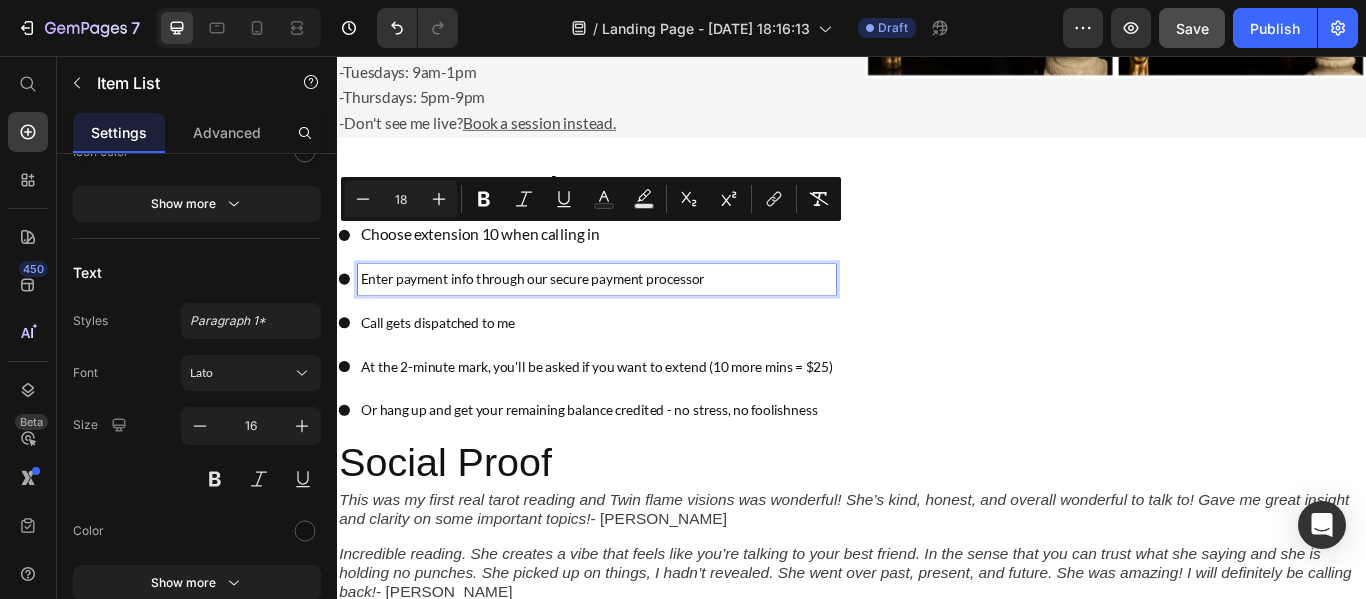click on "Enter payment info through our secure payment processor" at bounding box center [639, 316] 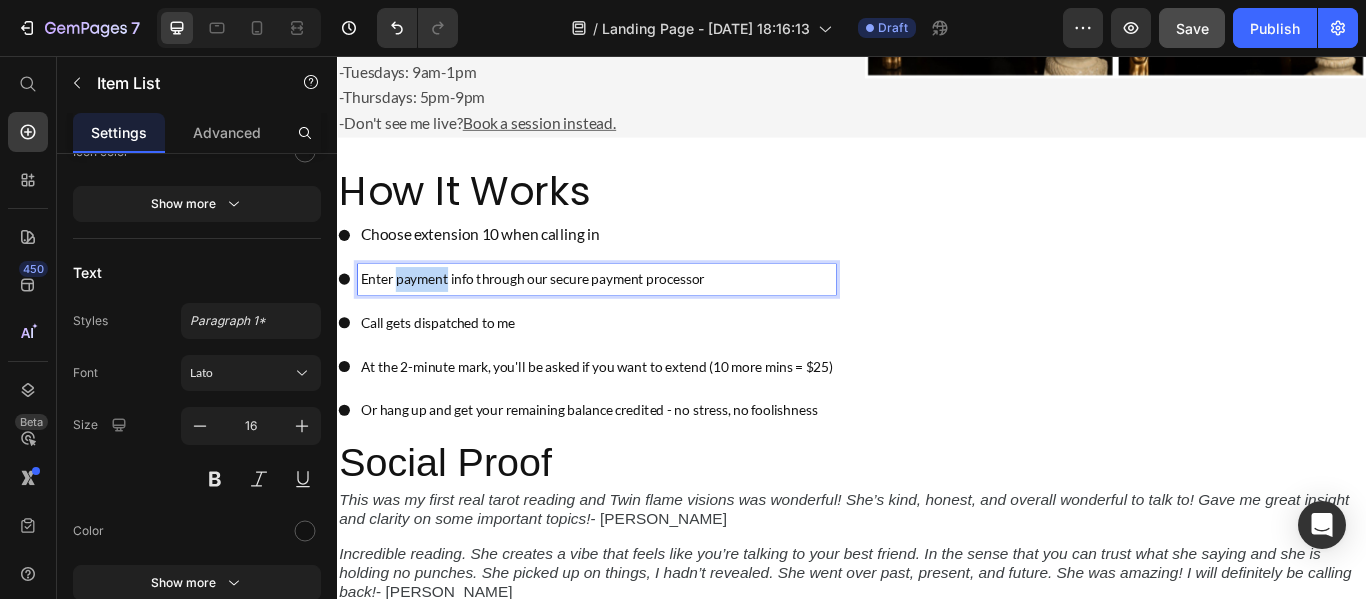 click on "Enter payment info through our secure payment processor" at bounding box center [639, 316] 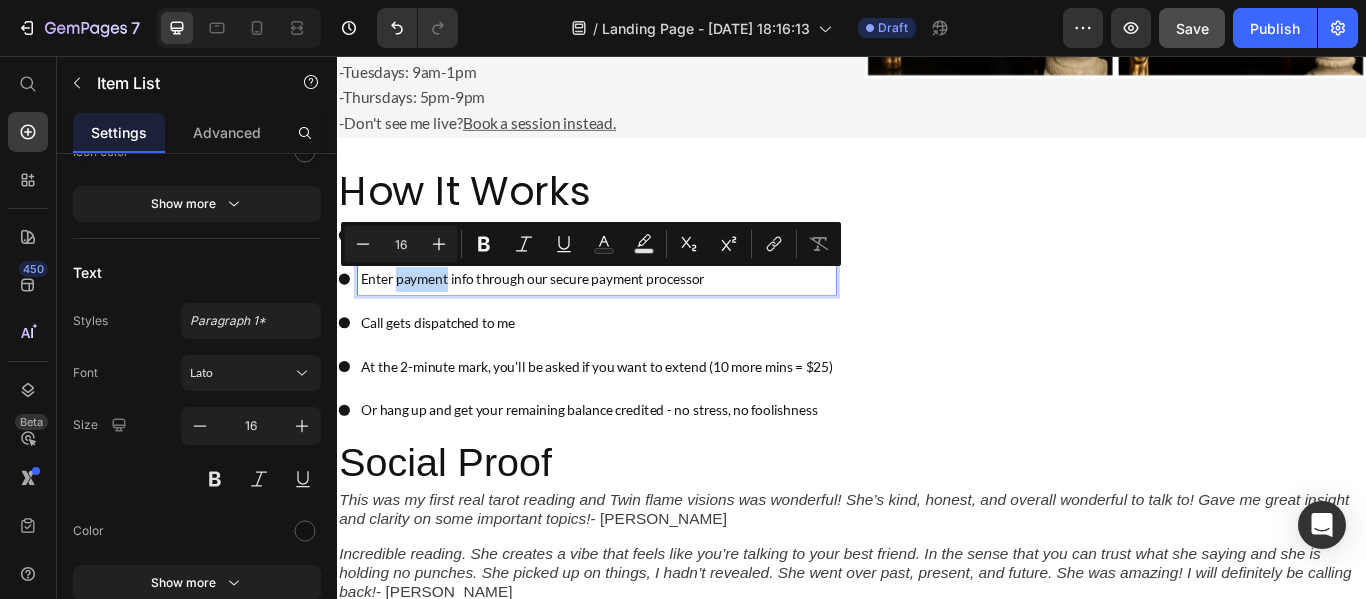 click on "Enter payment info through our secure payment processor" at bounding box center (639, 316) 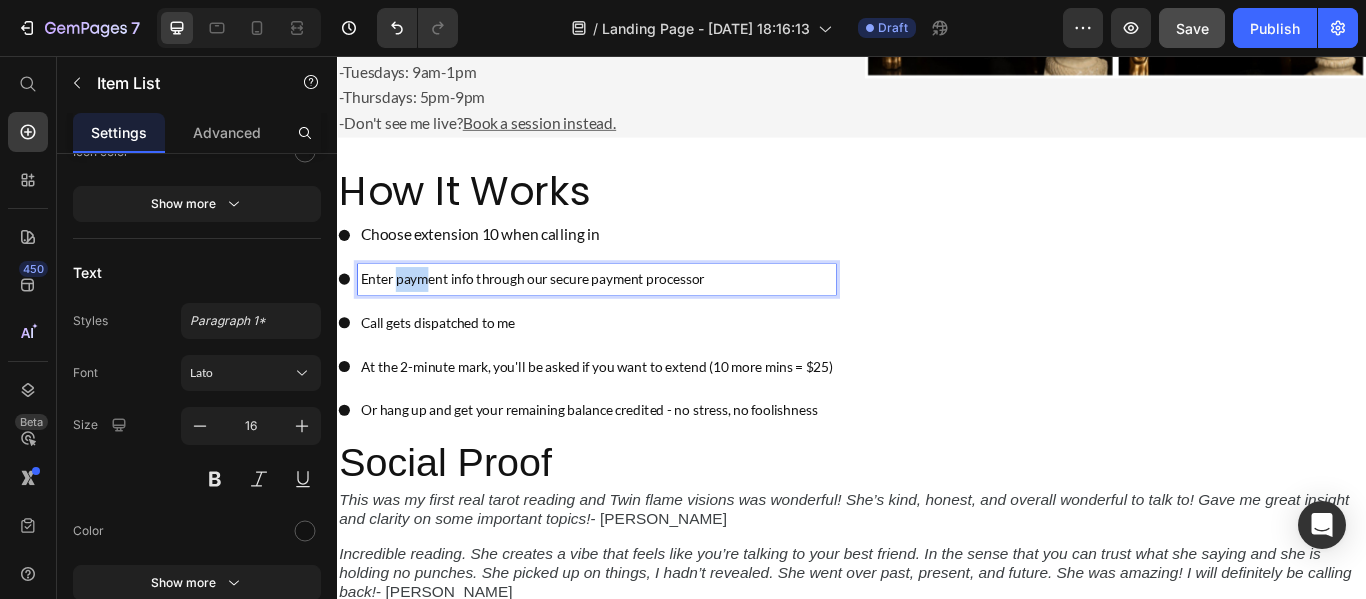 click on "Enter payment info through our secure payment processor" at bounding box center [639, 316] 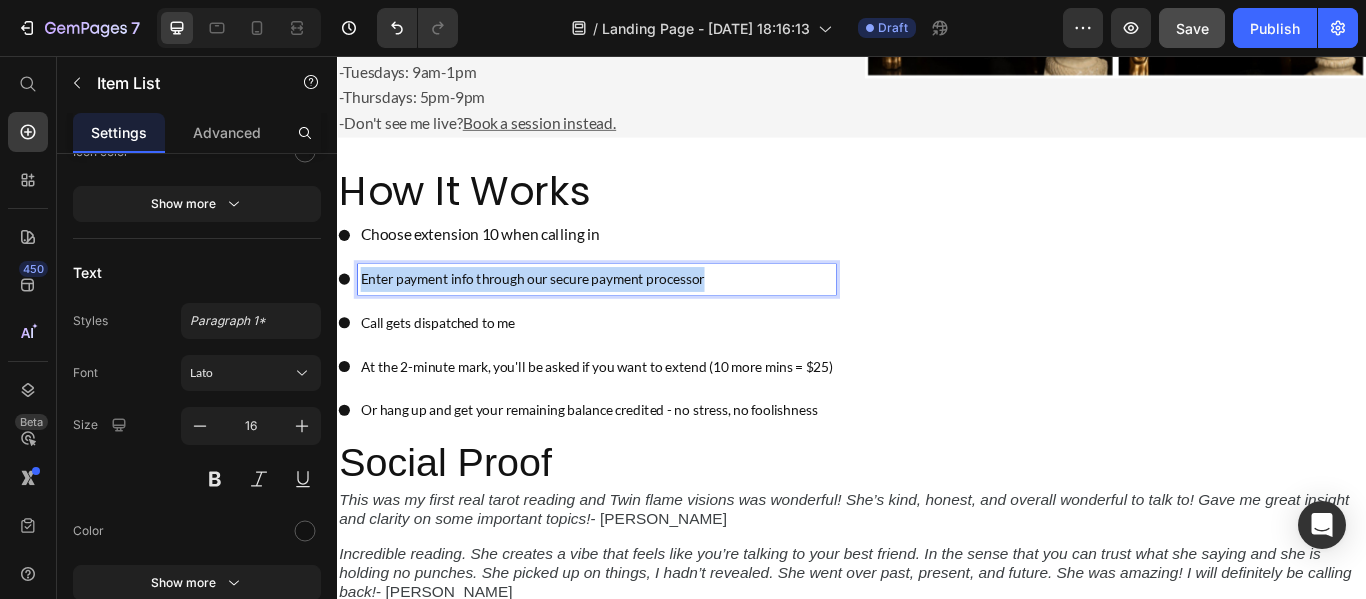 click on "Enter payment info through our secure payment processor" at bounding box center (639, 316) 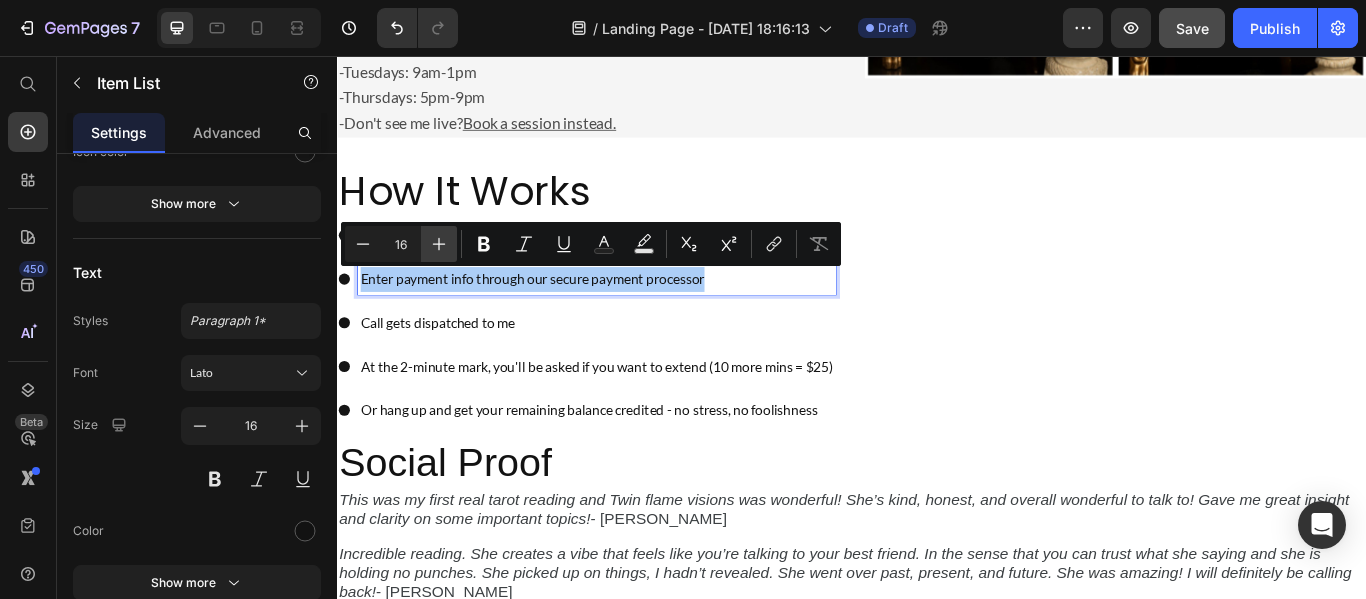 click 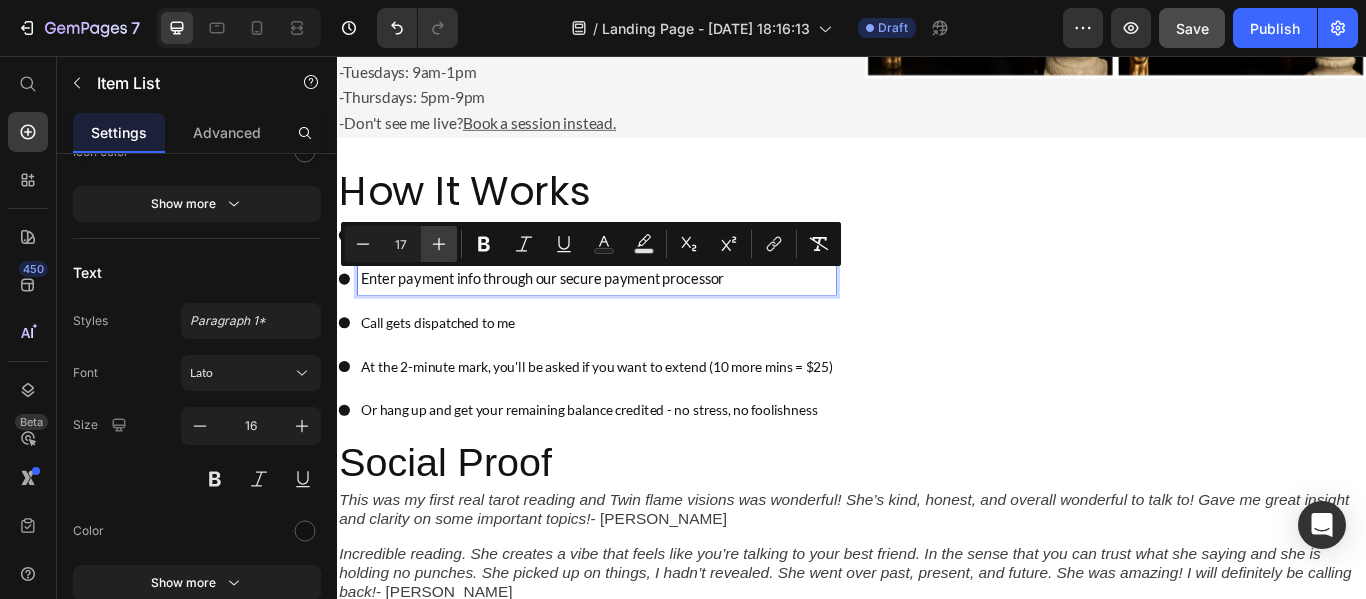 click 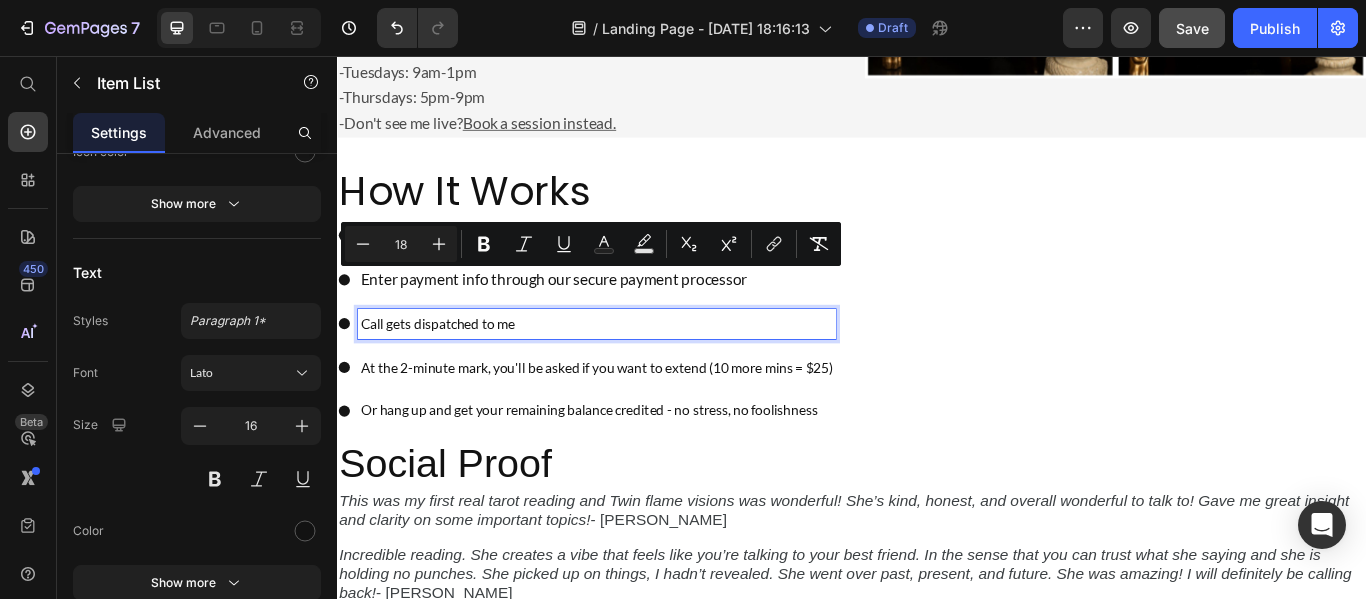 click on "Call gets dispatched to me" at bounding box center (639, 368) 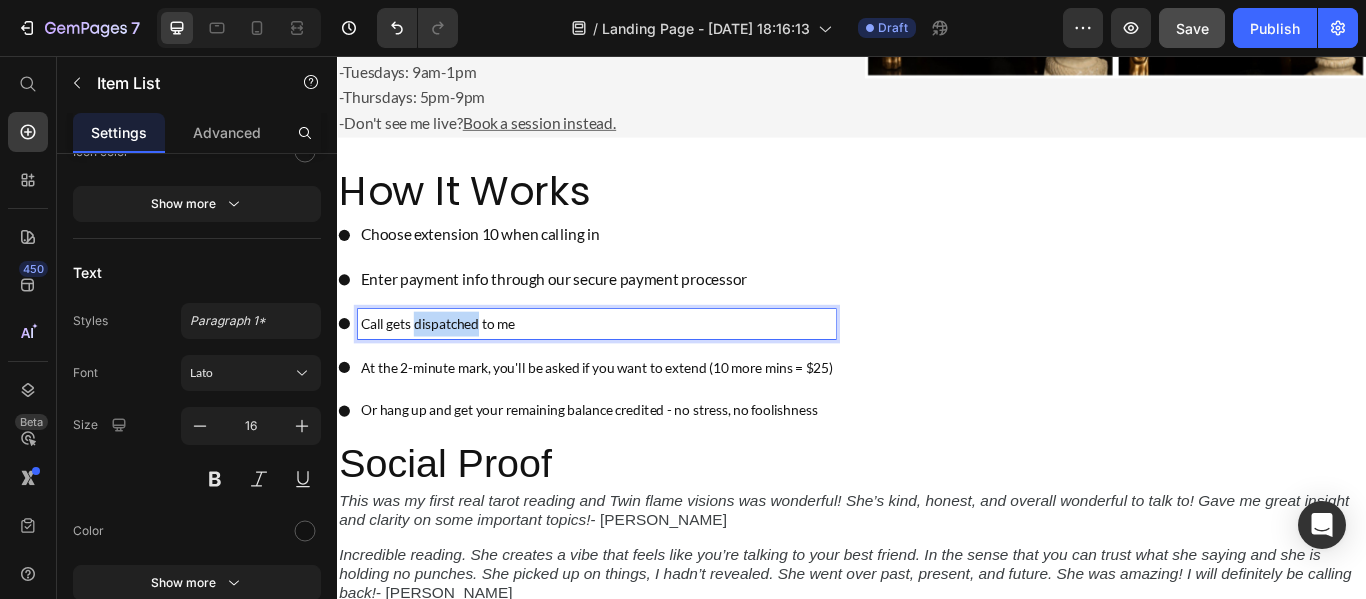 click on "Call gets dispatched to me" at bounding box center (639, 368) 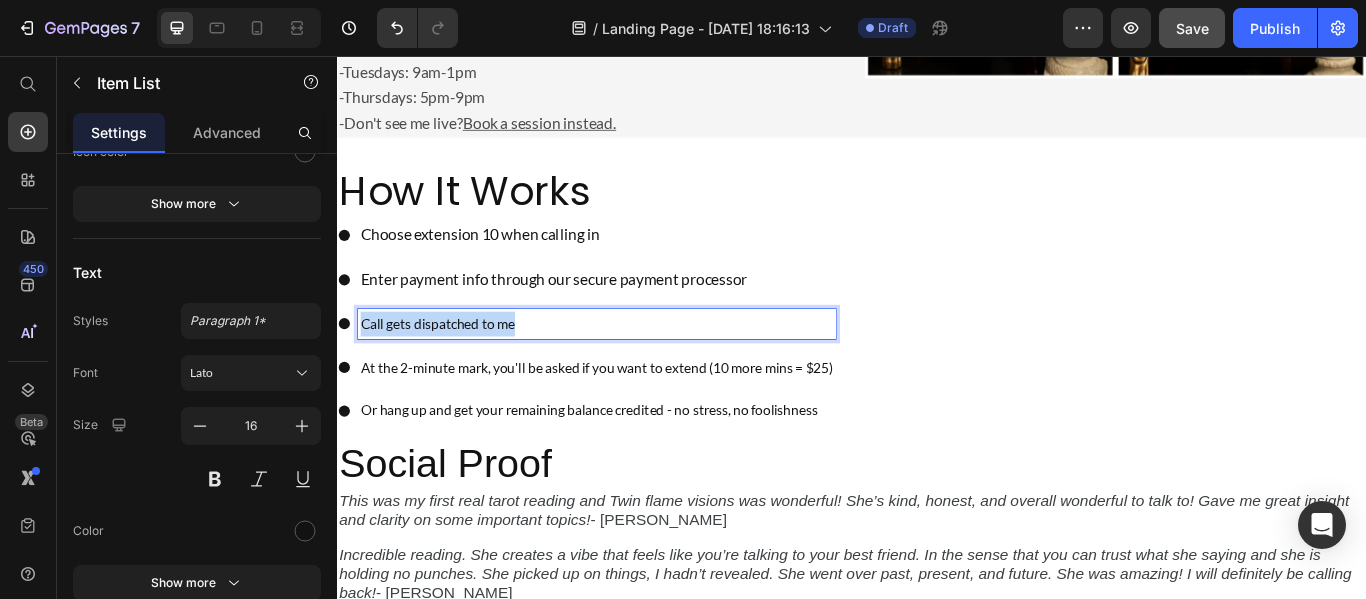 click on "Call gets dispatched to me" at bounding box center [639, 368] 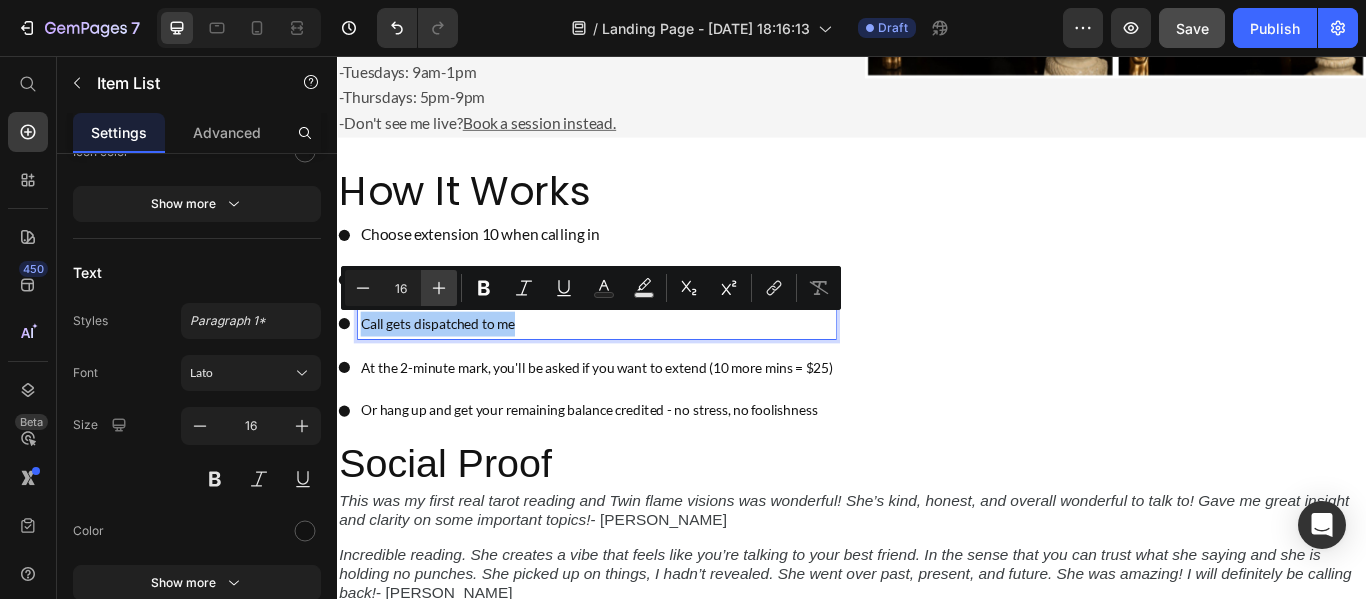 click 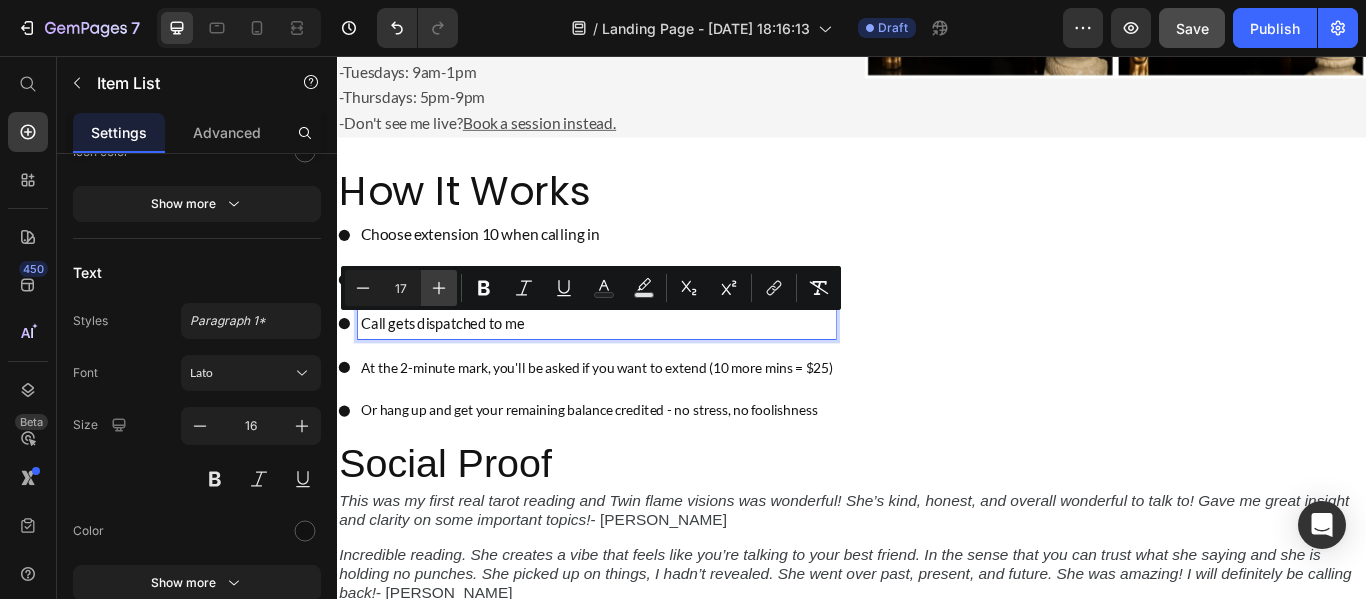 click 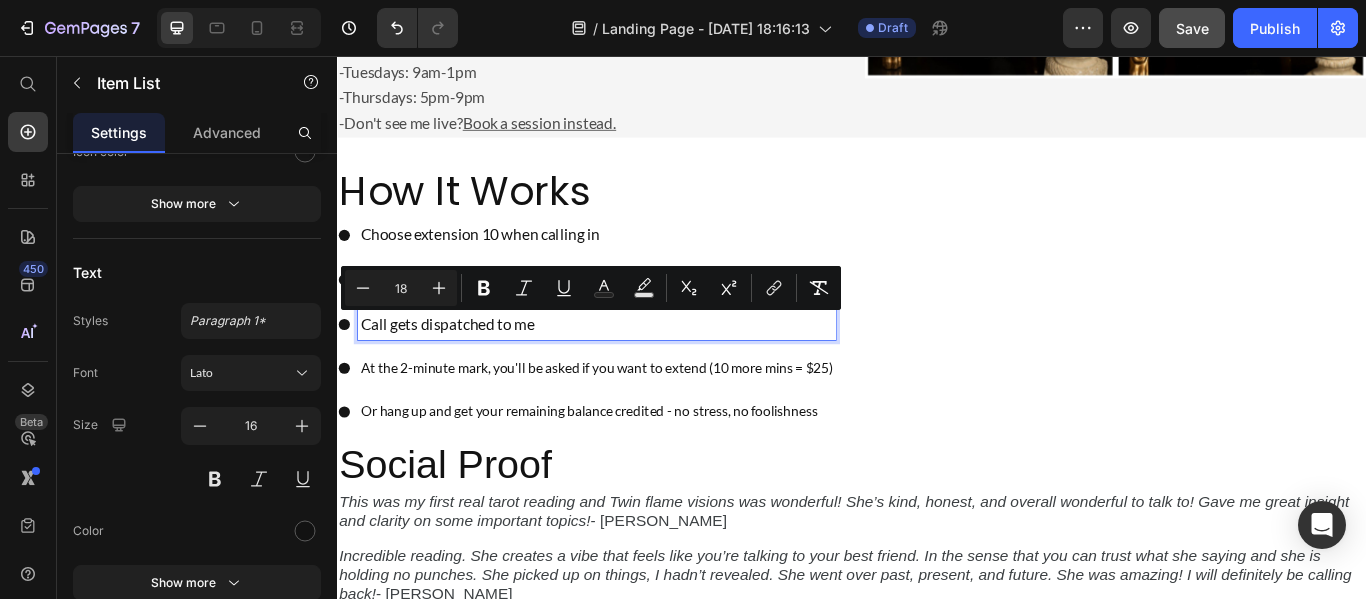 click on "At the 2-minute mark, you'll be asked if you want to extend (10 more mins = $25)" at bounding box center (639, 420) 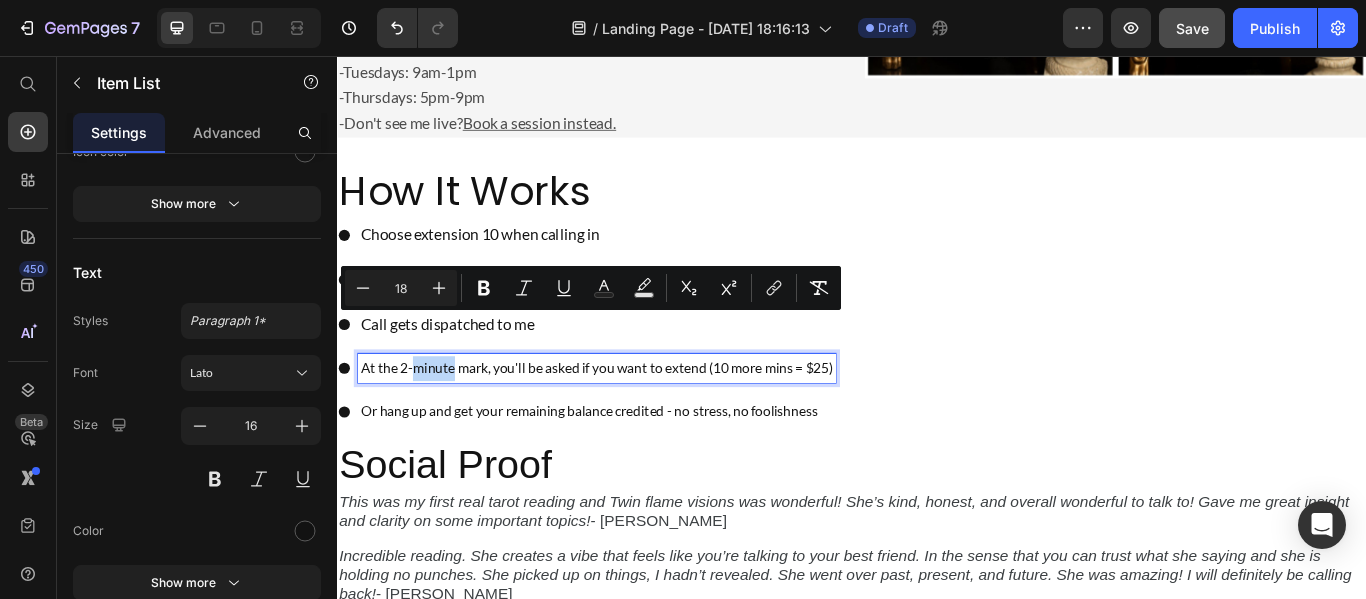 click on "At the 2-minute mark, you'll be asked if you want to extend (10 more mins = $25)" at bounding box center [639, 420] 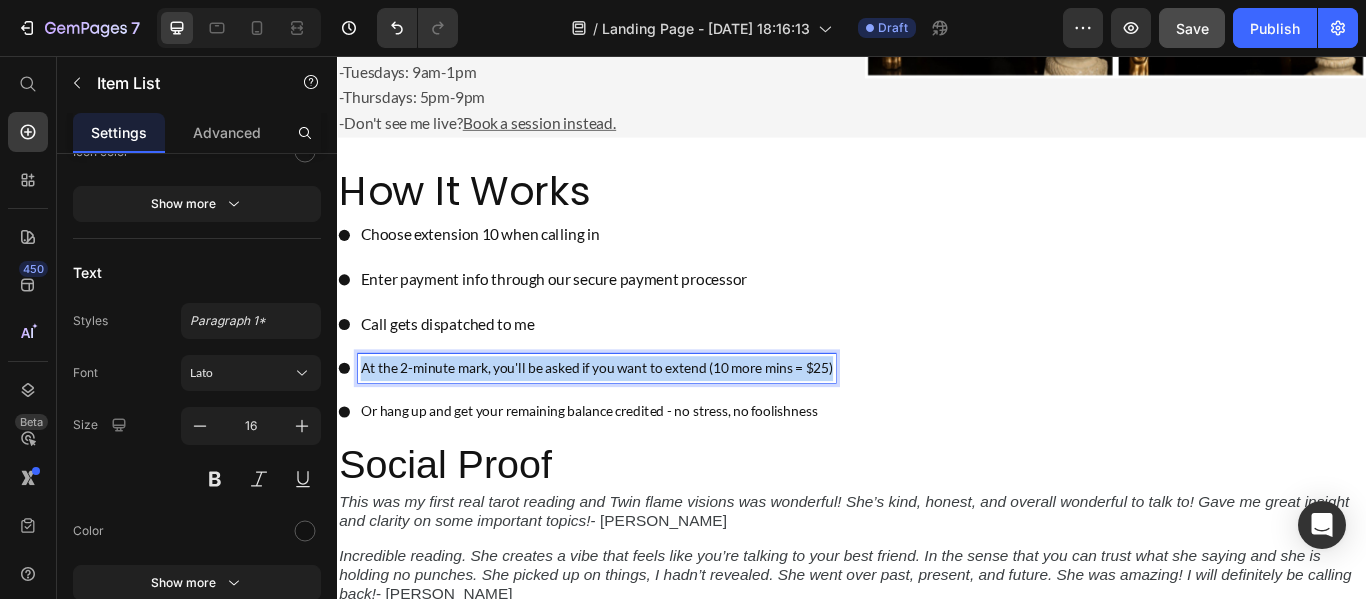 click on "At the 2-minute mark, you'll be asked if you want to extend (10 more mins = $25)" at bounding box center [639, 420] 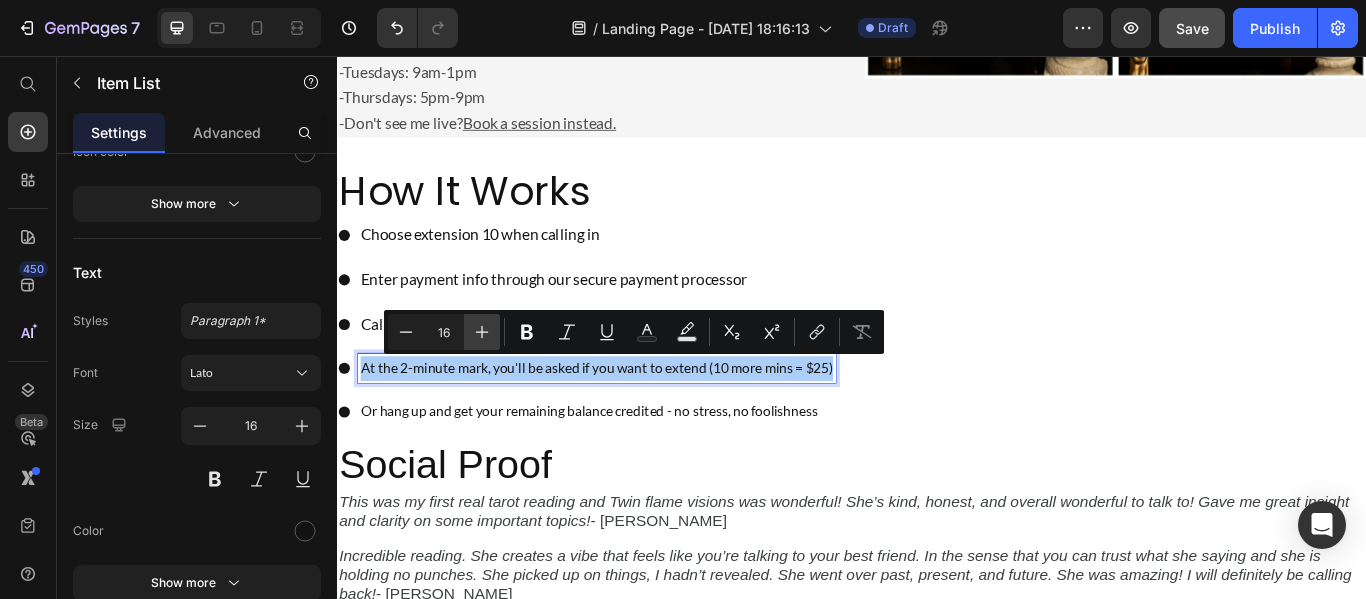 click 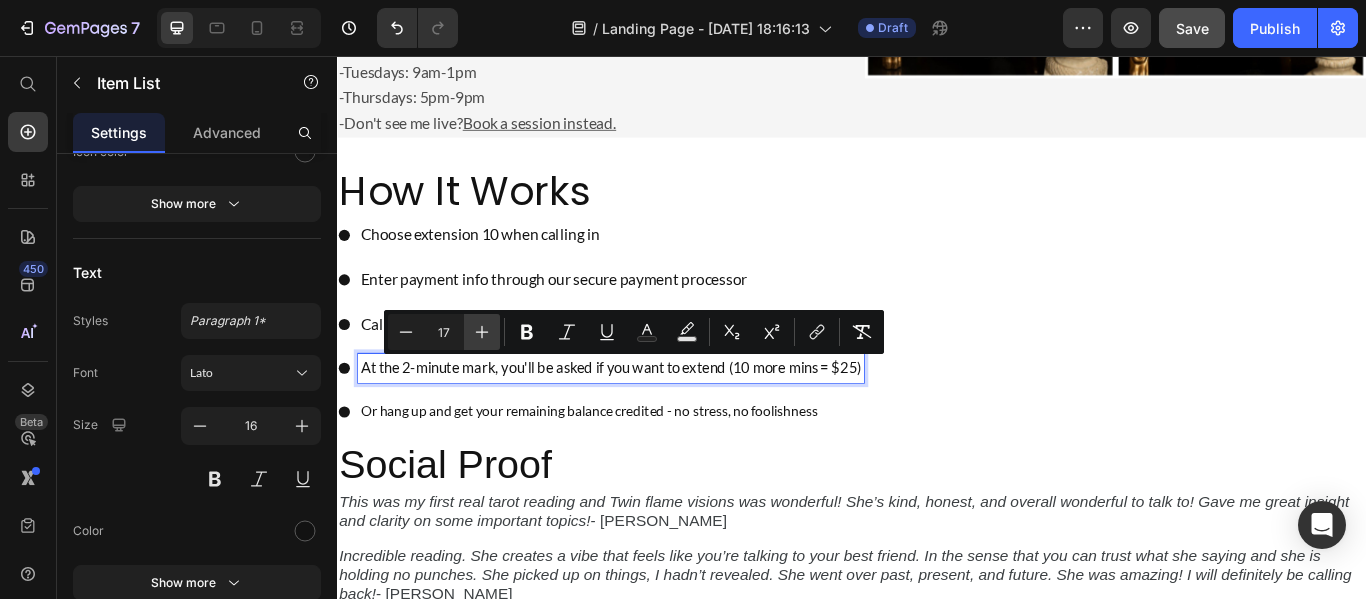 click 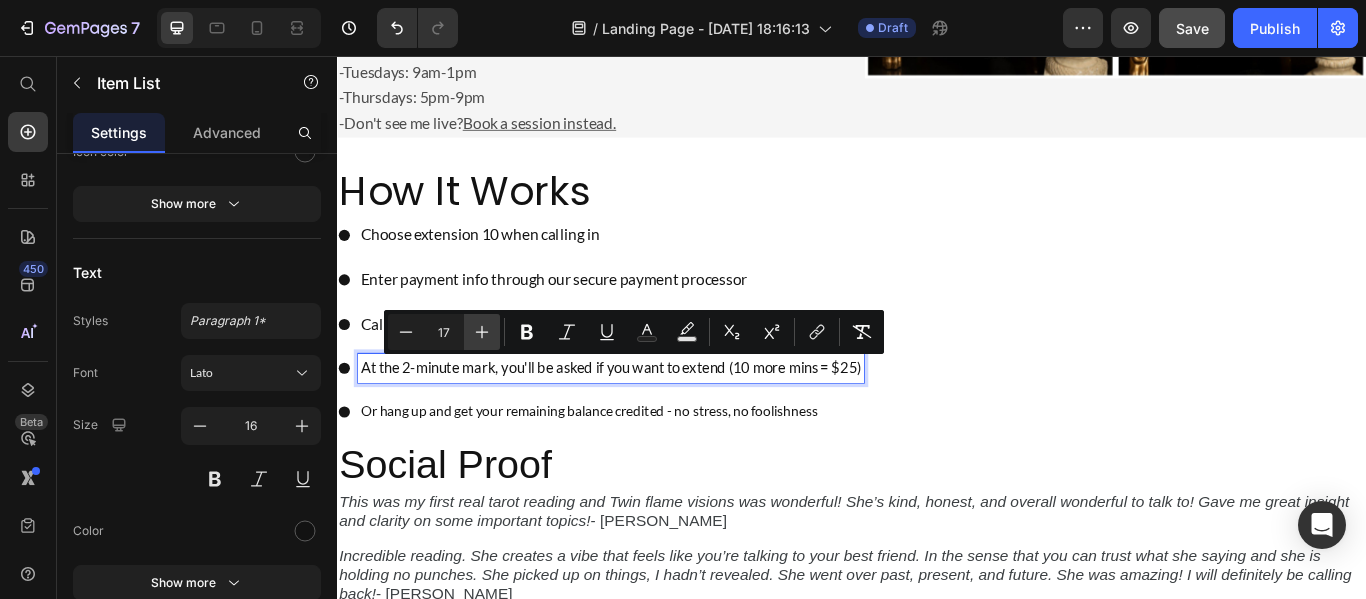 type on "18" 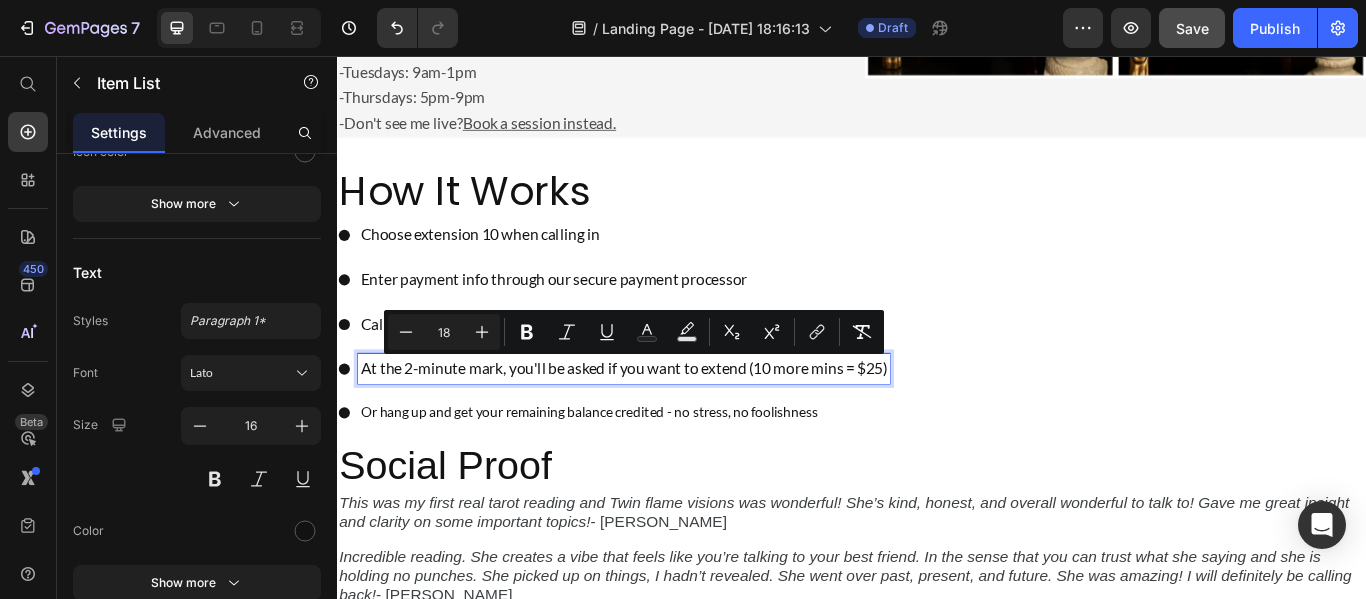 click on "Or hang up and get your remaining balance credited - no stress, no foolishness" at bounding box center (671, 471) 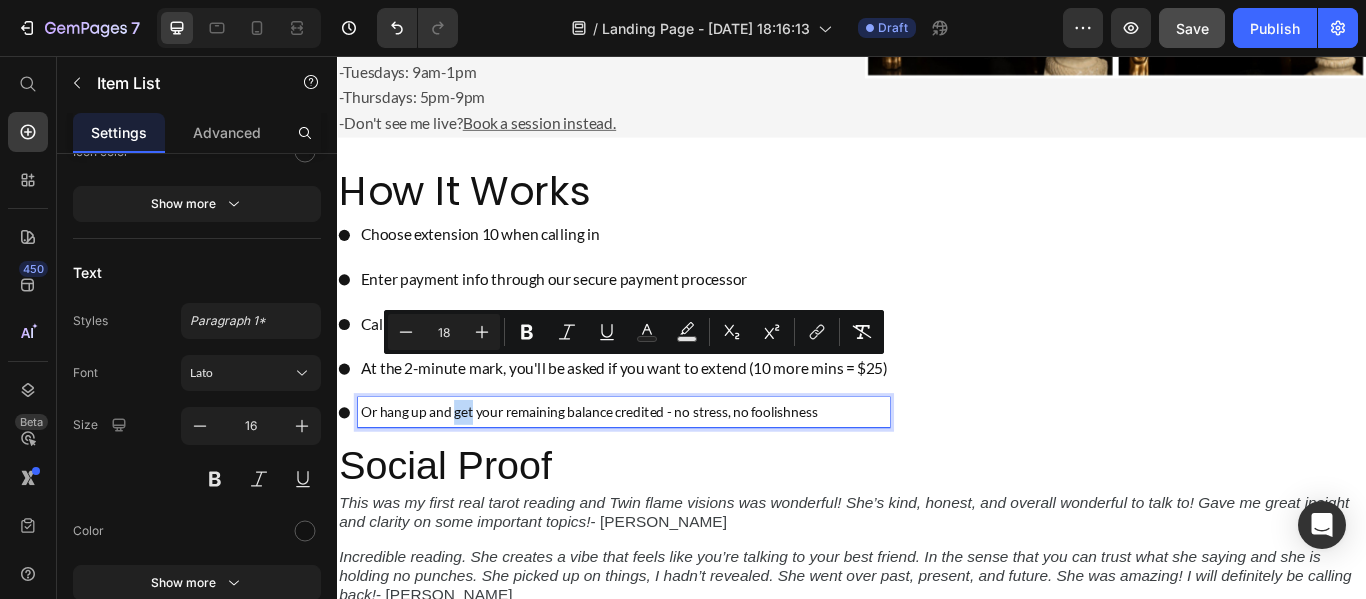 click on "Or hang up and get your remaining balance credited - no stress, no foolishness" at bounding box center [671, 471] 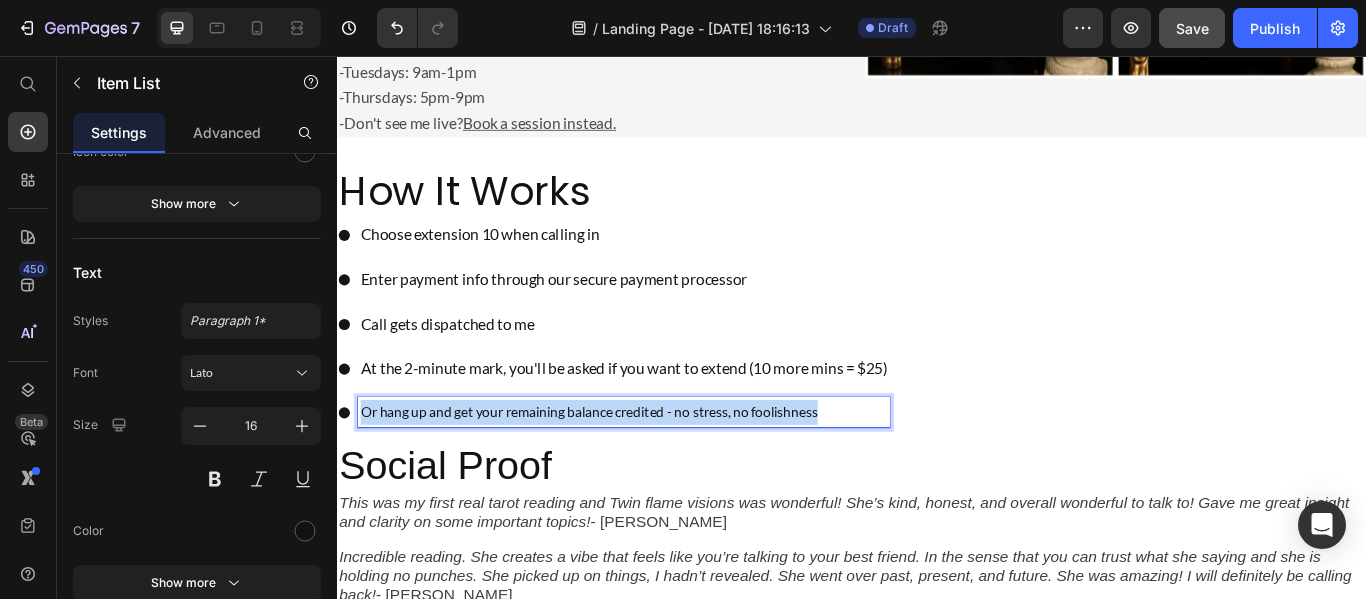 click on "Or hang up and get your remaining balance credited - no stress, no foolishness" at bounding box center [671, 471] 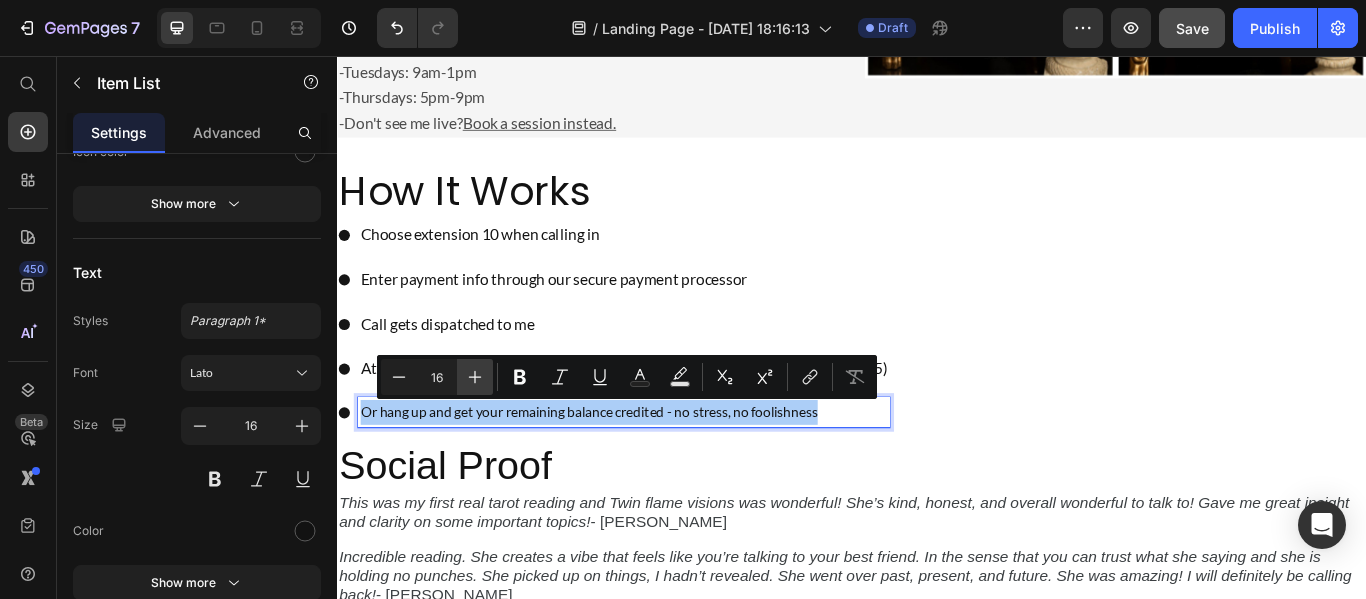click 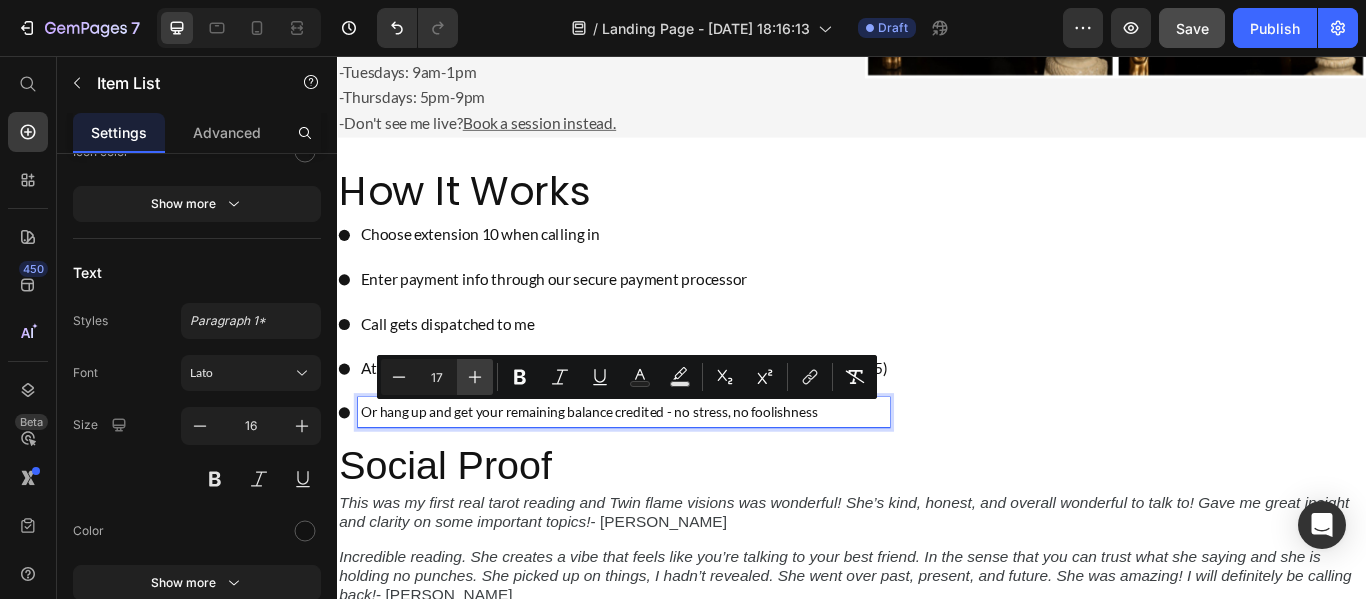 click 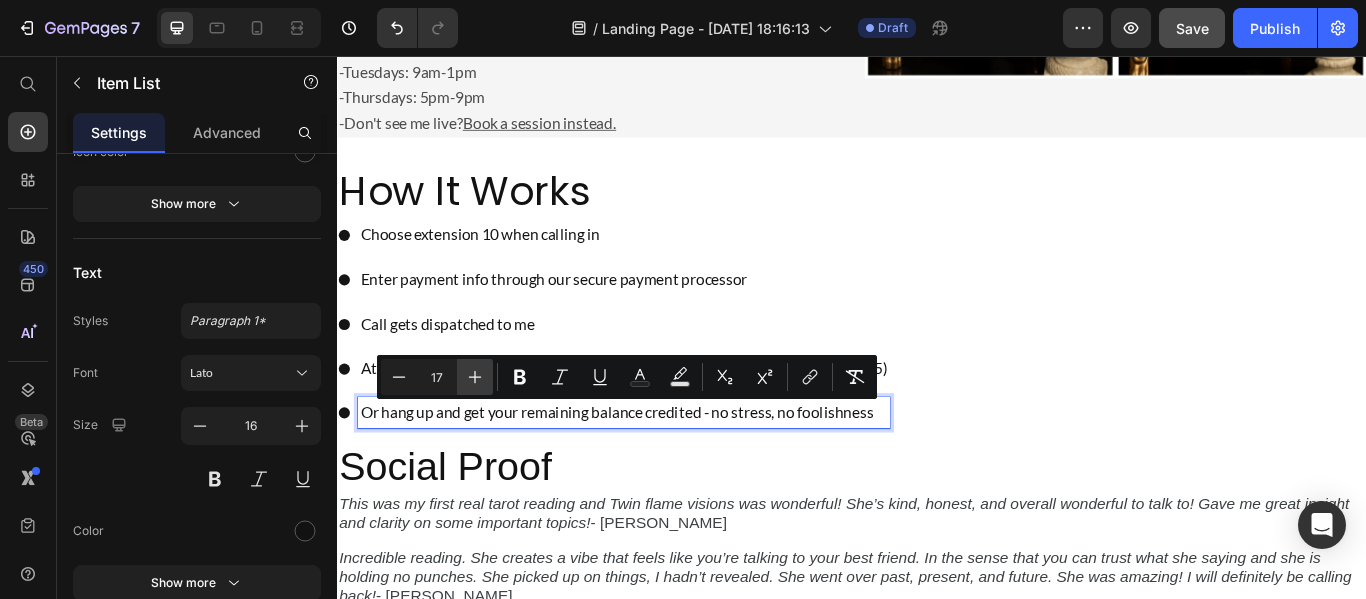 type on "18" 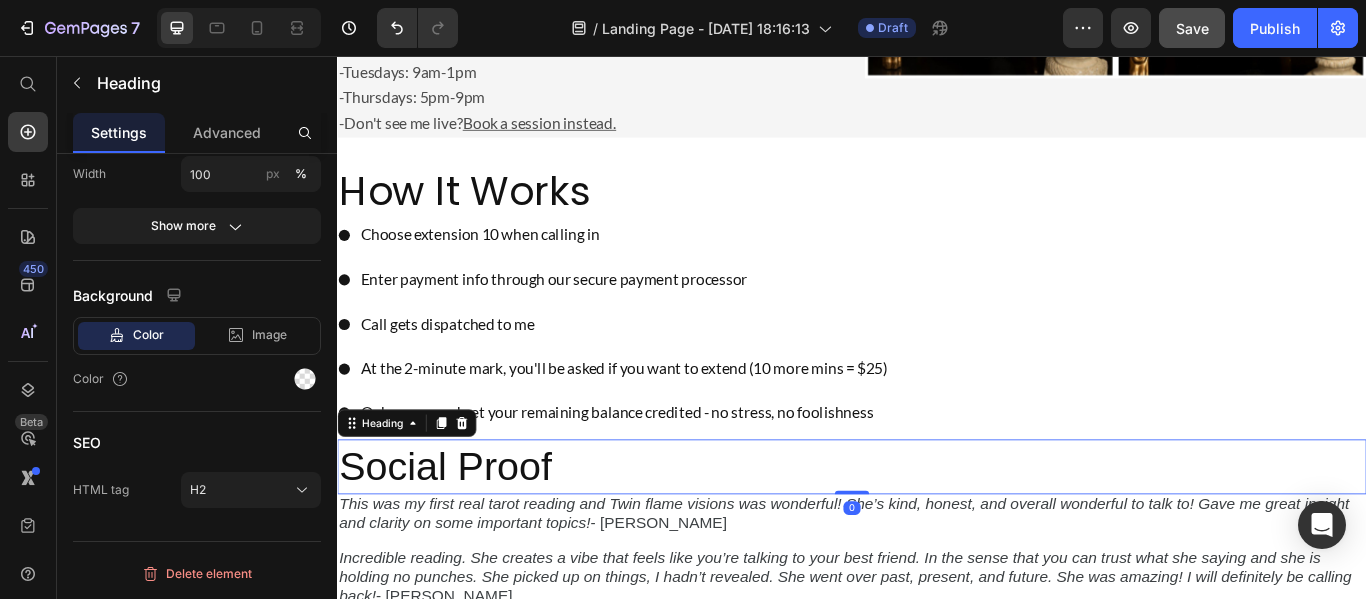 scroll, scrollTop: 0, scrollLeft: 0, axis: both 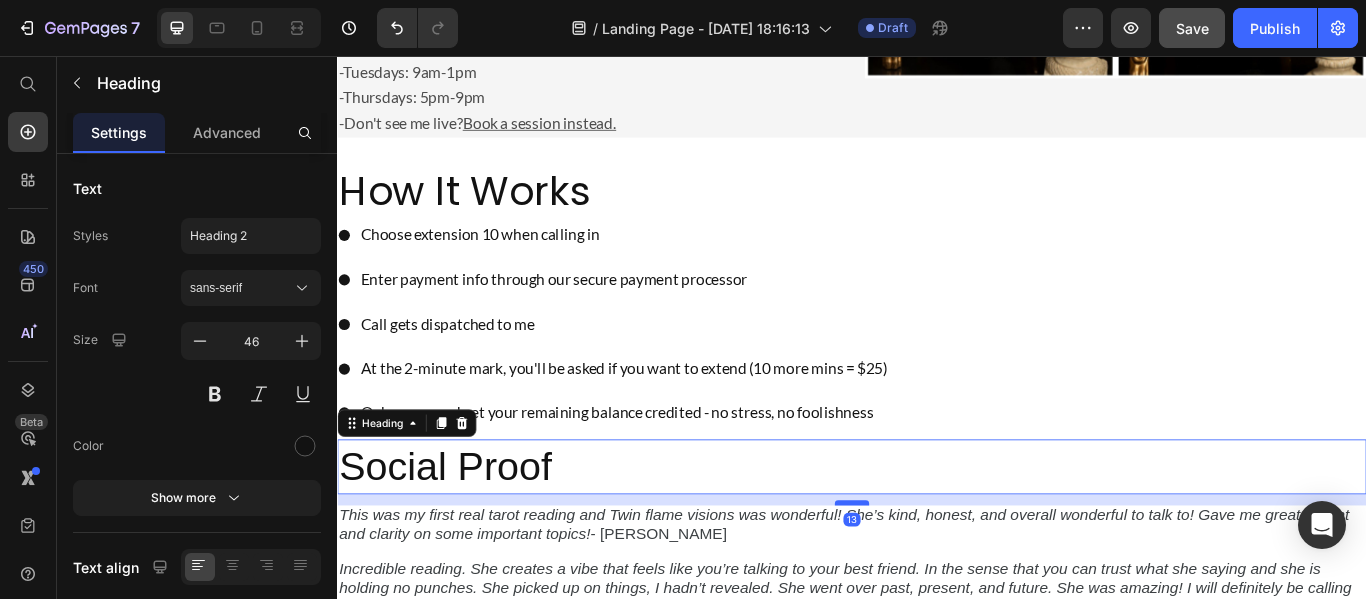 drag, startPoint x: 930, startPoint y: 563, endPoint x: 931, endPoint y: 576, distance: 13.038404 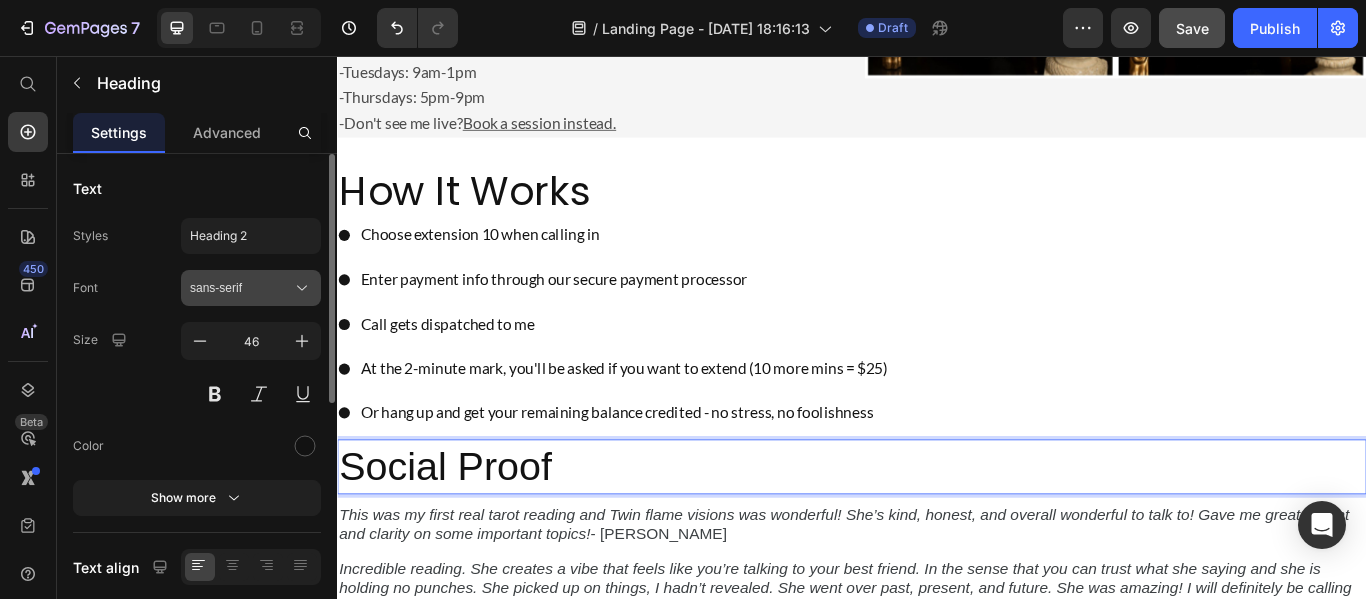 click on "sans-serif" at bounding box center (241, 288) 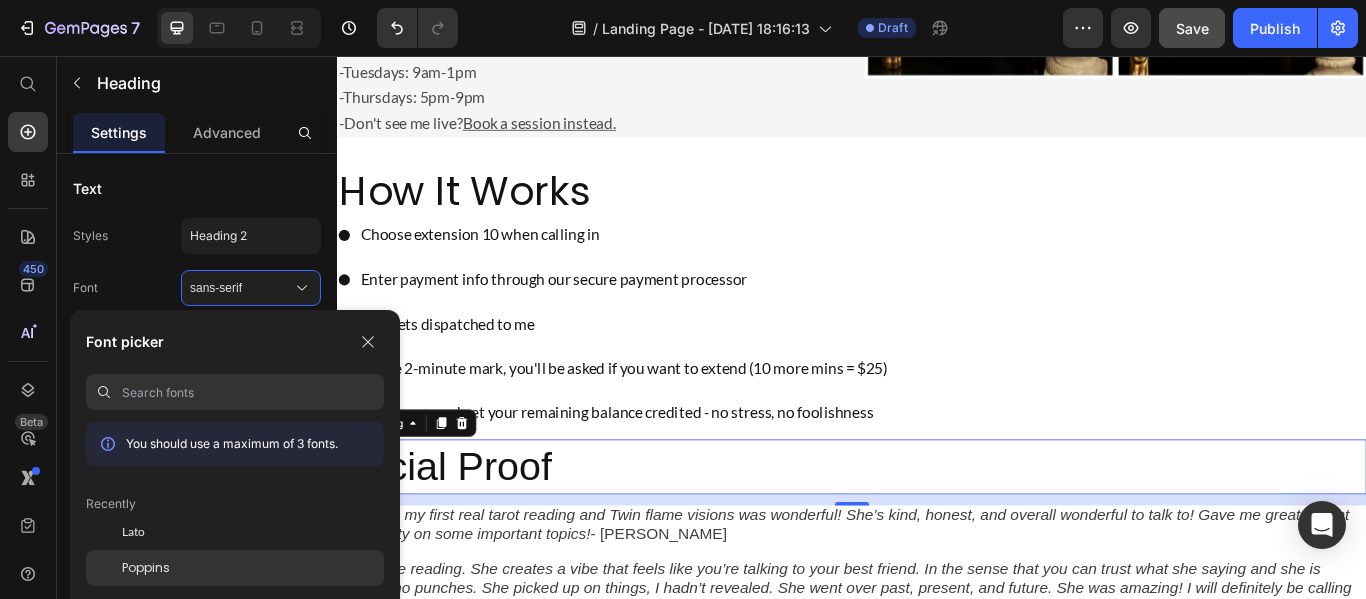 click on "Poppins" at bounding box center [146, 568] 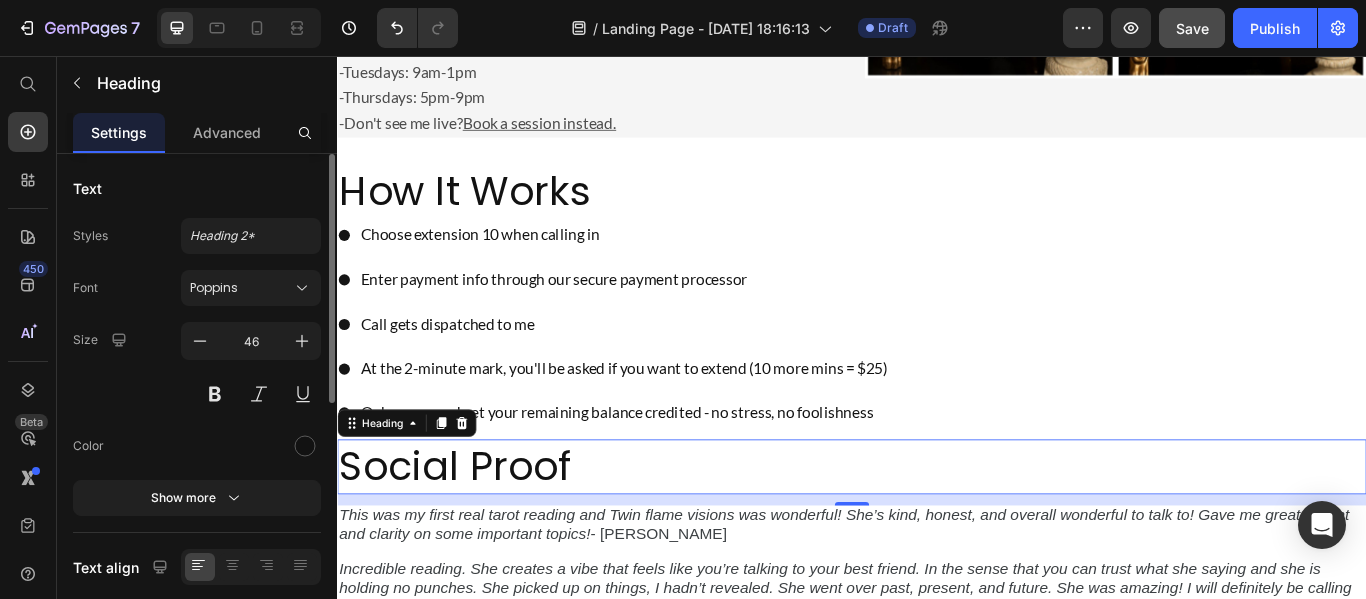 click at bounding box center [251, 446] 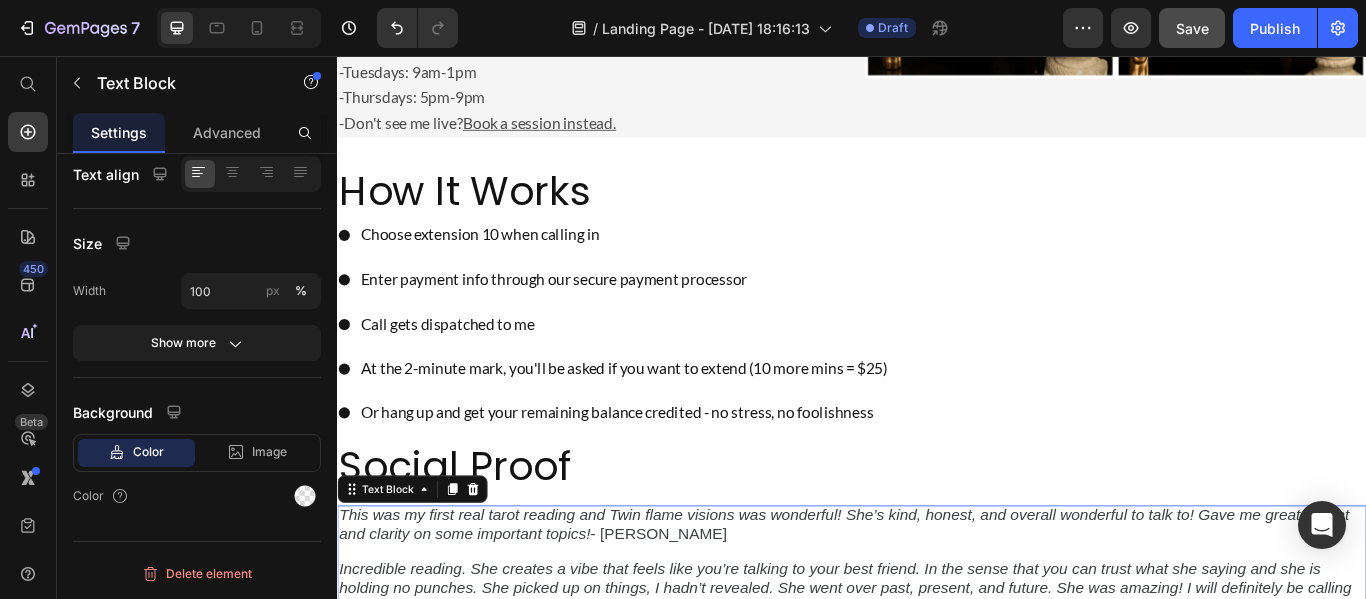 scroll, scrollTop: 0, scrollLeft: 0, axis: both 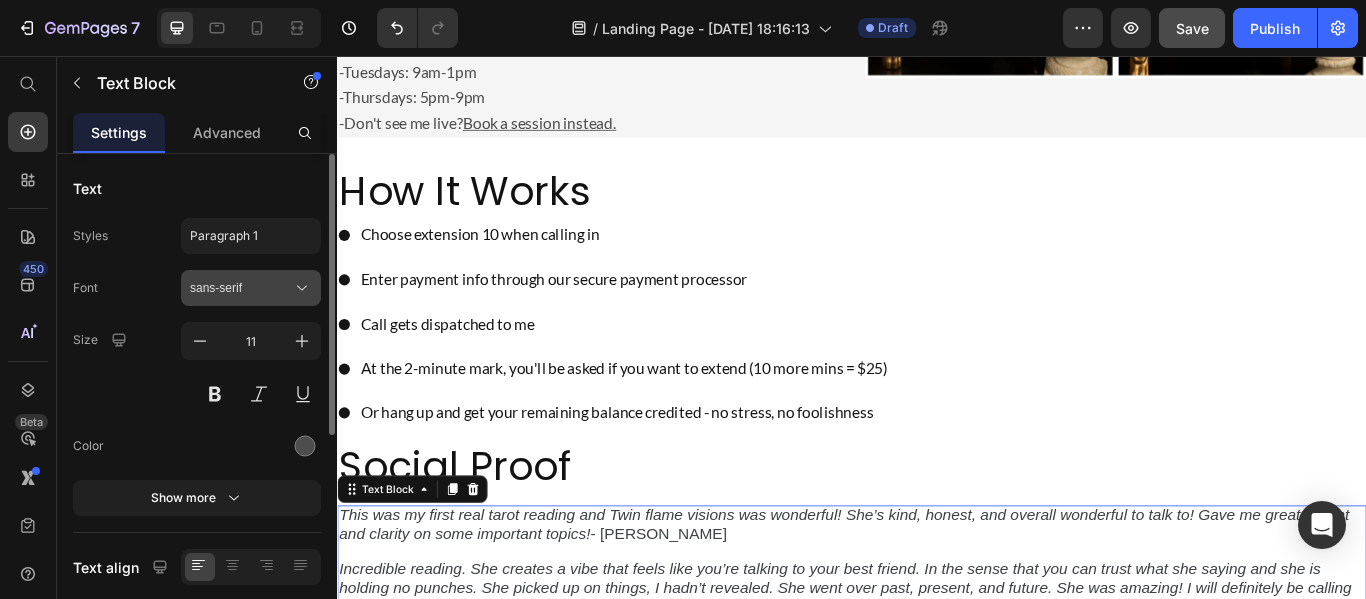 click on "sans-serif" at bounding box center [241, 288] 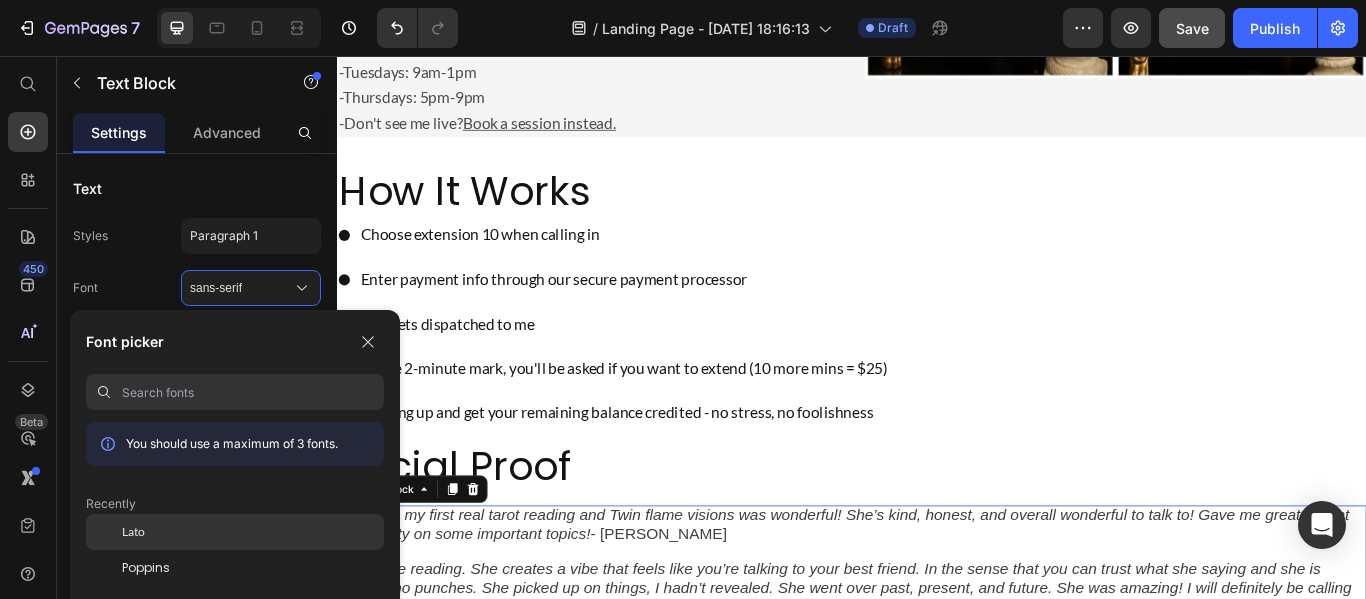 click on "Lato" at bounding box center [133, 532] 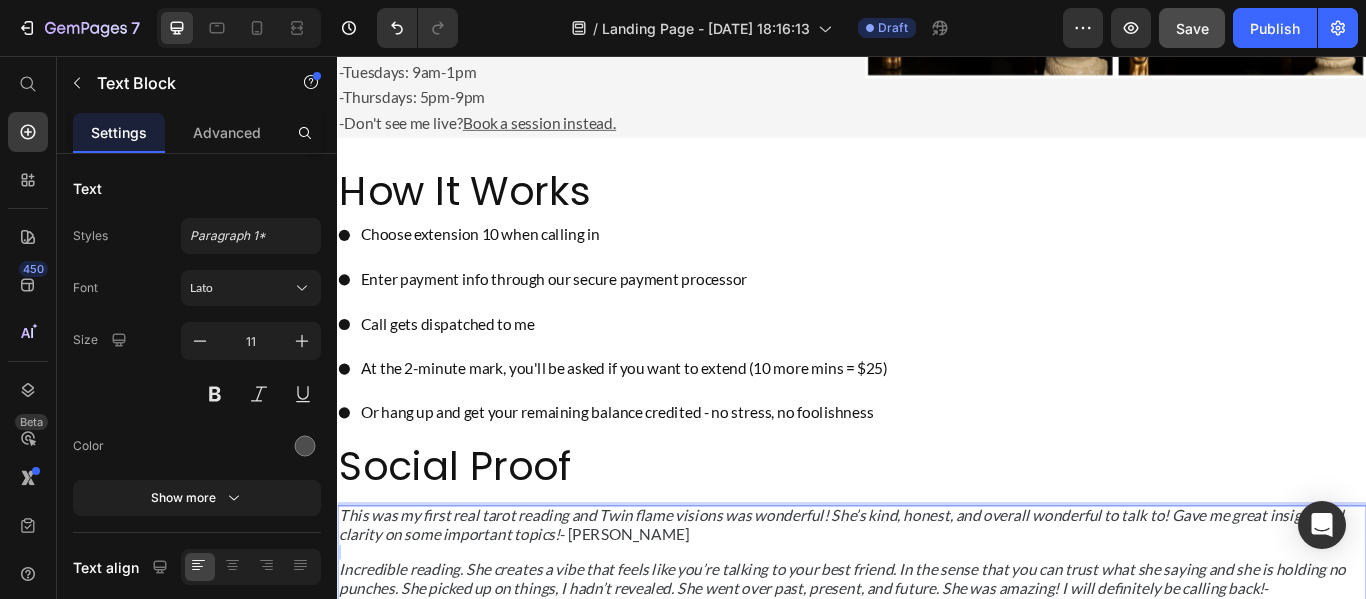 click at bounding box center (937, 636) 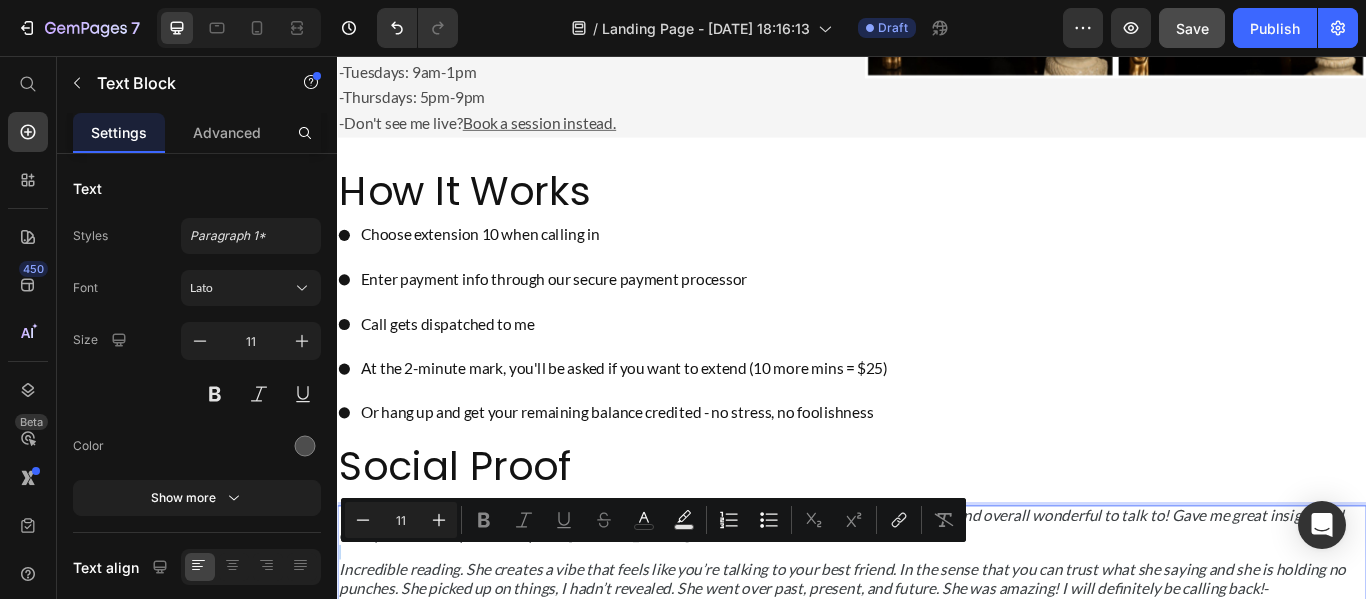click at bounding box center (937, 636) 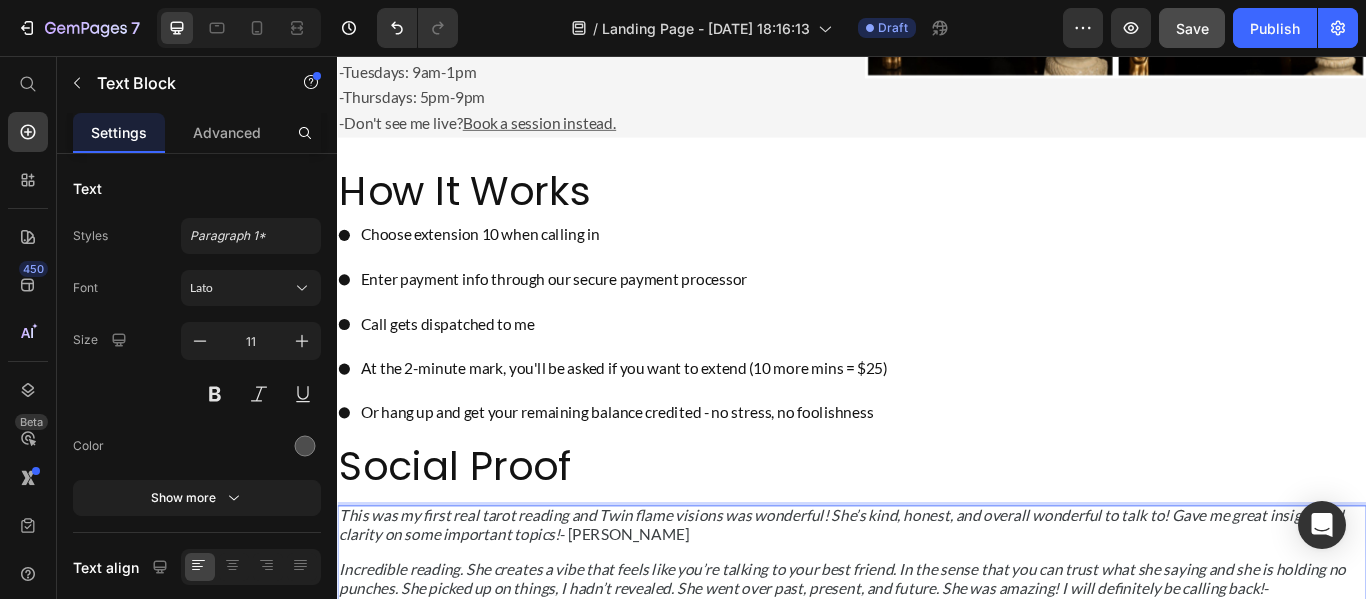 click on "Incredible reading. She creates a vibe that feels like you’re talking to your best friend. In the sense that you can trust what she saying and she is holding no punches. She picked up on things, I hadn’t revealed. She went over past, present, and future. She was amazing! I will definitely be calling back!" at bounding box center (926, 665) 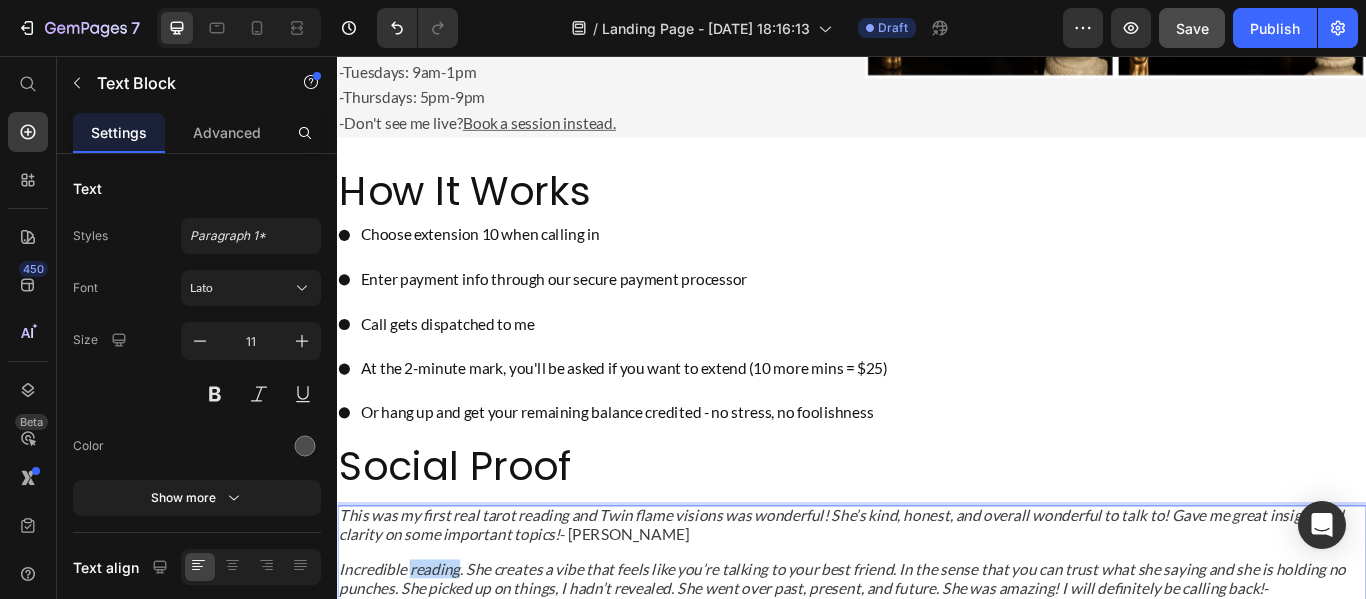 click on "Incredible reading. She creates a vibe that feels like you’re talking to your best friend. In the sense that you can trust what she saying and she is holding no punches. She picked up on things, I hadn’t revealed. She went over past, present, and future. She was amazing! I will definitely be calling back!" at bounding box center [926, 665] 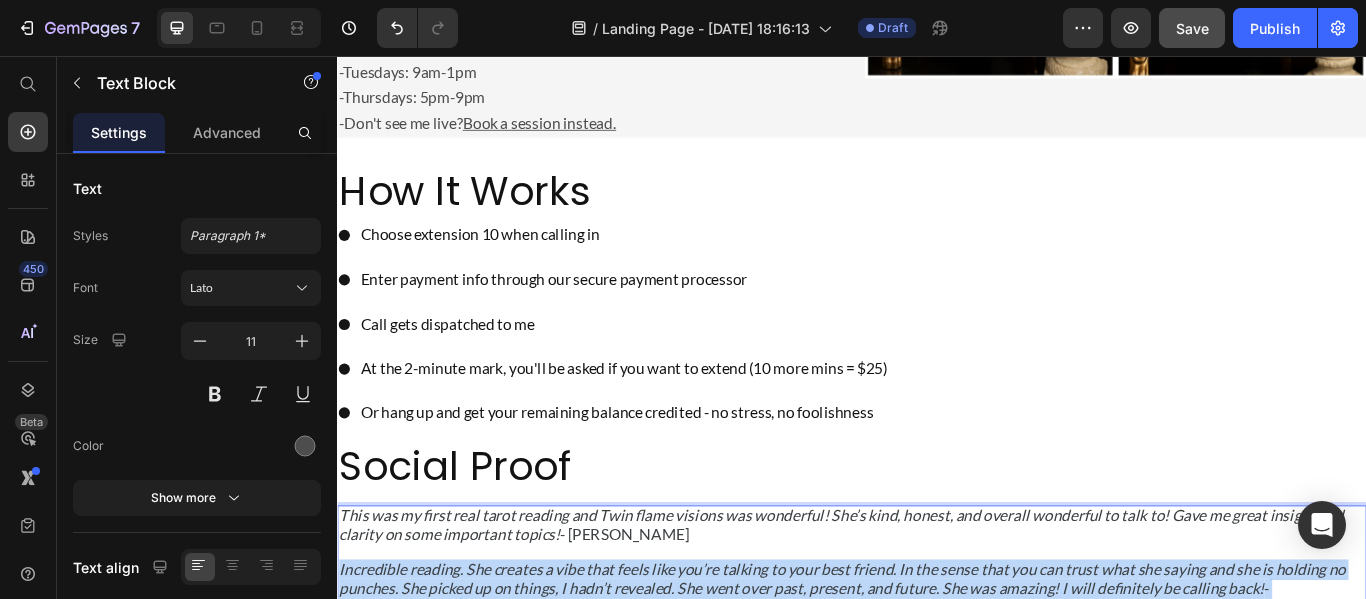 click on "Incredible reading. She creates a vibe that feels like you’re talking to your best friend. In the sense that you can trust what she saying and she is holding no punches. She picked up on things, I hadn’t revealed. She went over past, present, and future. She was amazing! I will definitely be calling back!" at bounding box center (926, 665) 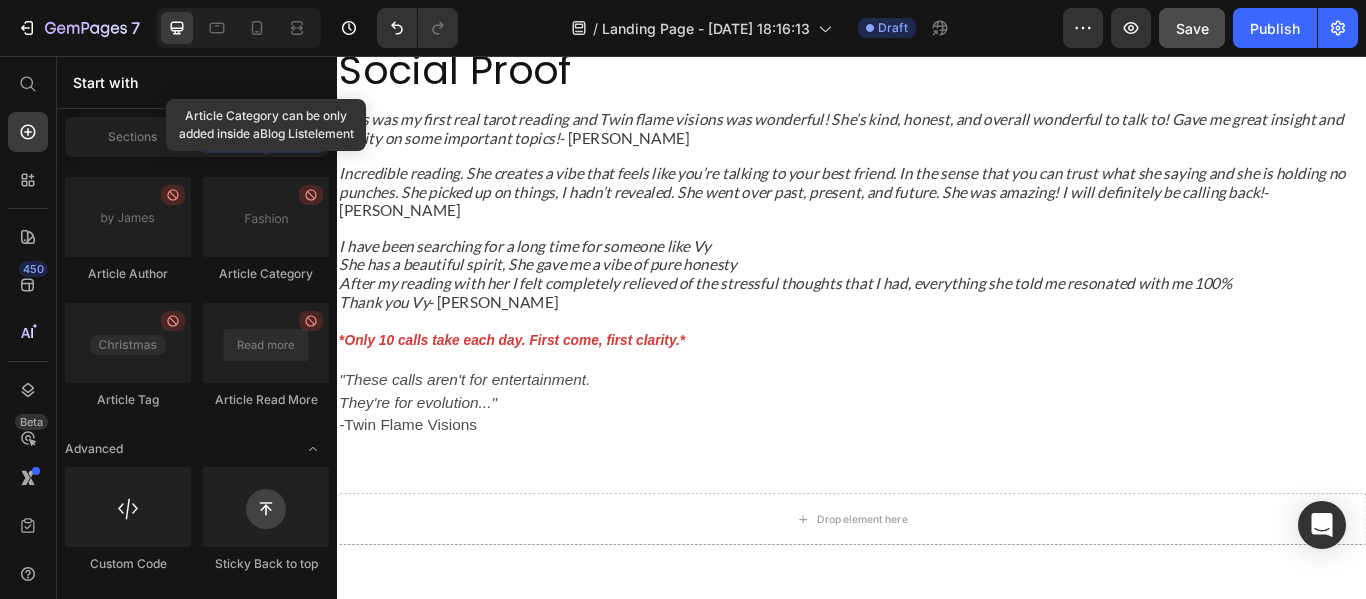 scroll, scrollTop: 1080, scrollLeft: 0, axis: vertical 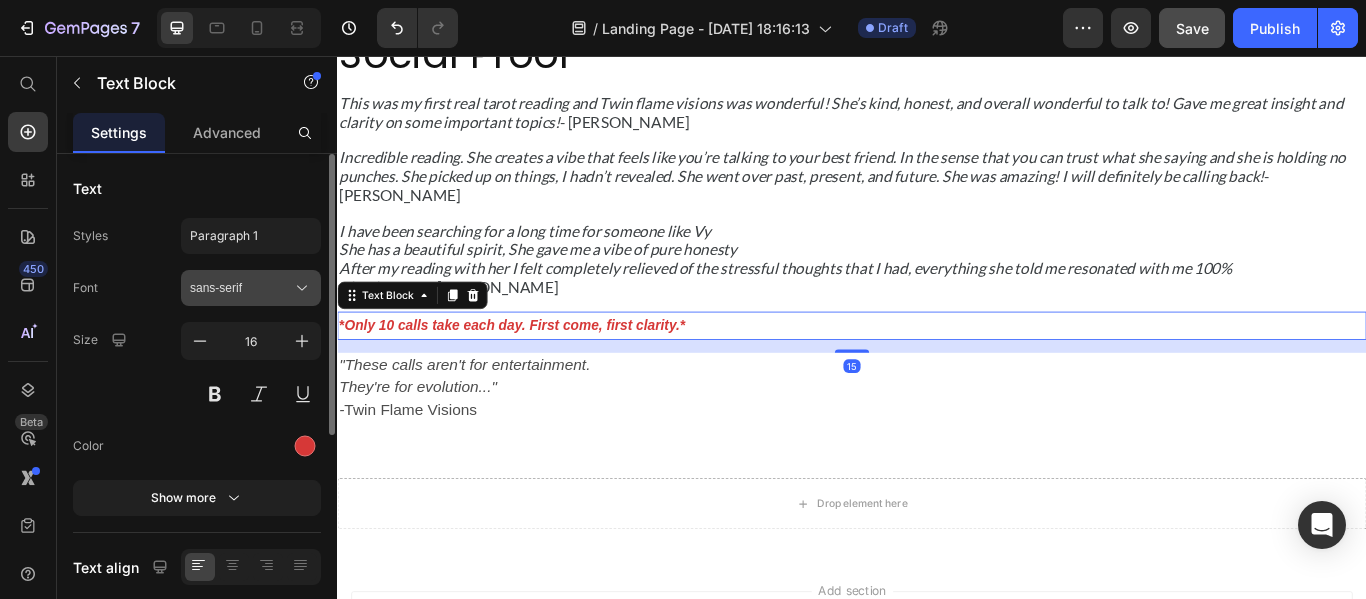 click on "sans-serif" at bounding box center (251, 288) 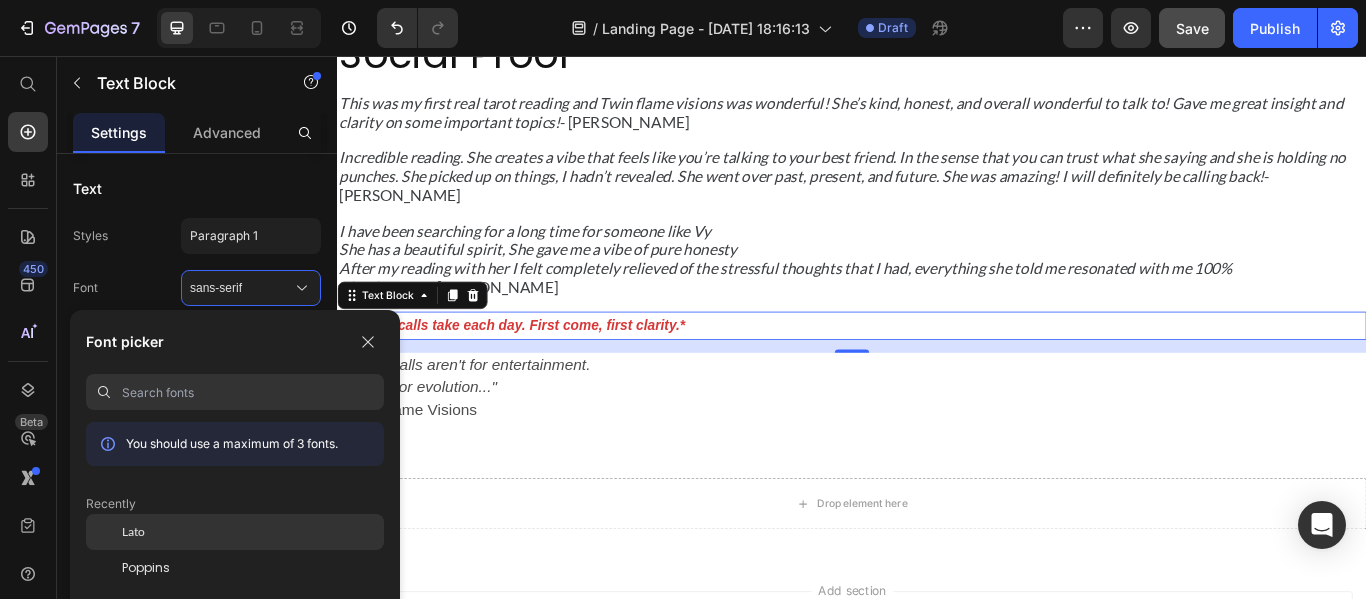 click on "Lato" at bounding box center (133, 532) 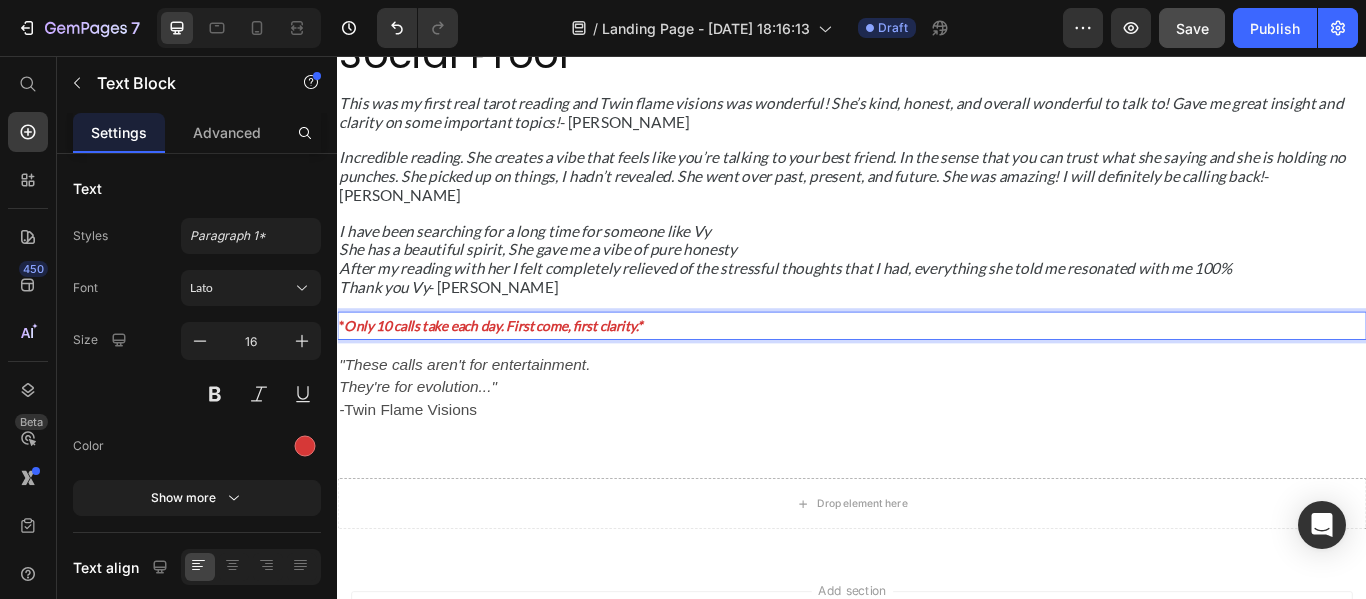 click on "Only 10 calls take each day. First come, first clarity.*" at bounding box center (518, 369) 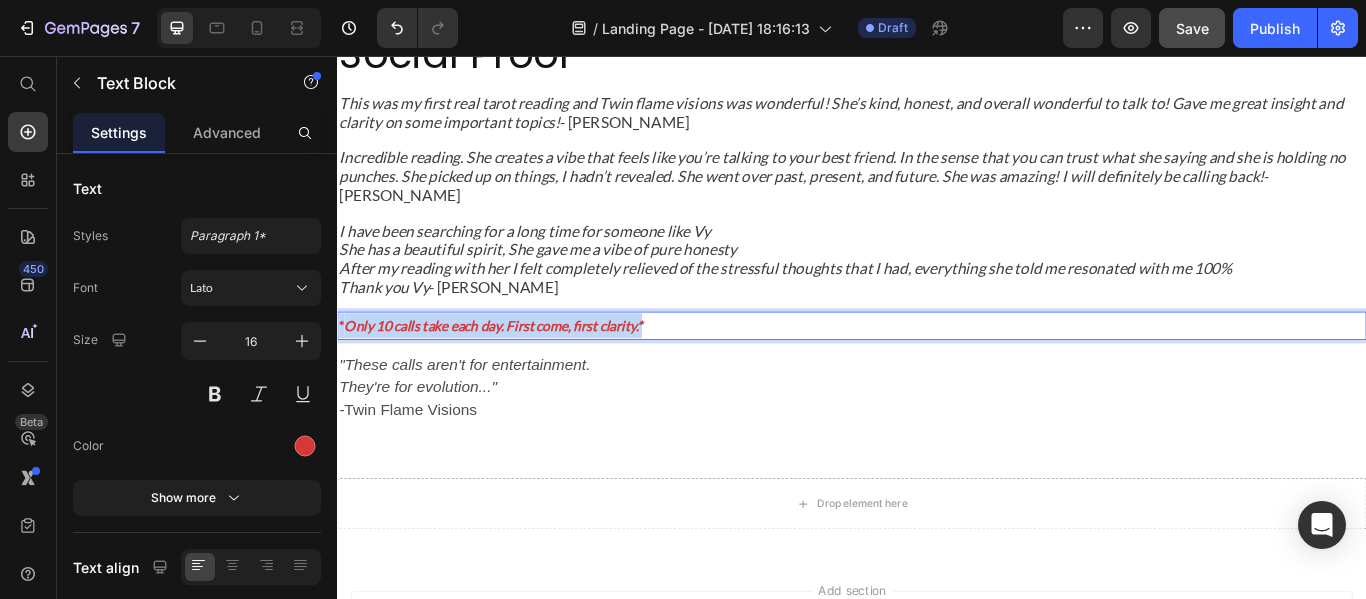 click on "Only 10 calls take each day. First come, first clarity.*" at bounding box center [518, 369] 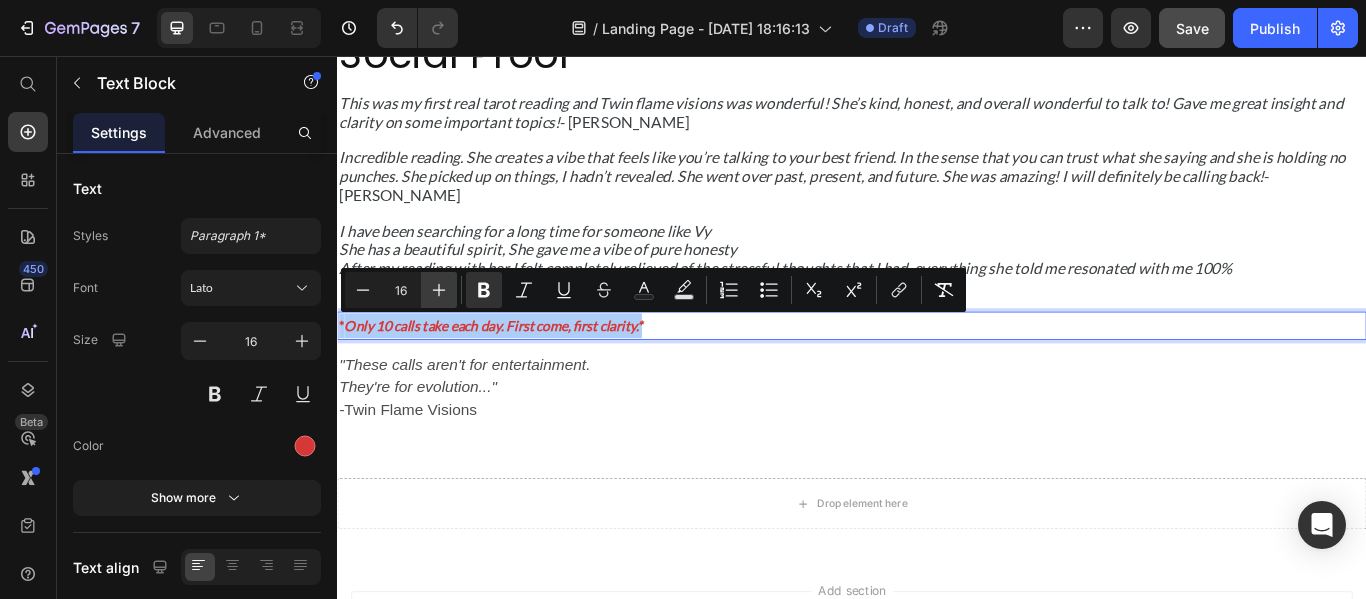 click 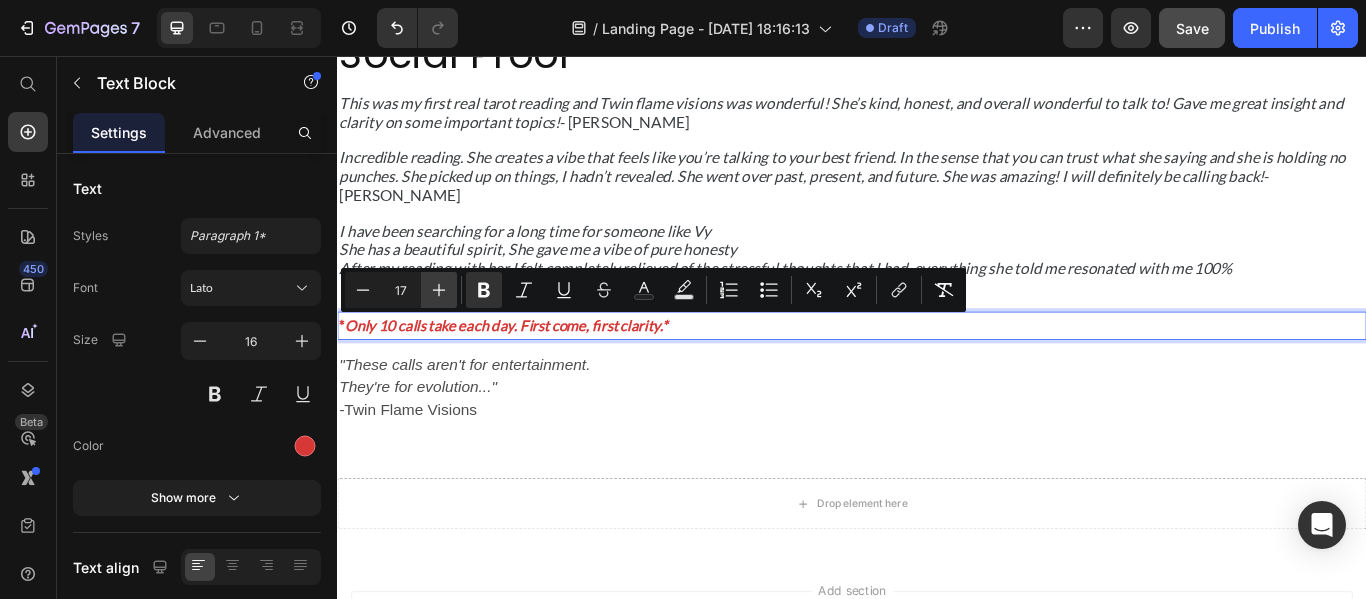 click 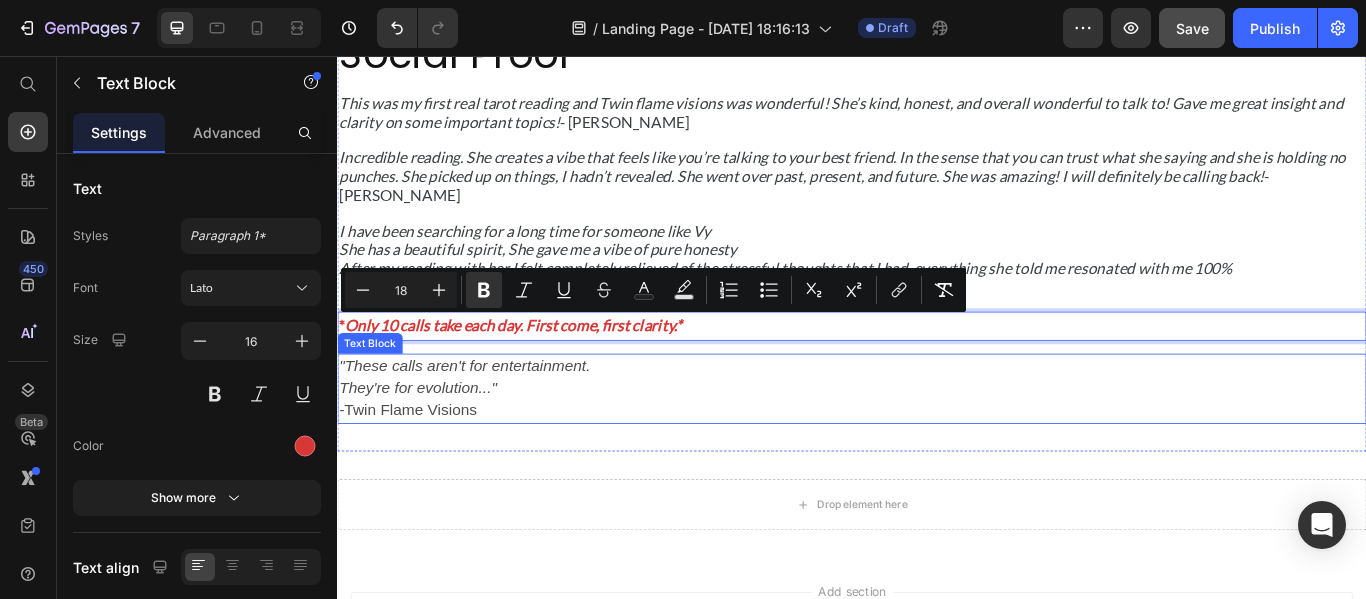 click on "They're for evolution..."" at bounding box center (431, 443) 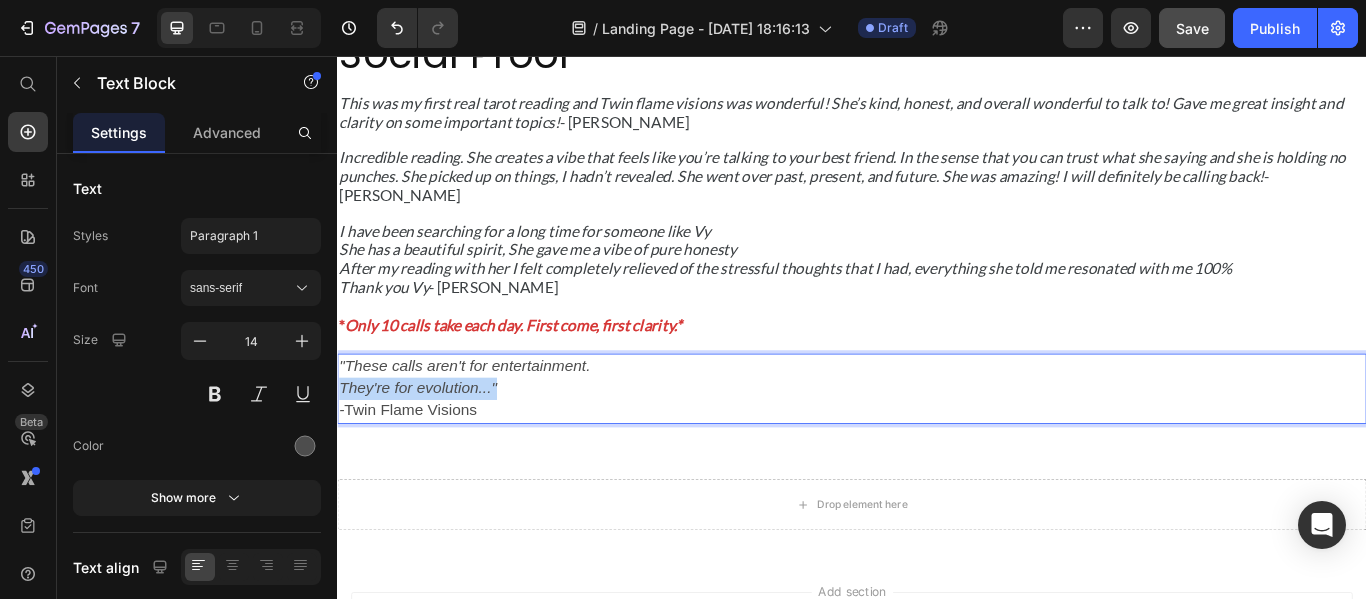 click on "They're for evolution..."" at bounding box center (431, 443) 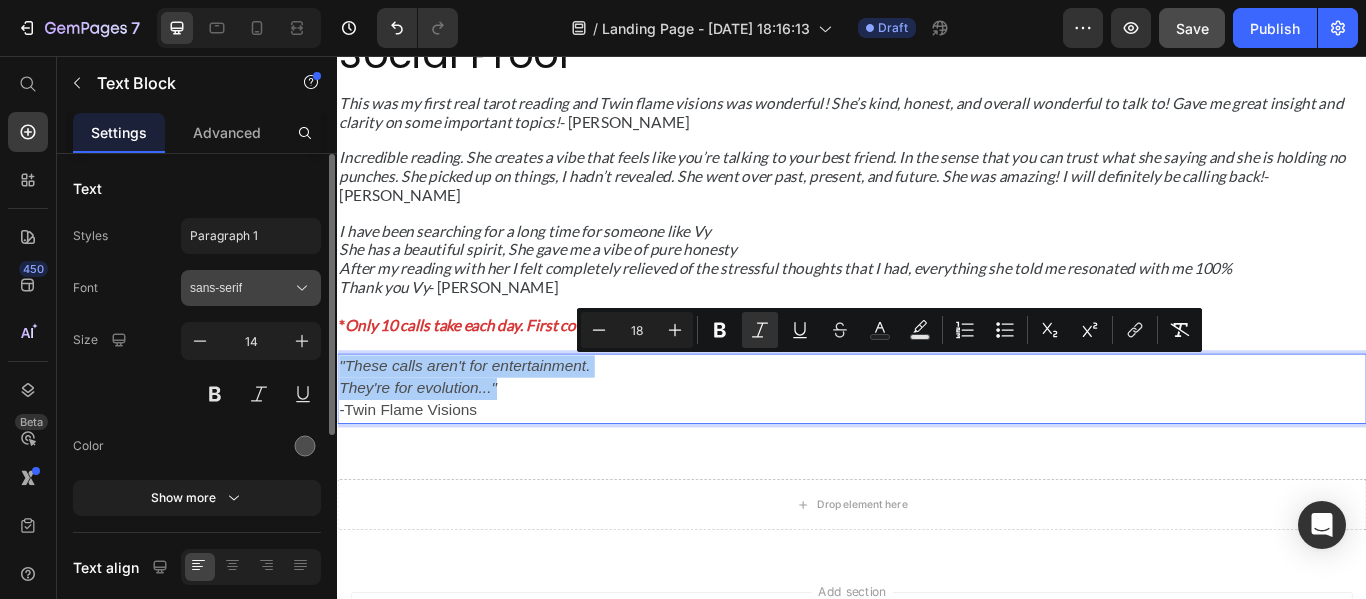 click on "sans-serif" at bounding box center [251, 288] 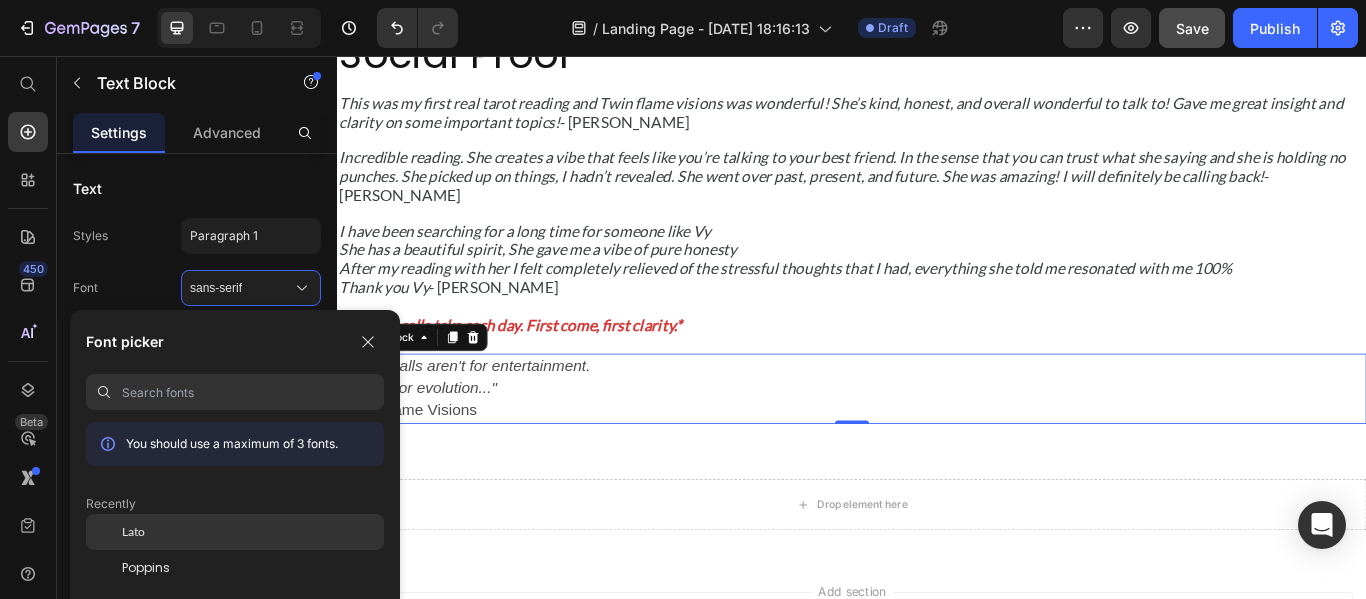 click on "Lato" 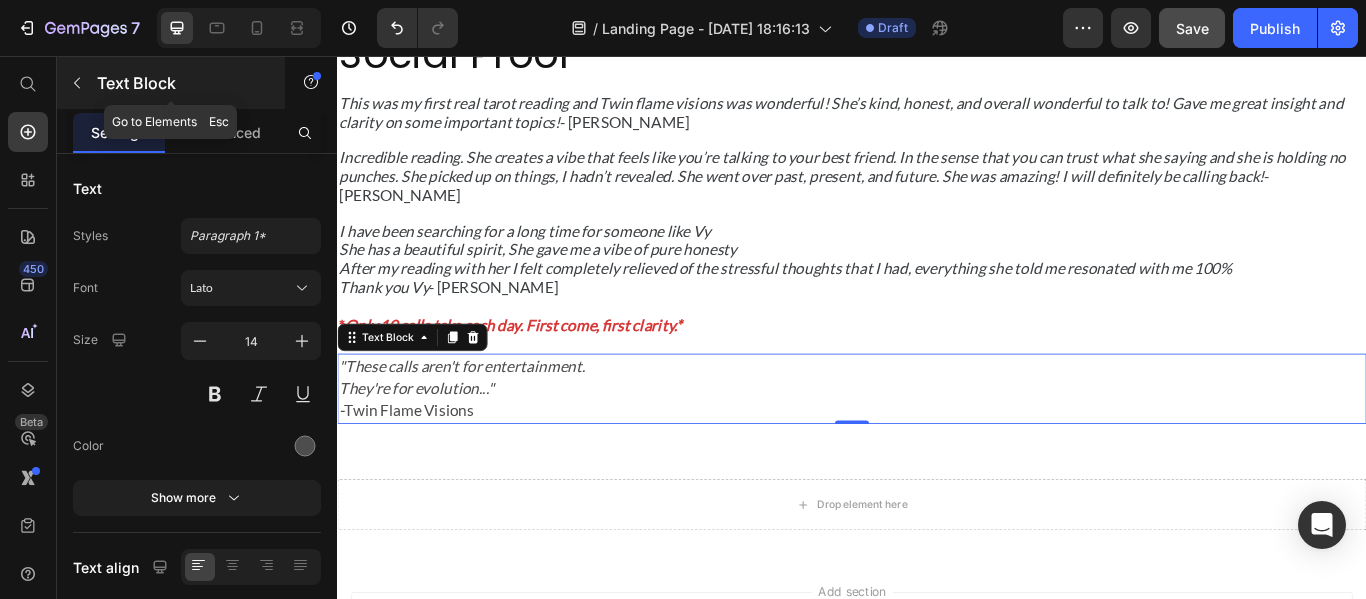 click on "Text Block" at bounding box center (182, 83) 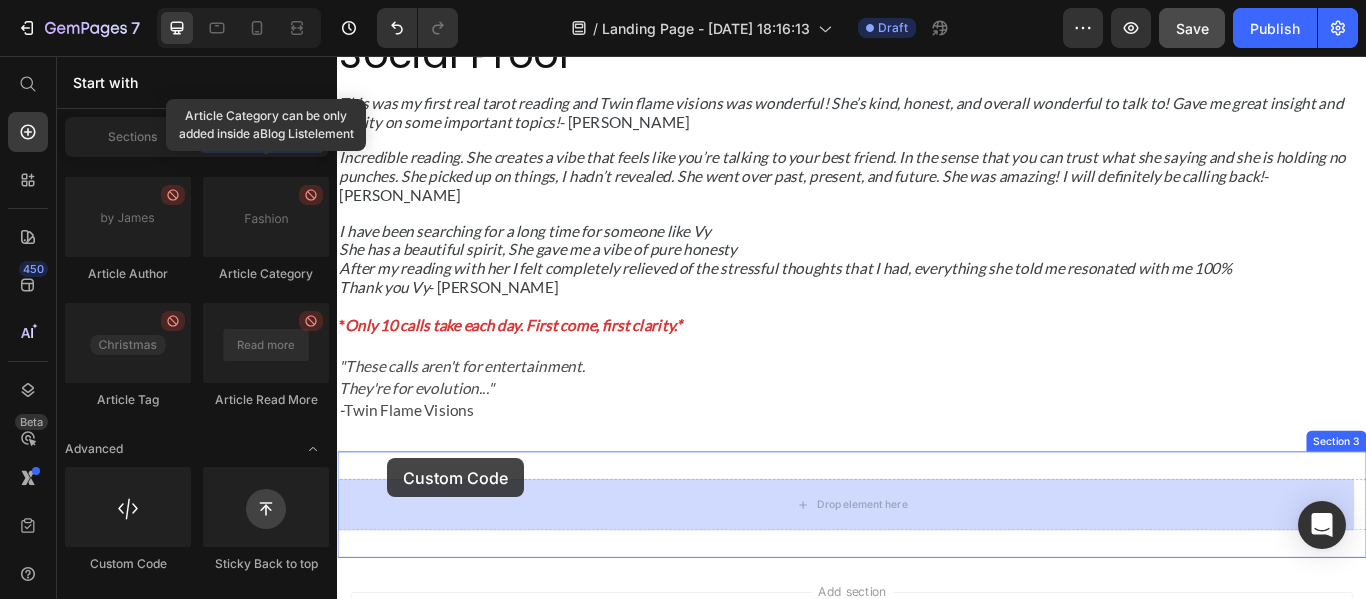 scroll, scrollTop: 1115, scrollLeft: 0, axis: vertical 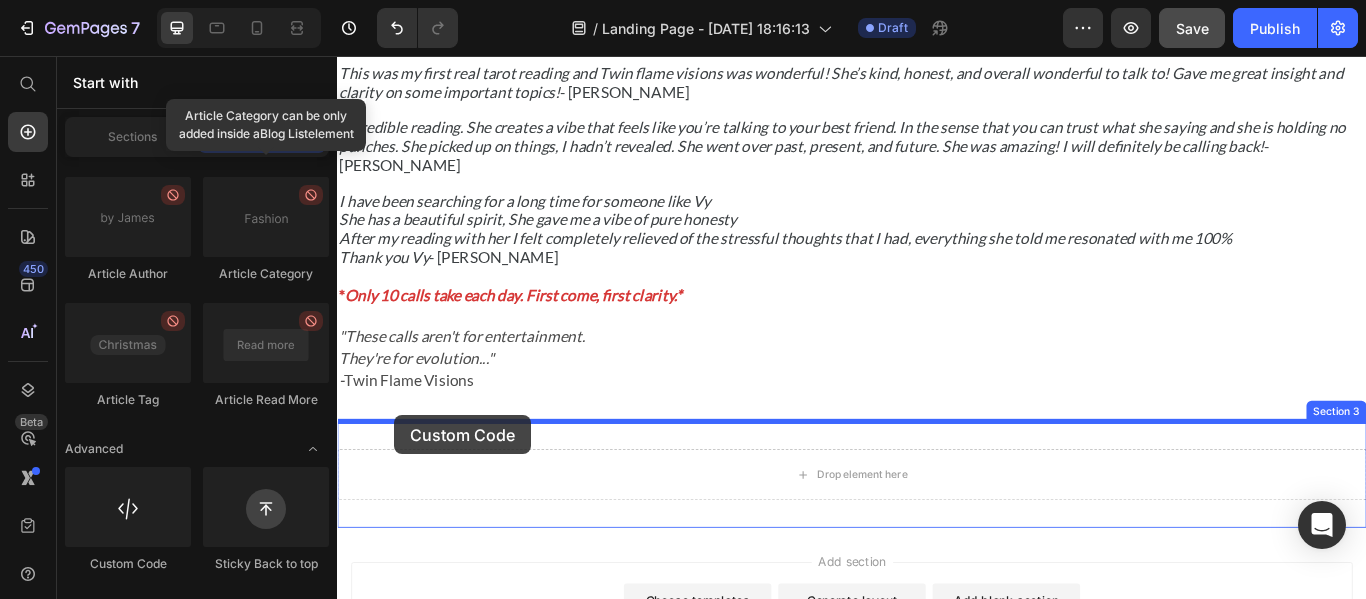 drag, startPoint x: 456, startPoint y: 584, endPoint x: 404, endPoint y: 475, distance: 120.76837 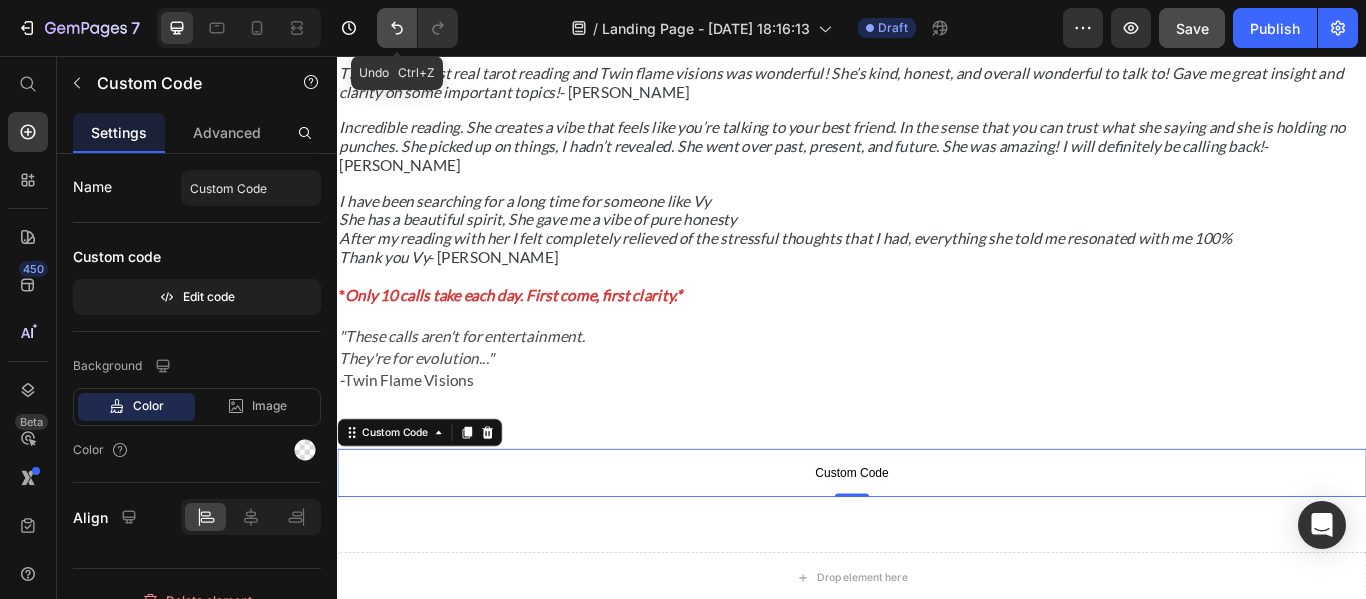 click 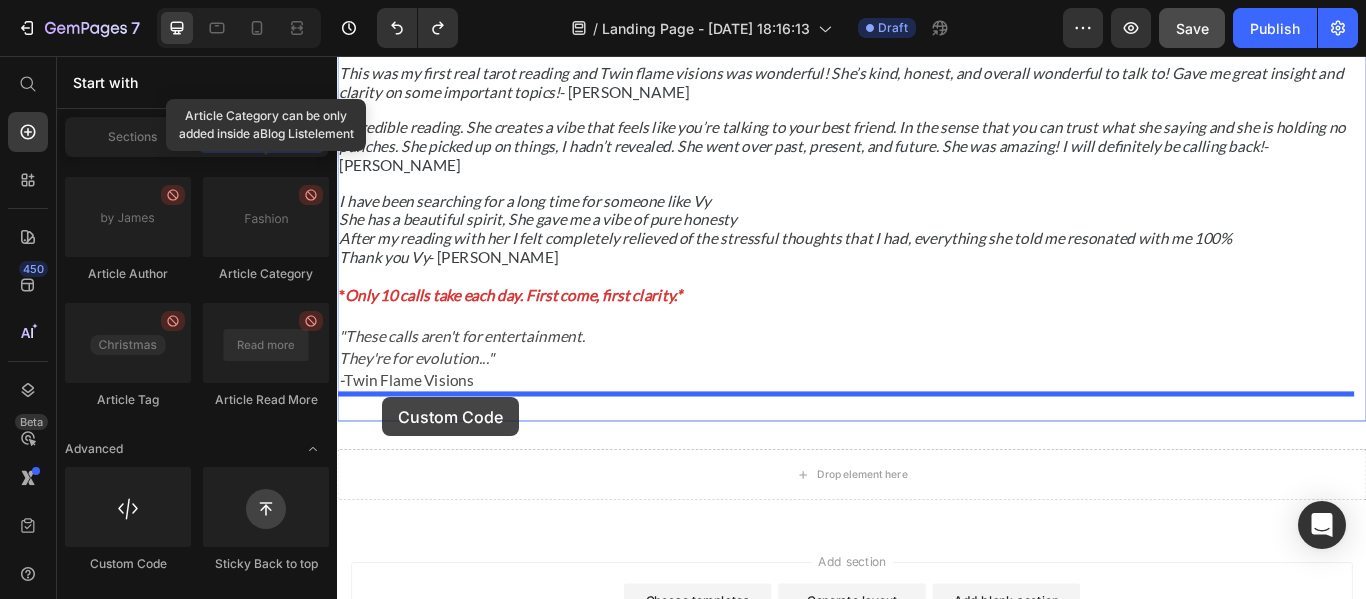 drag, startPoint x: 477, startPoint y: 566, endPoint x: 389, endPoint y: 454, distance: 142.43594 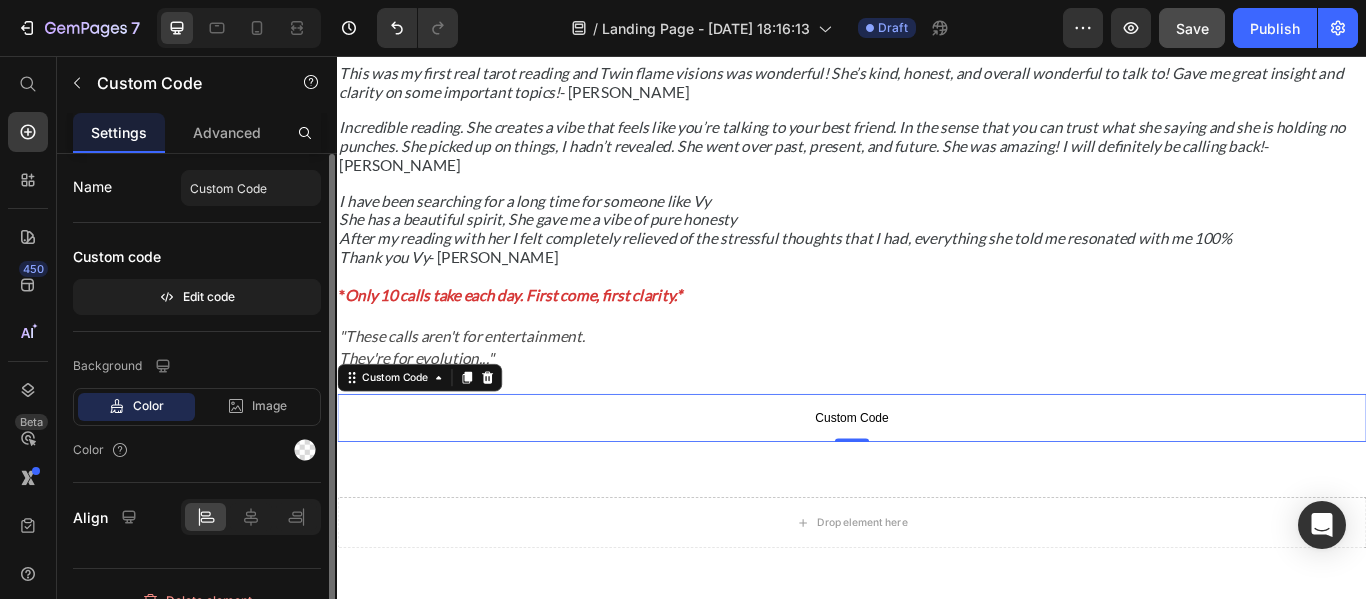 click on "Custom code" at bounding box center [197, 257] 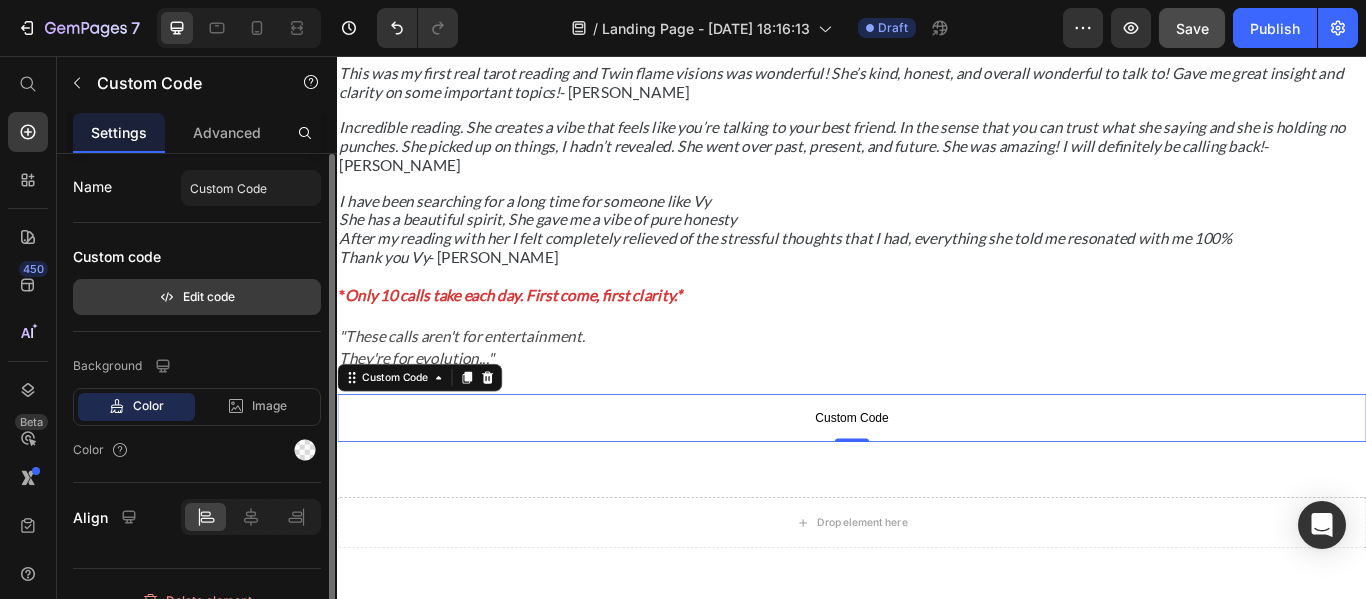 click on "Edit code" at bounding box center [197, 297] 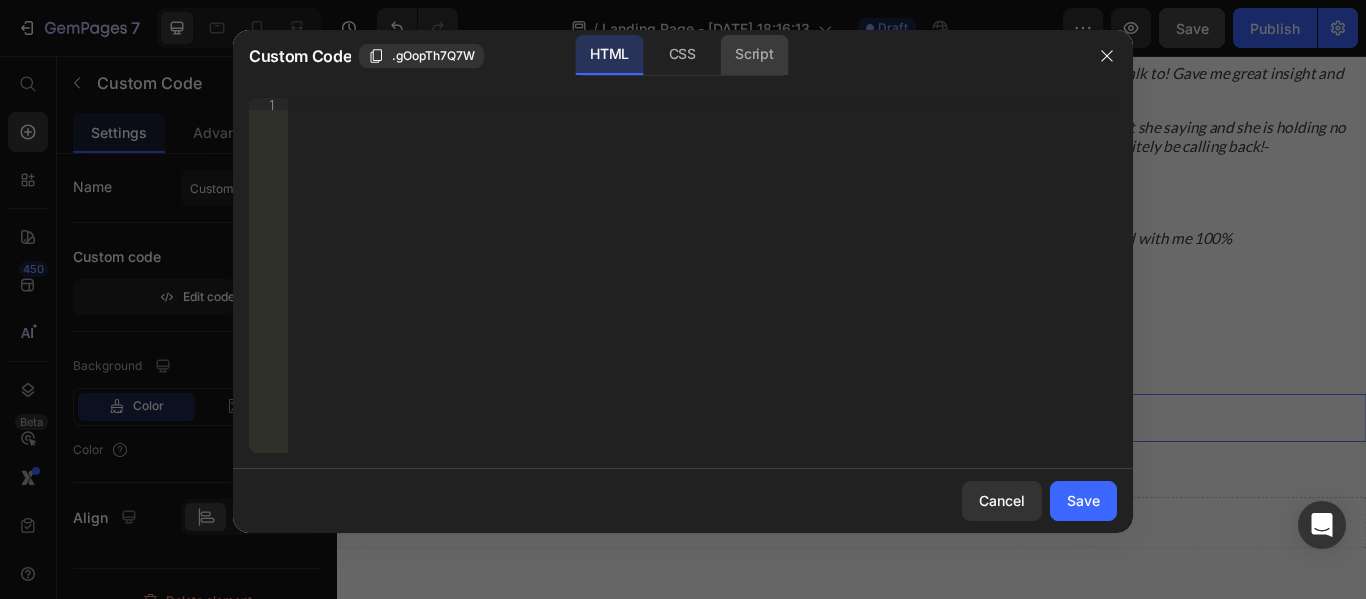 click on "Script" 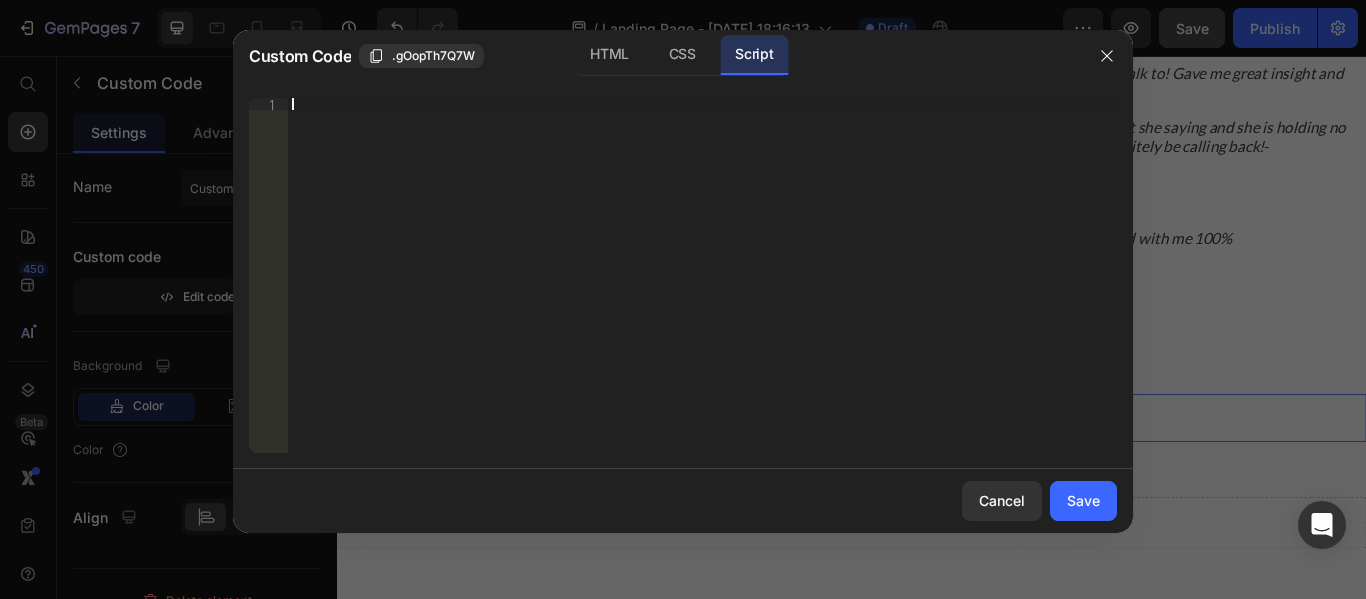 click on "Insert the Javascript code to add interaction and animation to your content right here." at bounding box center (662, 104) 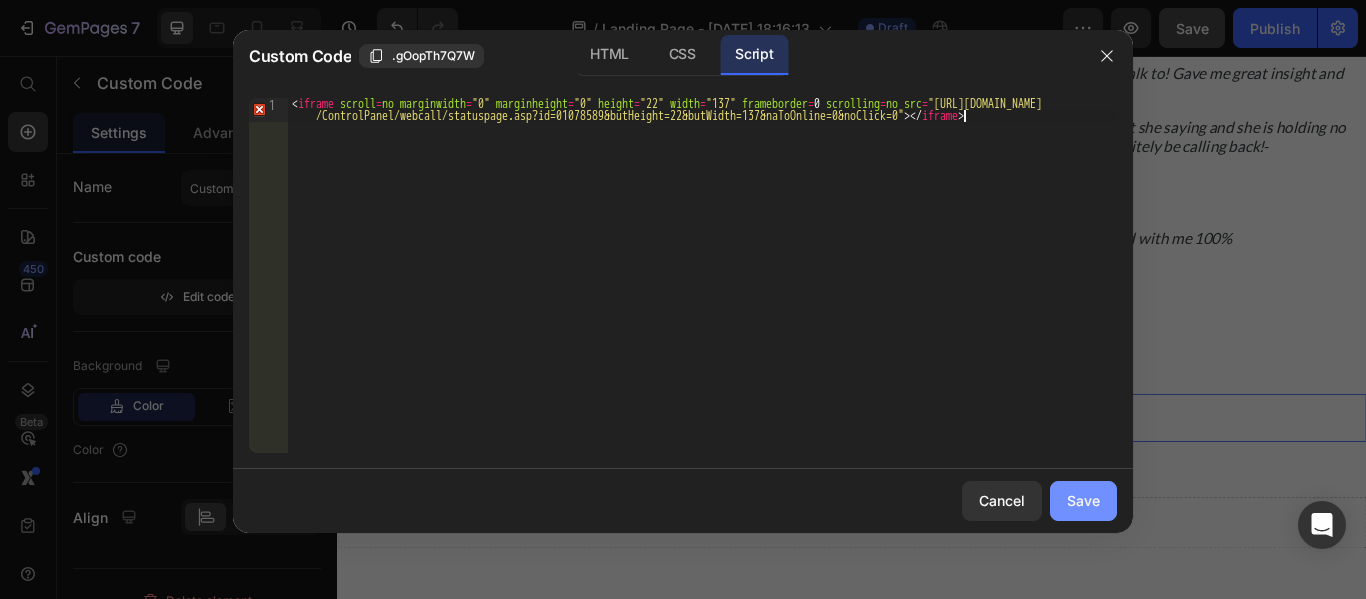 click on "Save" 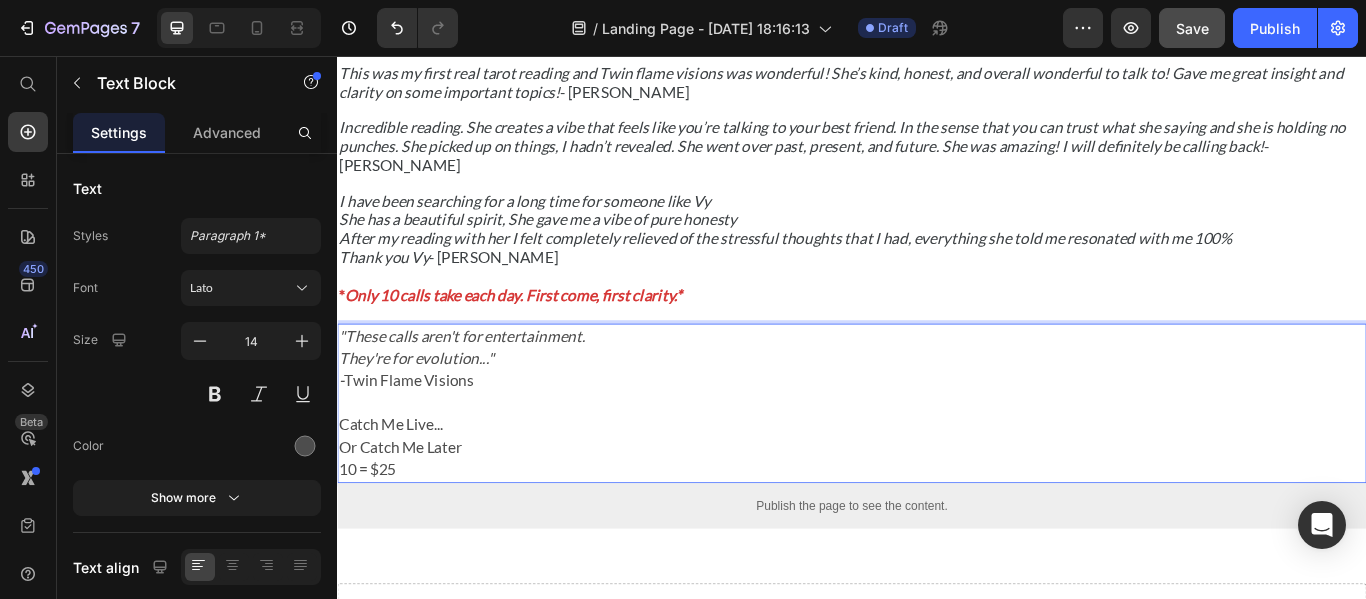 click on "10 = $25" at bounding box center [372, 538] 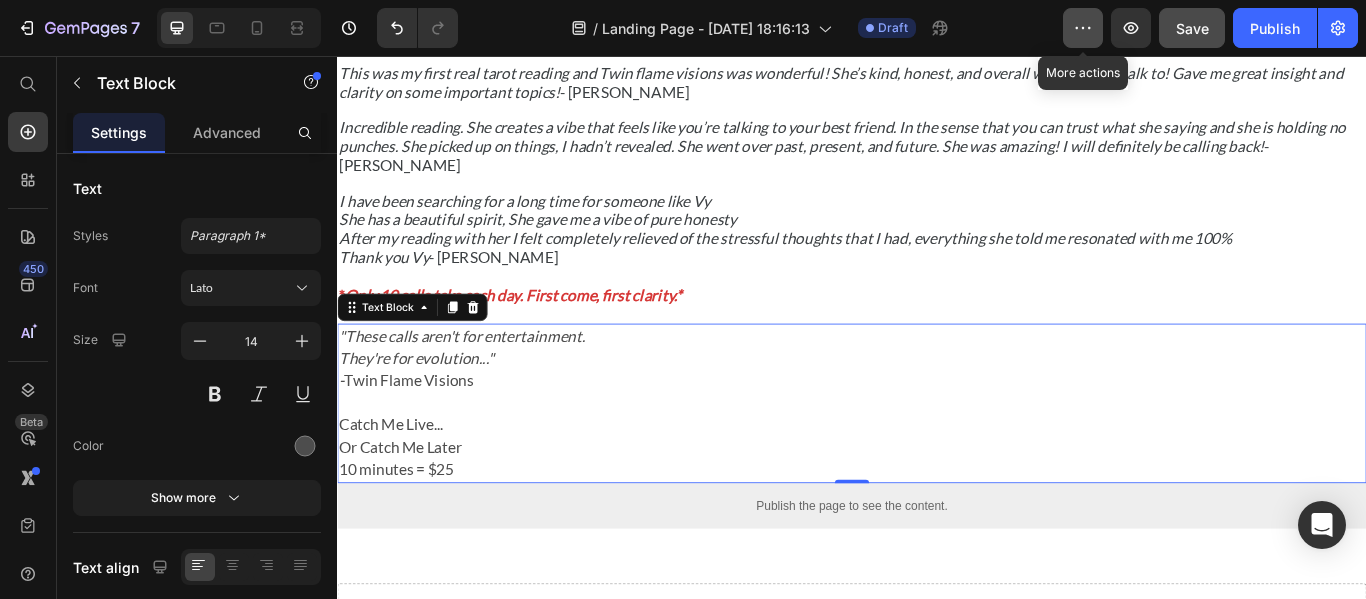 click 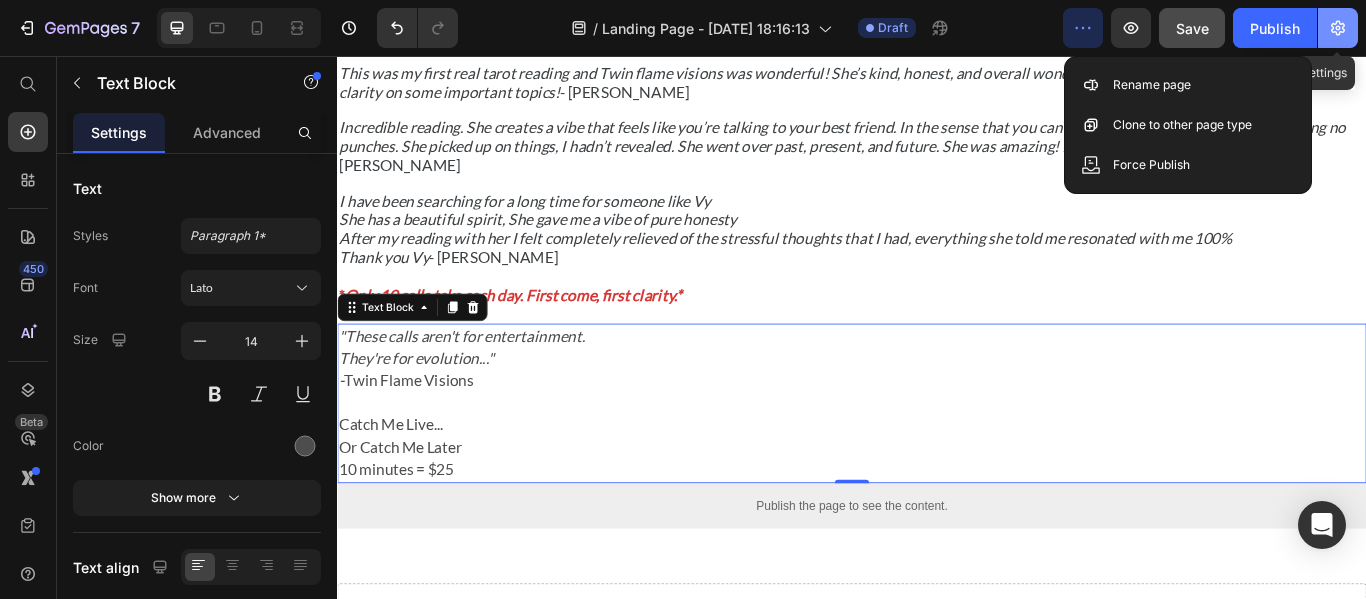 click 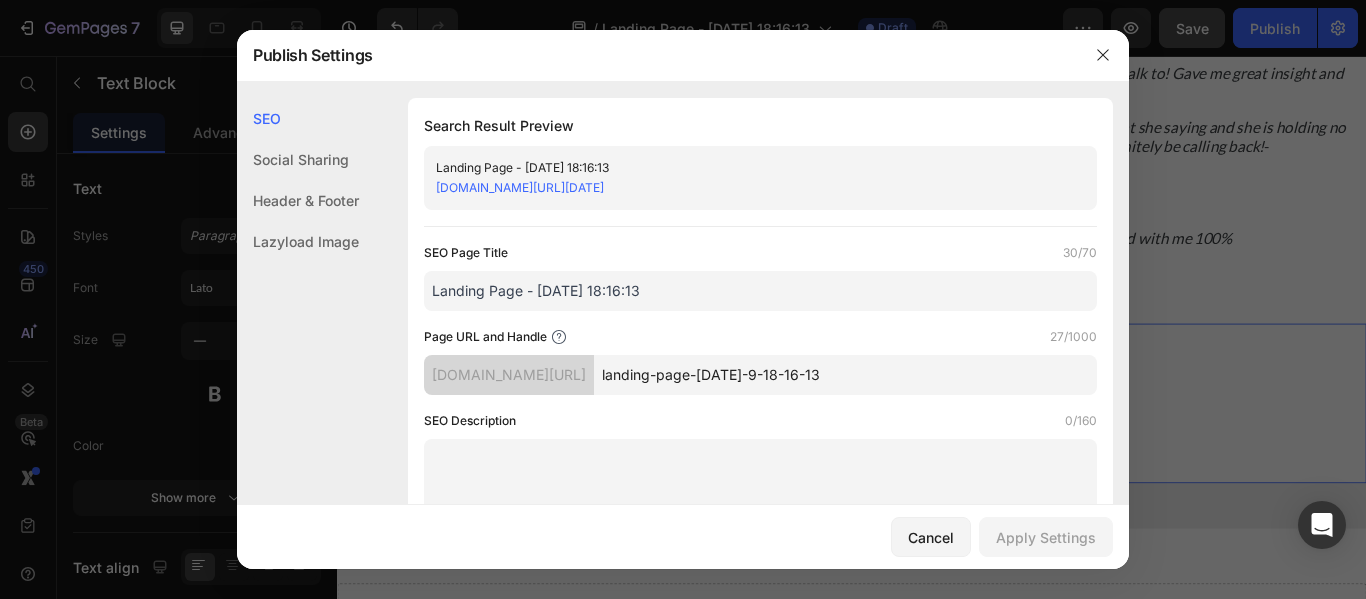 click on "Landing Page - [DATE] 18:16:13" at bounding box center (760, 291) 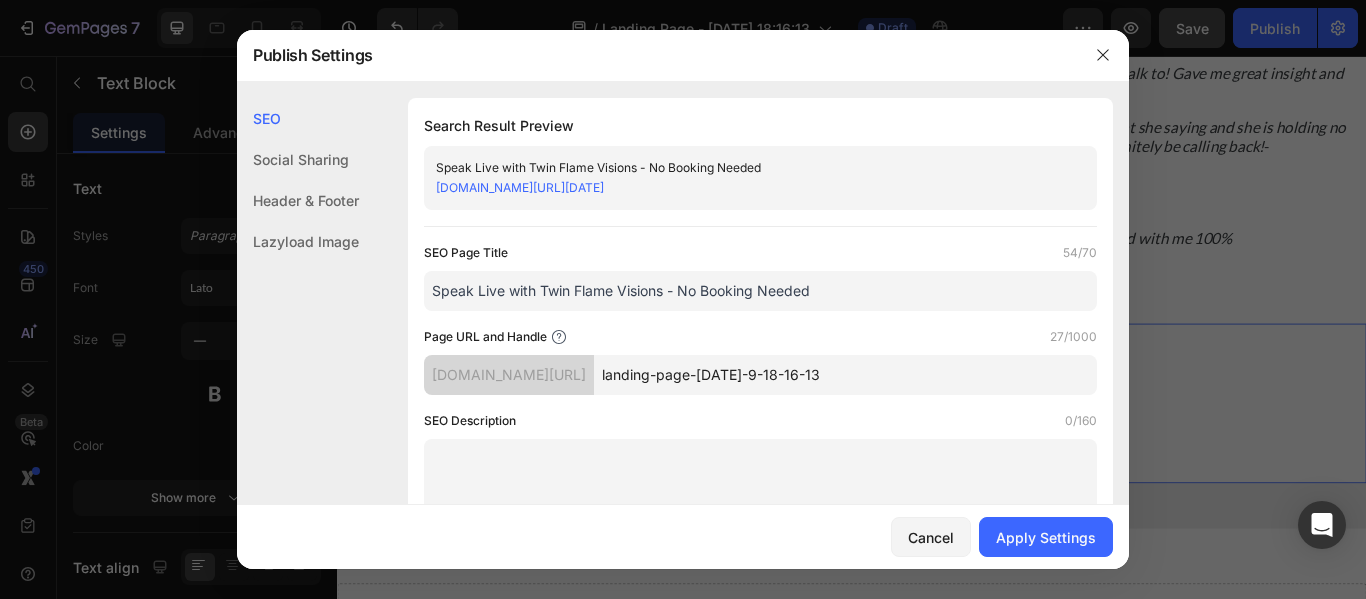 type on "Speak Live with Twin Flame Visions - No Booking Needed" 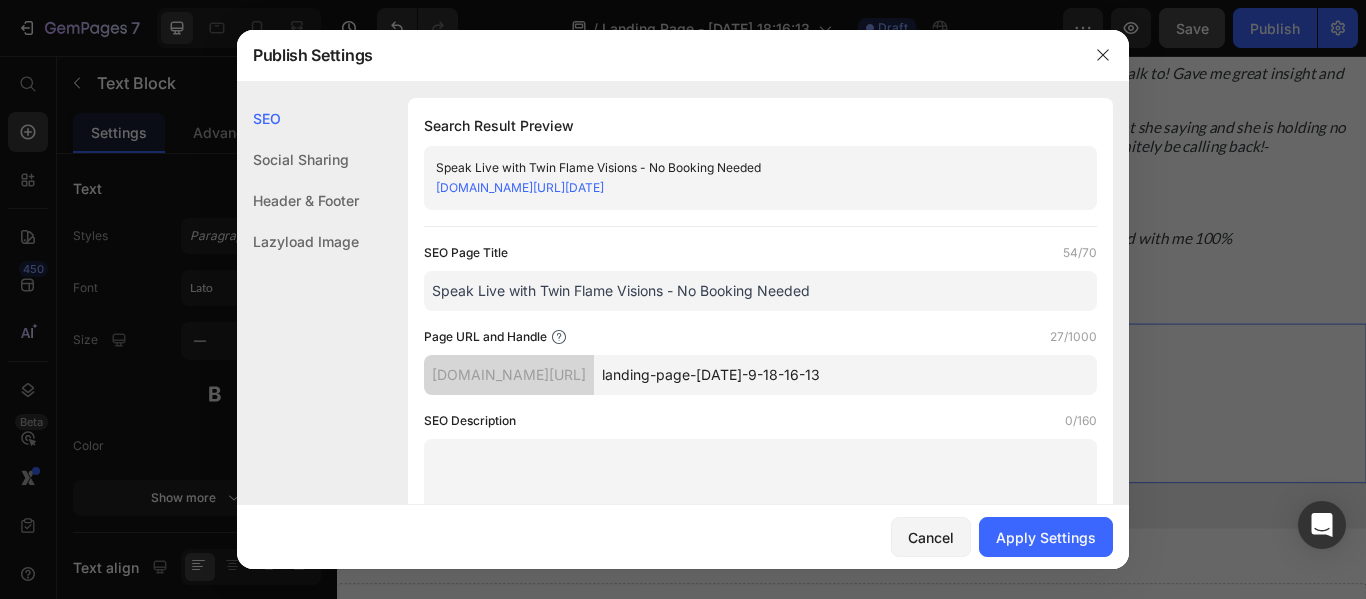 click on "landing-page-[DATE]-9-18-16-13" at bounding box center [845, 375] 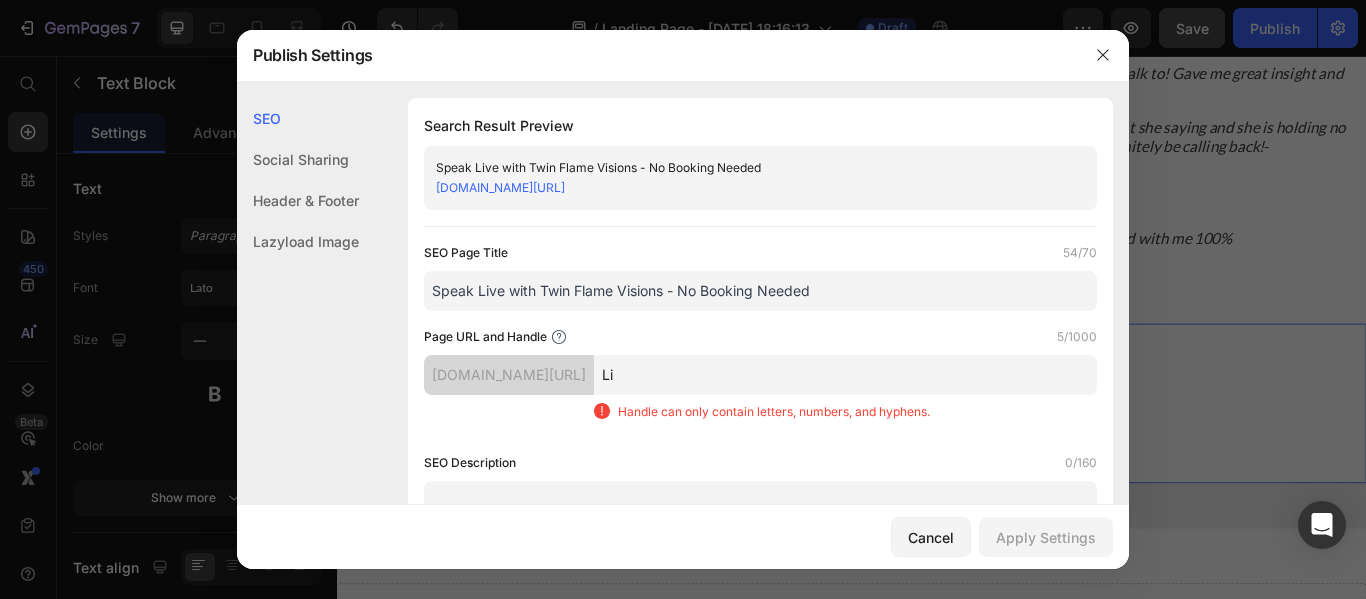 type on "L" 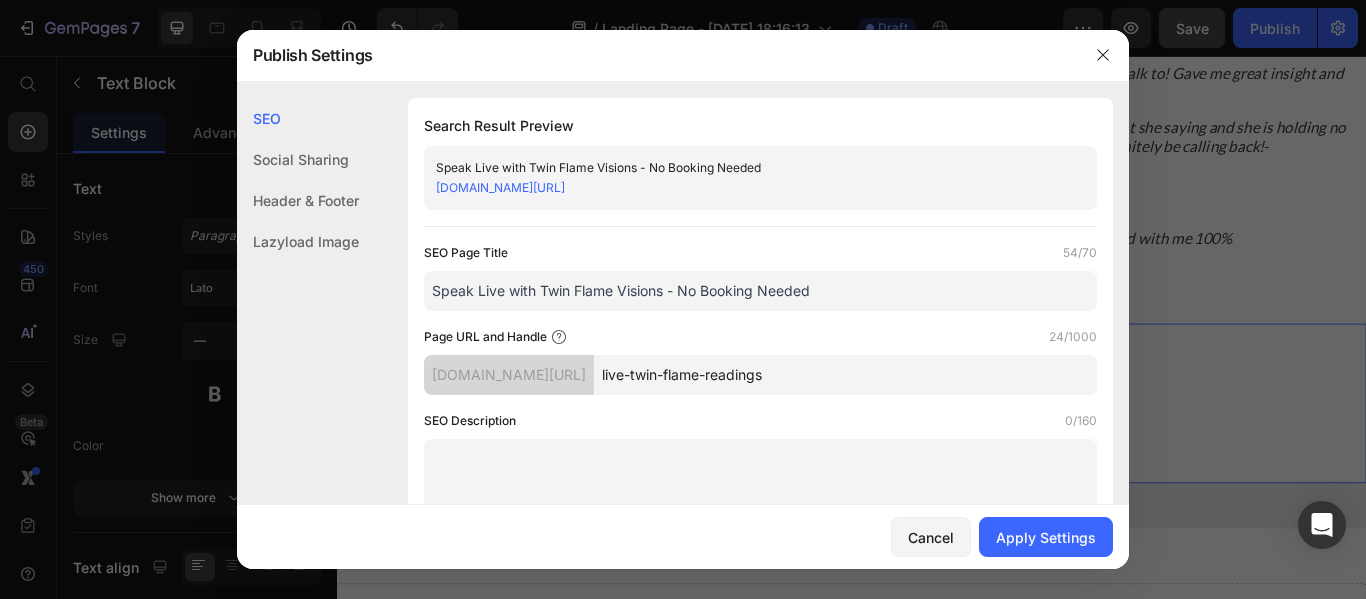 type on "live-twin-flame-readings" 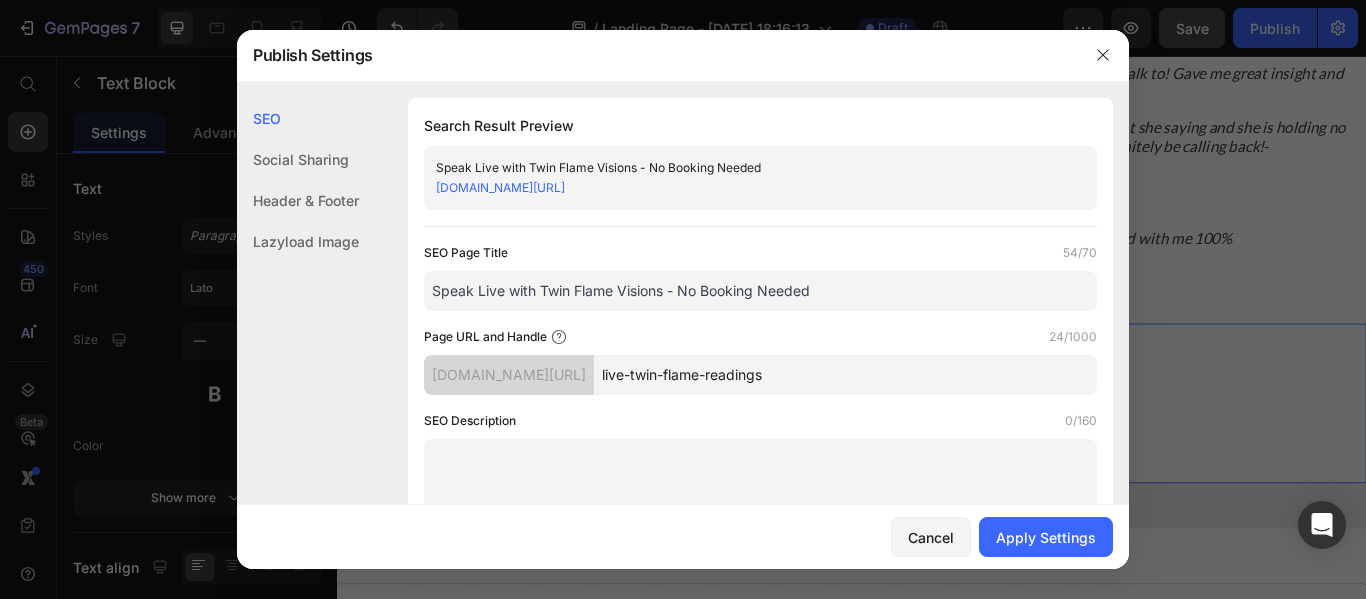 click at bounding box center (760, 483) 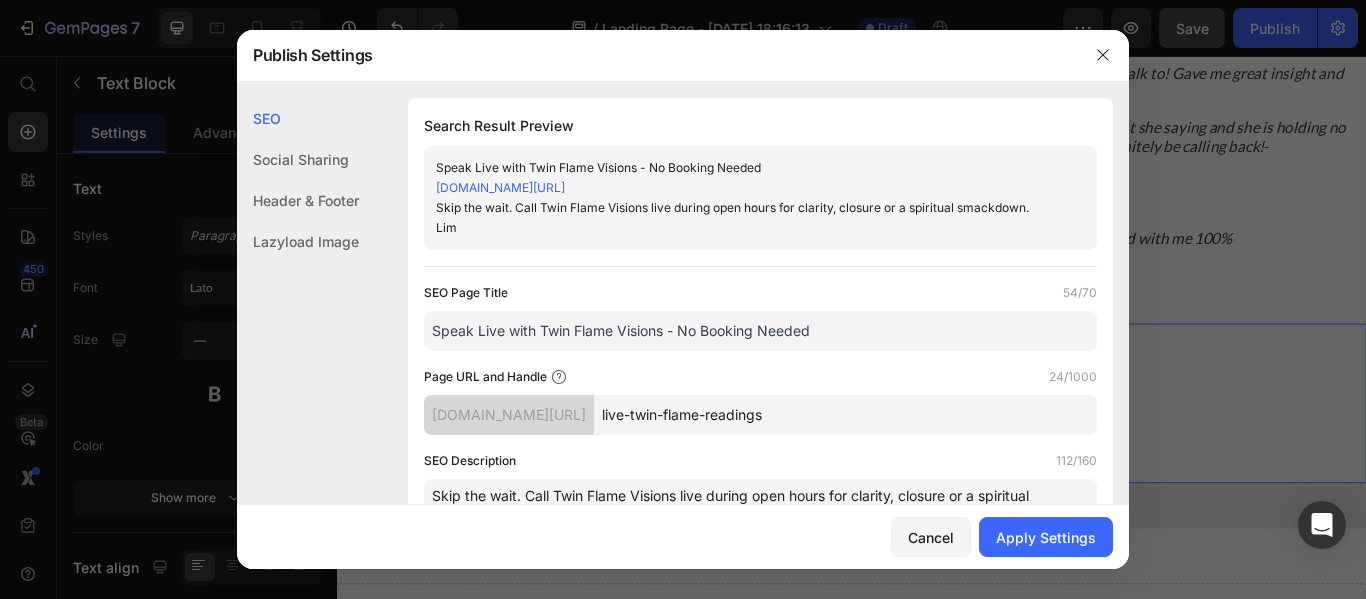 scroll, scrollTop: 17, scrollLeft: 0, axis: vertical 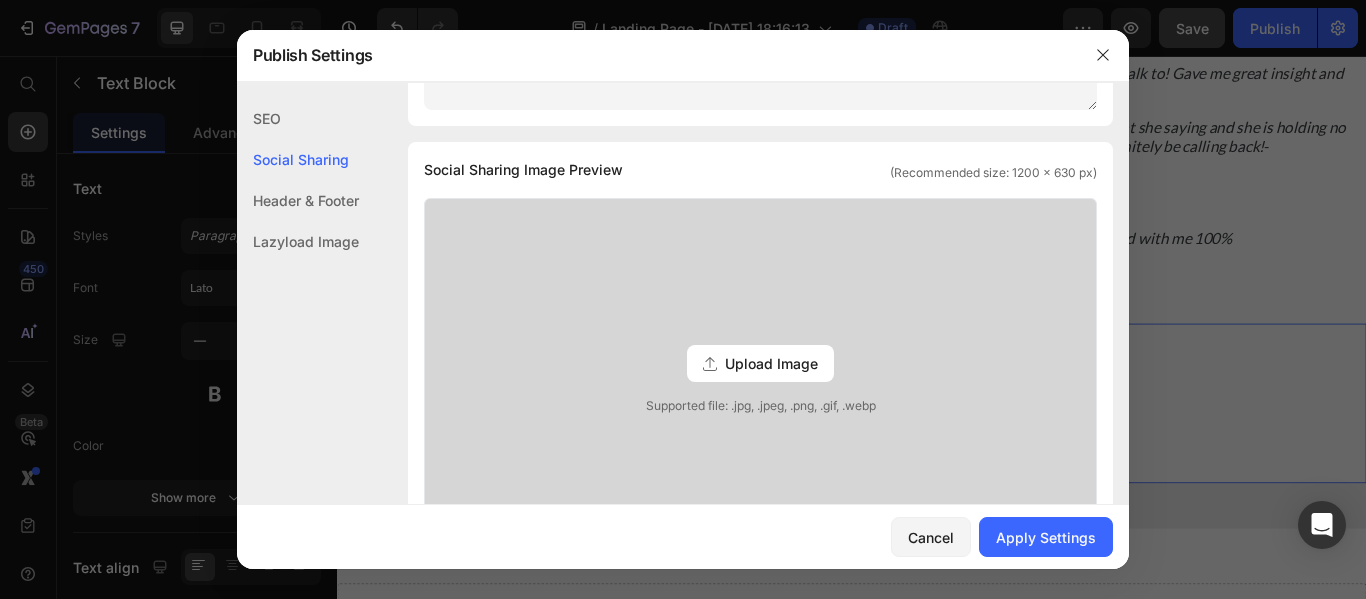 type on "Skip the wait. Call Twin Flame Visions live during open hours for clarity, closure or a spiritual smackdown. Limited spots. Truth only" 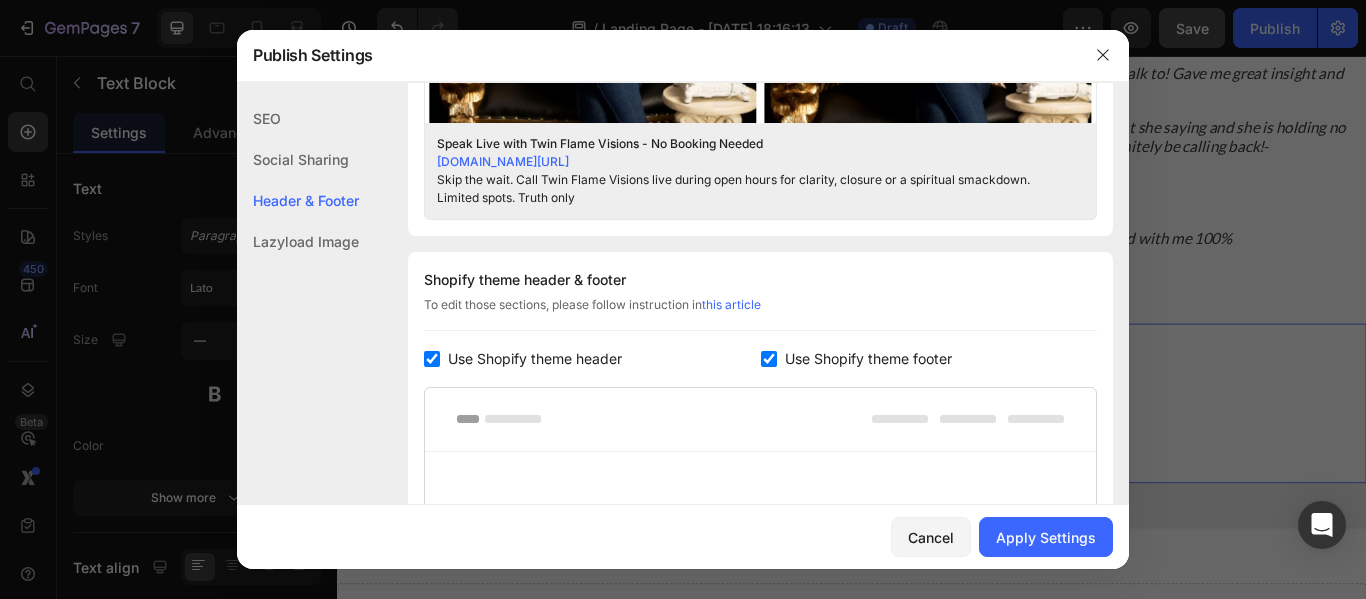scroll, scrollTop: 870, scrollLeft: 0, axis: vertical 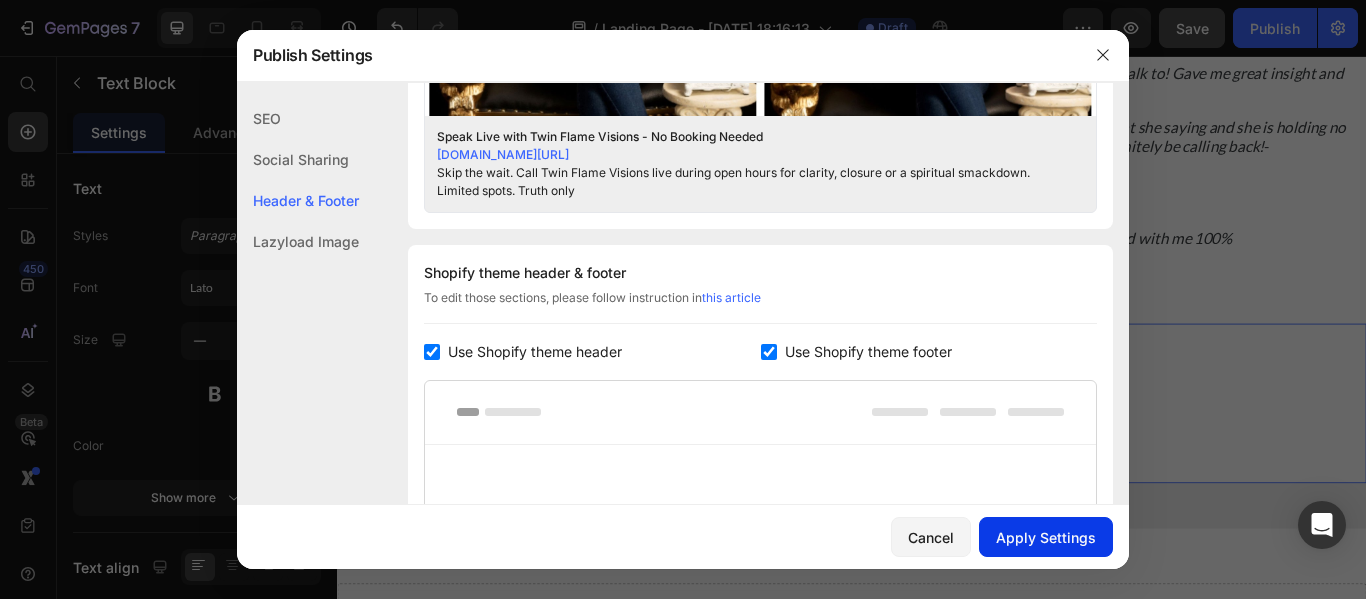 click on "Apply Settings" at bounding box center [1046, 537] 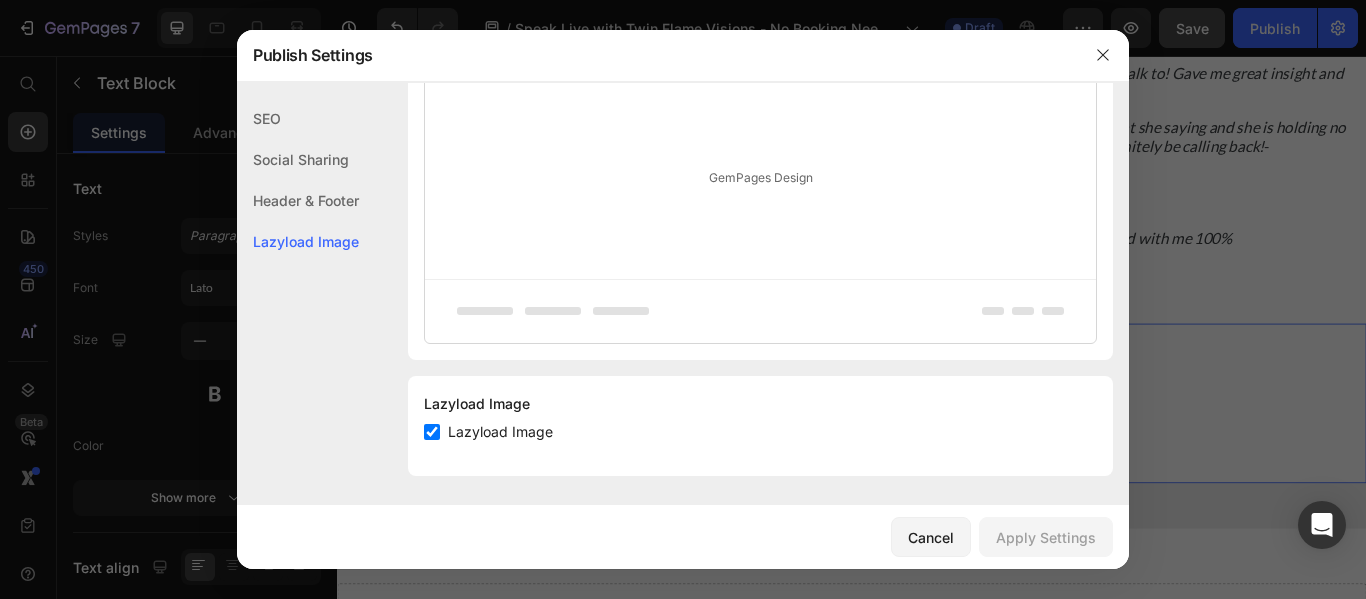scroll, scrollTop: 1240, scrollLeft: 0, axis: vertical 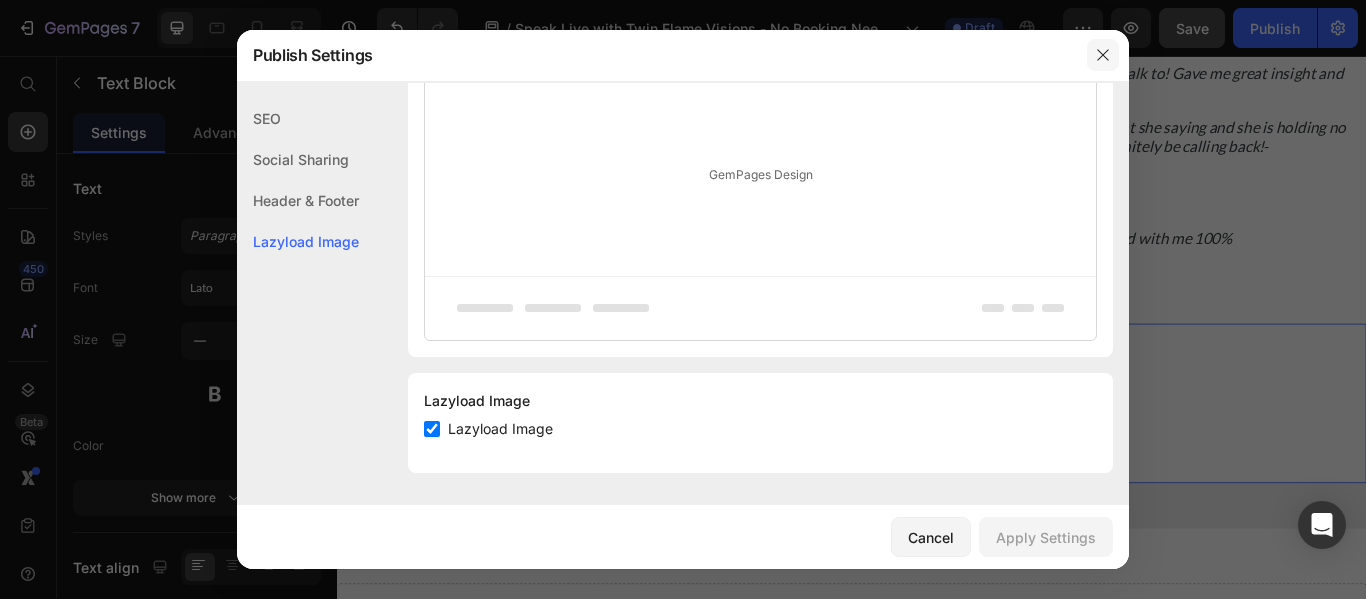 click 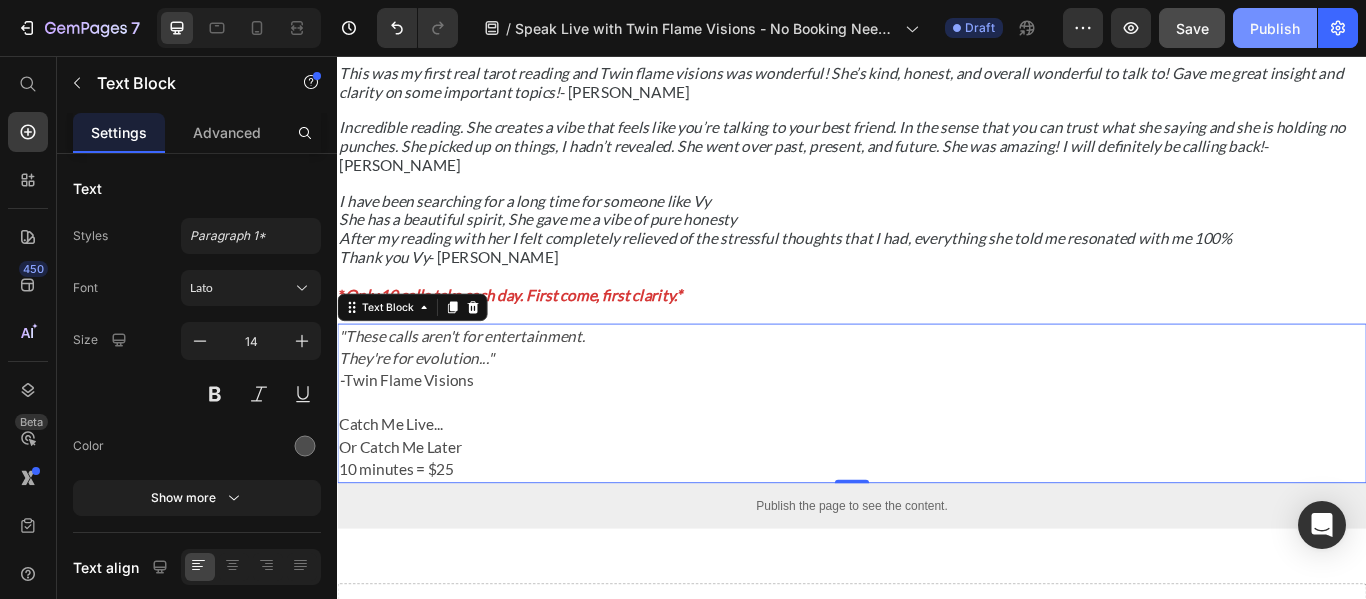 click on "Publish" at bounding box center (1275, 28) 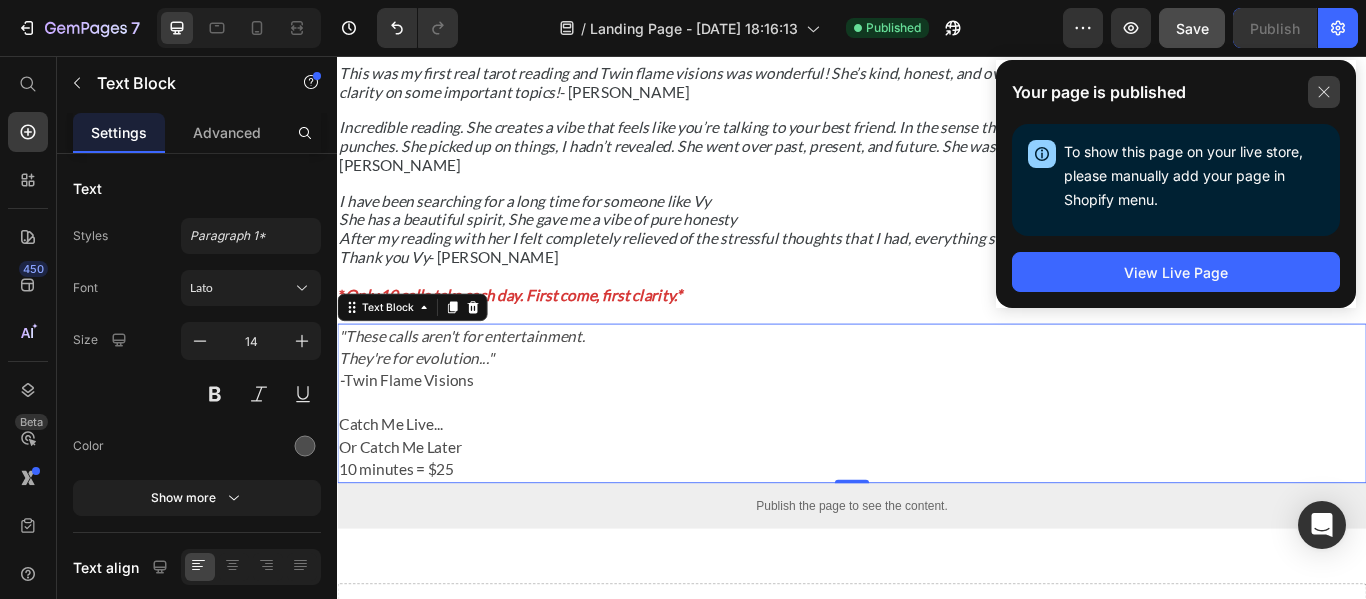 click 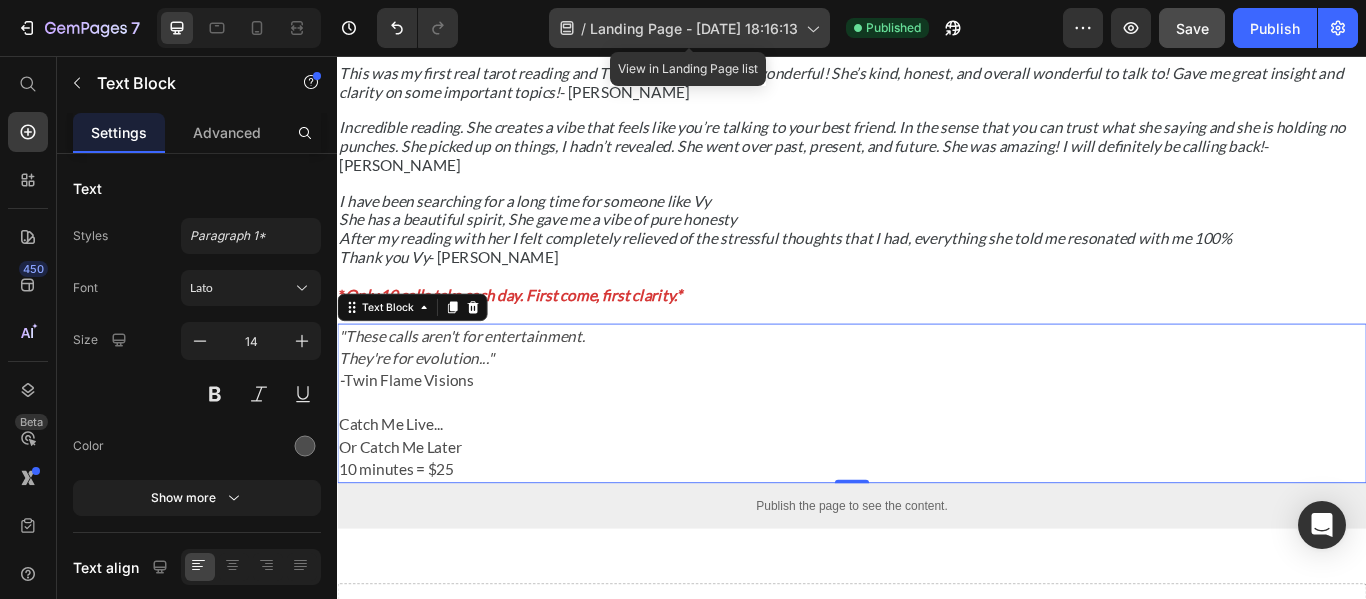 click 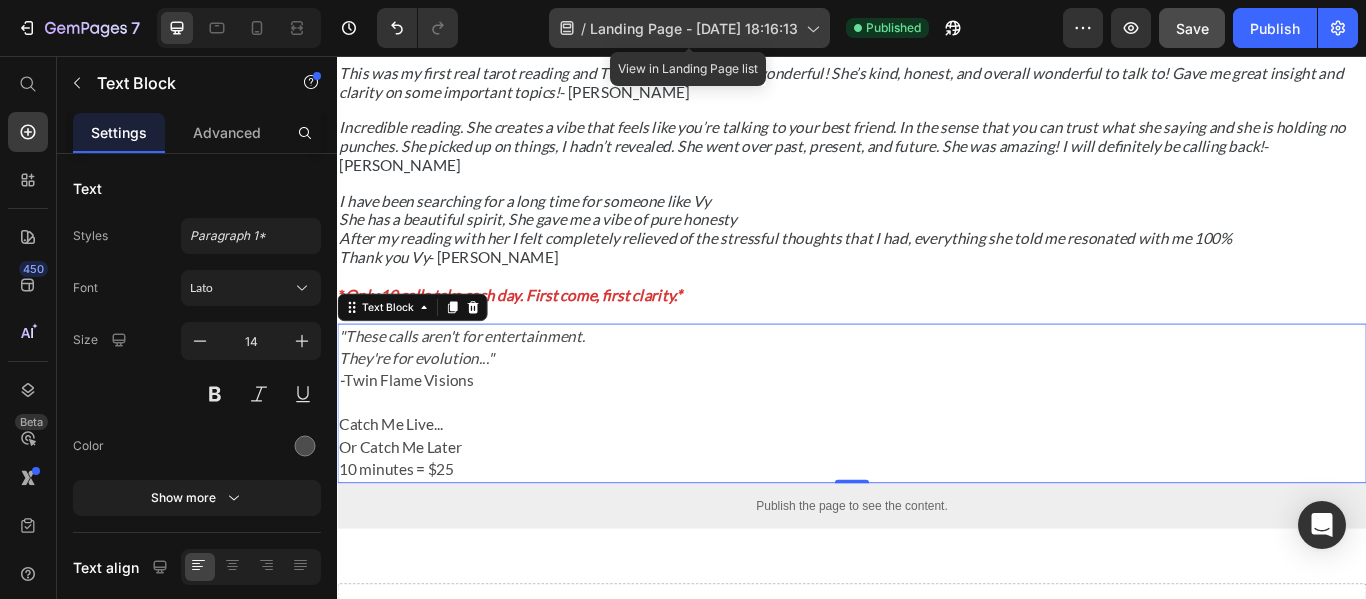 click 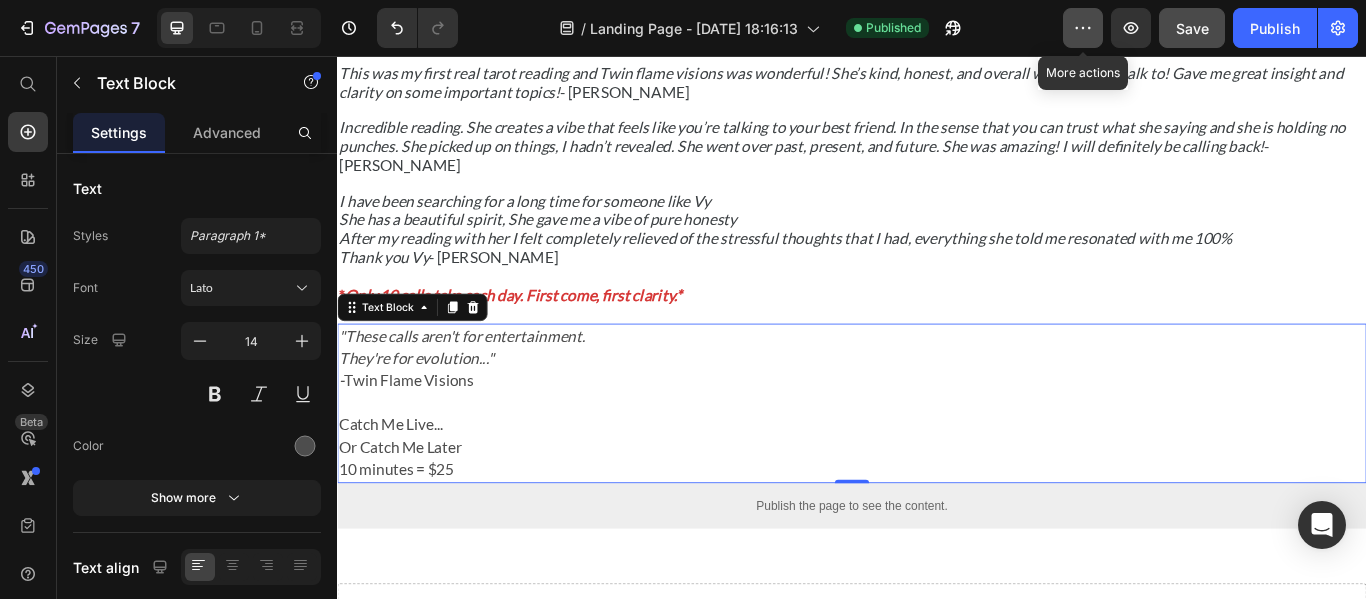 click 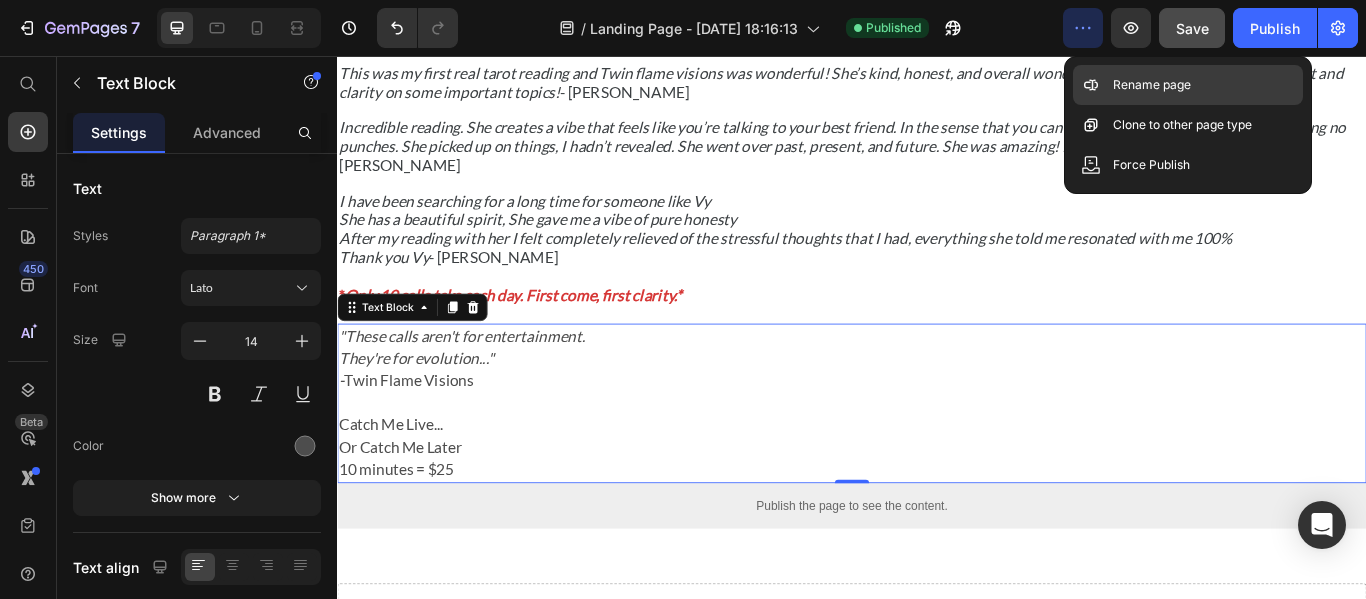 click on "Rename page" at bounding box center [1152, 85] 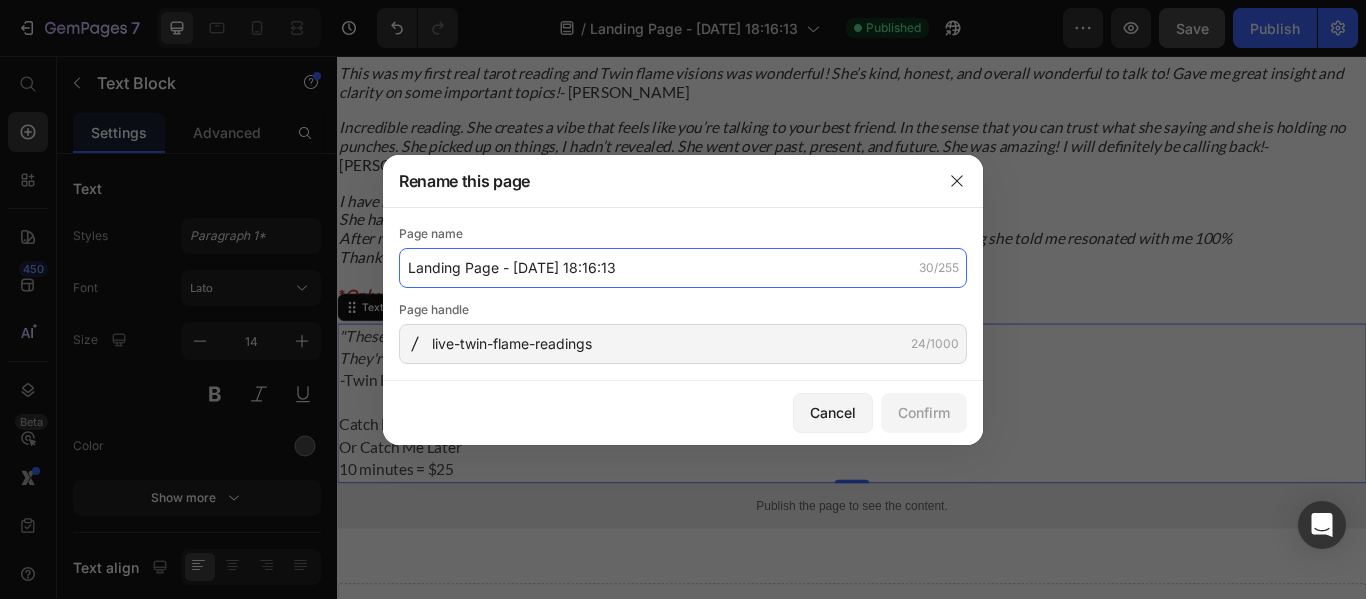 click on "Landing Page - [DATE] 18:16:13" 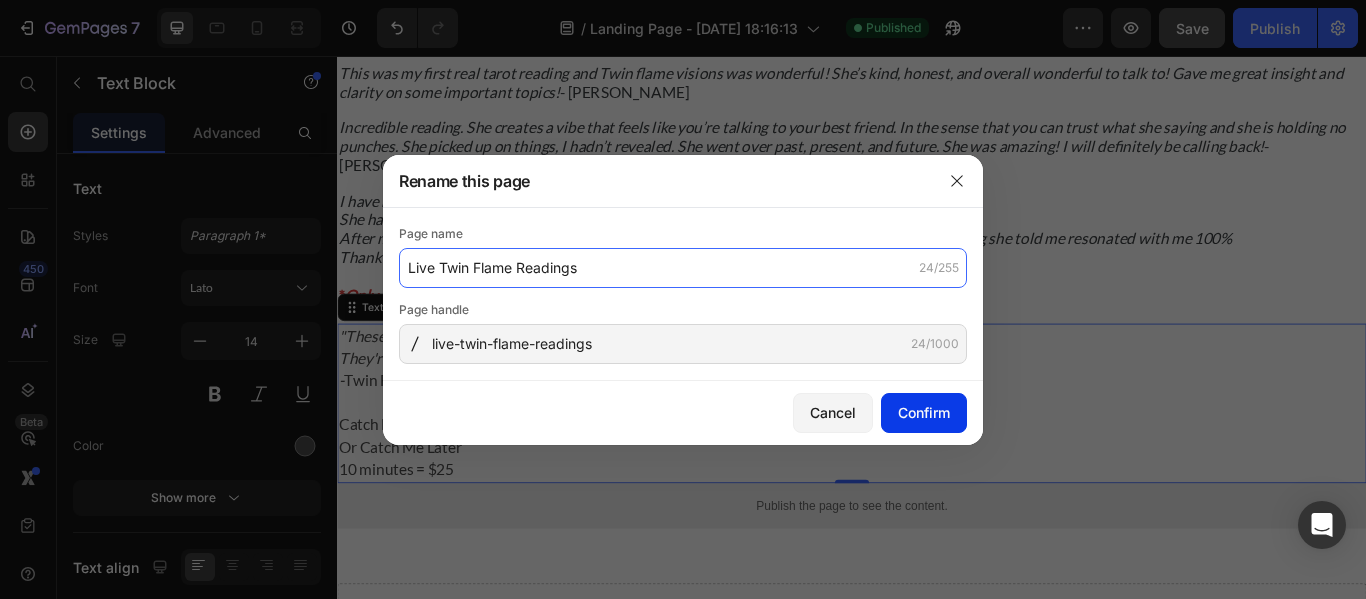 type on "Live Twin Flame Readings" 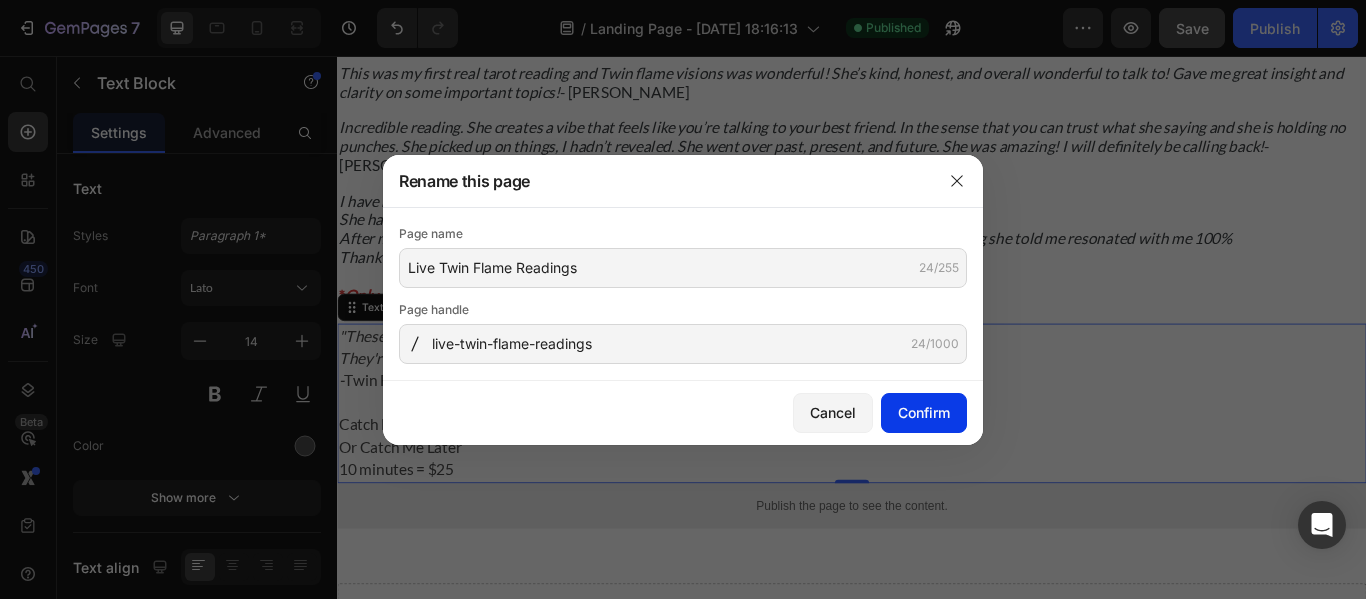 click on "Confirm" at bounding box center [924, 412] 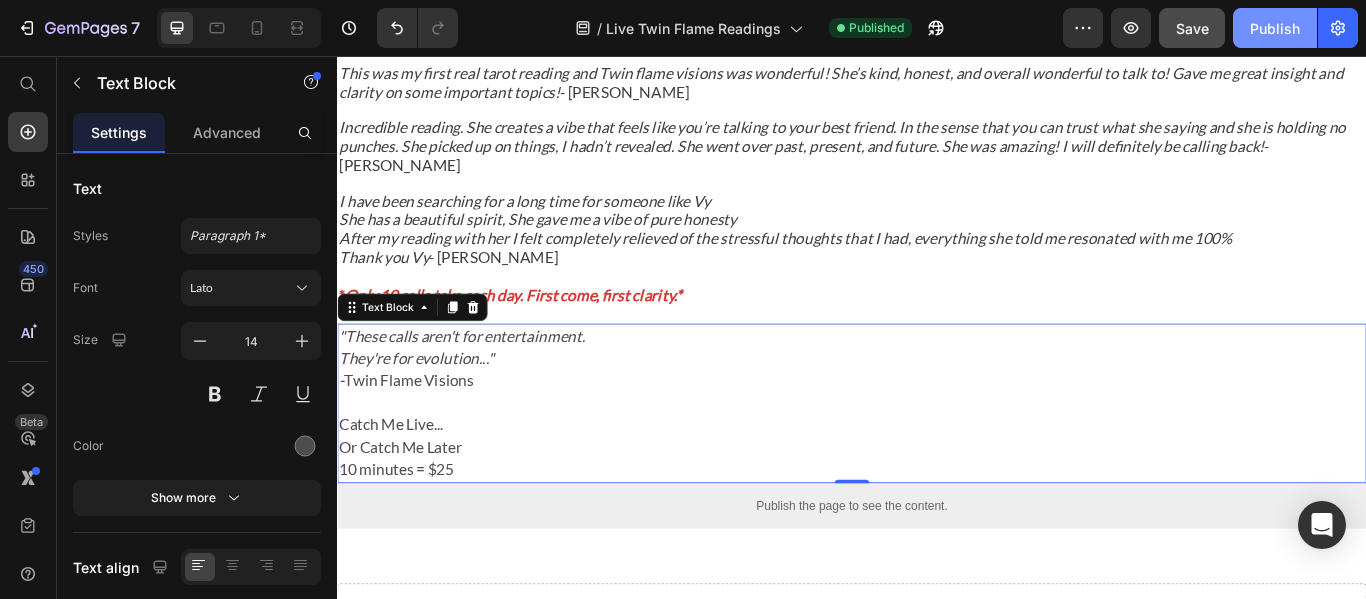 click on "Publish" at bounding box center (1275, 28) 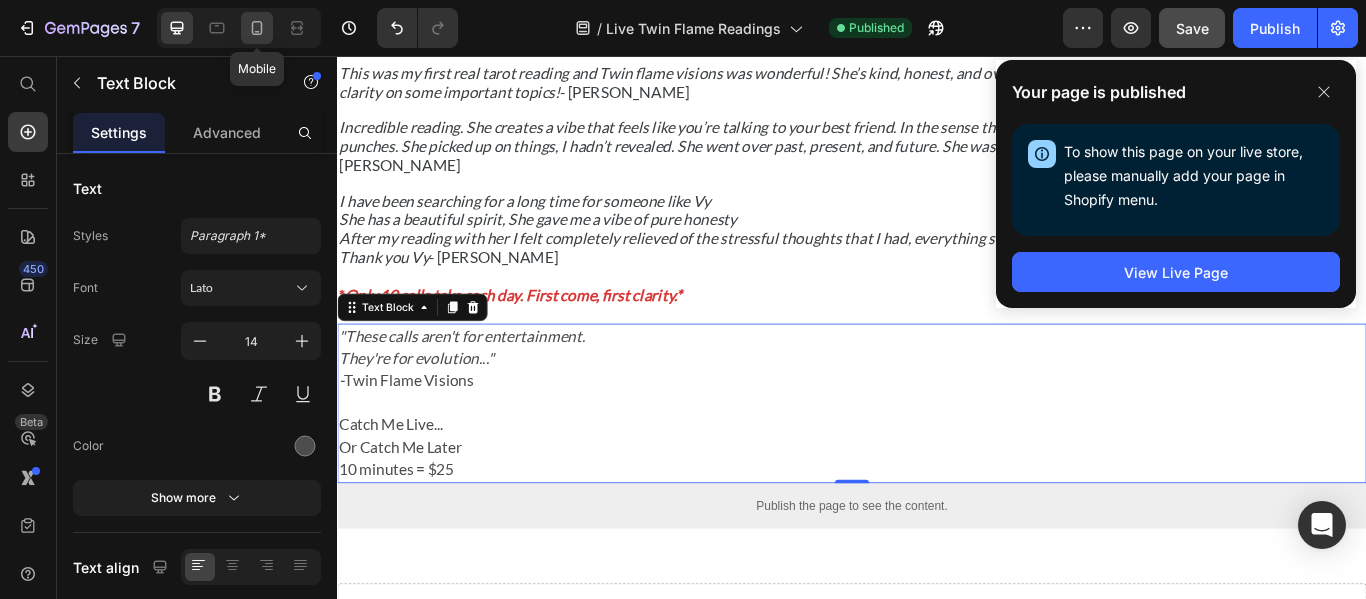 click 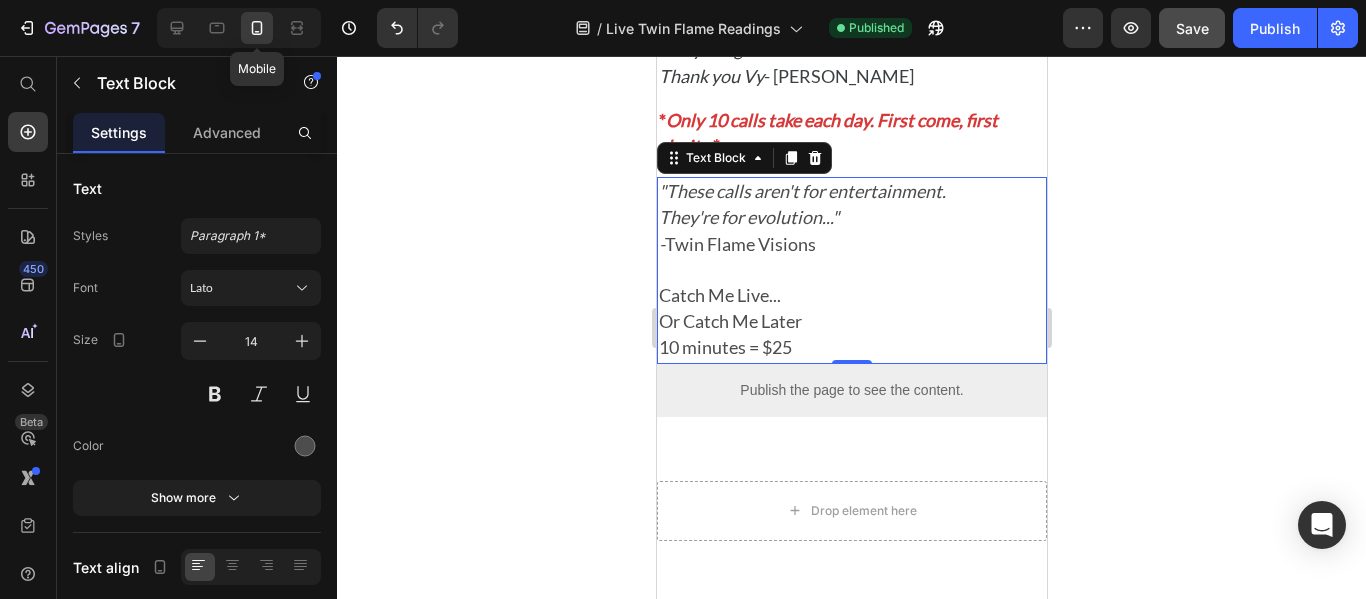 scroll, scrollTop: 2169, scrollLeft: 0, axis: vertical 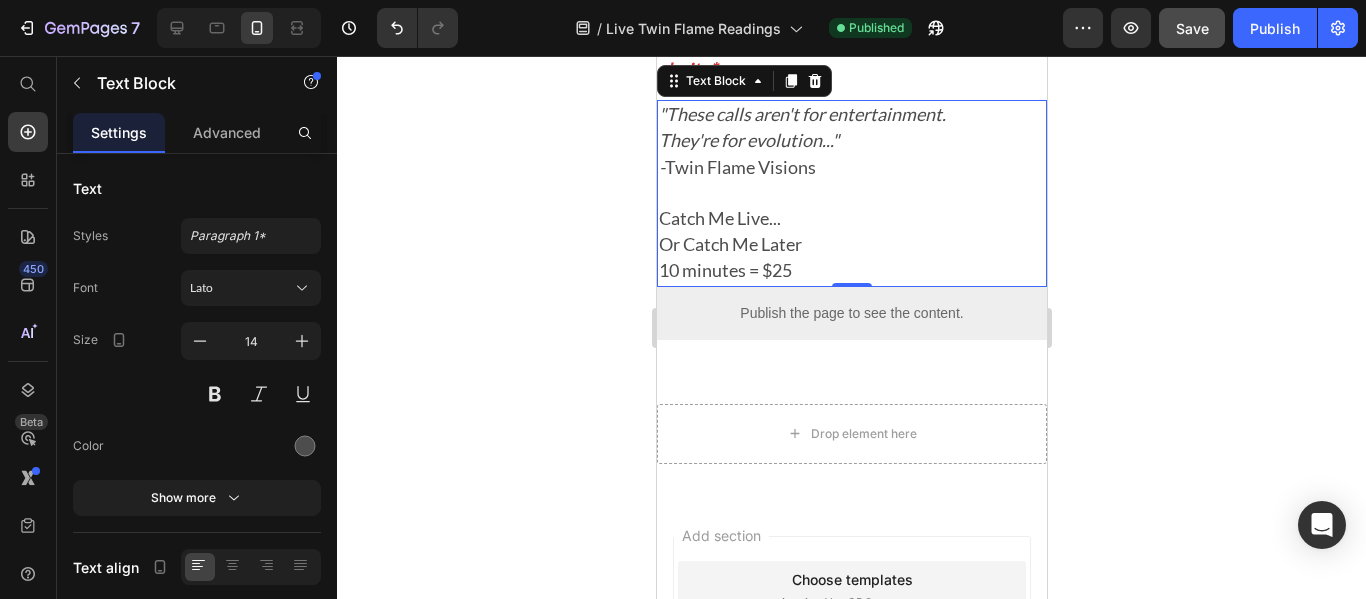 click 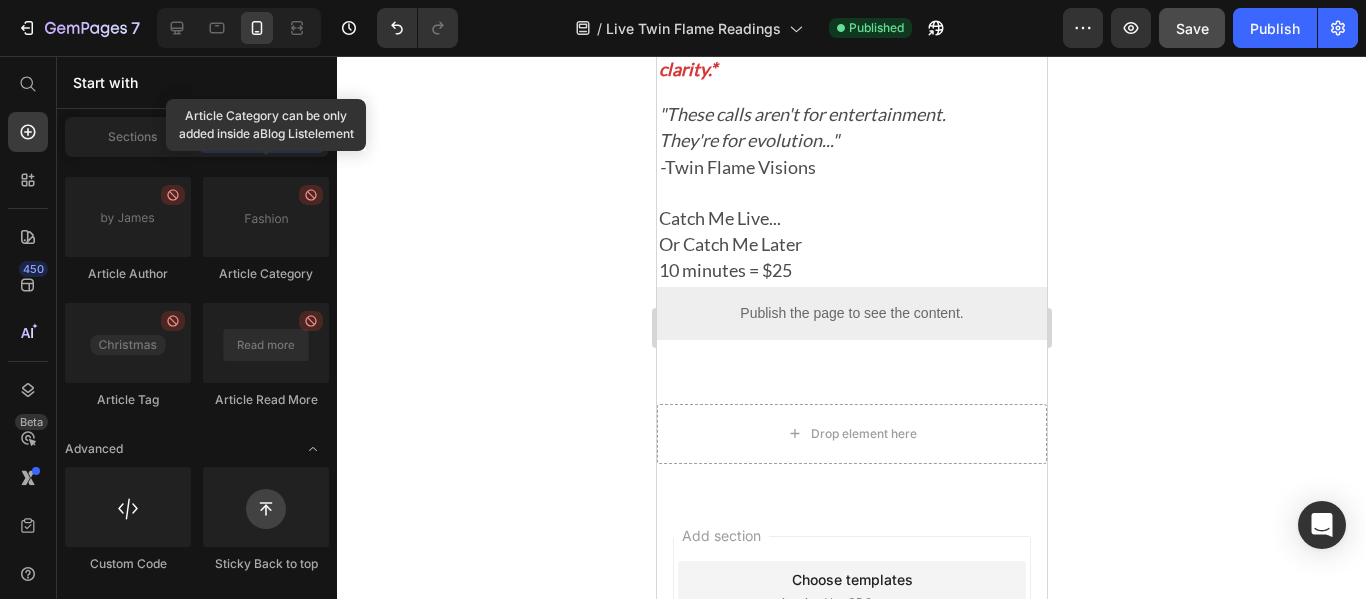 click 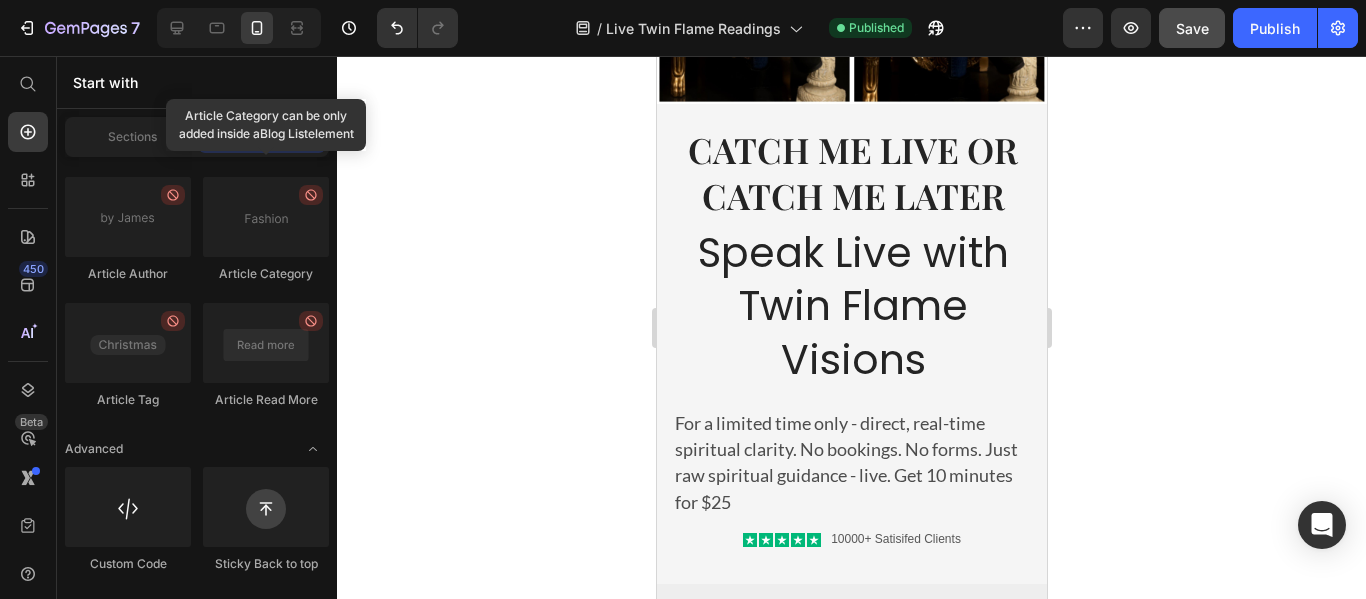 scroll, scrollTop: 353, scrollLeft: 0, axis: vertical 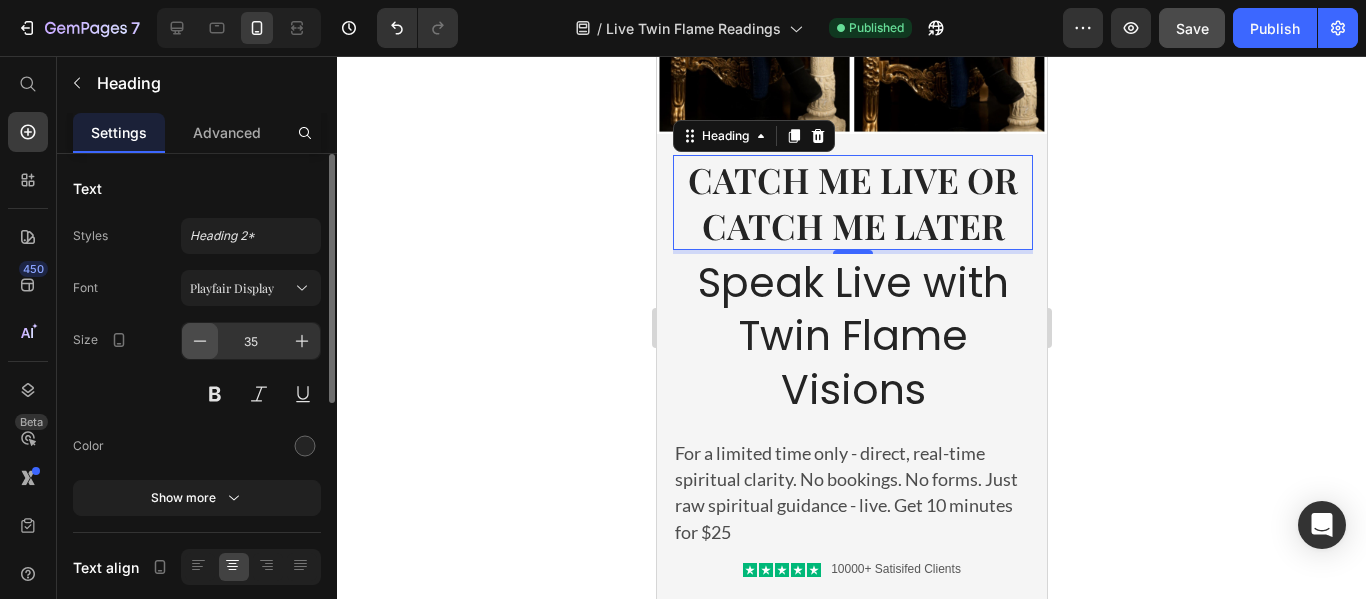 click at bounding box center [200, 341] 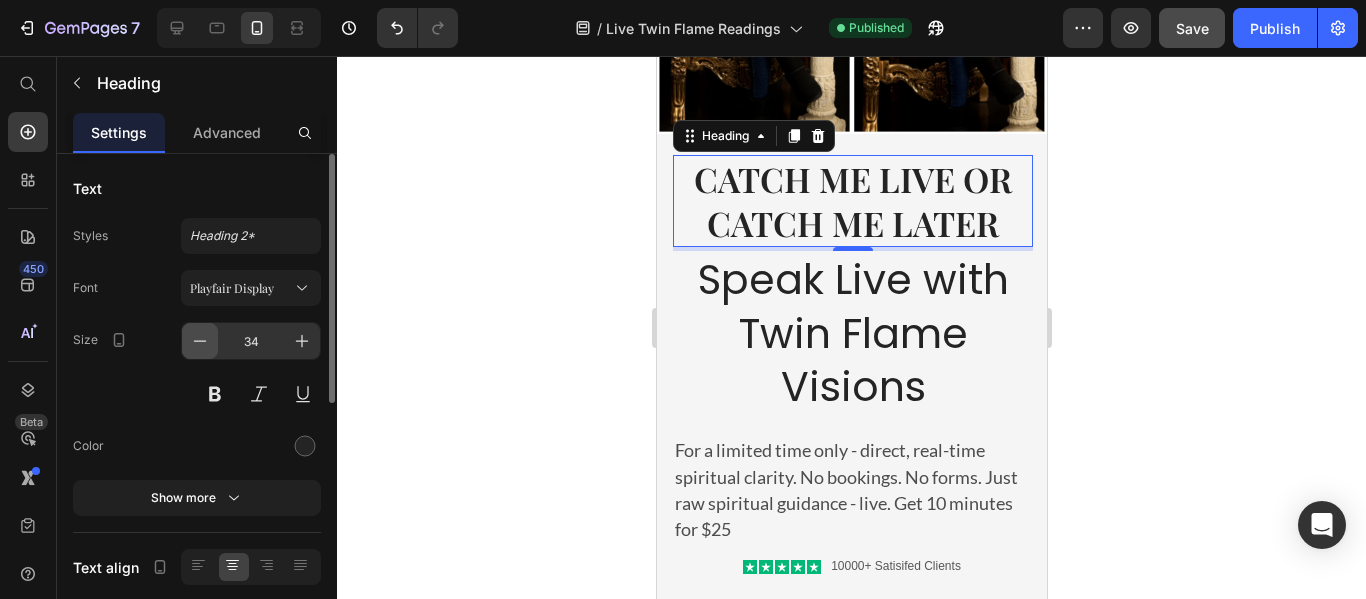 click at bounding box center (200, 341) 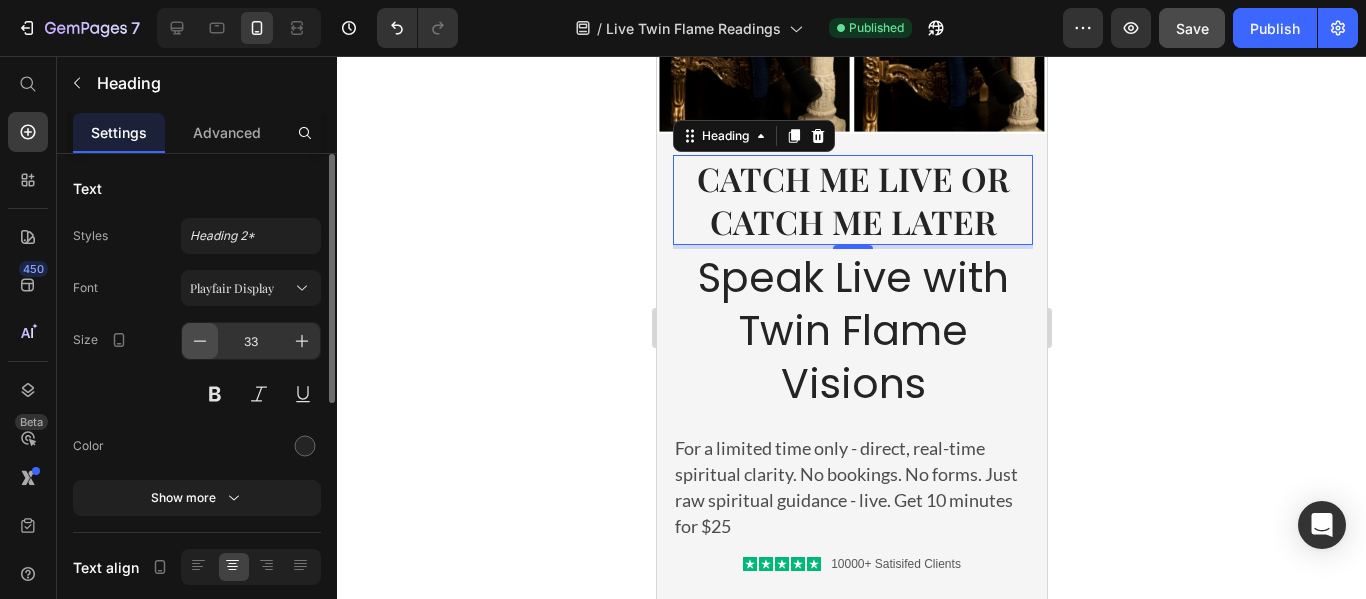 click at bounding box center [200, 341] 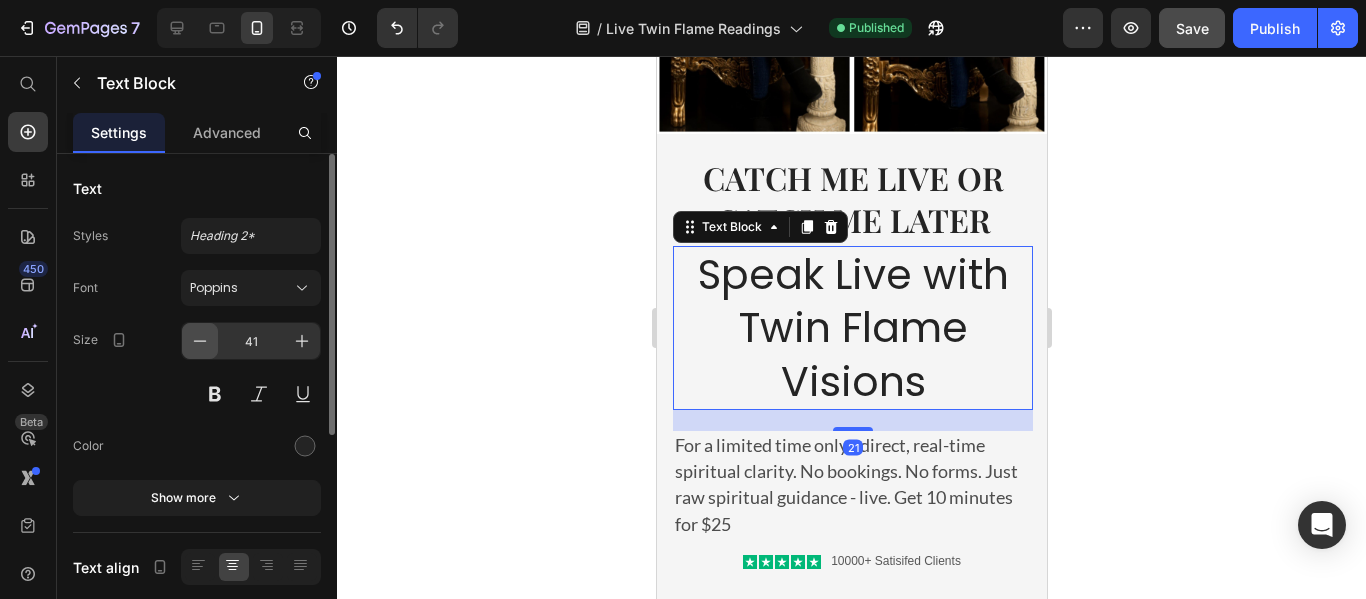 click 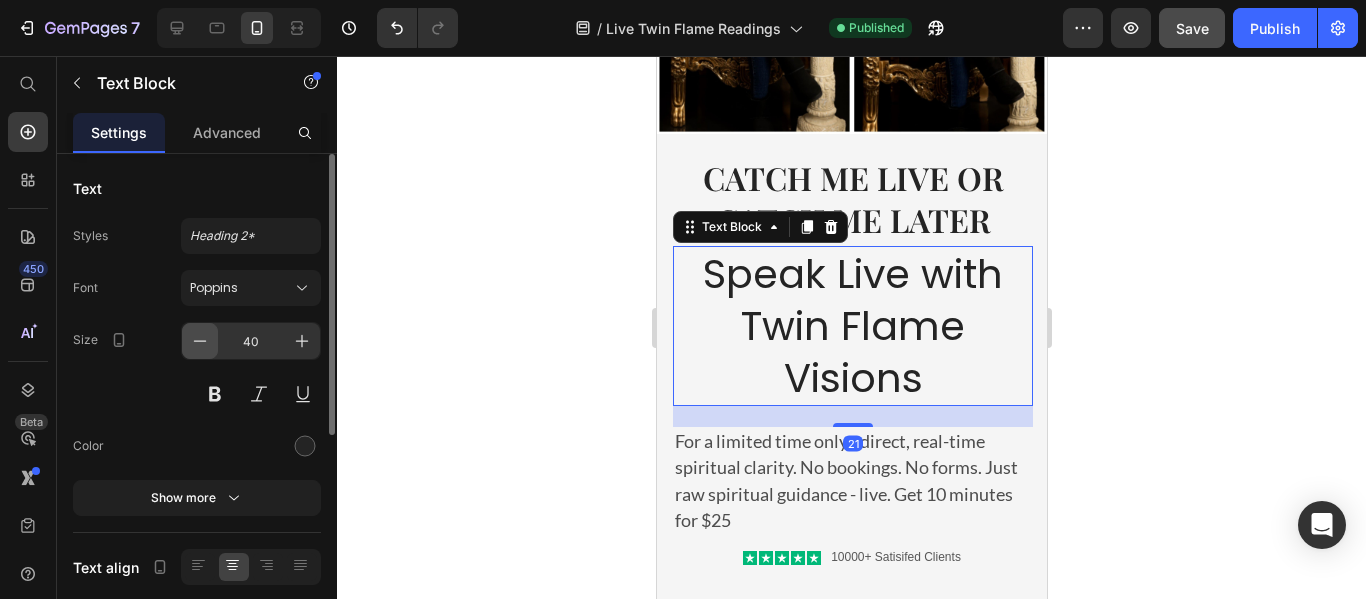 click 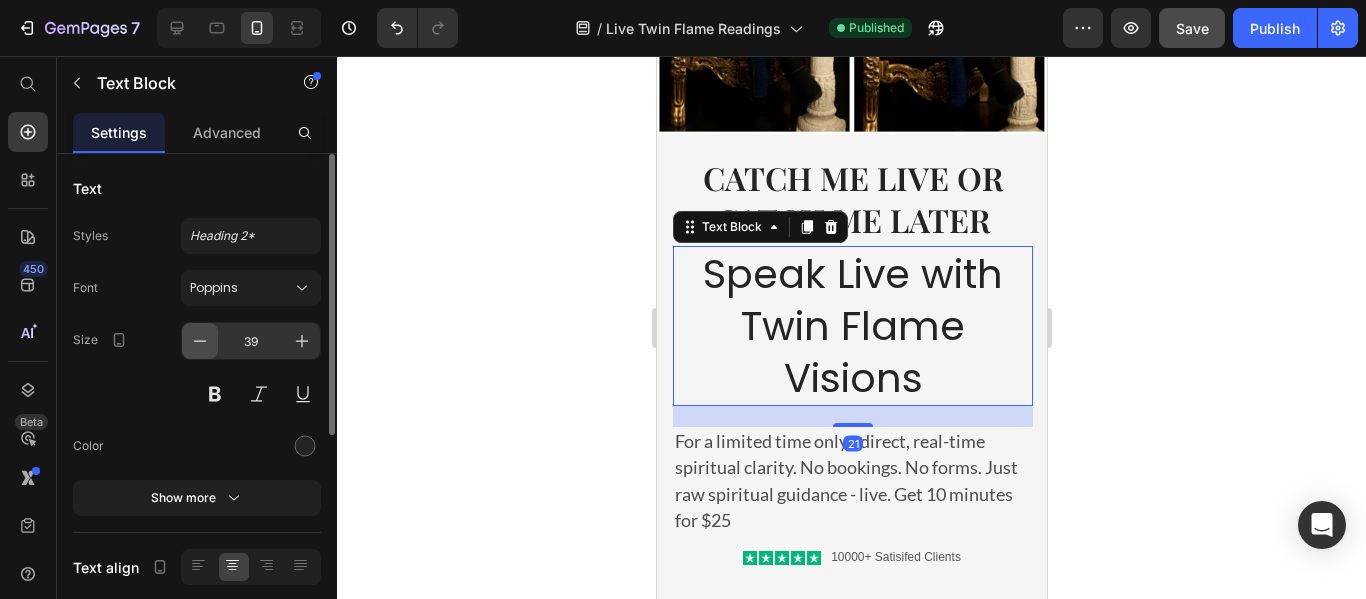 click 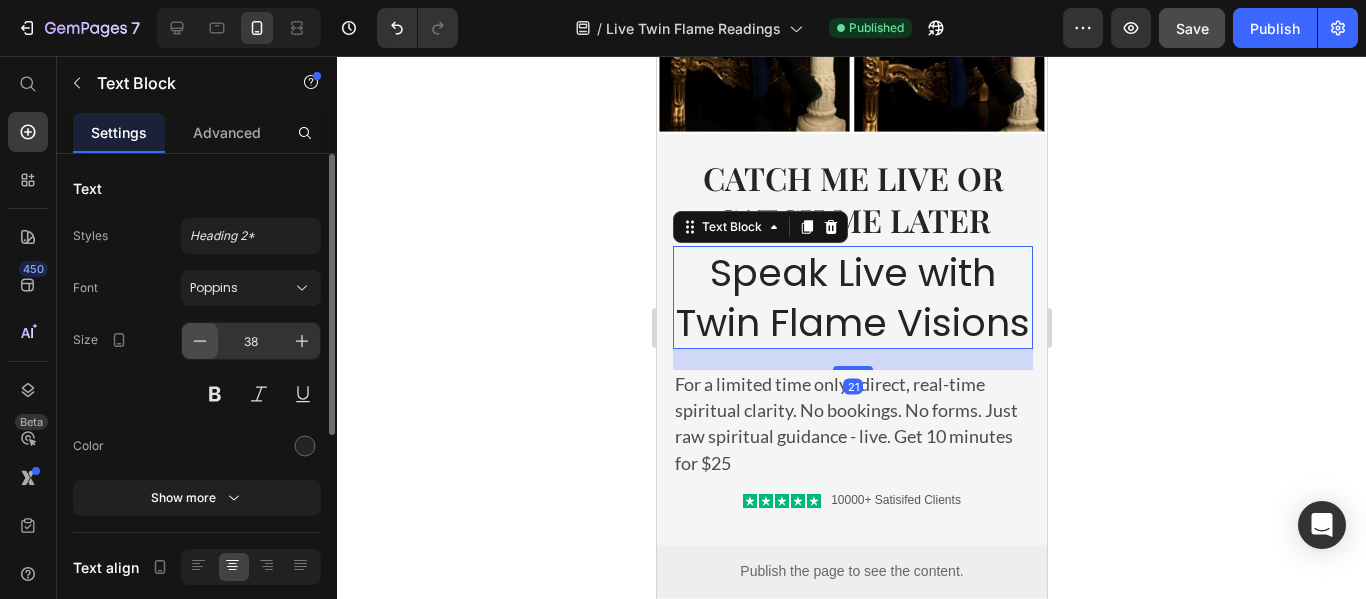 click 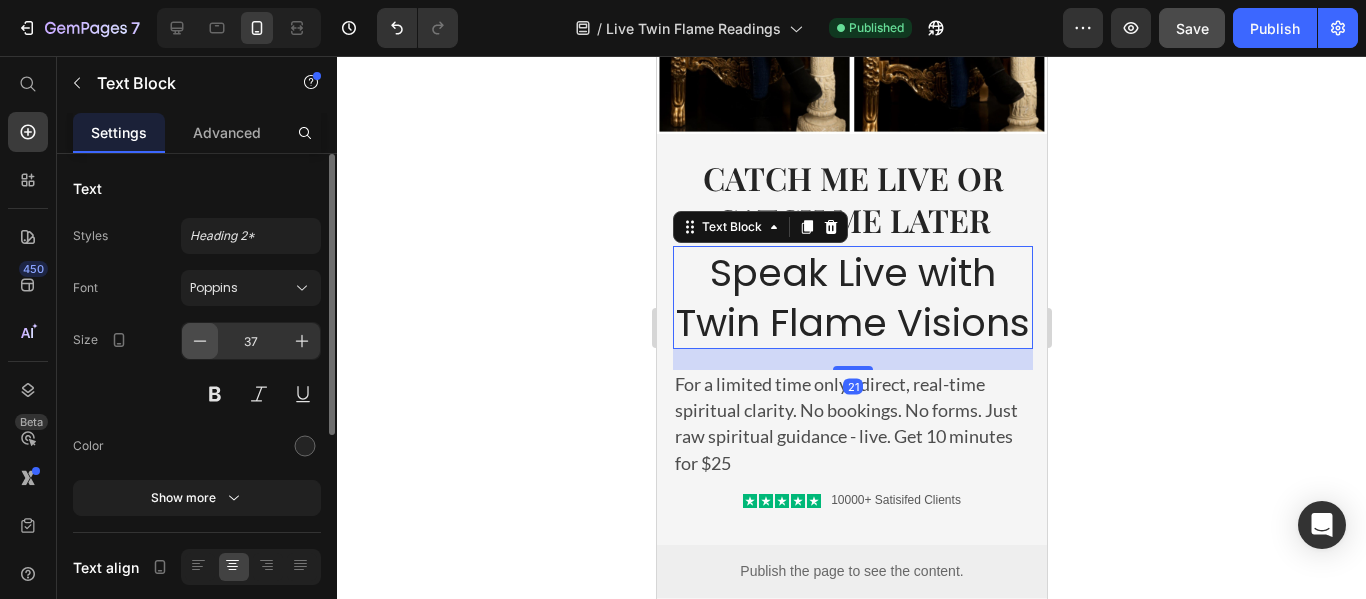 click 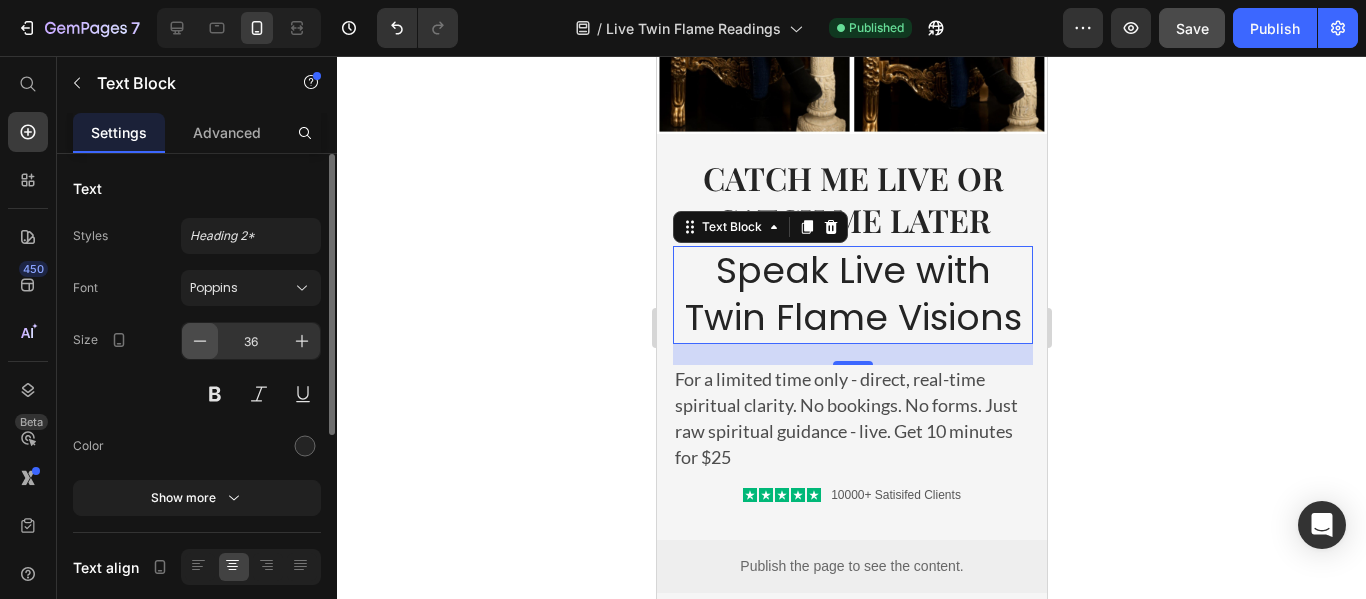 click 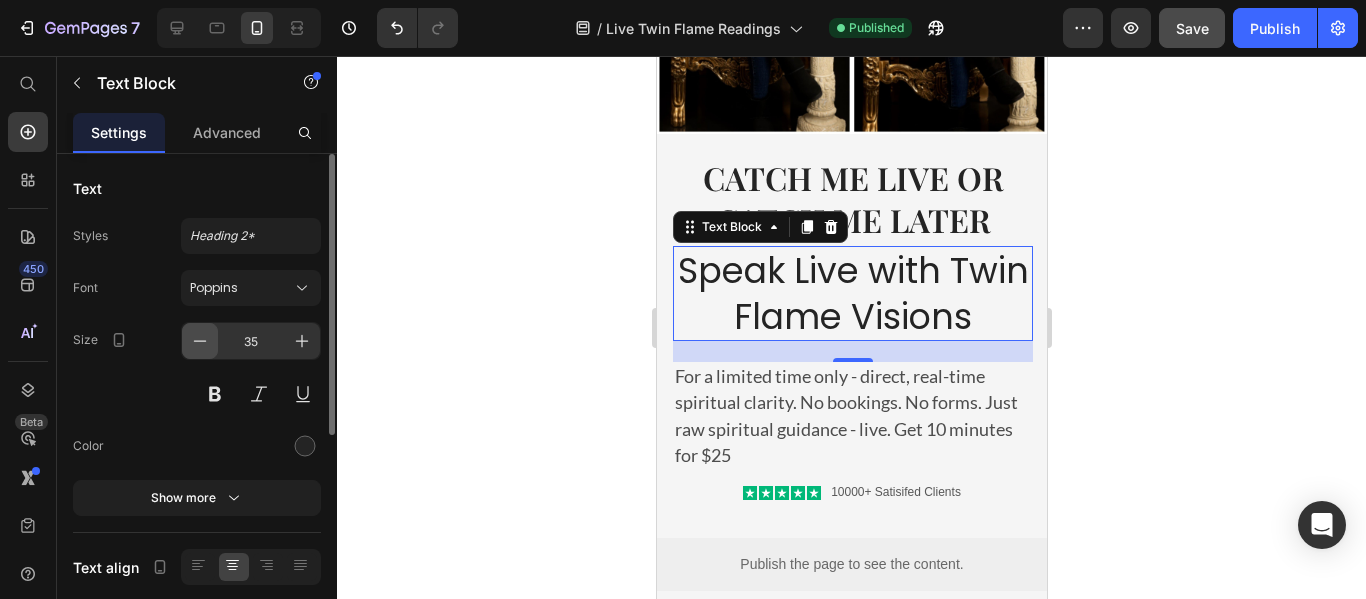 click 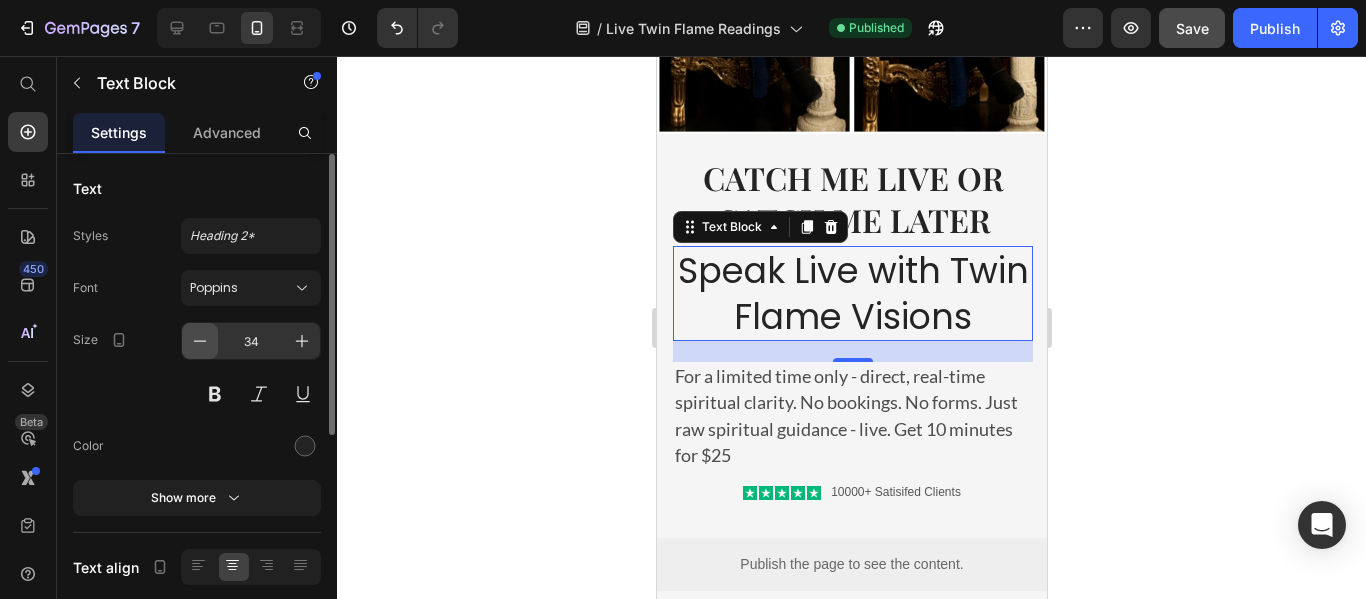 click 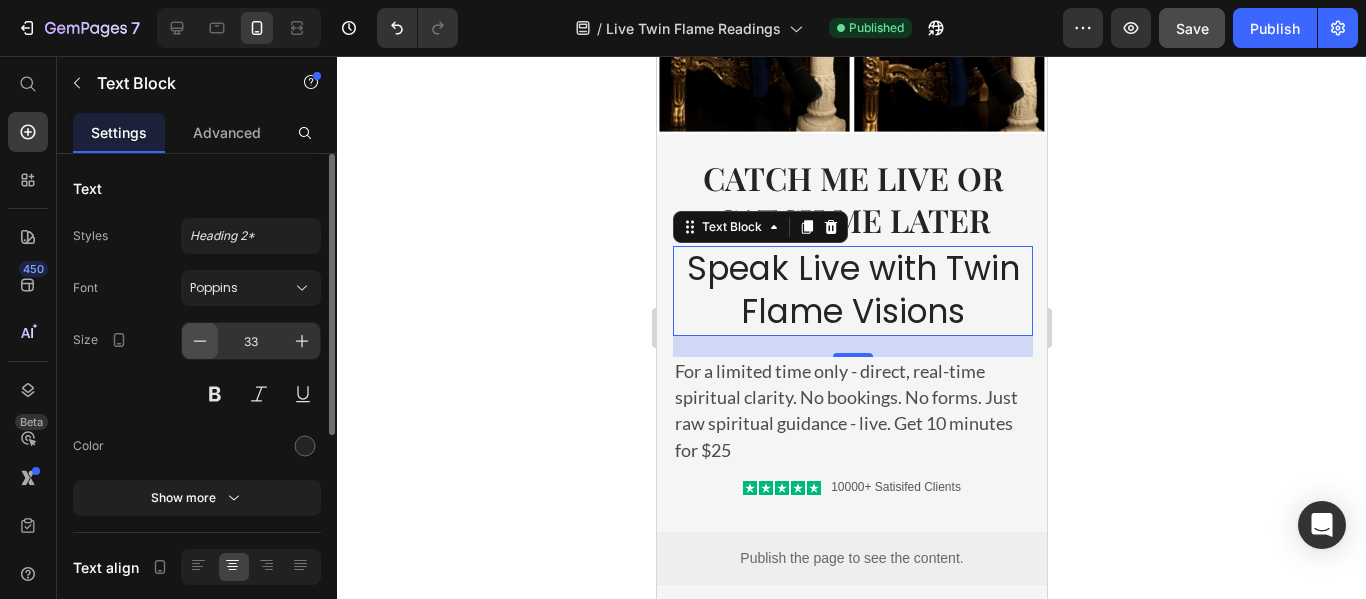 click 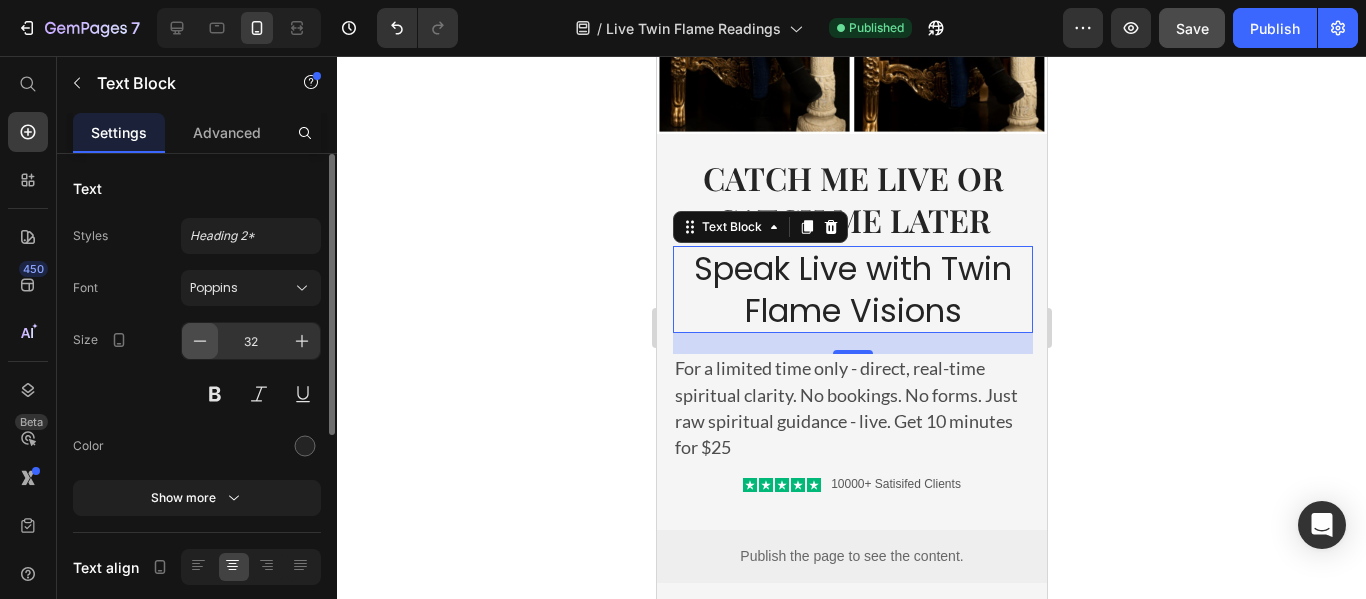 click 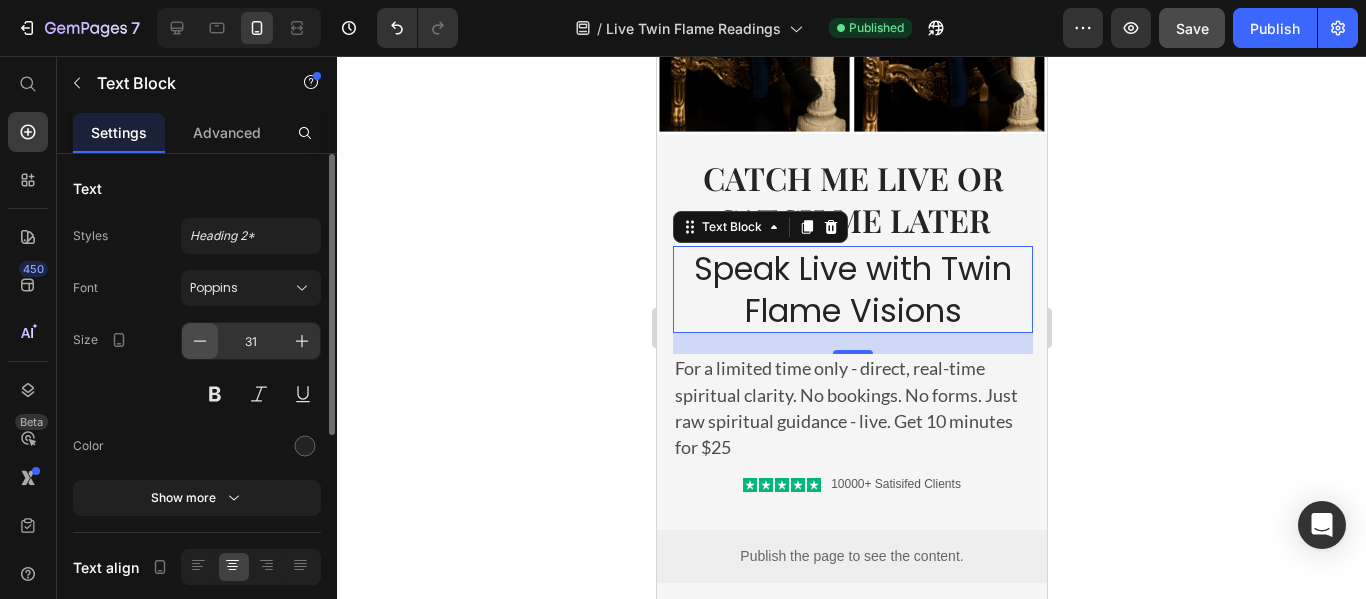 click 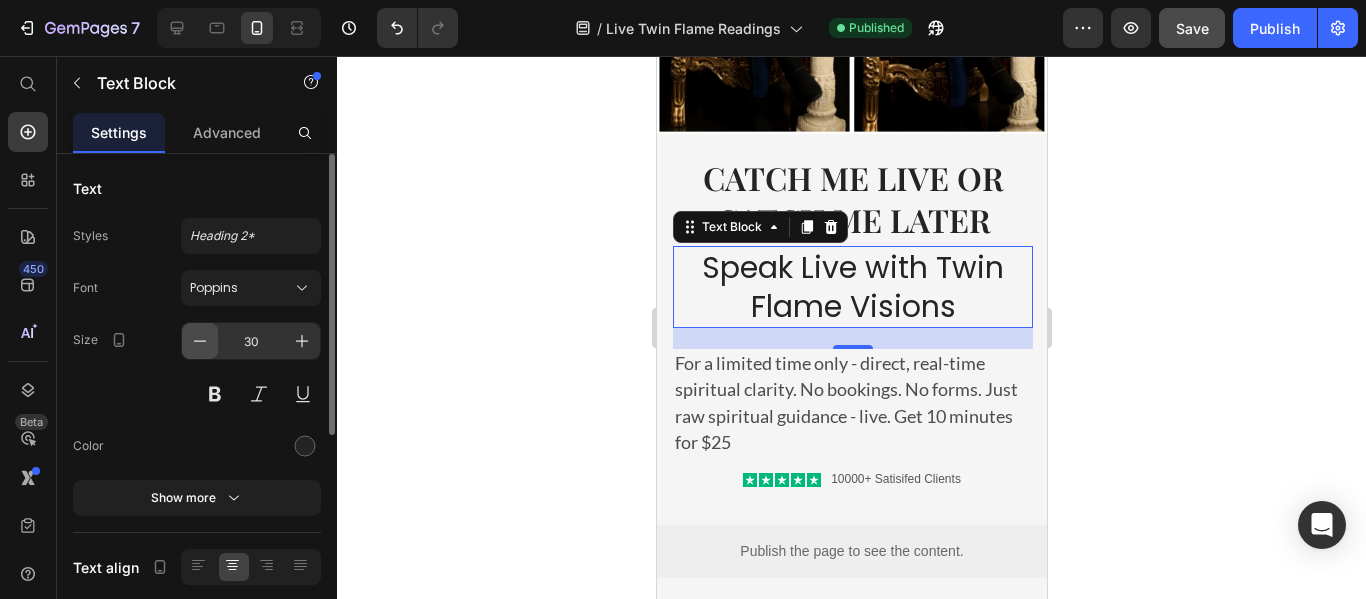 click 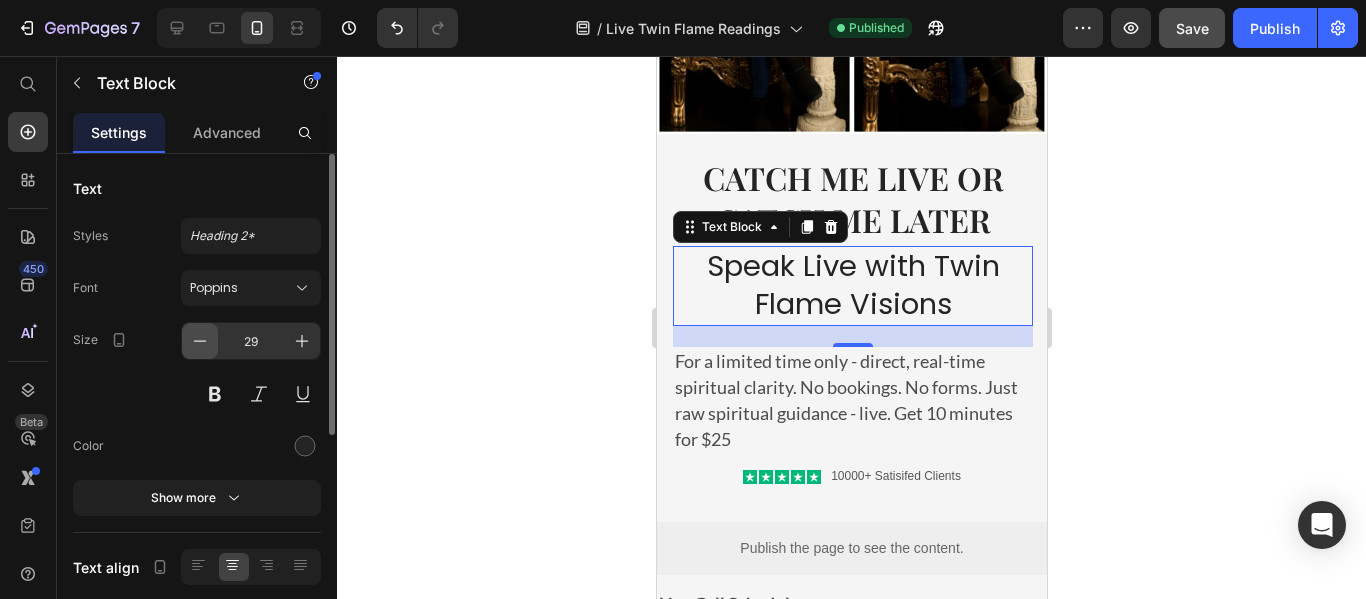 click 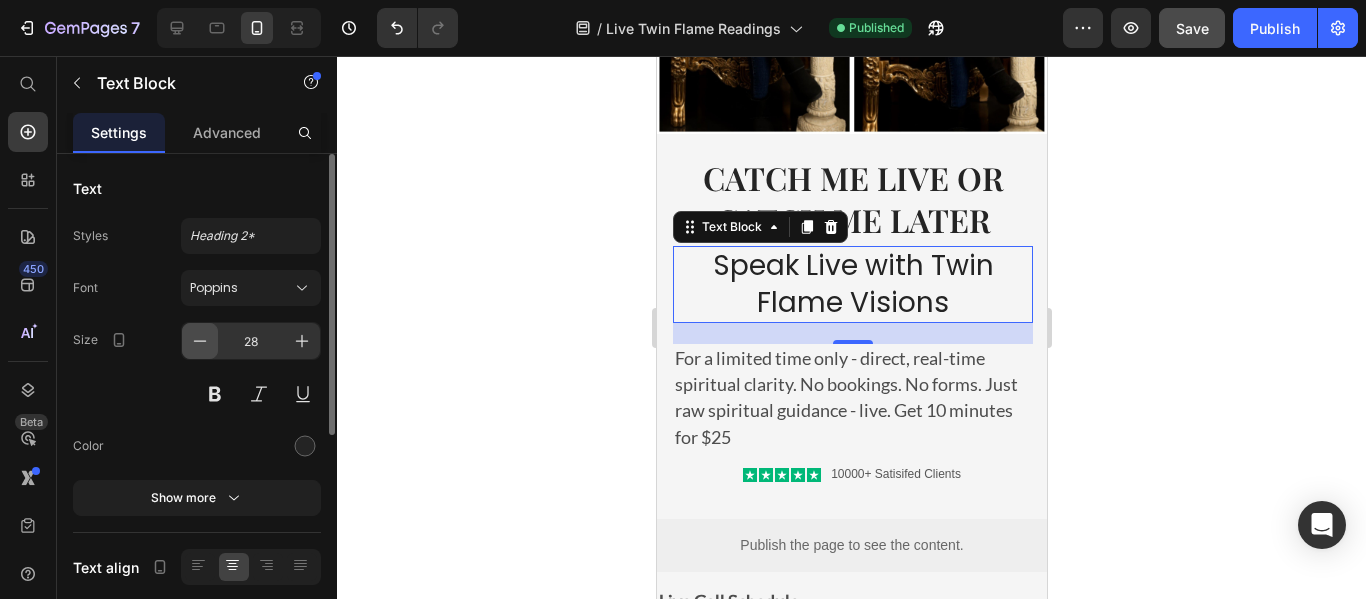 click 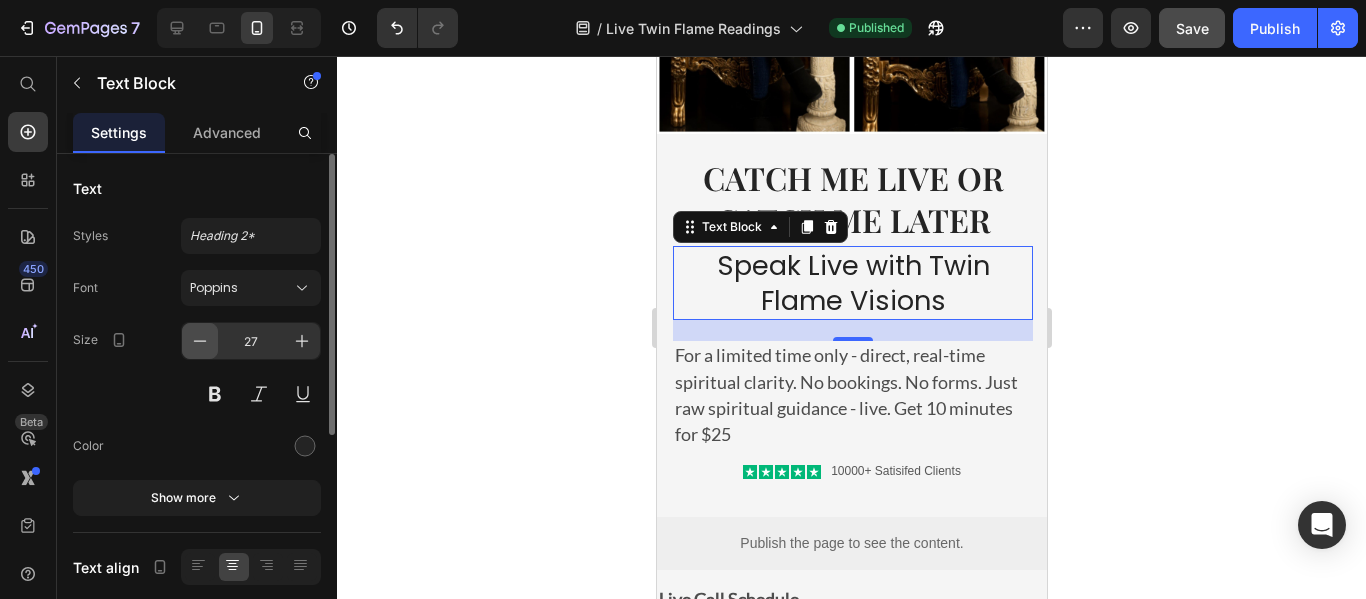 click 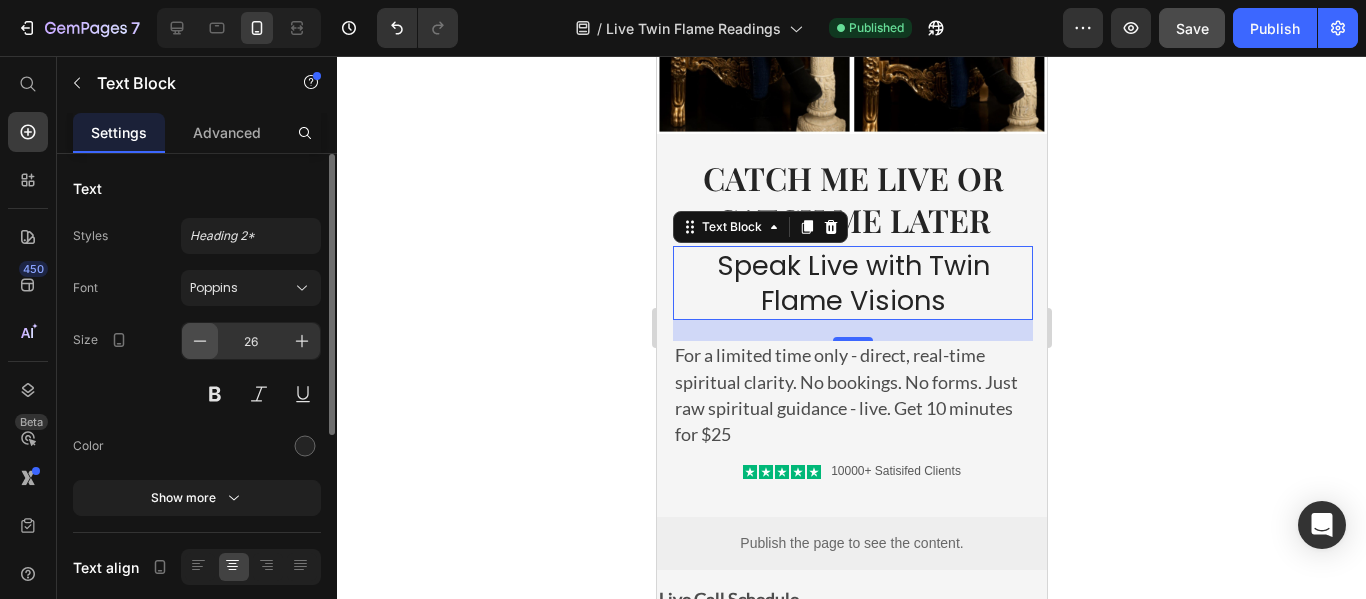 click 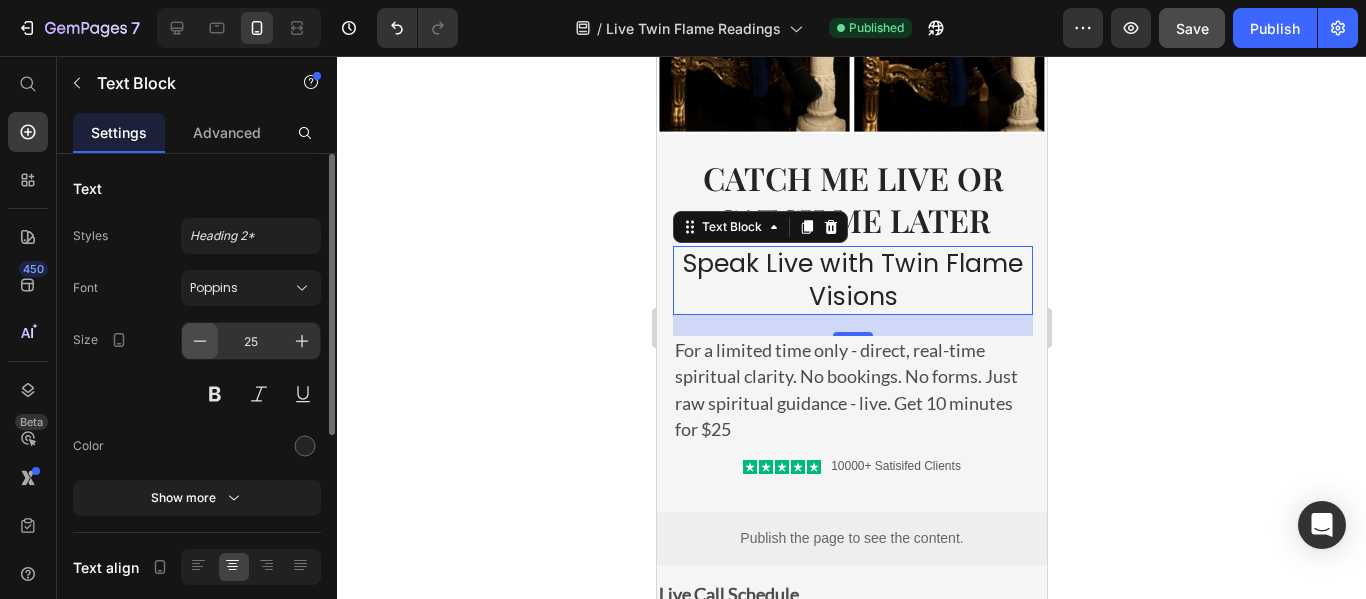 click 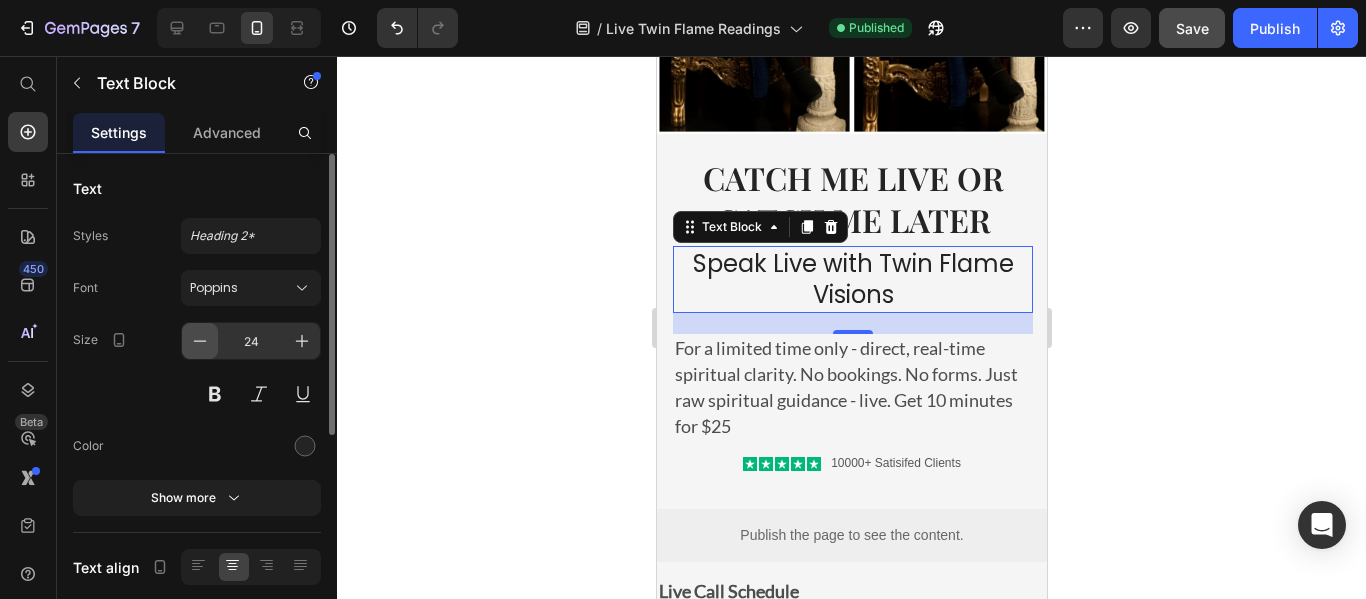 click 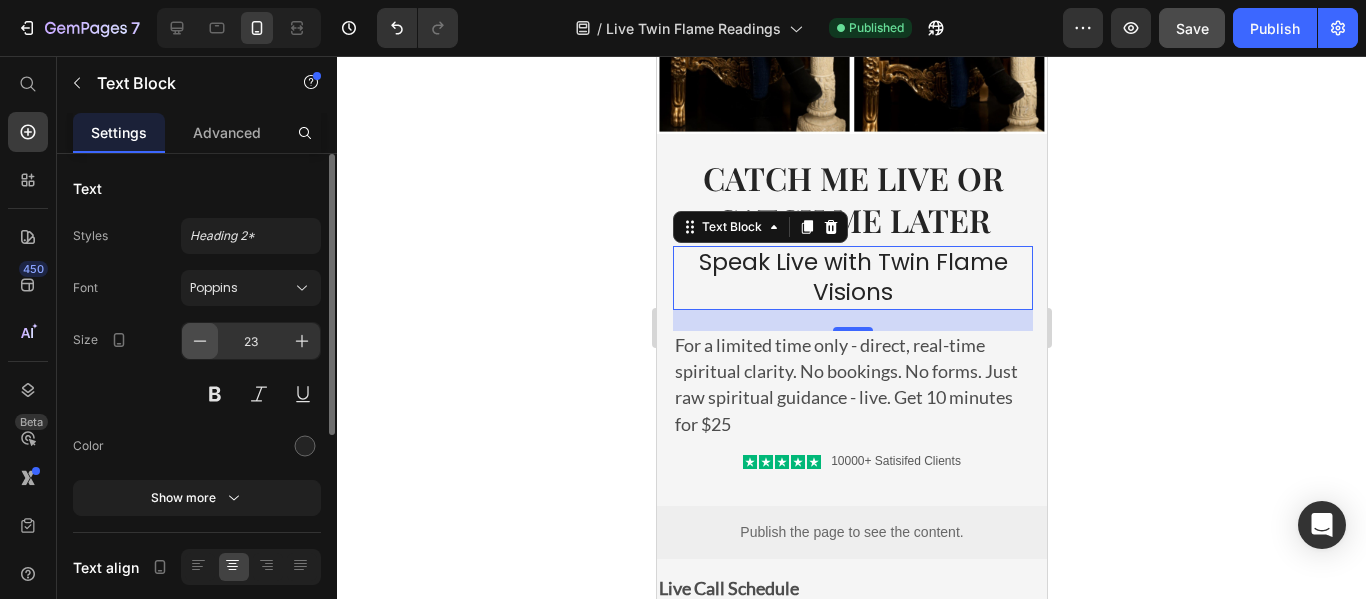click 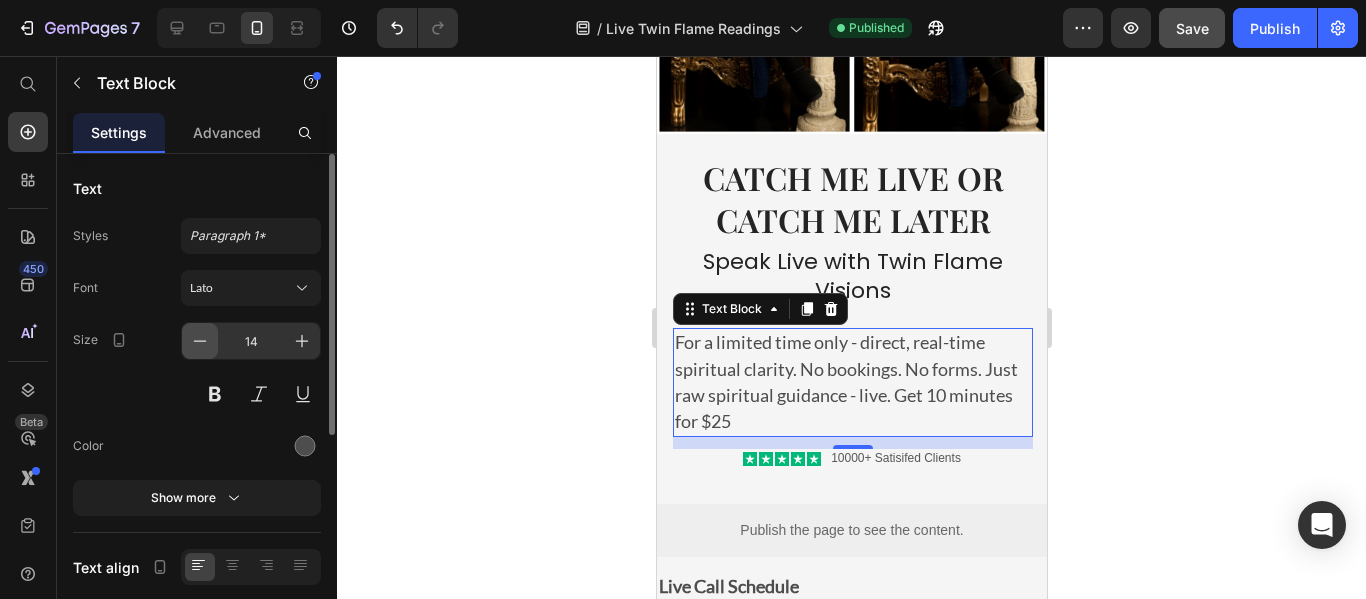 click 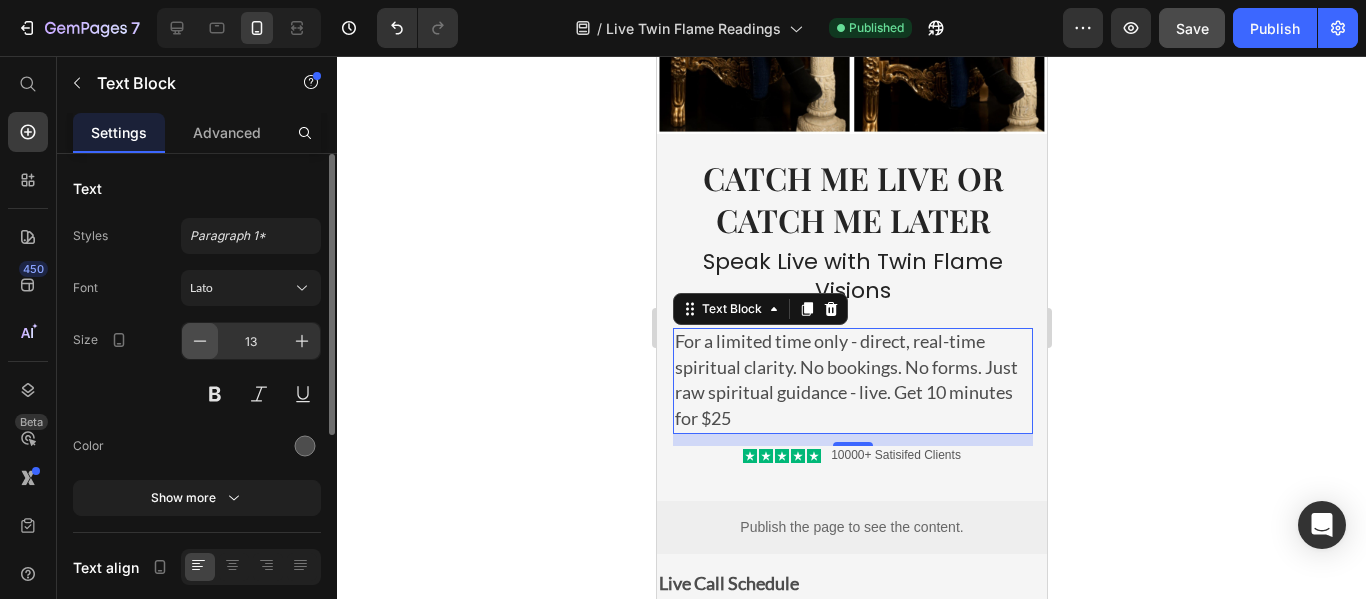 click 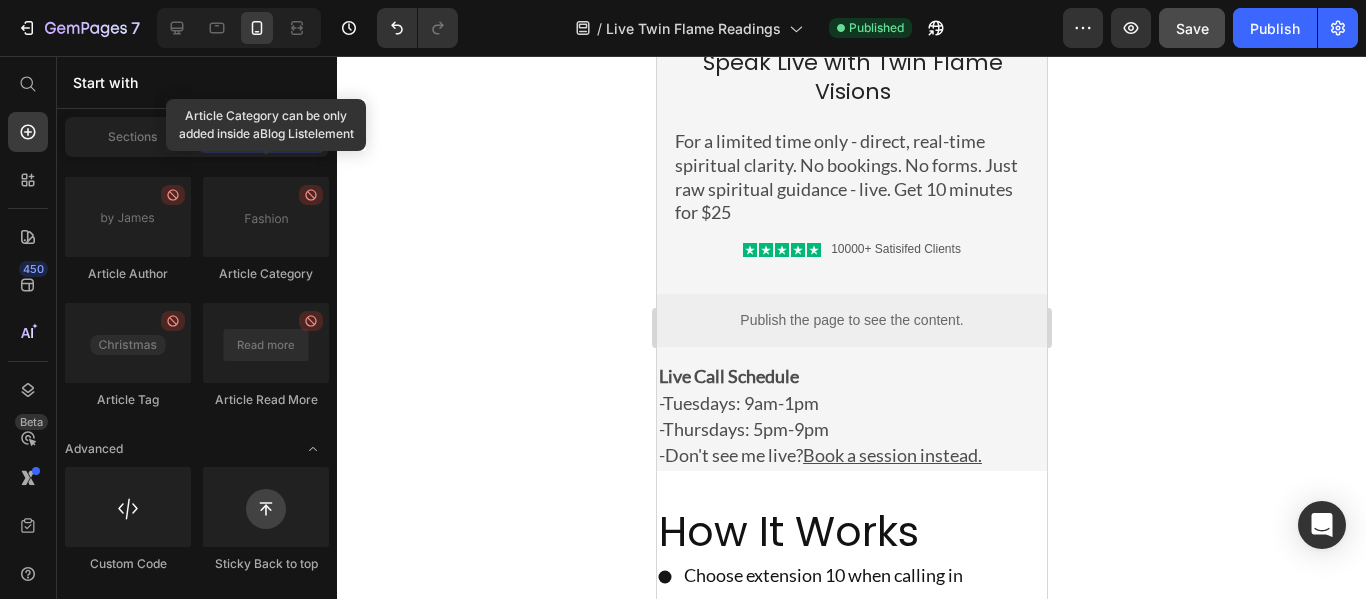 scroll, scrollTop: 553, scrollLeft: 0, axis: vertical 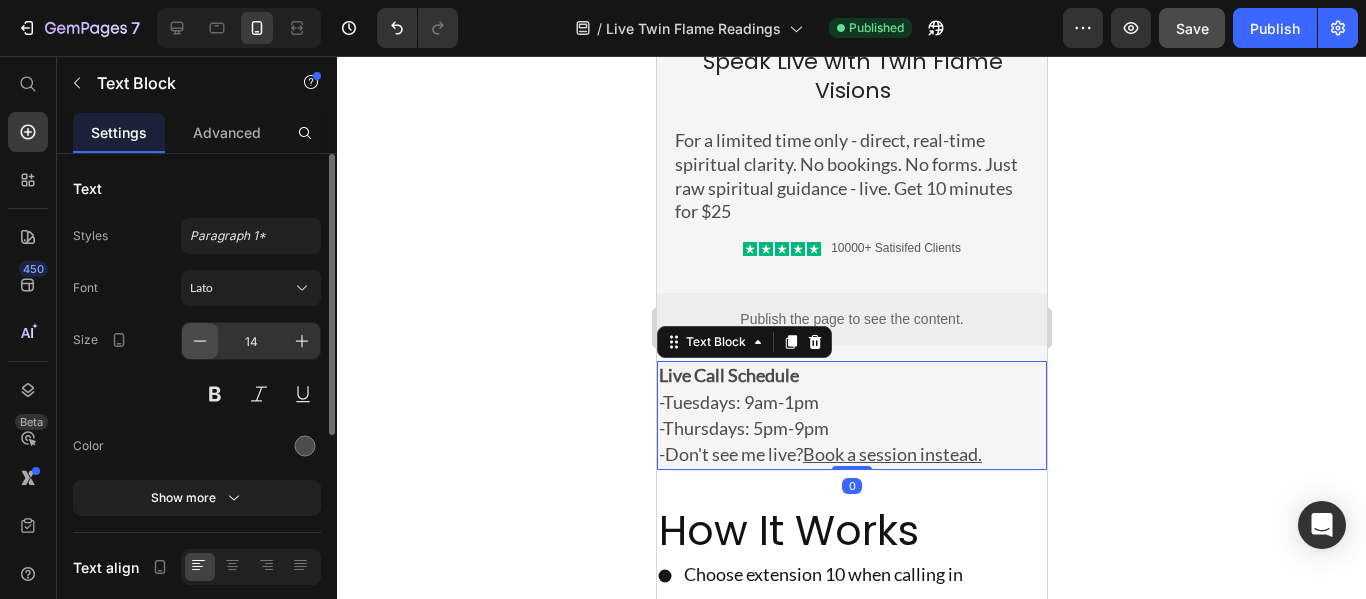 click 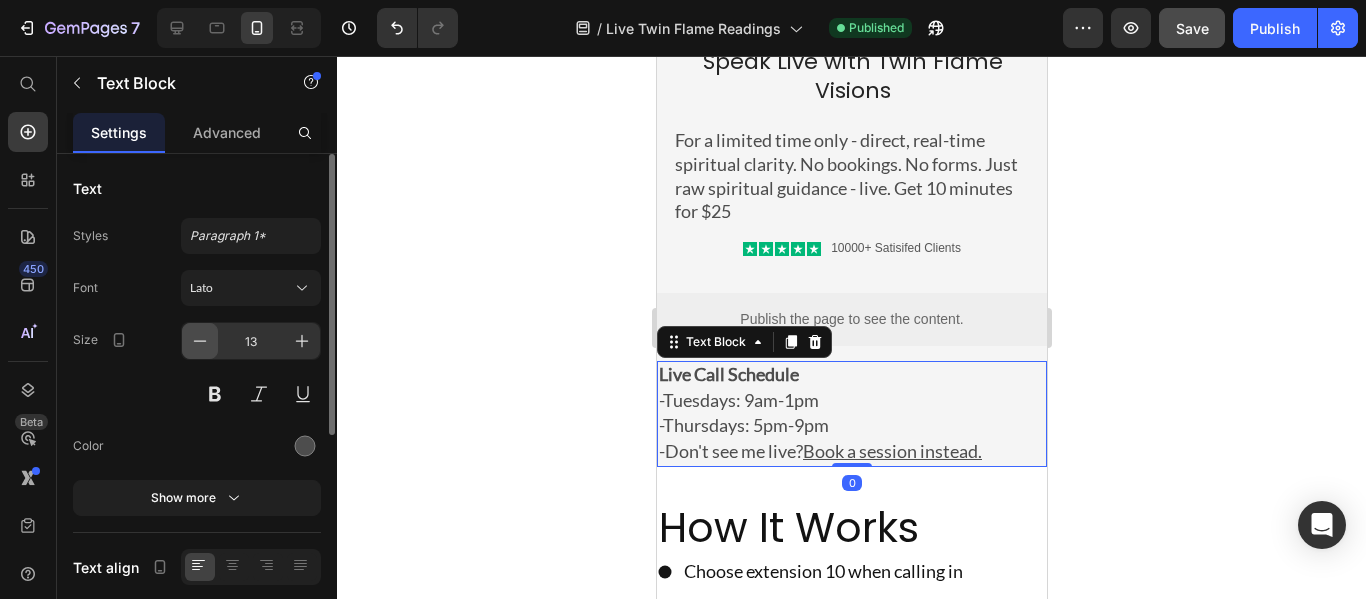 click 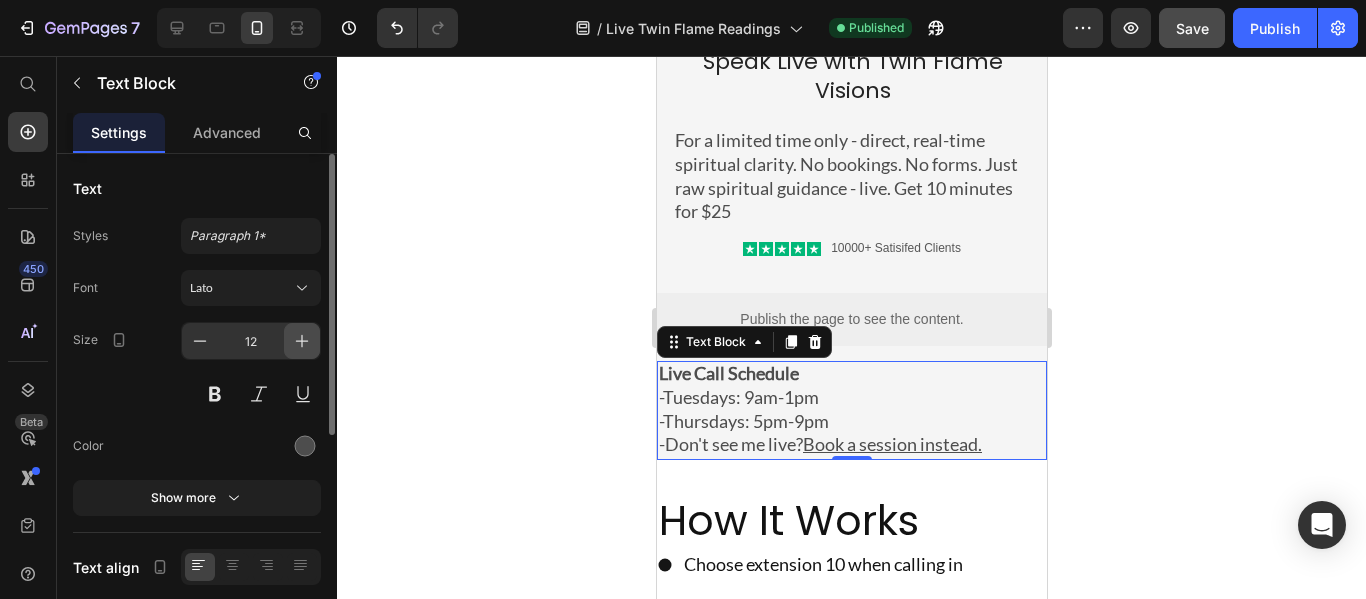 click 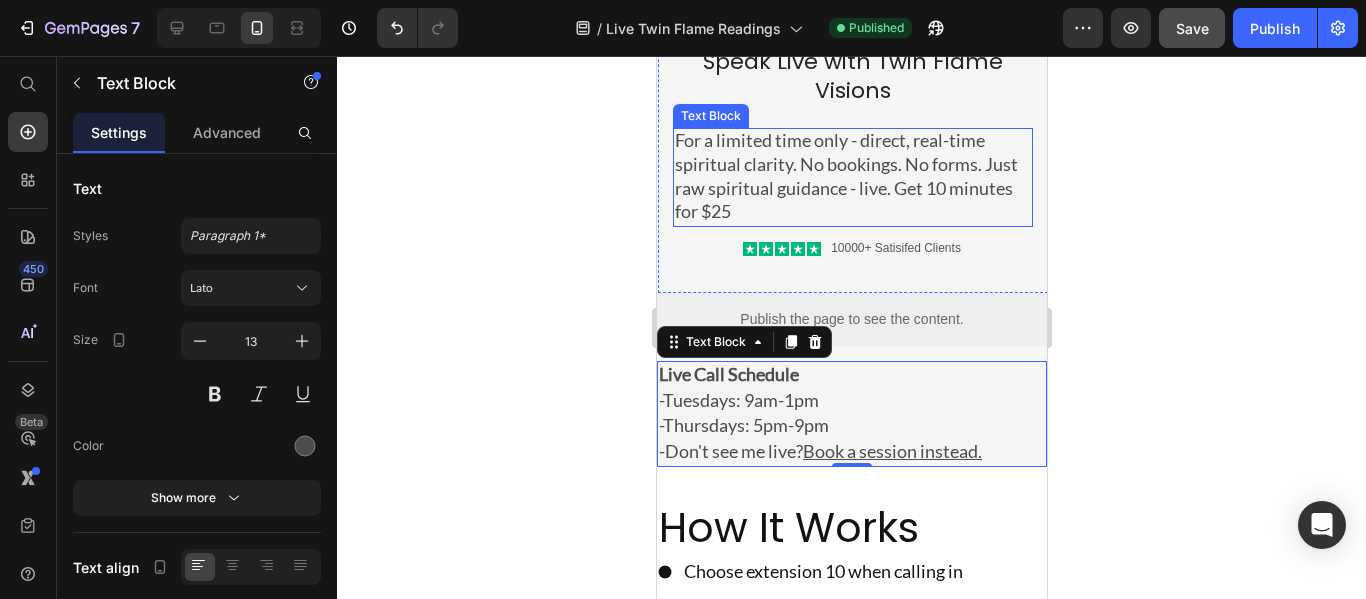 click on "For a limited time only - direct, real-time spiritual clarity. No bookings. No forms. Just raw spiritual guidance - live. Get 10 minutes for $25" at bounding box center [845, 175] 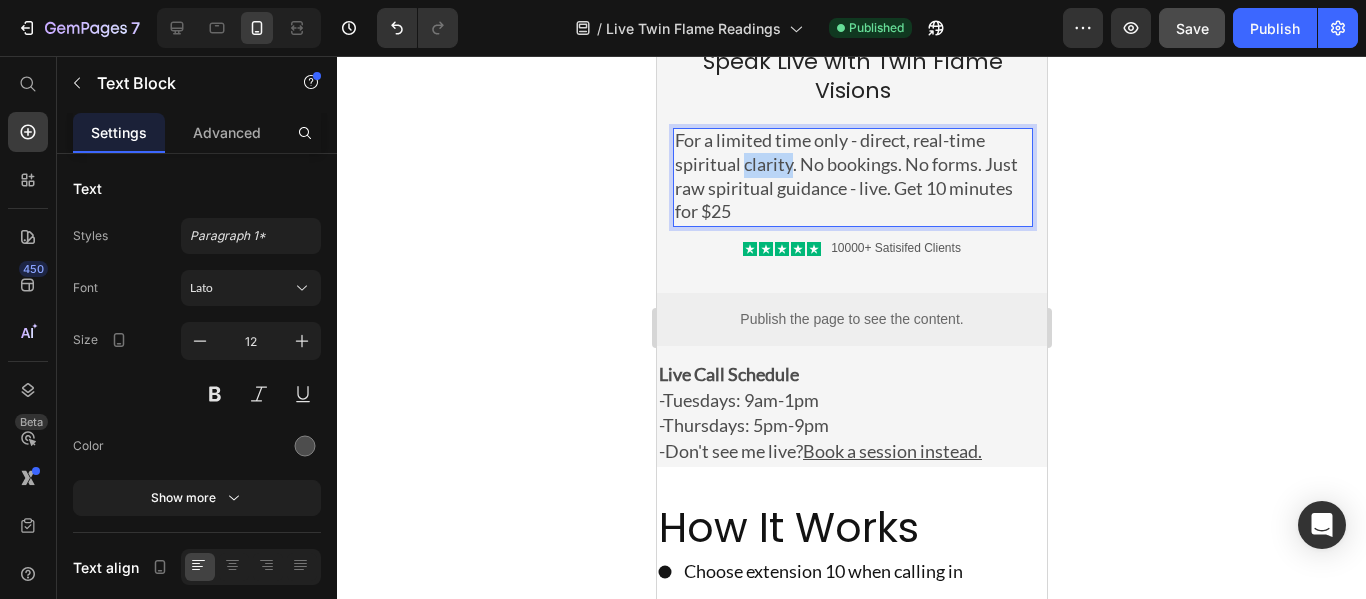 click on "For a limited time only - direct, real-time spiritual clarity. No bookings. No forms. Just raw spiritual guidance - live. Get 10 minutes for $25" at bounding box center (845, 175) 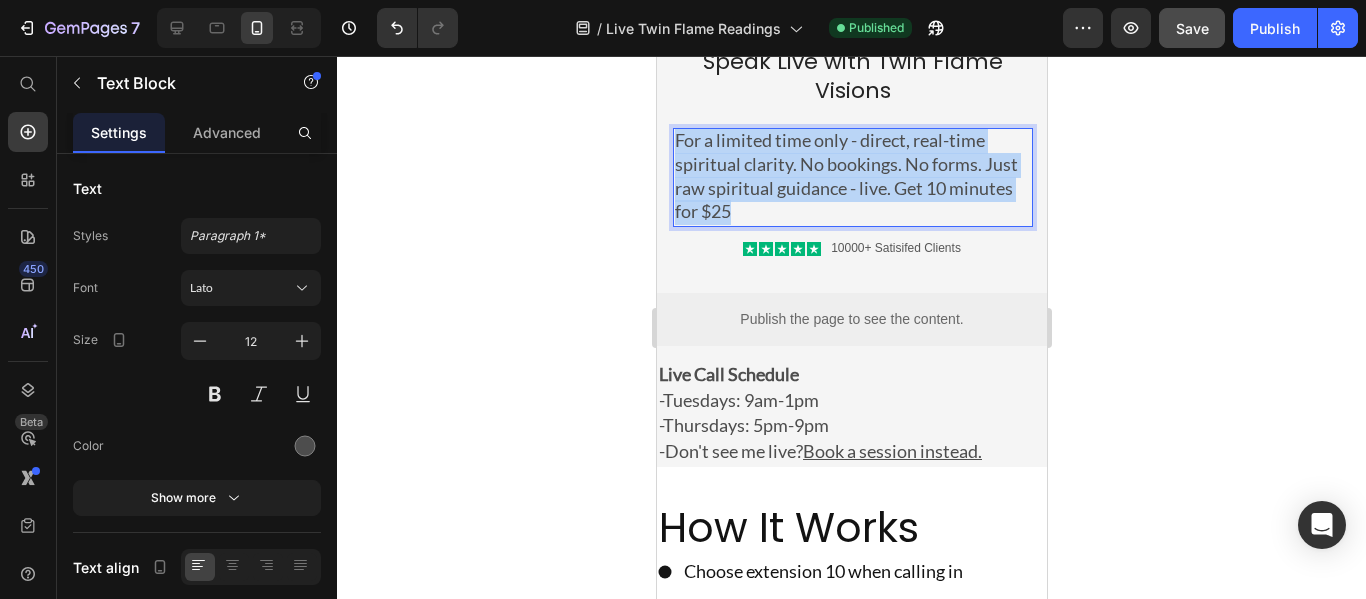 click on "For a limited time only - direct, real-time spiritual clarity. No bookings. No forms. Just raw spiritual guidance - live. Get 10 minutes for $25" at bounding box center [845, 175] 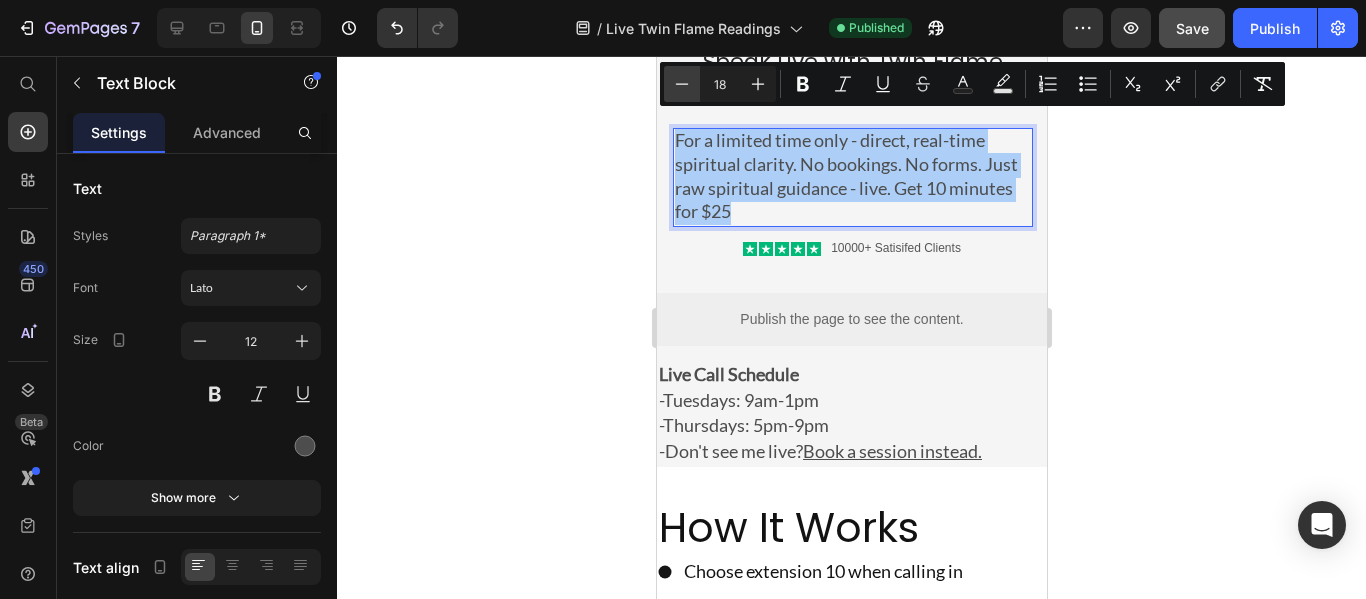 click 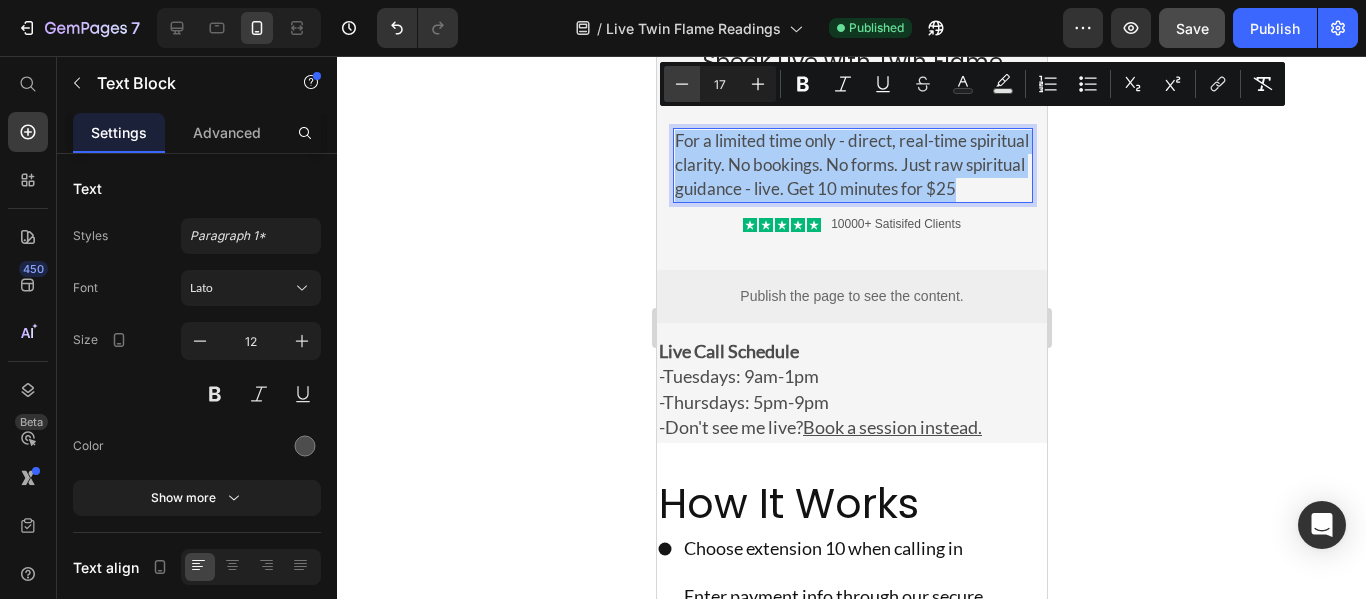 click 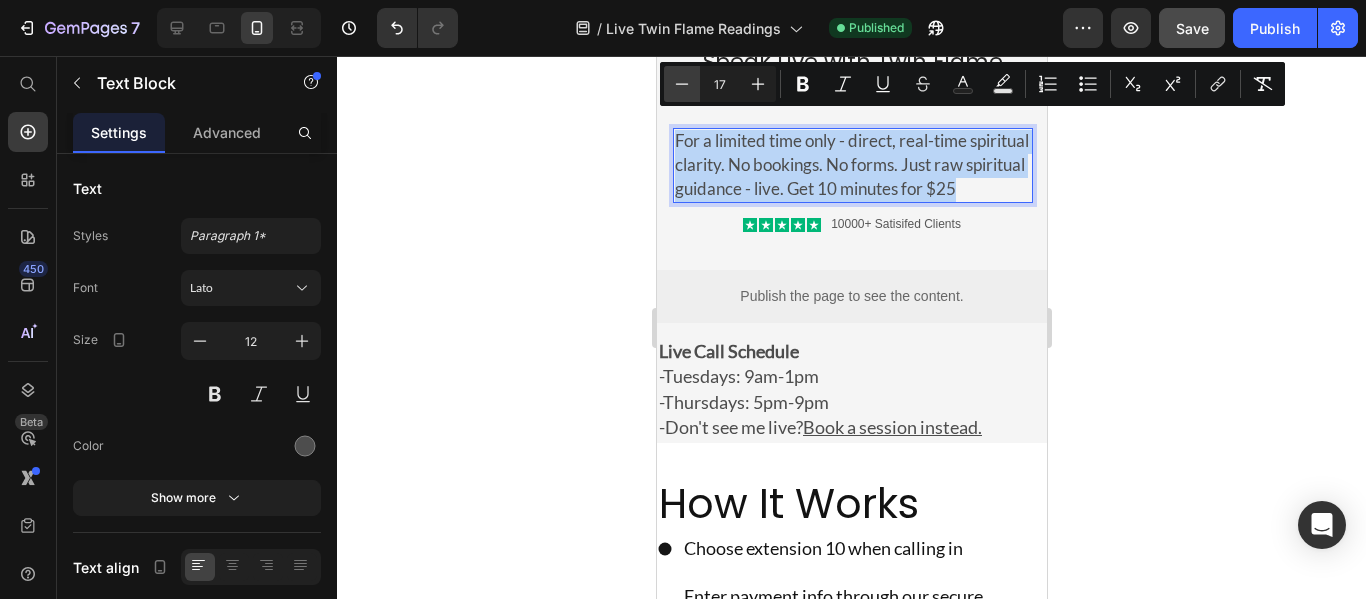type on "16" 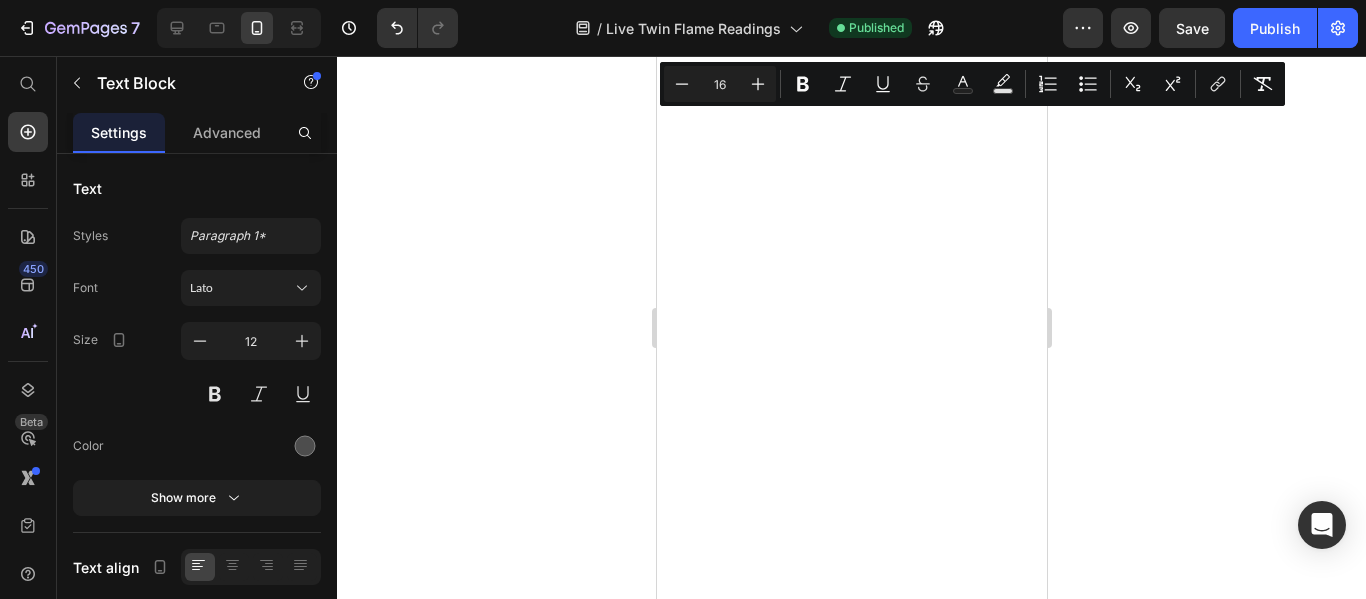 scroll, scrollTop: 0, scrollLeft: 0, axis: both 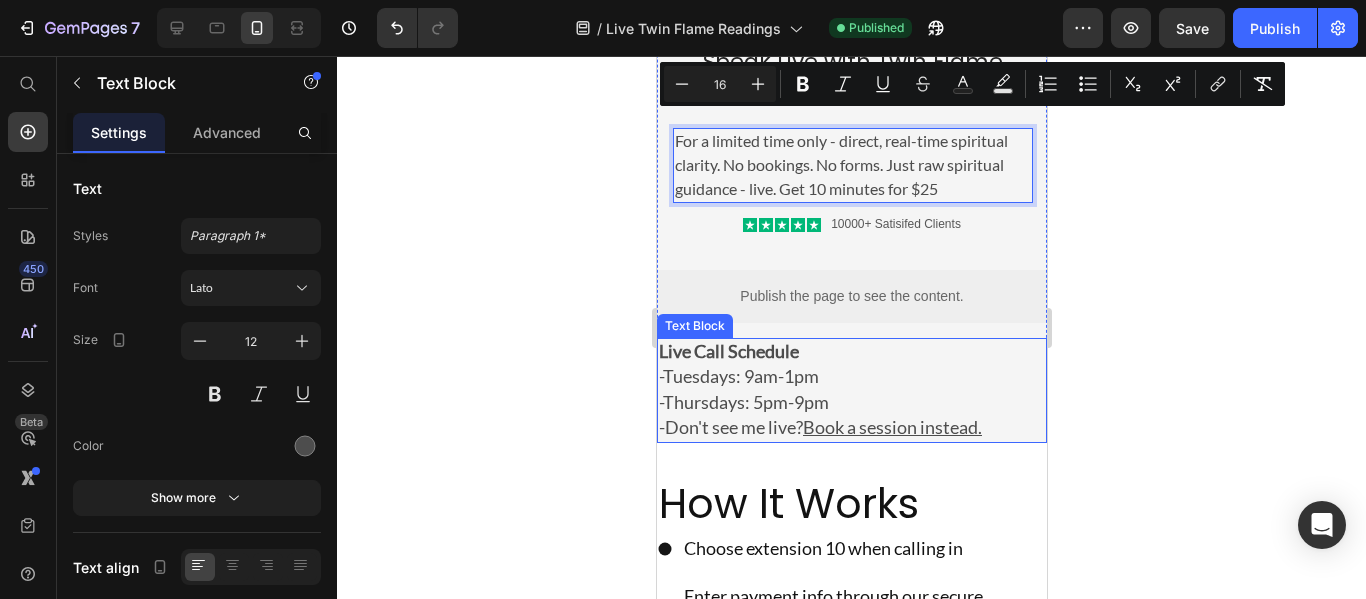 click on "Live Call Schedule" at bounding box center (851, 352) 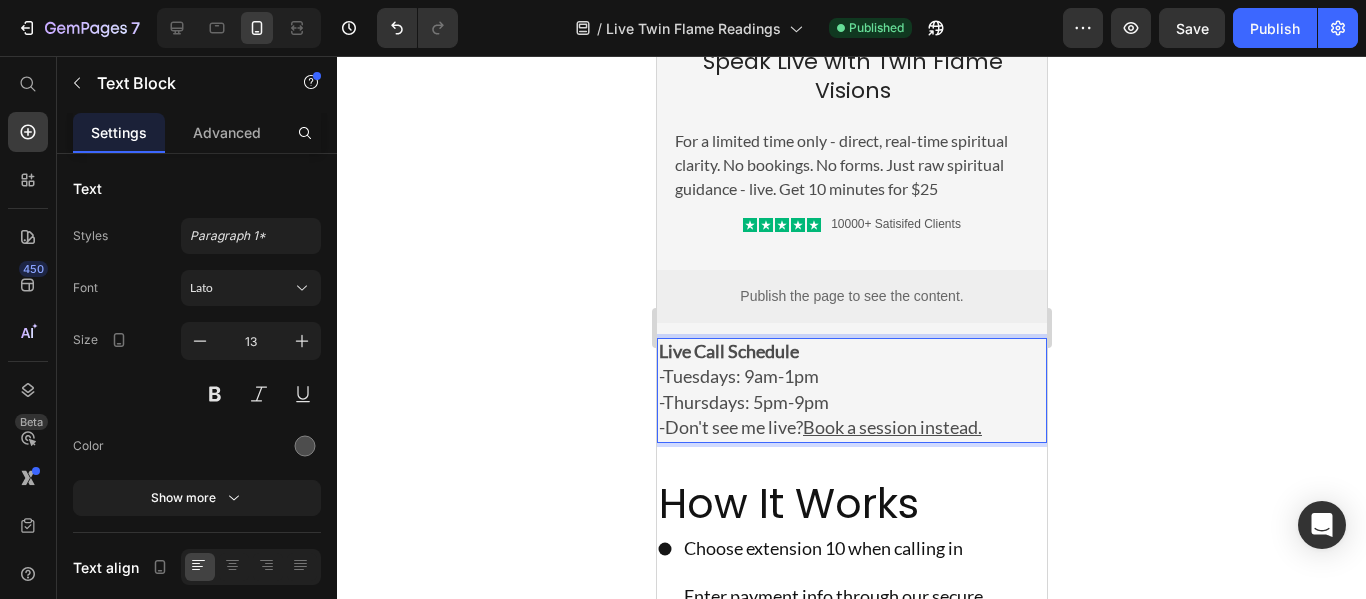click on "Live Call Schedule" at bounding box center (851, 352) 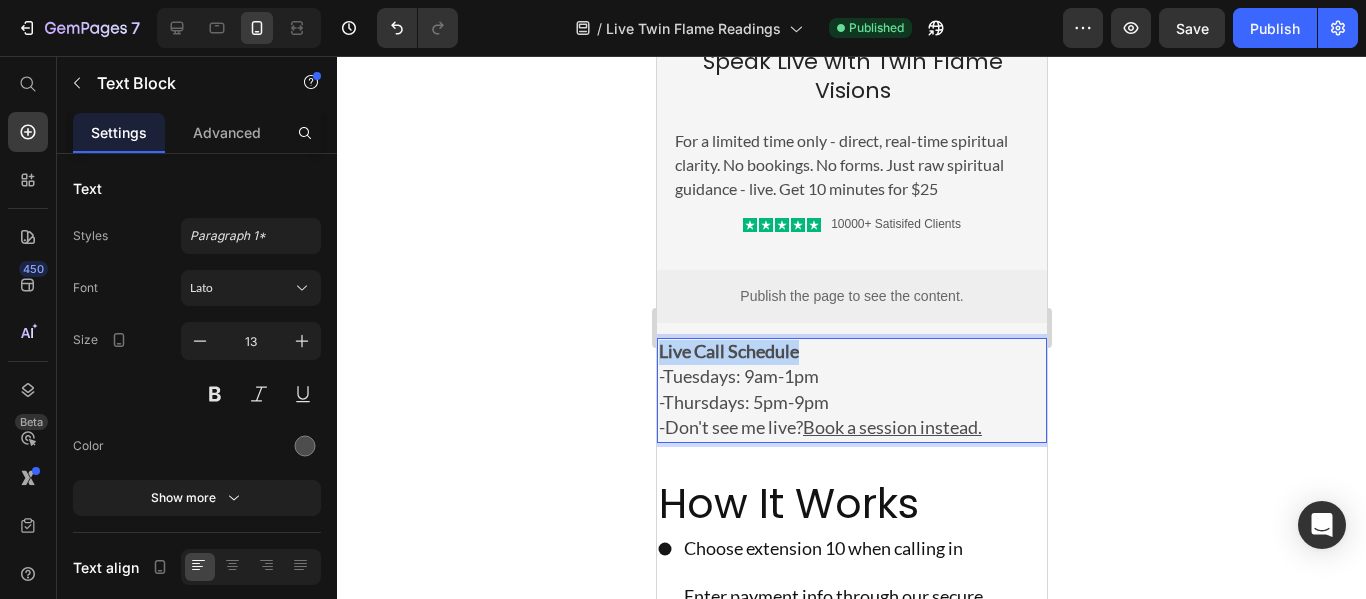 click on "Live Call Schedule" at bounding box center [851, 352] 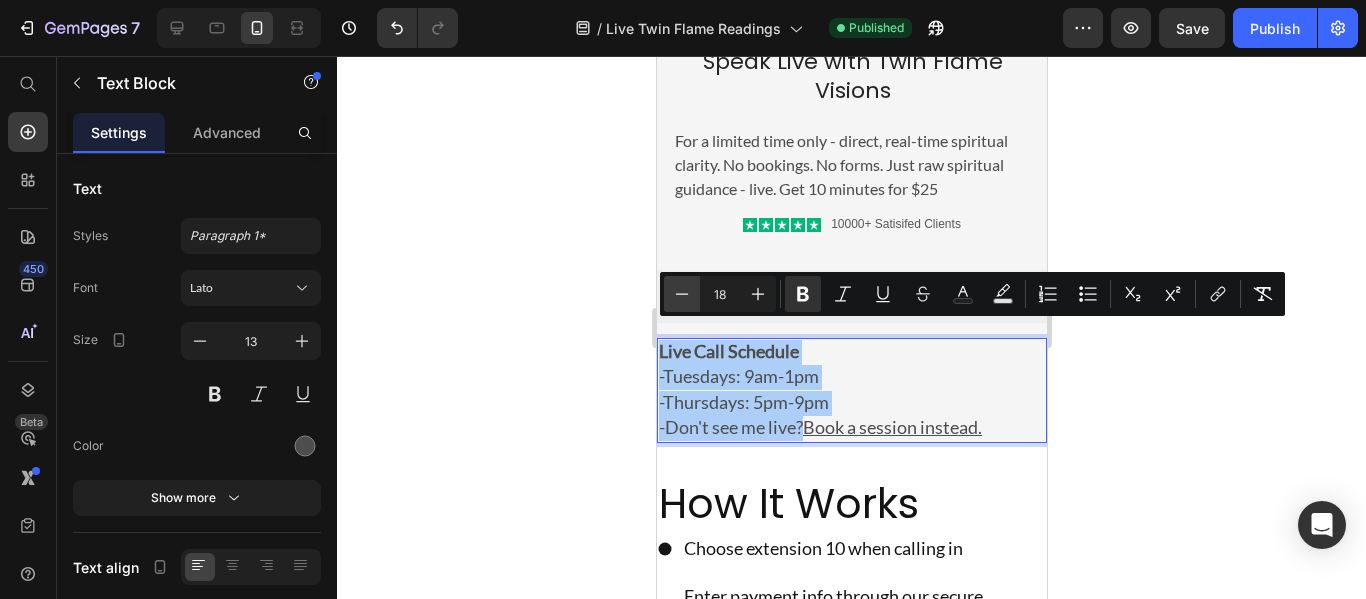 click 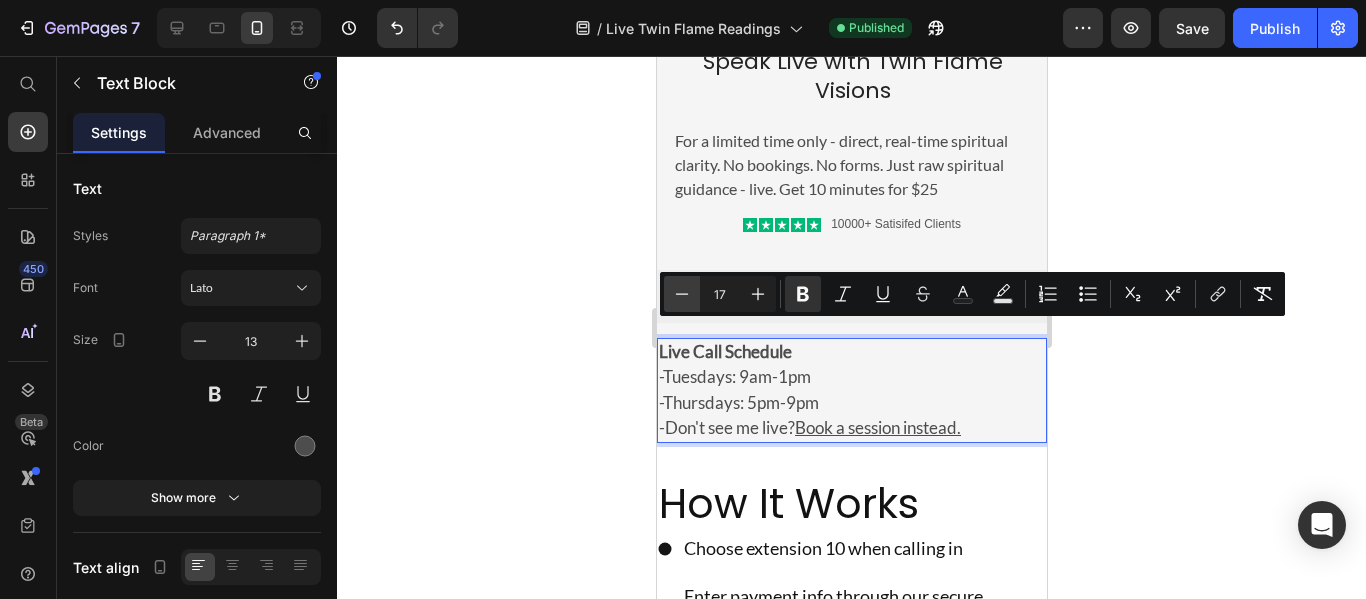 click 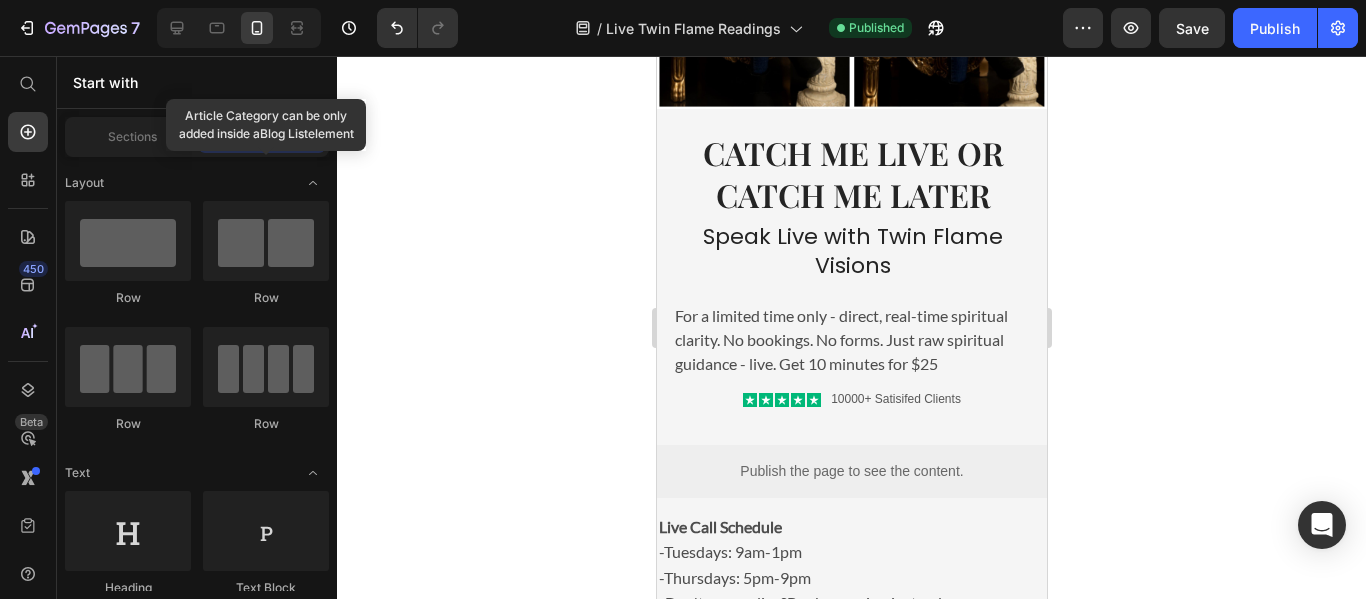 scroll, scrollTop: 313, scrollLeft: 0, axis: vertical 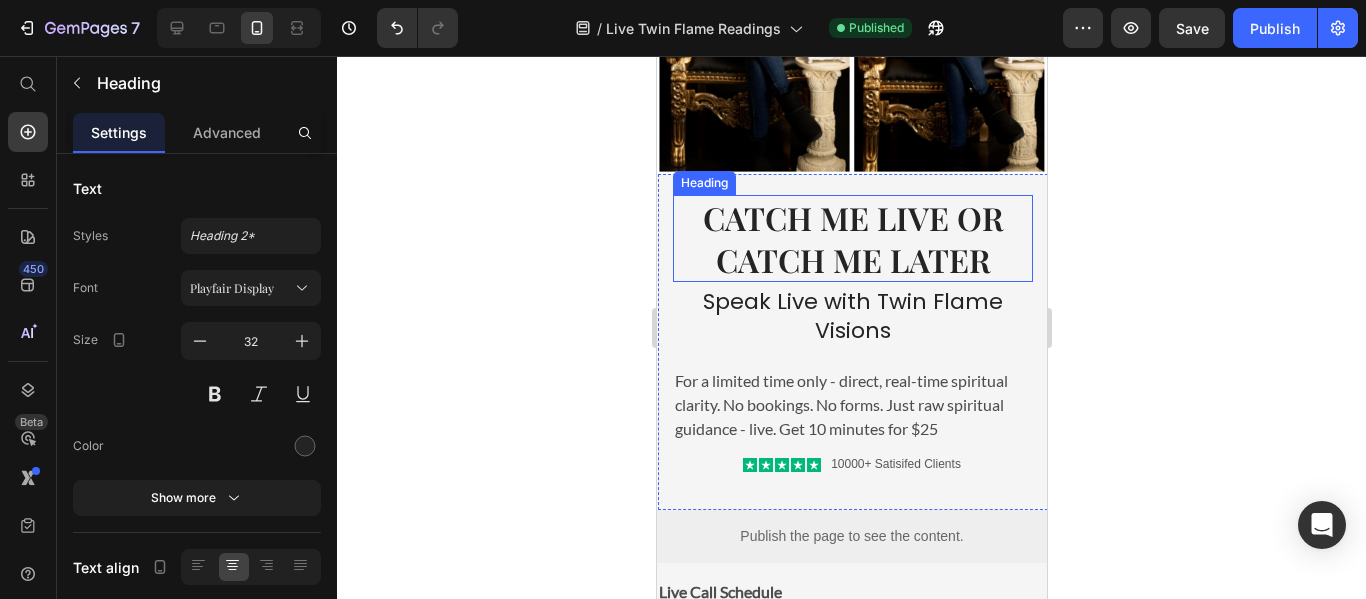 click on "Catch Me Live or Catch Me Later" at bounding box center (852, 238) 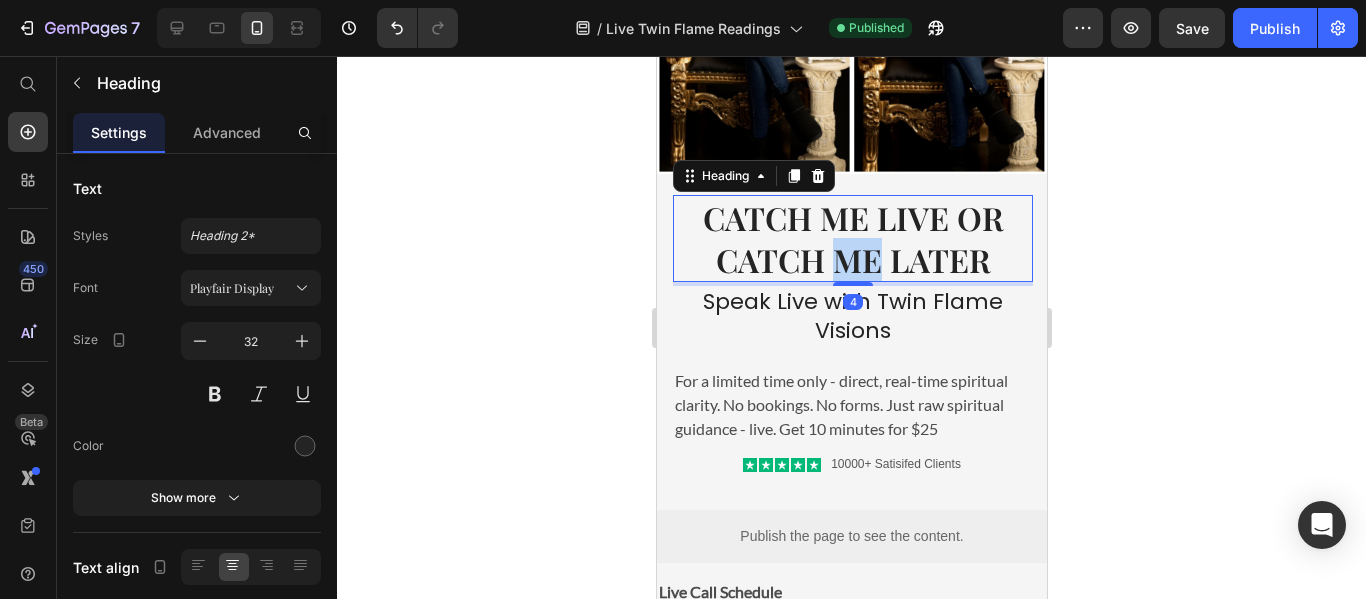 click on "Catch Me Live or Catch Me Later" at bounding box center [852, 238] 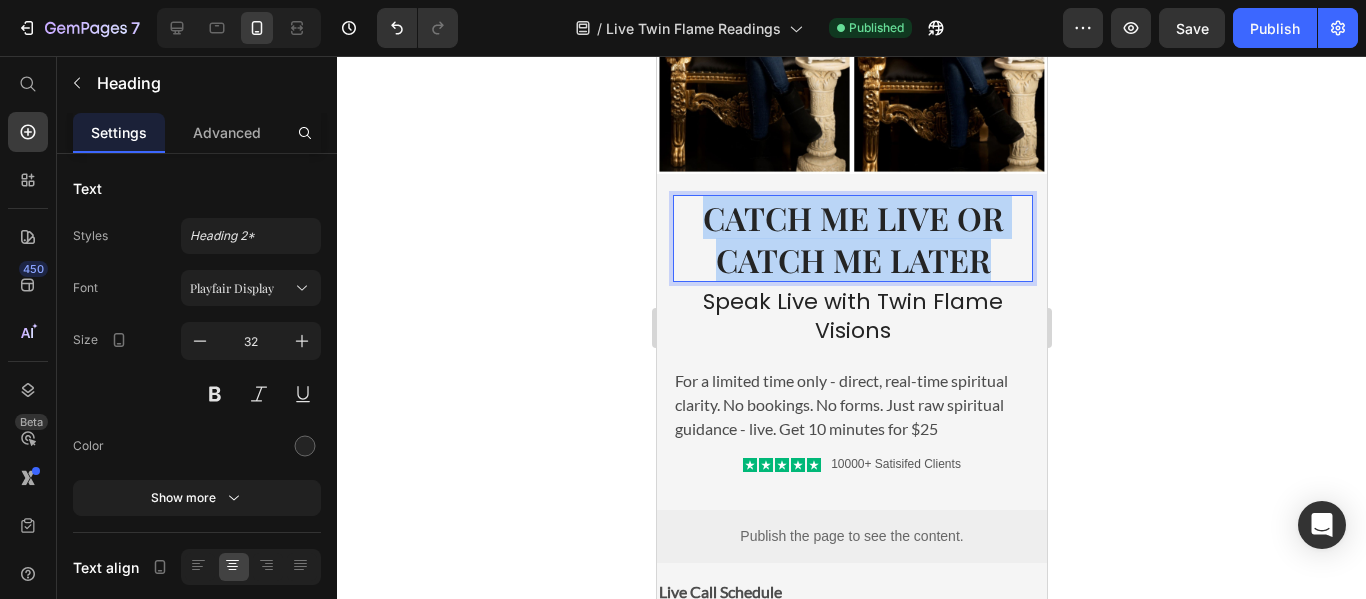 click on "Catch Me Live or Catch Me Later" at bounding box center [852, 238] 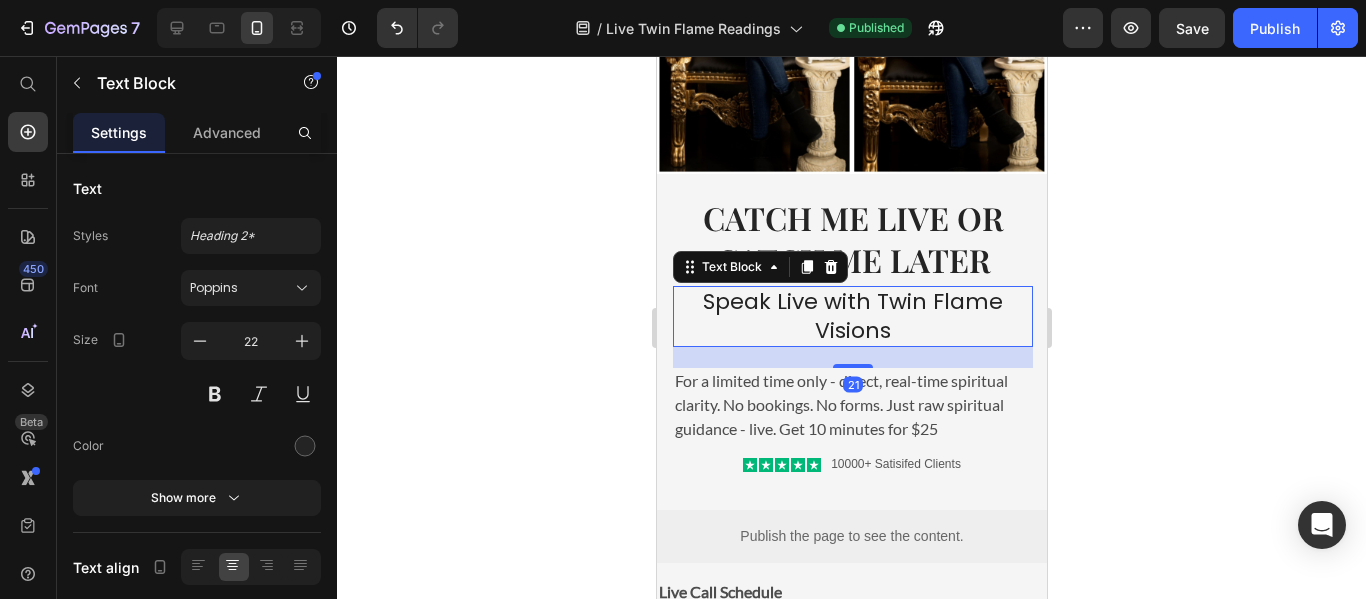 click on "Speak Live with Twin Flame Visions" at bounding box center [852, 316] 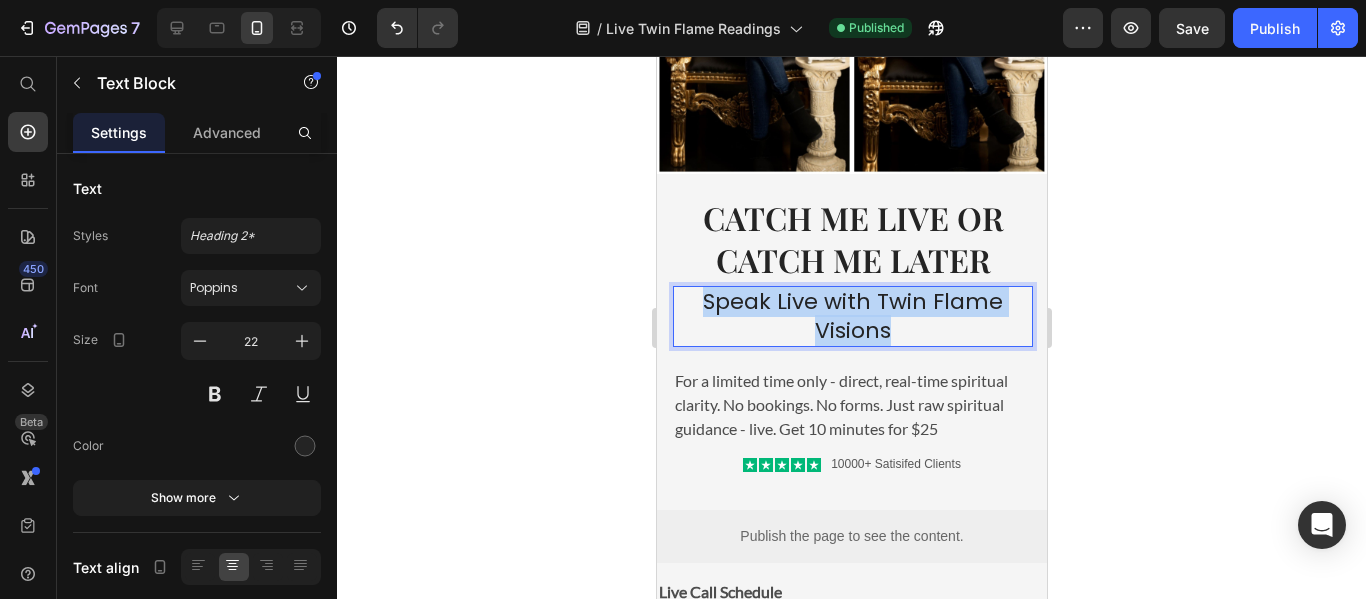 click on "Speak Live with Twin Flame Visions" at bounding box center [852, 316] 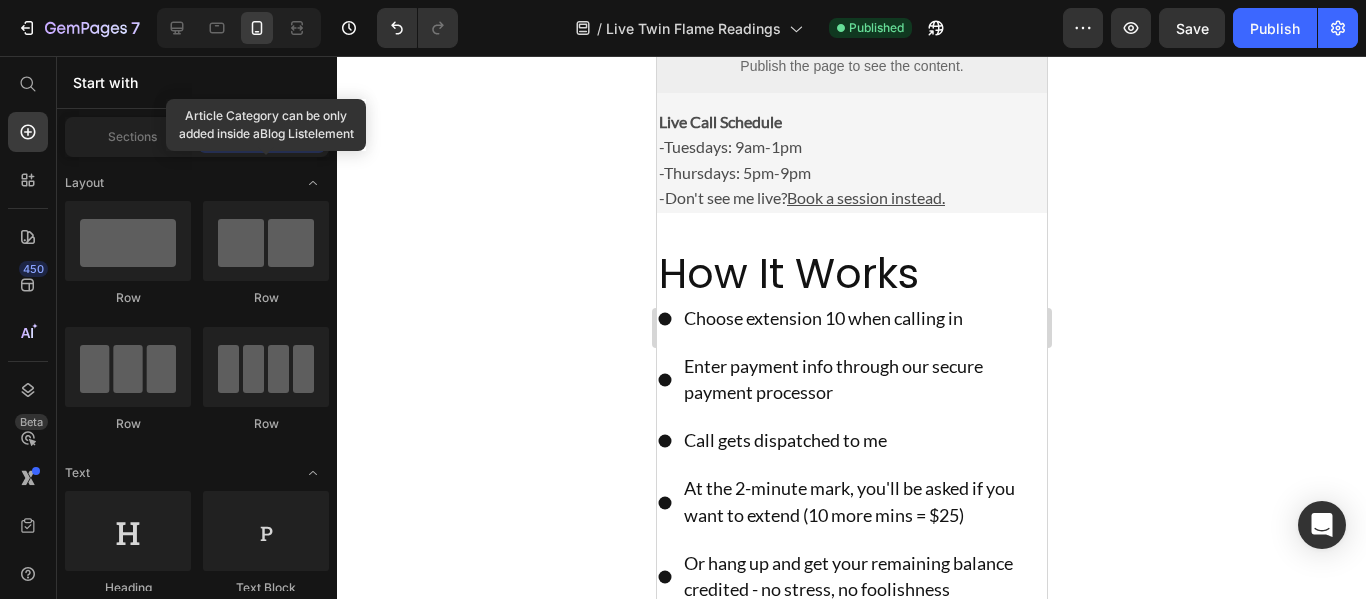 scroll, scrollTop: 793, scrollLeft: 0, axis: vertical 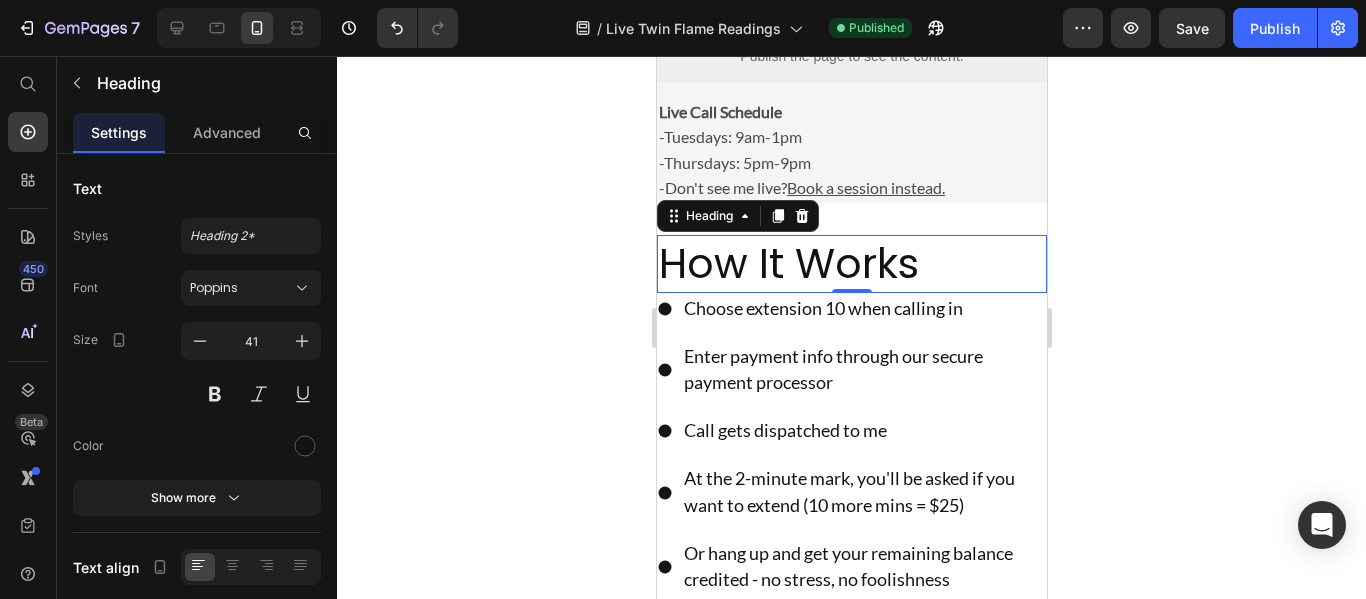click on "How It Works" at bounding box center (851, 263) 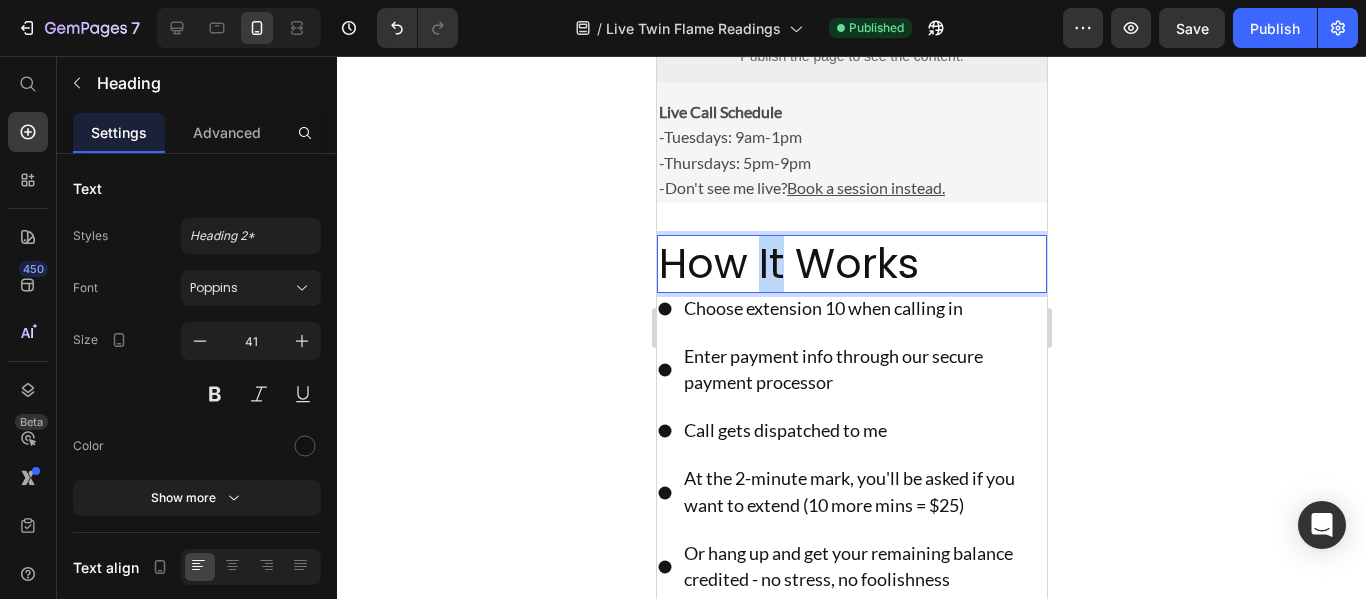 click on "How It Works" at bounding box center [851, 263] 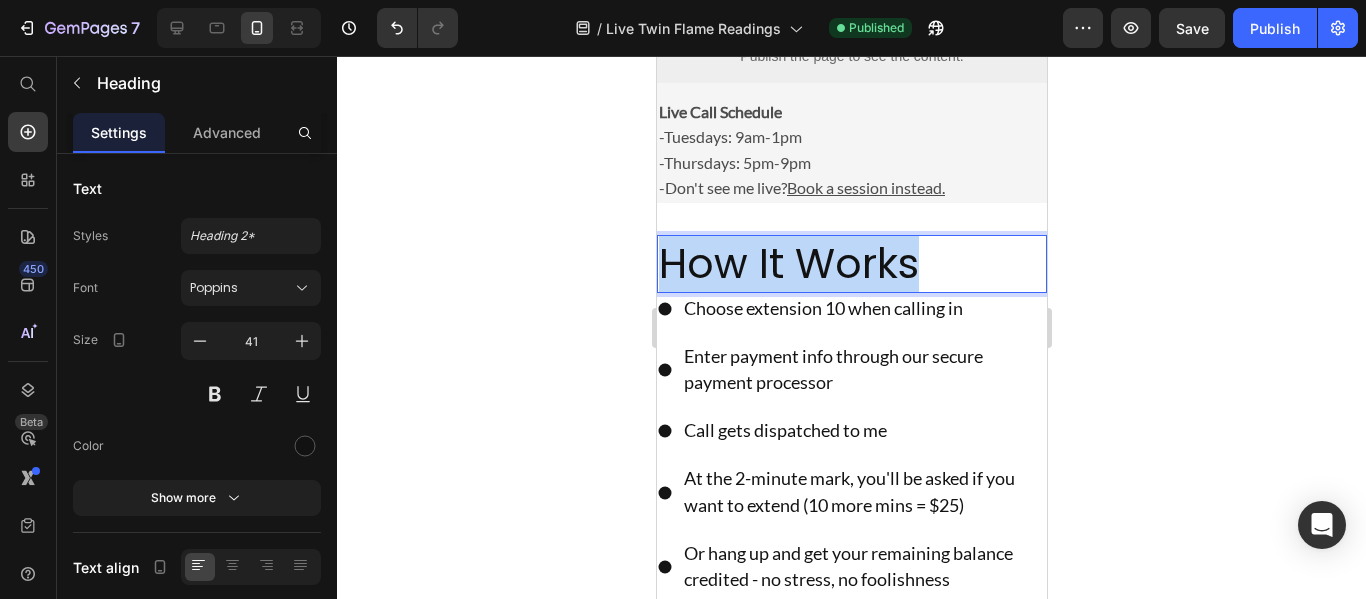 click on "How It Works" at bounding box center [851, 263] 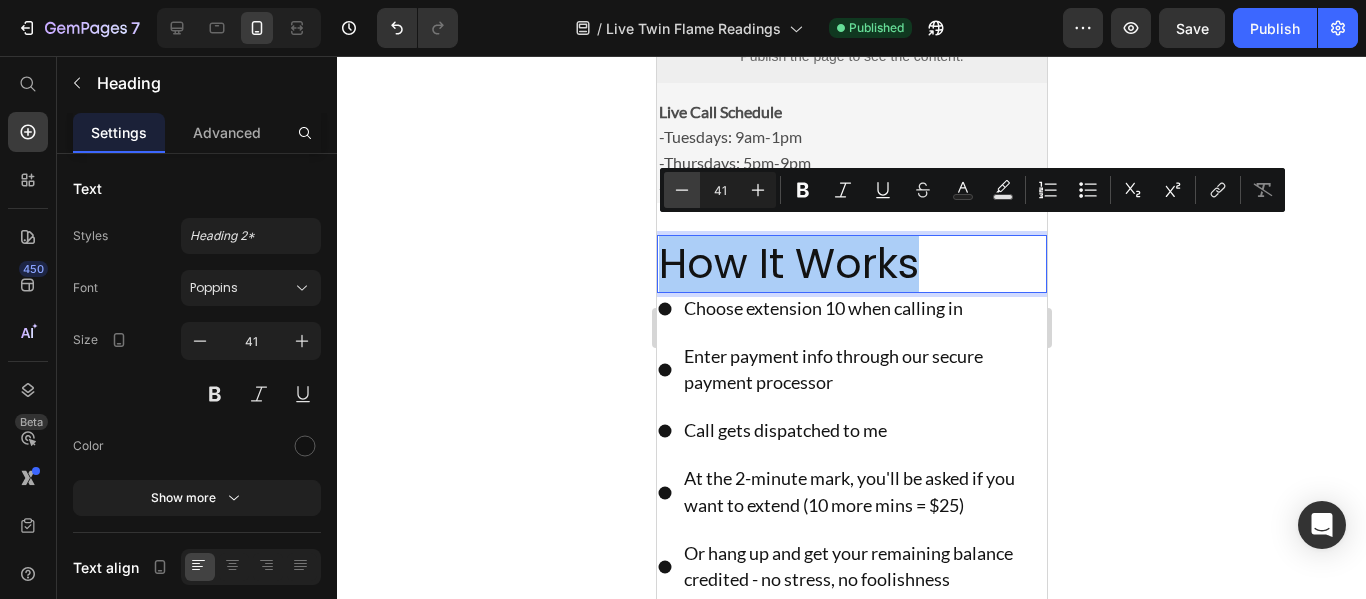 click 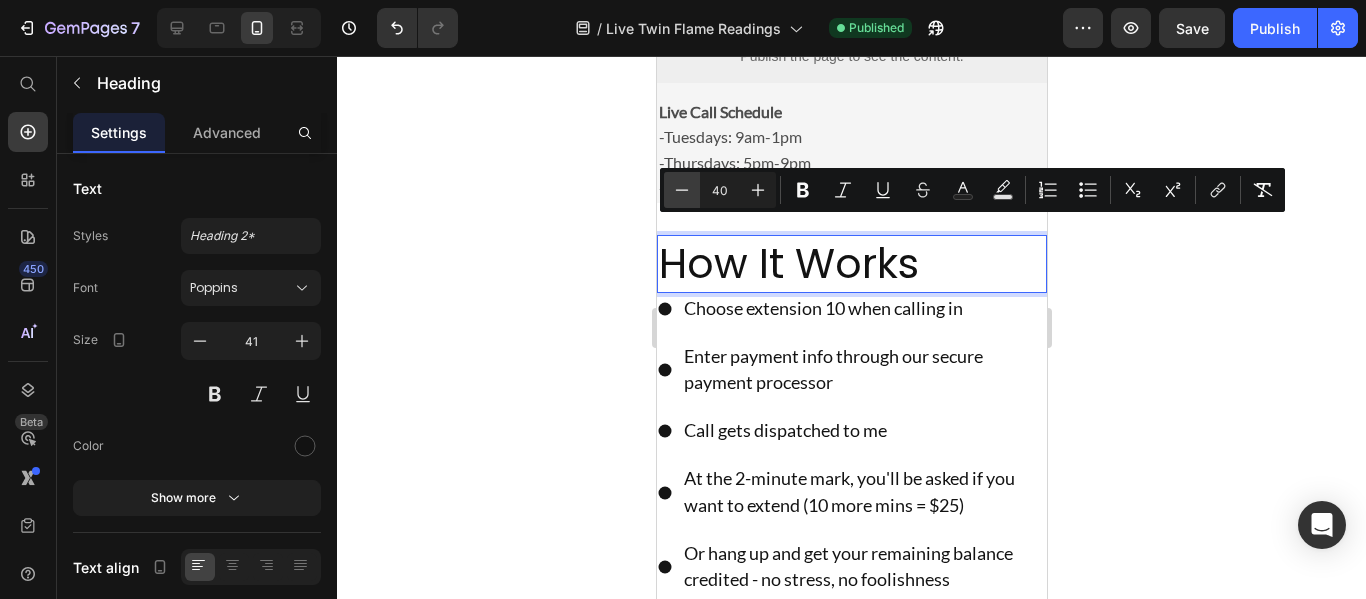 click 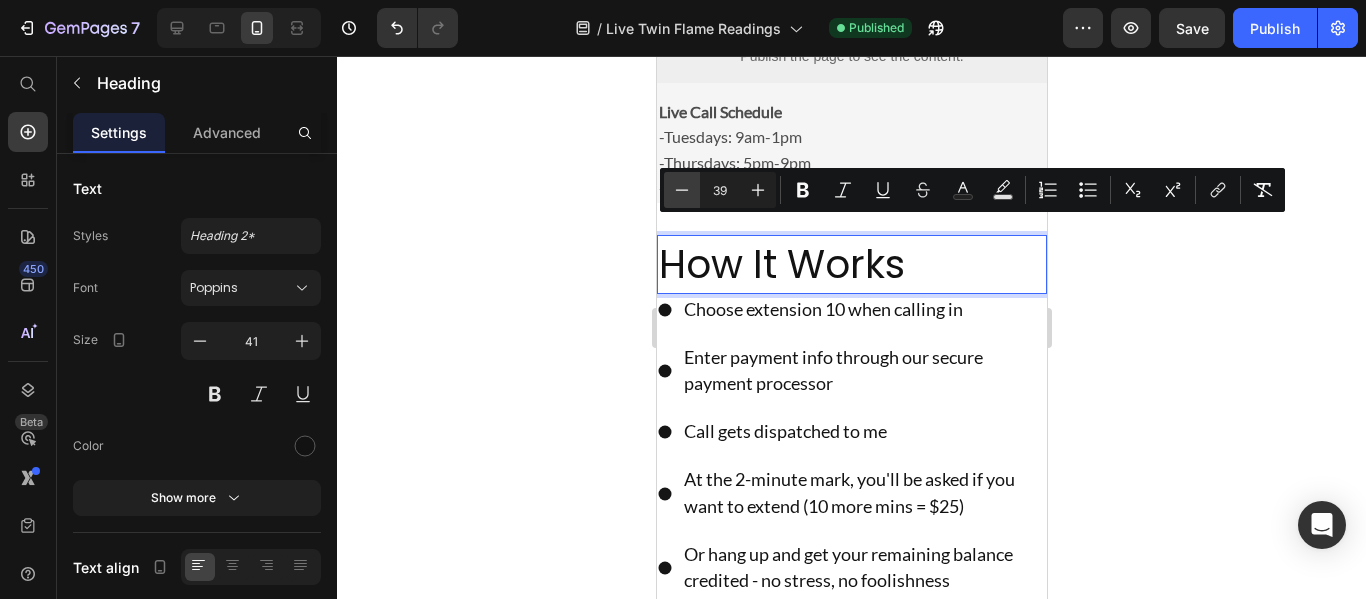click 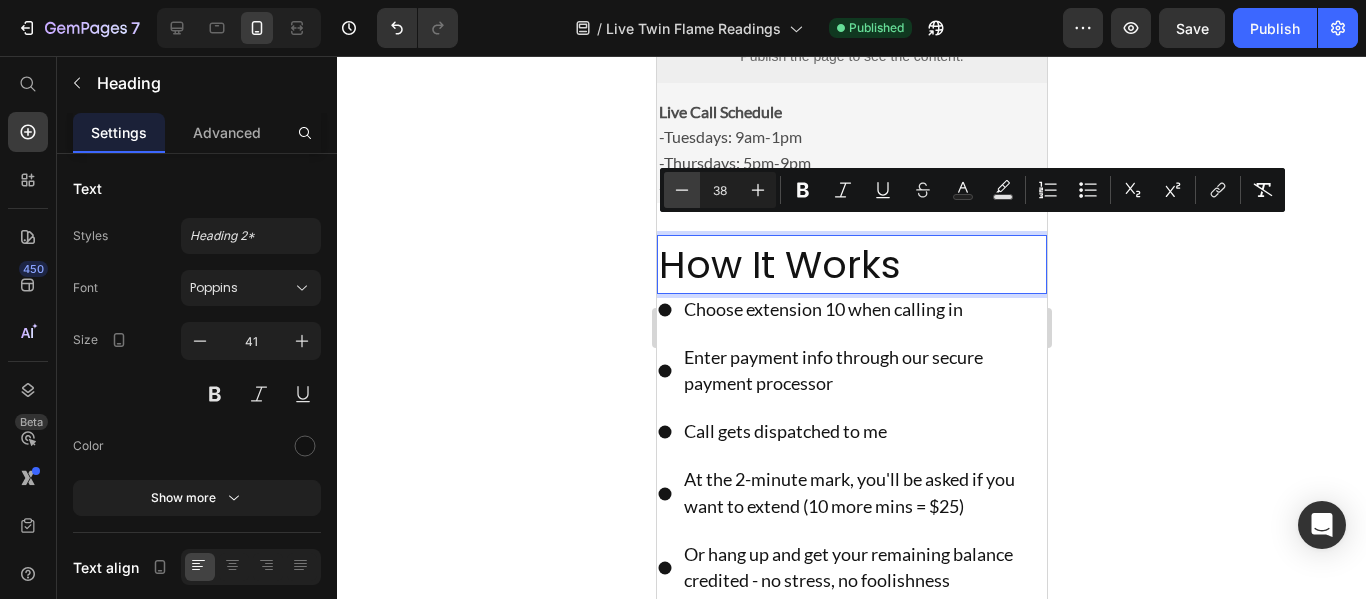 click 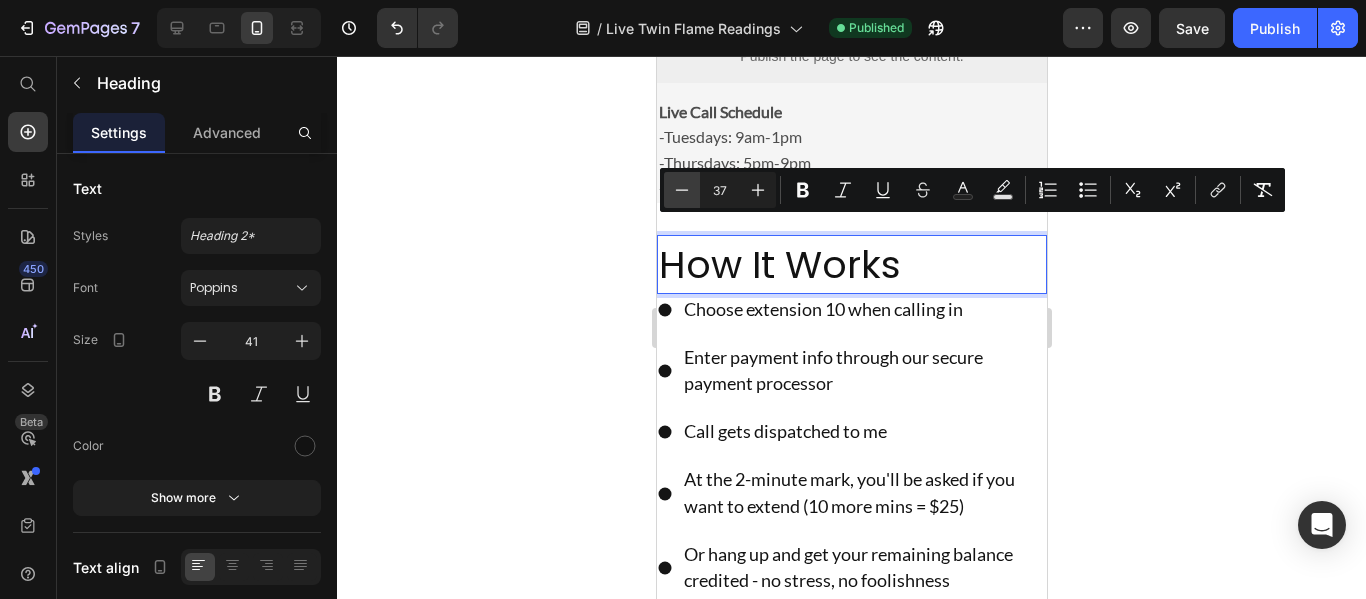 click 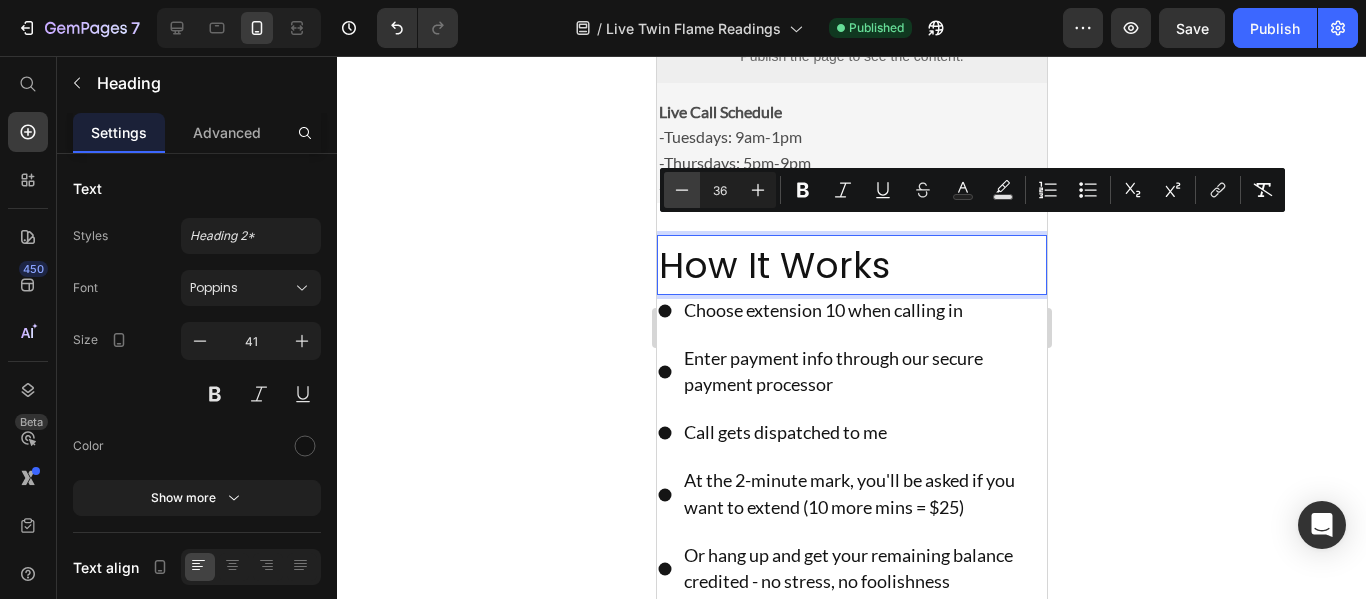 click 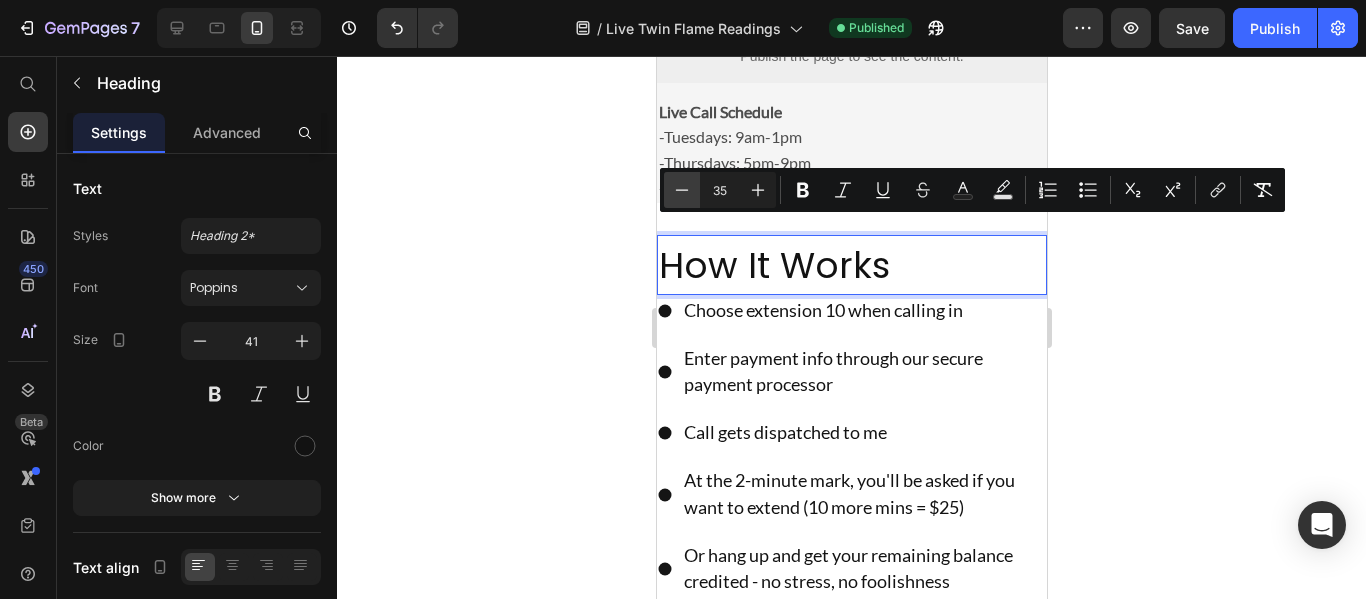 click 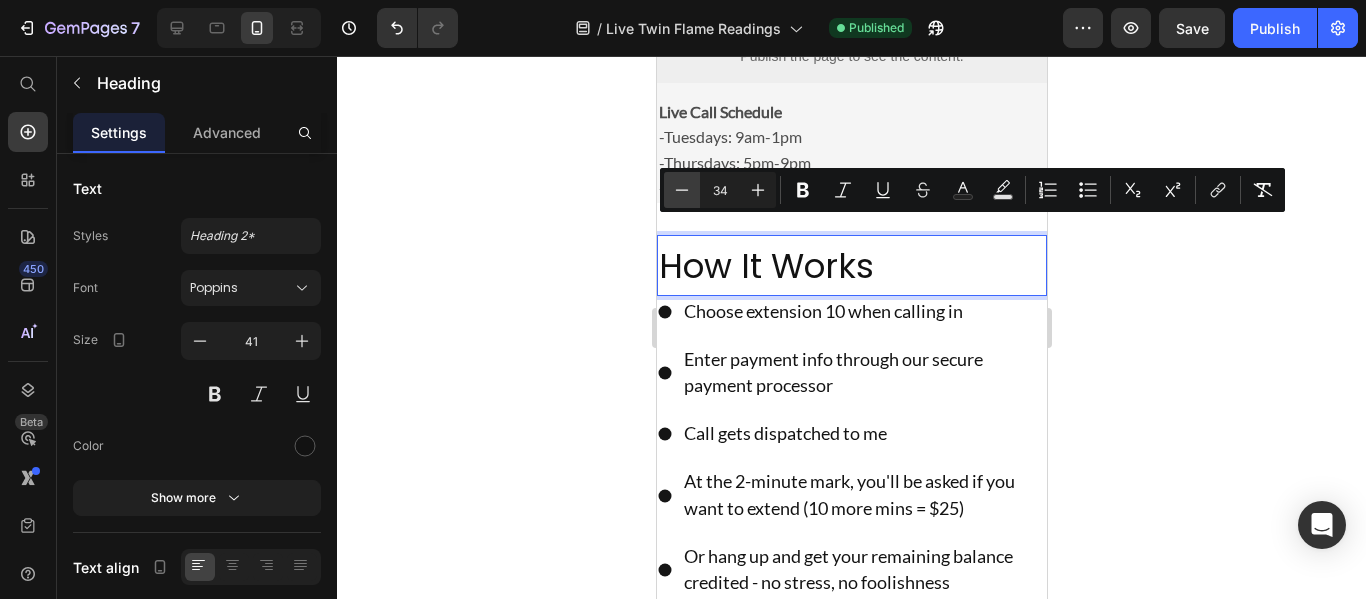 click 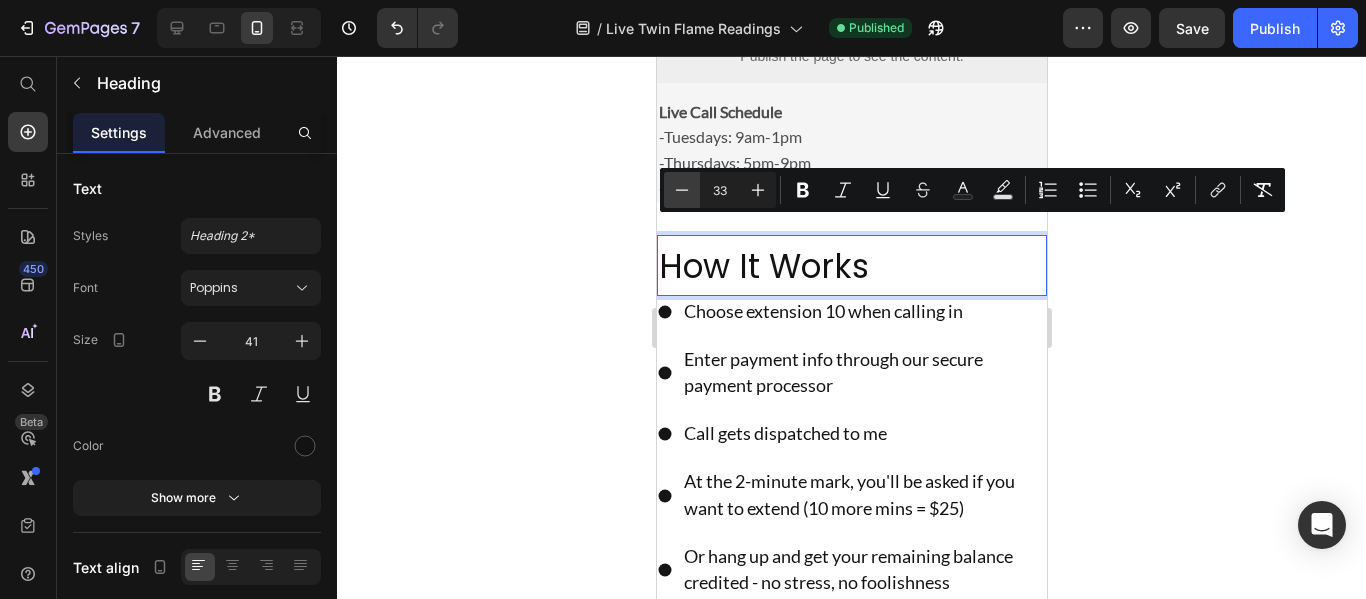 click 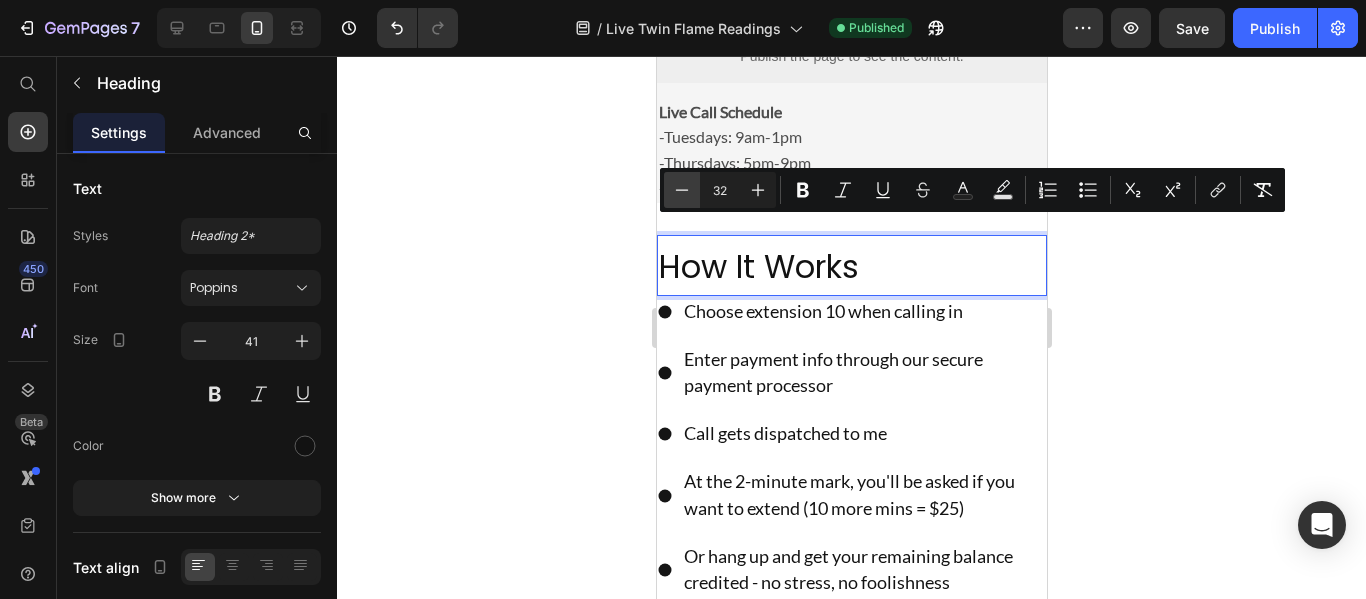 click 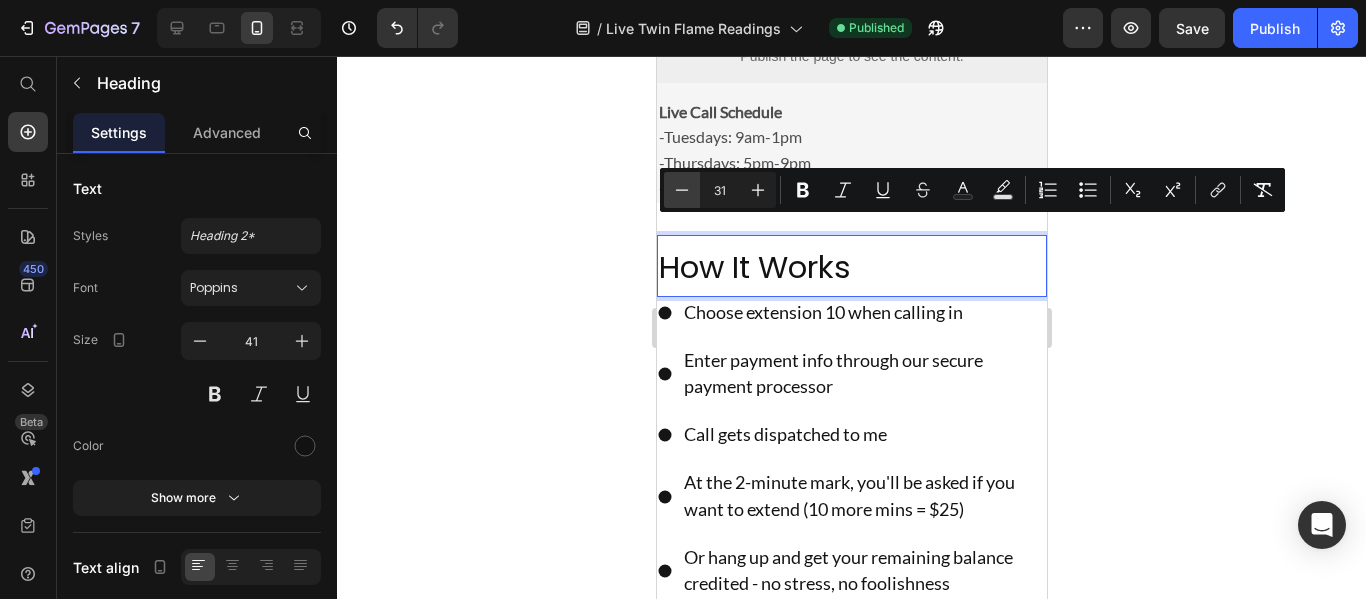 click 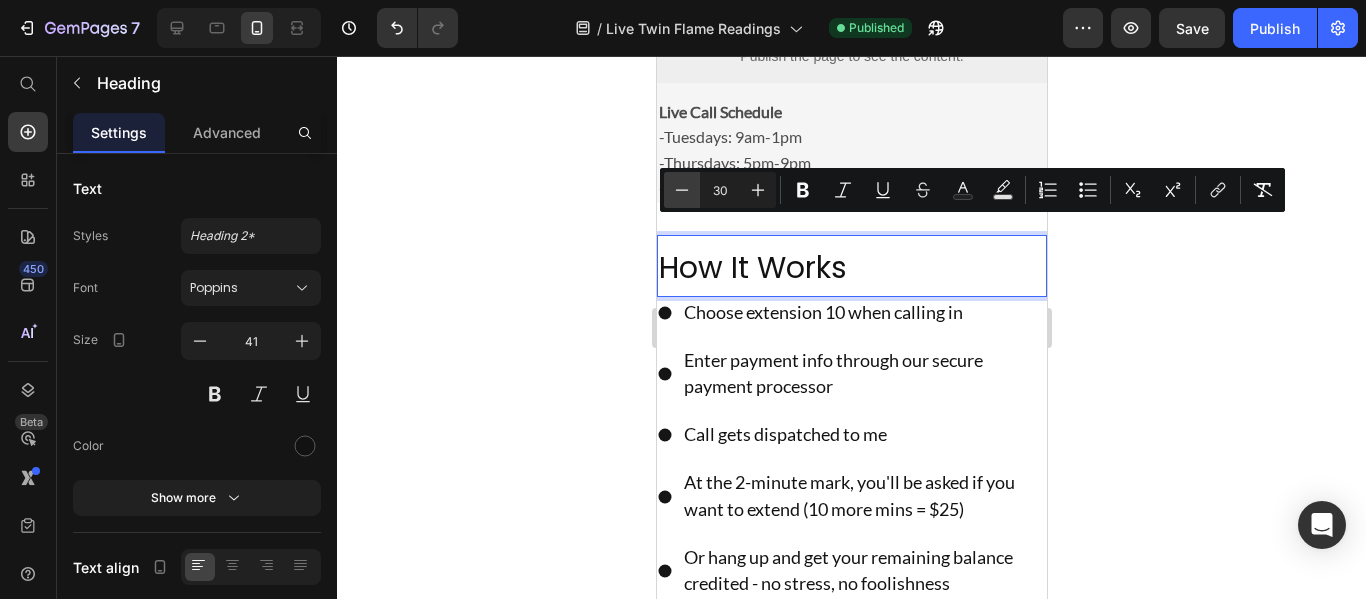 click 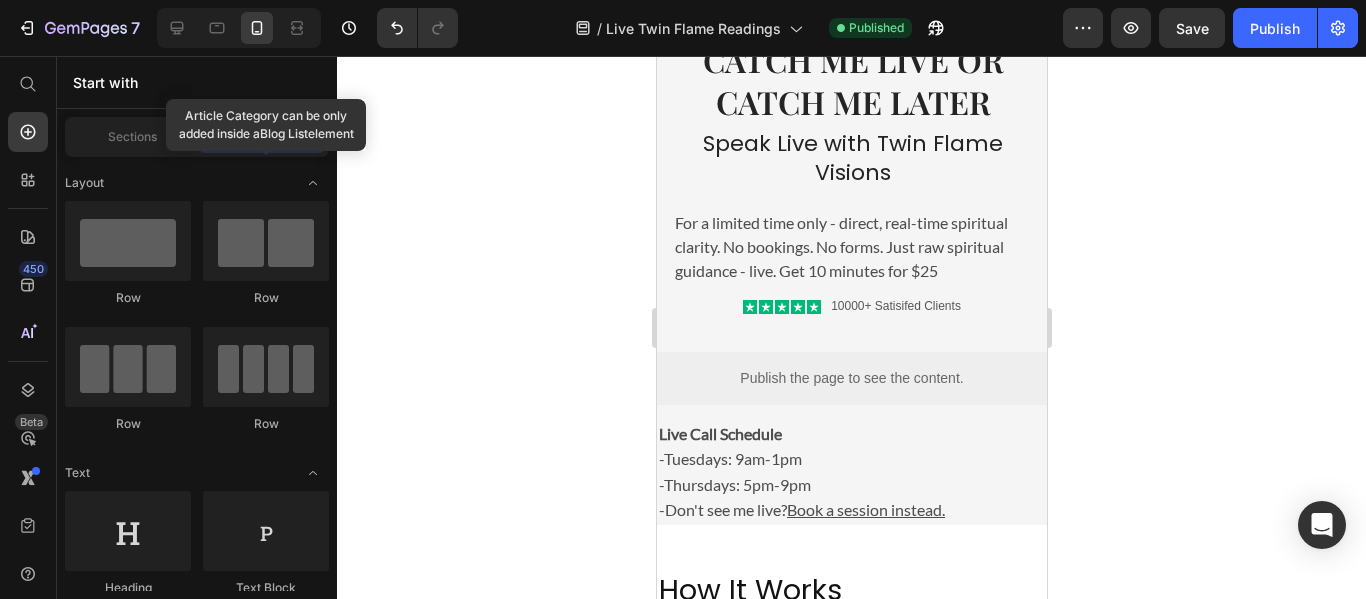 scroll, scrollTop: 379, scrollLeft: 0, axis: vertical 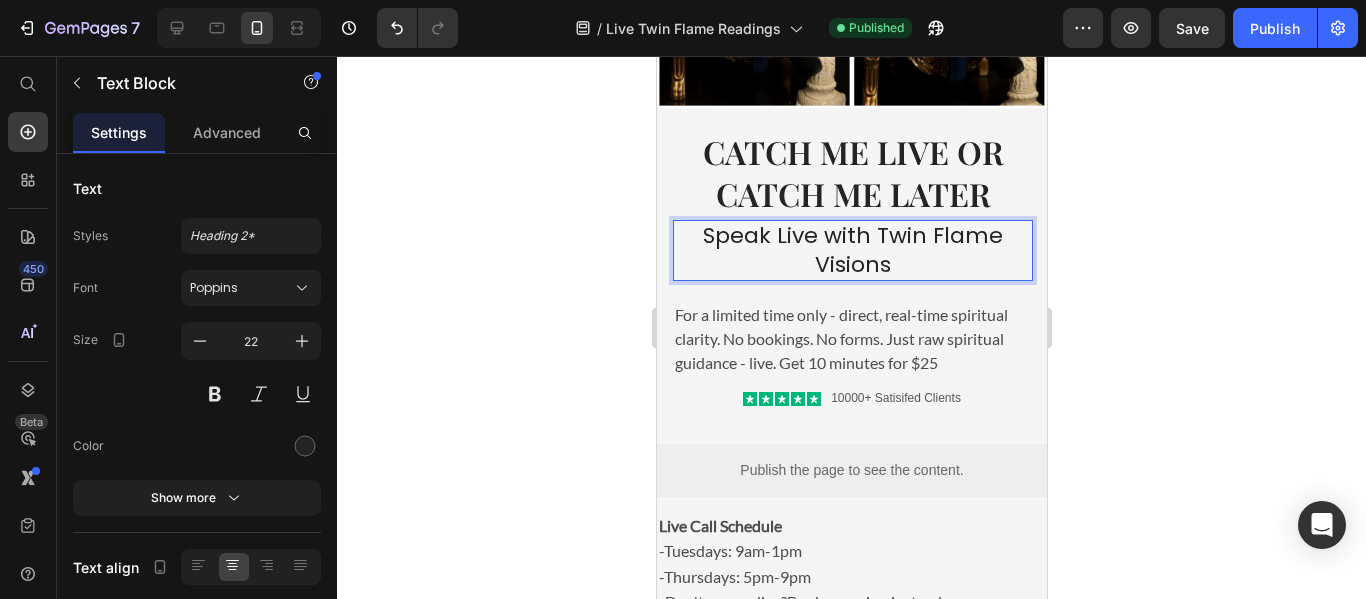 click on "Speak Live with Twin Flame Visions" at bounding box center (852, 250) 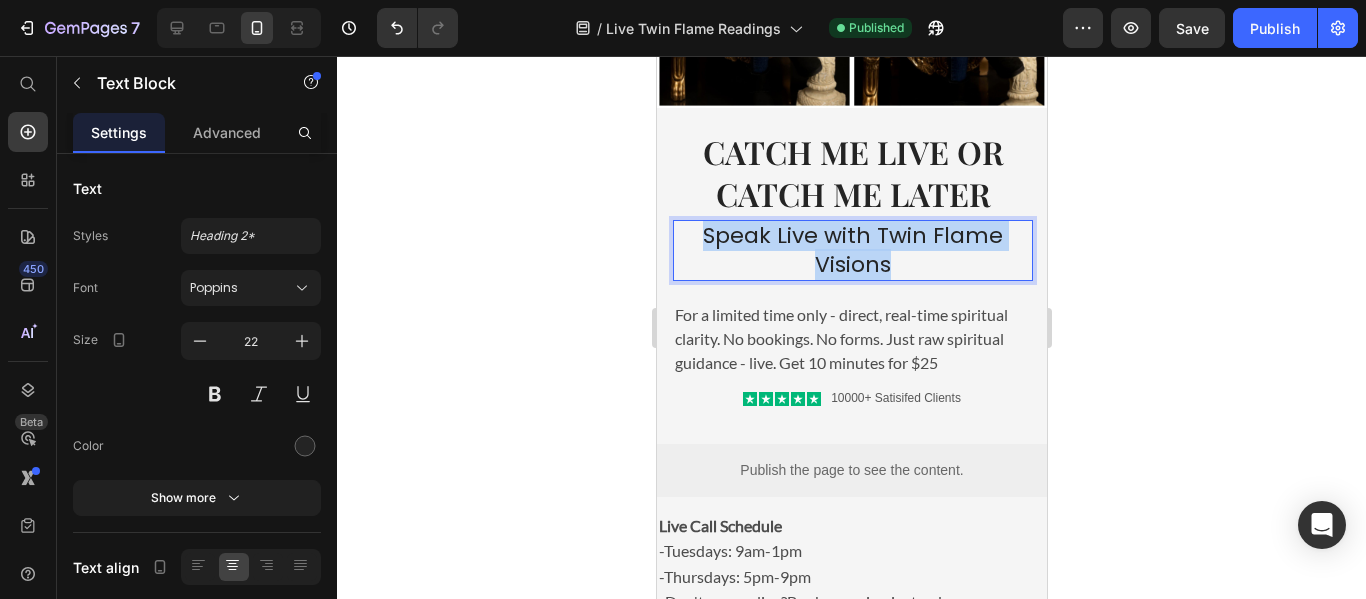 click on "Speak Live with Twin Flame Visions" at bounding box center [852, 250] 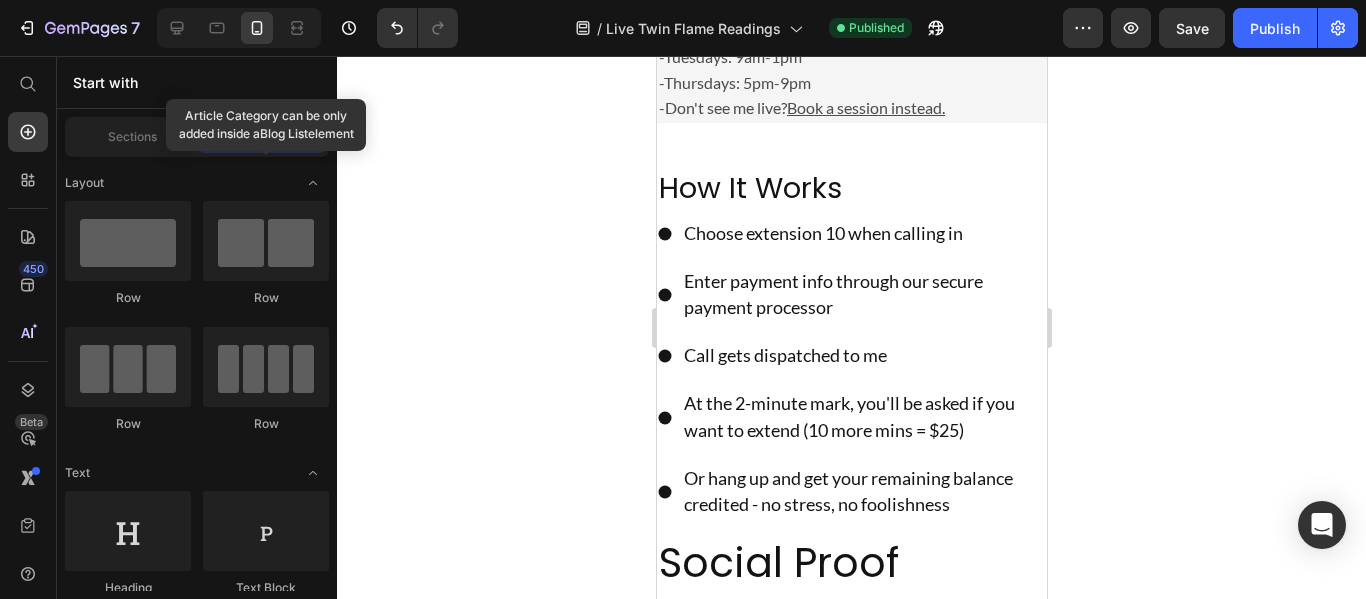 scroll, scrollTop: 885, scrollLeft: 0, axis: vertical 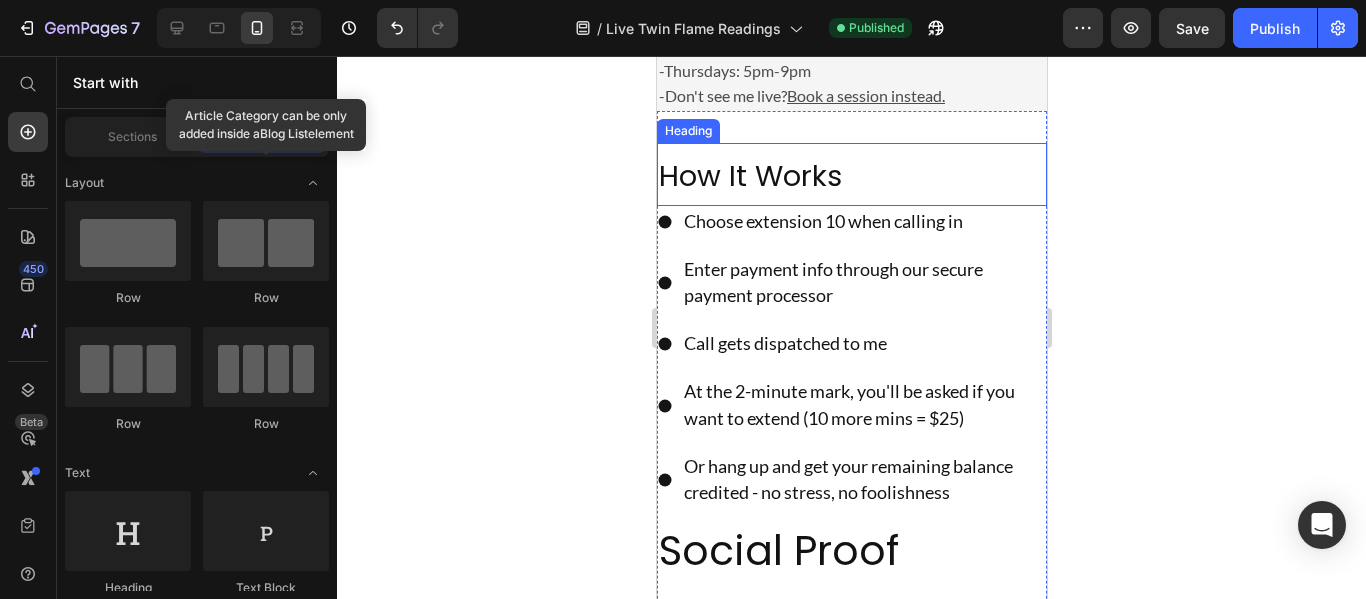 click on "How It Works" at bounding box center (749, 176) 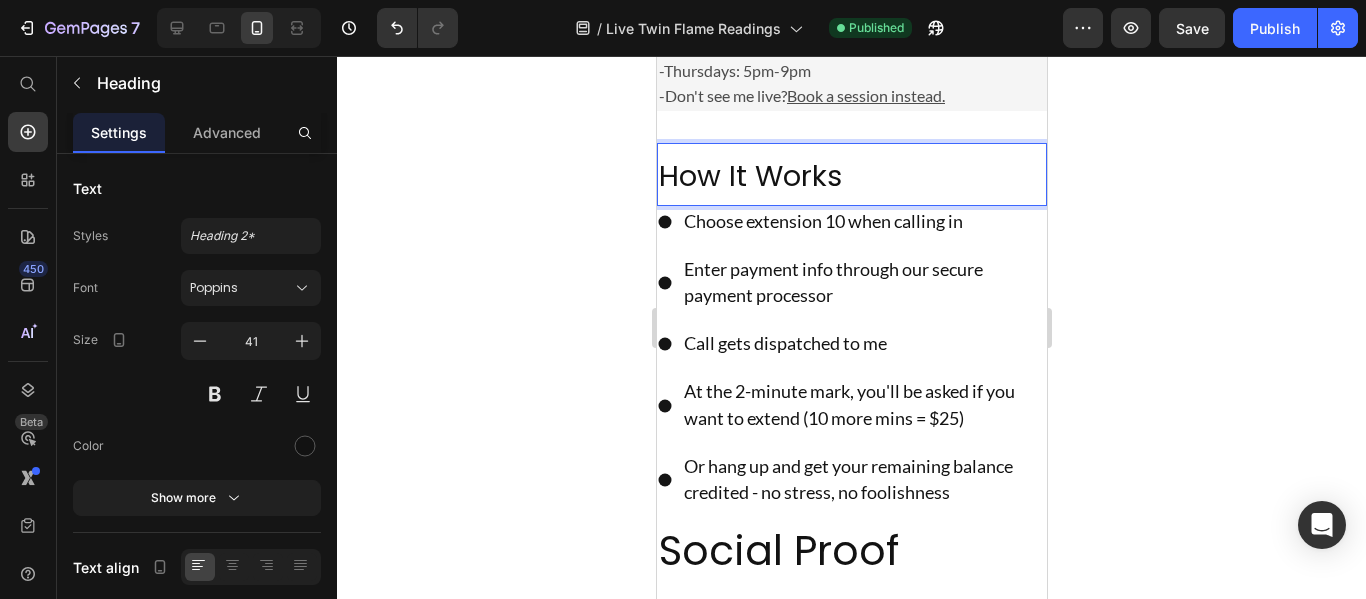 click on "How It Works" at bounding box center [749, 176] 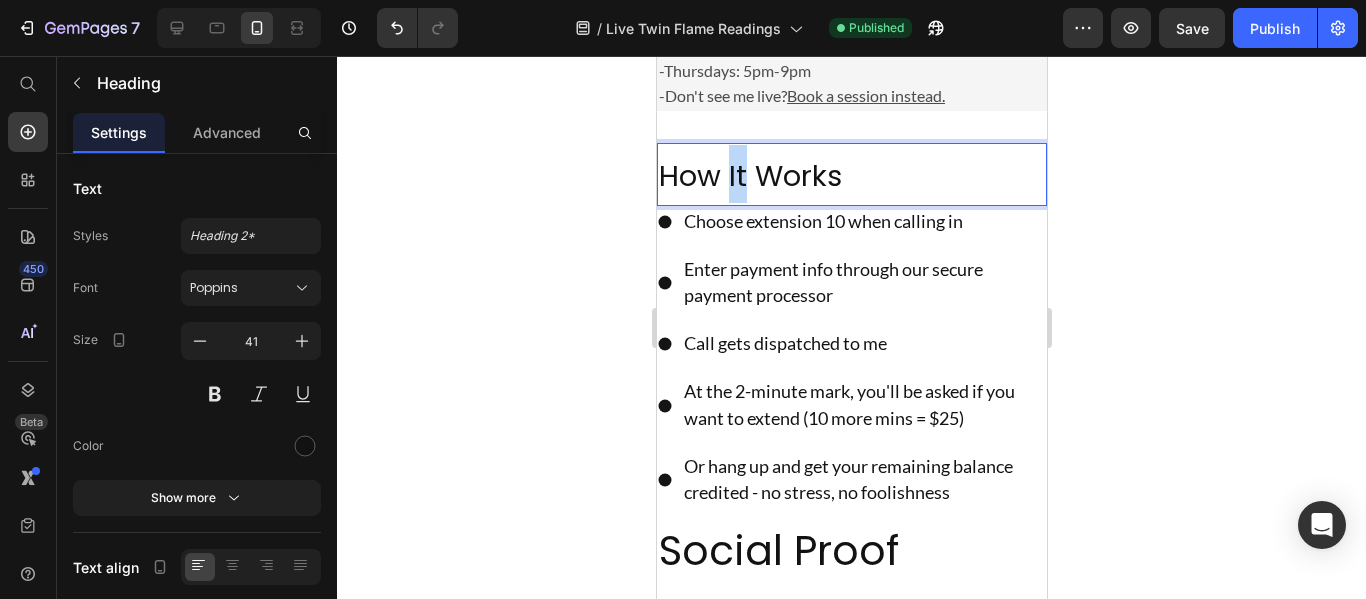 click on "How It Works" at bounding box center [749, 176] 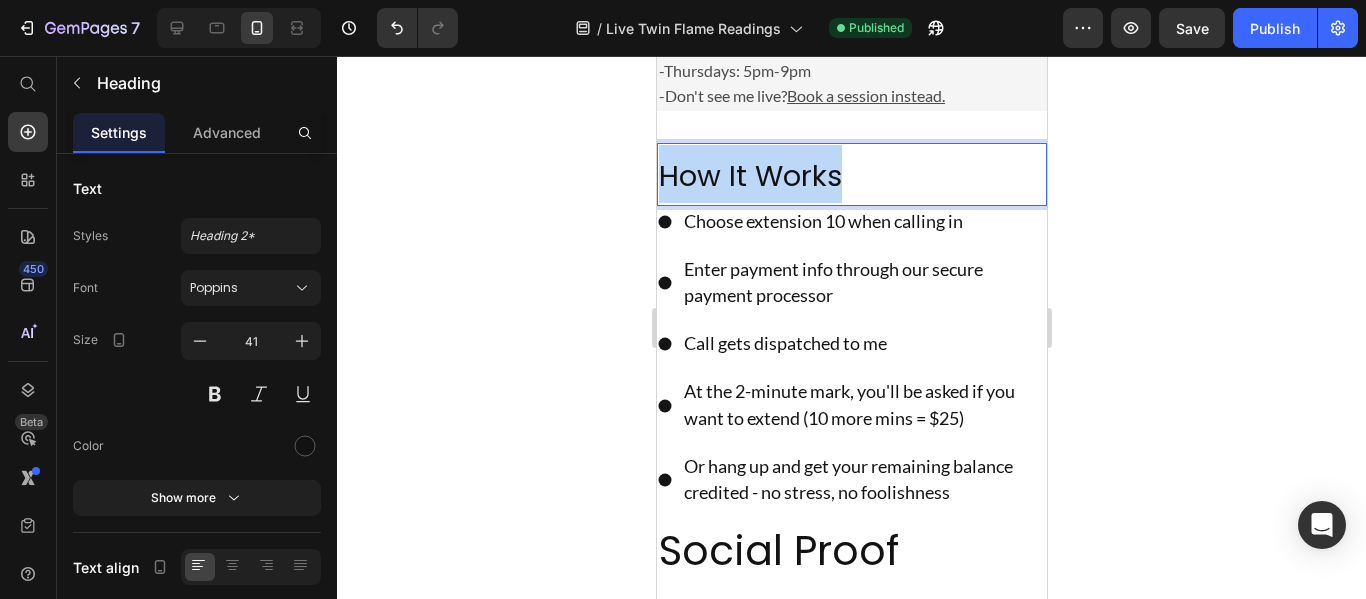 click on "How It Works" at bounding box center [749, 176] 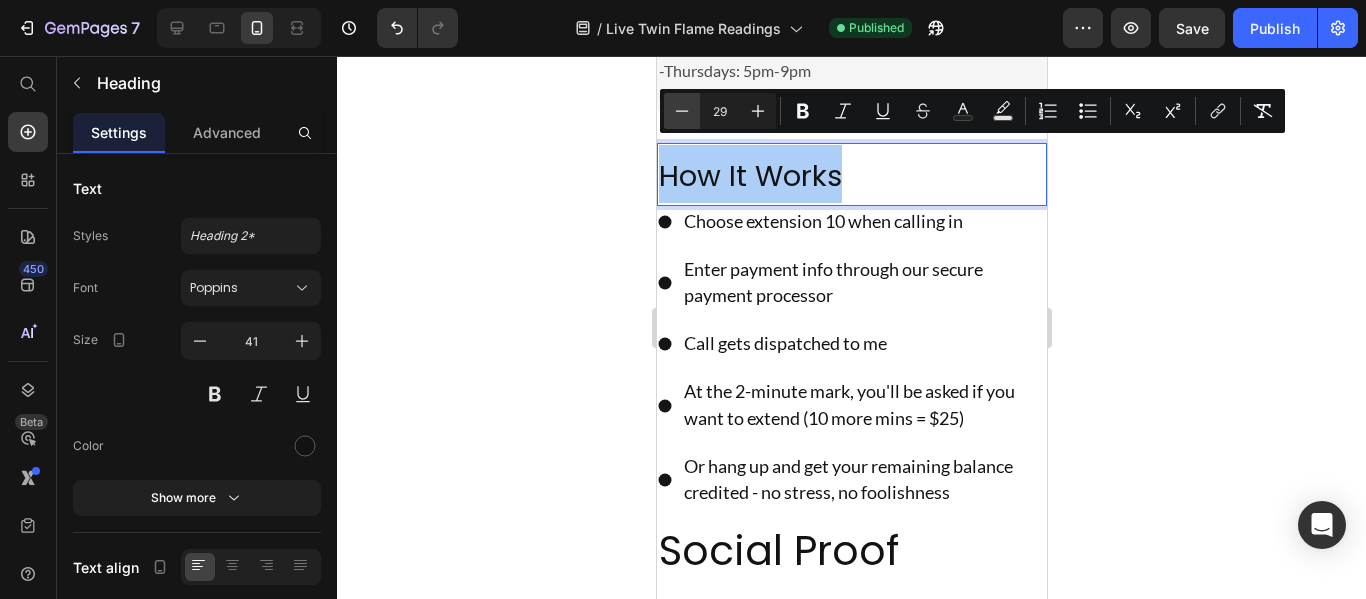 click 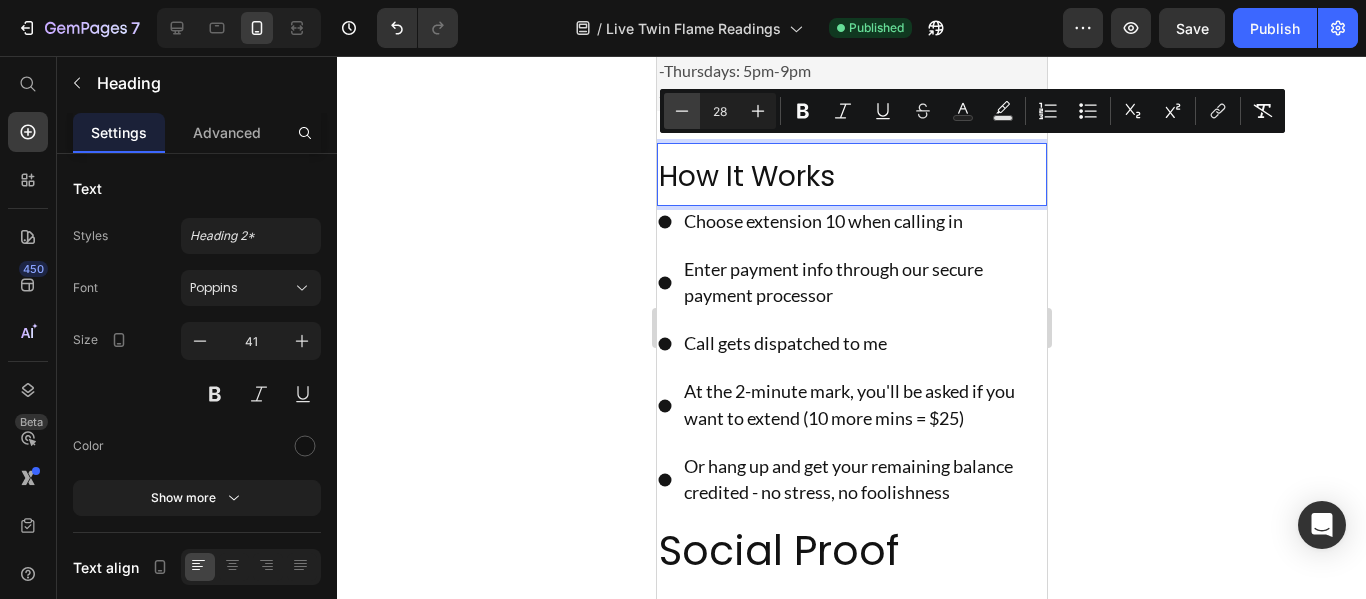 click 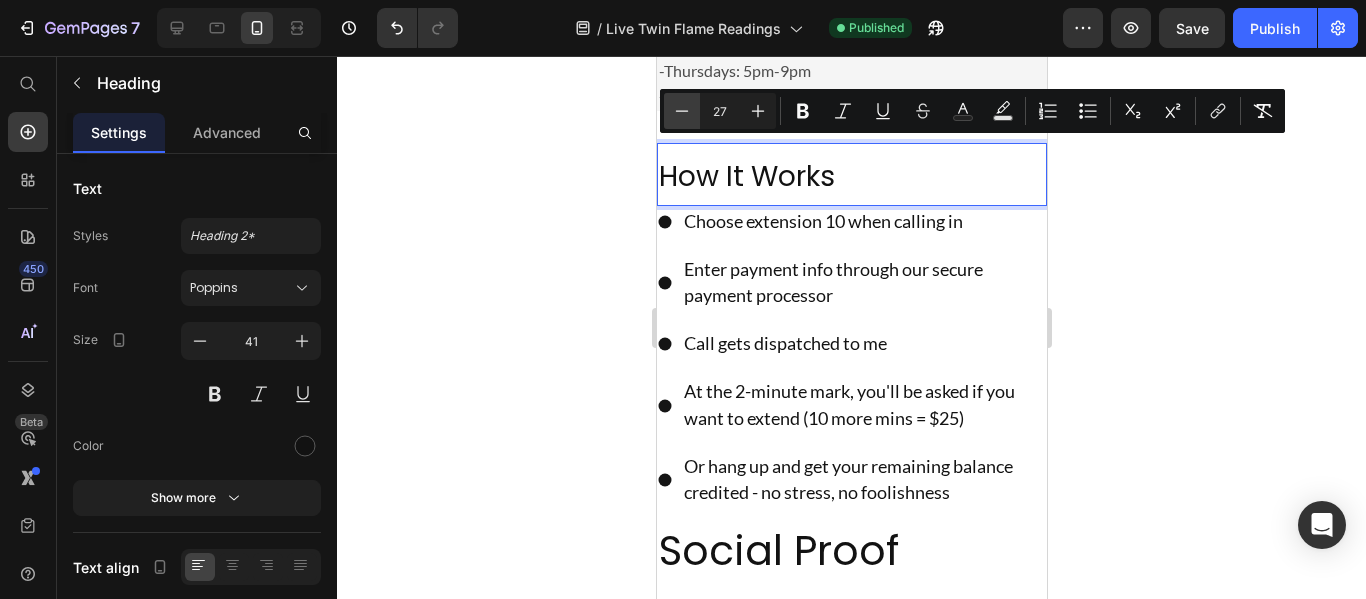 click 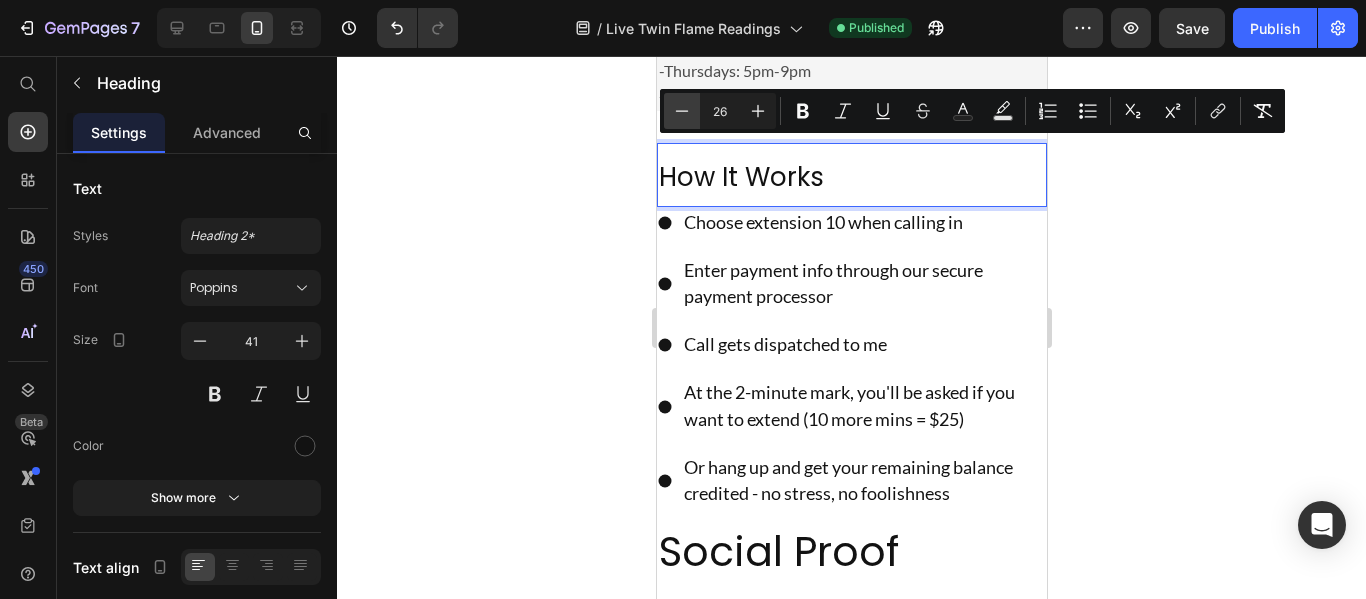 click 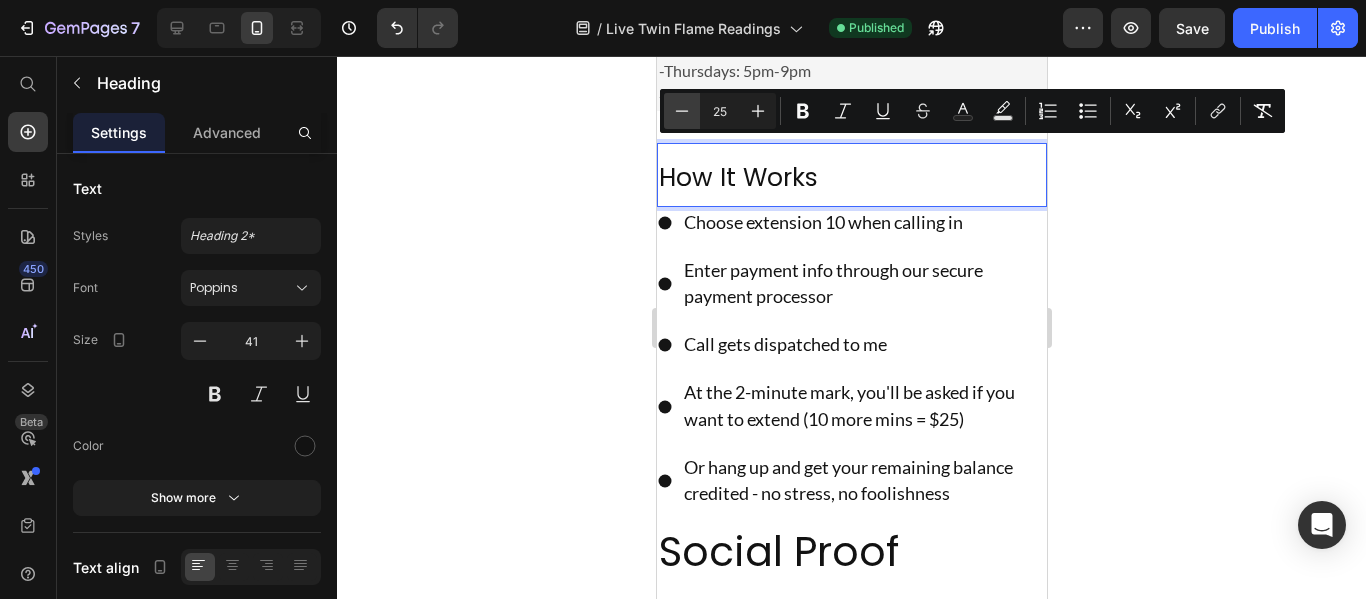 click 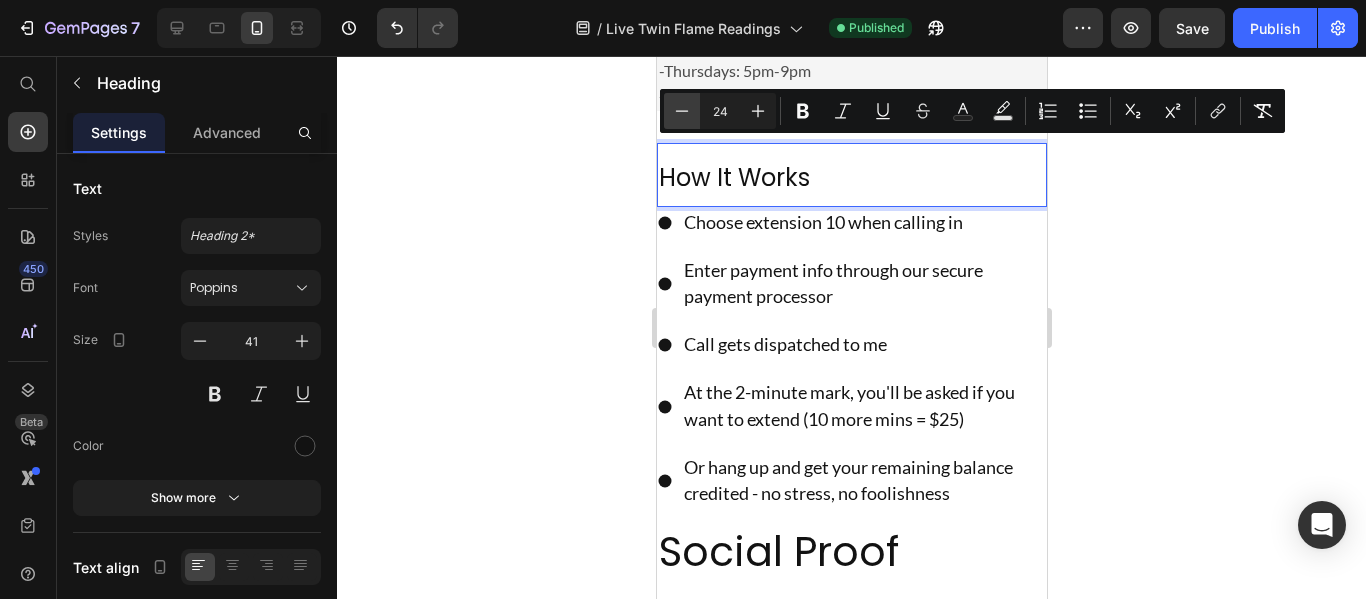click 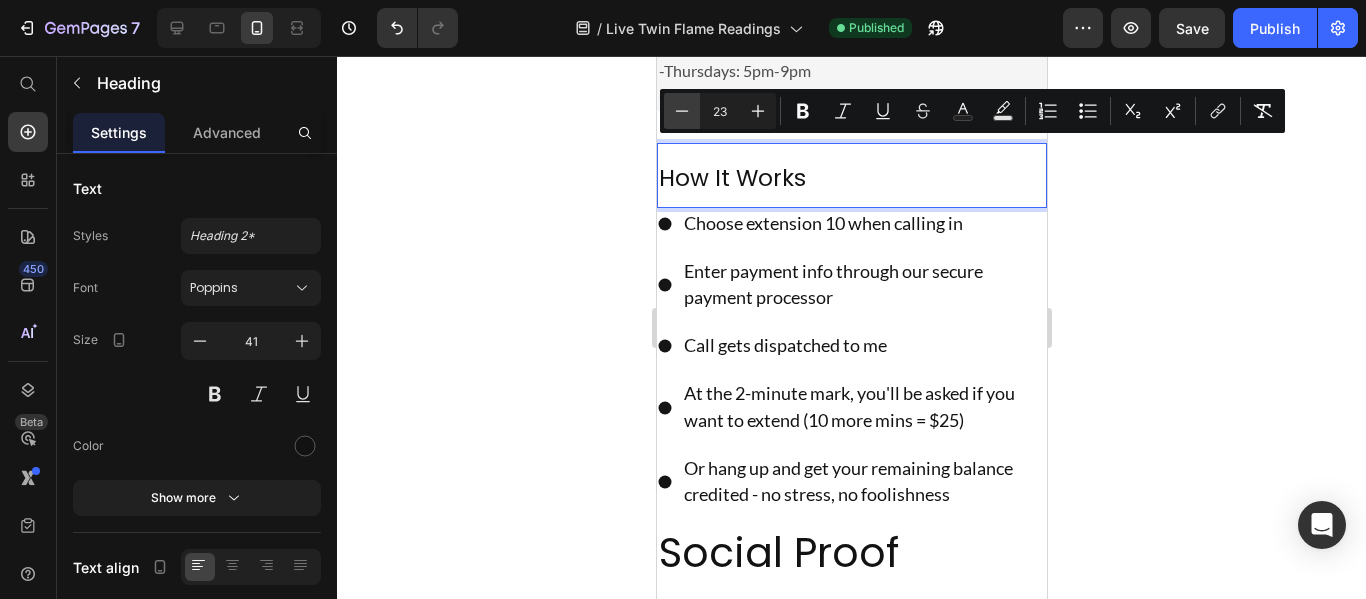 click 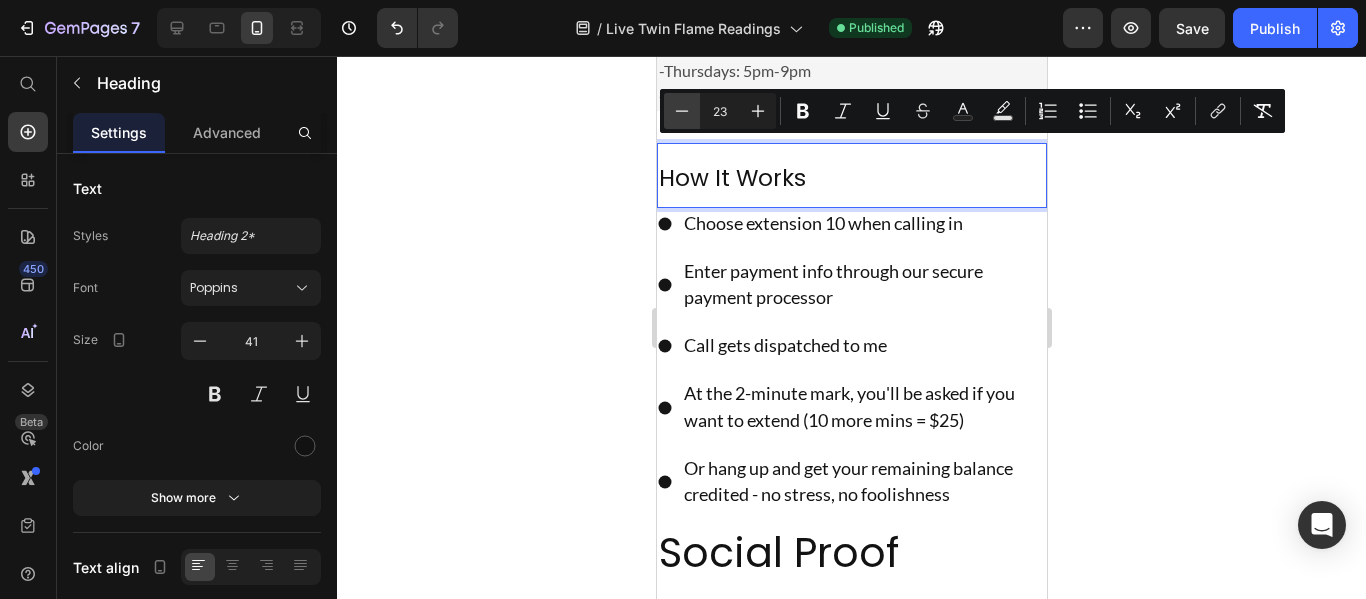type on "22" 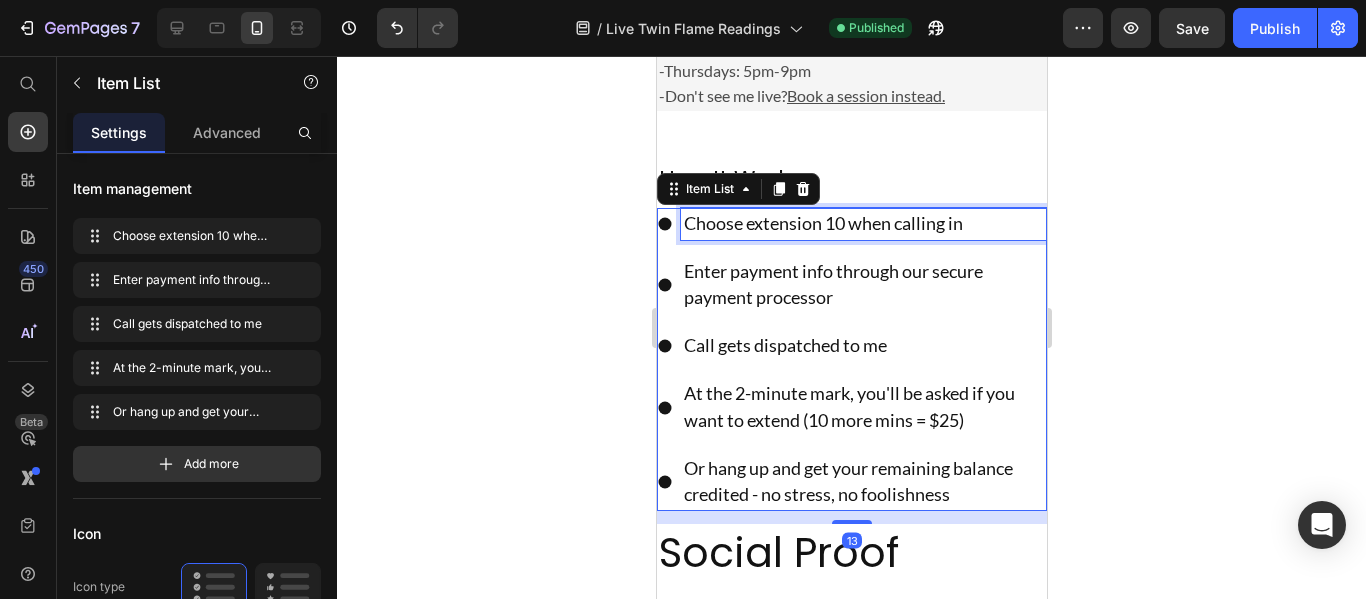 click on "Choose extension 10 when calling in" at bounding box center (822, 223) 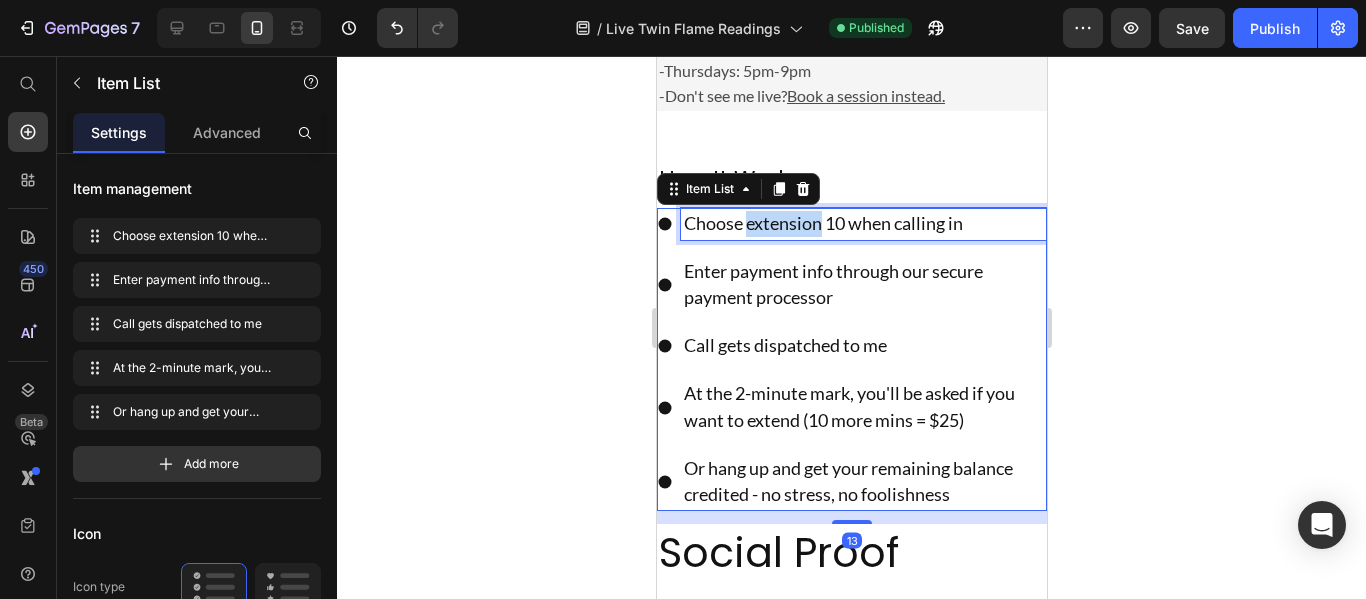 click on "Choose extension 10 when calling in" at bounding box center [822, 223] 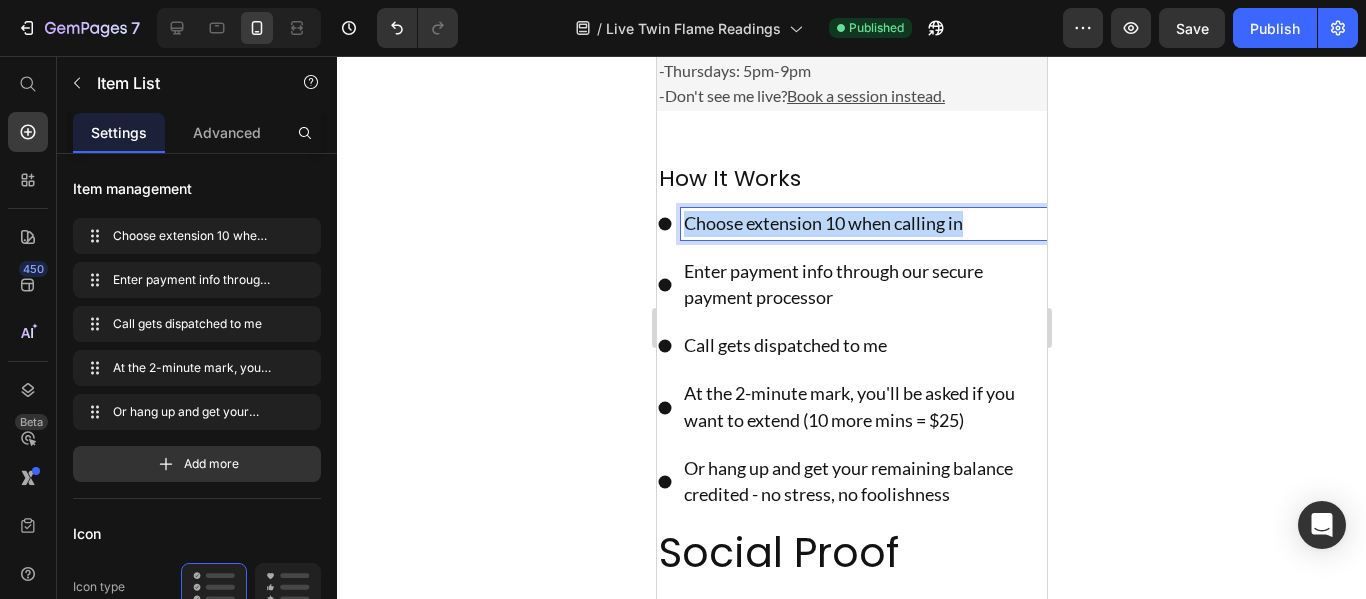 click on "Choose extension 10 when calling in" at bounding box center [822, 223] 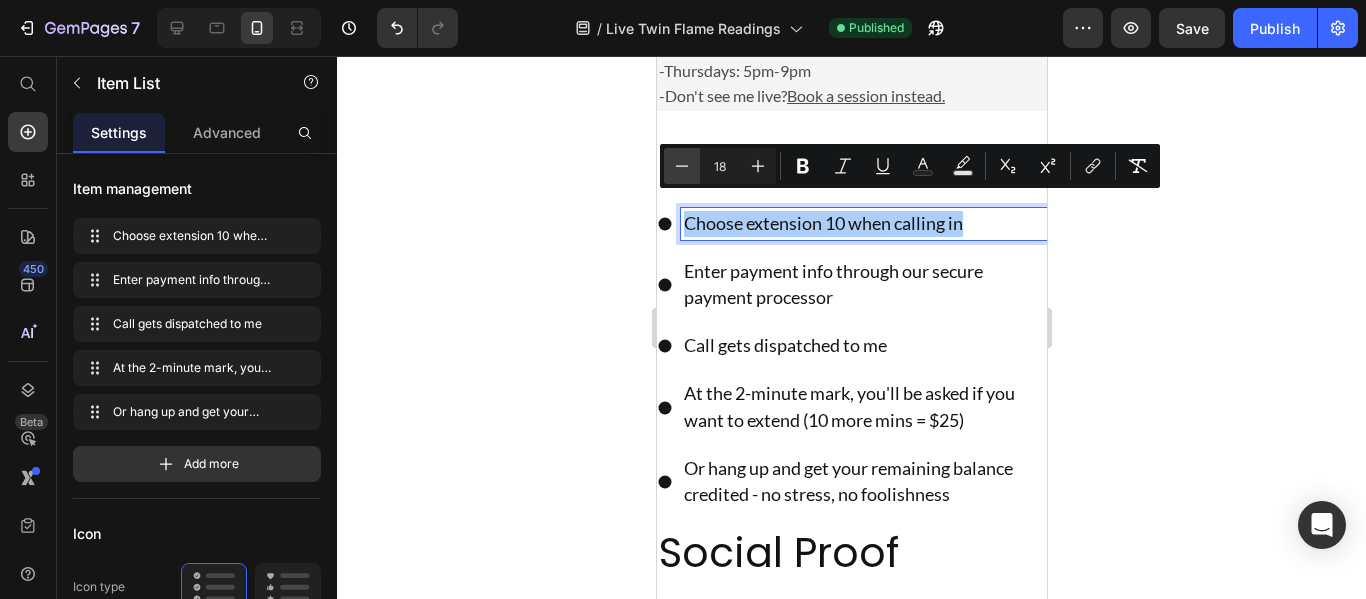 click 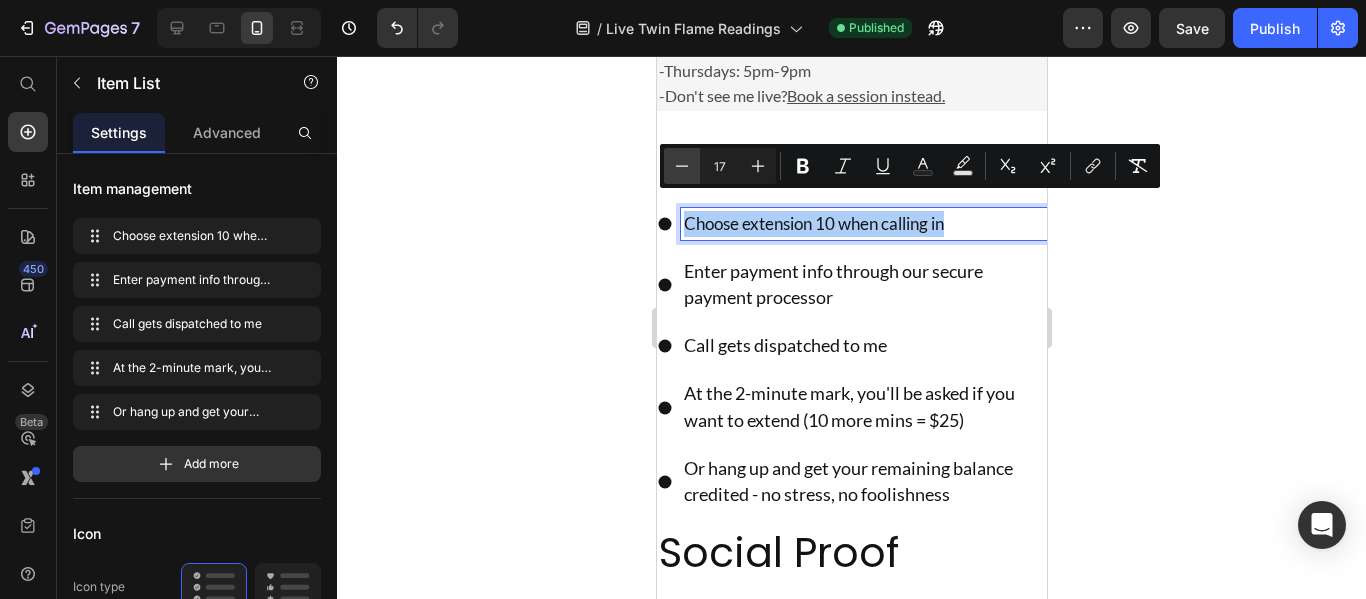 click 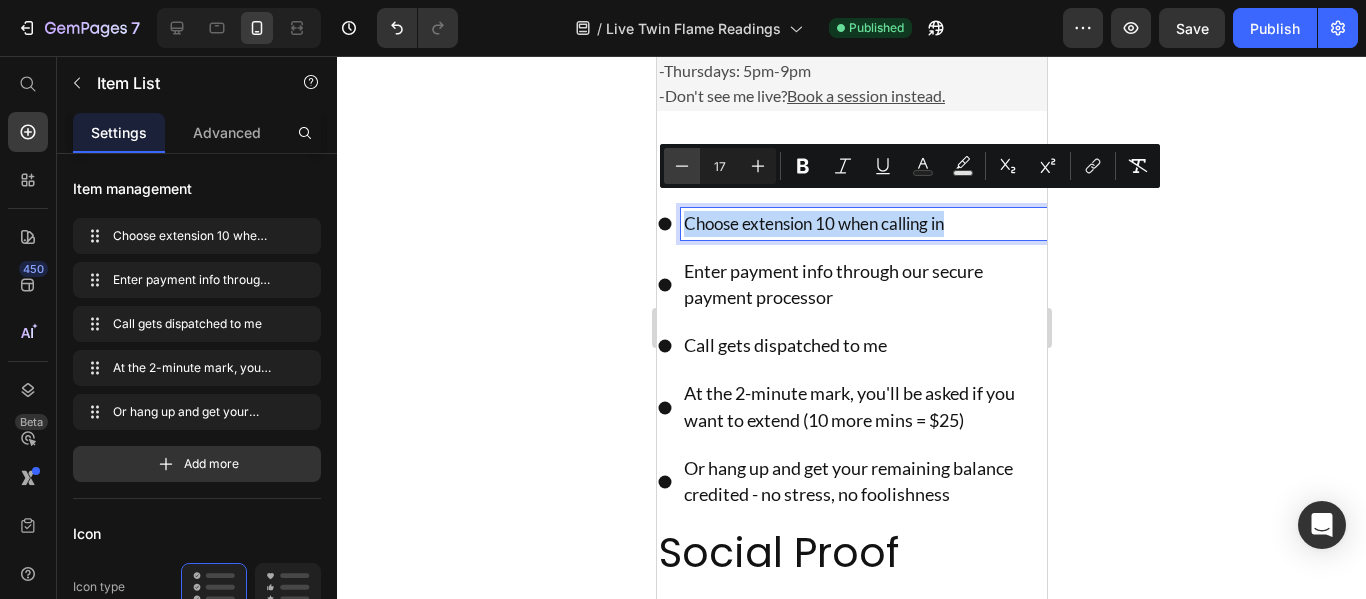 type on "16" 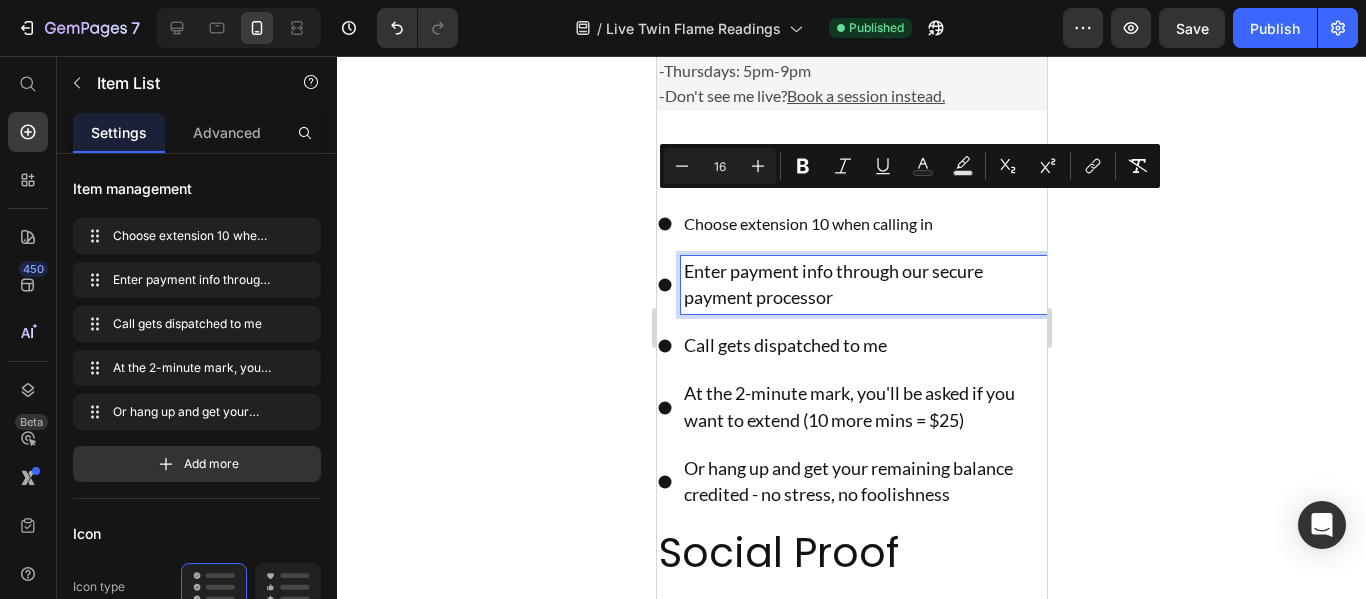 click on "Enter payment info through our secure payment processor" at bounding box center [832, 284] 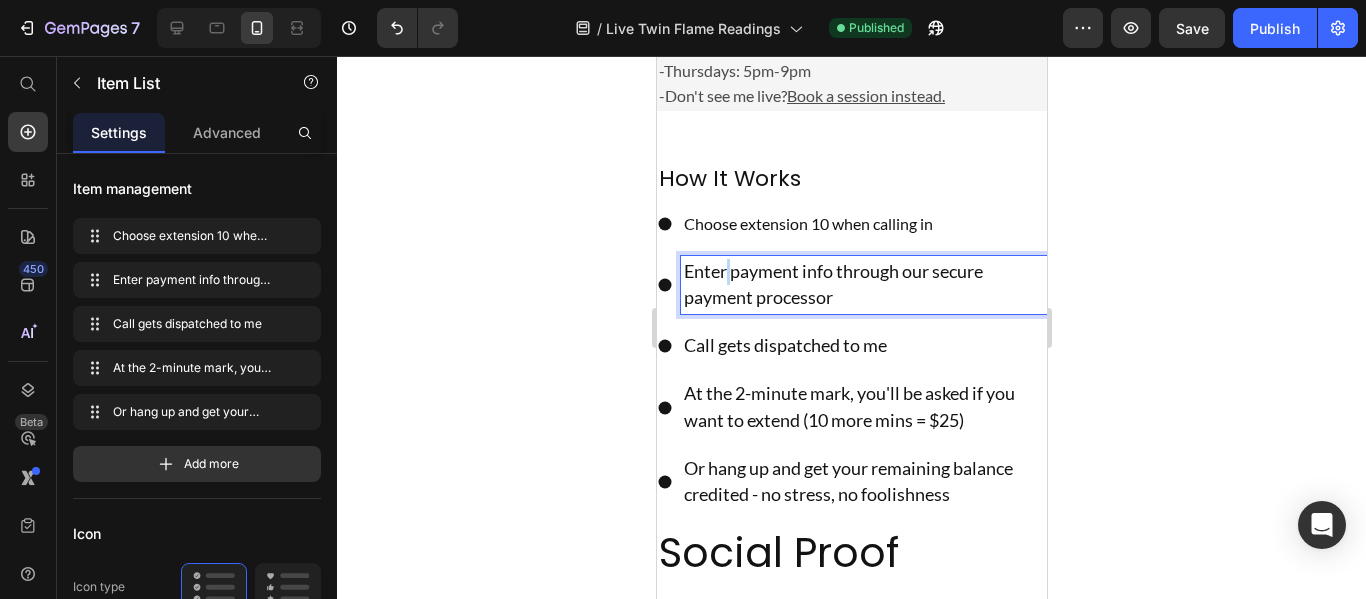 click on "Enter payment info through our secure payment processor" at bounding box center [832, 284] 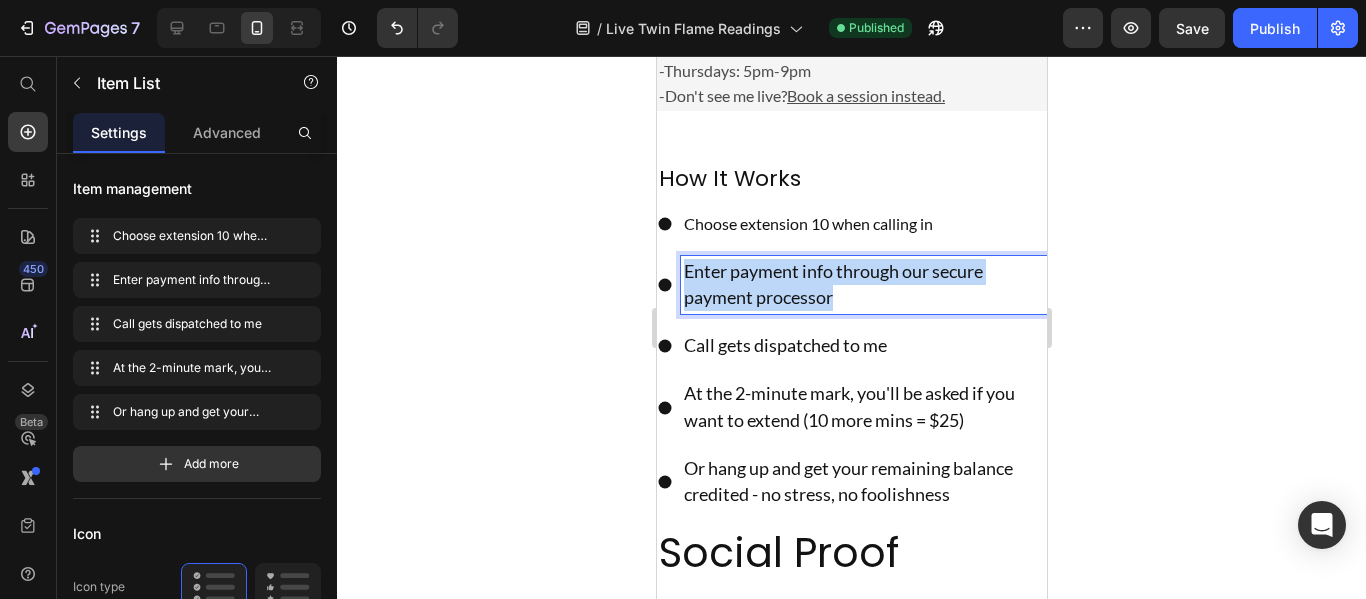 click on "Enter payment info through our secure payment processor" at bounding box center [832, 284] 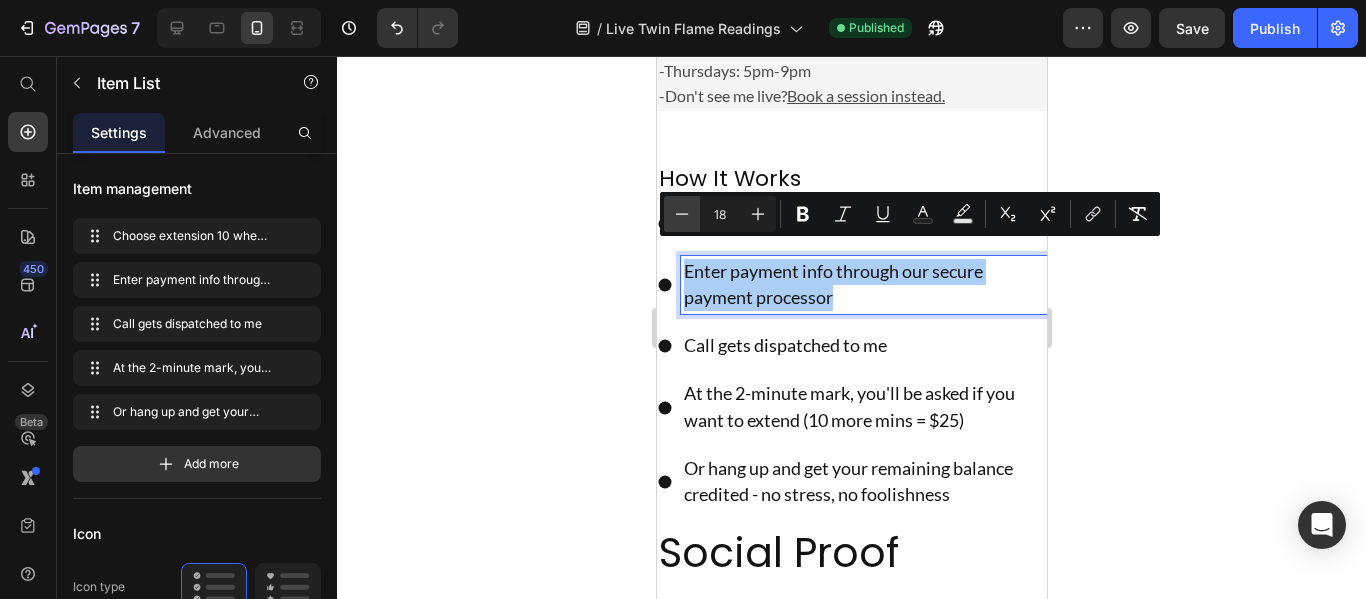 click 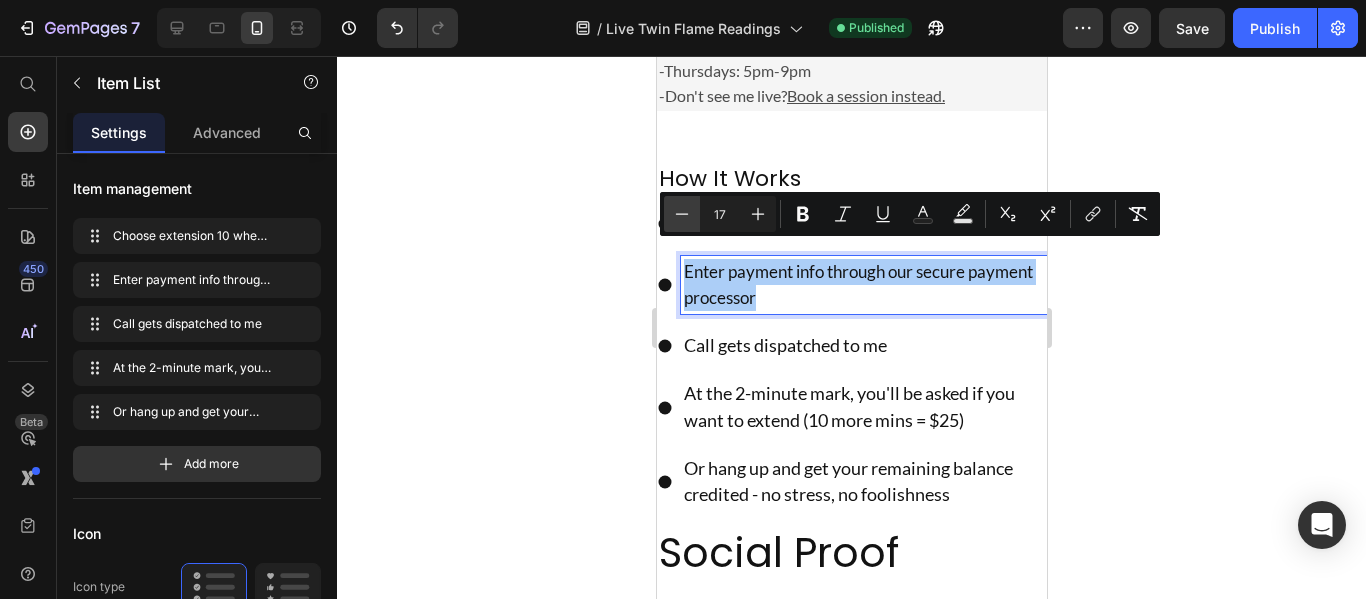 click 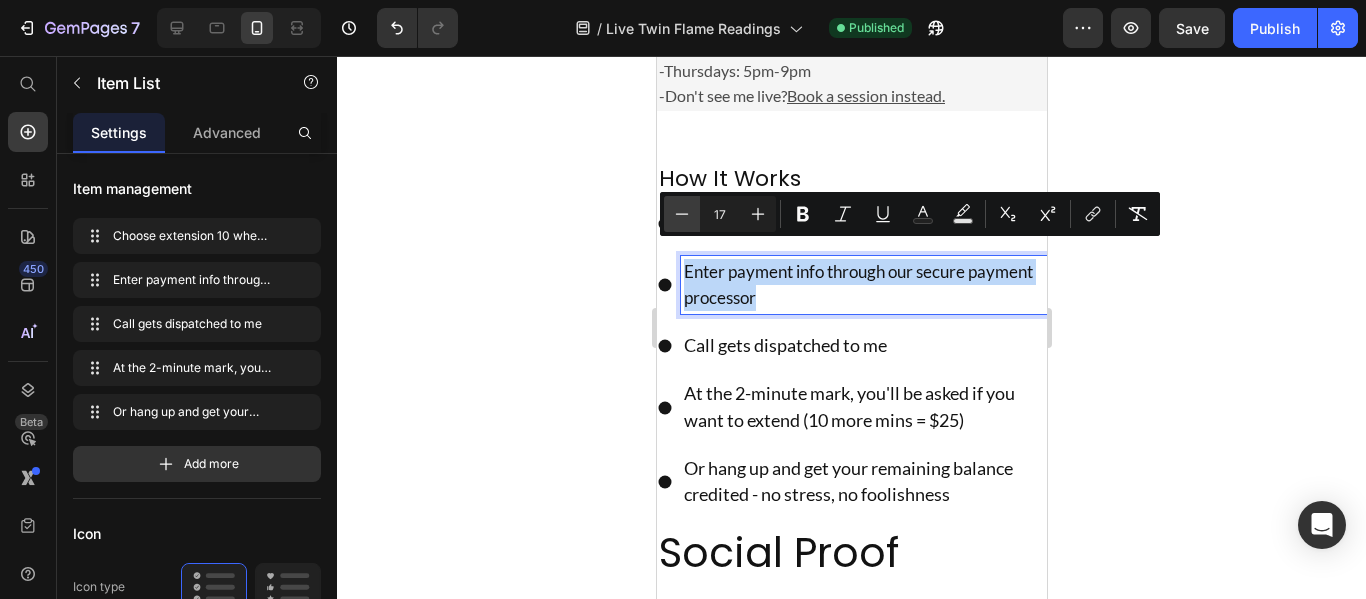 type on "16" 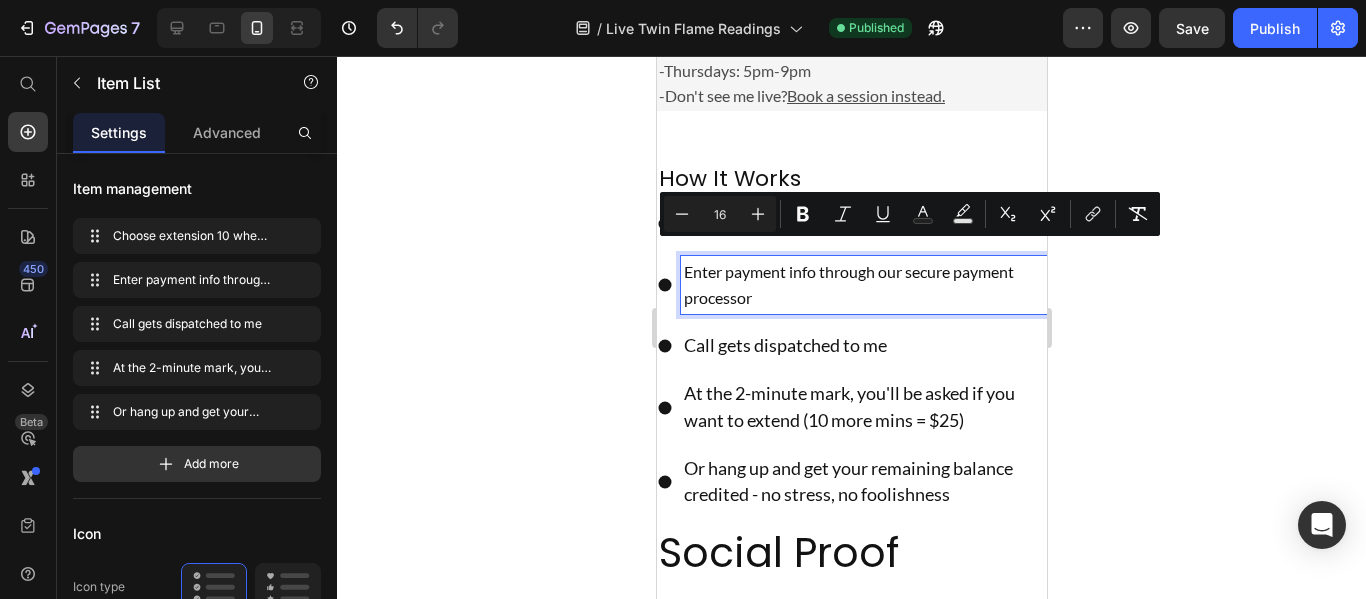 click on "Call gets dispatched to me" at bounding box center [784, 345] 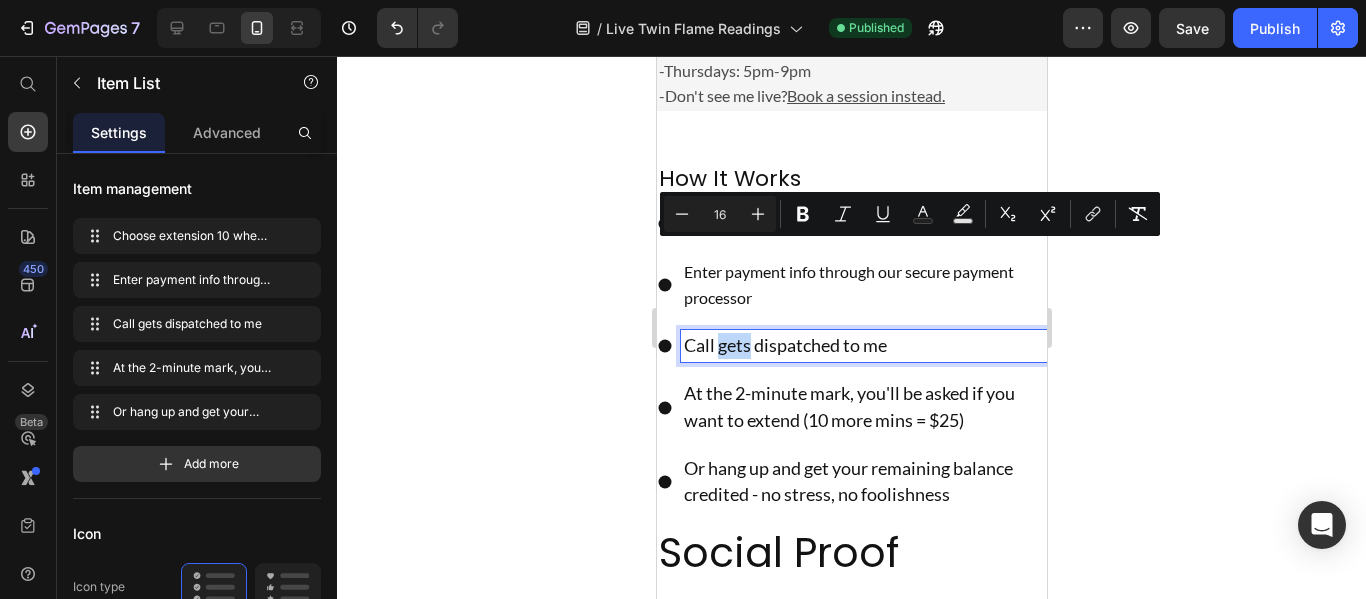 click on "Call gets dispatched to me" at bounding box center [784, 345] 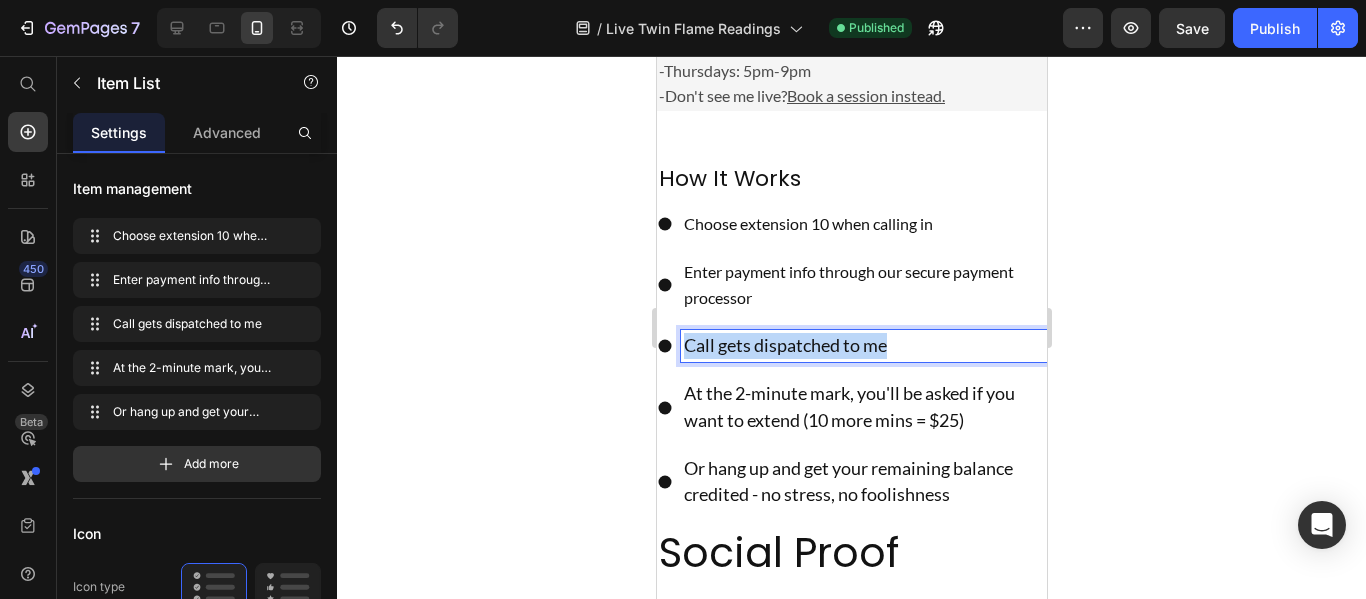 click on "Call gets dispatched to me" at bounding box center (784, 345) 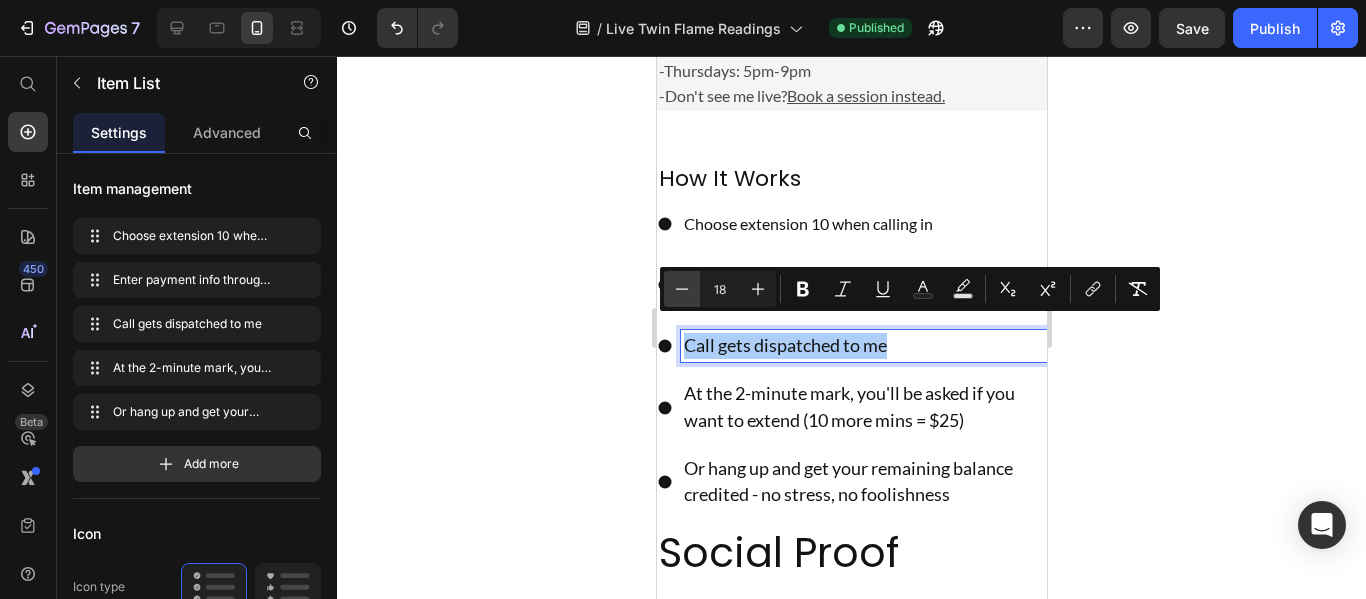 click 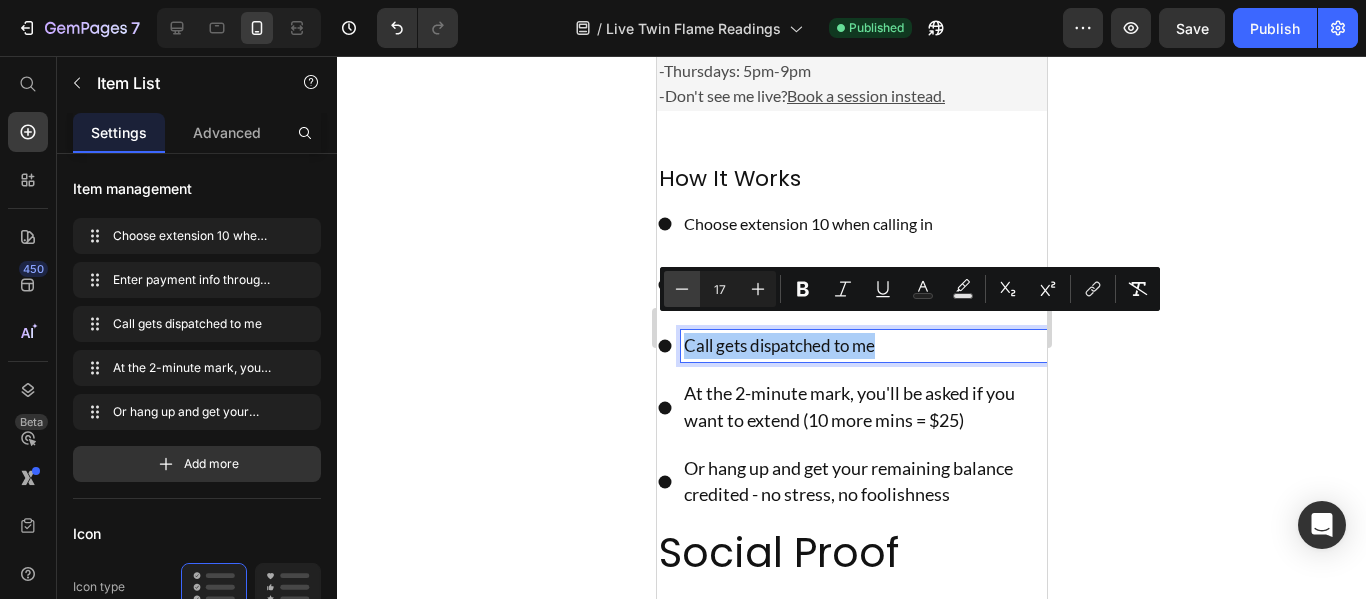 click 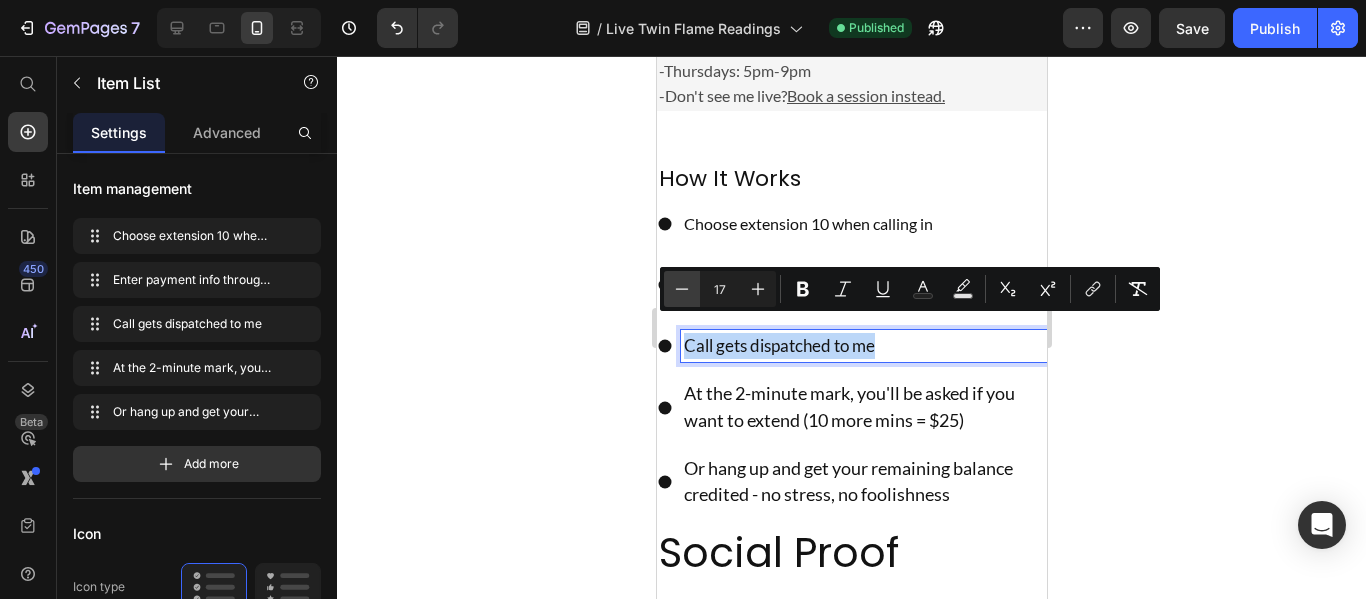 type on "16" 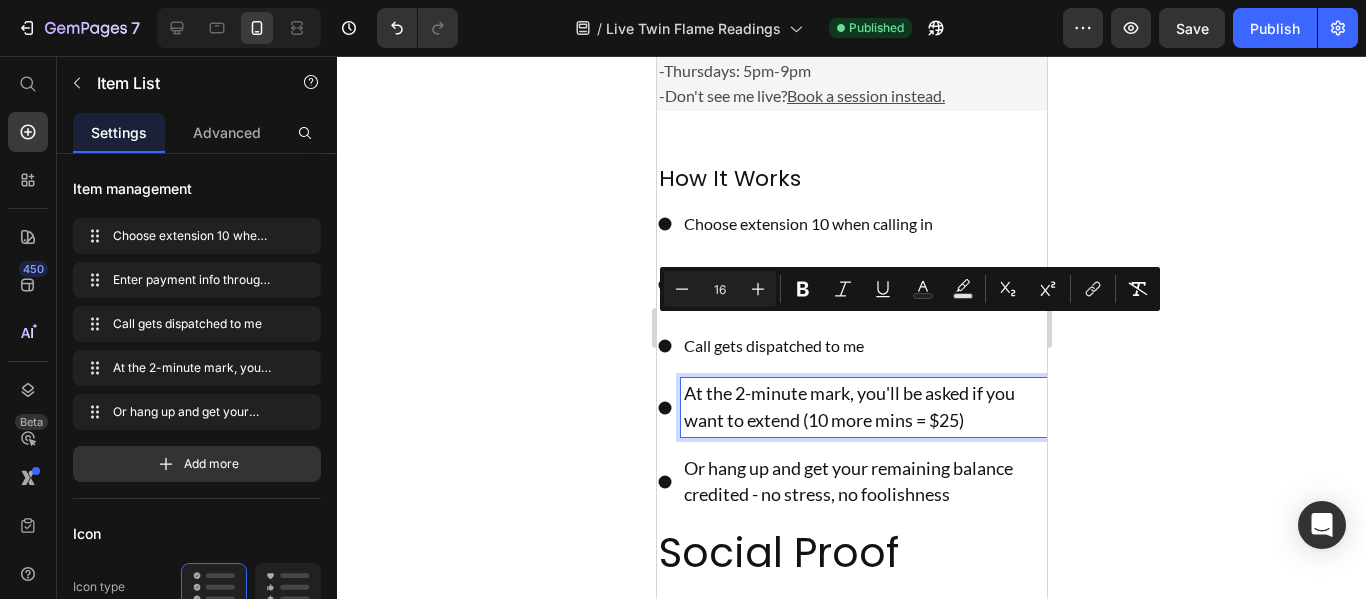 click on "At the 2-minute mark, you'll be asked if you want to extend (10 more mins = $25)" at bounding box center (848, 406) 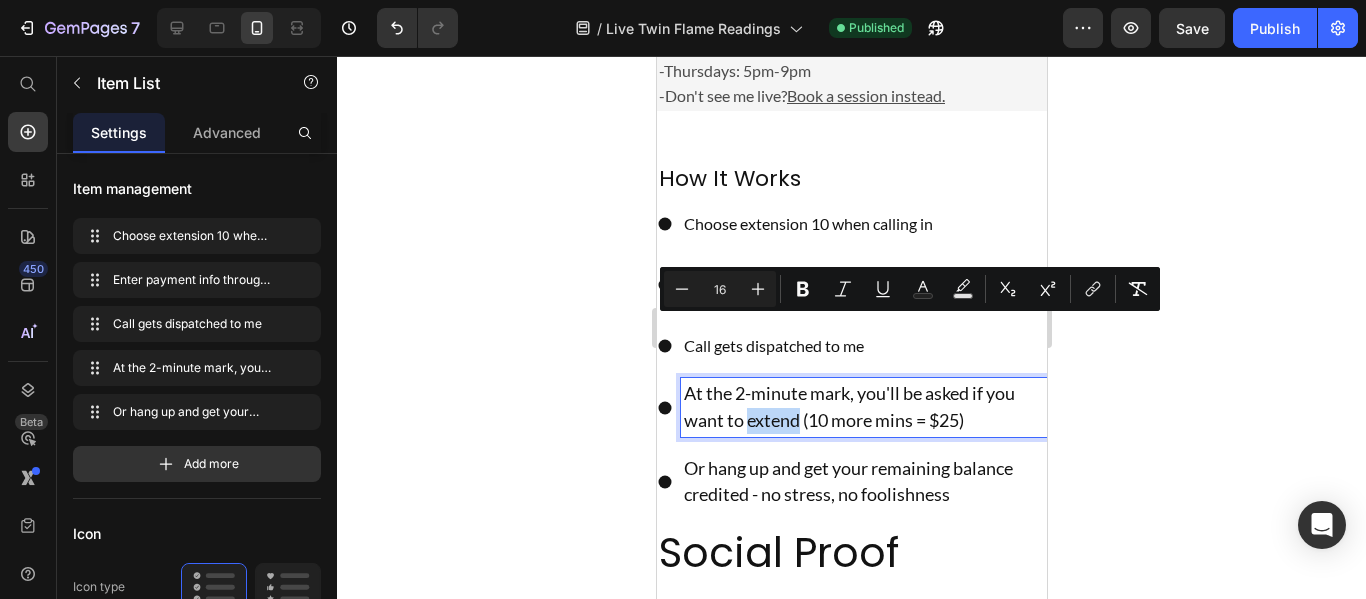 click on "At the 2-minute mark, you'll be asked if you want to extend (10 more mins = $25)" at bounding box center (848, 406) 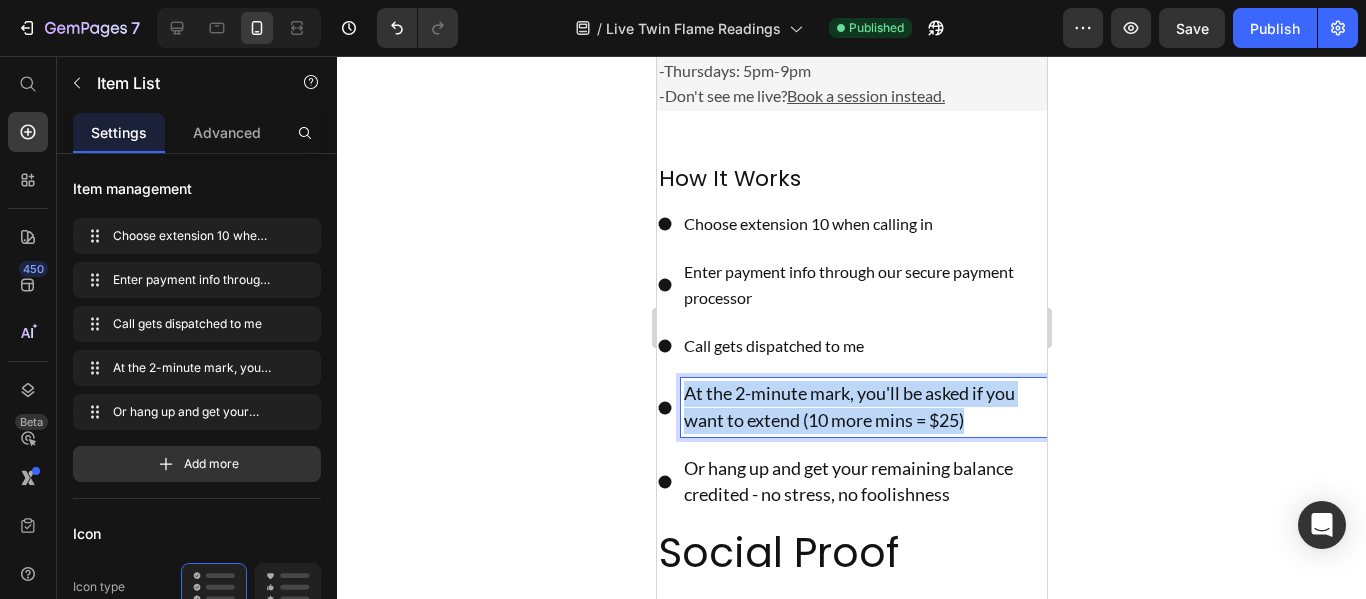 click on "At the 2-minute mark, you'll be asked if you want to extend (10 more mins = $25)" at bounding box center (848, 406) 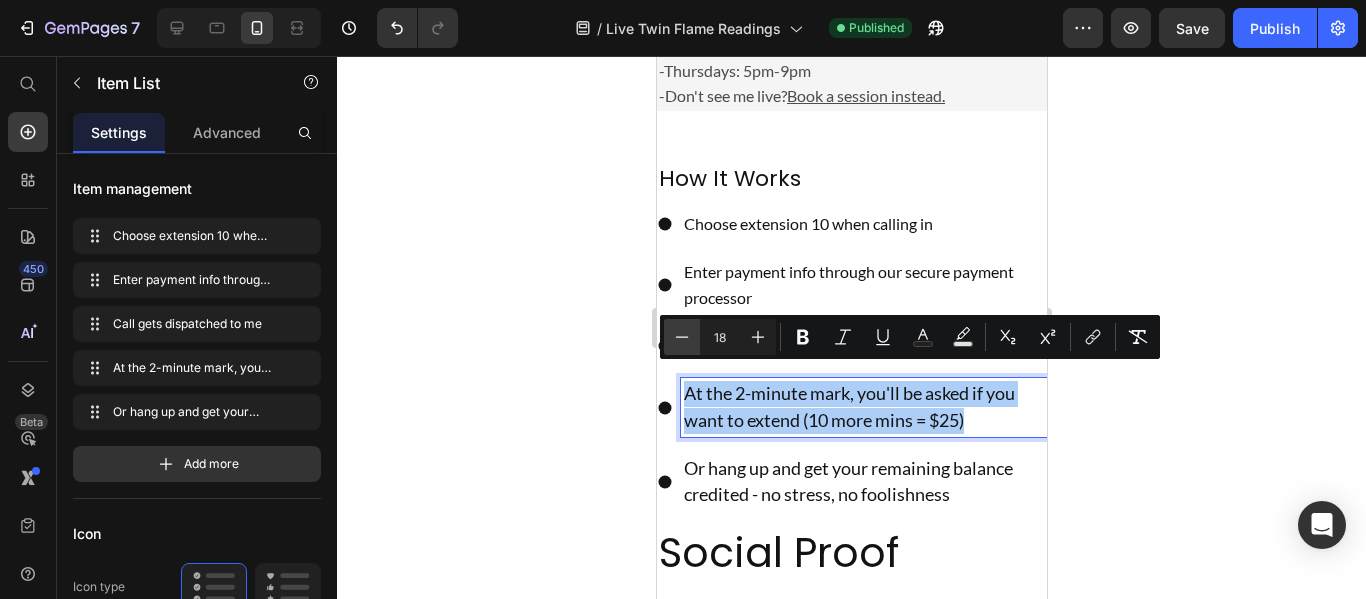 click 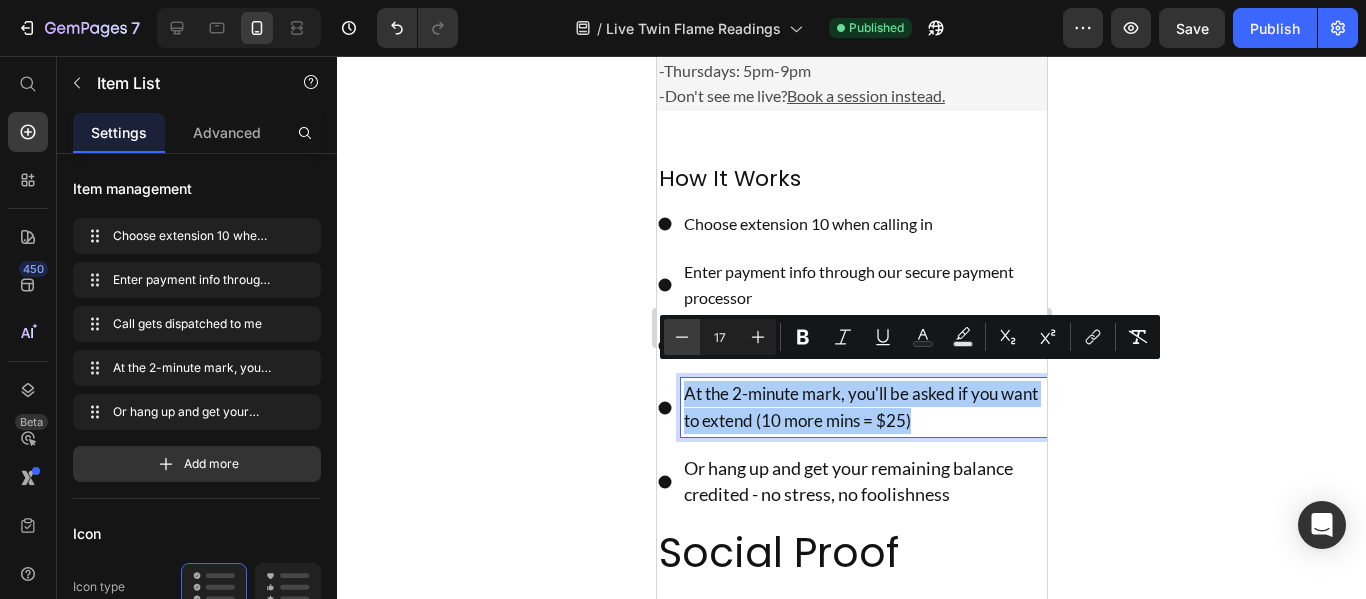 click 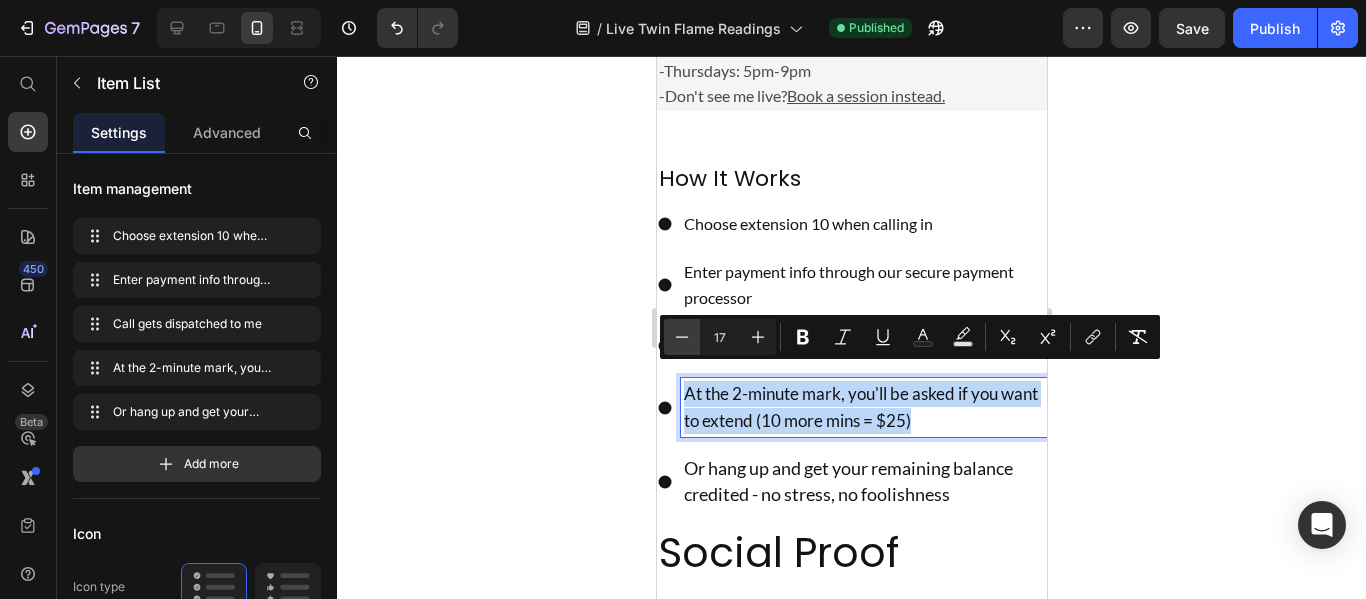 type on "16" 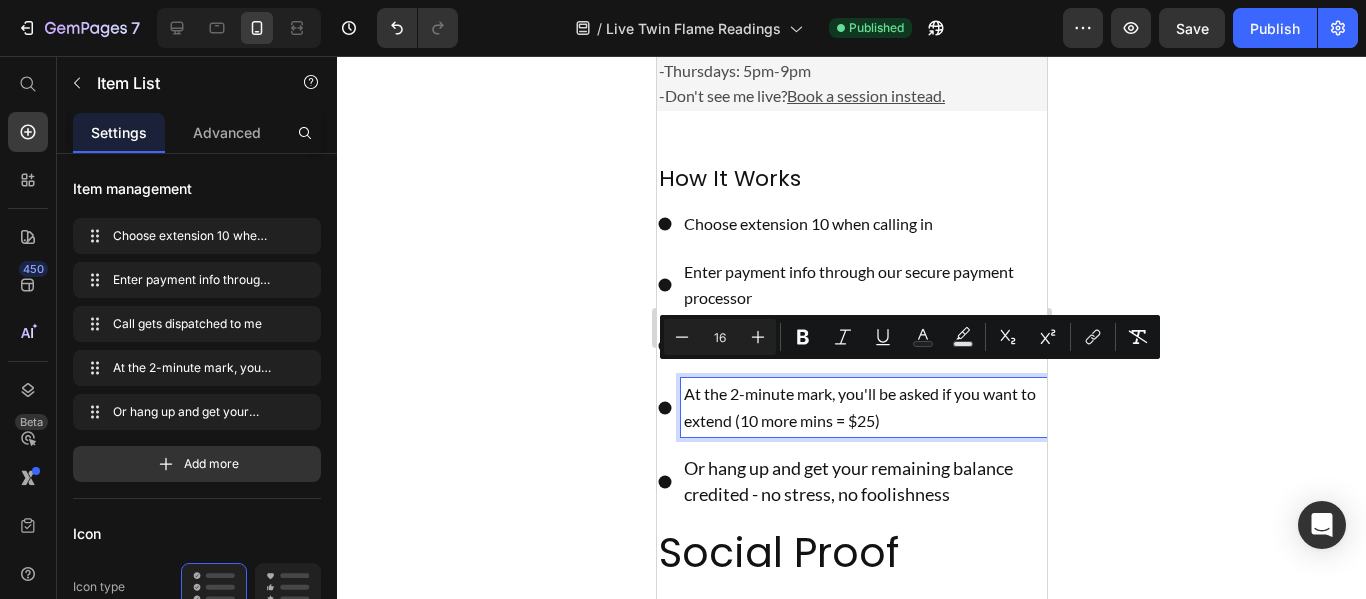 click on "Or hang up and get your remaining balance credited - no stress, no foolishness" at bounding box center [847, 481] 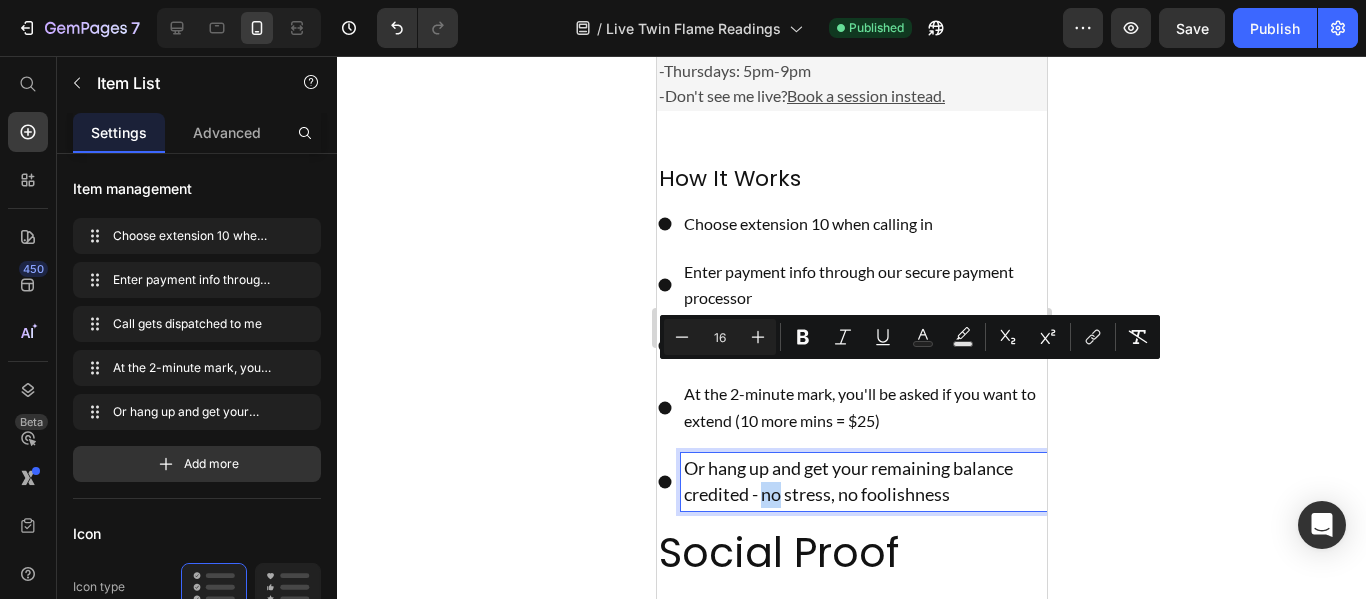 click on "Or hang up and get your remaining balance credited - no stress, no foolishness" at bounding box center [847, 481] 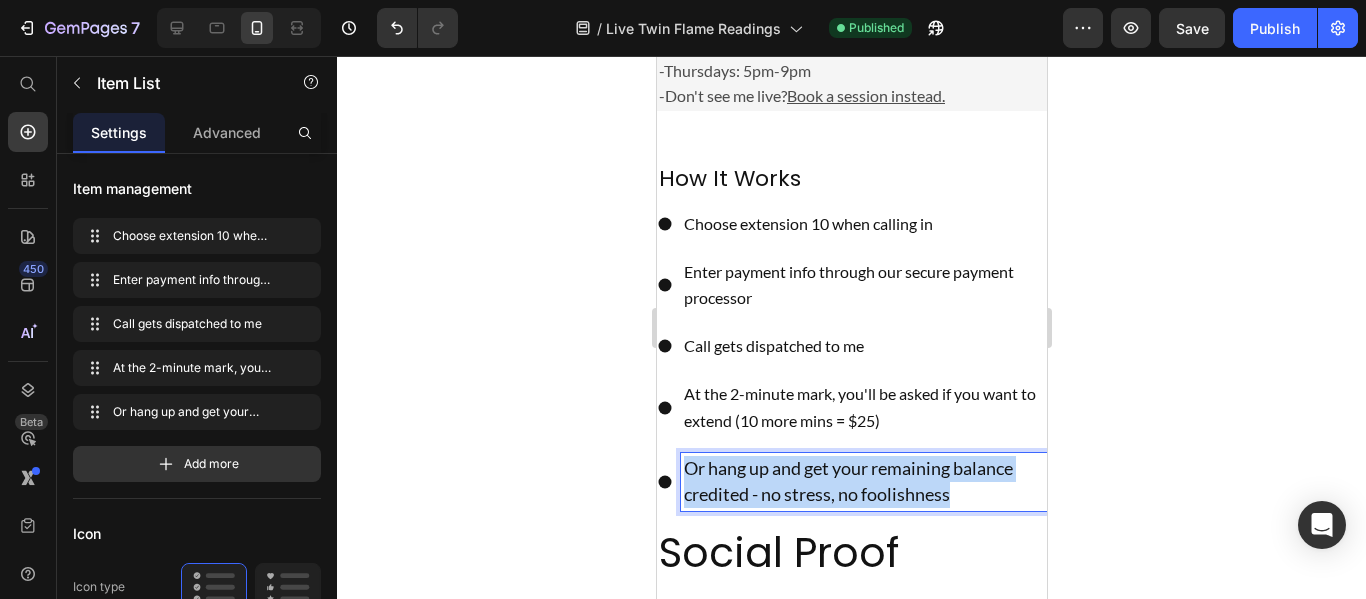 click on "Or hang up and get your remaining balance credited - no stress, no foolishness" at bounding box center (847, 481) 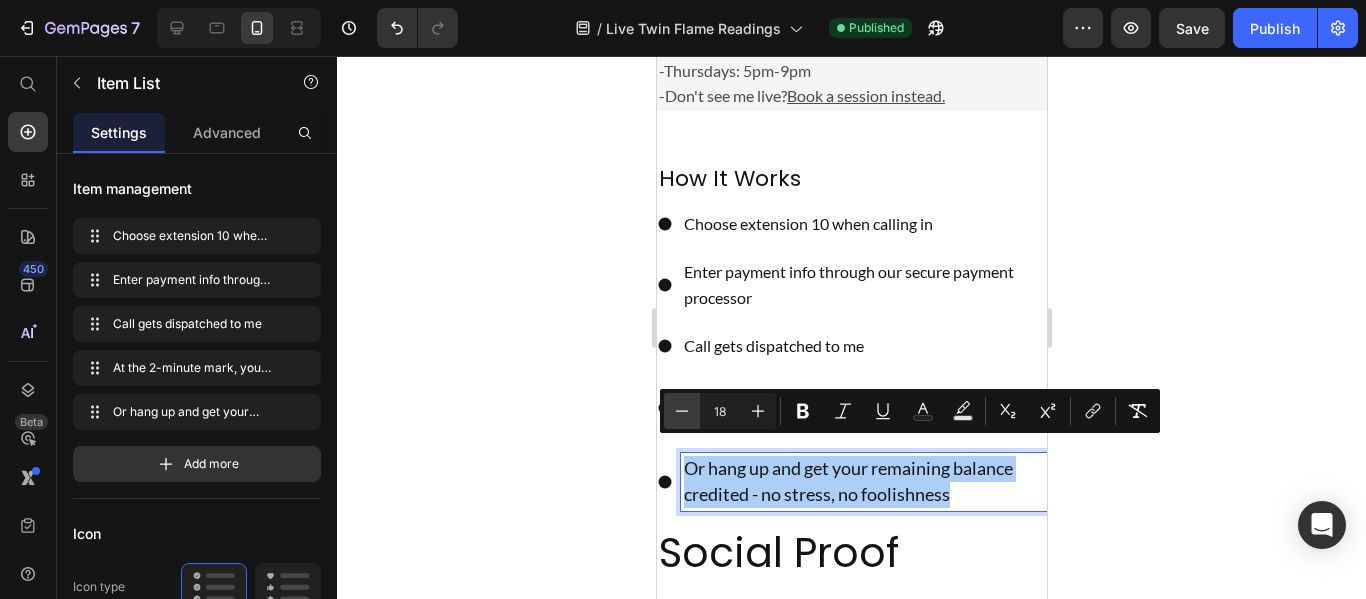 click 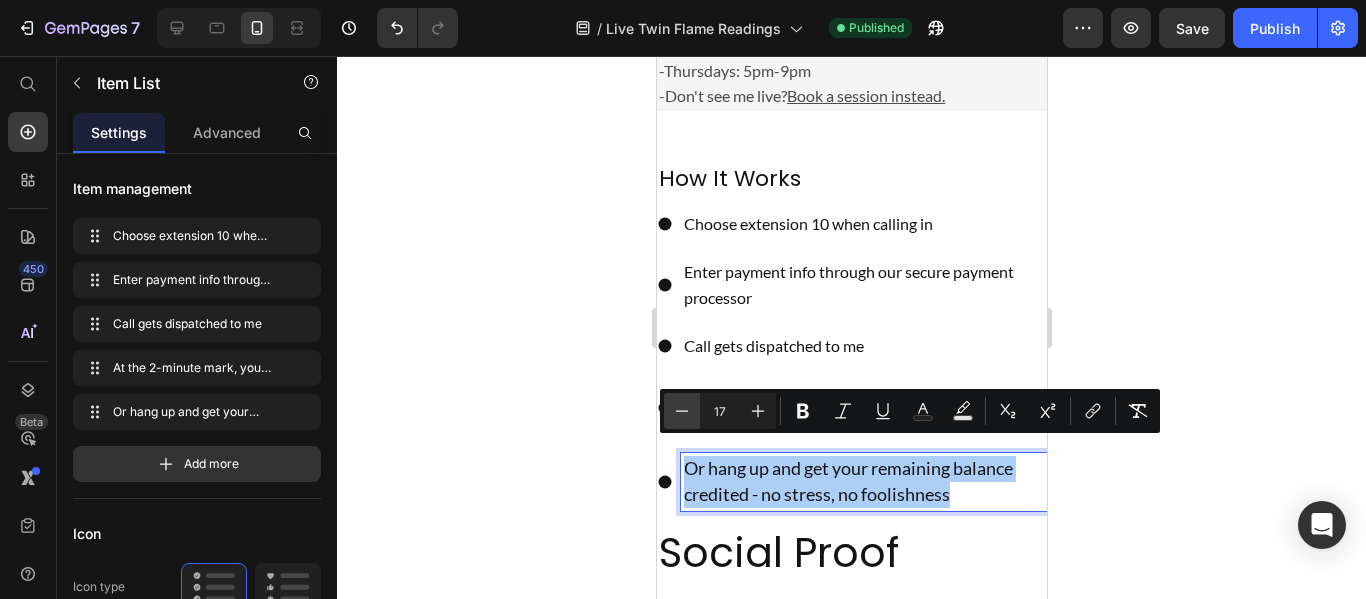 click 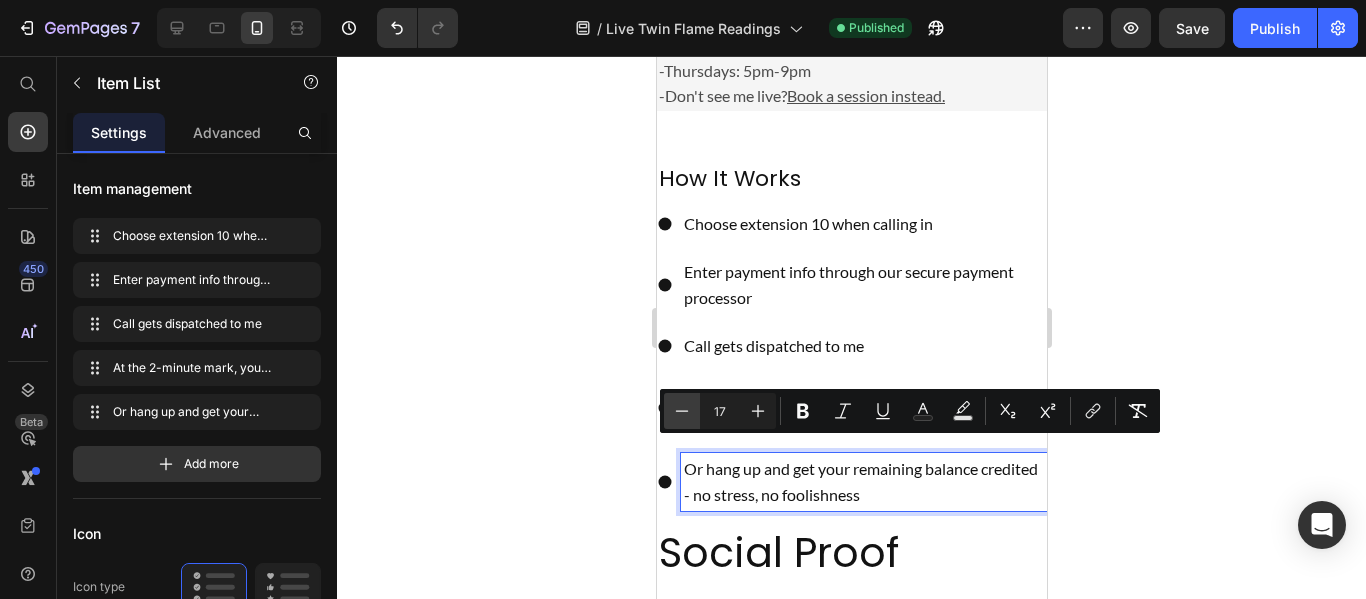 type on "16" 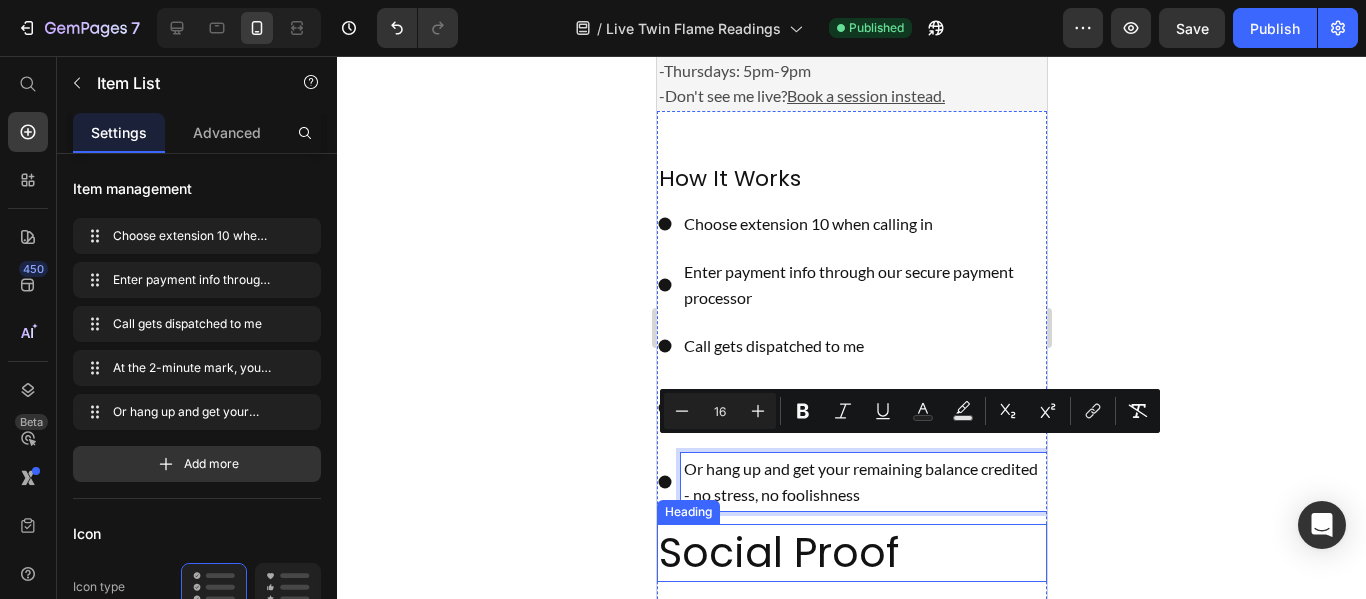 click on "Social Proof" at bounding box center [851, 552] 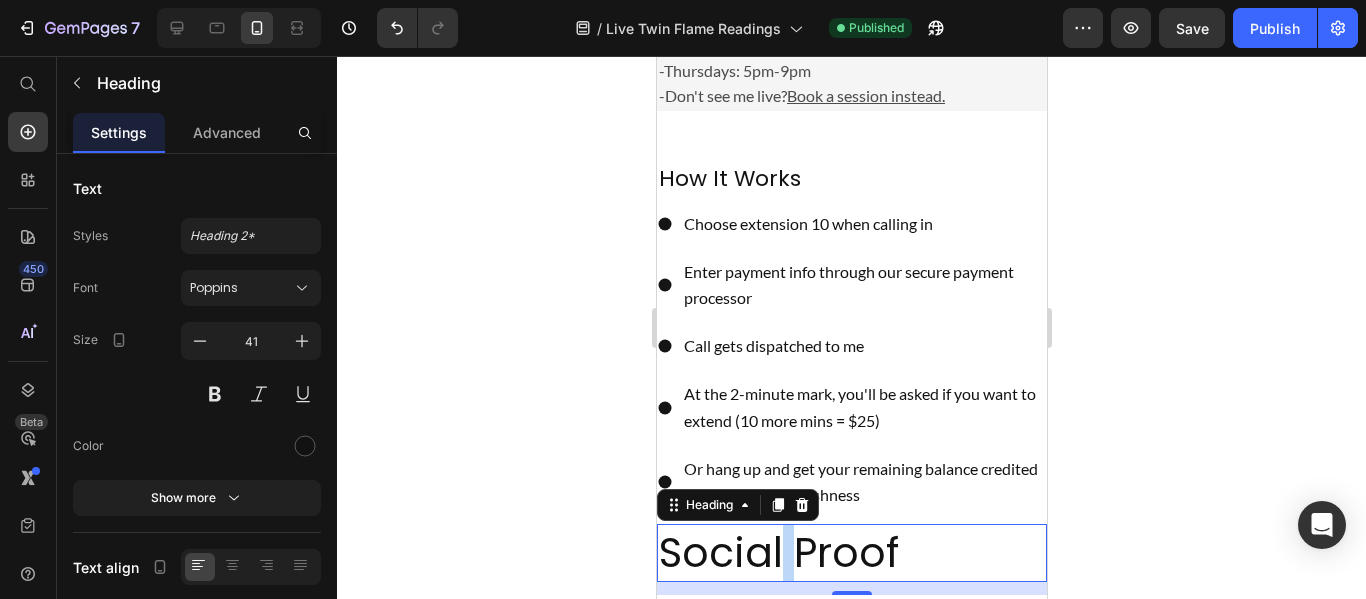click on "Social Proof" at bounding box center [851, 552] 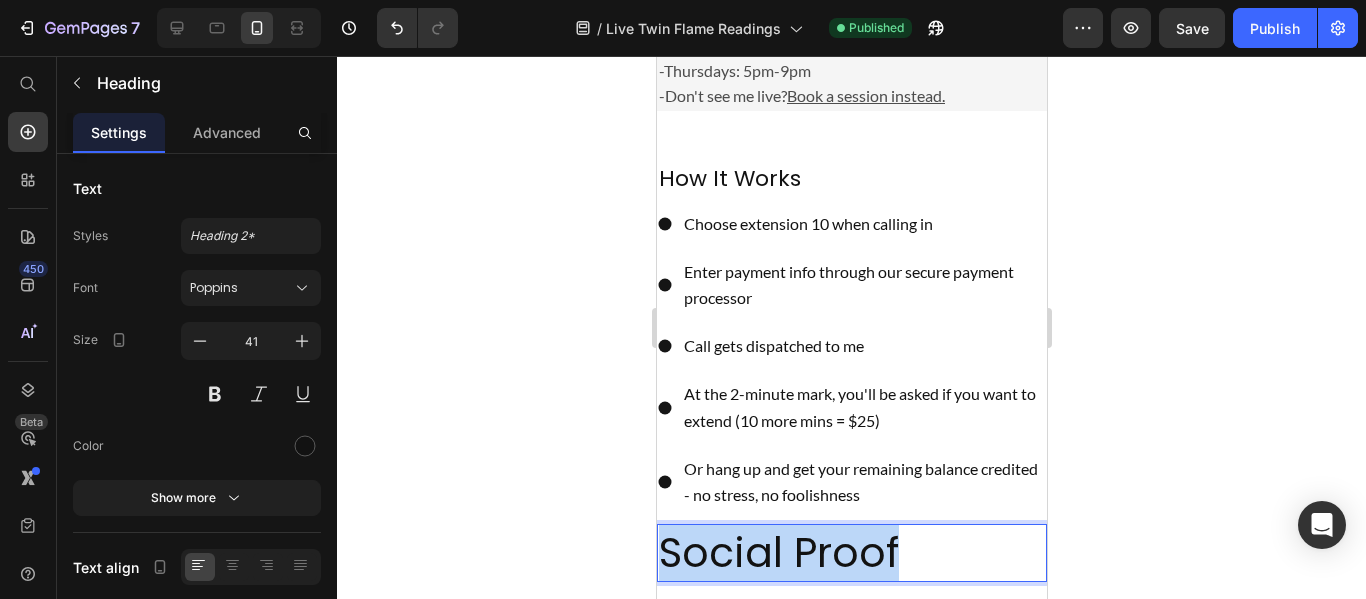 click on "Social Proof" at bounding box center [851, 552] 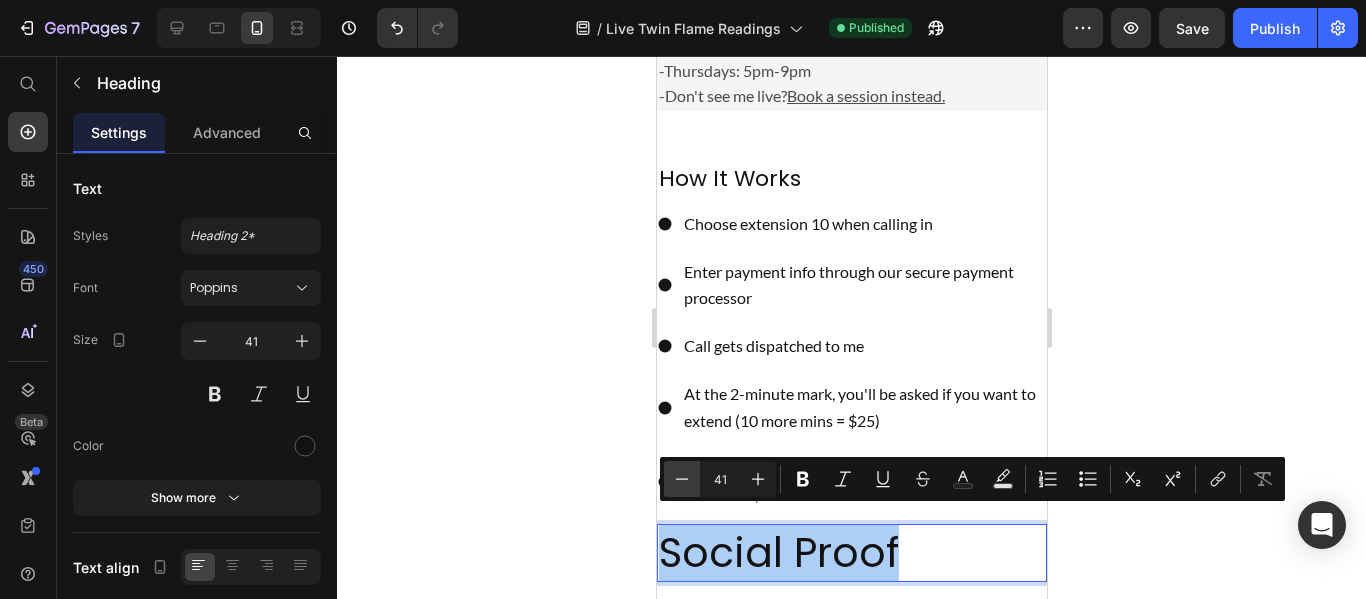 click 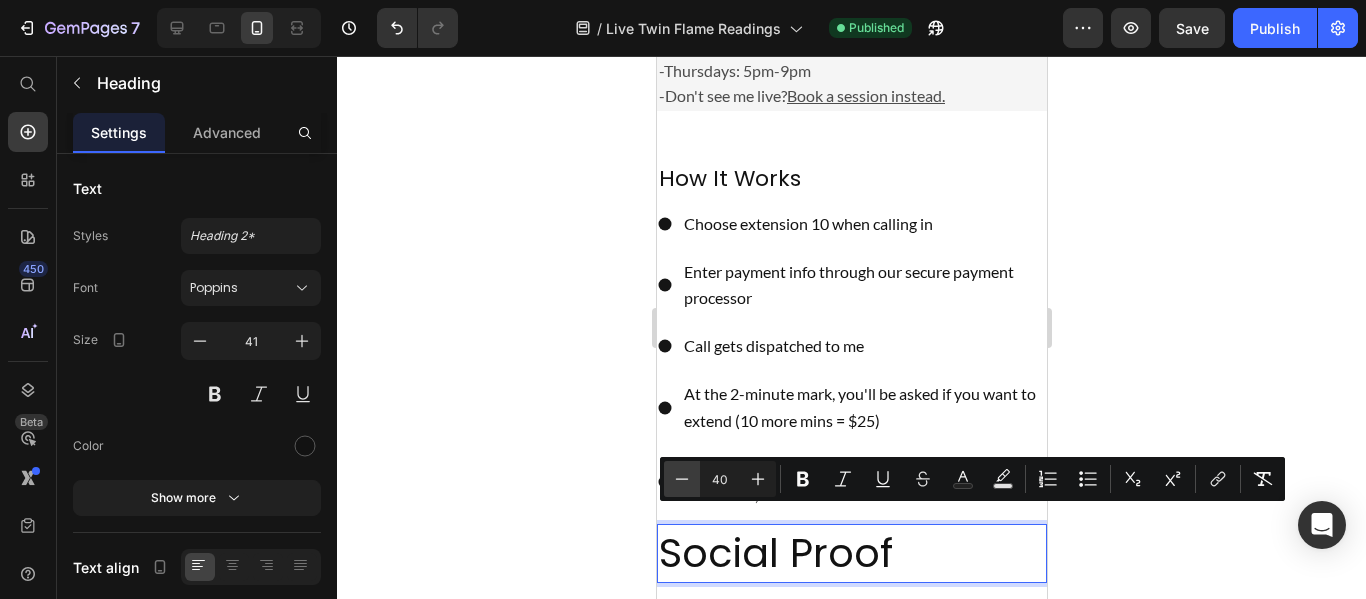 click 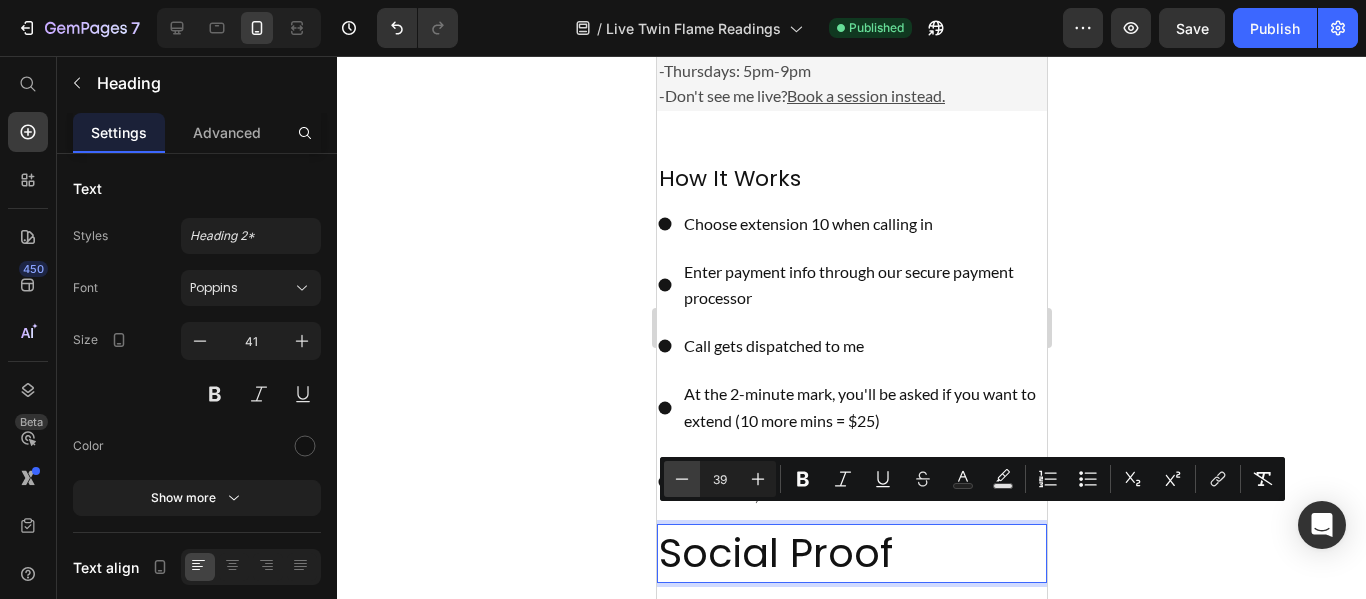 click 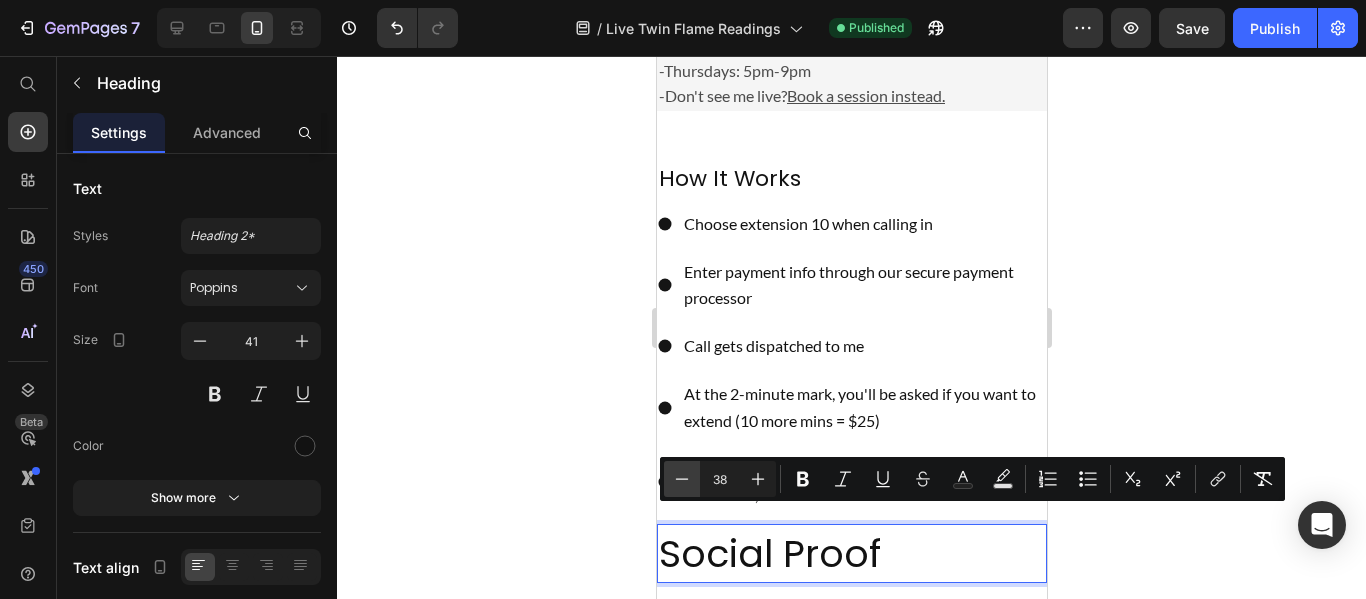click 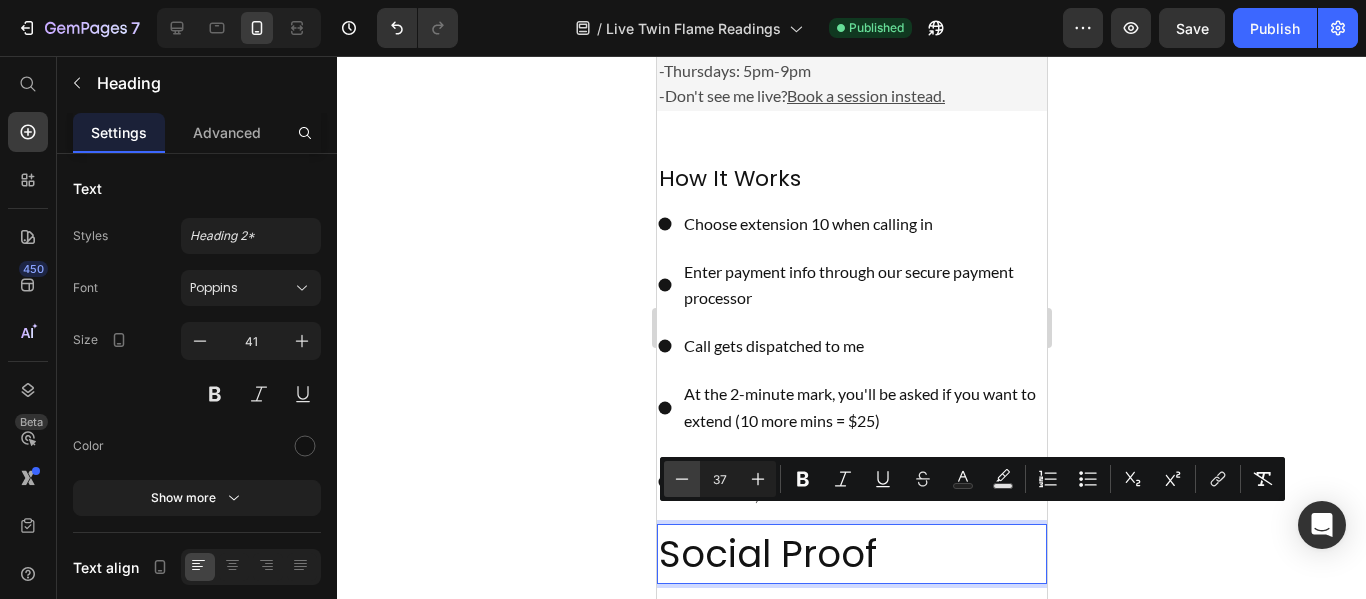 click 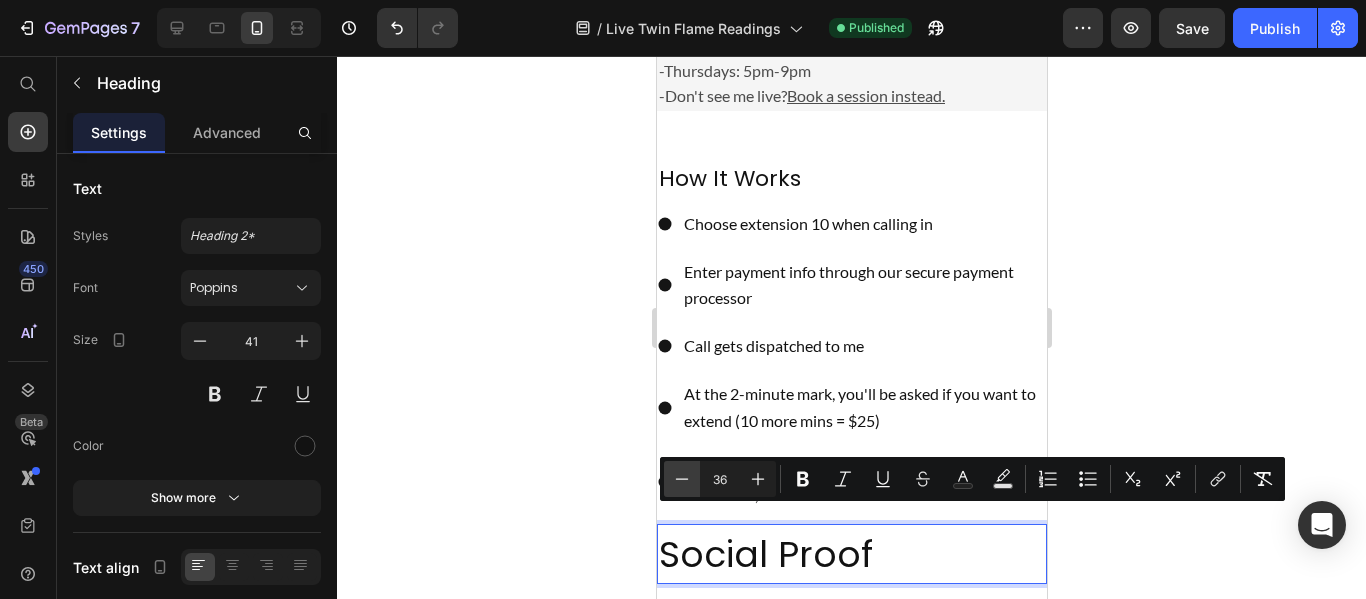 click 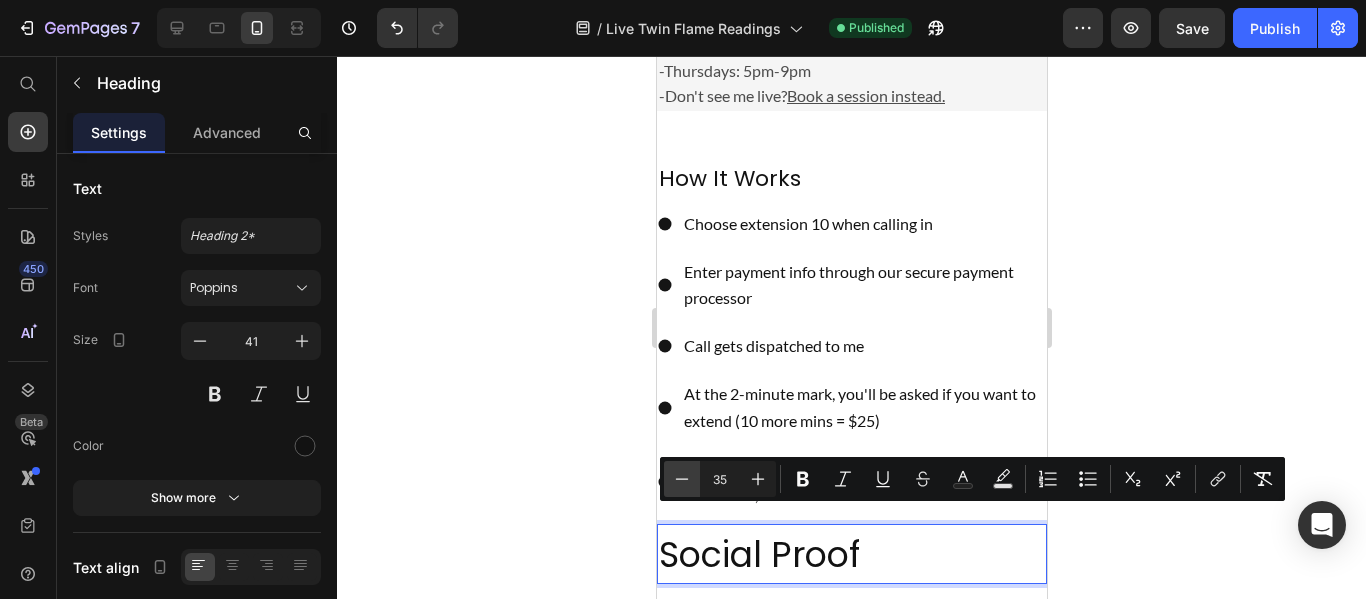 click 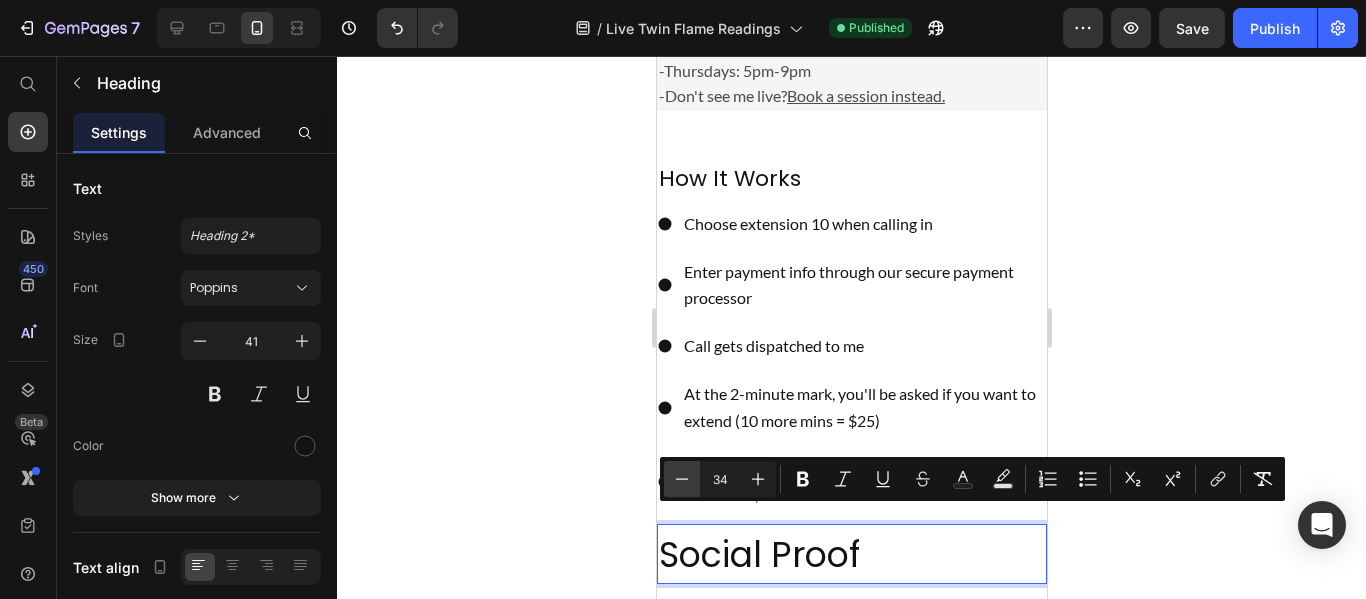 click 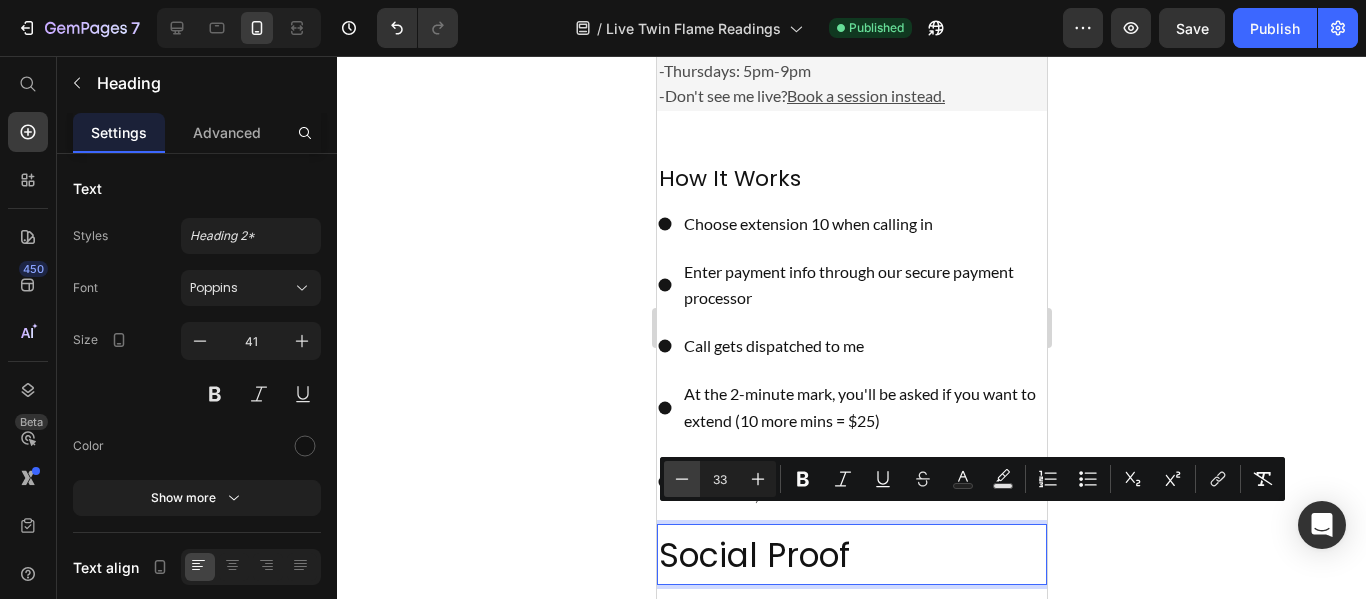 click 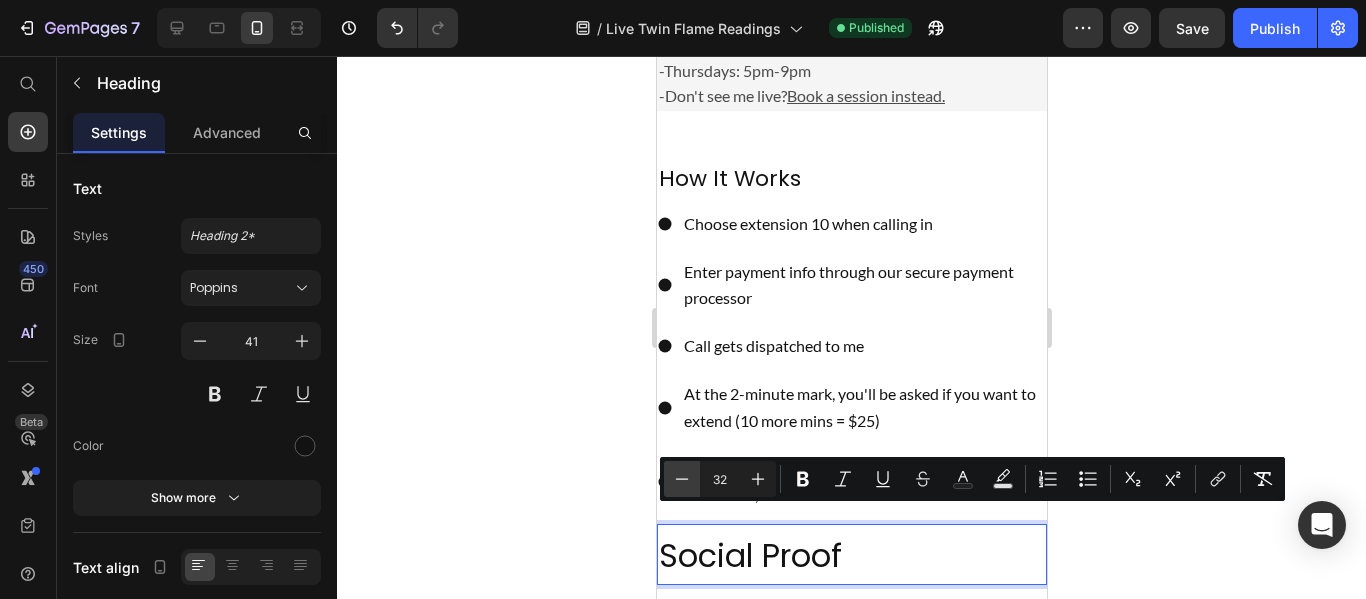 click 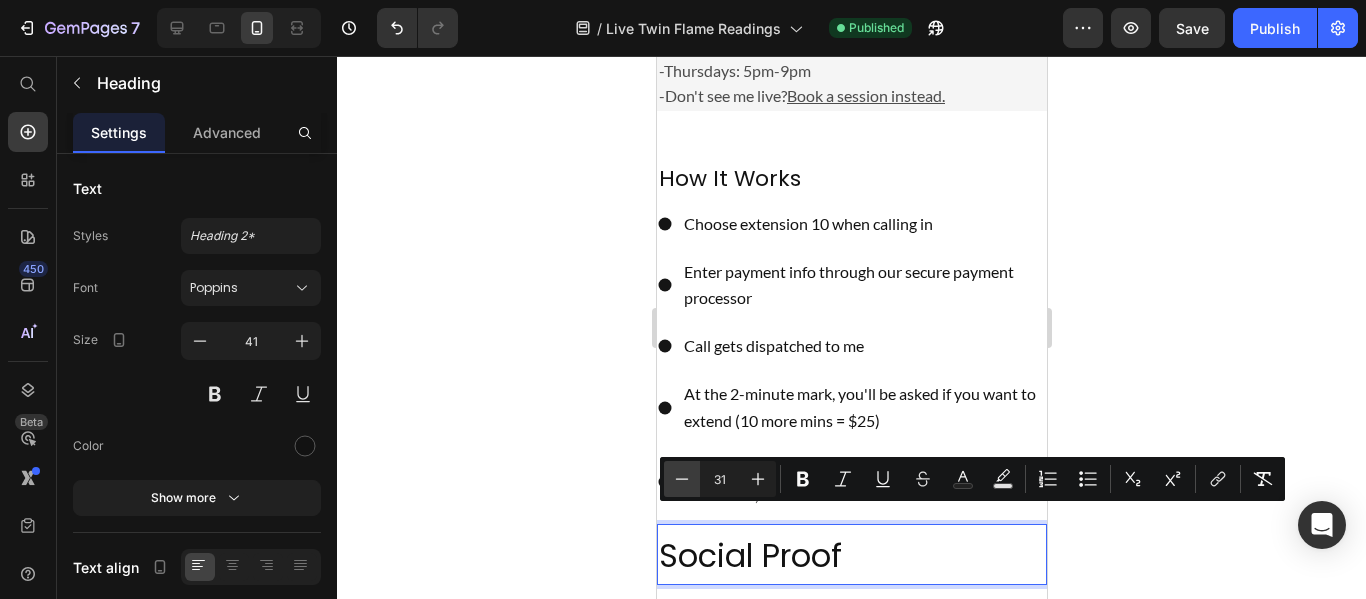 click 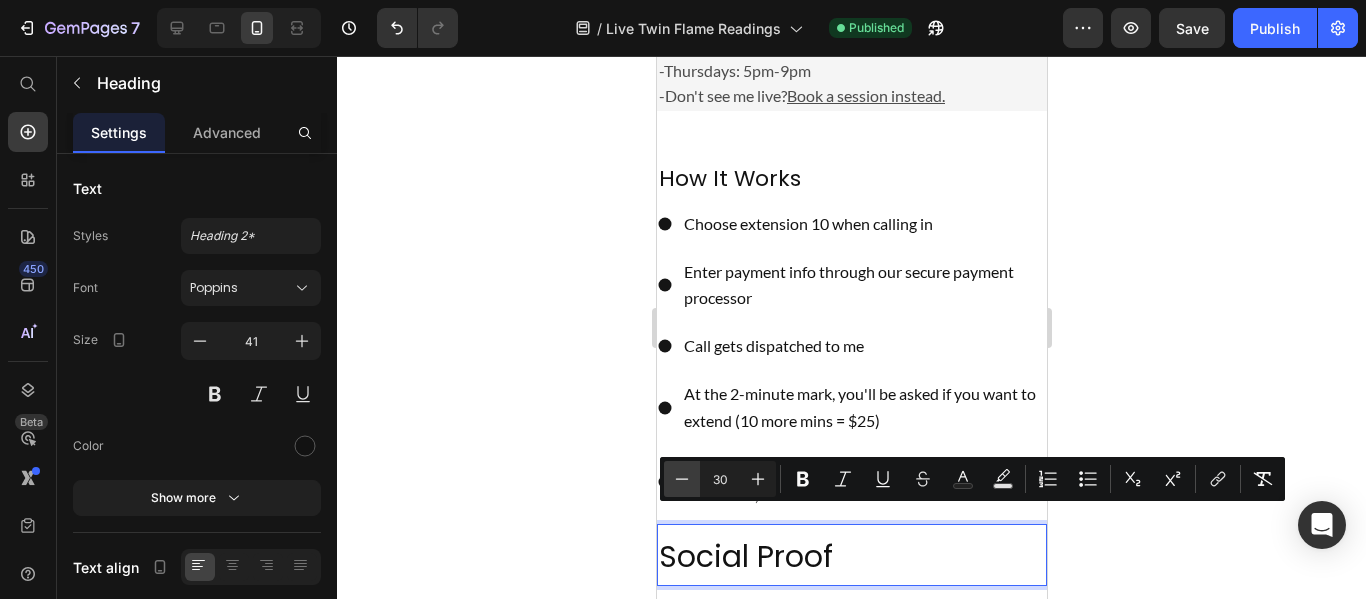 click 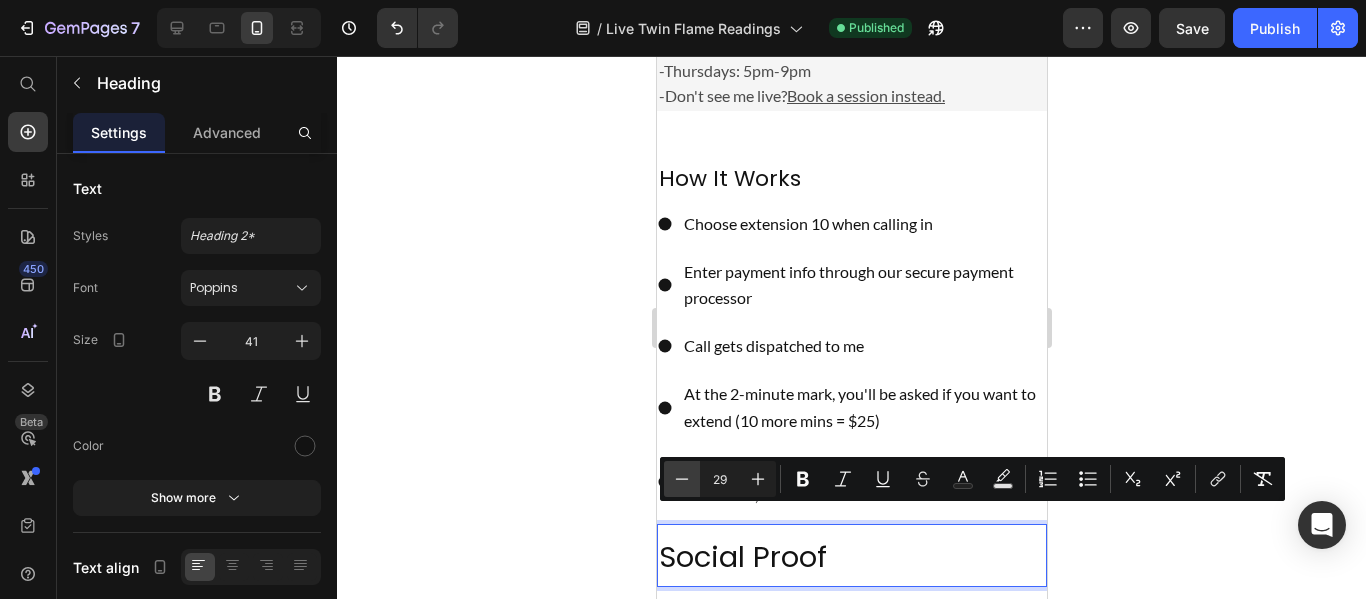 click 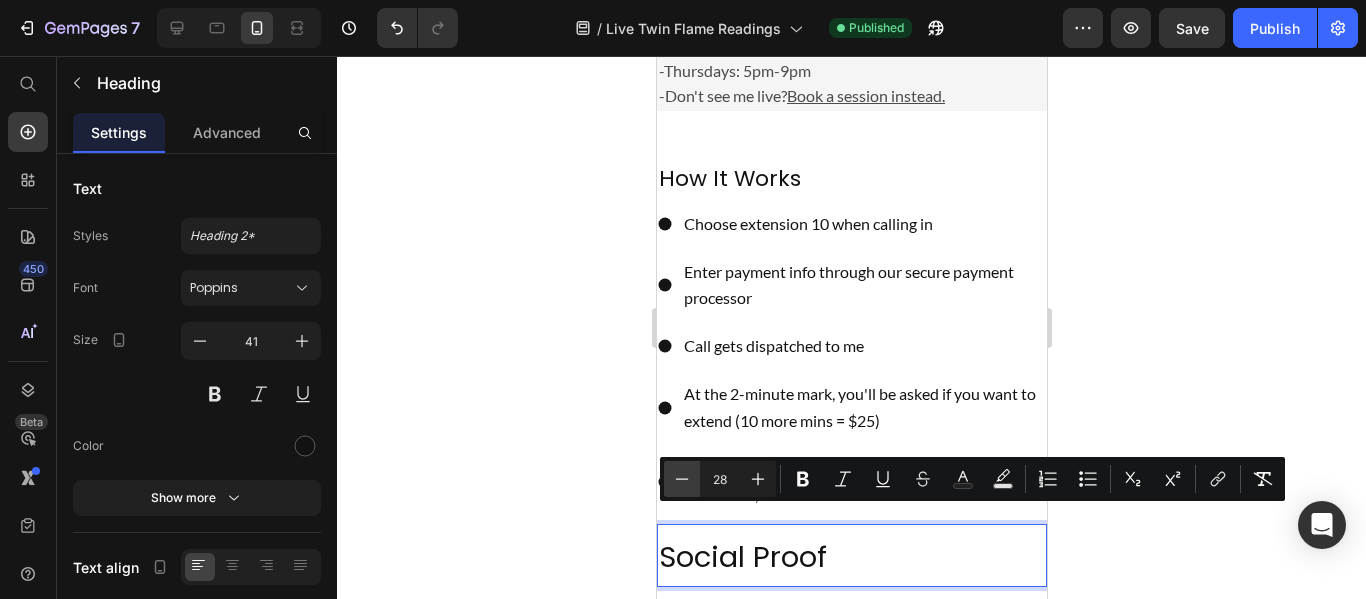 click 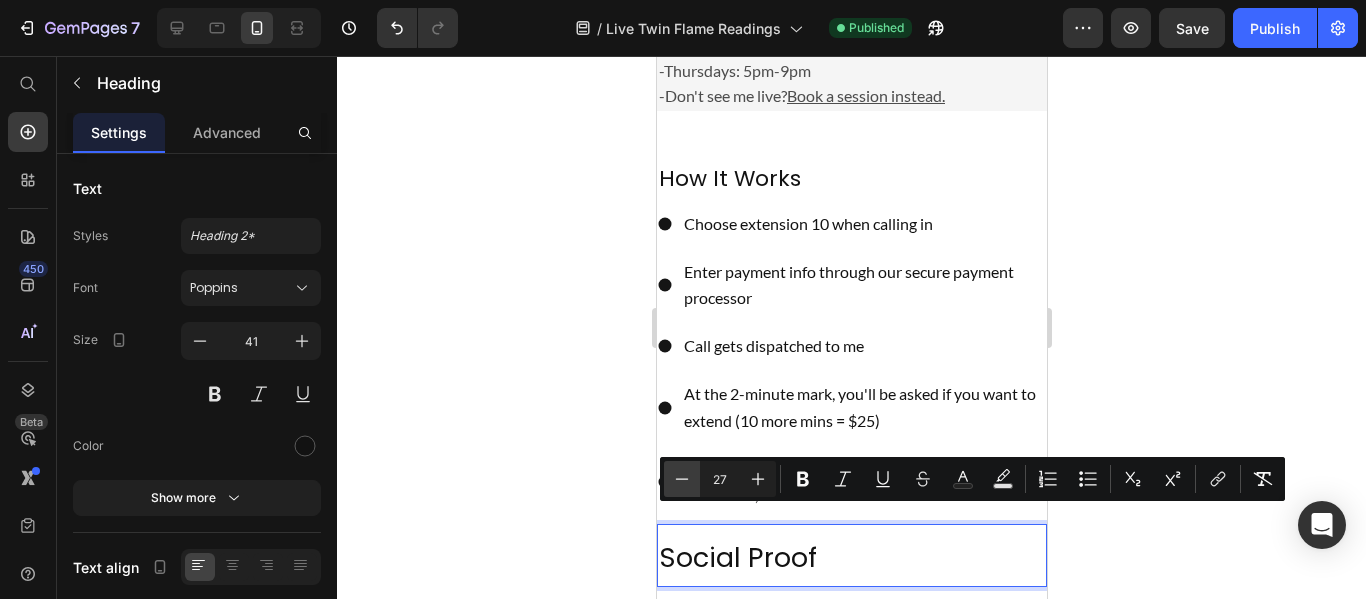 click 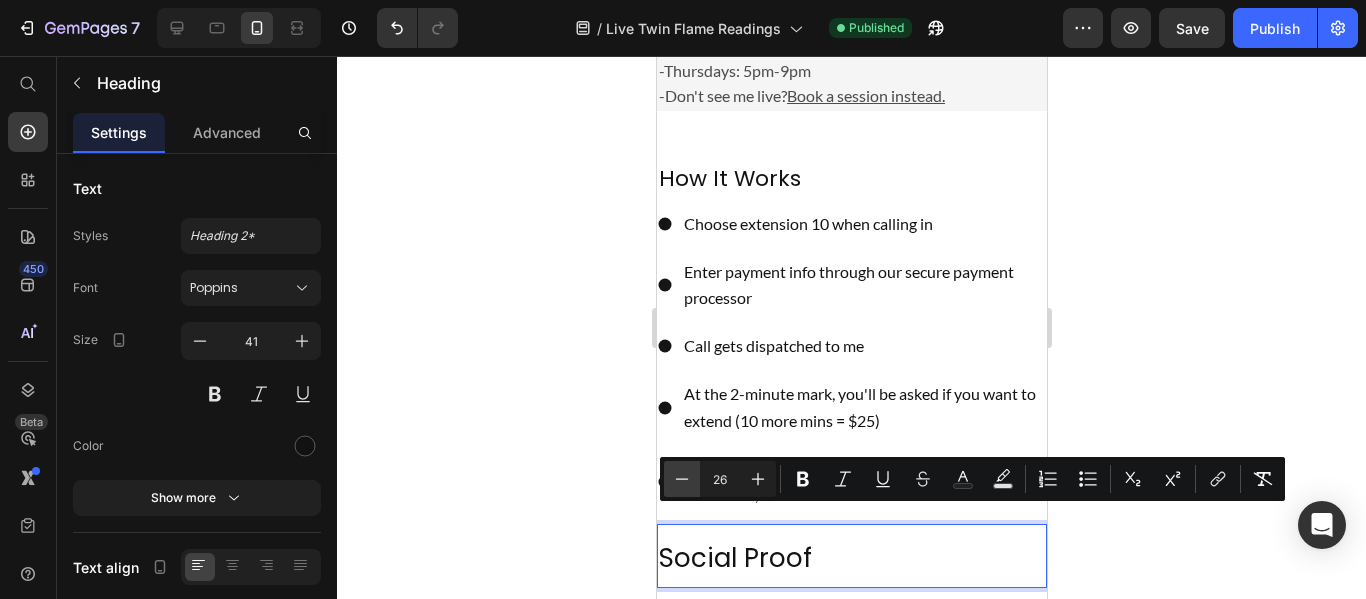 click 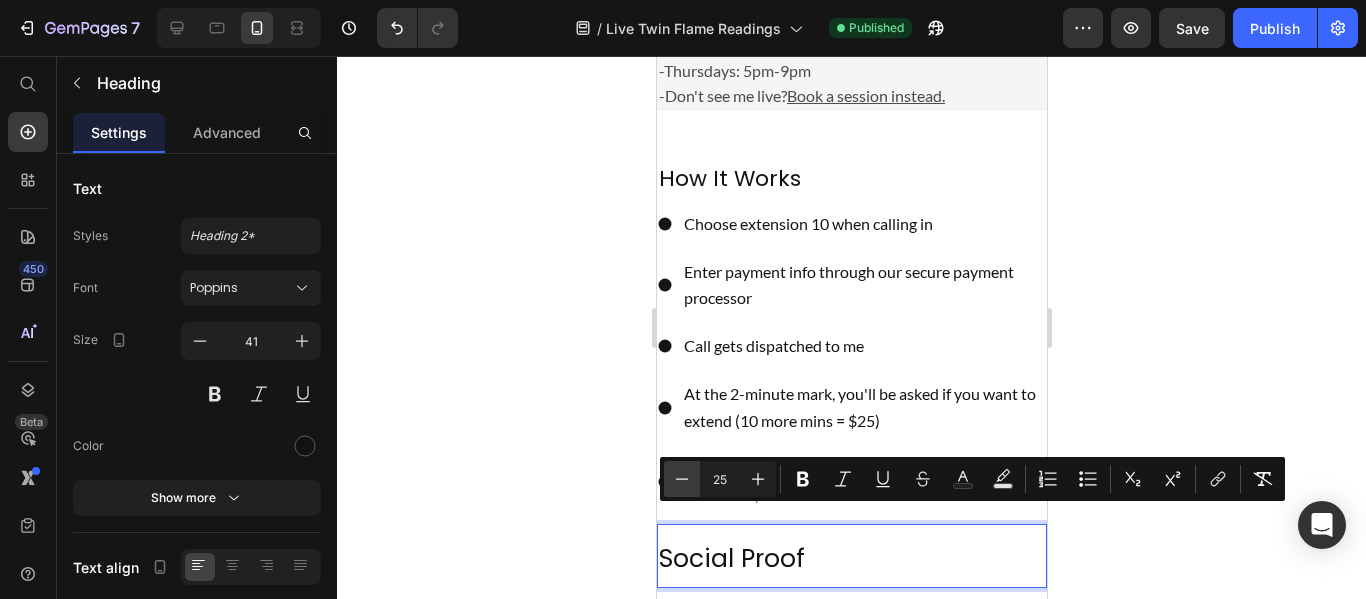 click 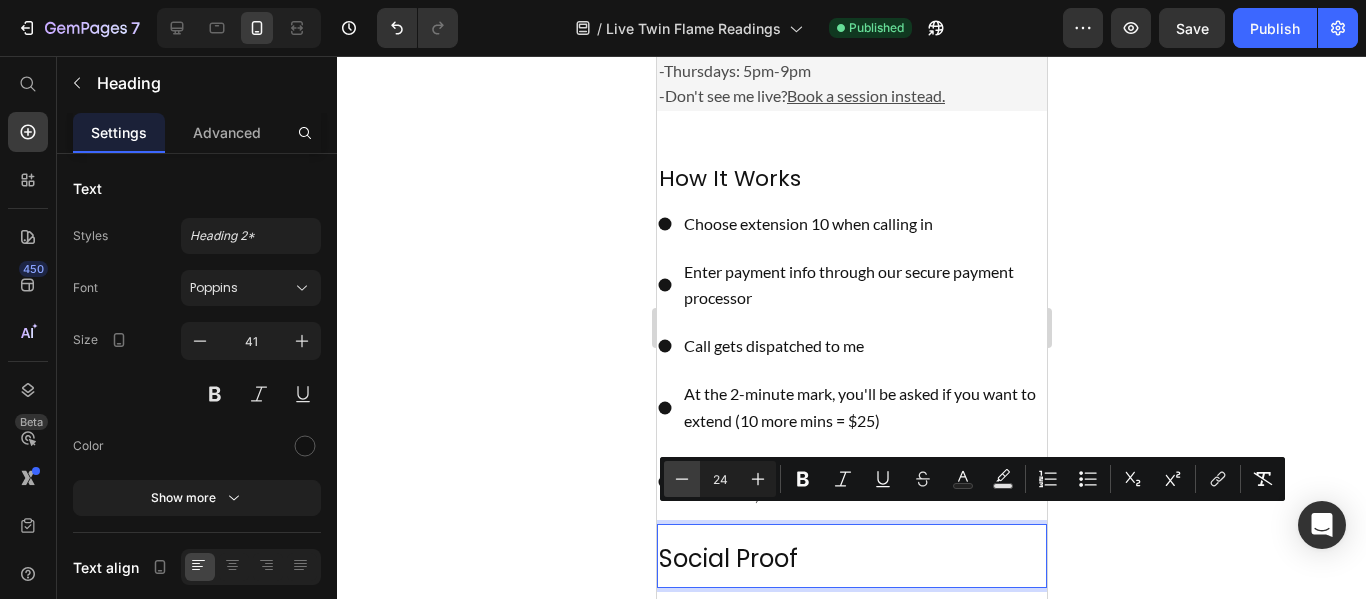 click 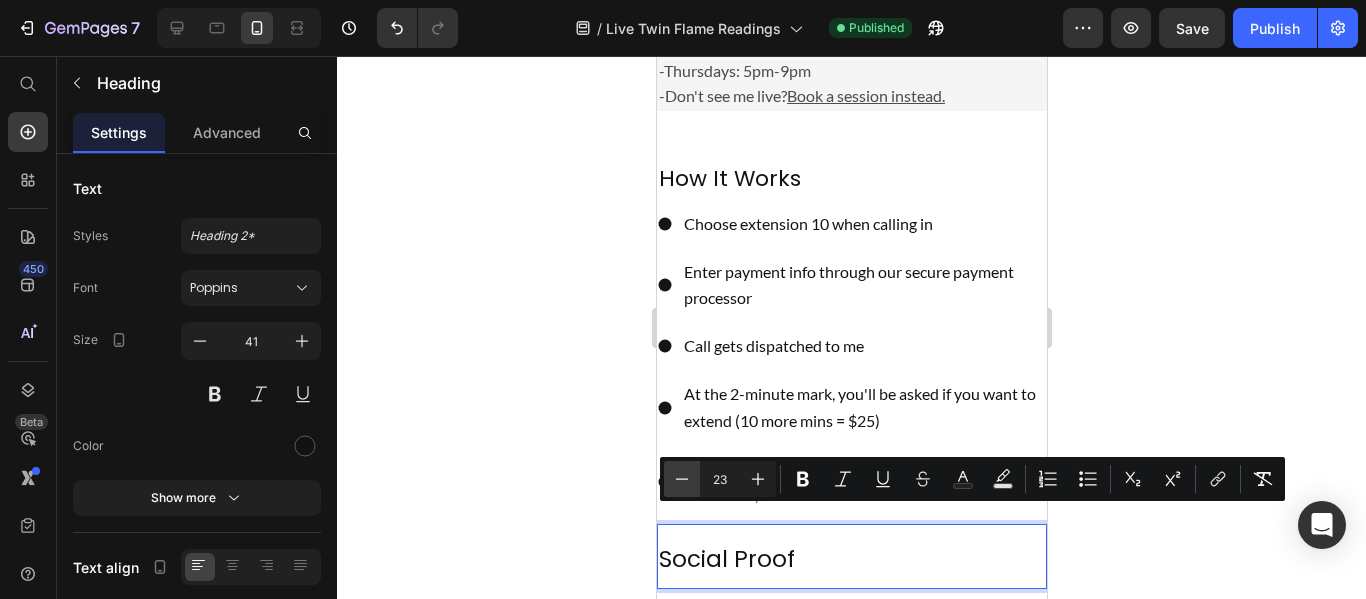 click 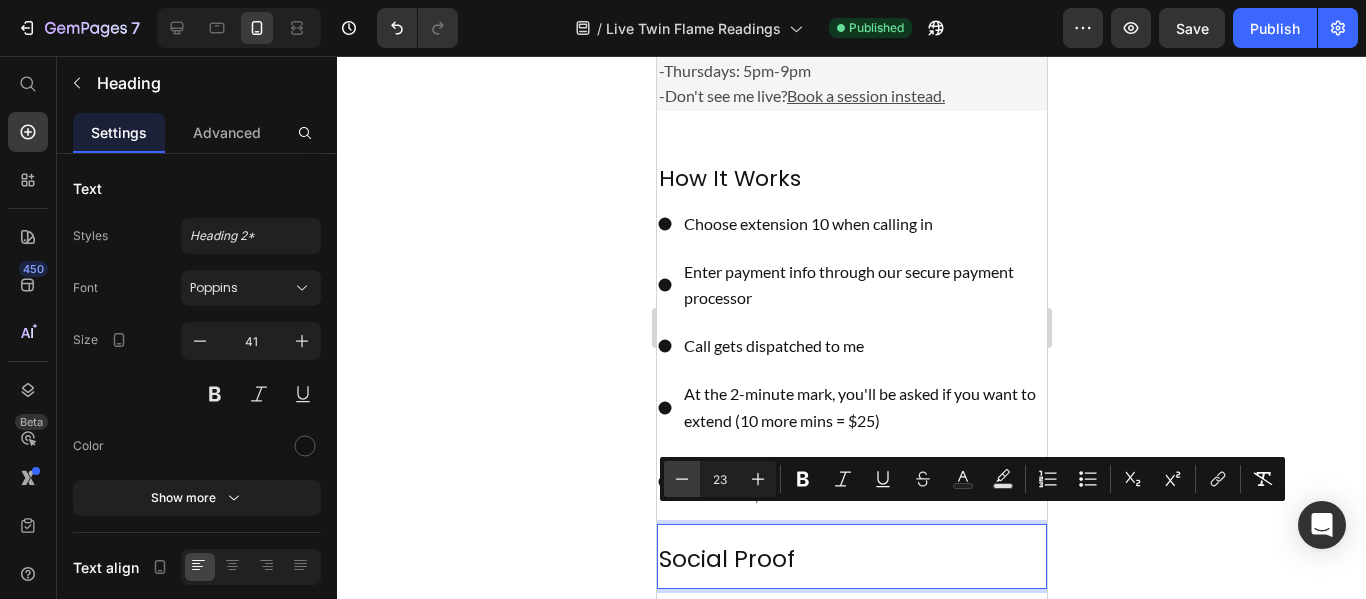 type on "22" 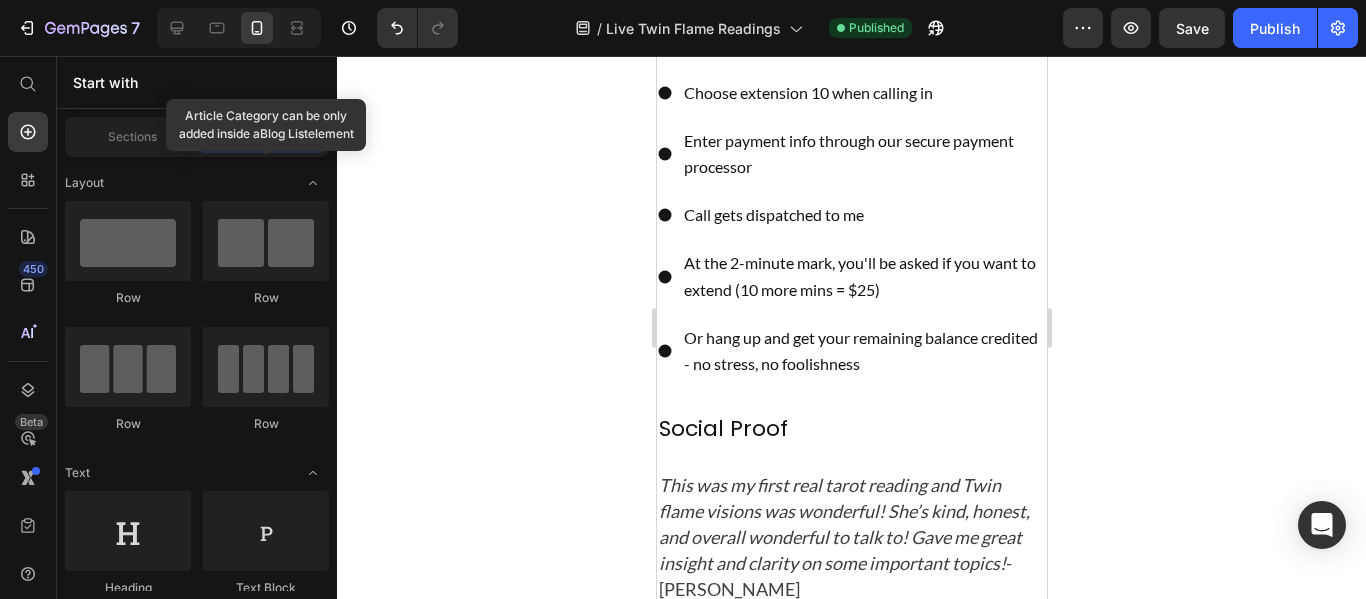 scroll, scrollTop: 1045, scrollLeft: 0, axis: vertical 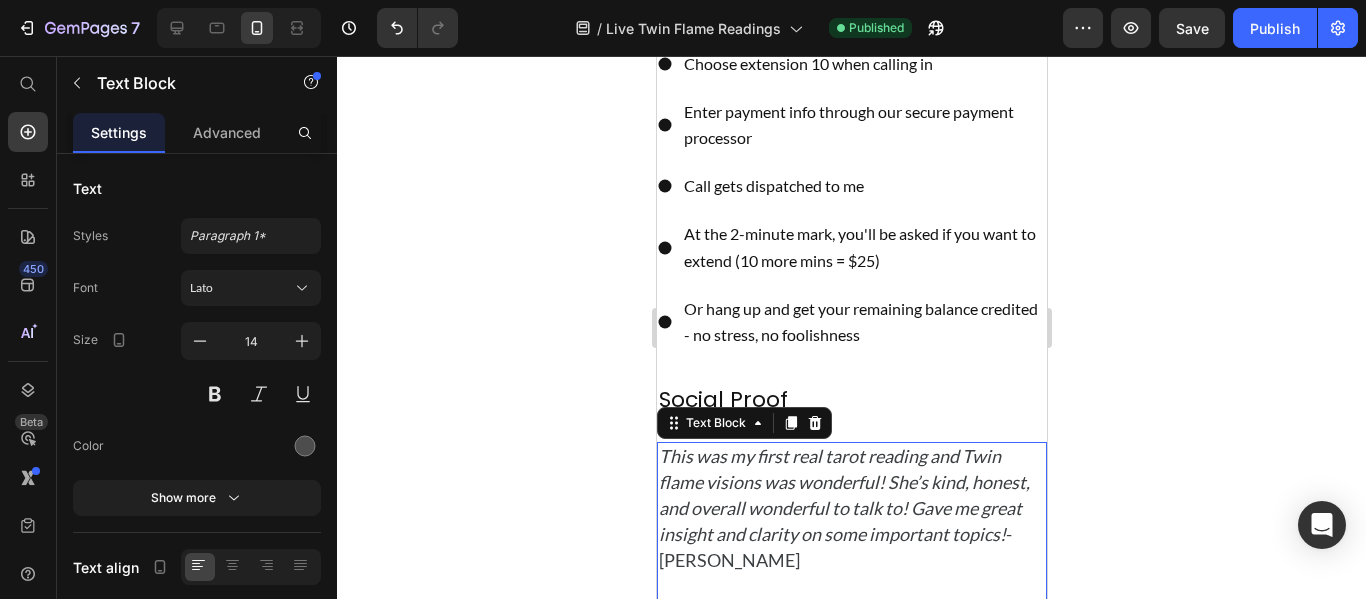 click on "This was my first real tarot reading and Twin flame visions was wonderful! She’s kind, honest, and overall wonderful to talk to! Gave me great insight and clarity on some important topics!" at bounding box center [843, 495] 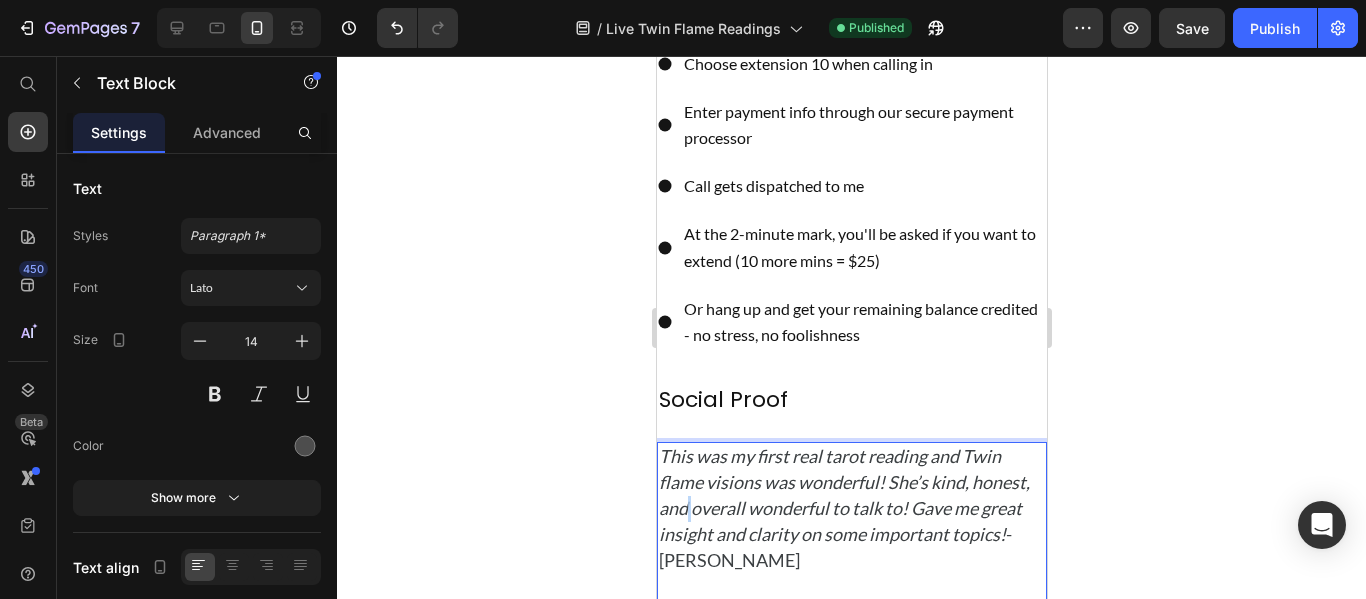 click on "This was my first real tarot reading and Twin flame visions was wonderful! She’s kind, honest, and overall wonderful to talk to! Gave me great insight and clarity on some important topics!" at bounding box center (843, 495) 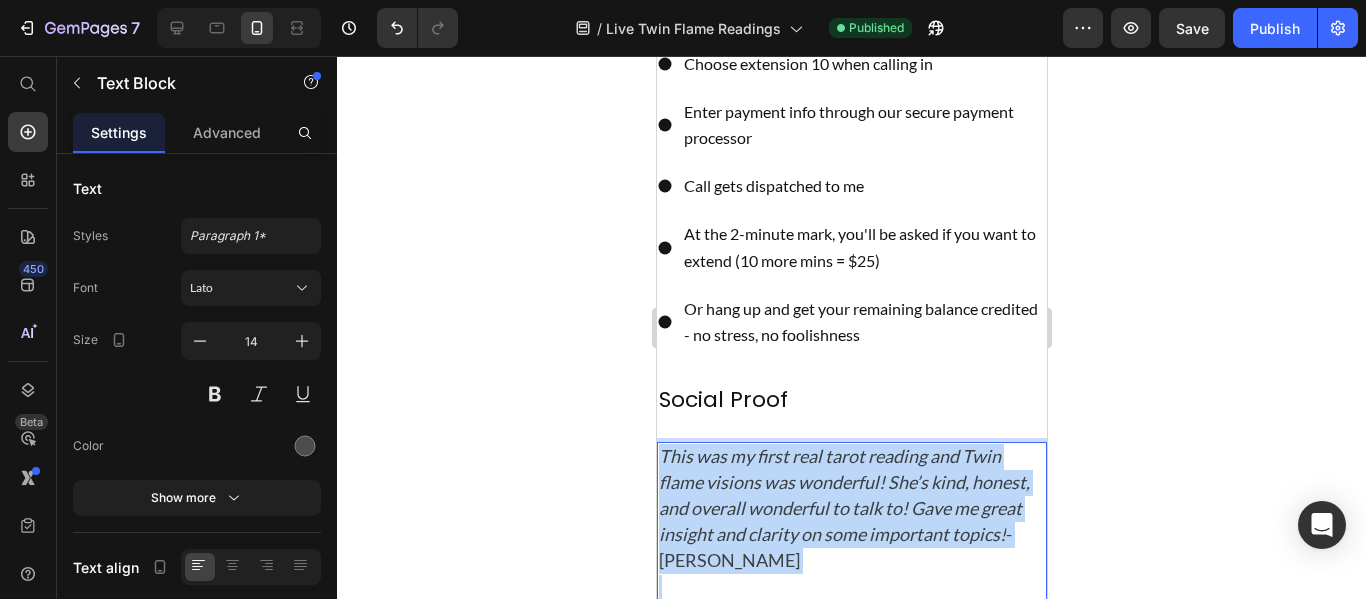 click on "This was my first real tarot reading and Twin flame visions was wonderful! She’s kind, honest, and overall wonderful to talk to! Gave me great insight and clarity on some important topics!" at bounding box center [843, 495] 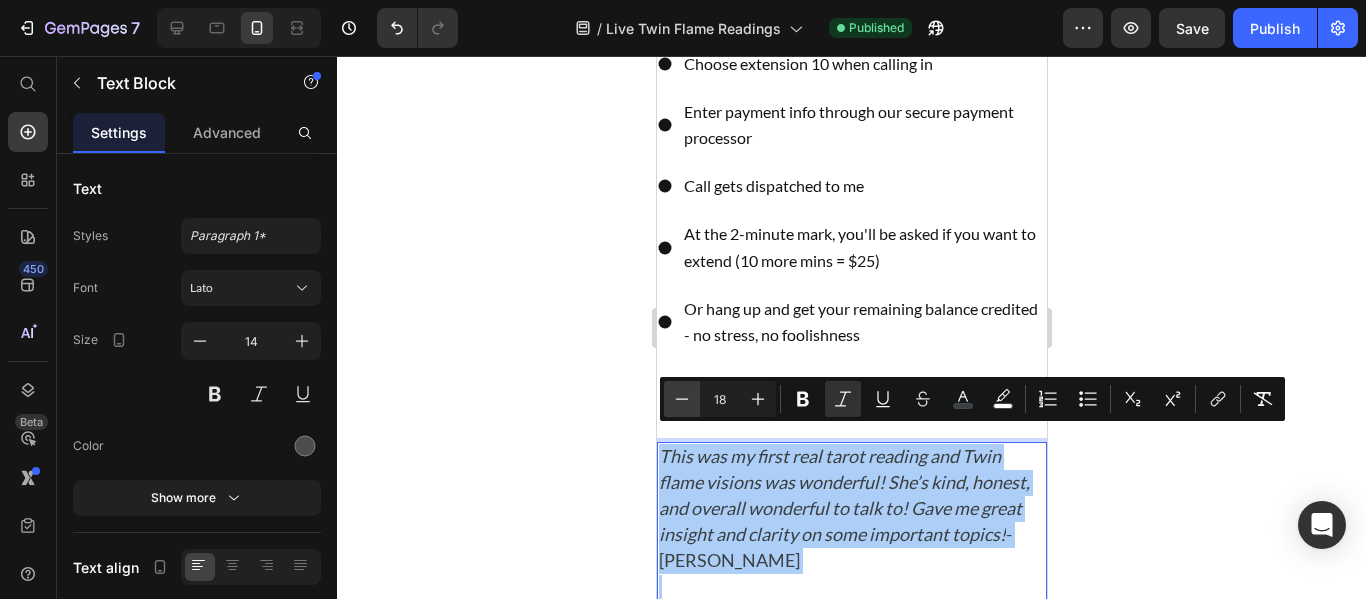 click 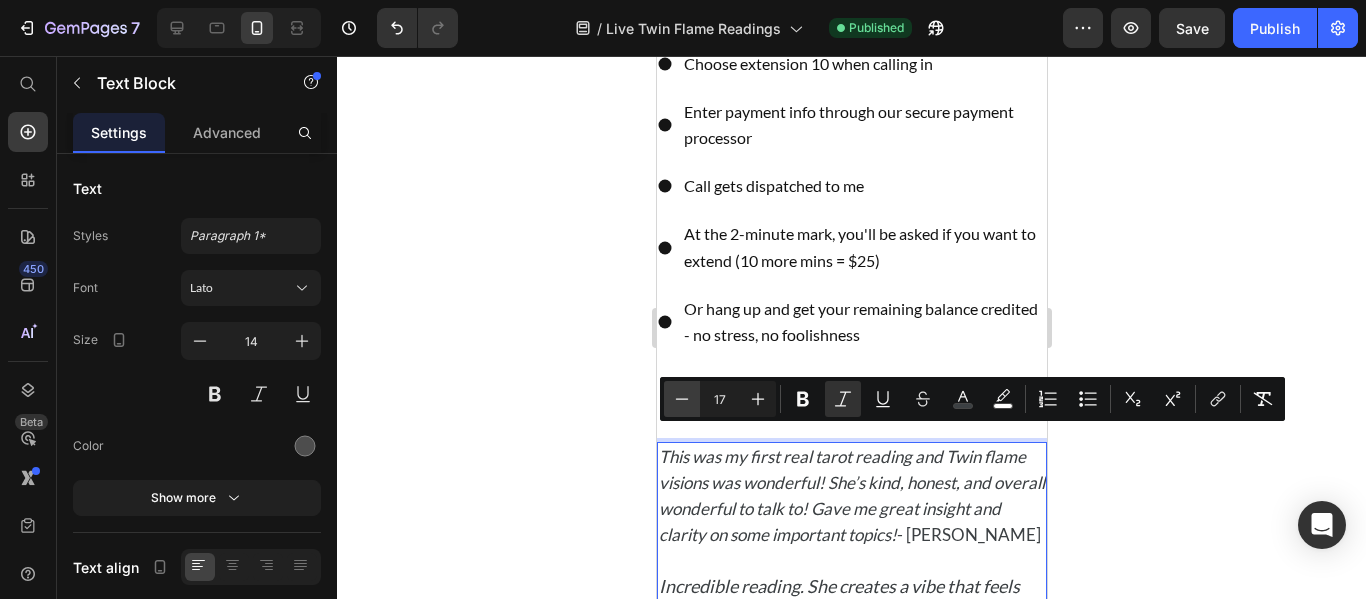 click 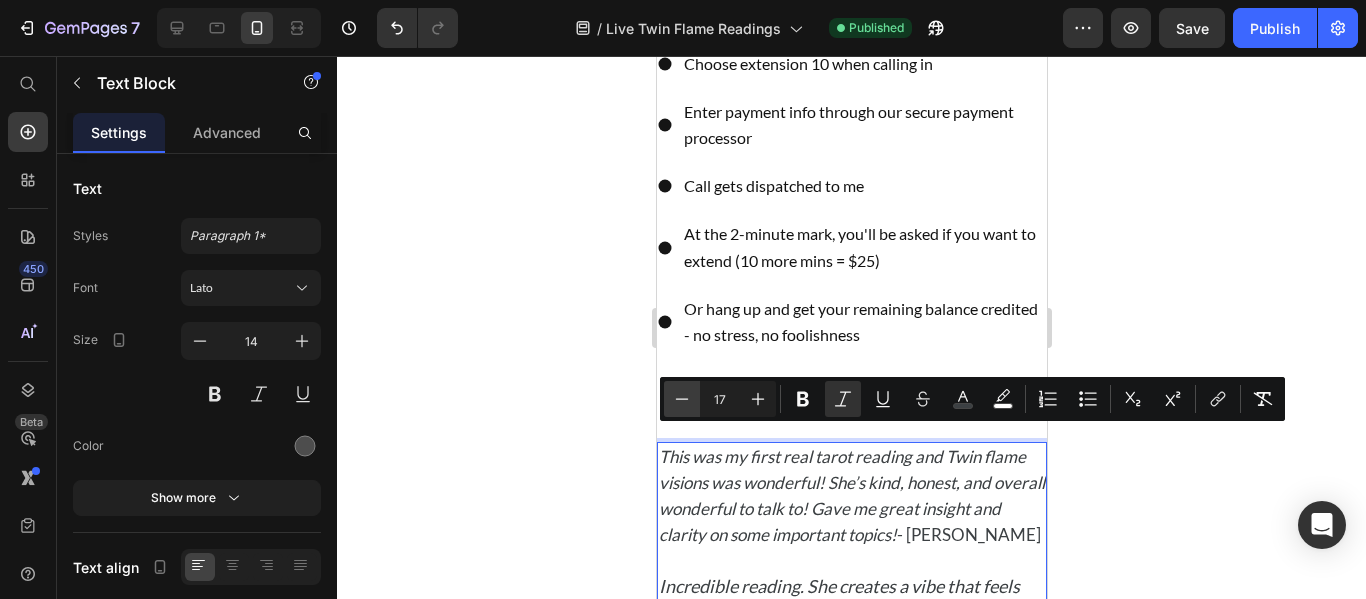 type on "16" 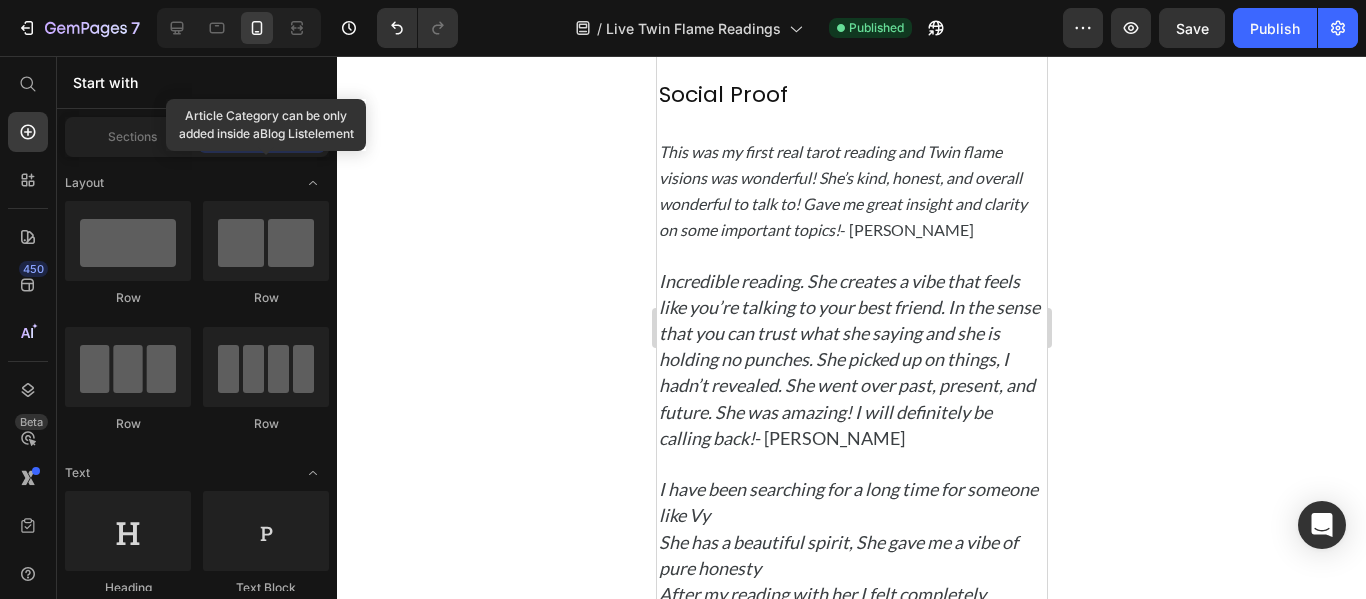 scroll, scrollTop: 1351, scrollLeft: 0, axis: vertical 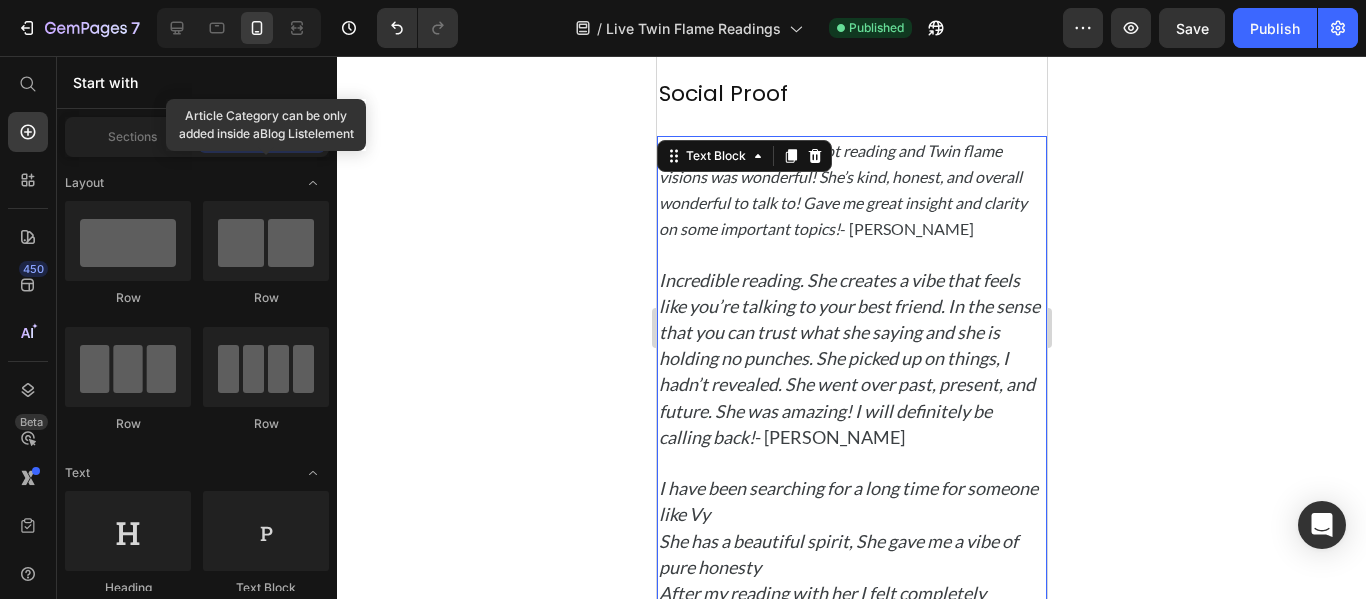 click on "Incredible reading. She creates a vibe that feels like you’re talking to your best friend. In the sense that you can trust what she saying and she is holding no punches. She picked up on things, I hadn’t revealed. She went over past, present, and future. She was amazing! I will definitely be calling back!" at bounding box center (848, 358) 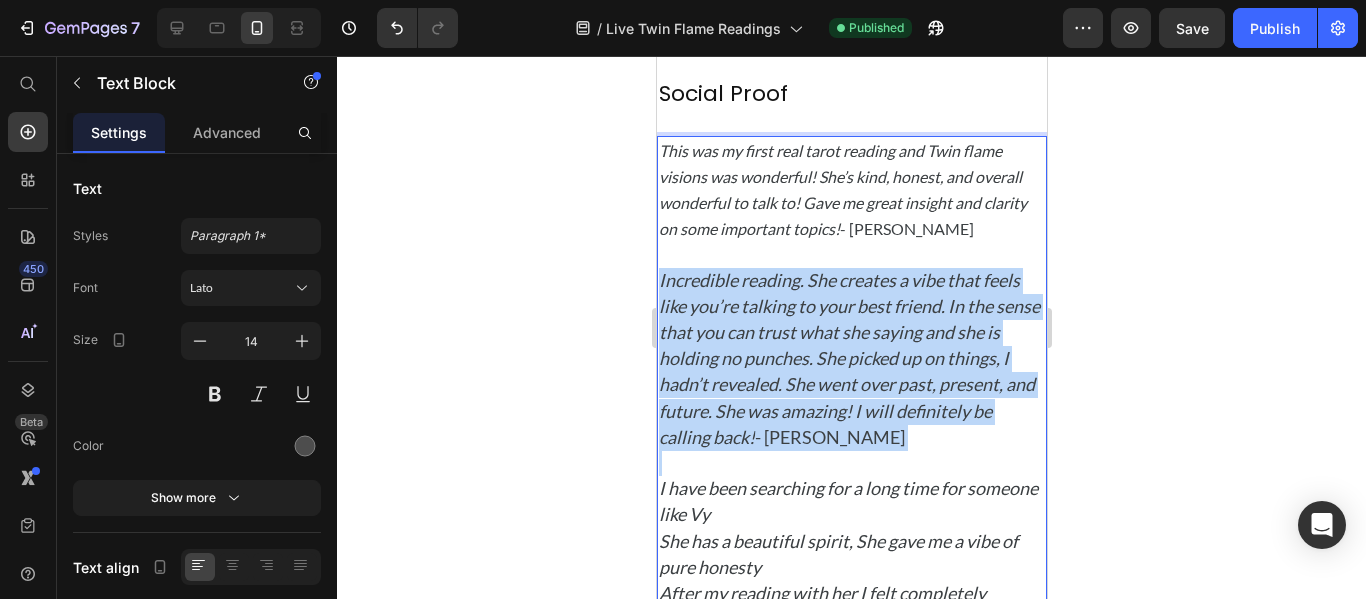 click on "Incredible reading. She creates a vibe that feels like you’re talking to your best friend. In the sense that you can trust what she saying and she is holding no punches. She picked up on things, I hadn’t revealed. She went over past, present, and future. She was amazing! I will definitely be calling back!" at bounding box center (848, 358) 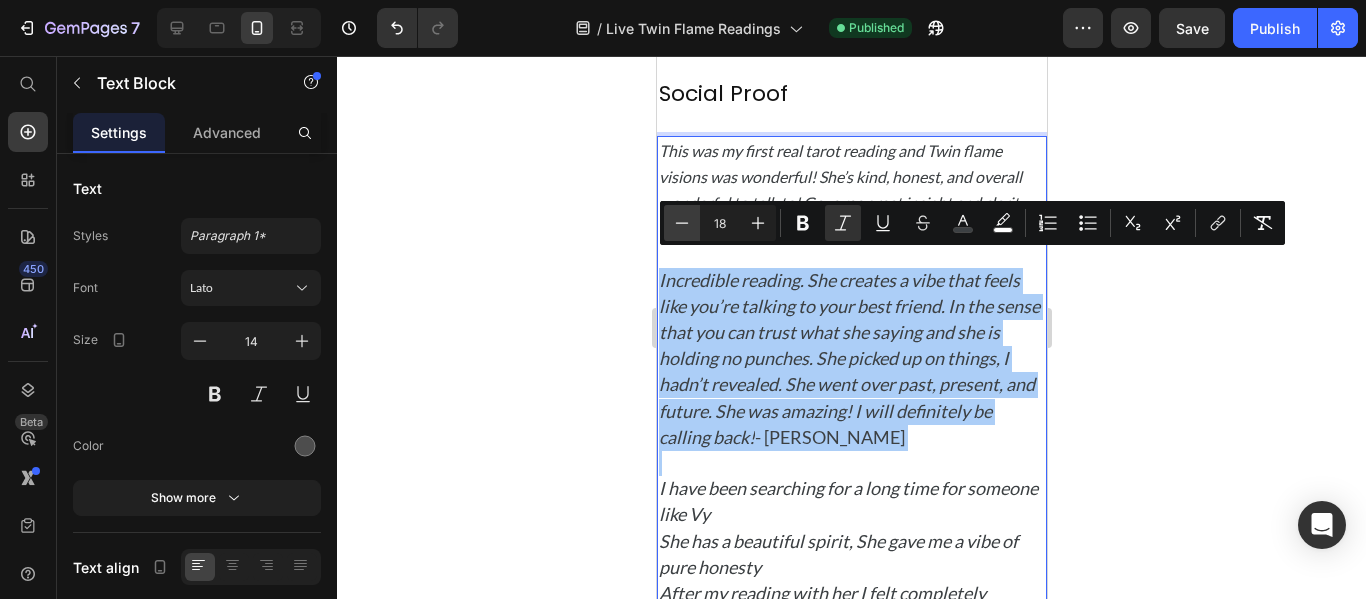 click 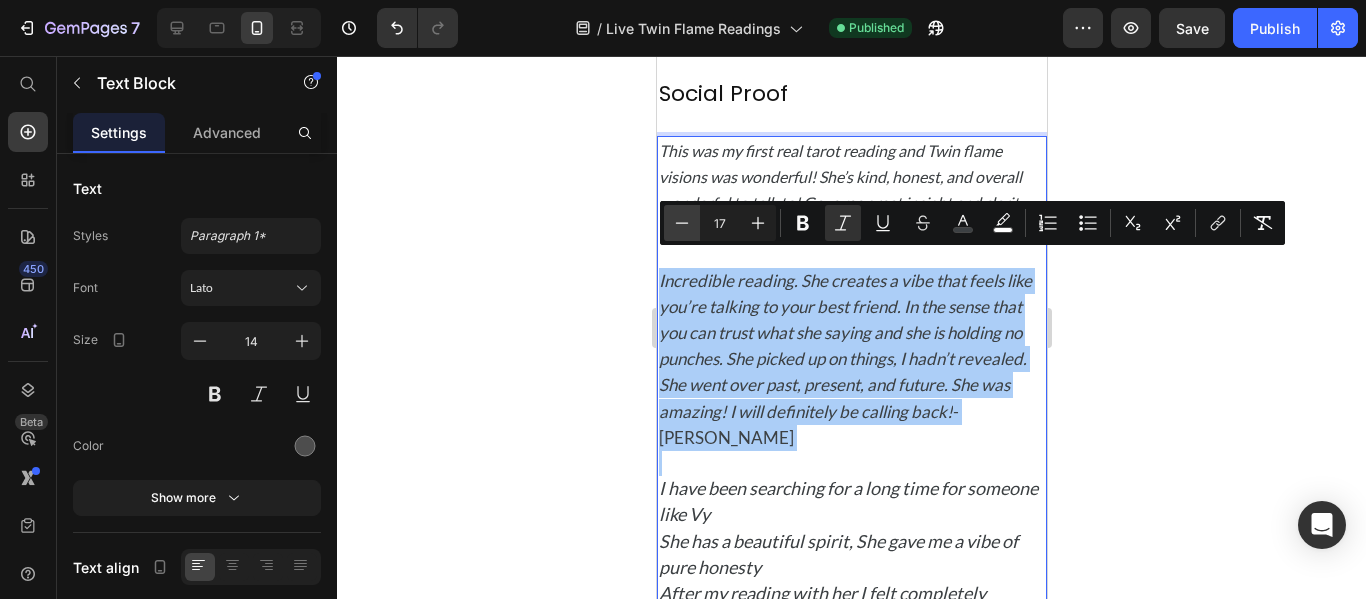 click 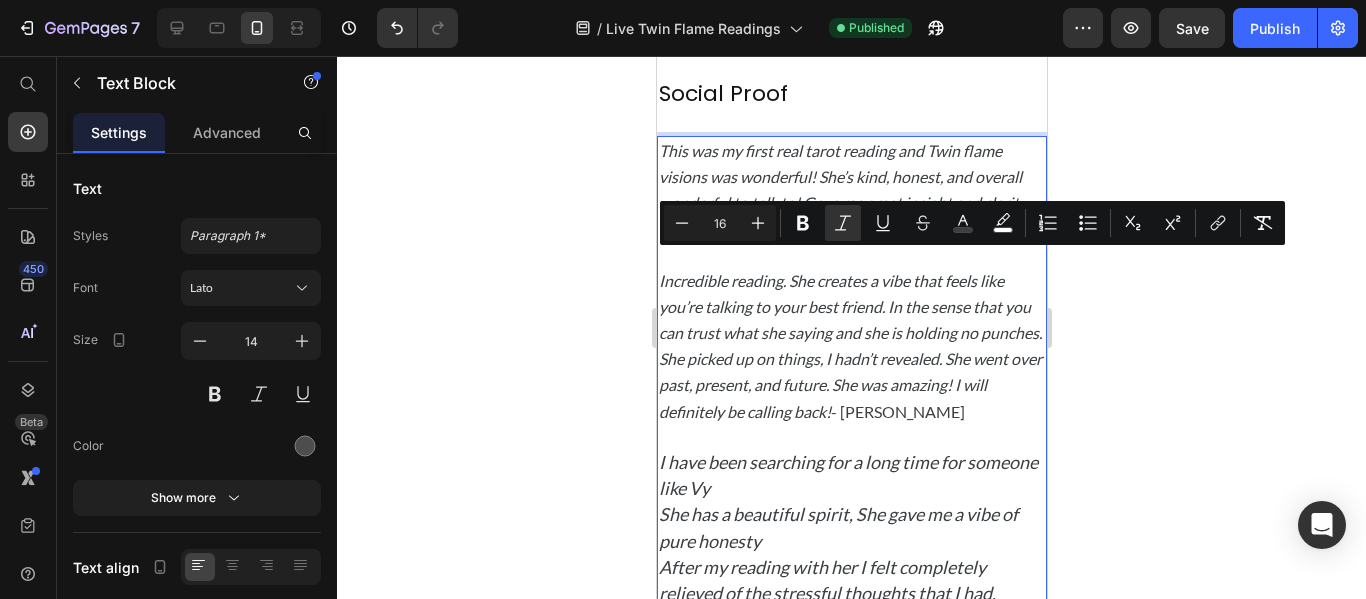 type on "18" 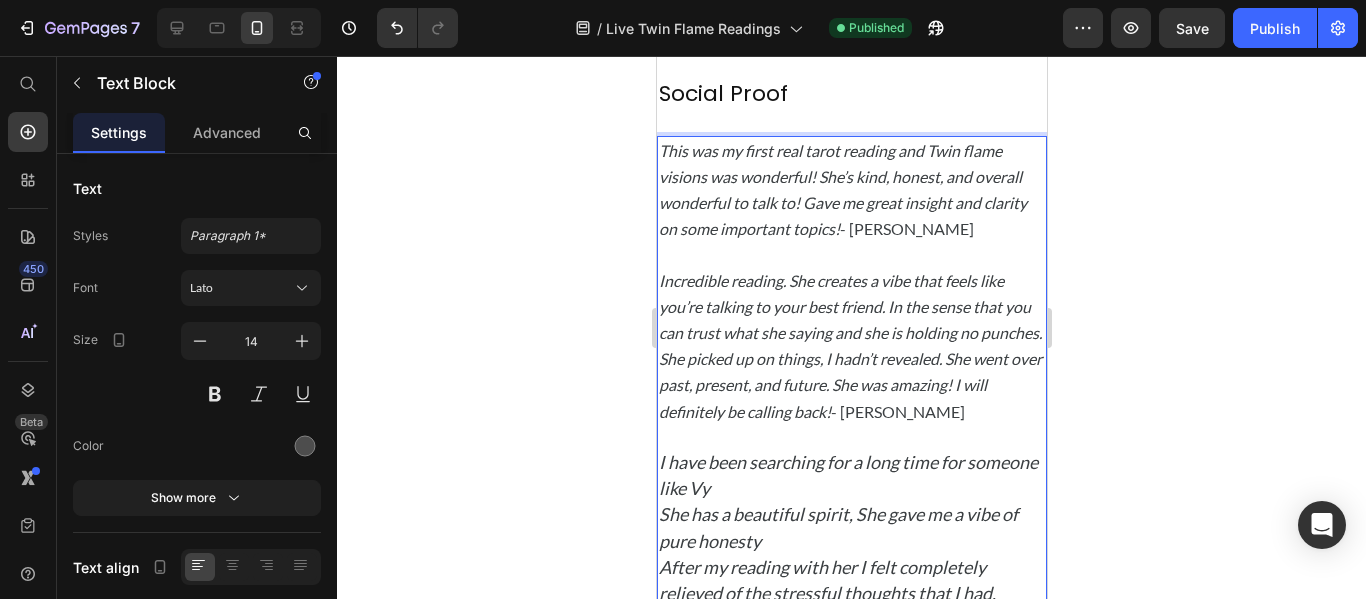 click on "She has a beautiful spirit, She gave me a vibe of pure honesty" at bounding box center (837, 527) 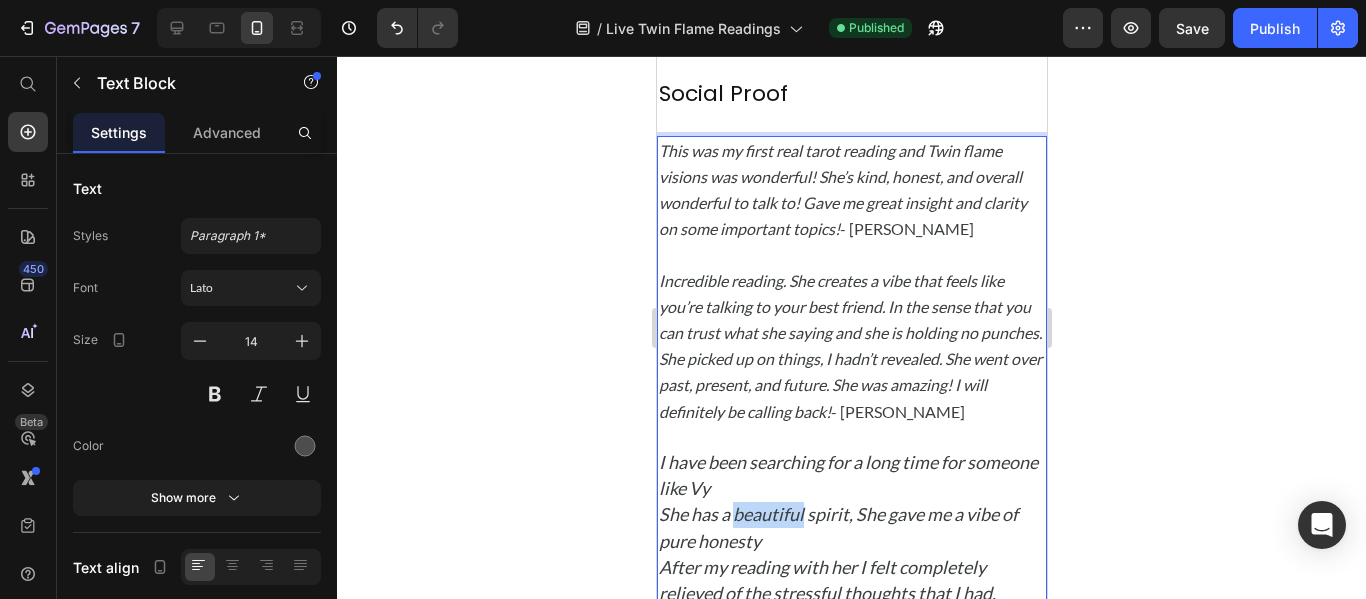 click on "She has a beautiful spirit, She gave me a vibe of pure honesty" at bounding box center (837, 527) 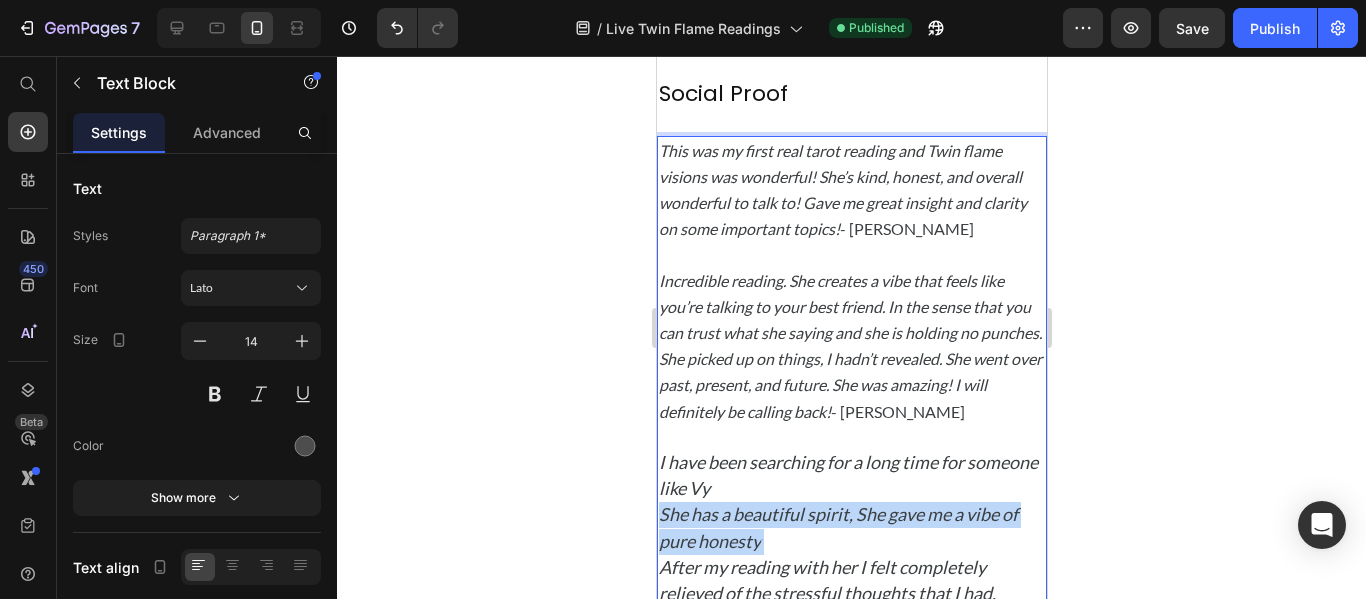 click on "She has a beautiful spirit, She gave me a vibe of pure honesty" at bounding box center [837, 527] 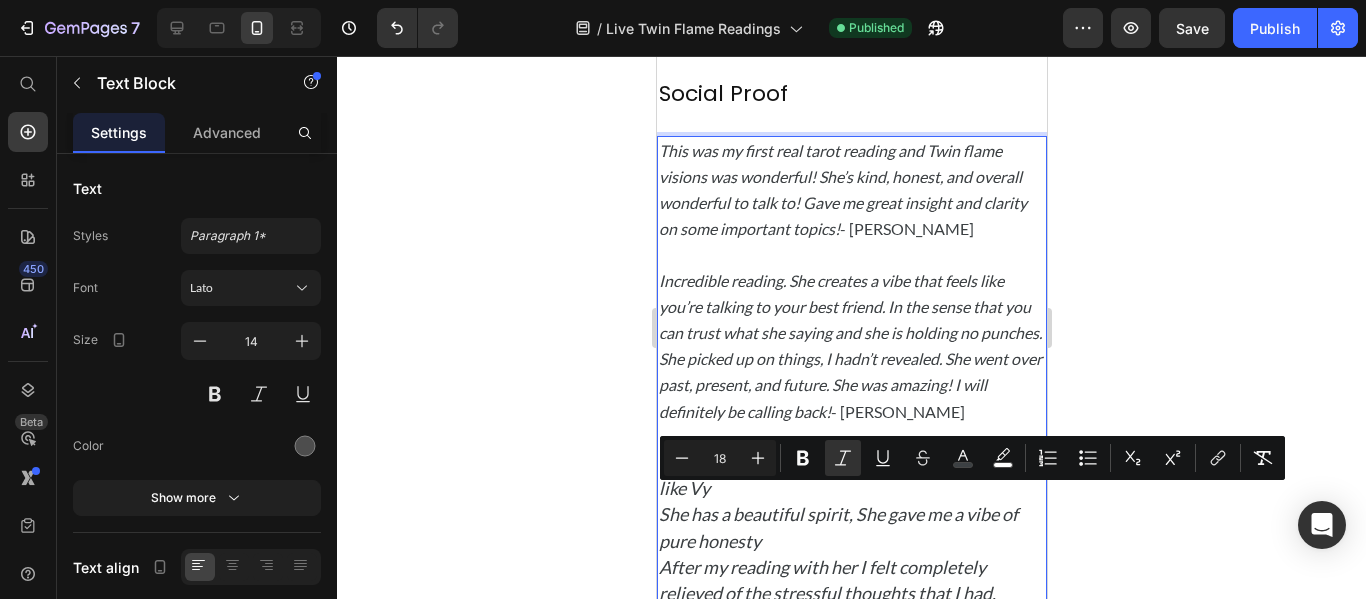 click on "After my reading with her I felt completely relieved of the stressful thoughts that I had, everything she told me resonated with me 100%" at bounding box center [843, 593] 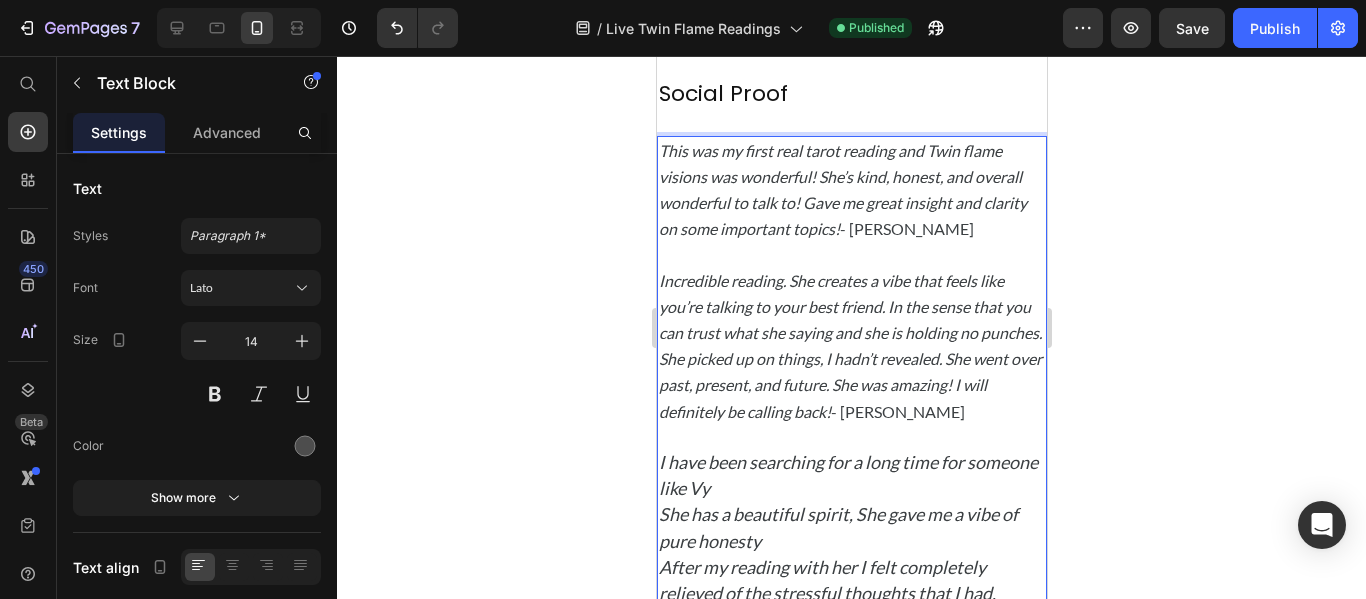 click on "I have been searching for a long time for someone like Vy" at bounding box center [847, 475] 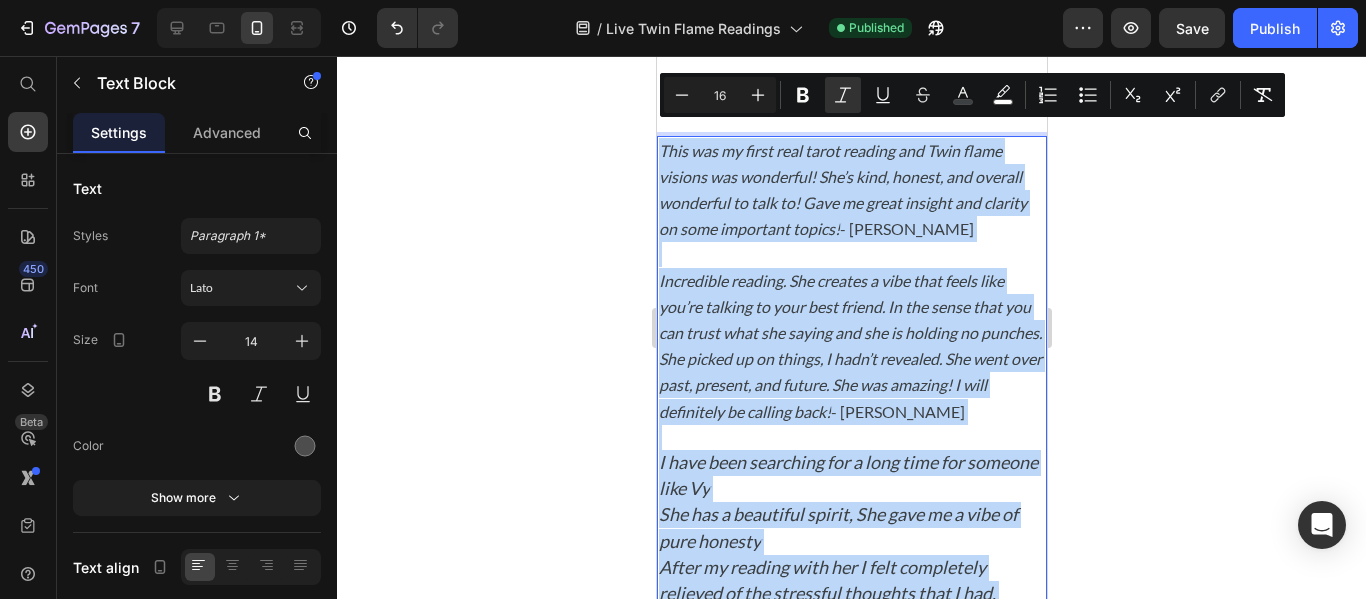 click on "I have been searching for a long time for someone like Vy" at bounding box center (847, 475) 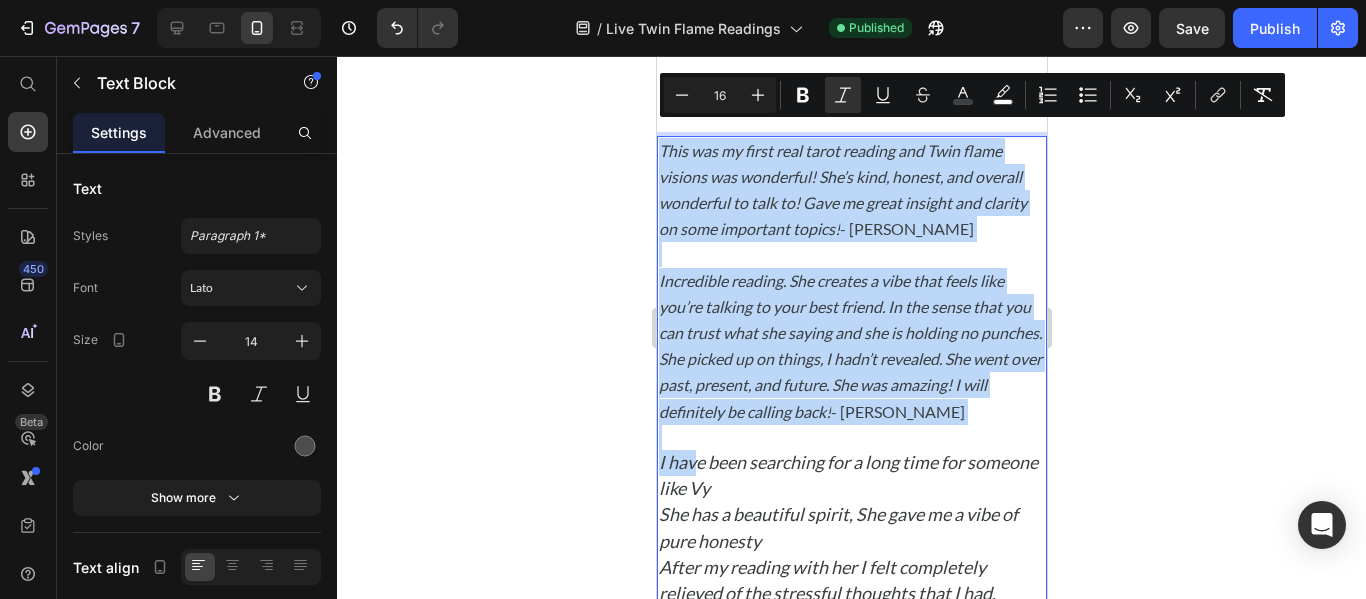 click on "I have been searching for a long time for someone like Vy" at bounding box center (847, 475) 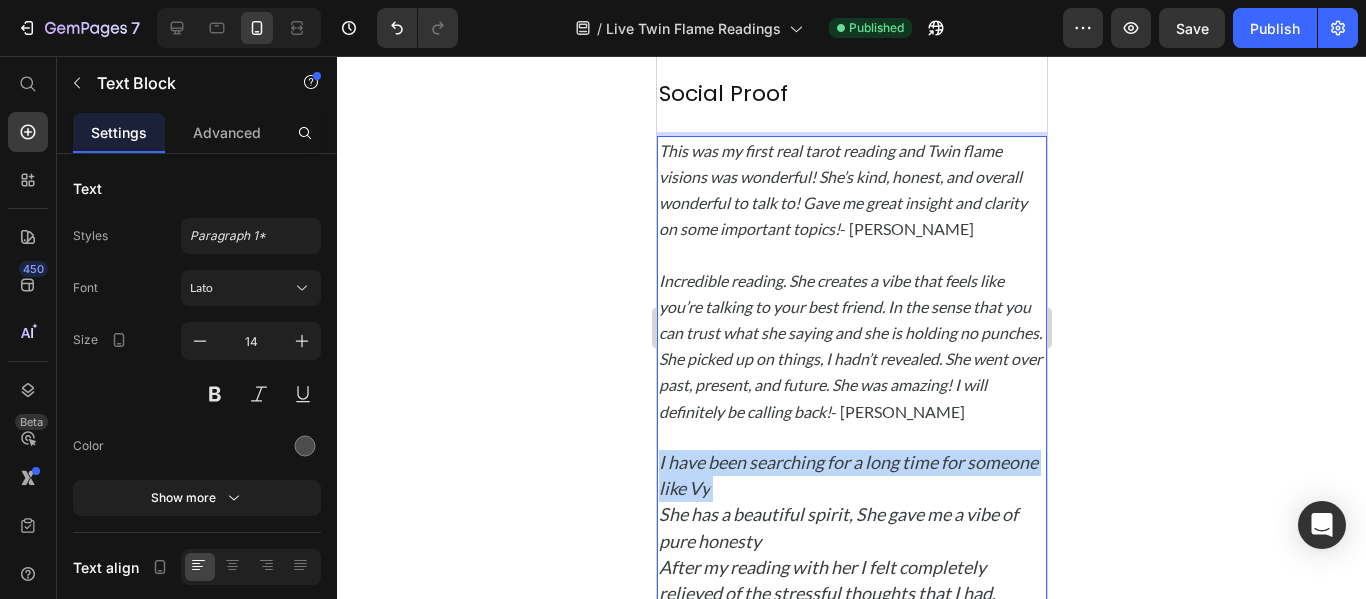 click on "I have been searching for a long time for someone like Vy" at bounding box center (847, 475) 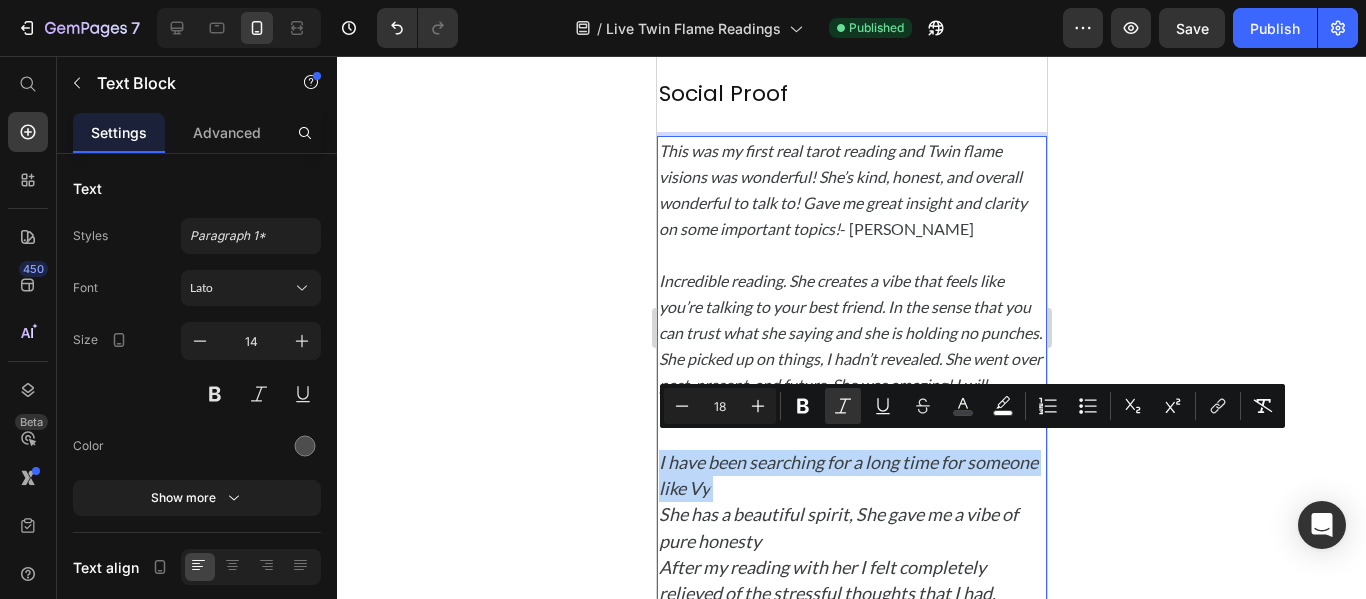 click on "I have been searching for a long time for someone like Vy" at bounding box center (847, 475) 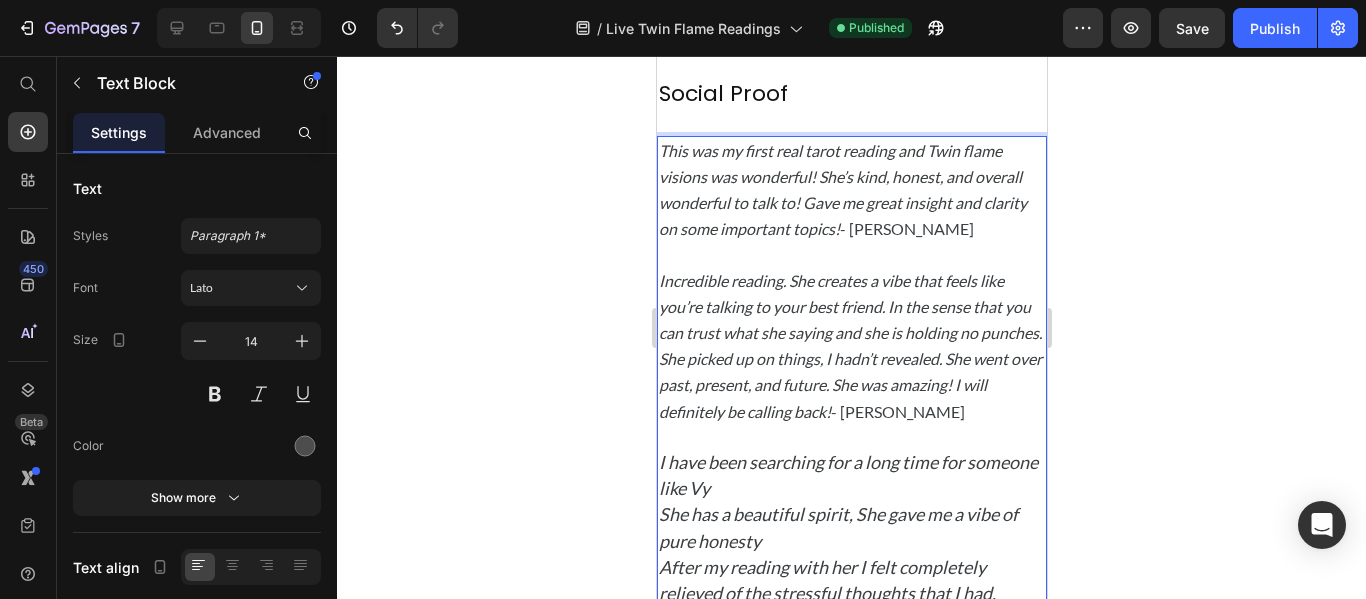 click on "I have been searching for a long time for someone like Vy" at bounding box center [847, 475] 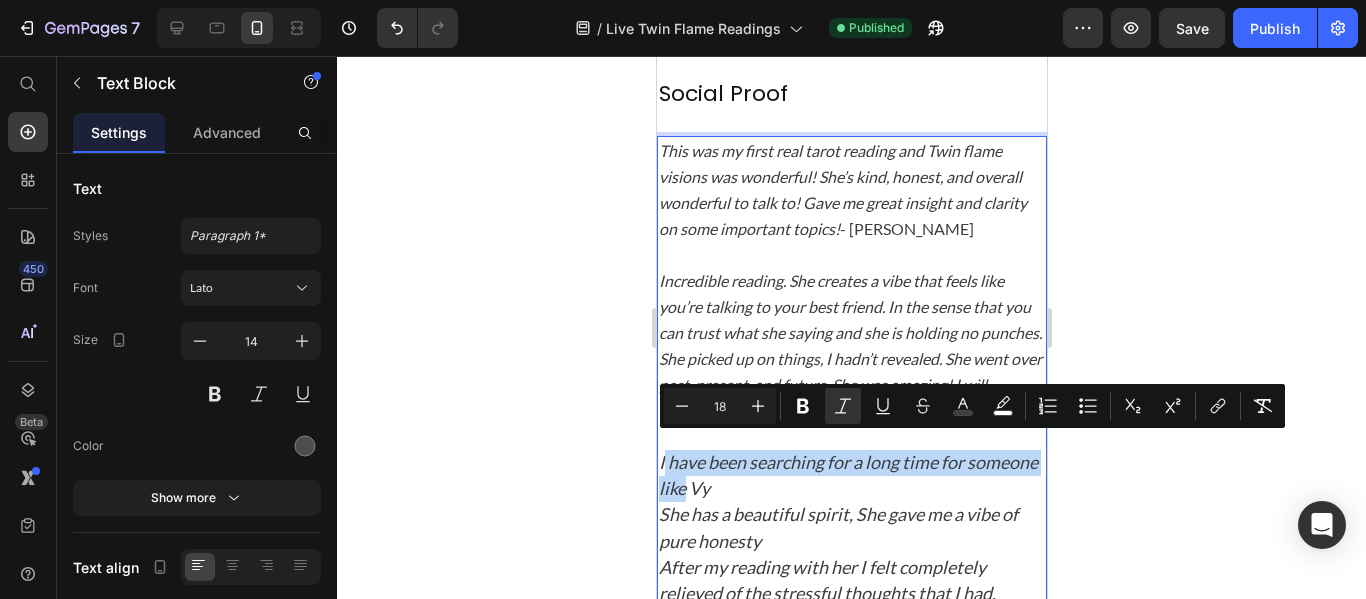 drag, startPoint x: 661, startPoint y: 445, endPoint x: 756, endPoint y: 487, distance: 103.87011 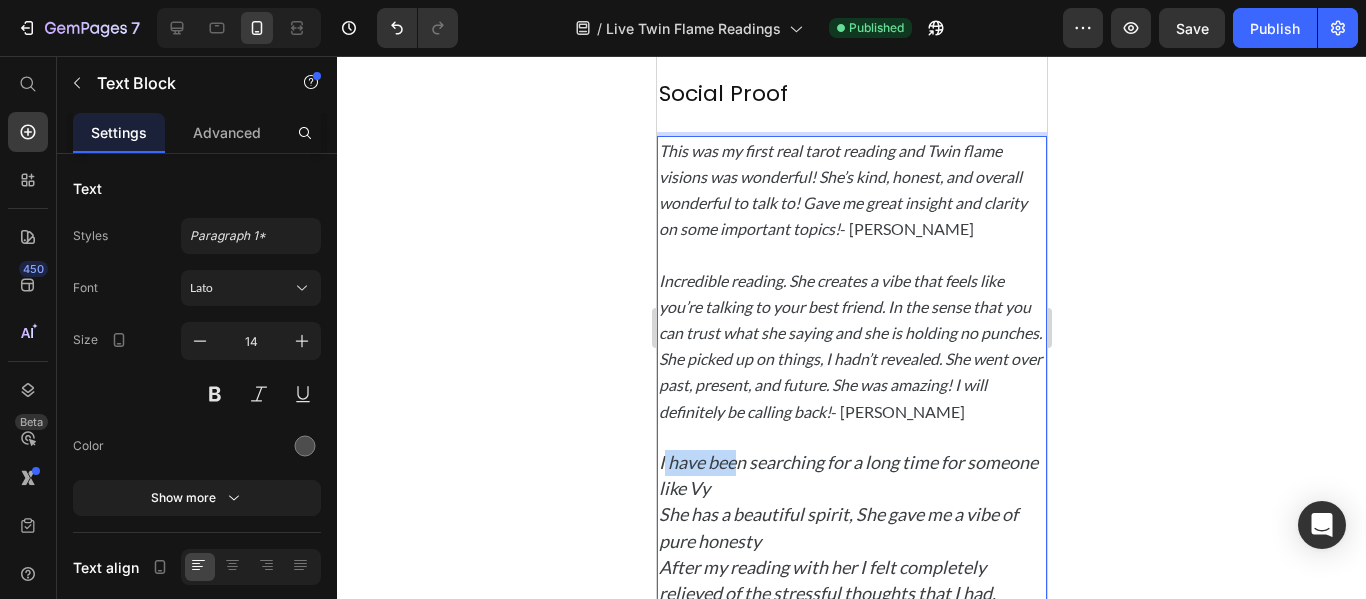 drag, startPoint x: 660, startPoint y: 451, endPoint x: 737, endPoint y: 457, distance: 77.23341 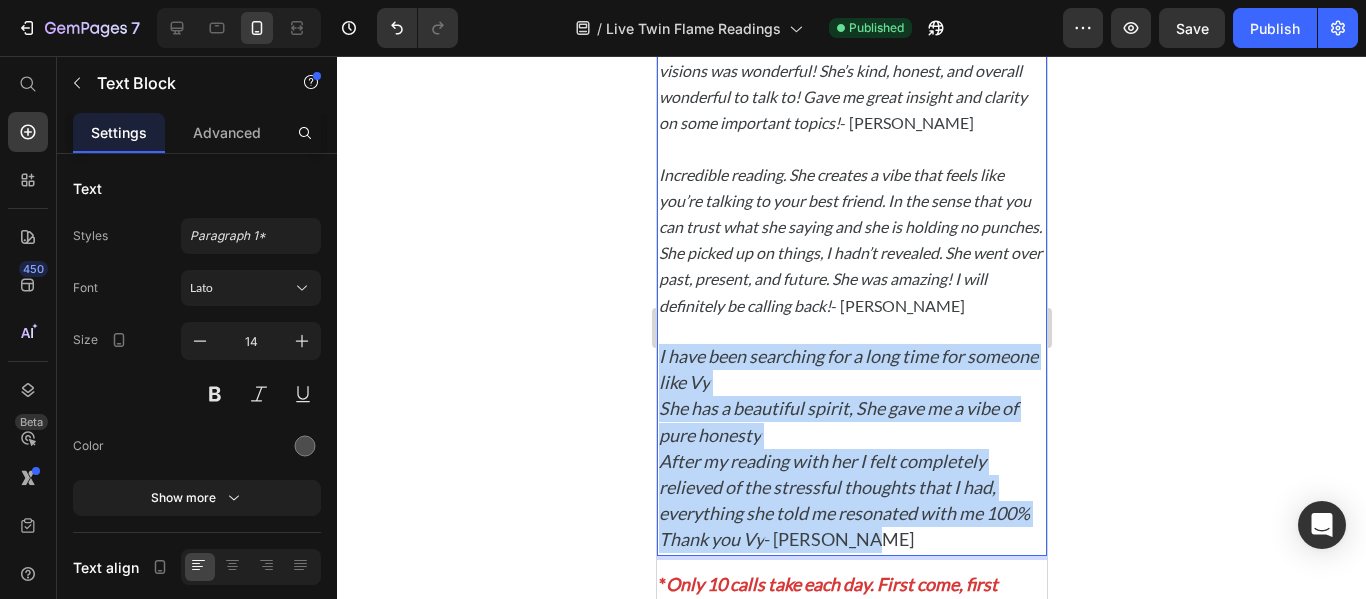 scroll, scrollTop: 1575, scrollLeft: 0, axis: vertical 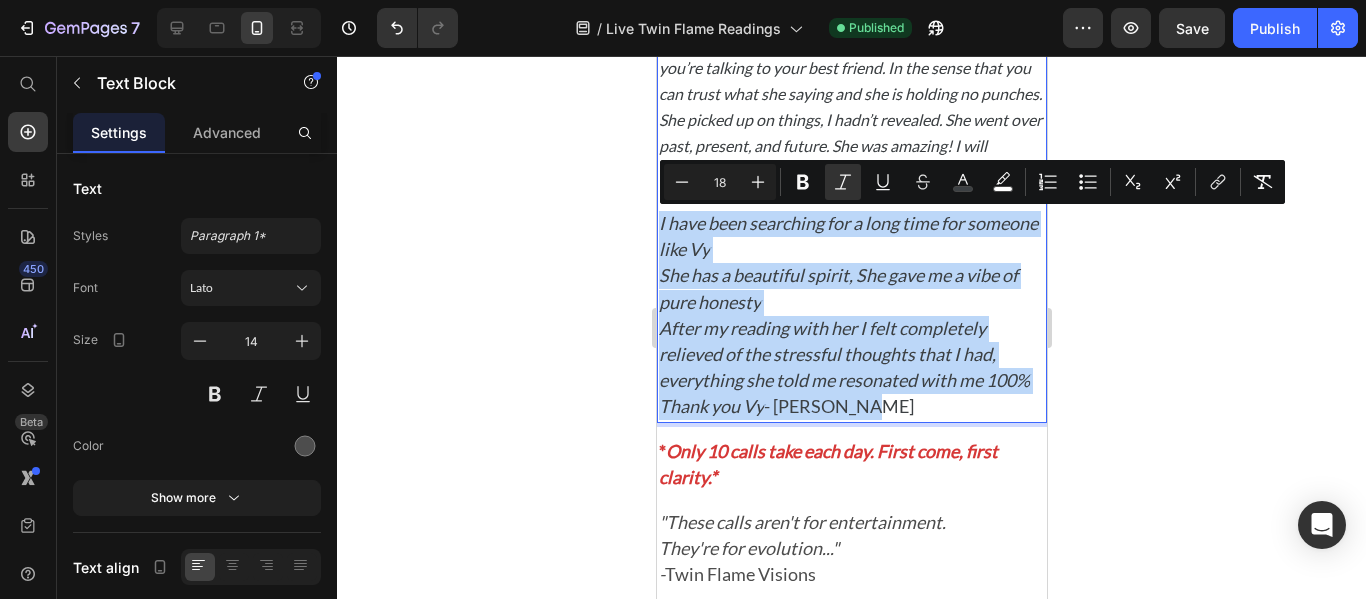 drag, startPoint x: 658, startPoint y: 444, endPoint x: 882, endPoint y: 435, distance: 224.18073 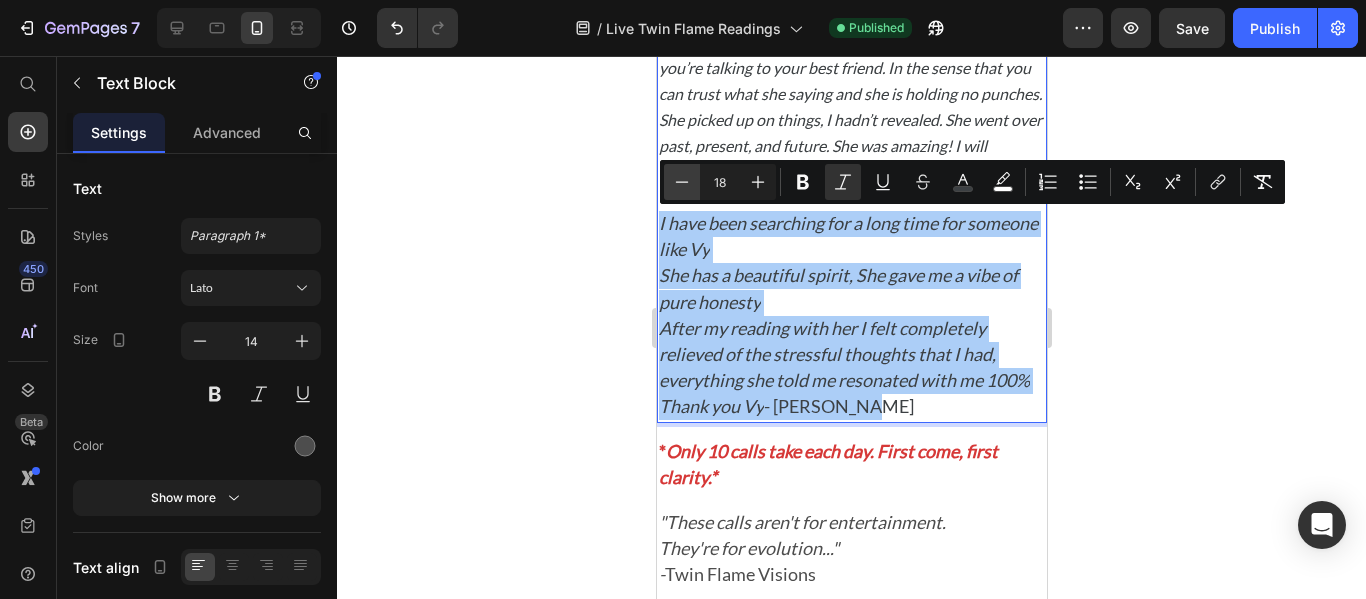 click 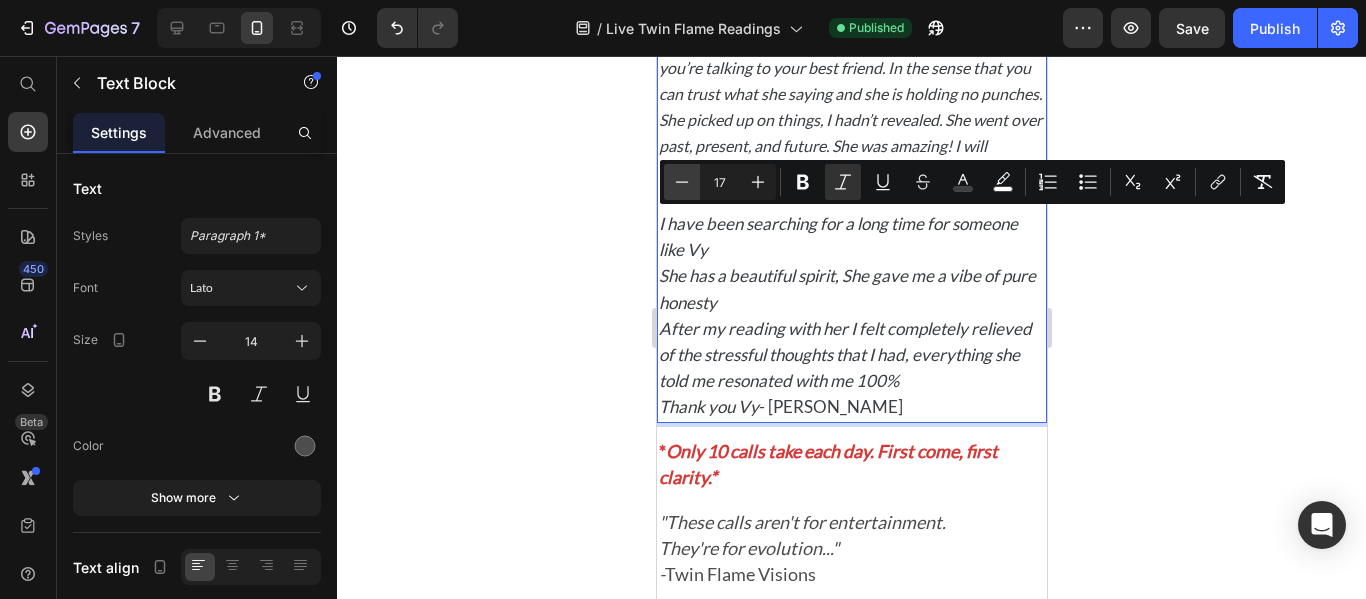 click 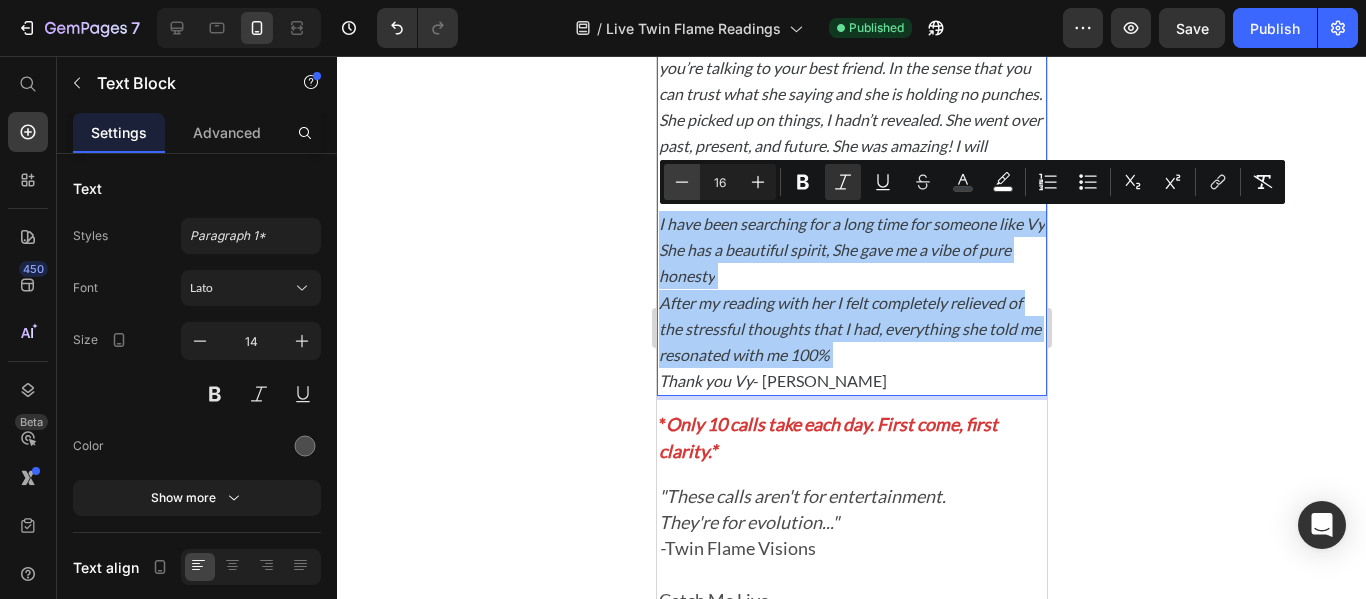 click 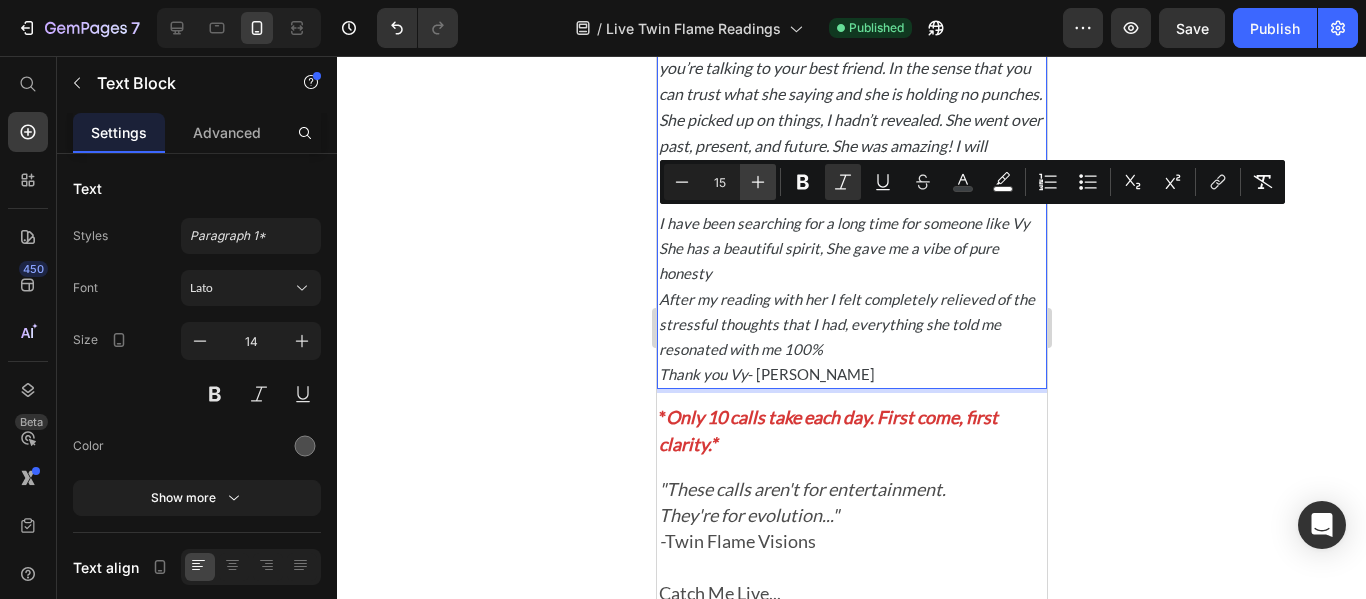click 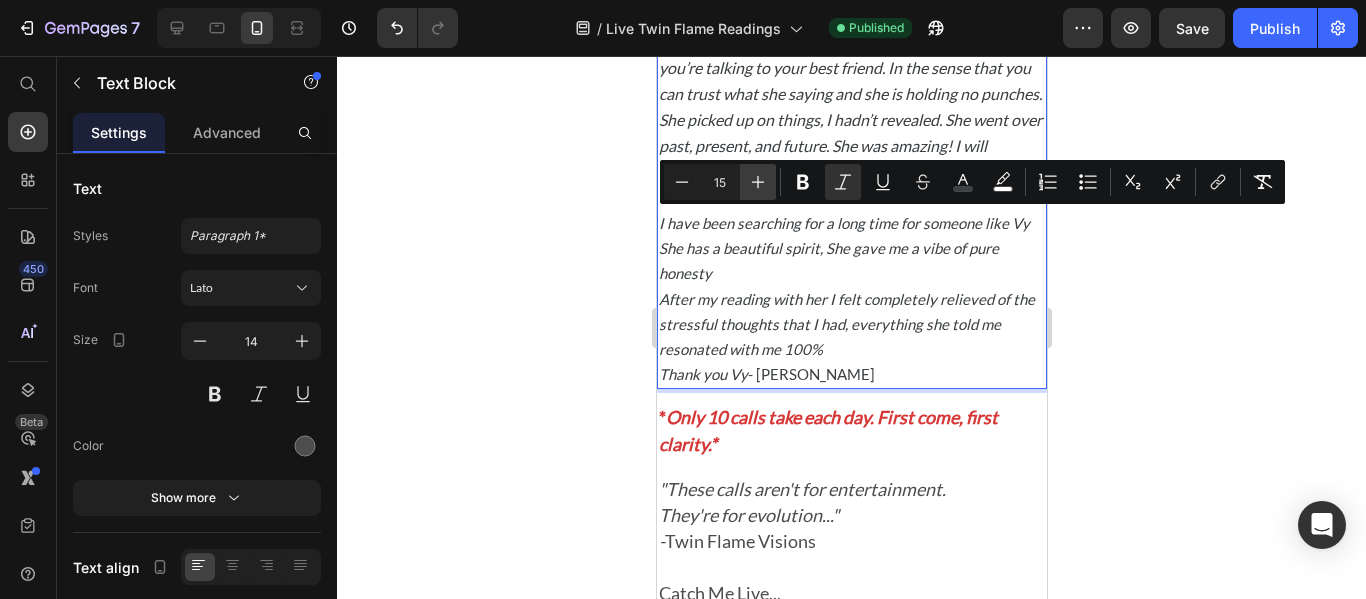 type on "16" 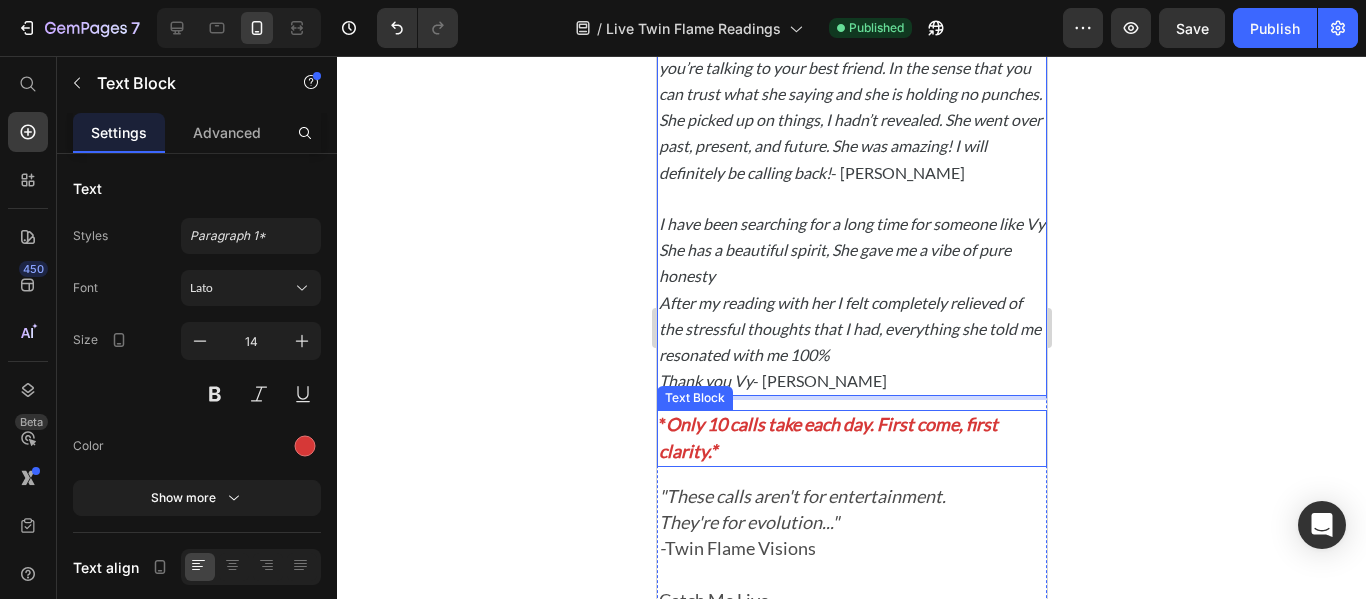click on "* Only 10 calls take each day. First come, first clarity.*" at bounding box center [851, 438] 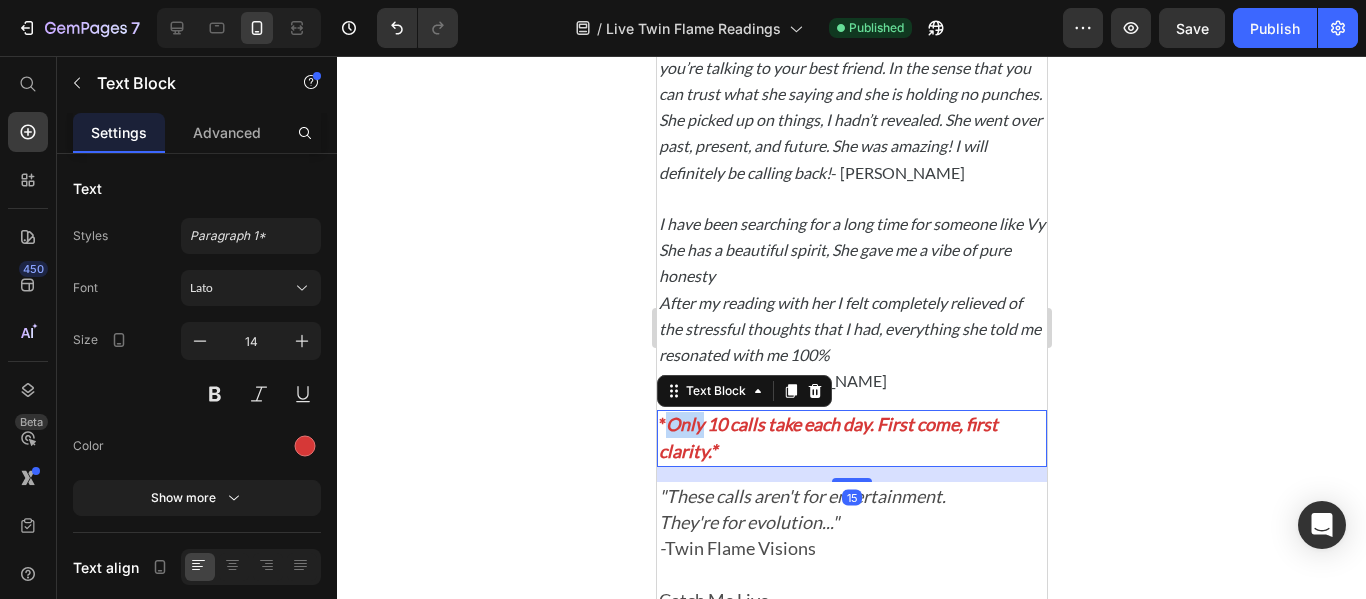 click on "* Only 10 calls take each day. First come, first clarity.*" at bounding box center (851, 438) 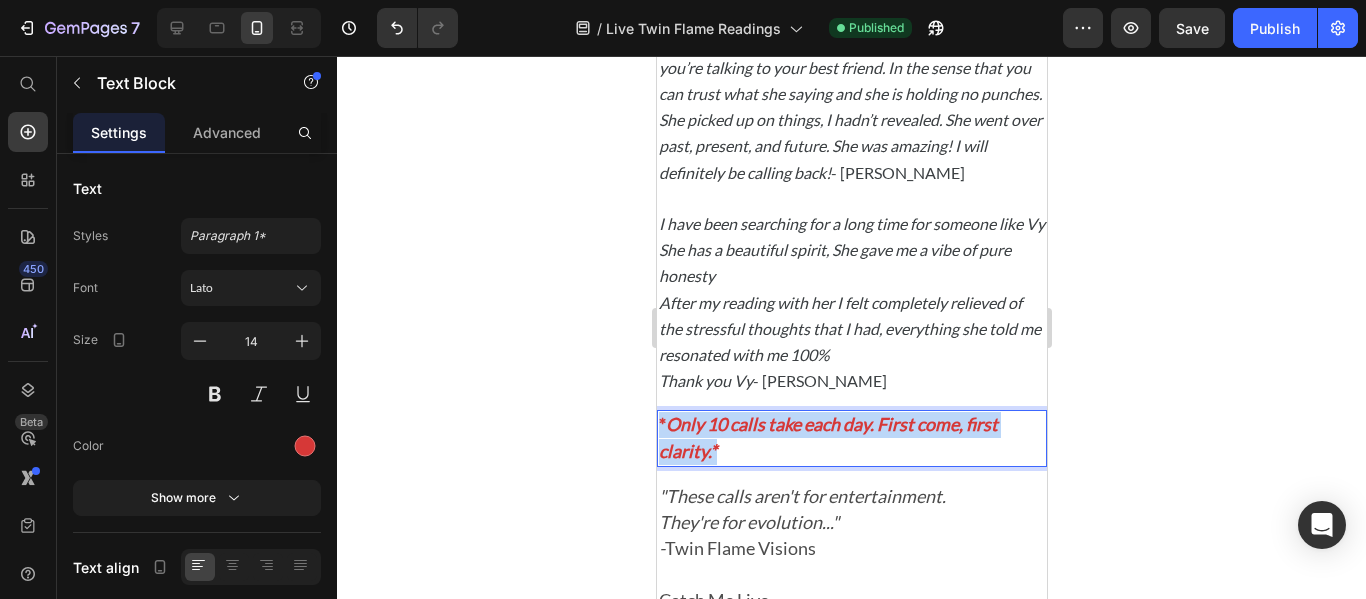 click on "* Only 10 calls take each day. First come, first clarity.*" at bounding box center [851, 438] 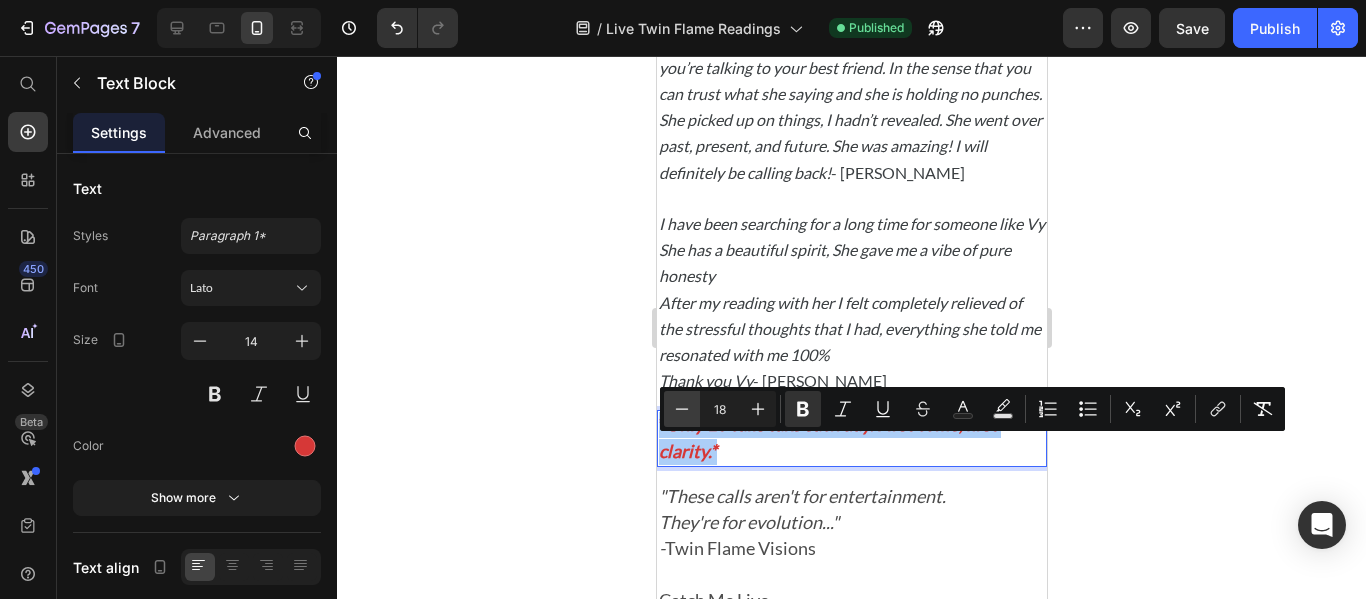 click 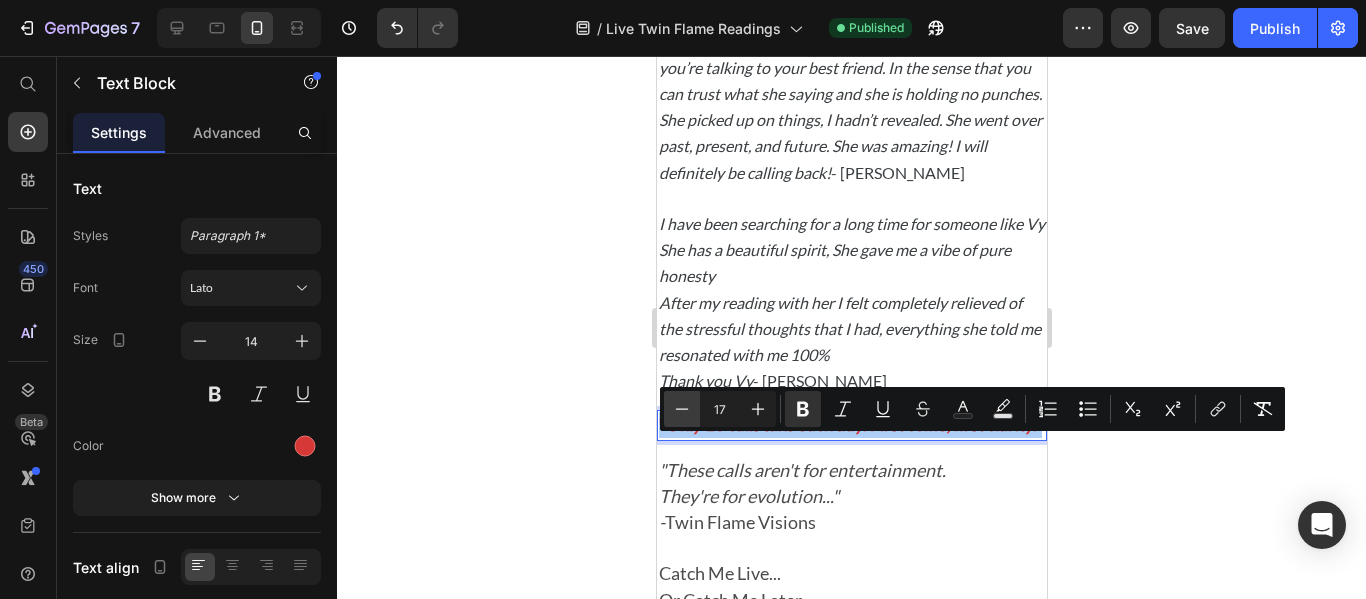 click 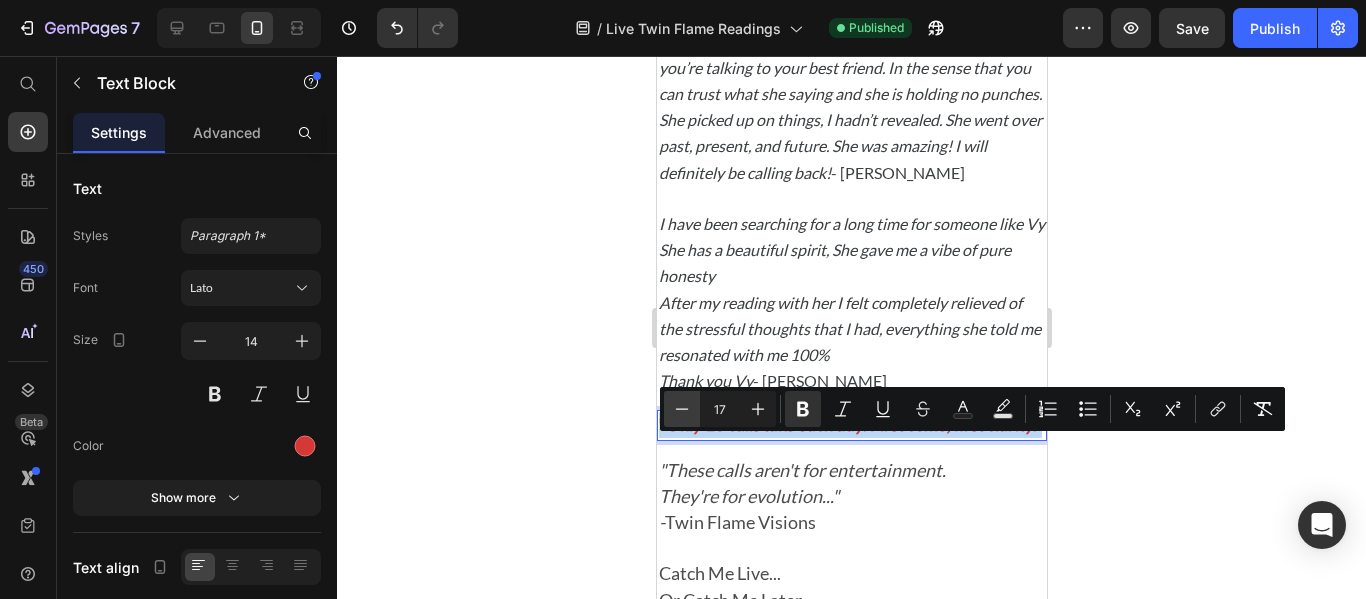 type on "16" 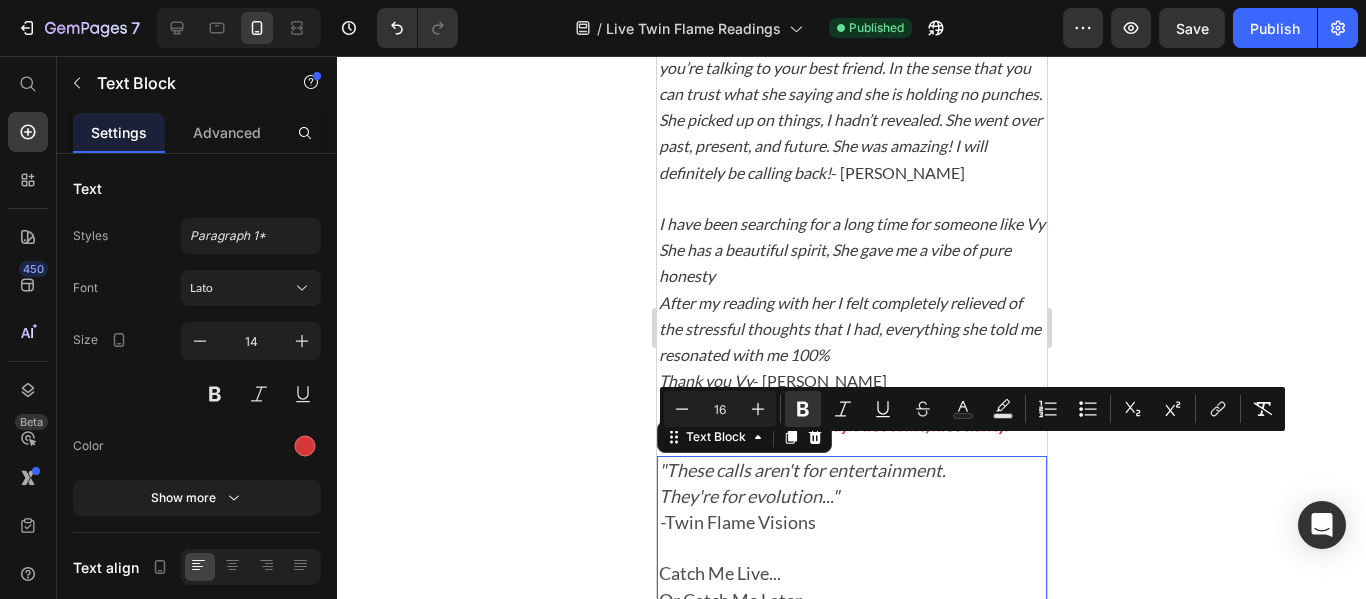 click on ""These calls aren't for entertainment." at bounding box center (801, 470) 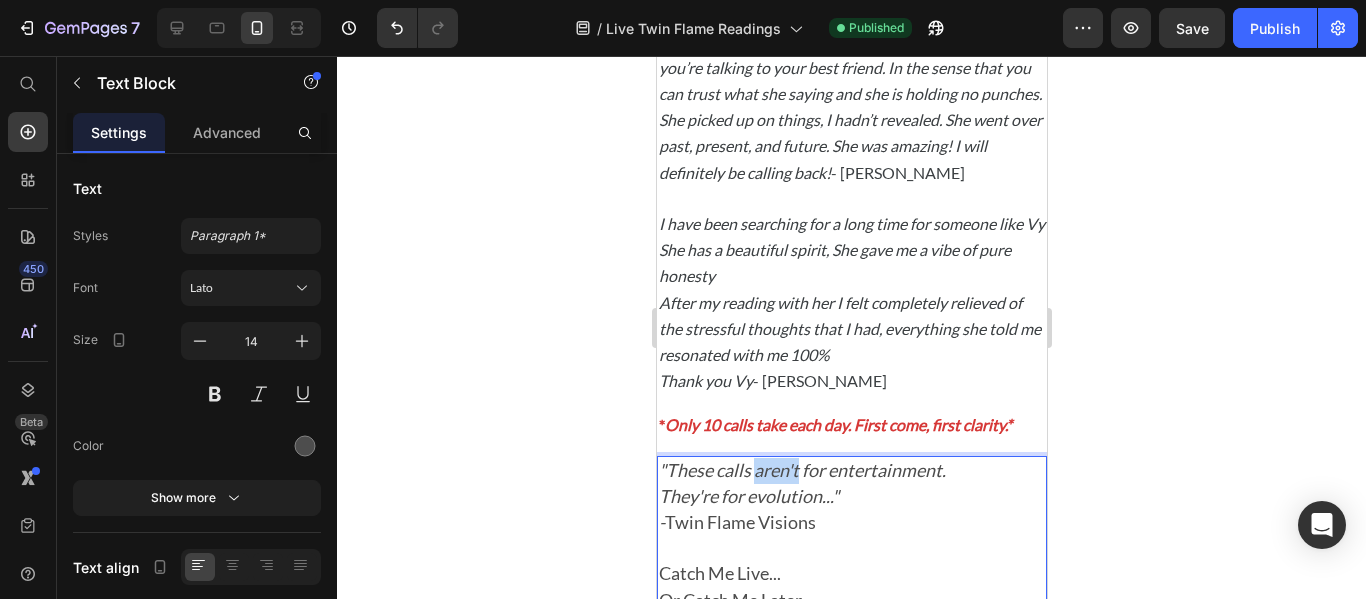 click on ""These calls aren't for entertainment." at bounding box center [801, 470] 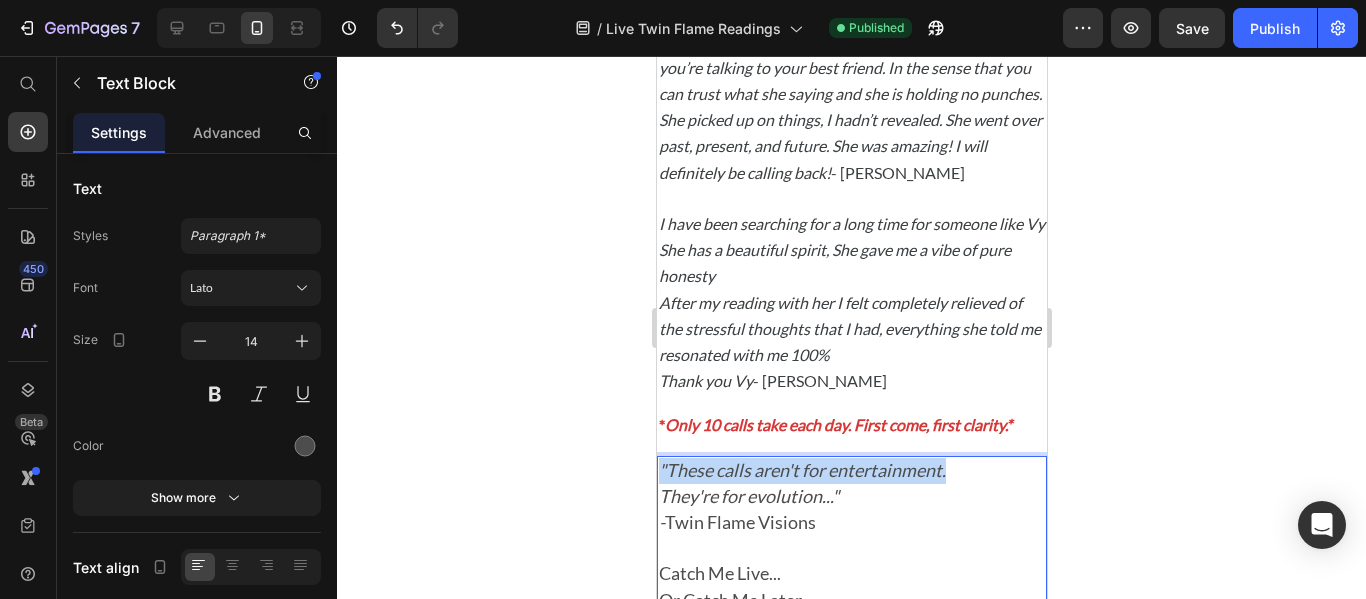 click on ""These calls aren't for entertainment." at bounding box center (801, 470) 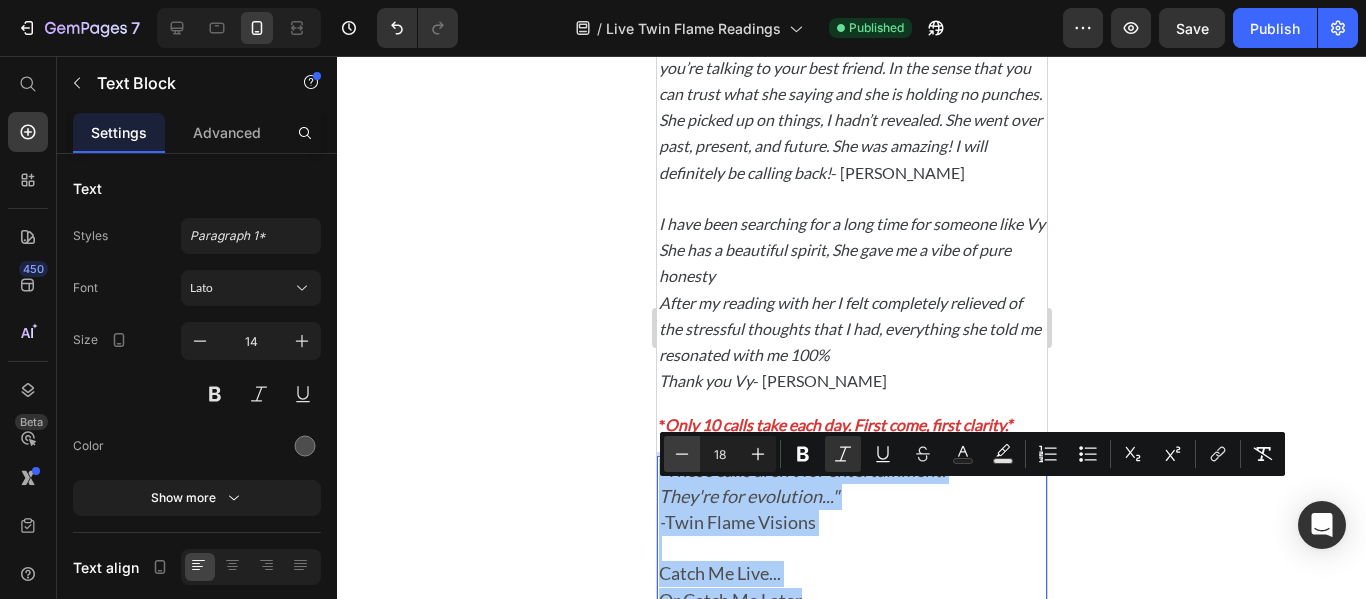 click 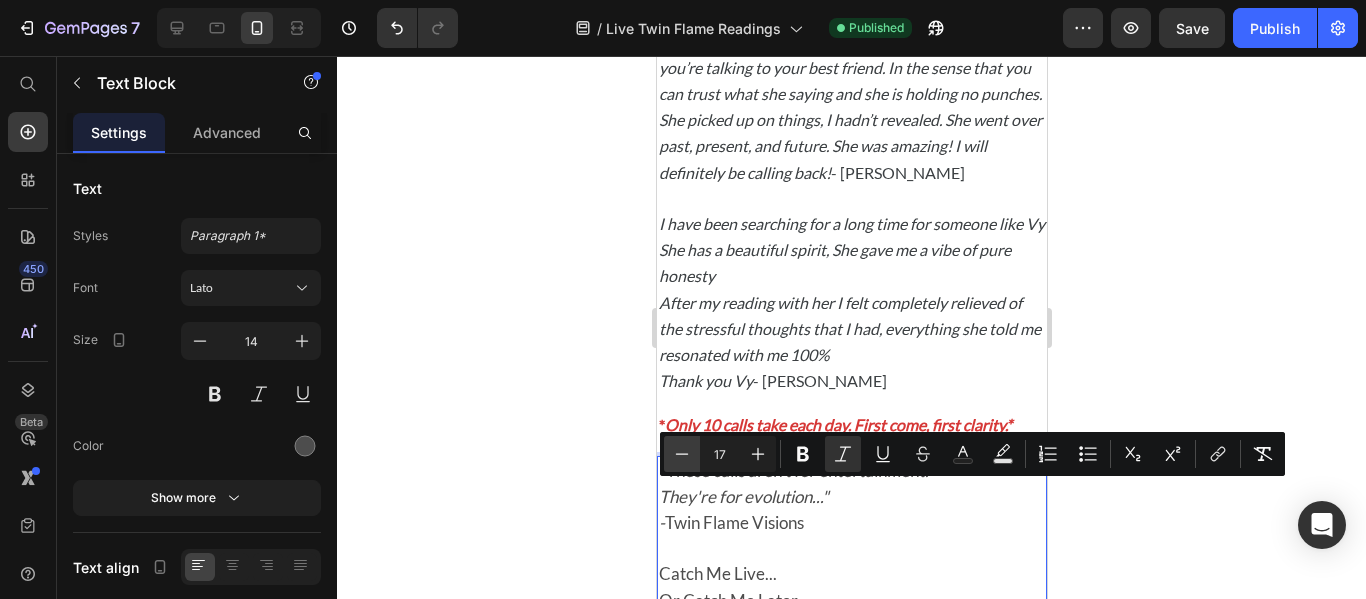 click 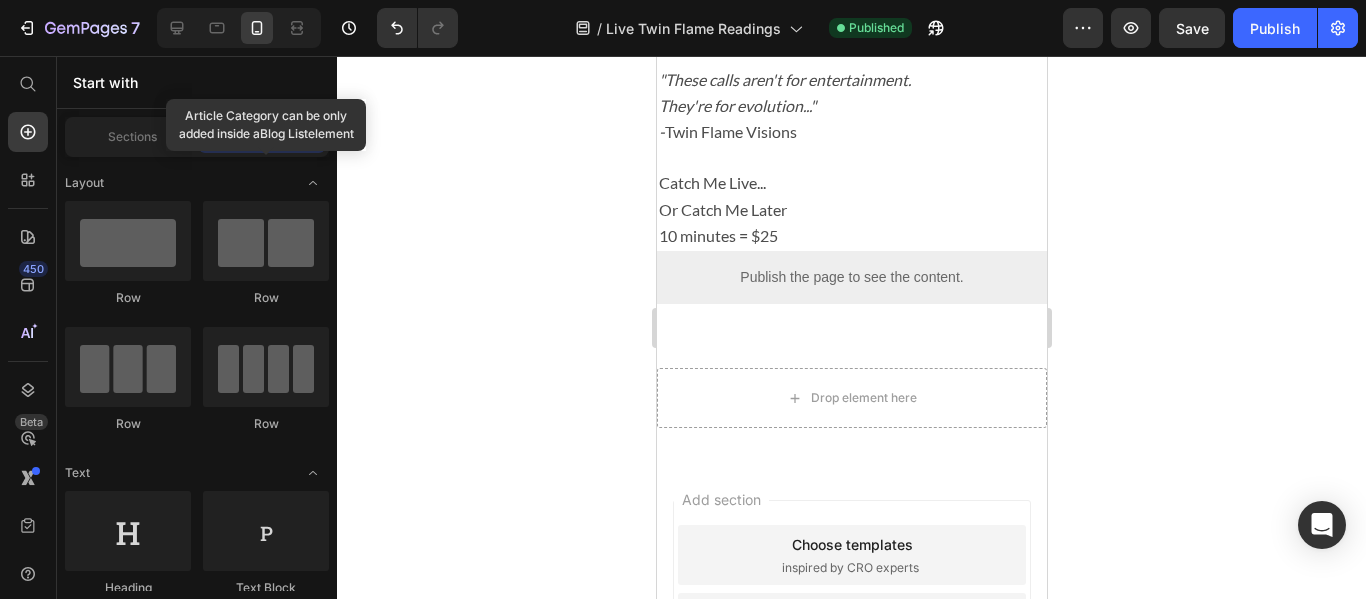 scroll, scrollTop: 1975, scrollLeft: 0, axis: vertical 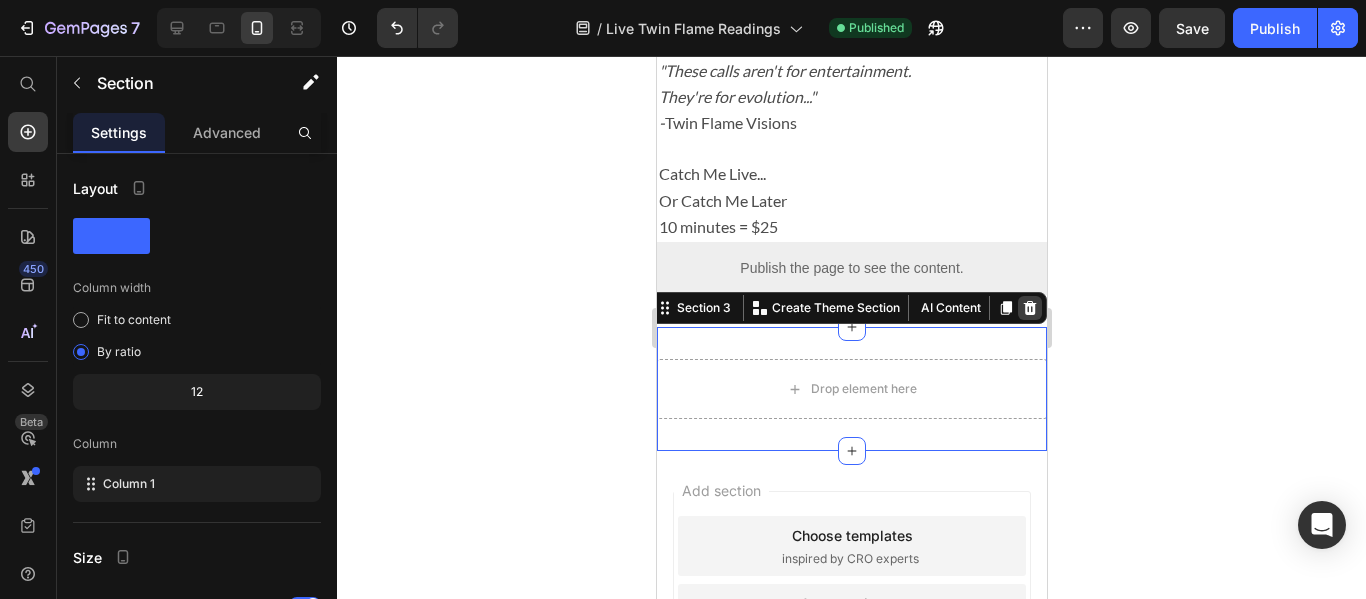 click 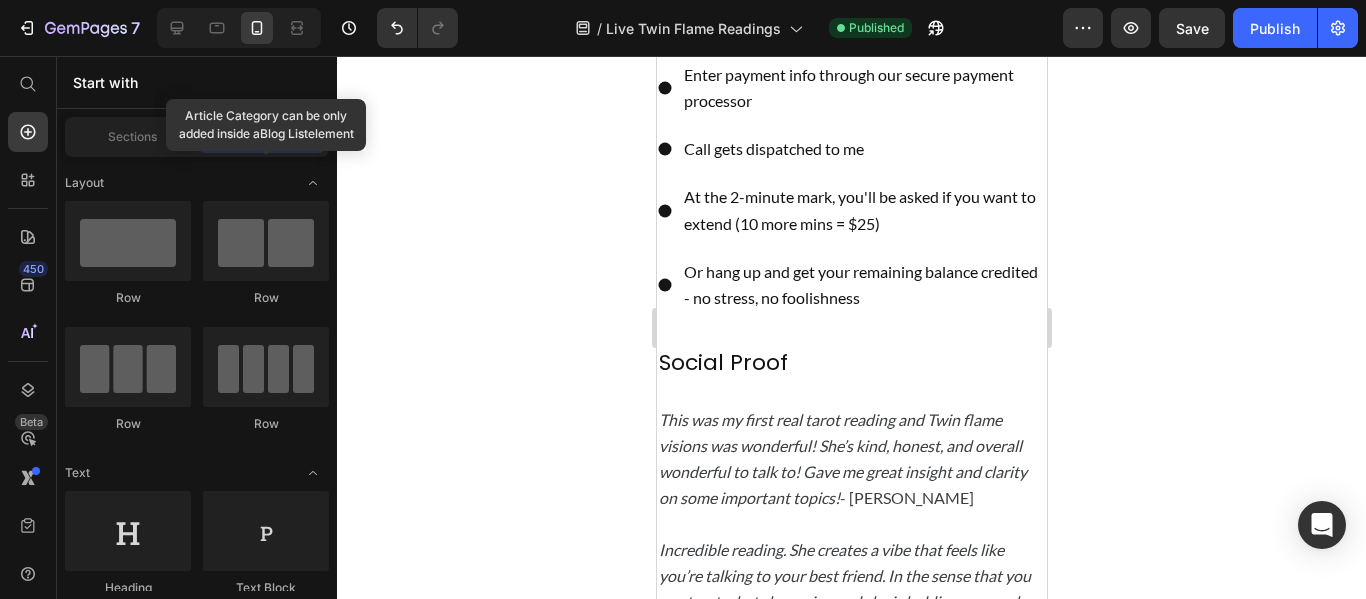 scroll, scrollTop: 1061, scrollLeft: 0, axis: vertical 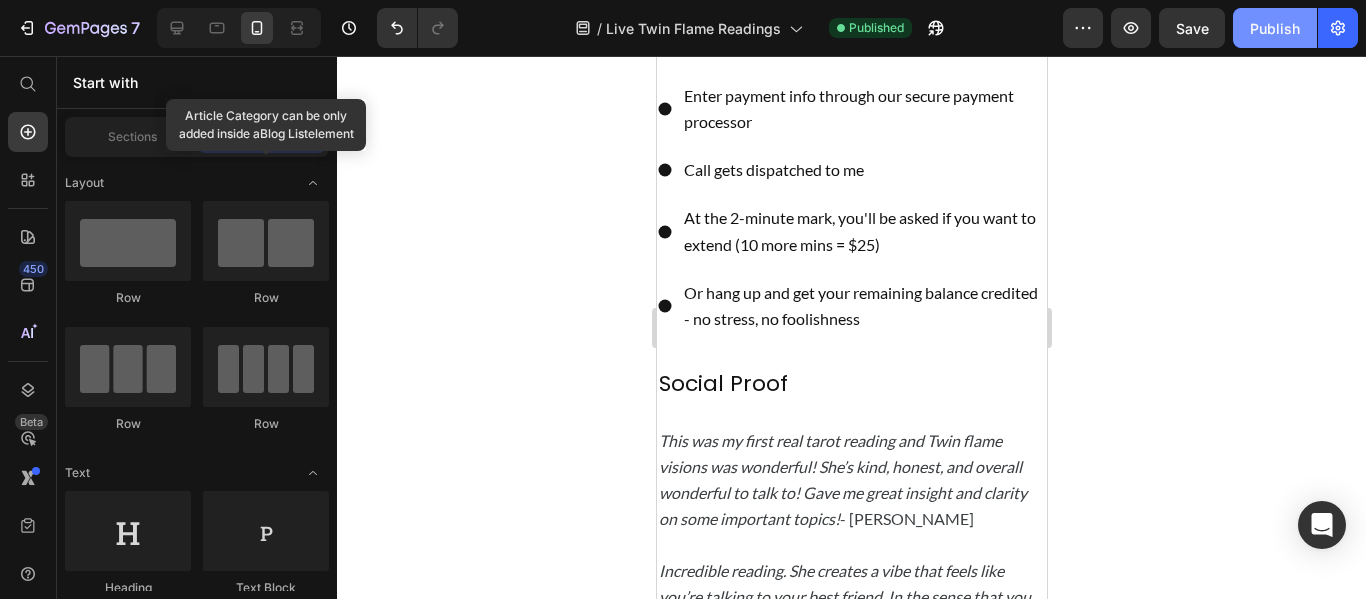 click on "Publish" at bounding box center [1275, 28] 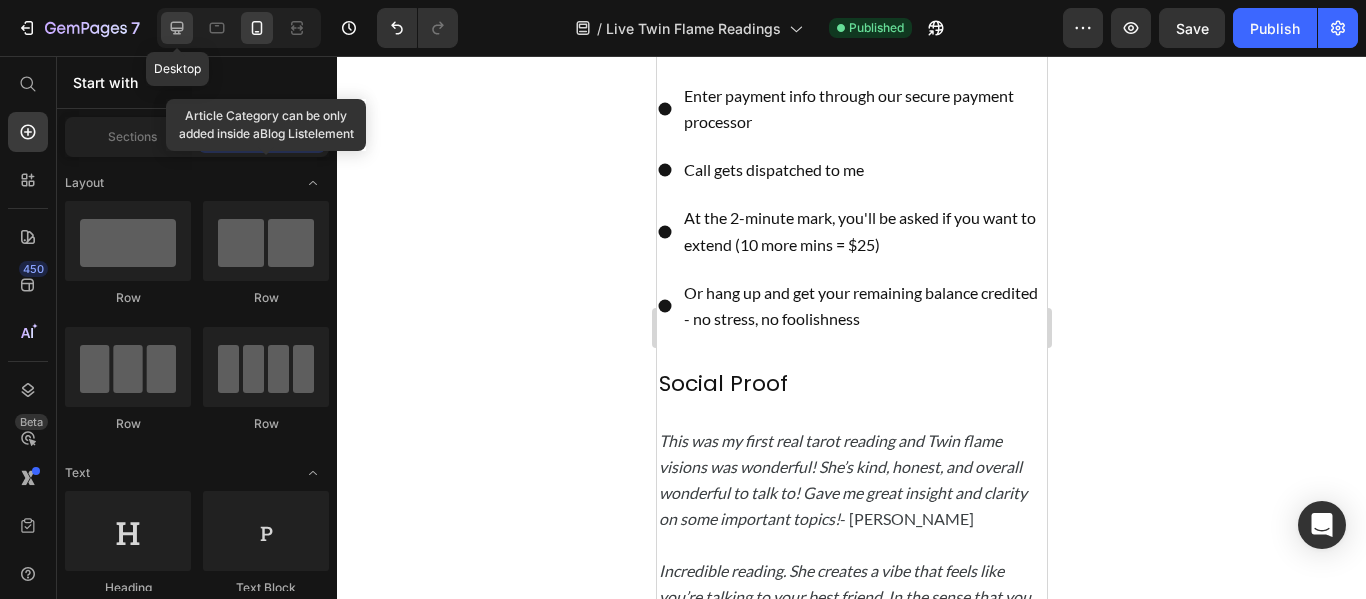 click 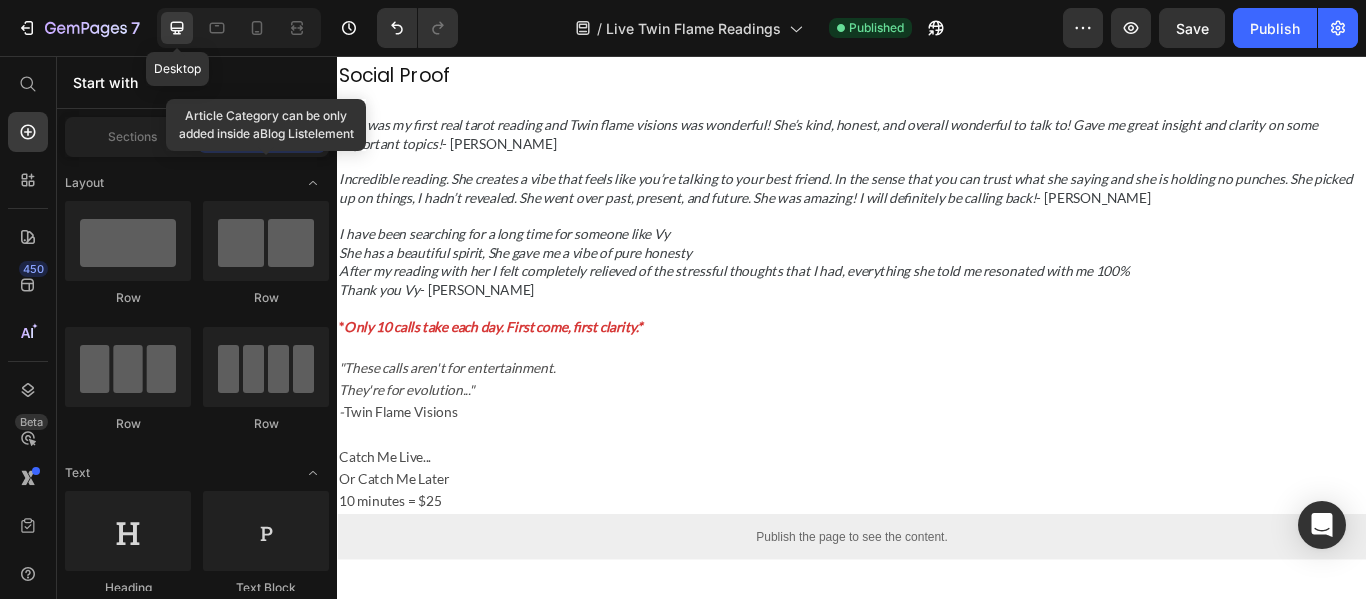 scroll, scrollTop: 835, scrollLeft: 0, axis: vertical 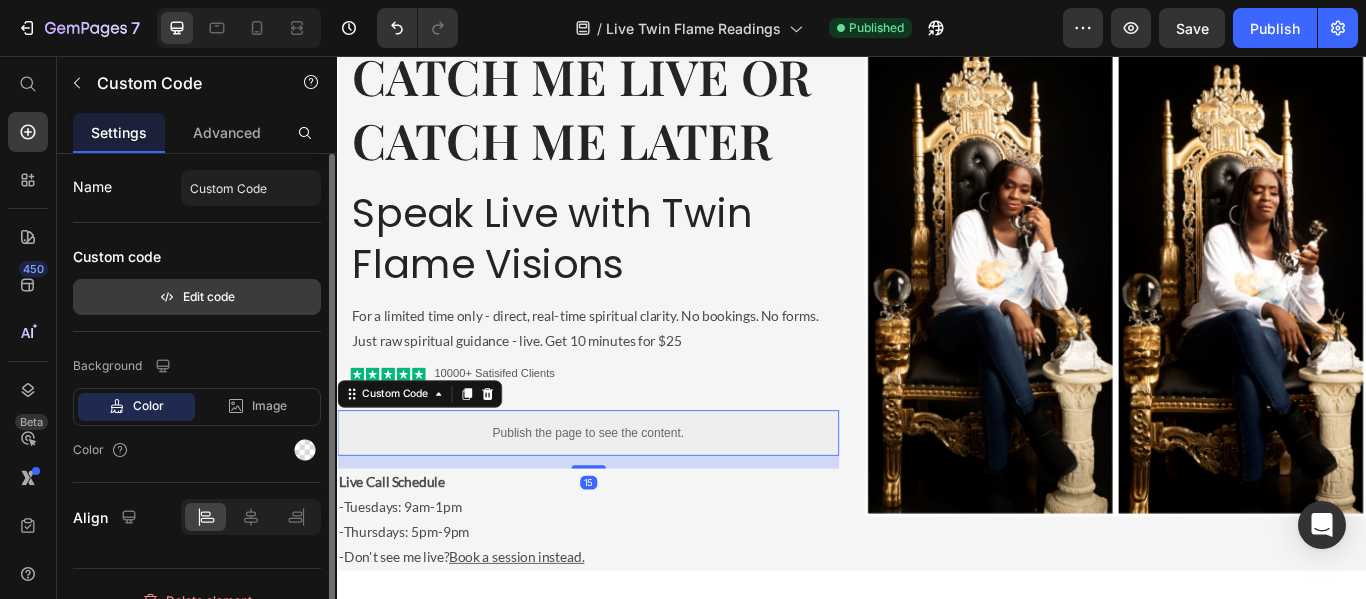 click on "Edit code" at bounding box center [197, 297] 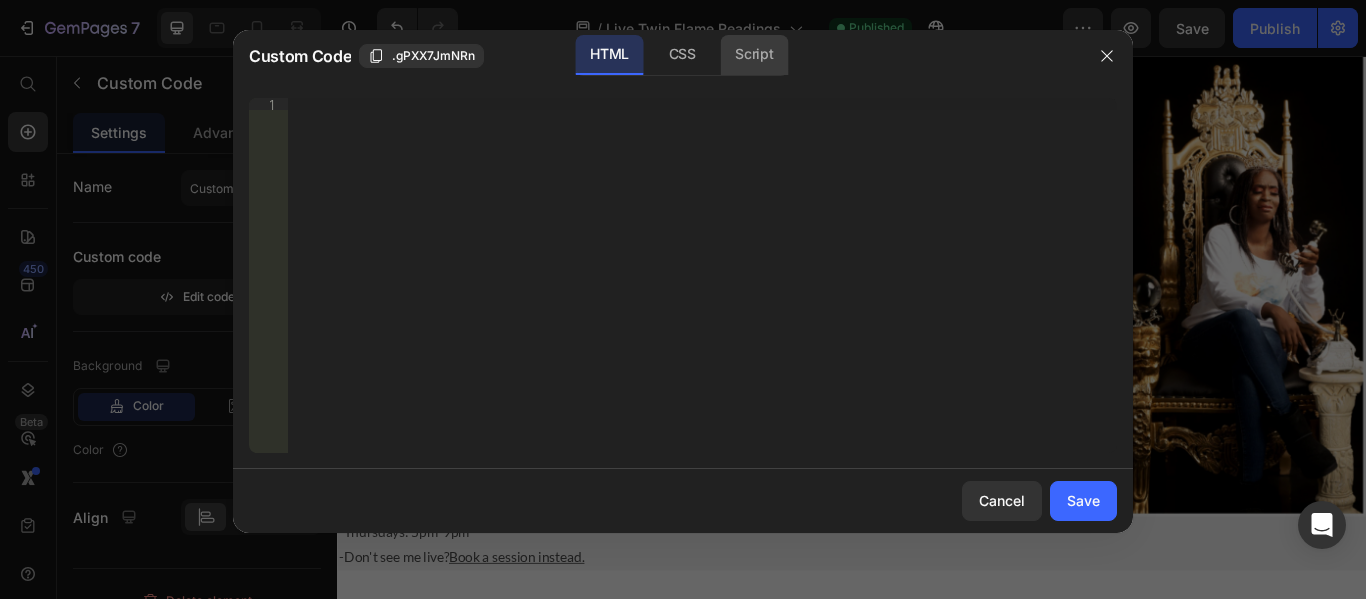 click on "Script" 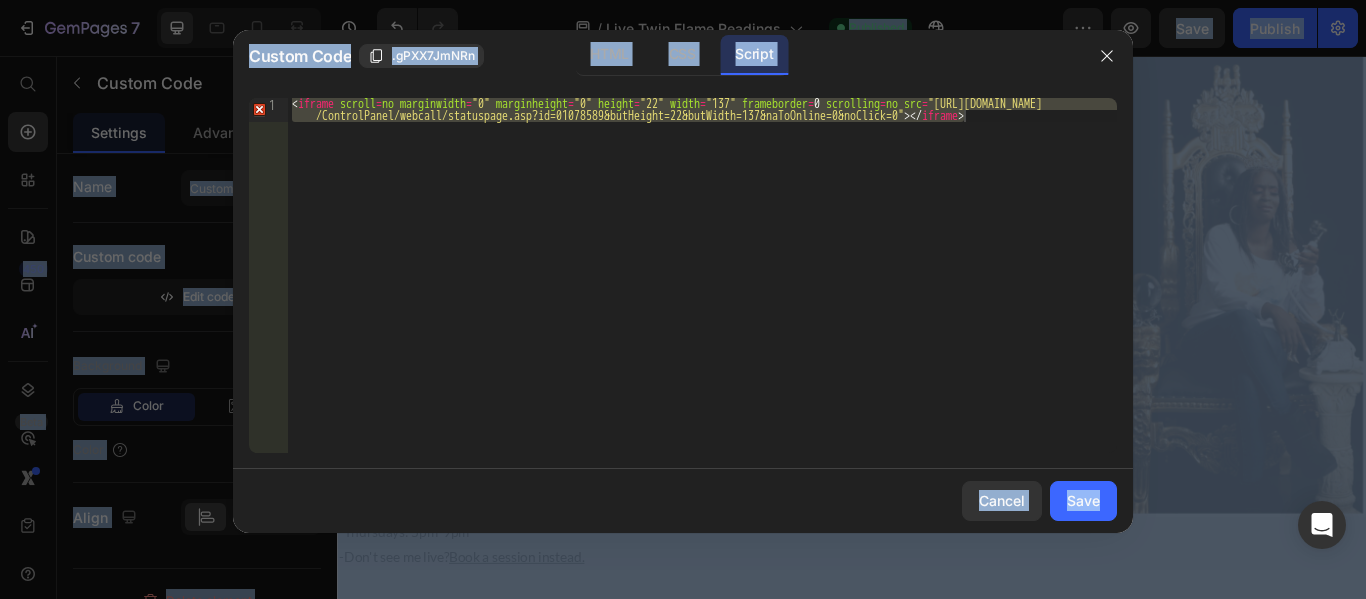 type on "<iframe scroll=no marginwidth="0" marginheight="0" height="22" width="137" frameborder=0 scrolling=no src="[URL][DOMAIN_NAME]"></iframe>" 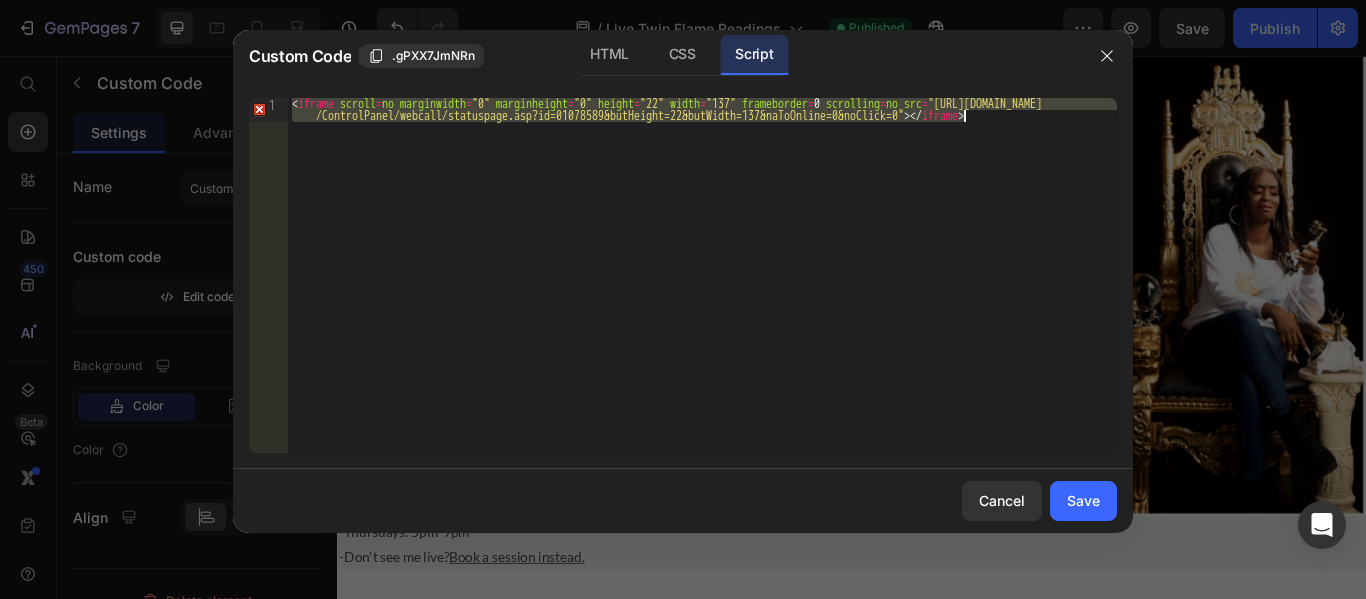 click on "< iframe   scroll = no   marginwidth = "0"   marginheight = "0"   height = "22"   width = "137"   frameborder = 0   scrolling = no   src = "https://secure.swldns.com      /ControlPanel/webcall/statuspage.asp?id=01078589&butHeight=22&butWidth=137&naToOnline=0&noClick=0" > </ iframe >" at bounding box center (702, 275) 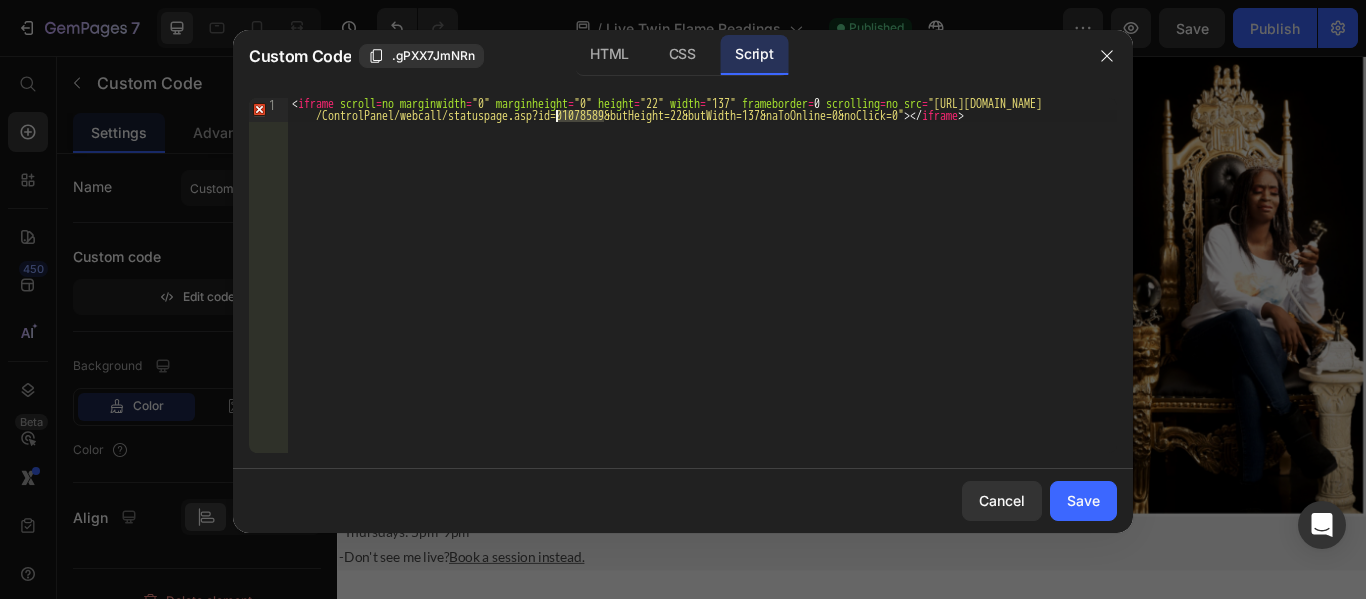 click on "< iframe   scroll = no   marginwidth = "0"   marginheight = "0"   height = "22"   width = "137"   frameborder = 0   scrolling = no   src = "https://secure.swldns.com      /ControlPanel/webcall/statuspage.asp?id=01078589&butHeight=22&butWidth=137&naToOnline=0&noClick=0" > </ iframe >" at bounding box center (702, 299) 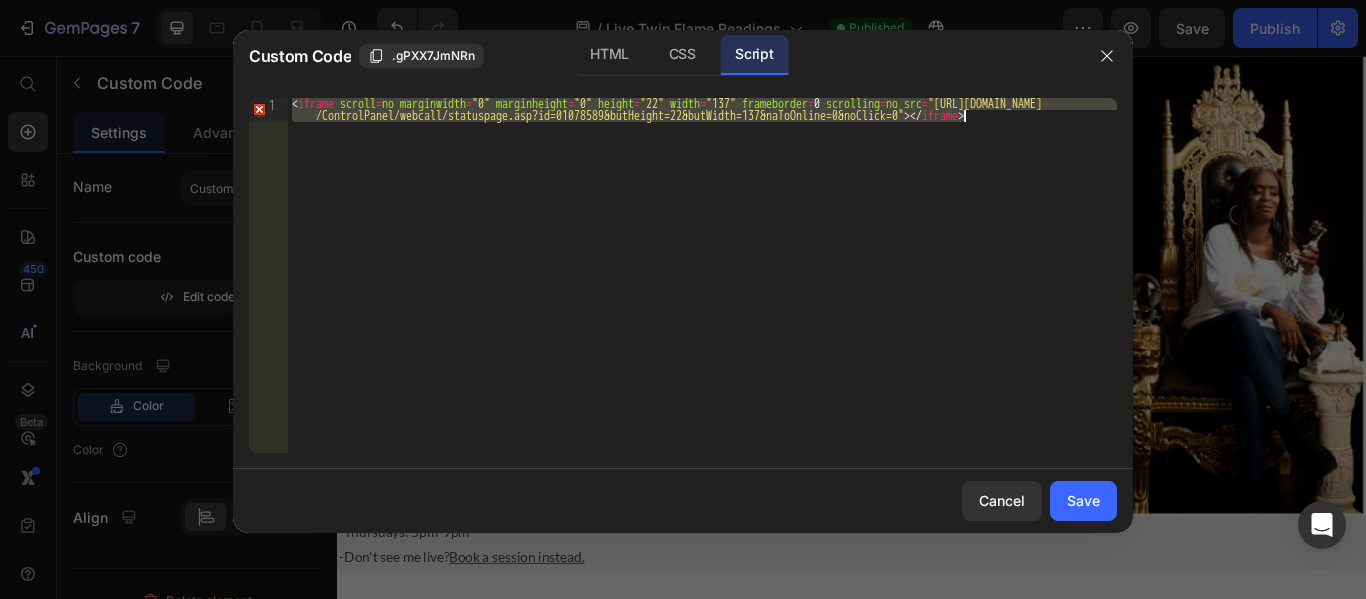 click on "< iframe   scroll = no   marginwidth = "0"   marginheight = "0"   height = "22"   width = "137"   frameborder = 0   scrolling = no   src = "https://secure.swldns.com      /ControlPanel/webcall/statuspage.asp?id=01078589&butHeight=22&butWidth=137&naToOnline=0&noClick=0" > </ iframe >" at bounding box center [702, 299] 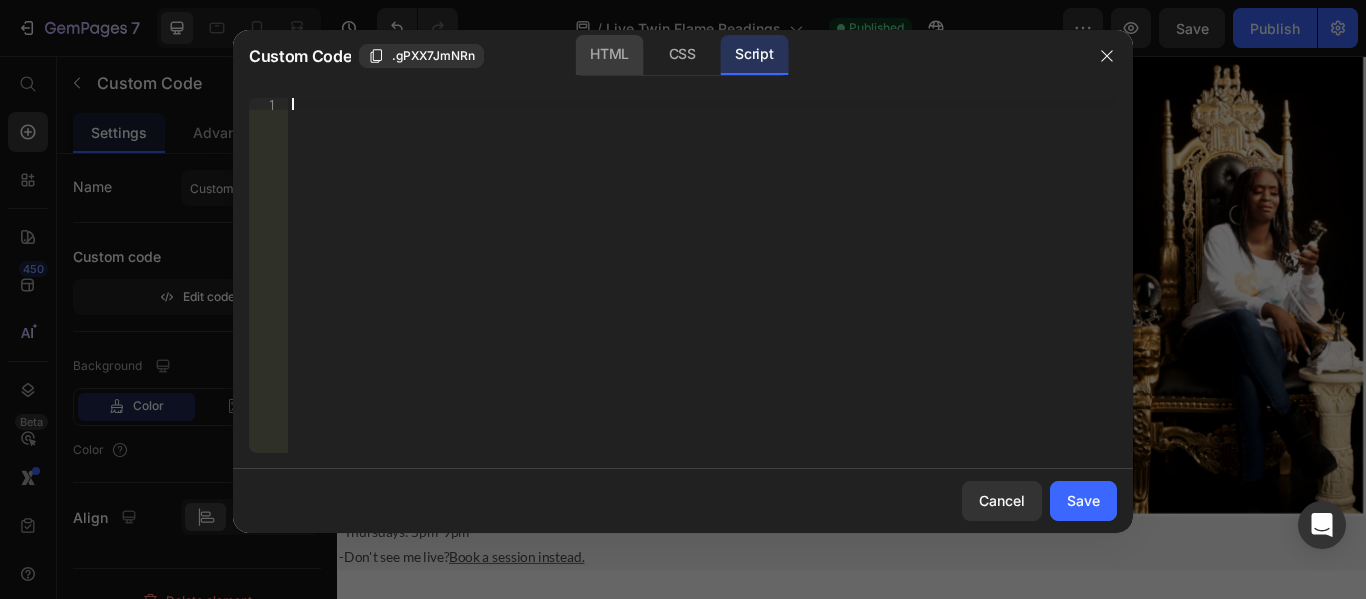 click on "HTML" 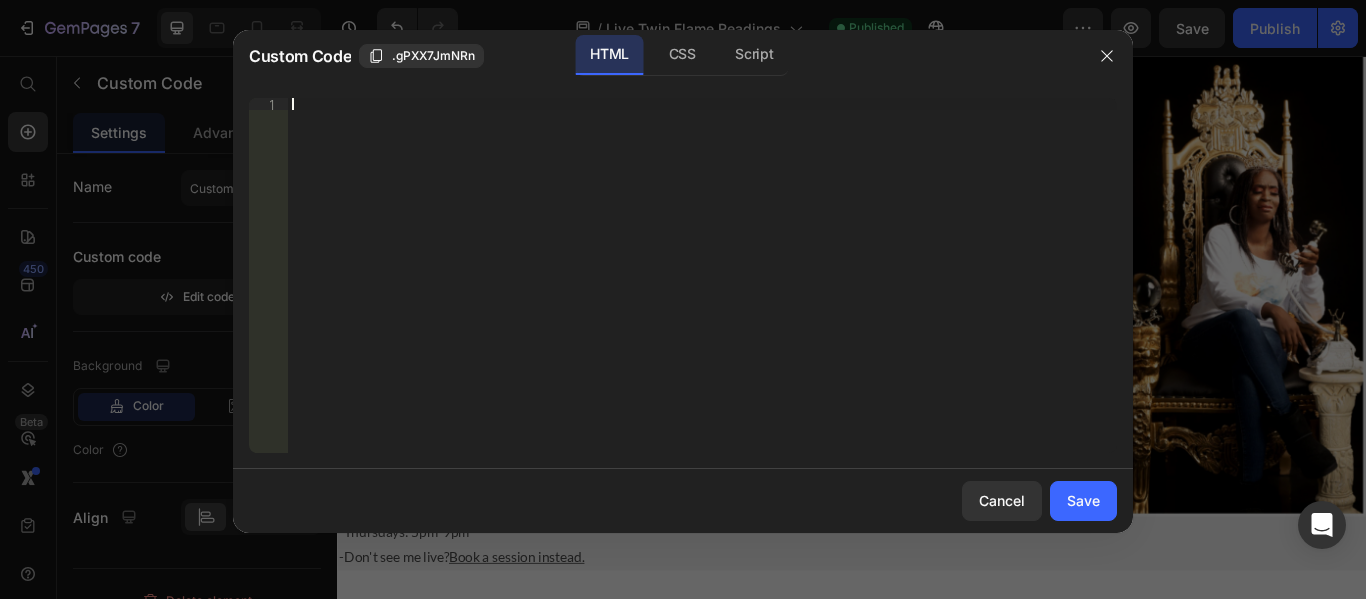 click on "Insert the 3rd-party installation code, HTML code, or Liquid code to display custom content." at bounding box center (662, 104) 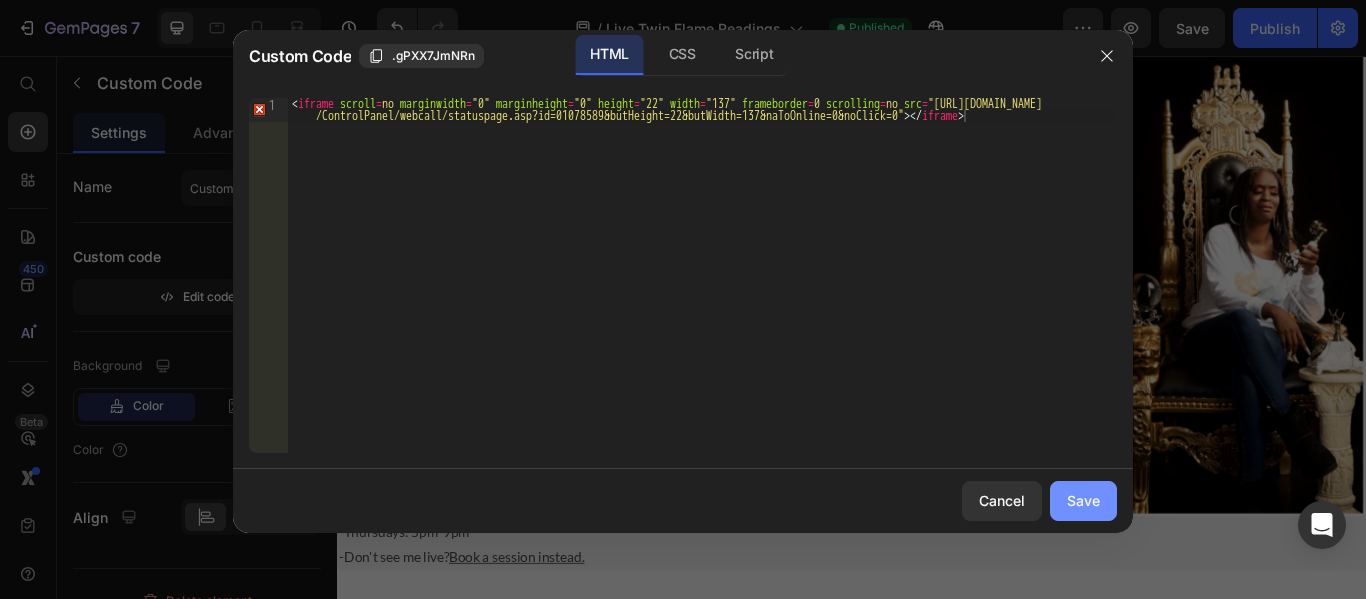 click on "Save" at bounding box center [1083, 500] 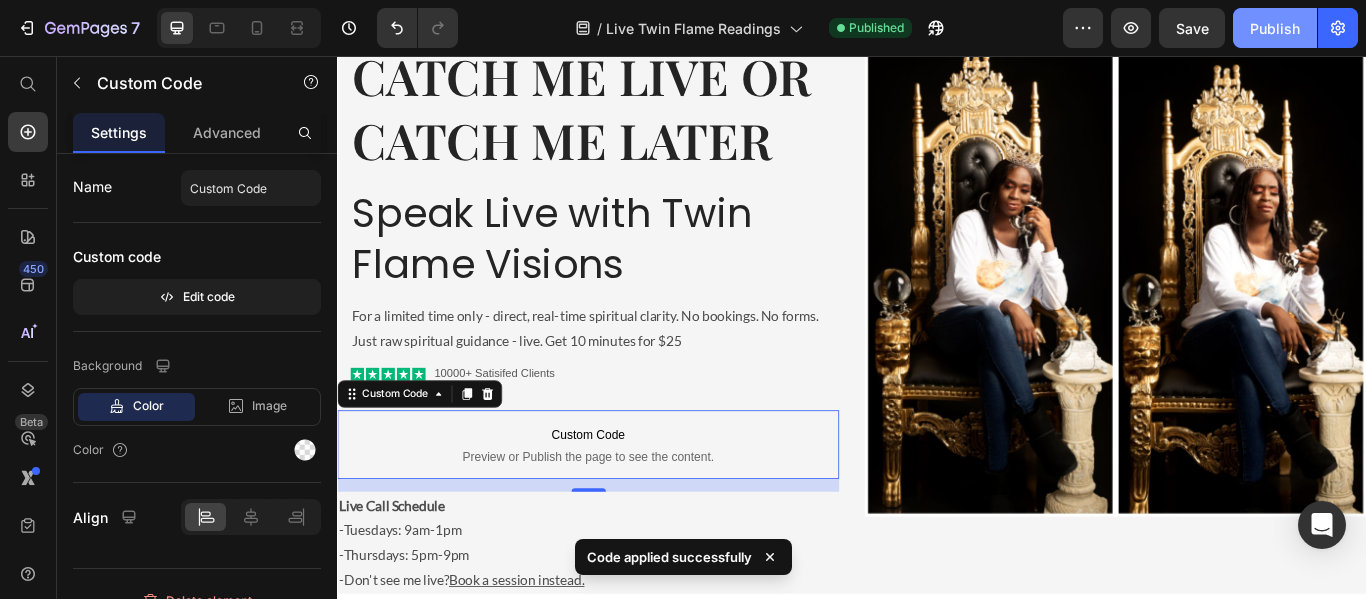click on "Publish" 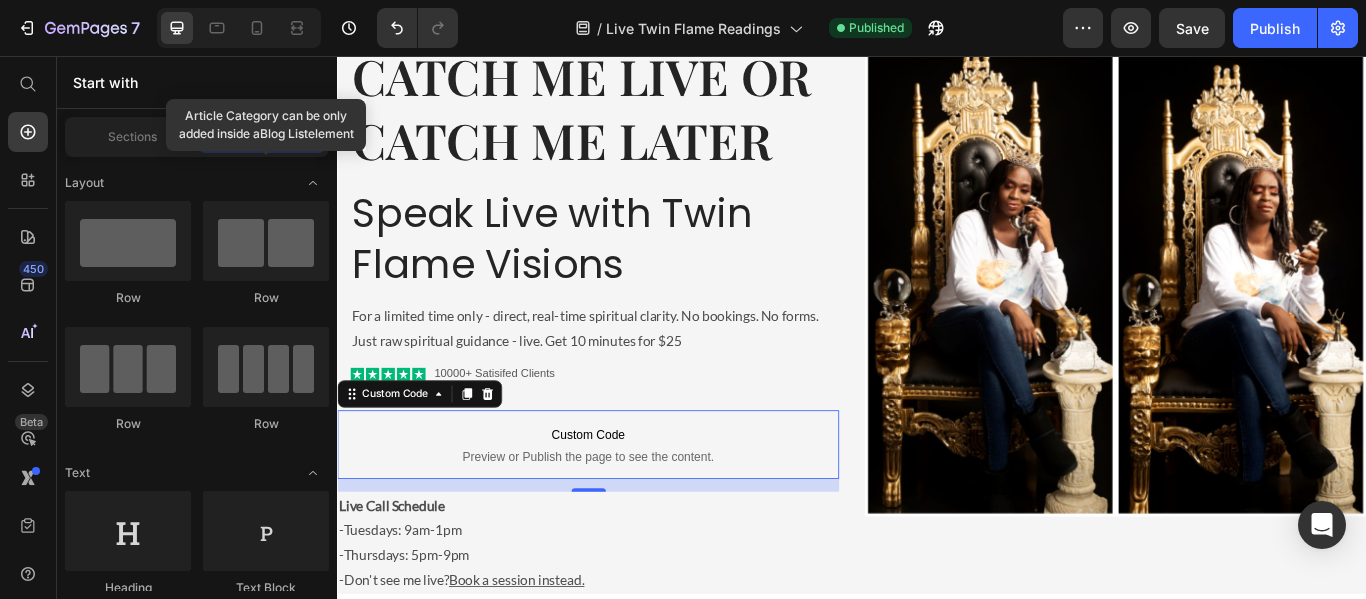 scroll, scrollTop: 642, scrollLeft: 0, axis: vertical 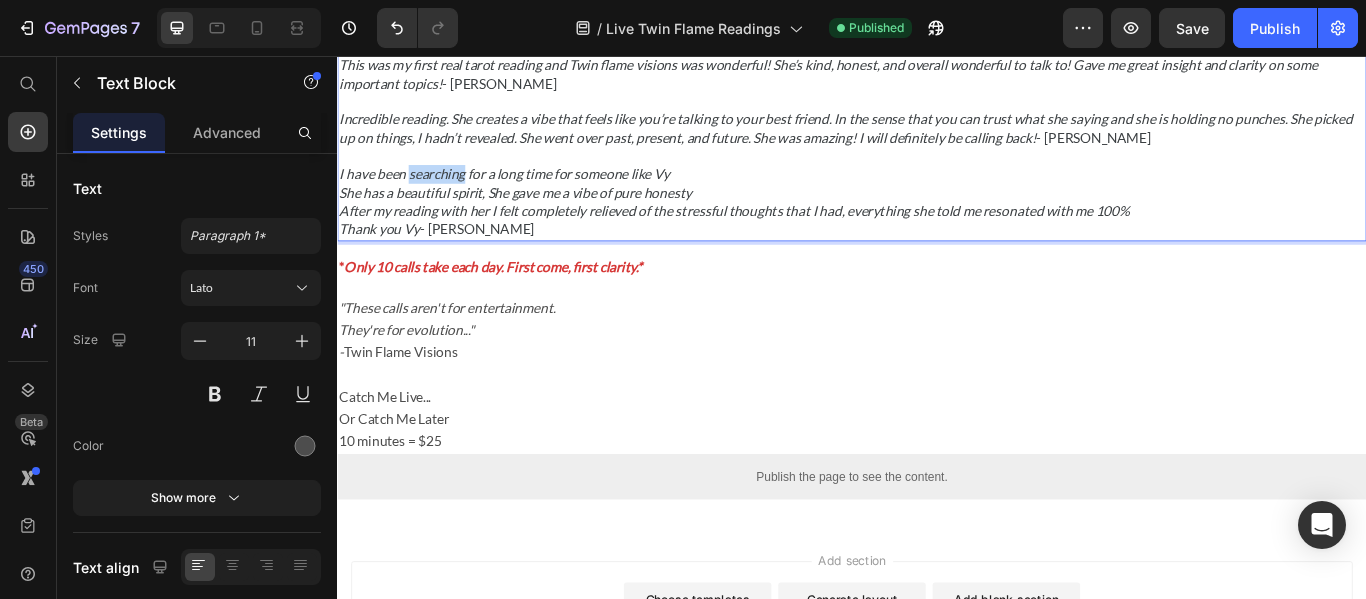 click on "I have been searching for a long time for someone like Vy" at bounding box center (532, 192) 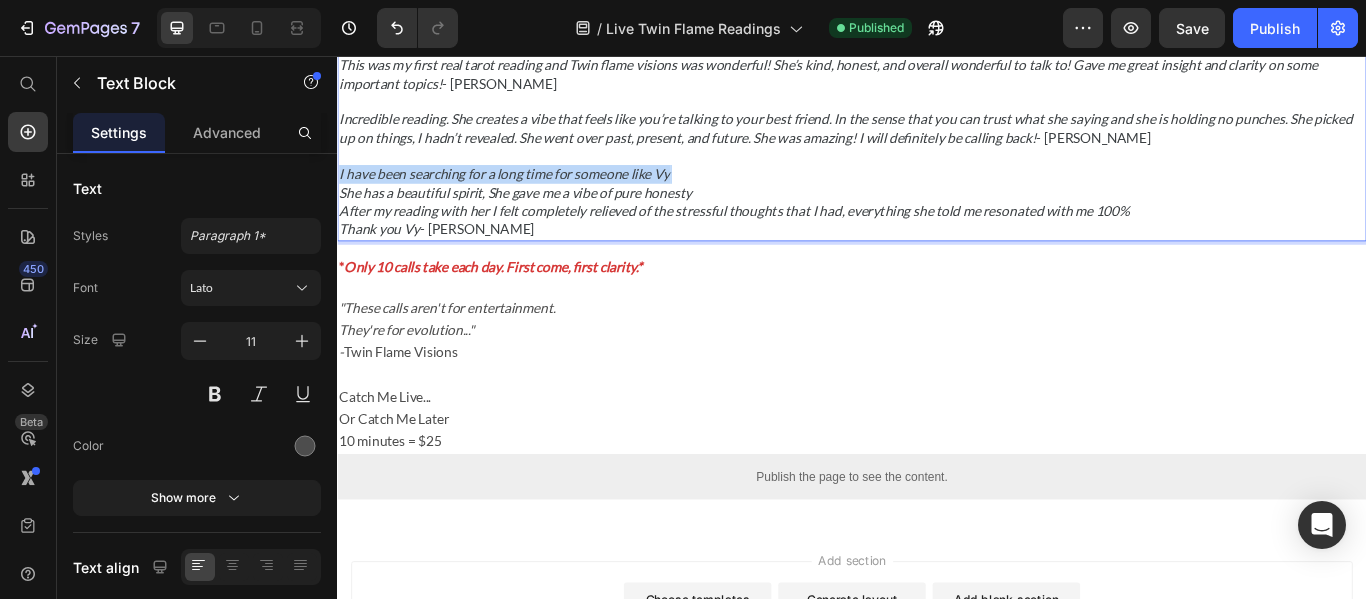 click on "I have been searching for a long time for someone like Vy" at bounding box center (532, 192) 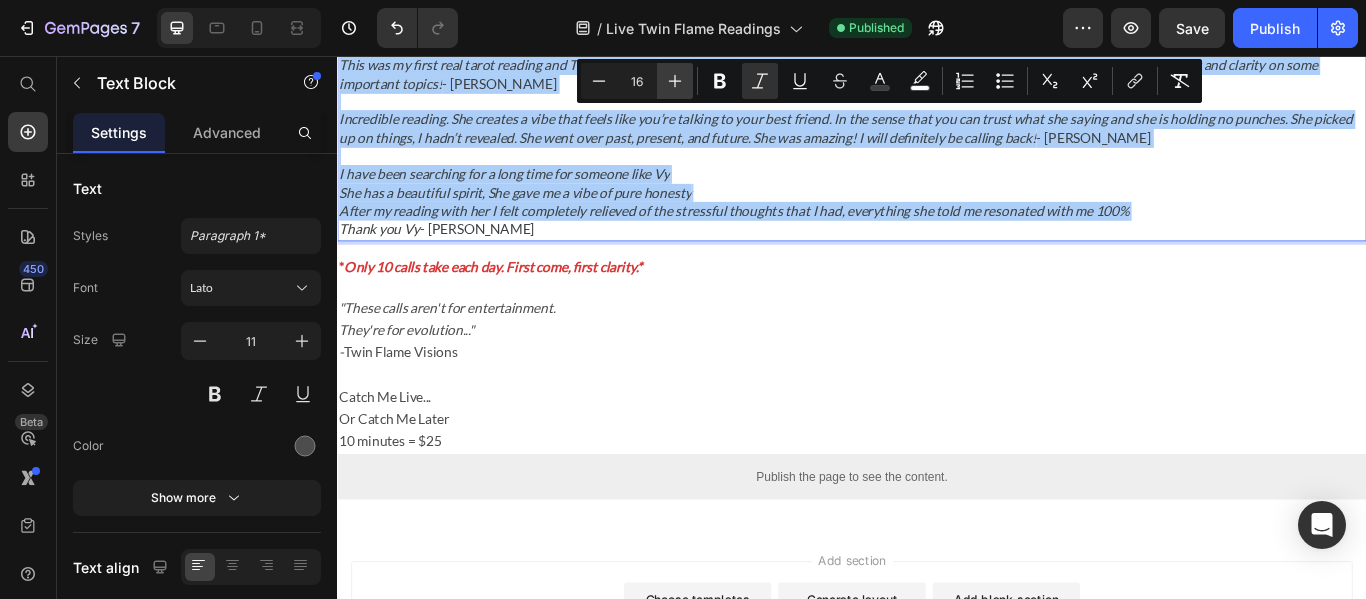 click 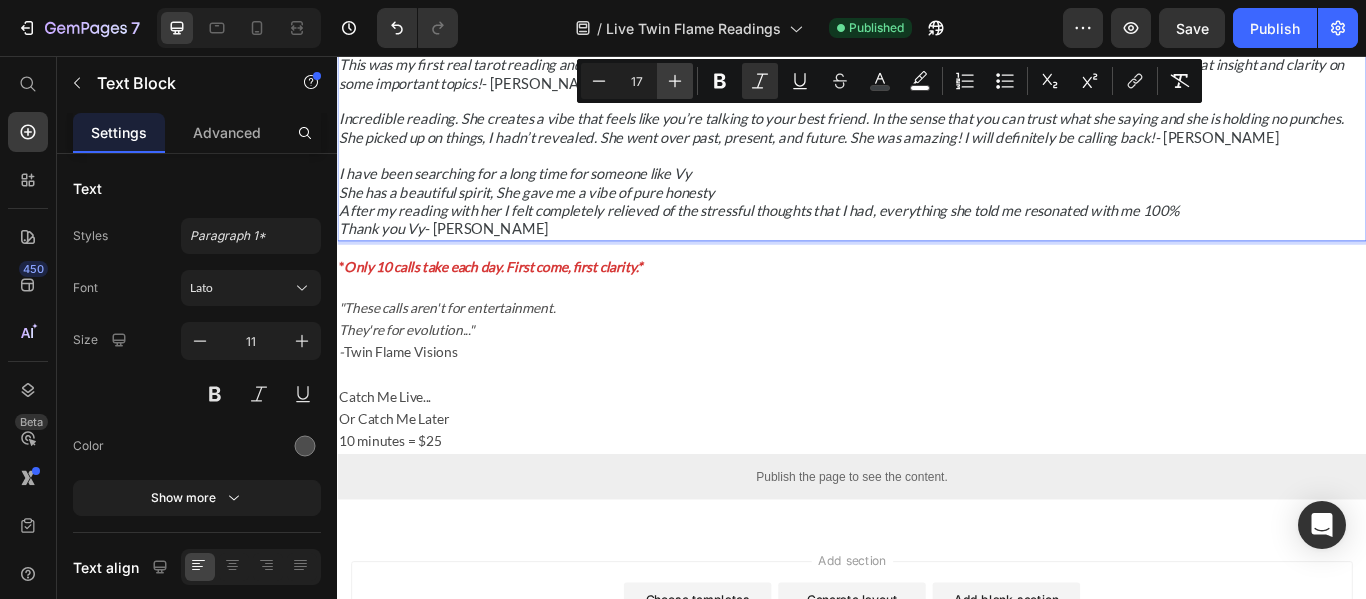 click 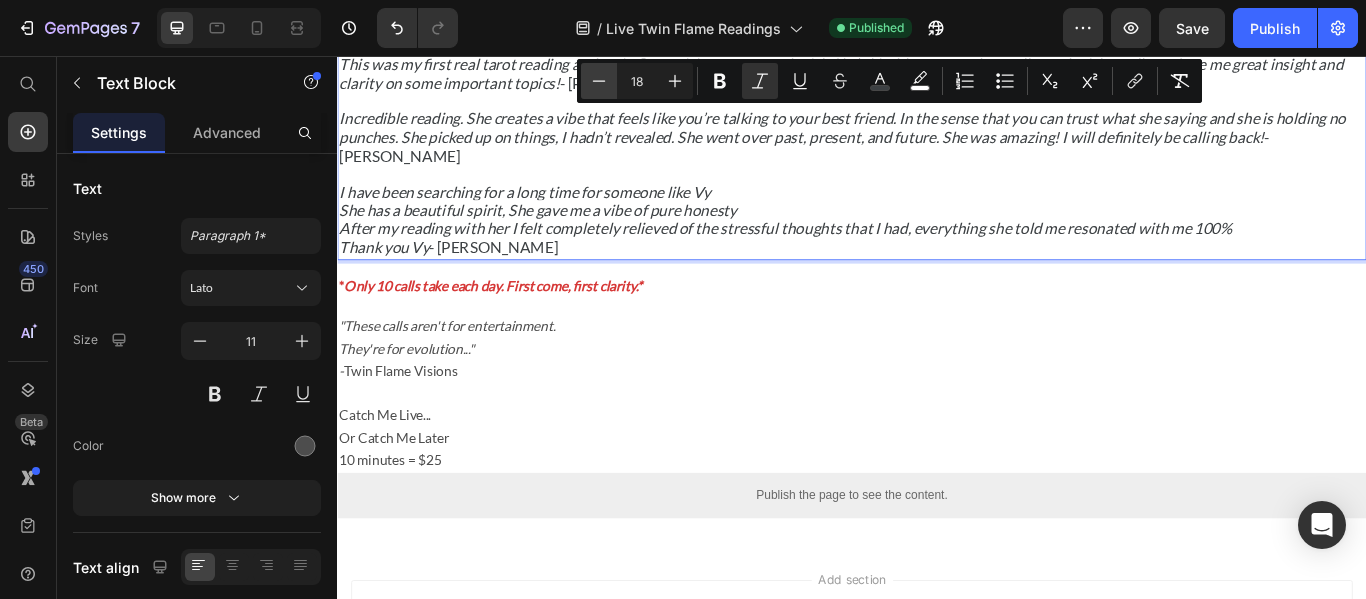 click 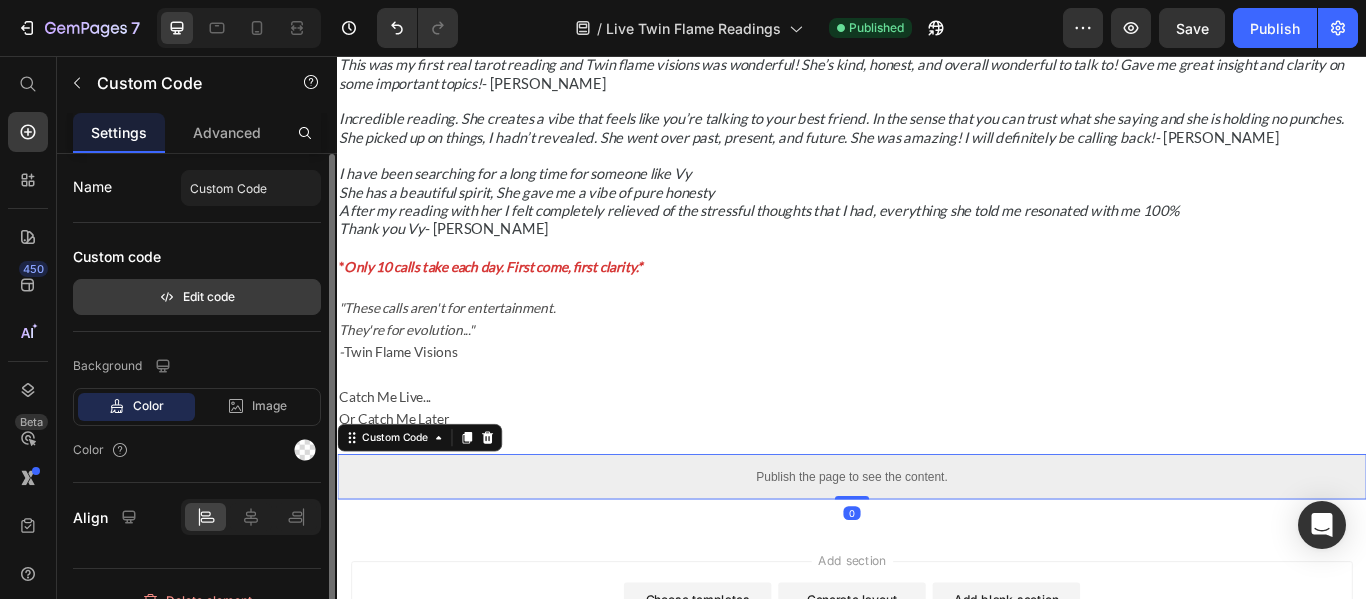 click on "Edit code" at bounding box center (197, 297) 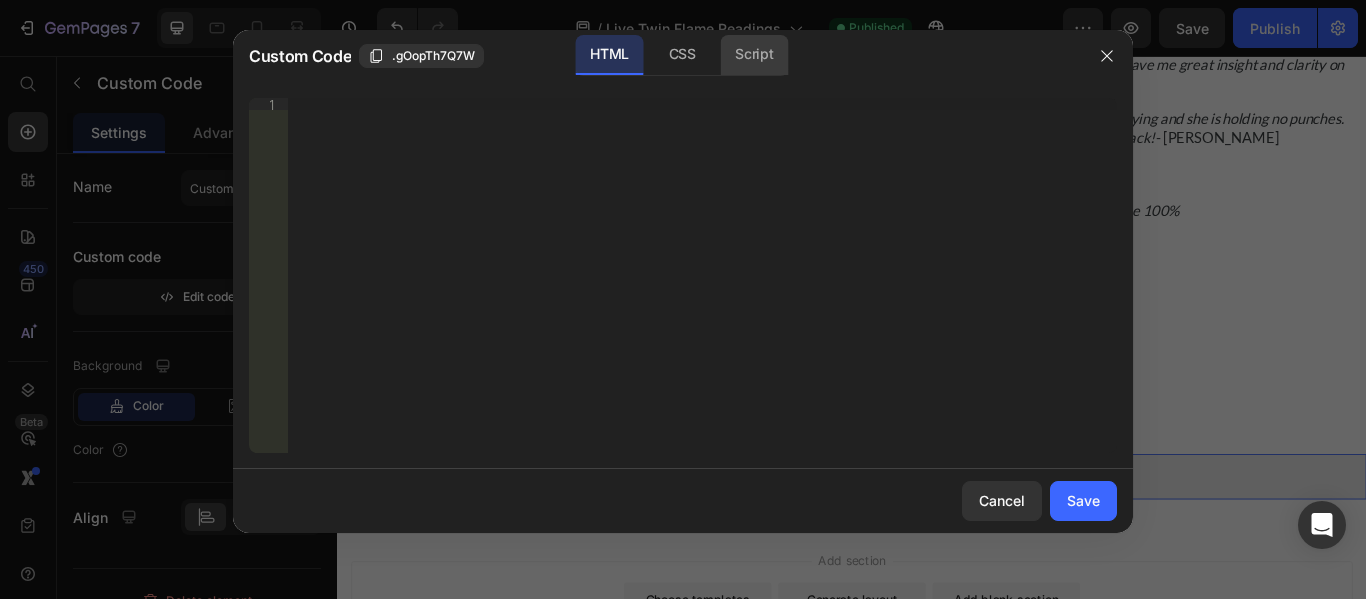 click on "Script" 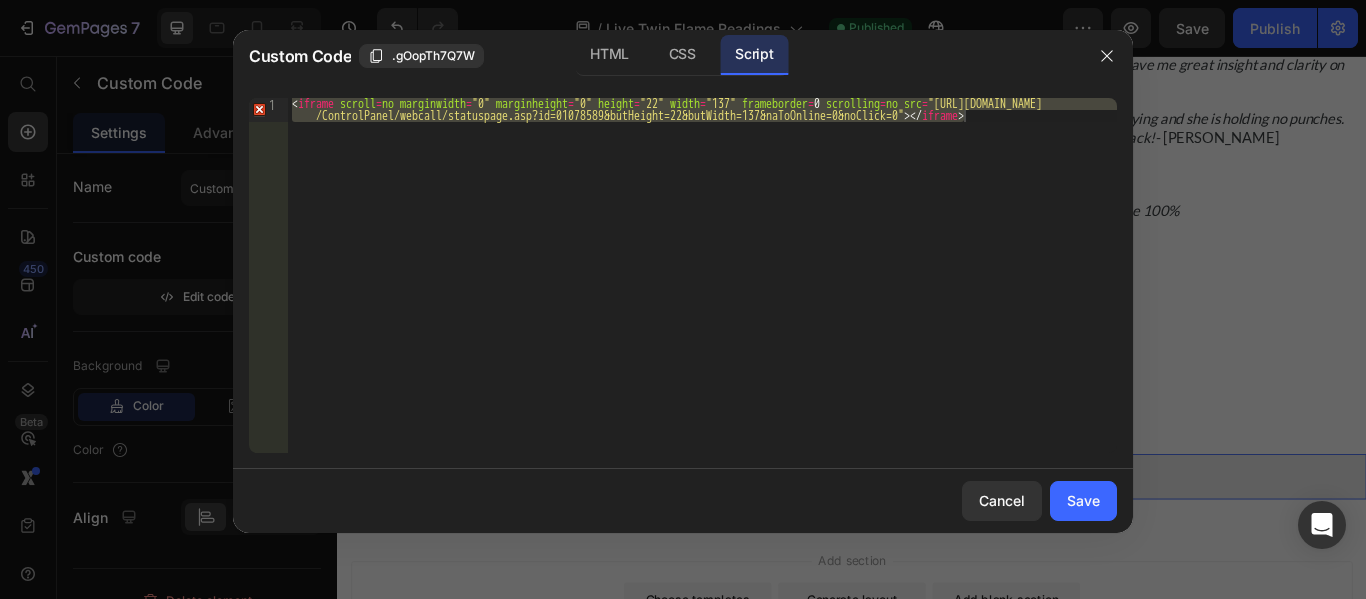 type on "<iframe scroll=no marginwidth="0" marginheight="0" height="22" width="137" frameborder=0 scrolling=no src="[URL][DOMAIN_NAME]"></iframe>" 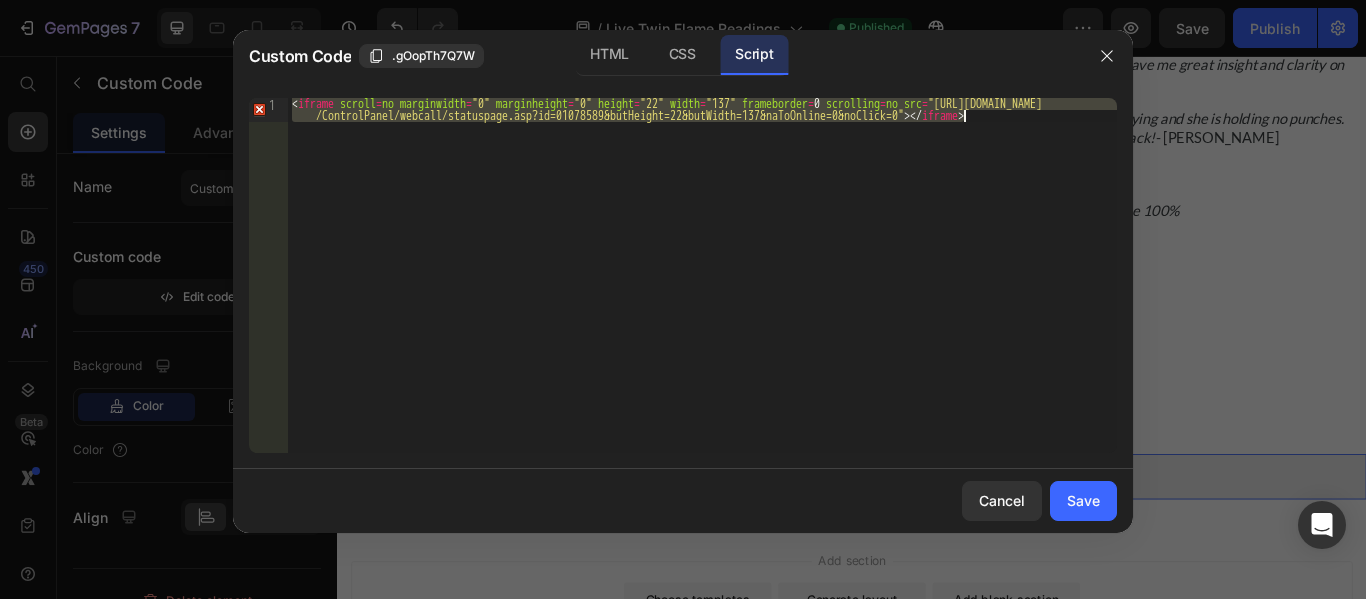 click on "< iframe   scroll = no   marginwidth = "0"   marginheight = "0"   height = "22"   width = "137"   frameborder = 0   scrolling = no   src = "https://secure.swldns.com      /ControlPanel/webcall/statuspage.asp?id=01078589&butHeight=22&butWidth=137&naToOnline=0&noClick=0" > </ iframe >" at bounding box center (702, 275) 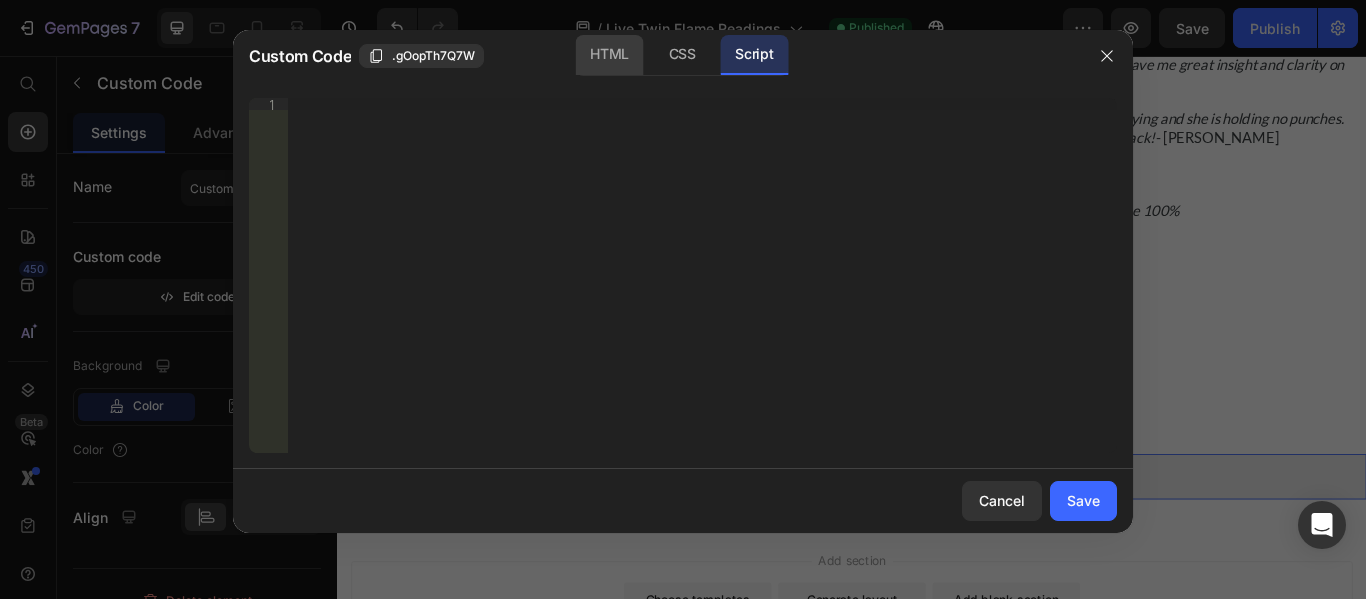 click on "HTML" 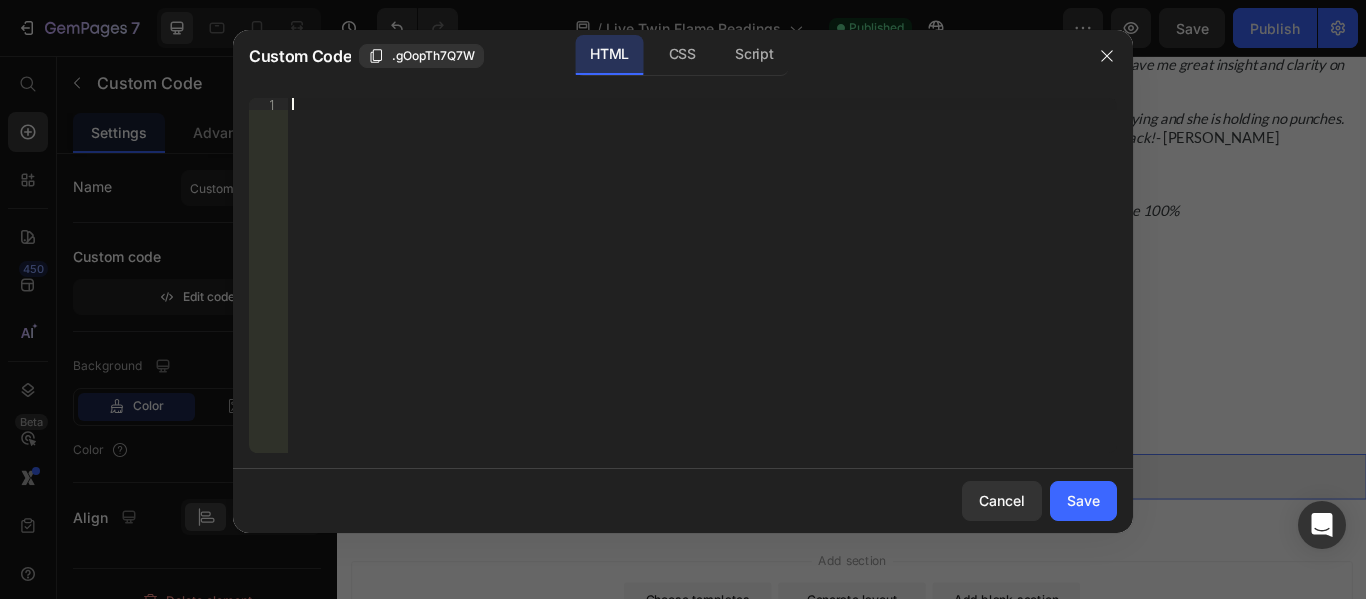 click on "Insert the 3rd-party installation code, HTML code, or Liquid code to display custom content." at bounding box center (662, 104) 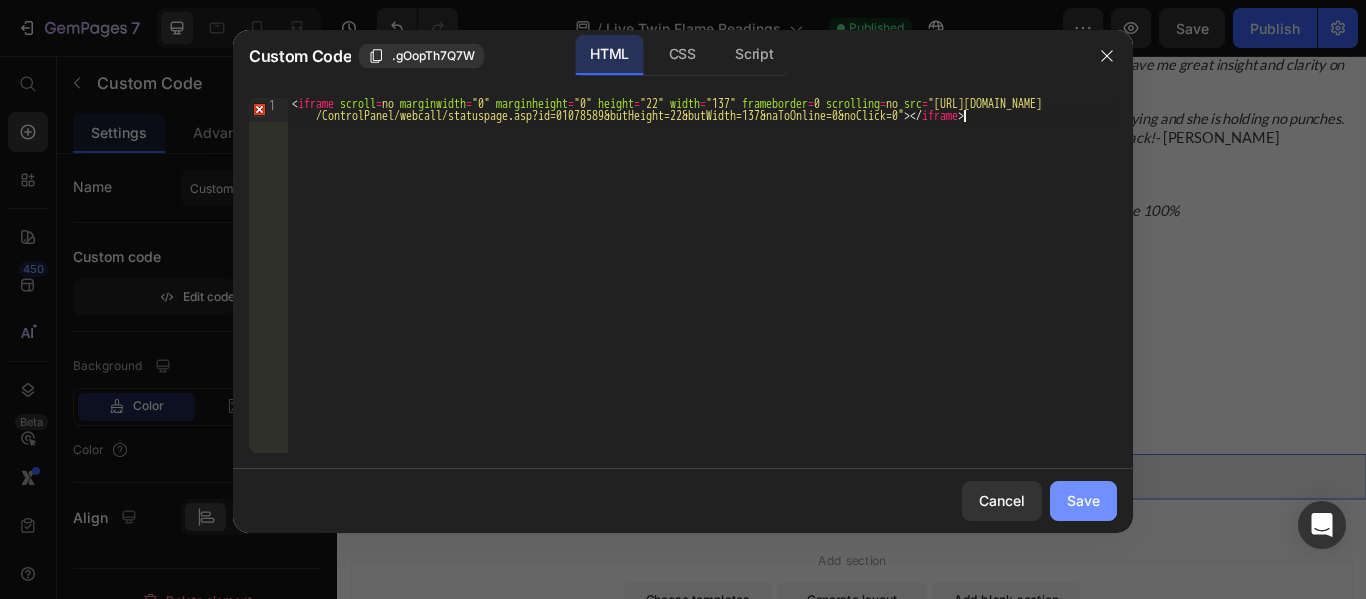 click on "Save" at bounding box center [1083, 500] 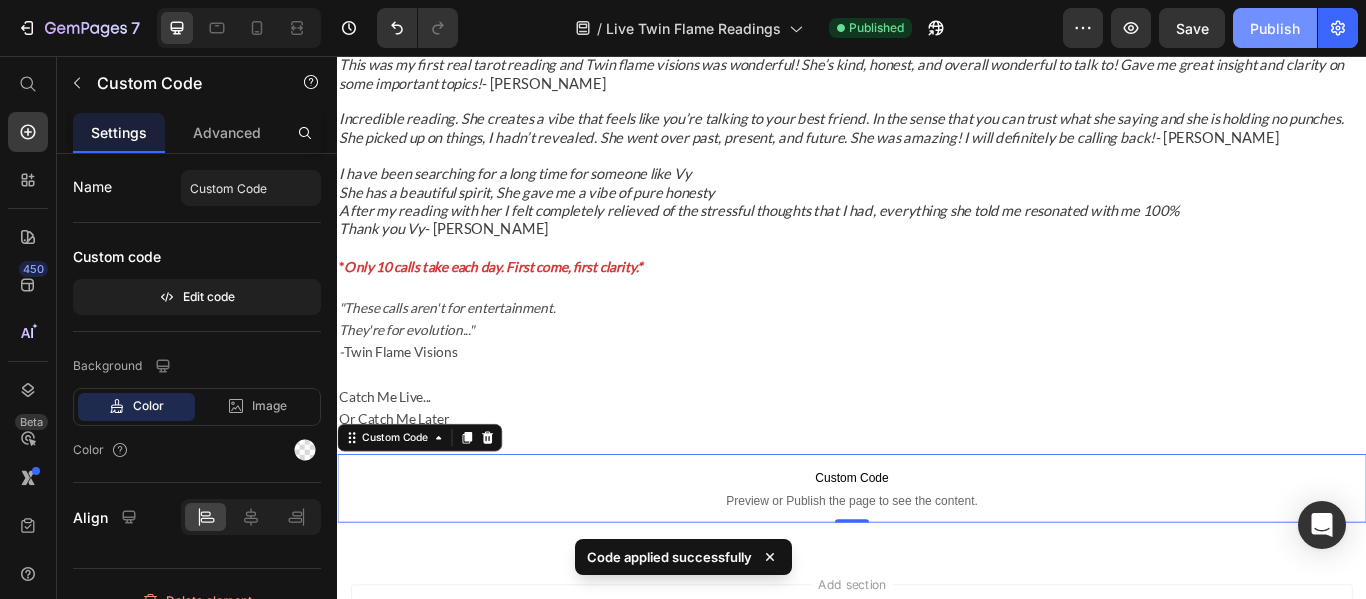 click on "Publish" at bounding box center (1275, 28) 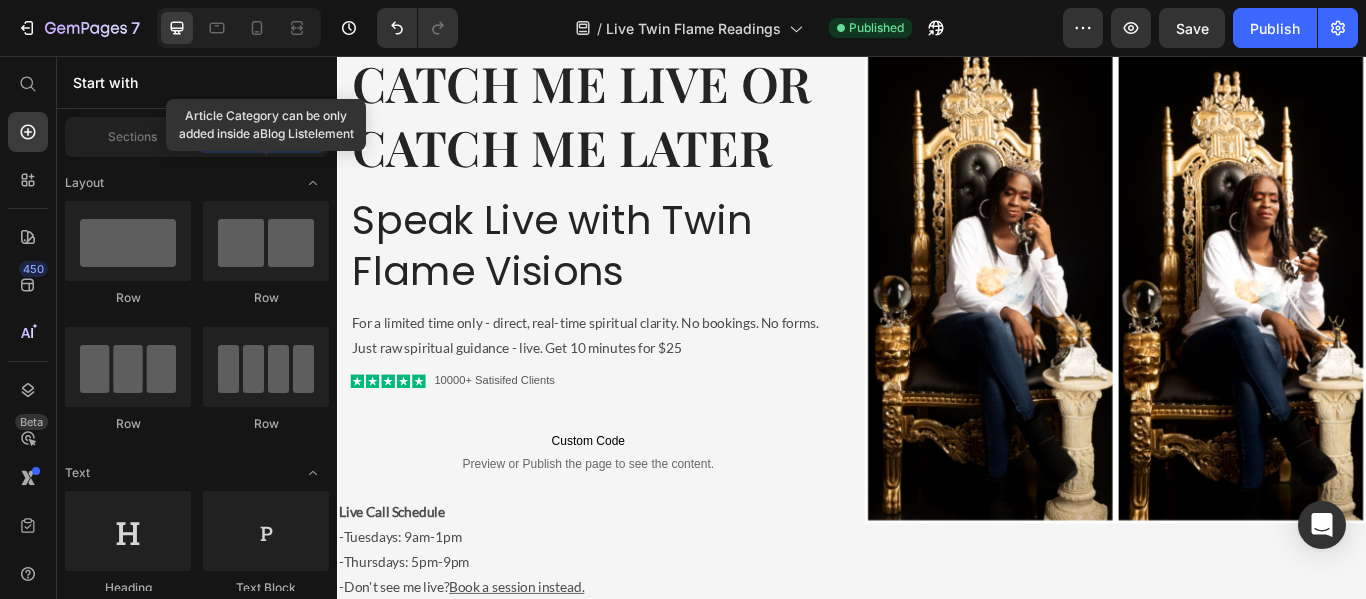 scroll, scrollTop: 0, scrollLeft: 0, axis: both 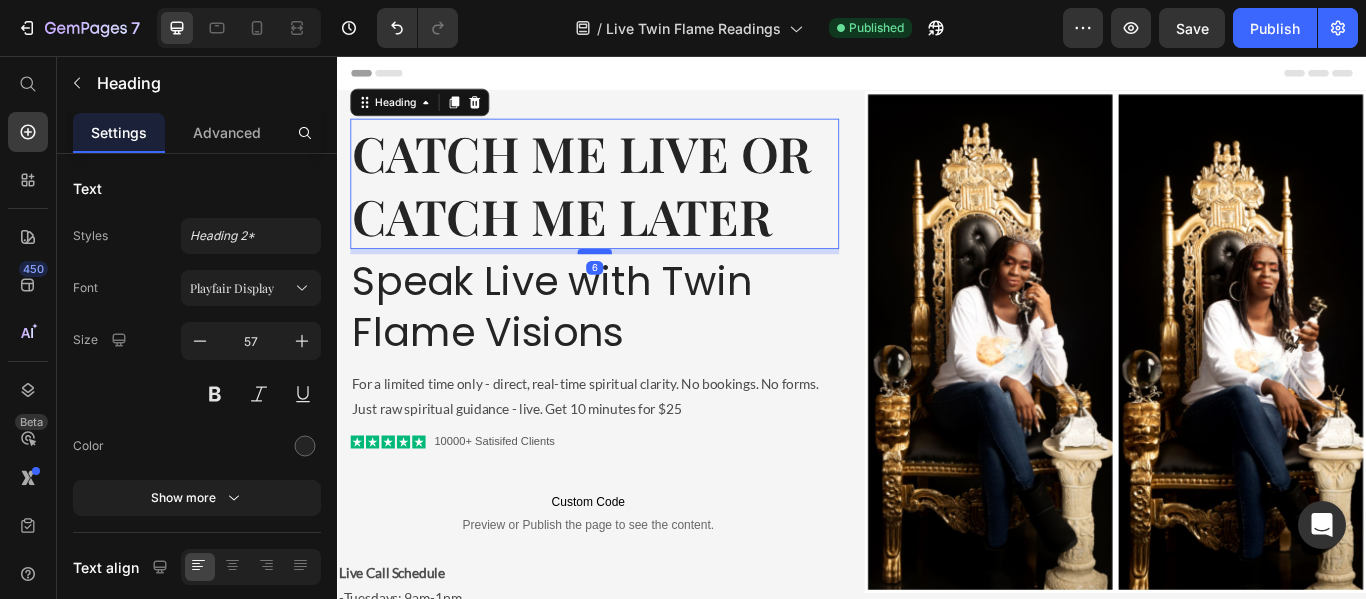 drag, startPoint x: 628, startPoint y: 291, endPoint x: 629, endPoint y: 281, distance: 10.049875 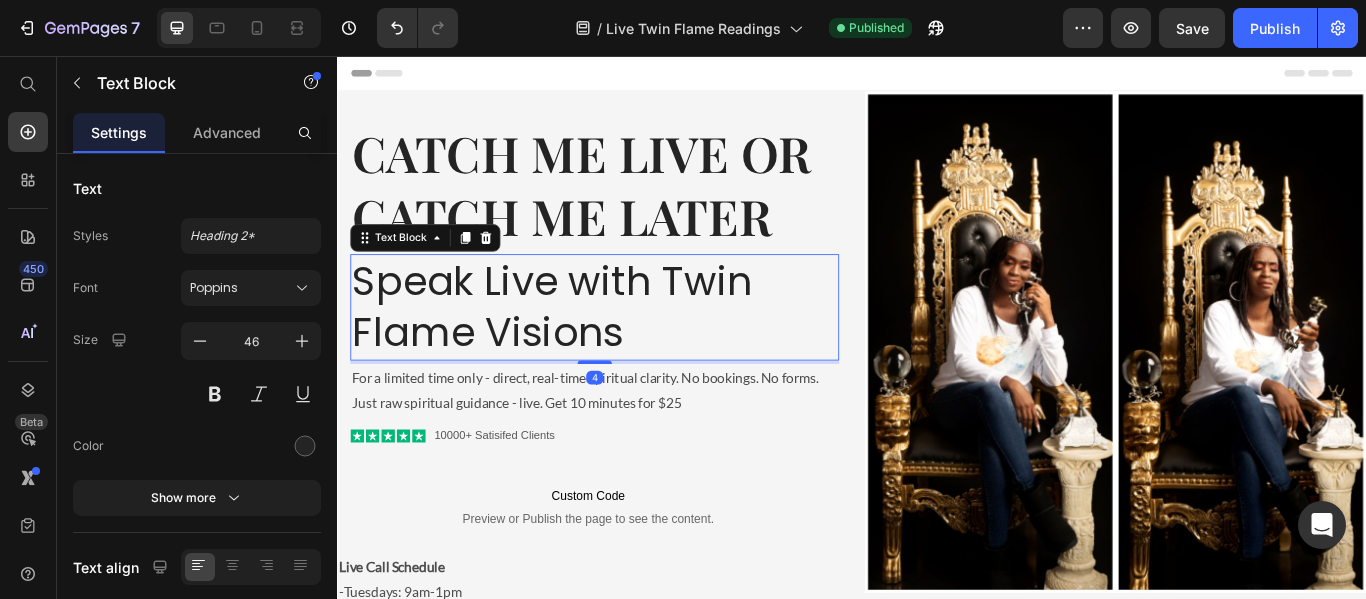 click on "Speak Live with Twin Flame Visions Text Block   4" at bounding box center [637, 349] 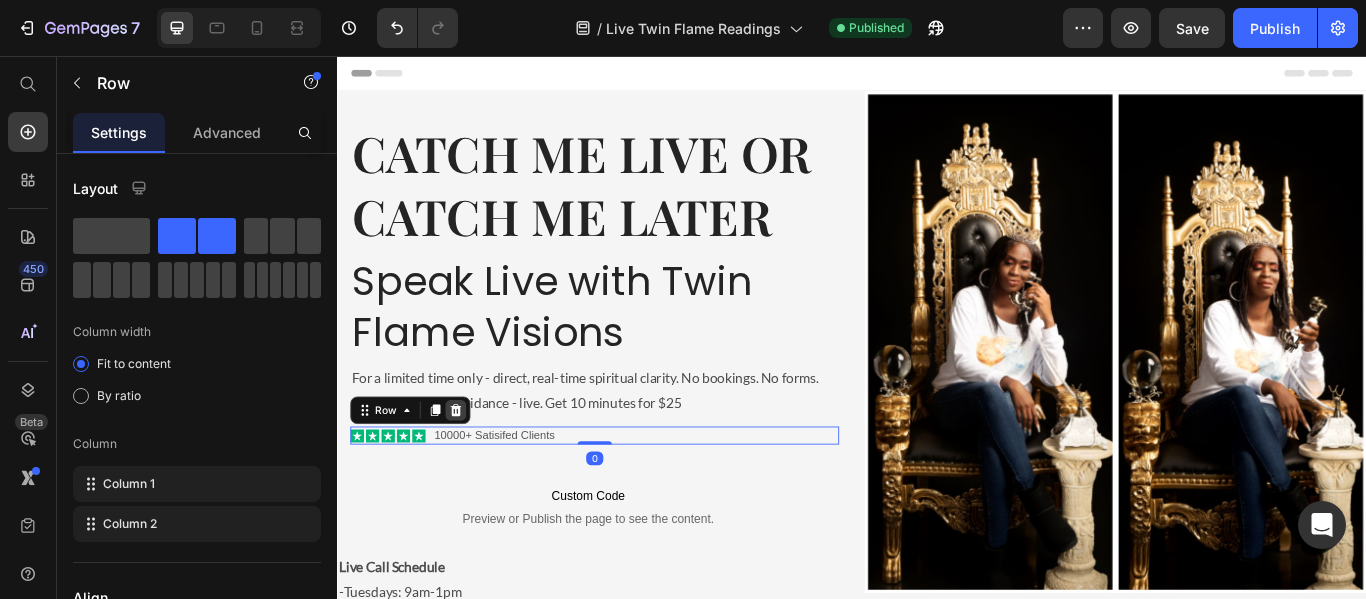 click 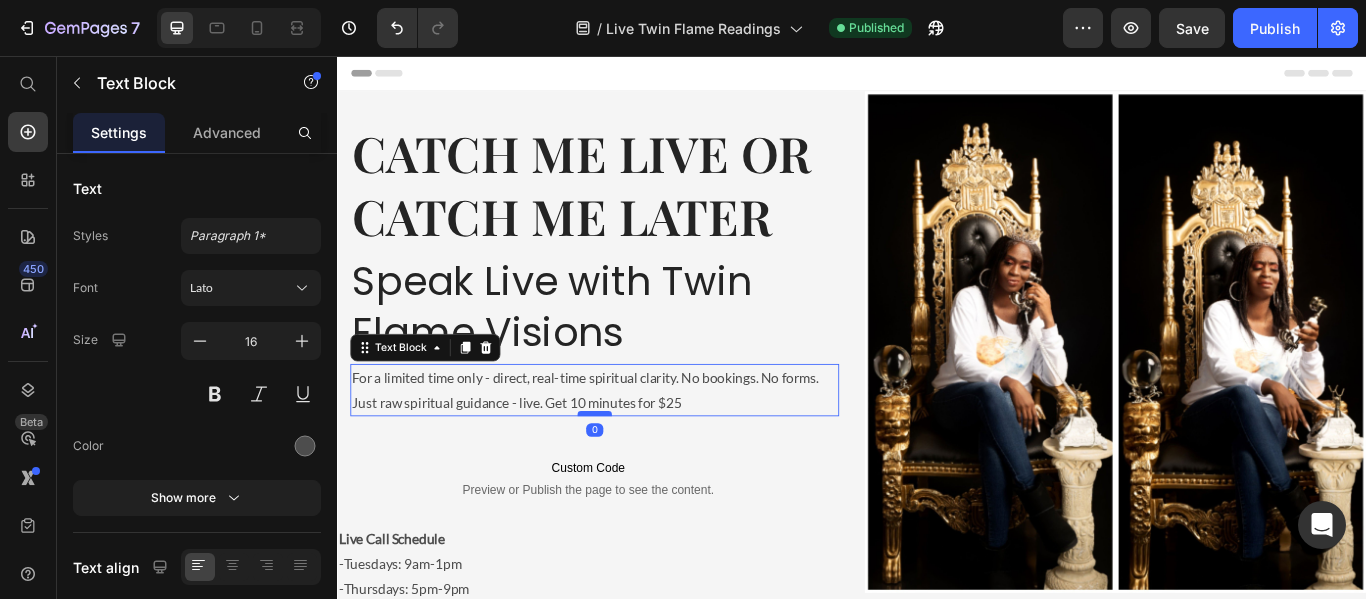 drag, startPoint x: 637, startPoint y: 485, endPoint x: 637, endPoint y: 469, distance: 16 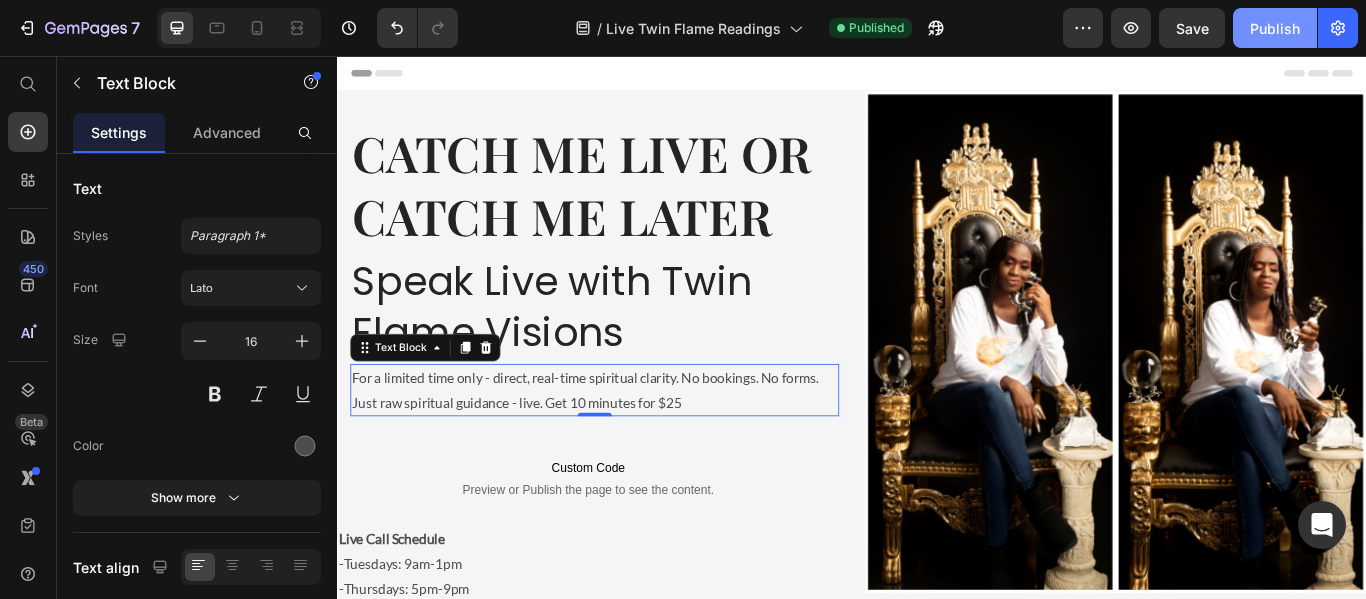 click on "Publish" 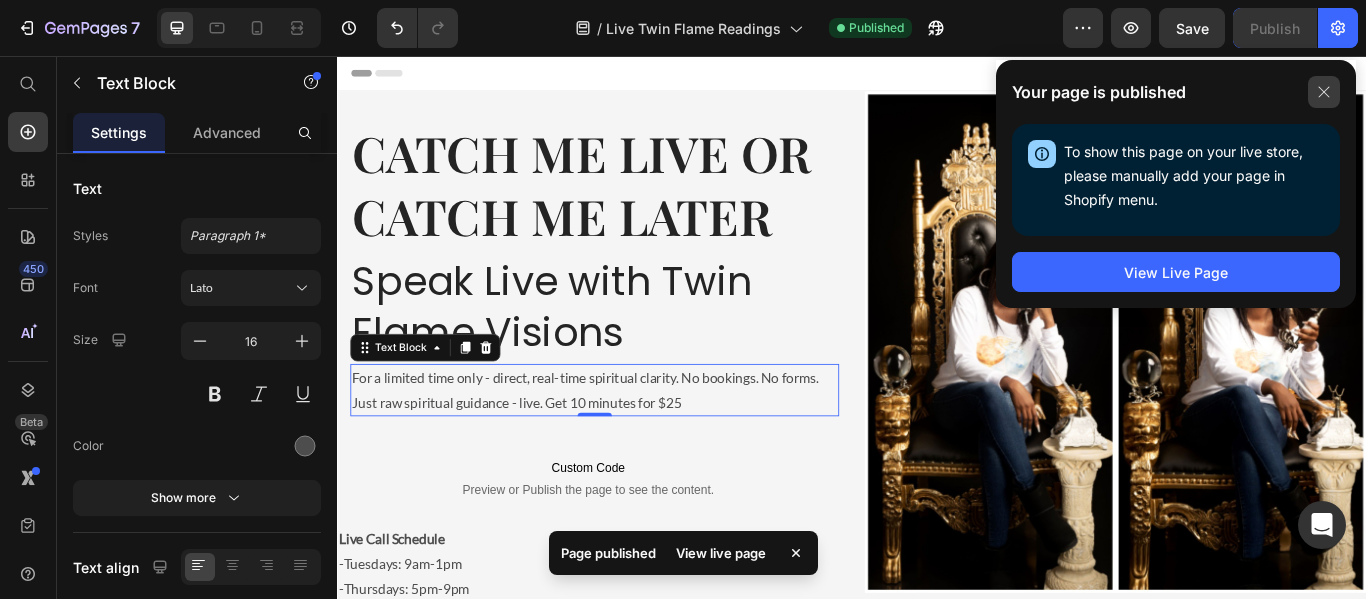click 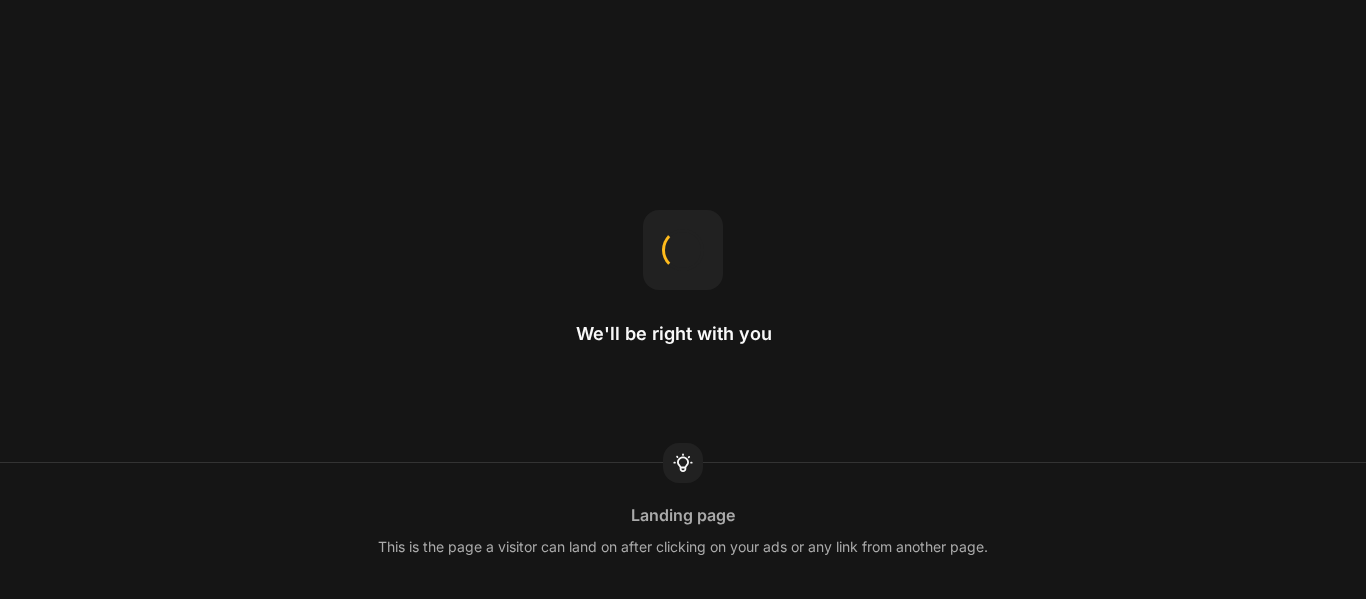 scroll, scrollTop: 0, scrollLeft: 0, axis: both 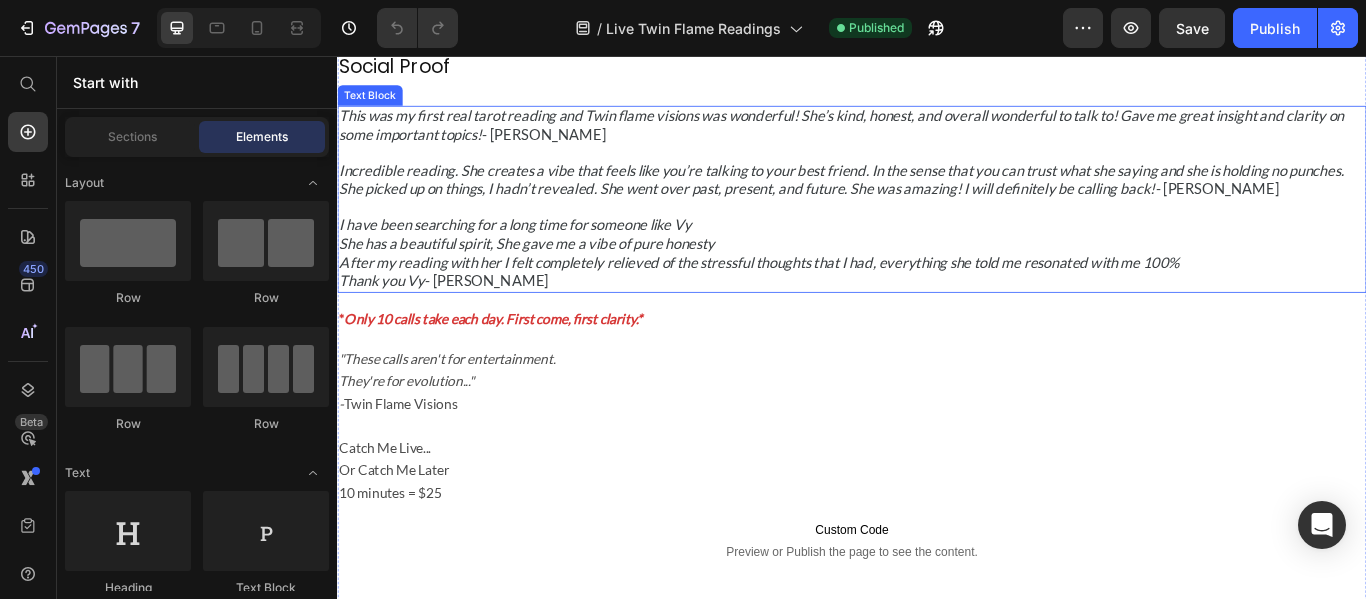click on "This was my first real tarot reading and Twin flame visions was wonderful! She’s kind, honest, and overall wonderful to talk to! Gave me great insight and clarity on some important topics!  - Ashley C.   Incredible reading. She creates a vibe that feels like you’re talking to your best friend. In the sense that you can trust what she saying and she is holding no punches. She picked up on things, I hadn’t revealed. She went over past, present, and future. She was amazing! I will definitely be calling back!  - Ashley B.   I have been searching for a long time for someone like Vy She has a beautiful spirit, She gave me a vibe of pure honesty After my reading with her I felt completely relieved of the stressful thoughts that I had, everything she told me resonated with me 100% Thank you Vy  - Darlene B Text Block" at bounding box center (937, 223) 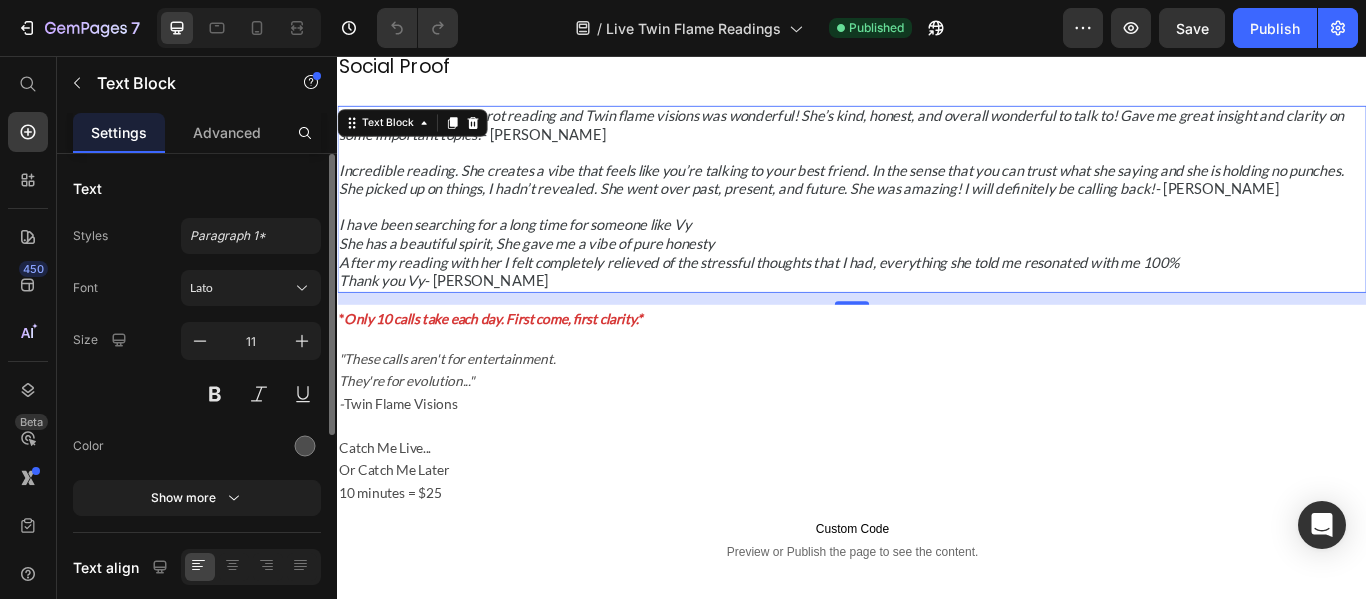 click on "Font Lato Size 11 Color Show more" at bounding box center (197, 393) 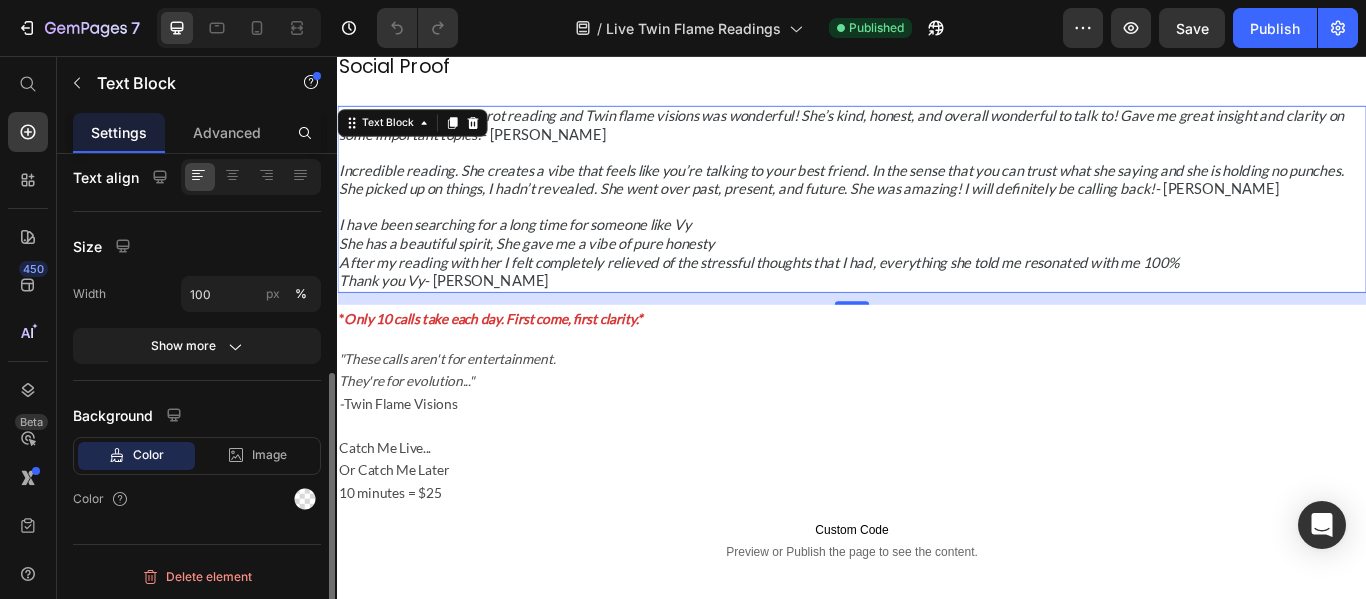 scroll, scrollTop: 393, scrollLeft: 0, axis: vertical 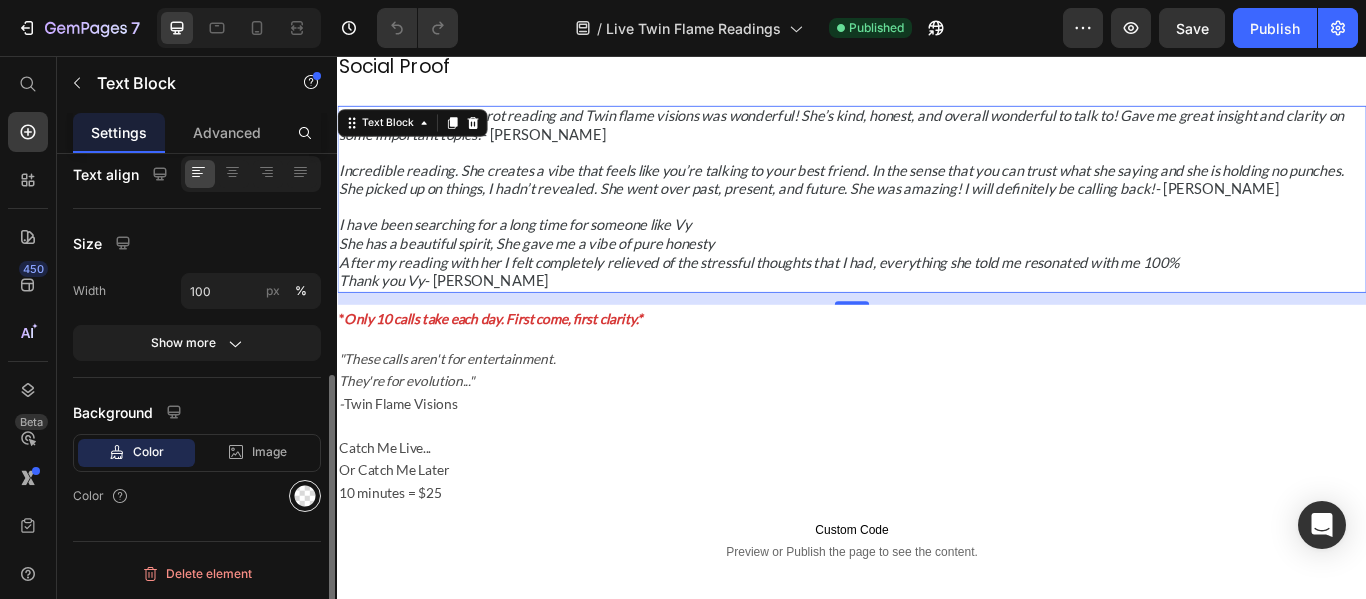 click at bounding box center [305, 496] 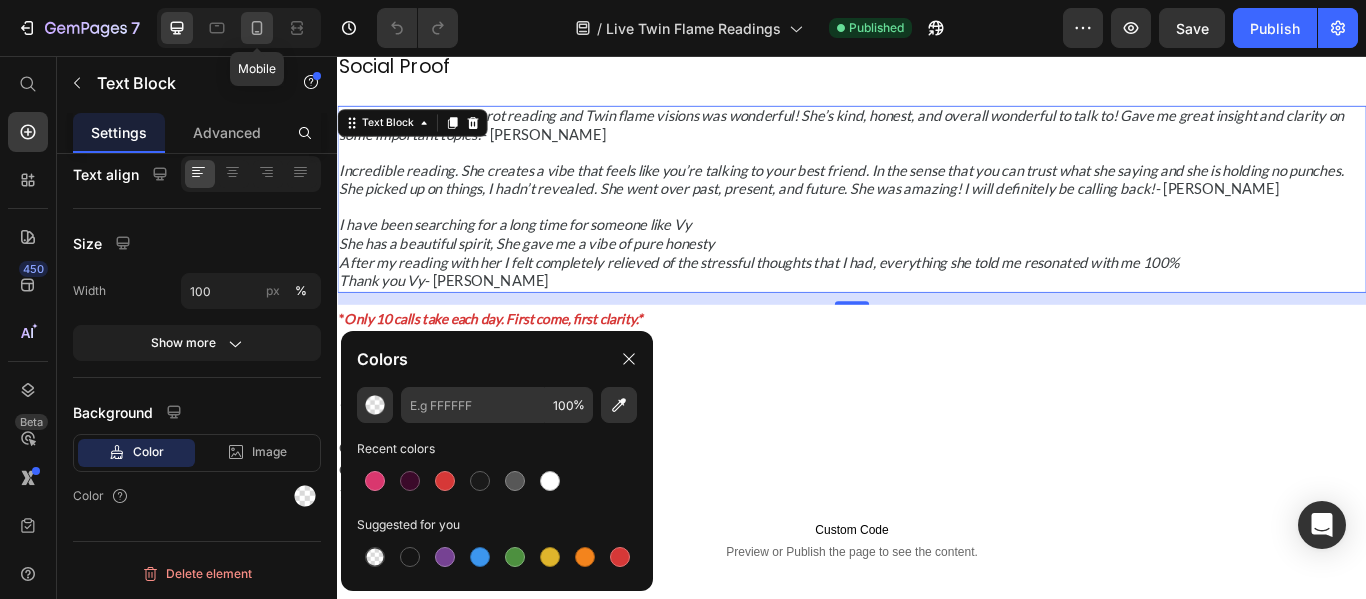 click 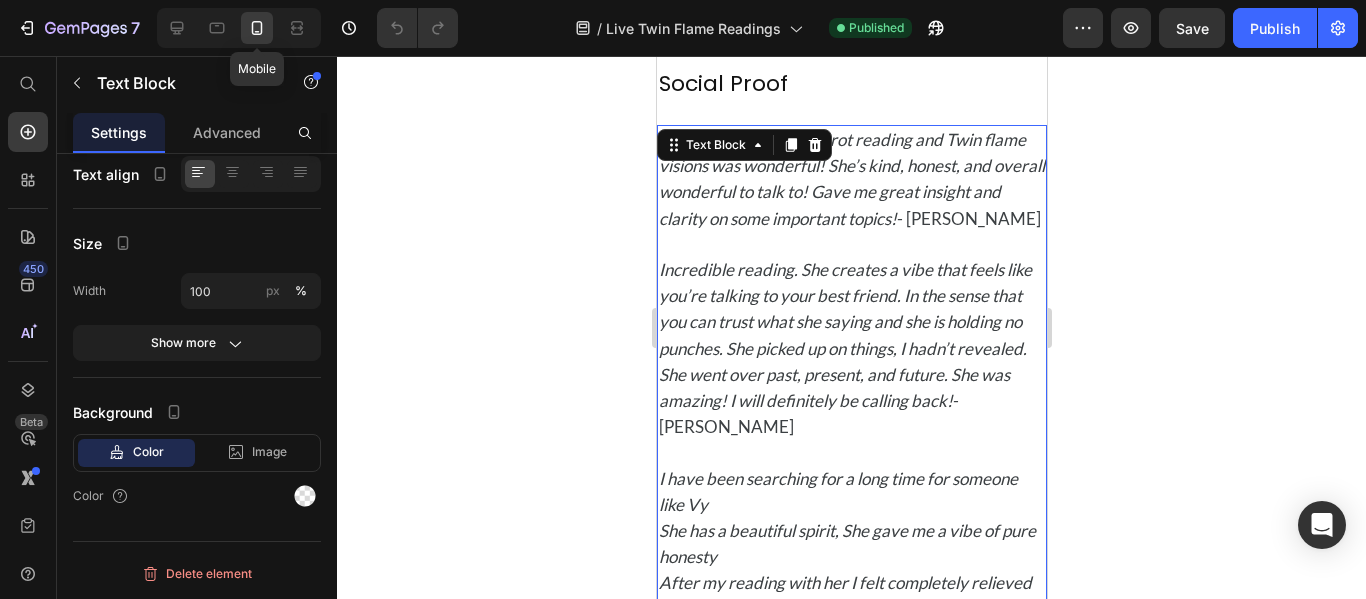 scroll, scrollTop: 1334, scrollLeft: 0, axis: vertical 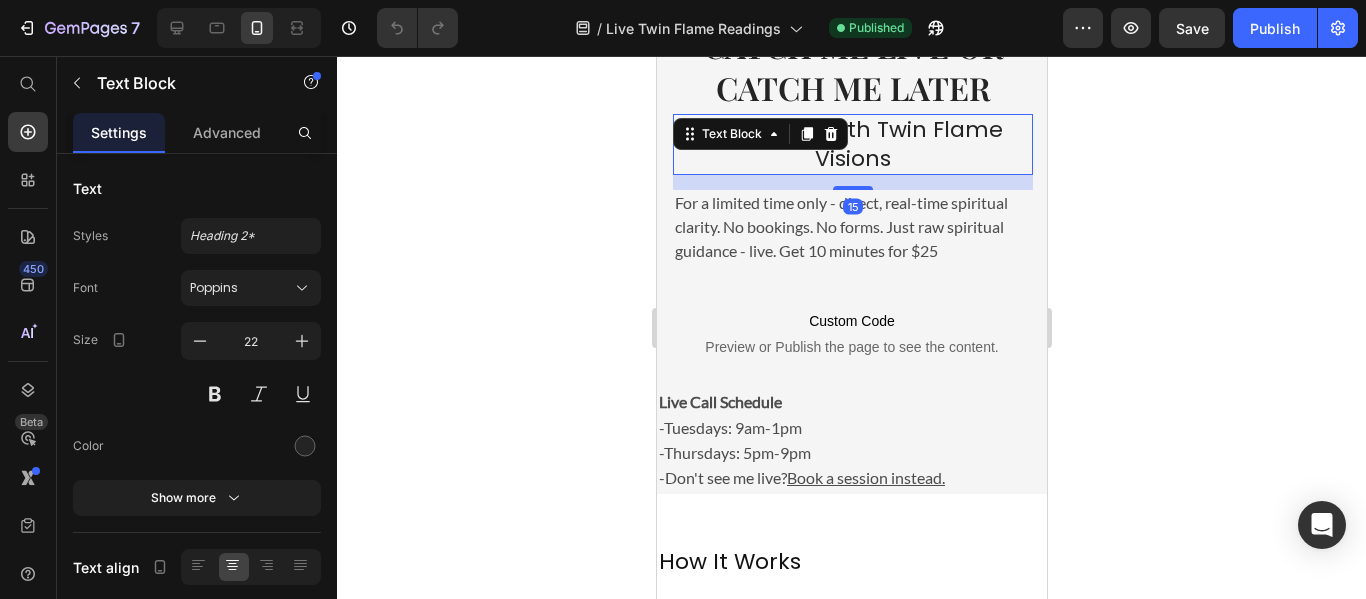 click on "15" at bounding box center [852, 175] 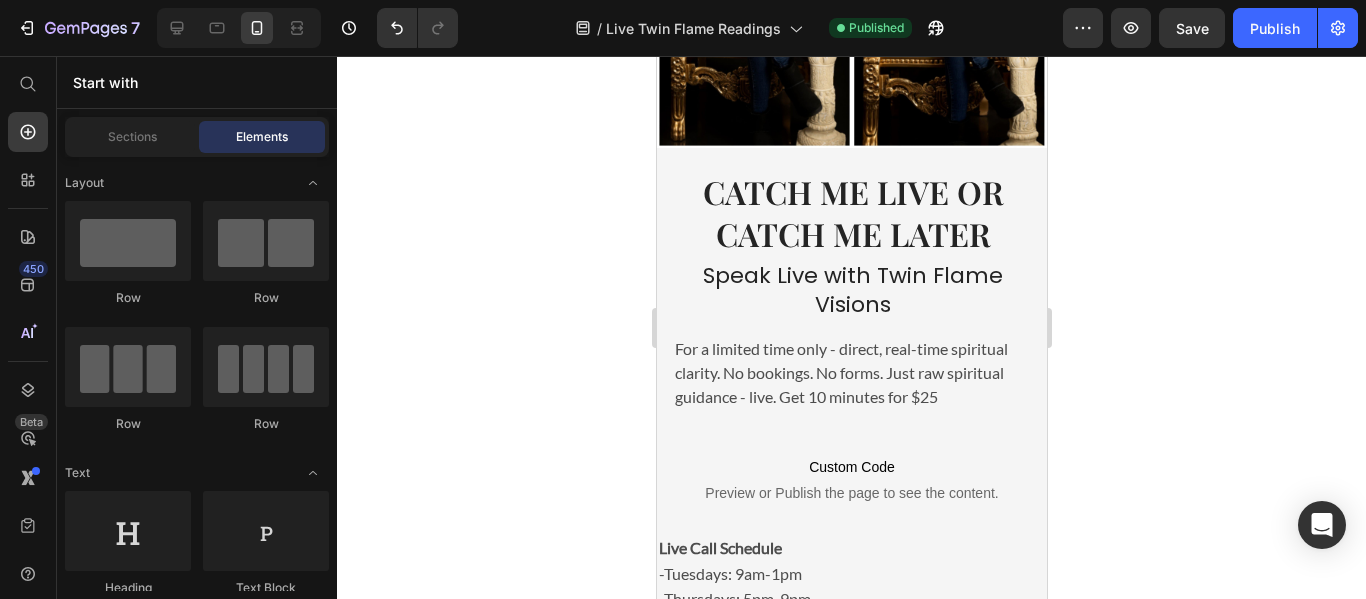 scroll, scrollTop: 345, scrollLeft: 0, axis: vertical 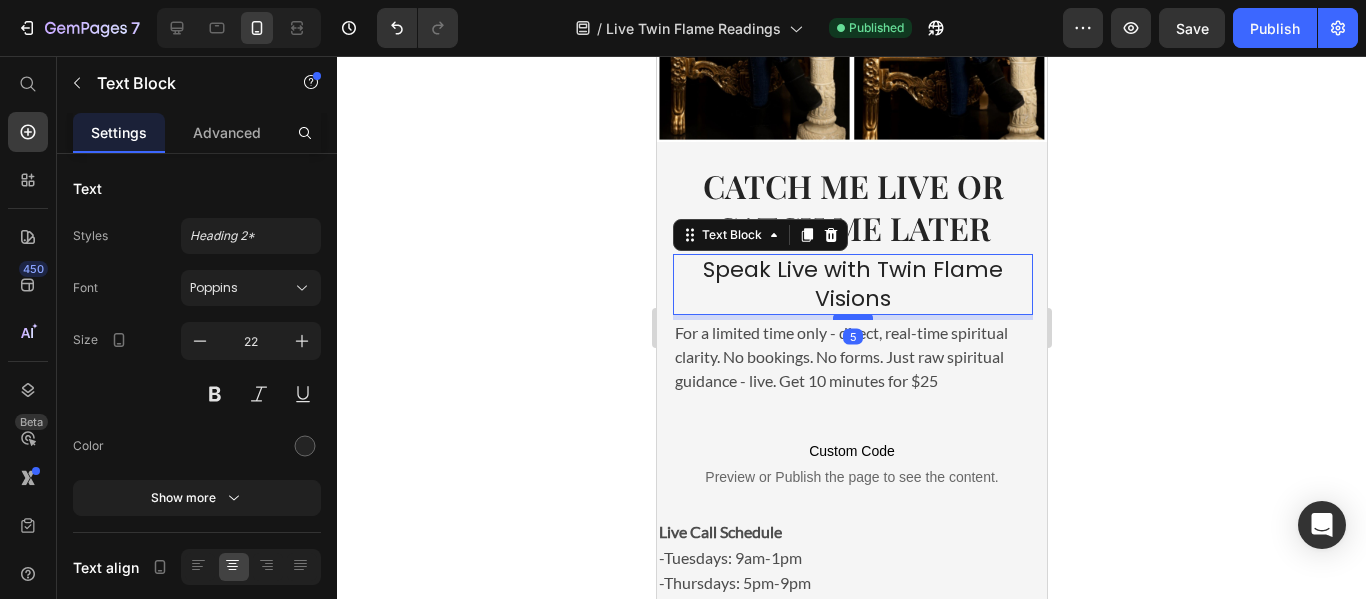 click at bounding box center (852, 317) 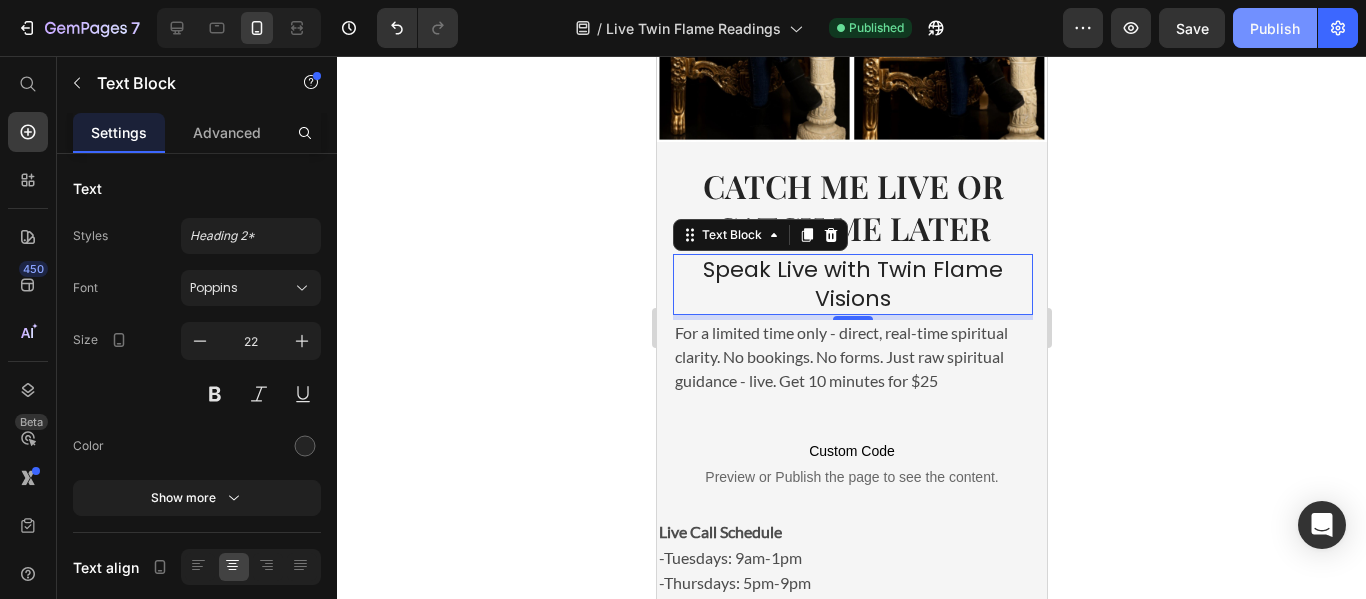 click on "Publish" 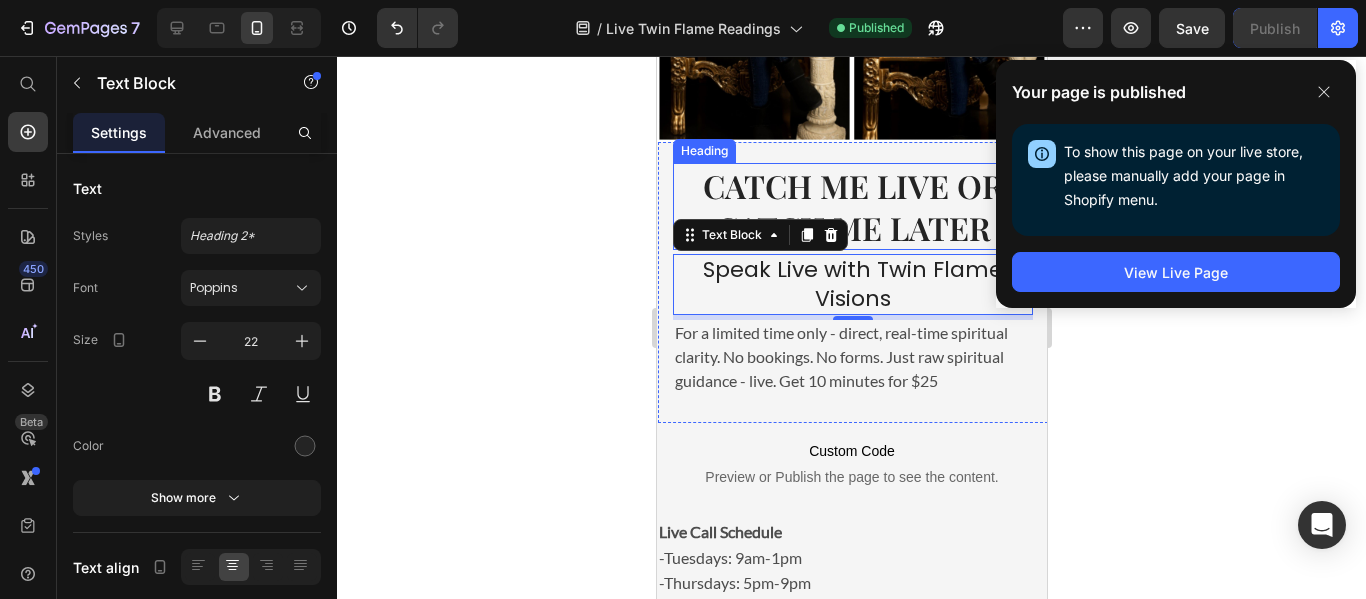 click on "Catch Me Live or Catch Me Later" at bounding box center (852, 206) 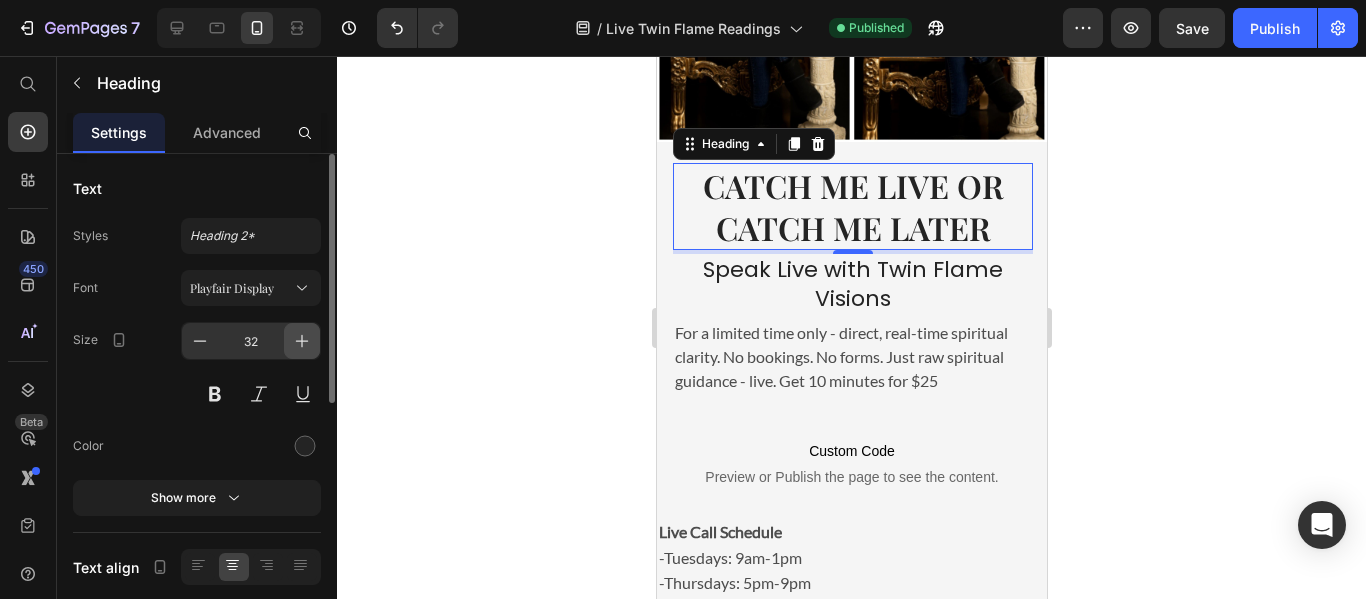 click 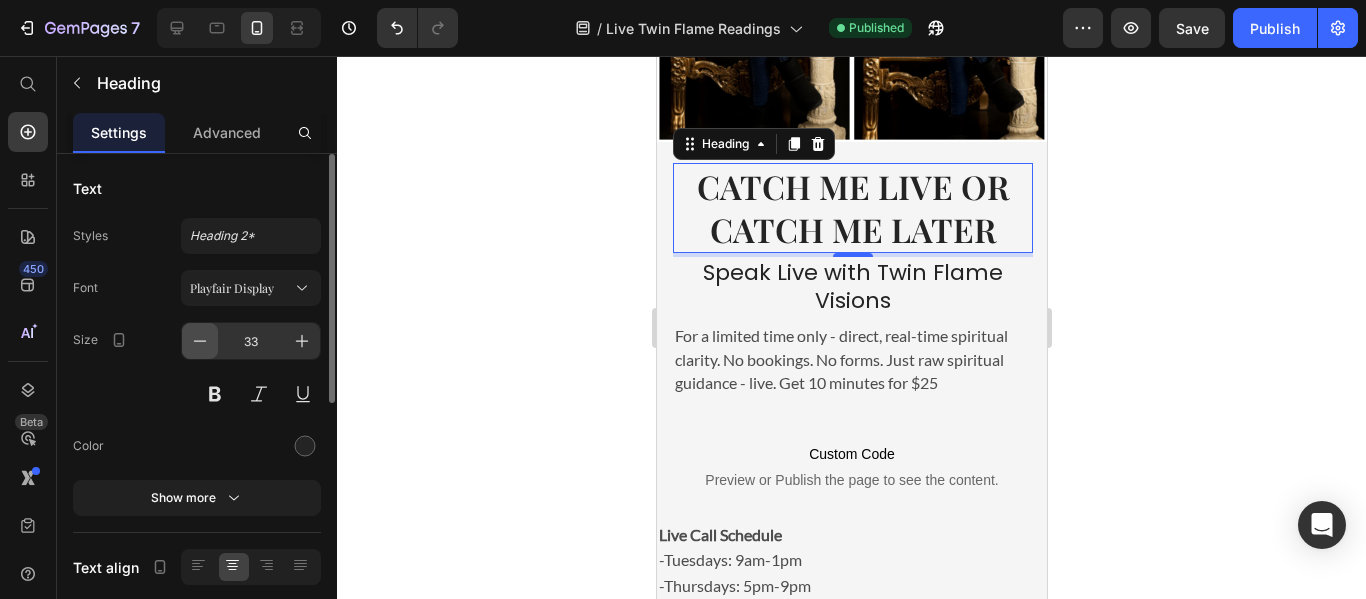 click 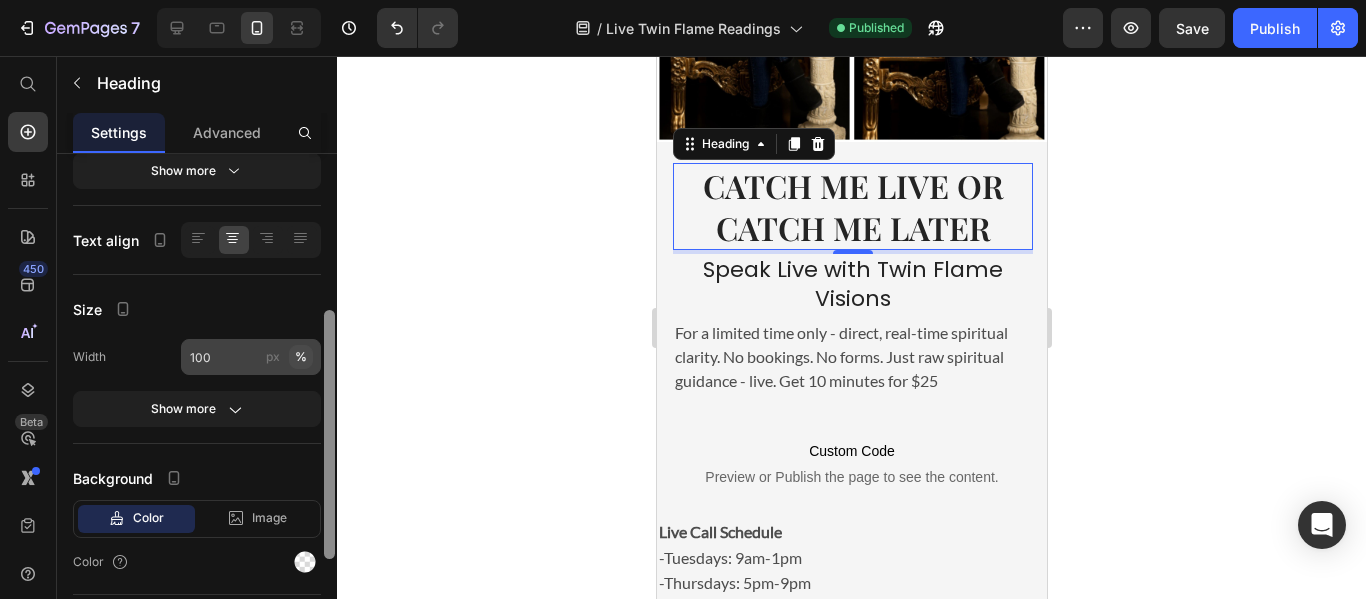 scroll, scrollTop: 329, scrollLeft: 0, axis: vertical 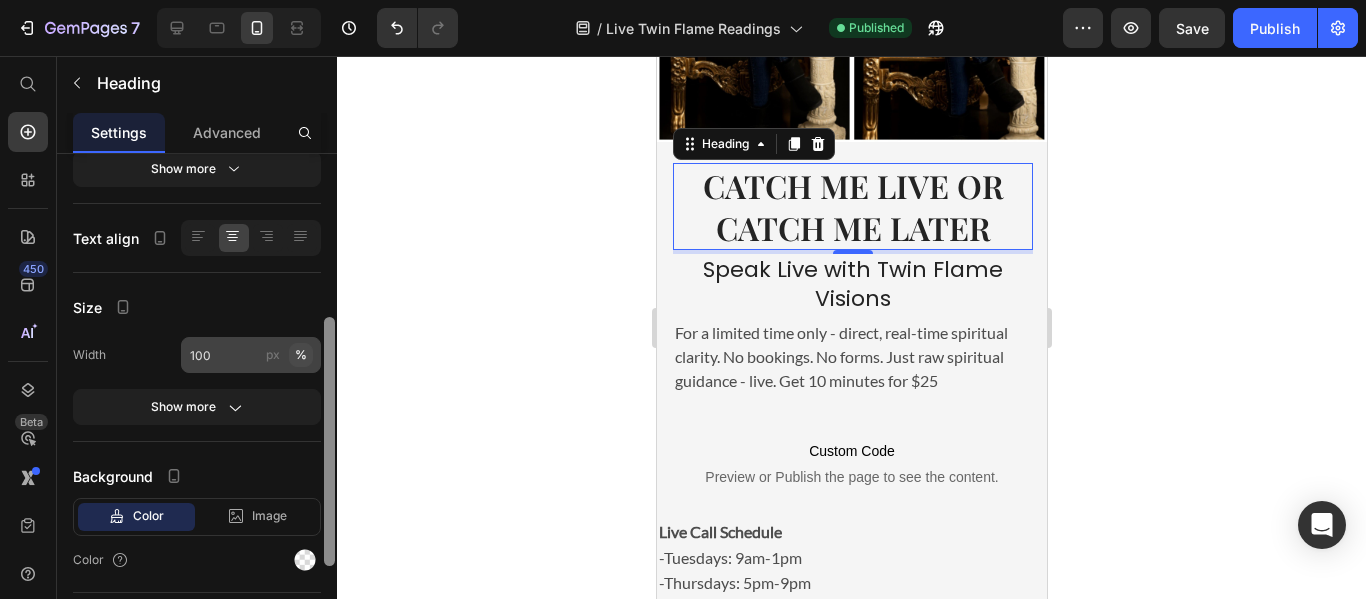 drag, startPoint x: 329, startPoint y: 200, endPoint x: 309, endPoint y: 363, distance: 164.22241 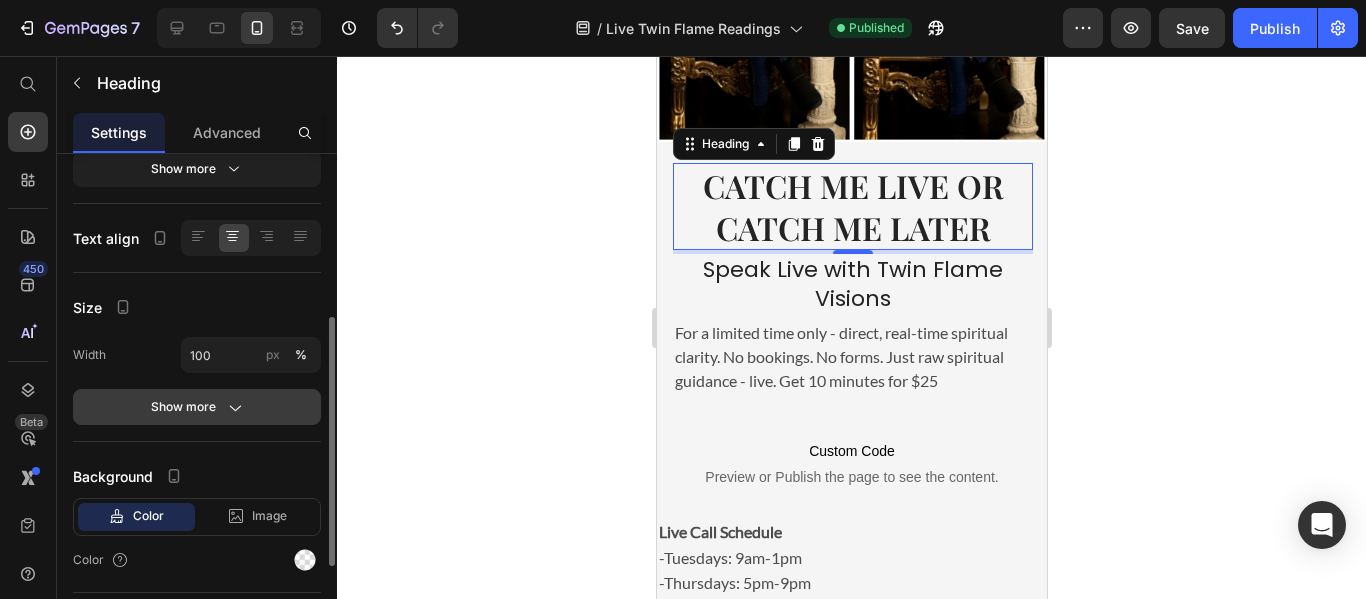 click 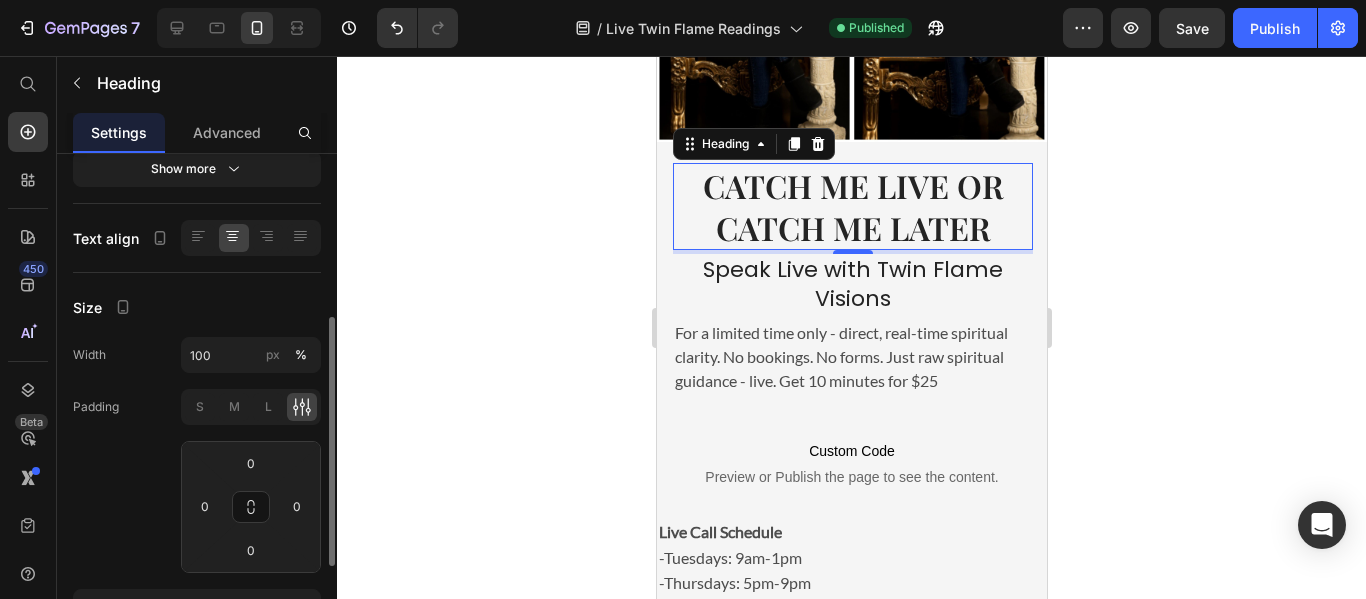 click on "Padding S M L 0 0 0 0" 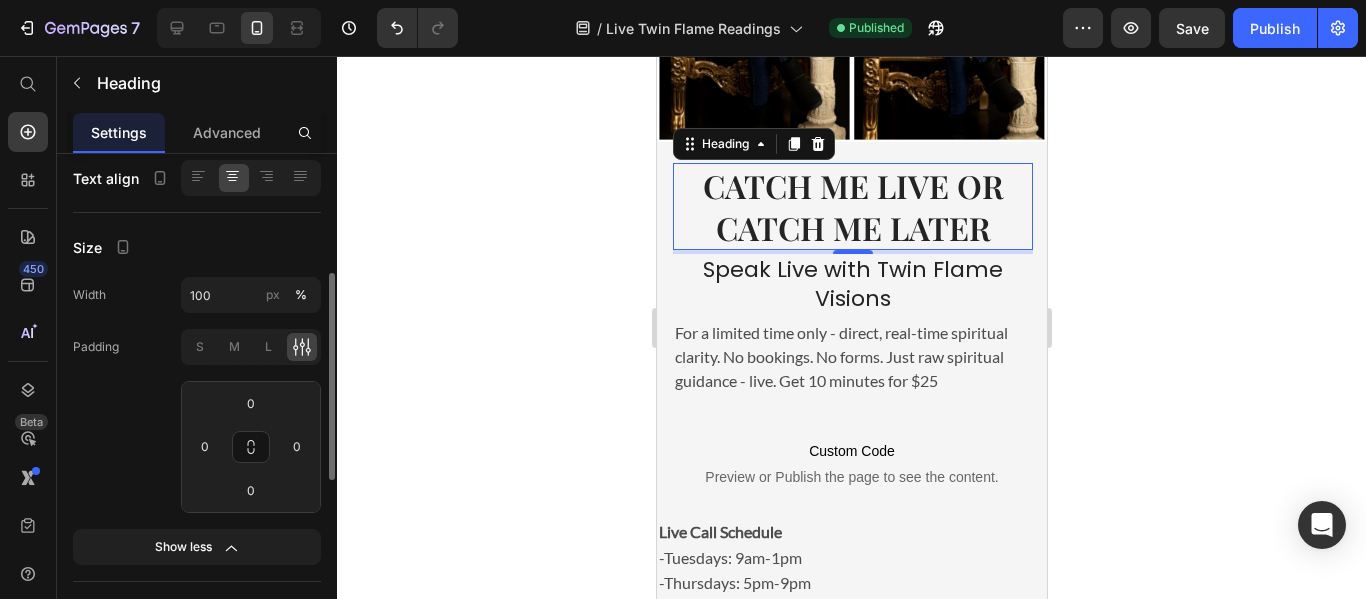scroll, scrollTop: 359, scrollLeft: 0, axis: vertical 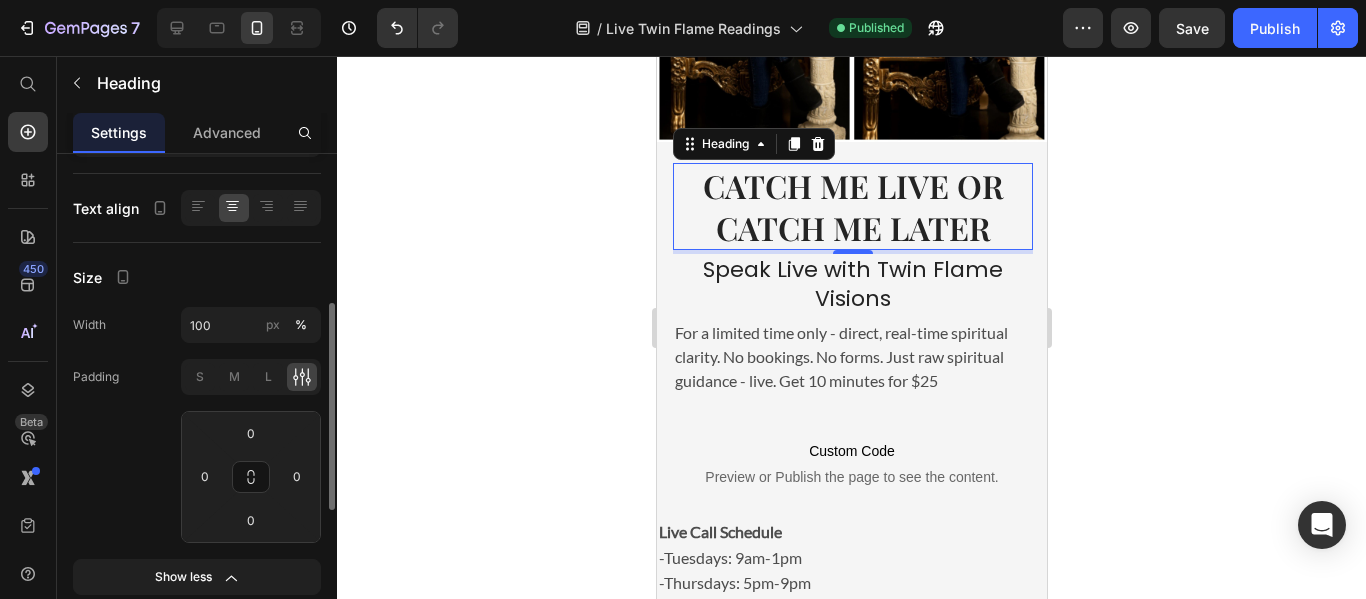 click on "Padding S M L 0 0 0 0" 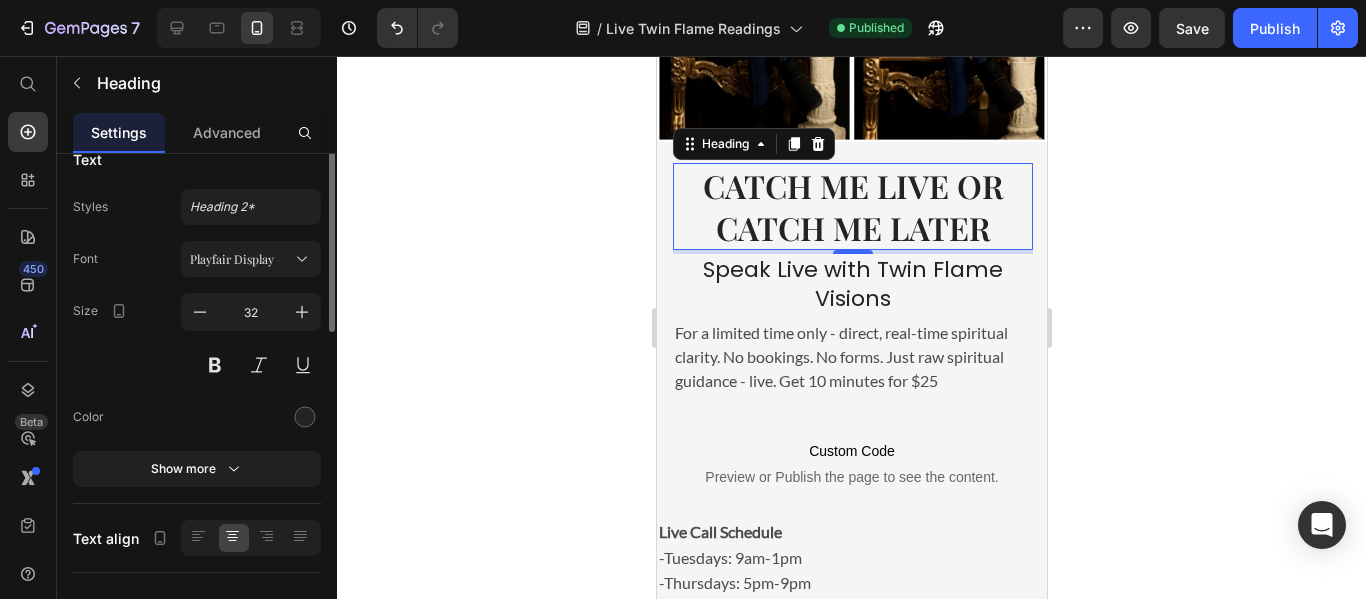 scroll, scrollTop: 0, scrollLeft: 0, axis: both 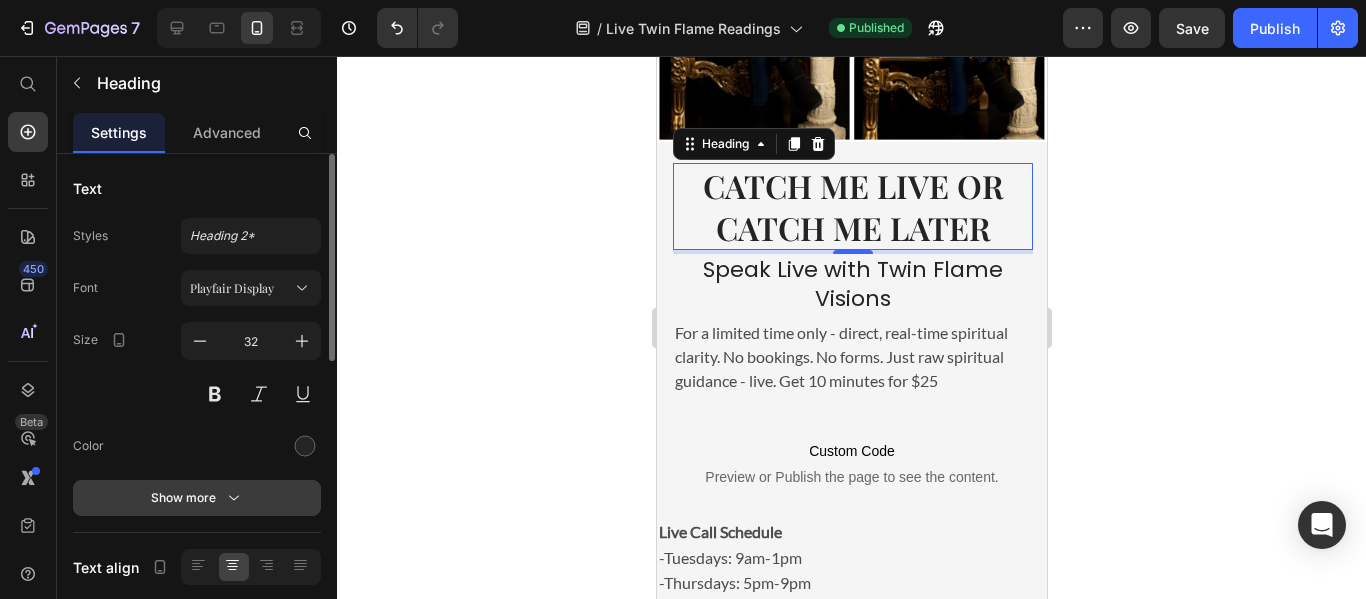 click on "Show more" at bounding box center (197, 498) 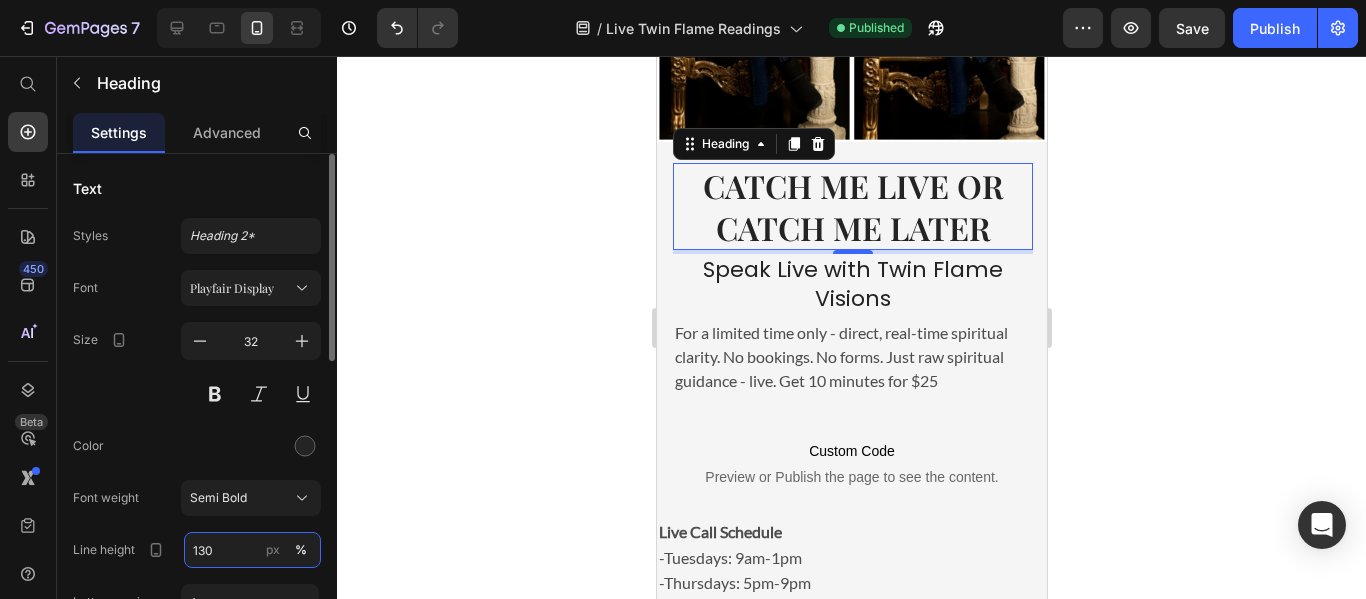 click on "130" at bounding box center [252, 550] 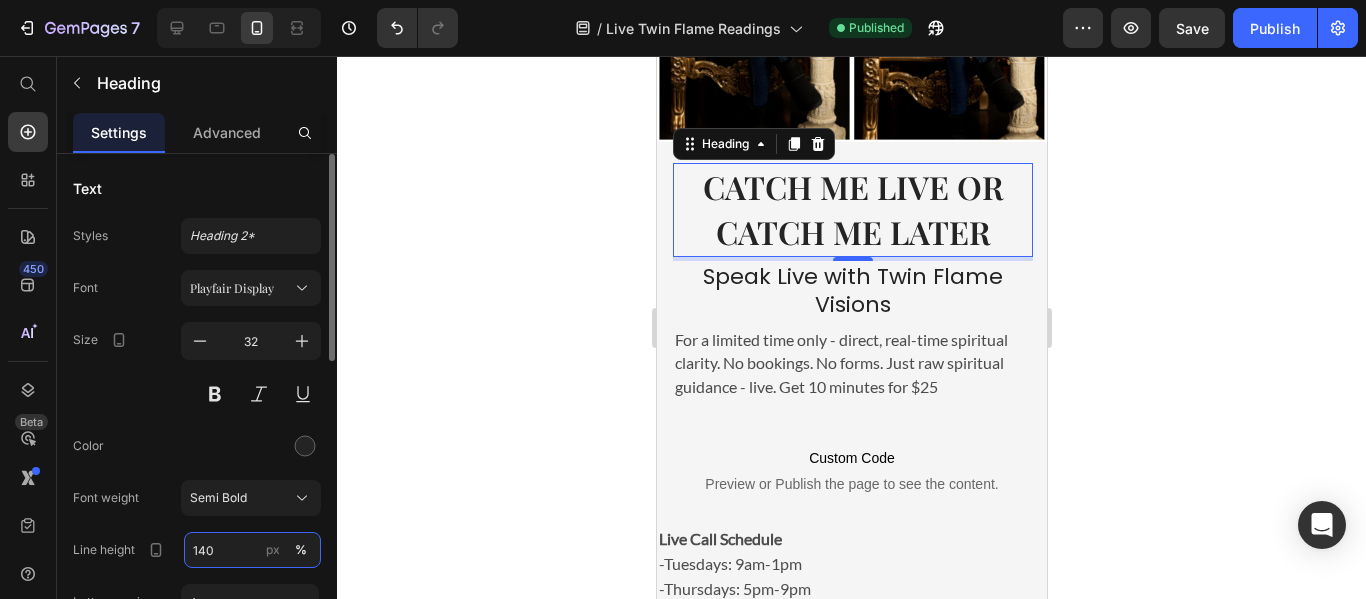 type on "140" 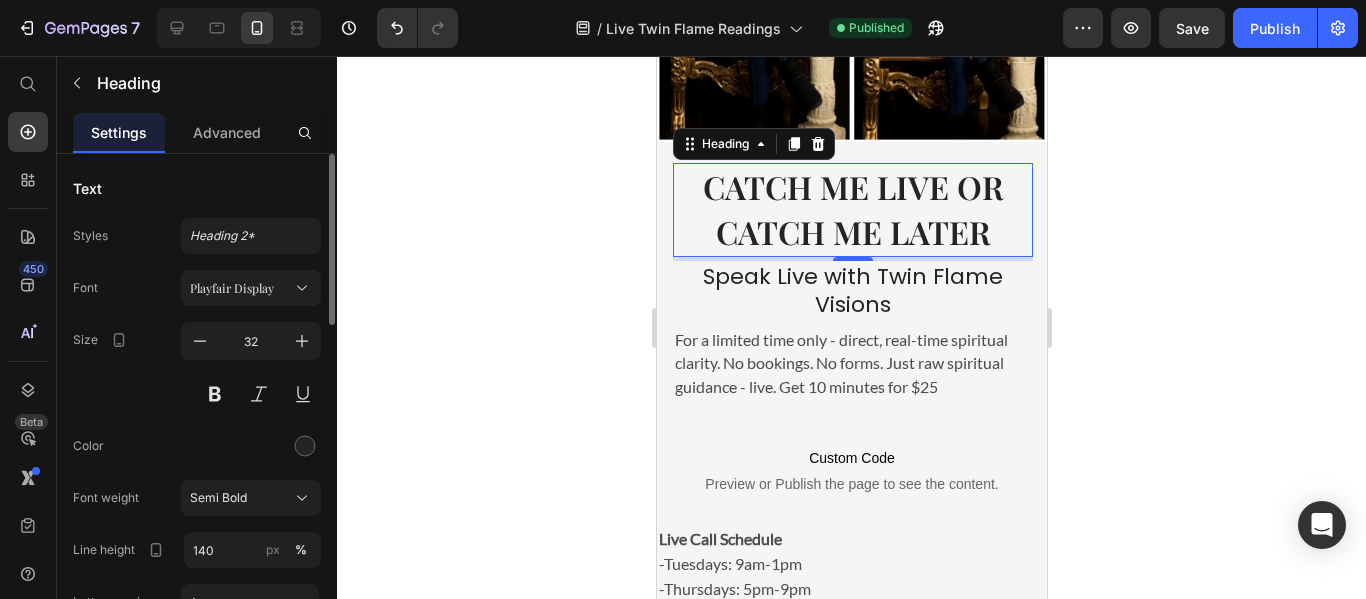 click on "Color" at bounding box center [197, 446] 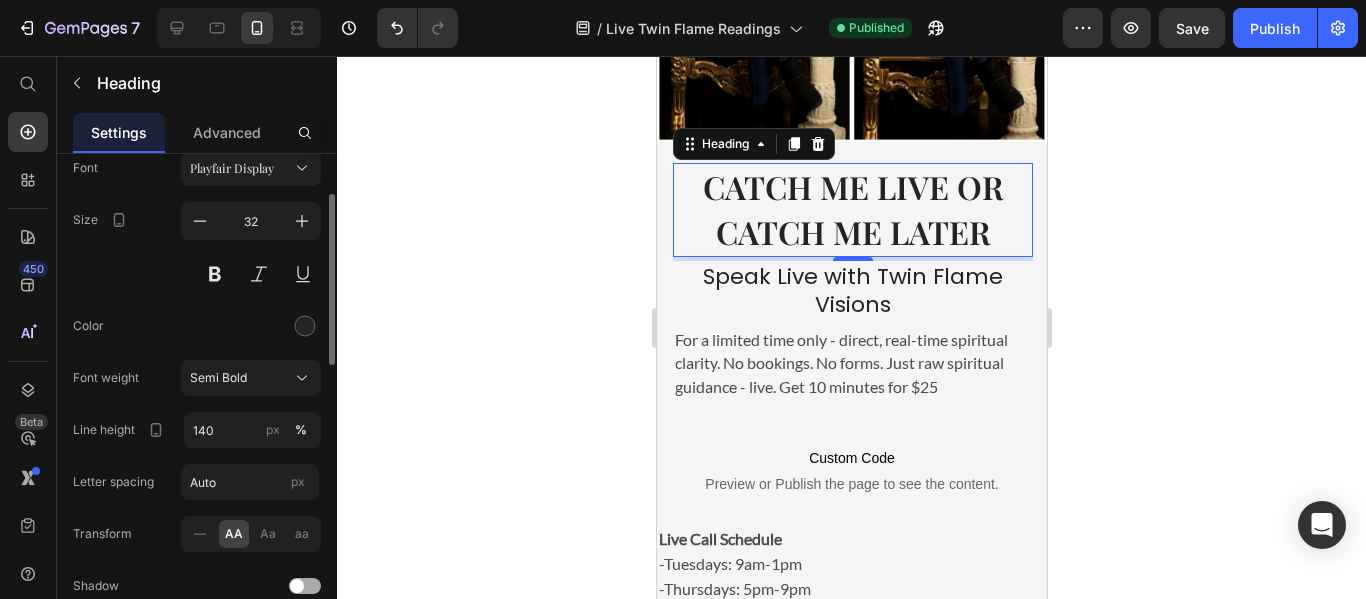 scroll, scrollTop: 150, scrollLeft: 0, axis: vertical 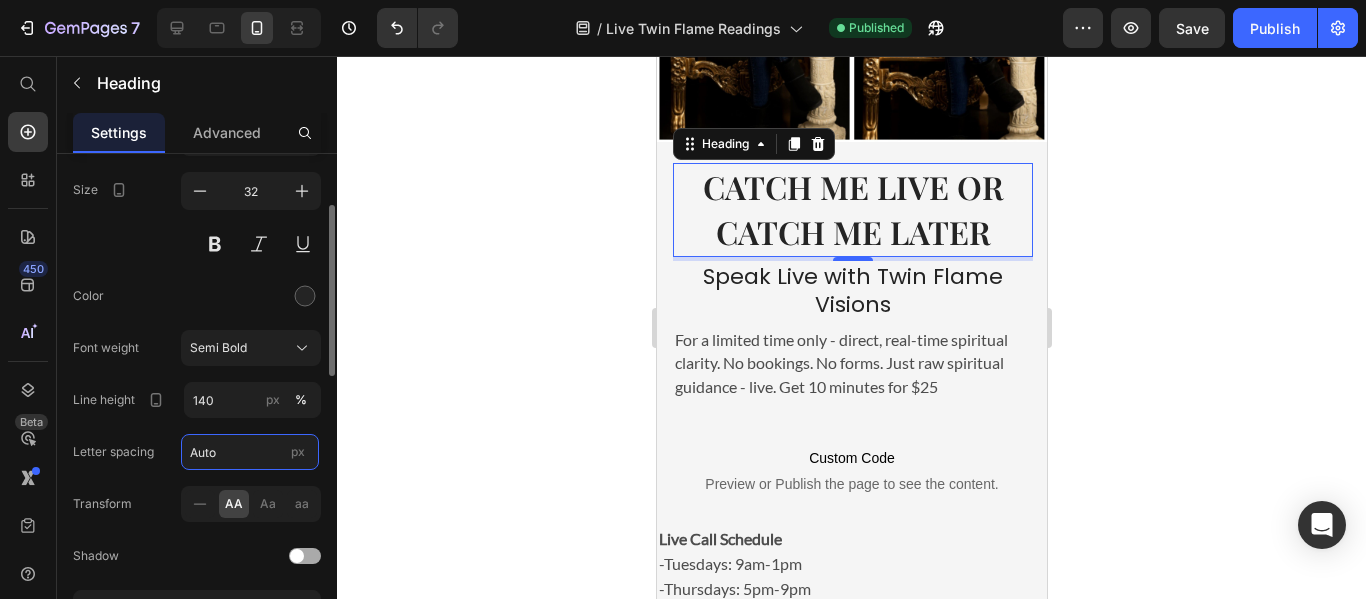 click on "Auto" at bounding box center [250, 452] 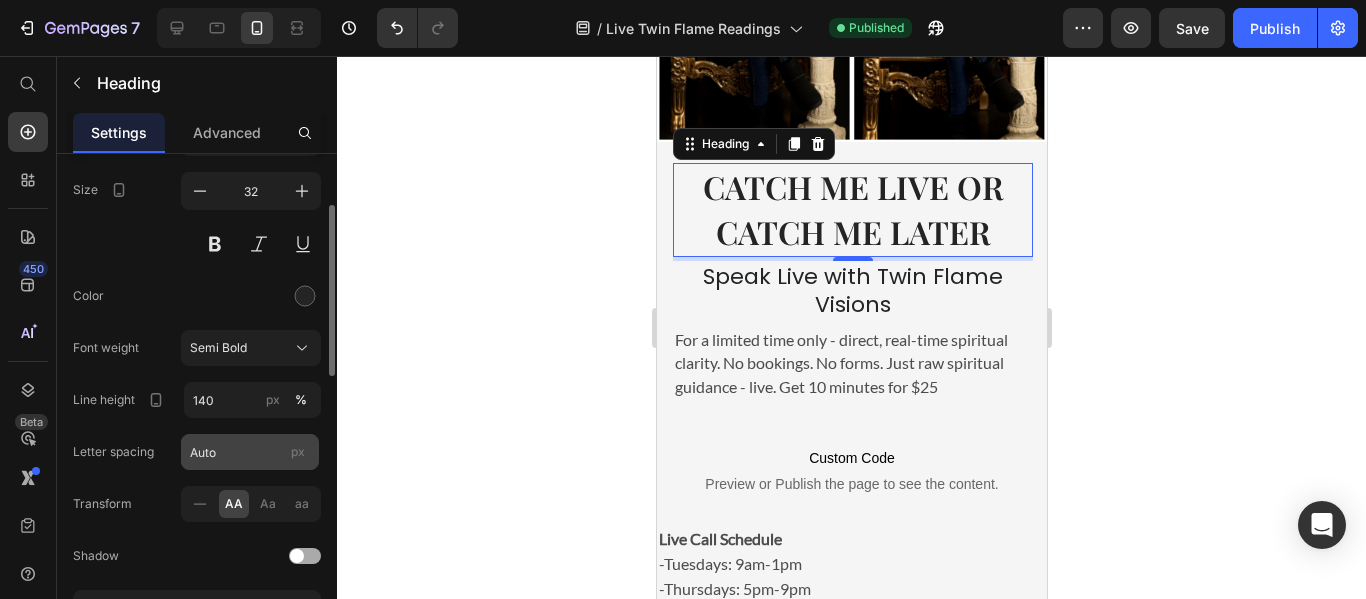 click on "px" at bounding box center [298, 451] 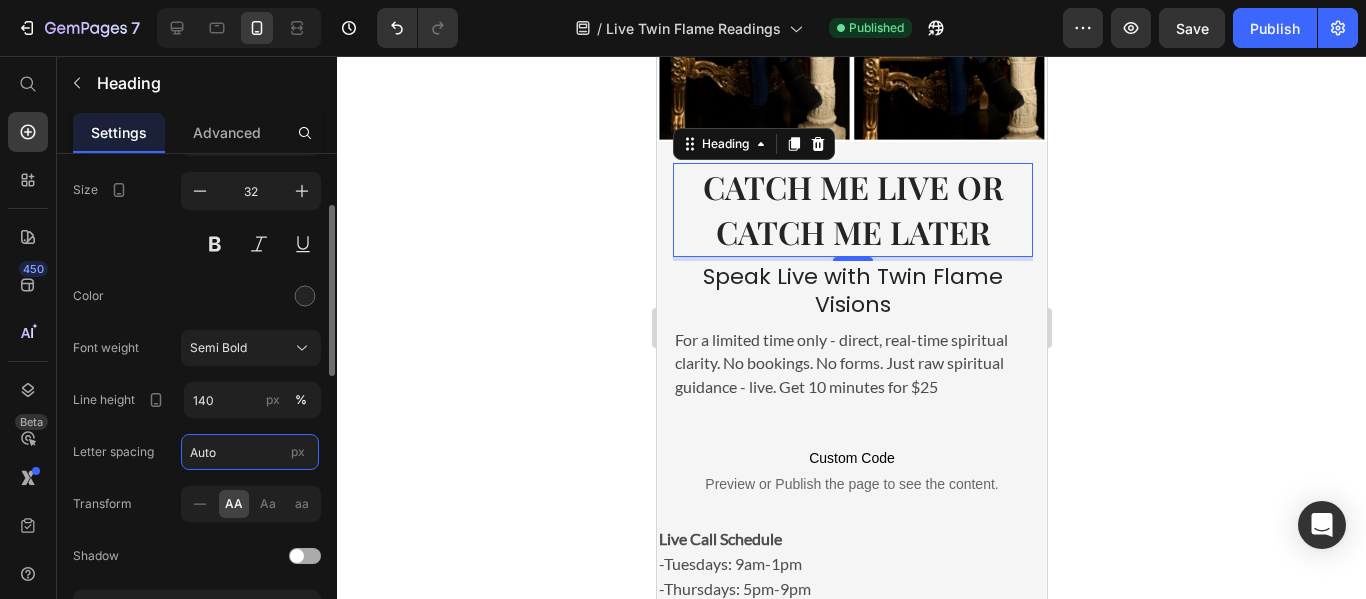 click on "Auto" at bounding box center [250, 452] 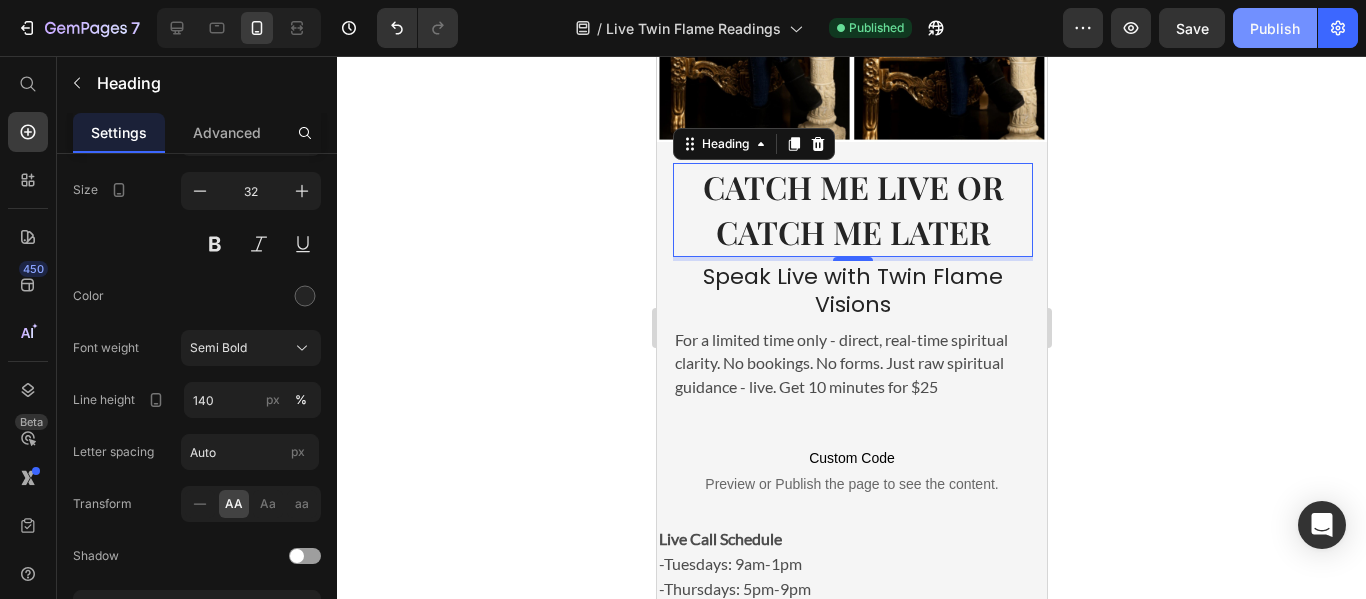 click on "Publish" at bounding box center [1275, 28] 